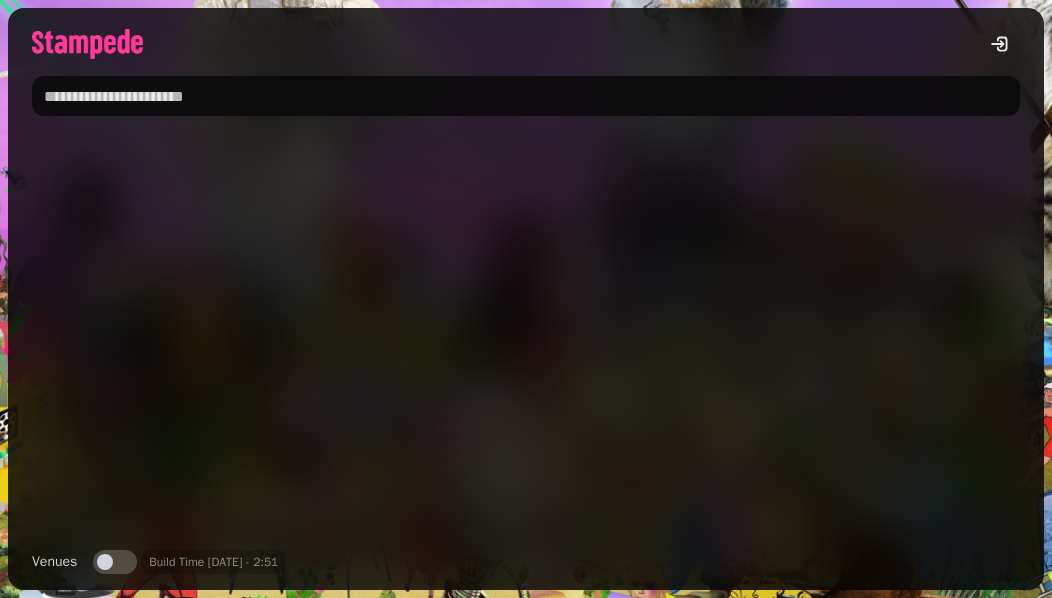 scroll, scrollTop: 0, scrollLeft: 0, axis: both 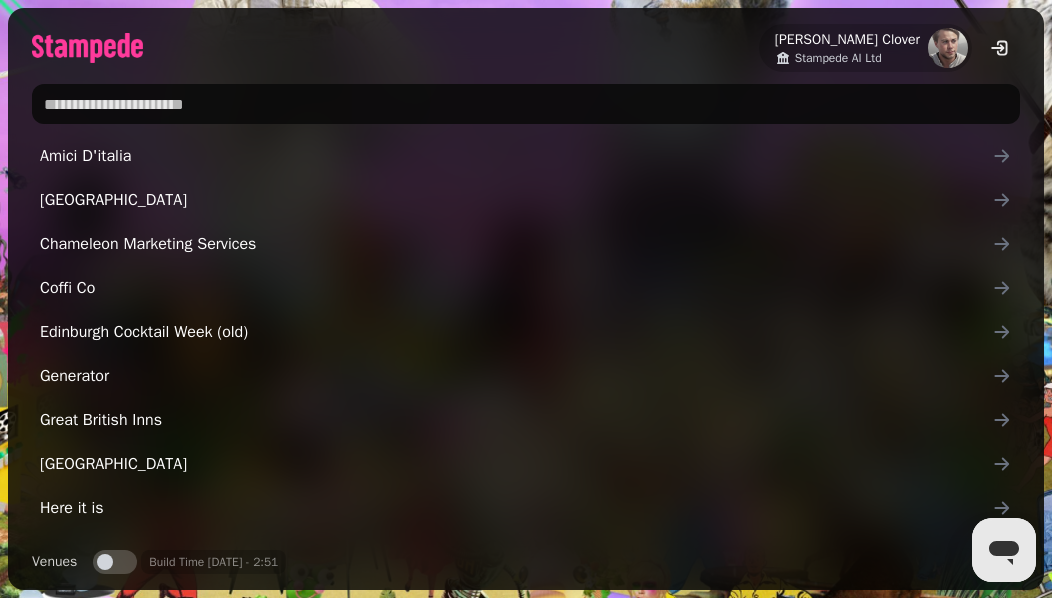 click at bounding box center [526, 104] 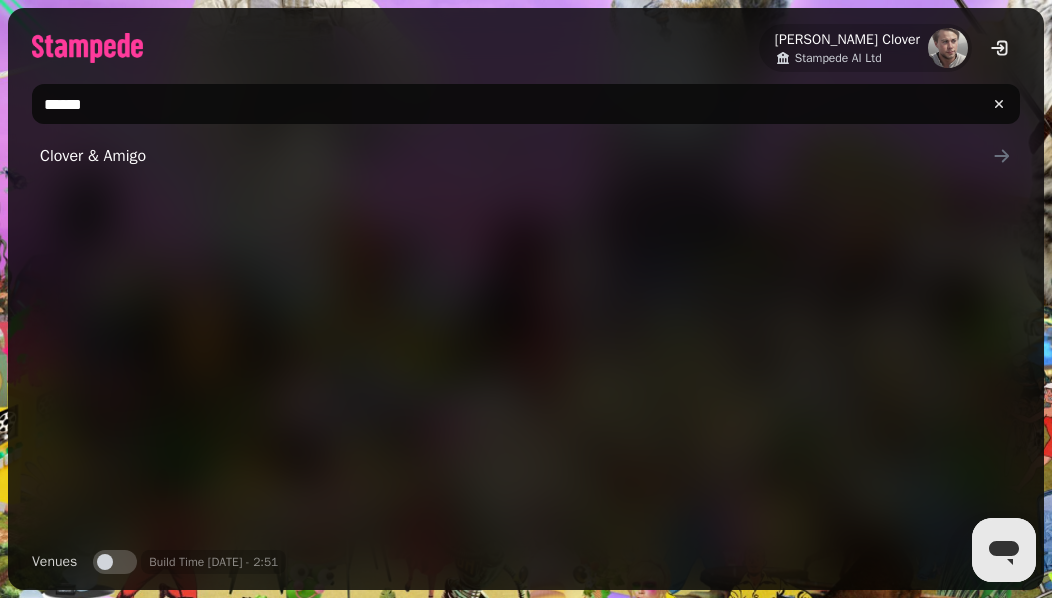 type on "******" 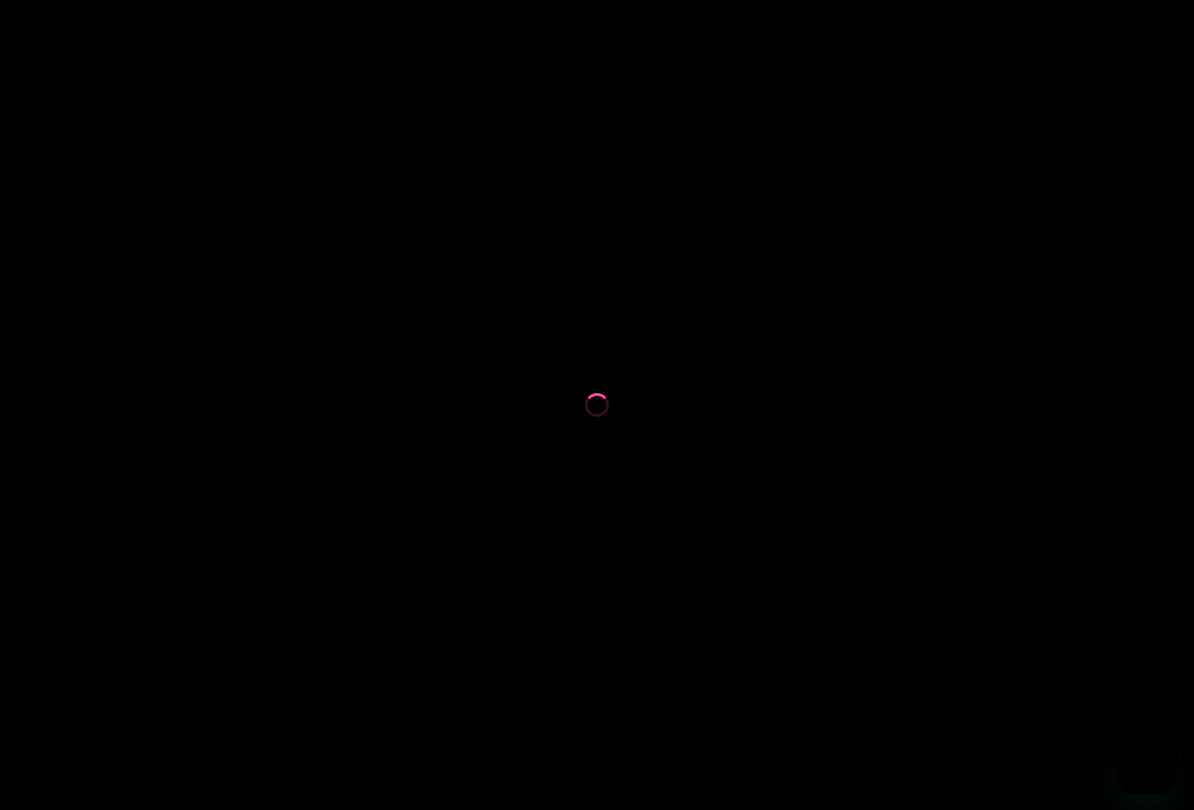 scroll, scrollTop: 0, scrollLeft: 0, axis: both 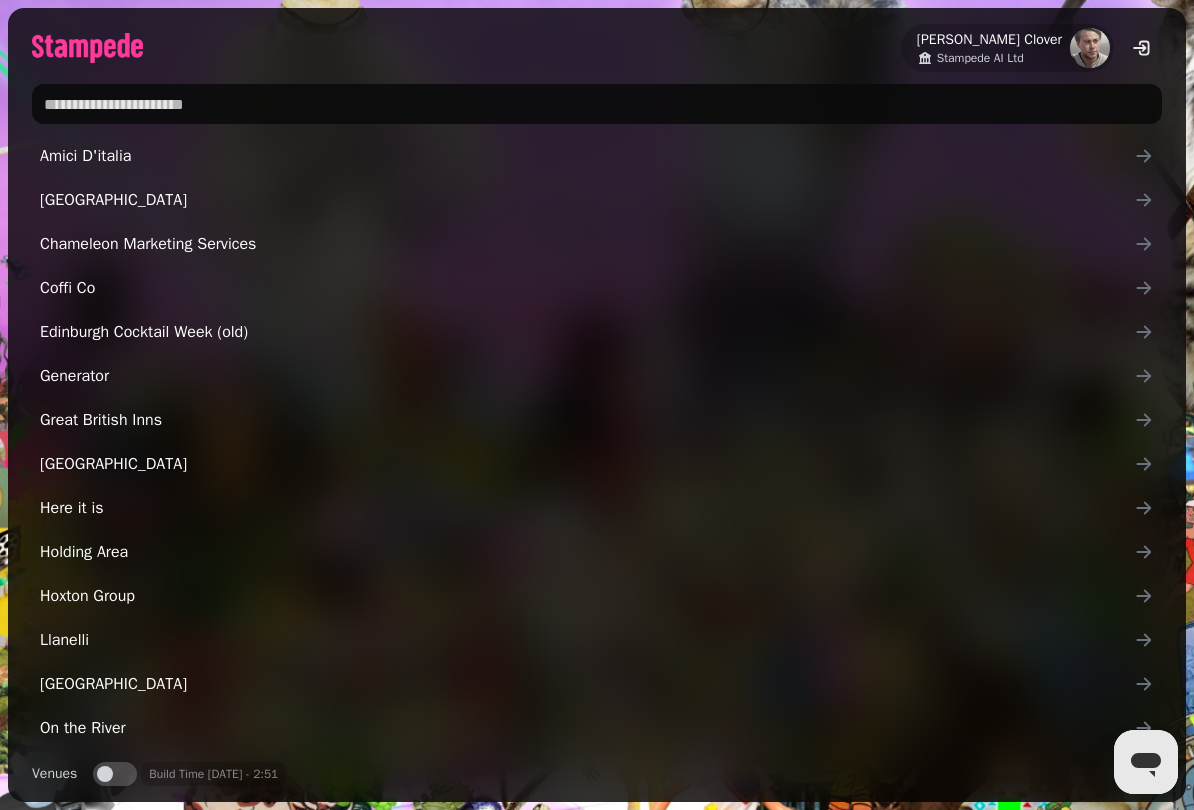 click at bounding box center [597, 104] 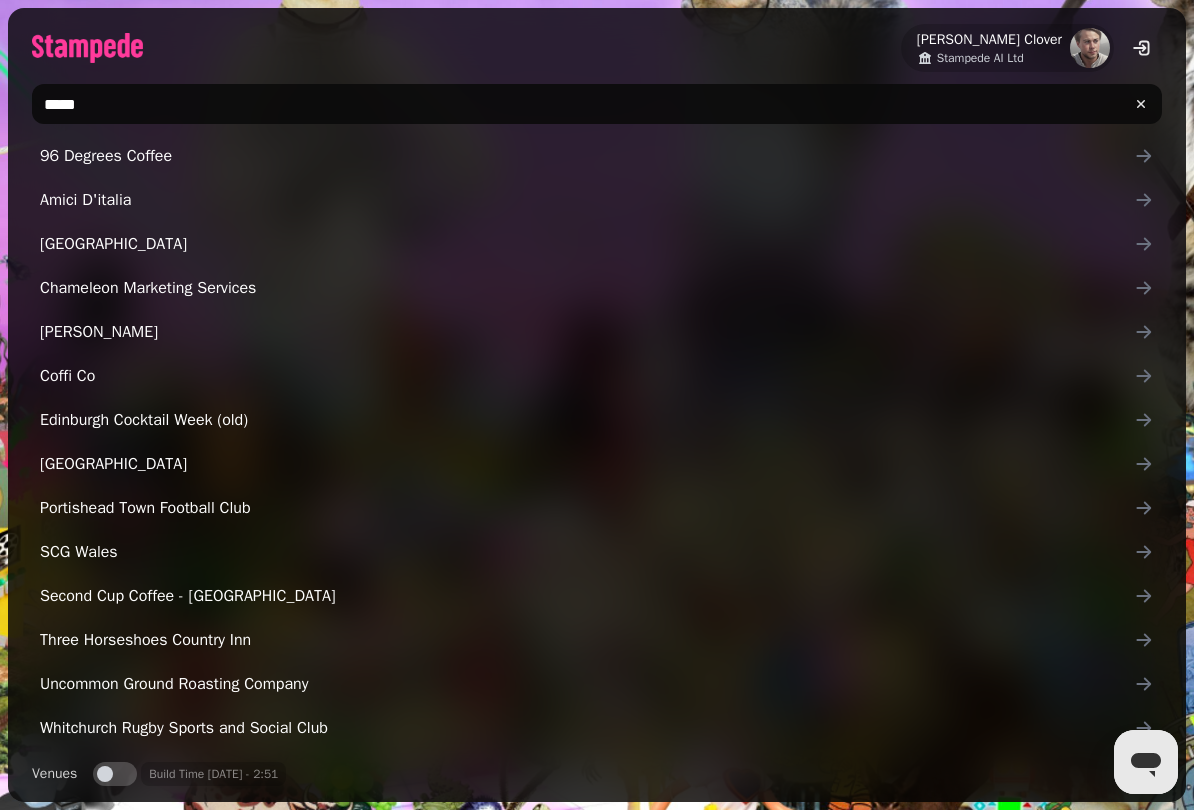 type on "******" 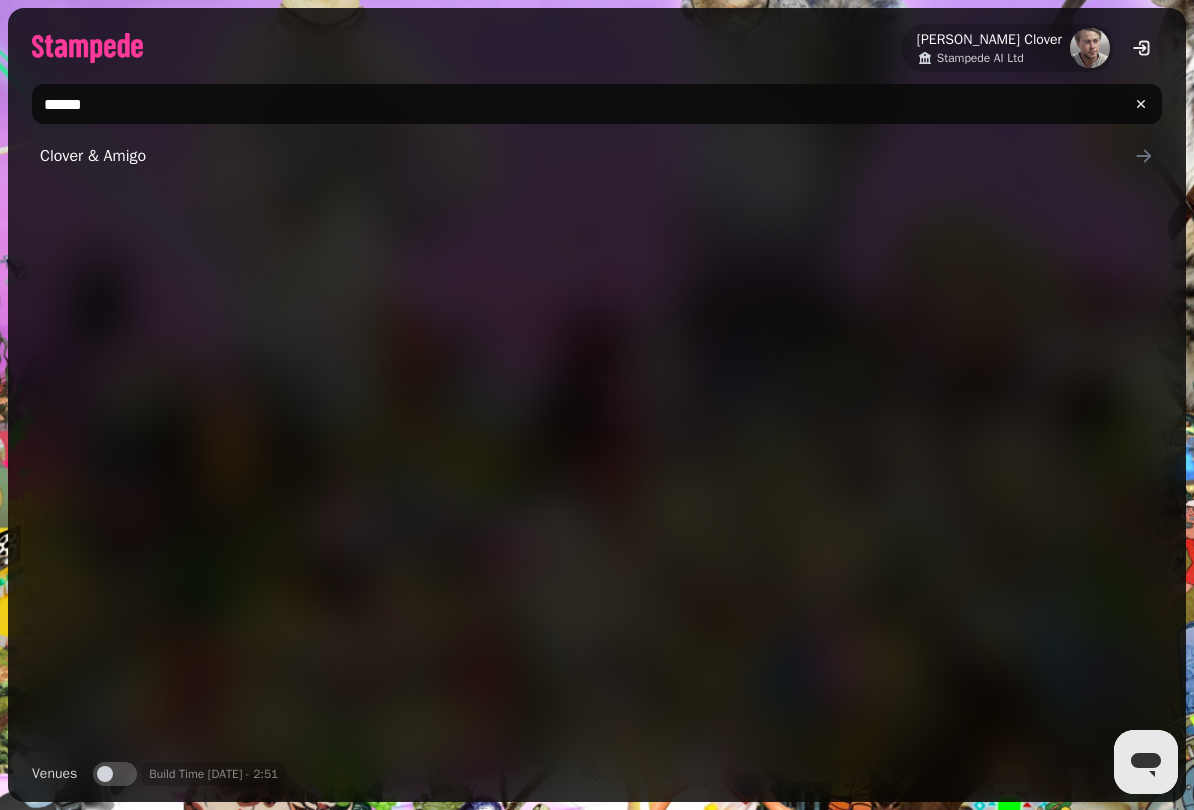 click on "Clover & Amigo" at bounding box center (587, 156) 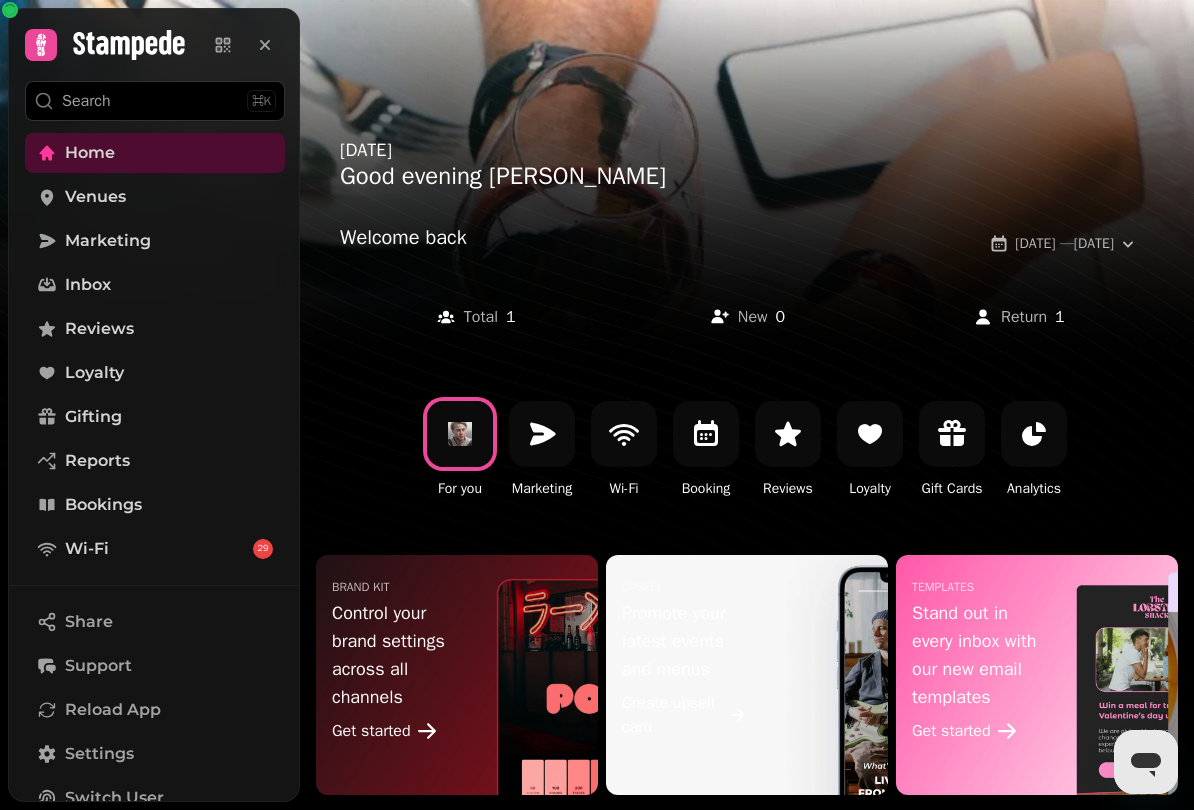 click on "Venues" at bounding box center (155, 197) 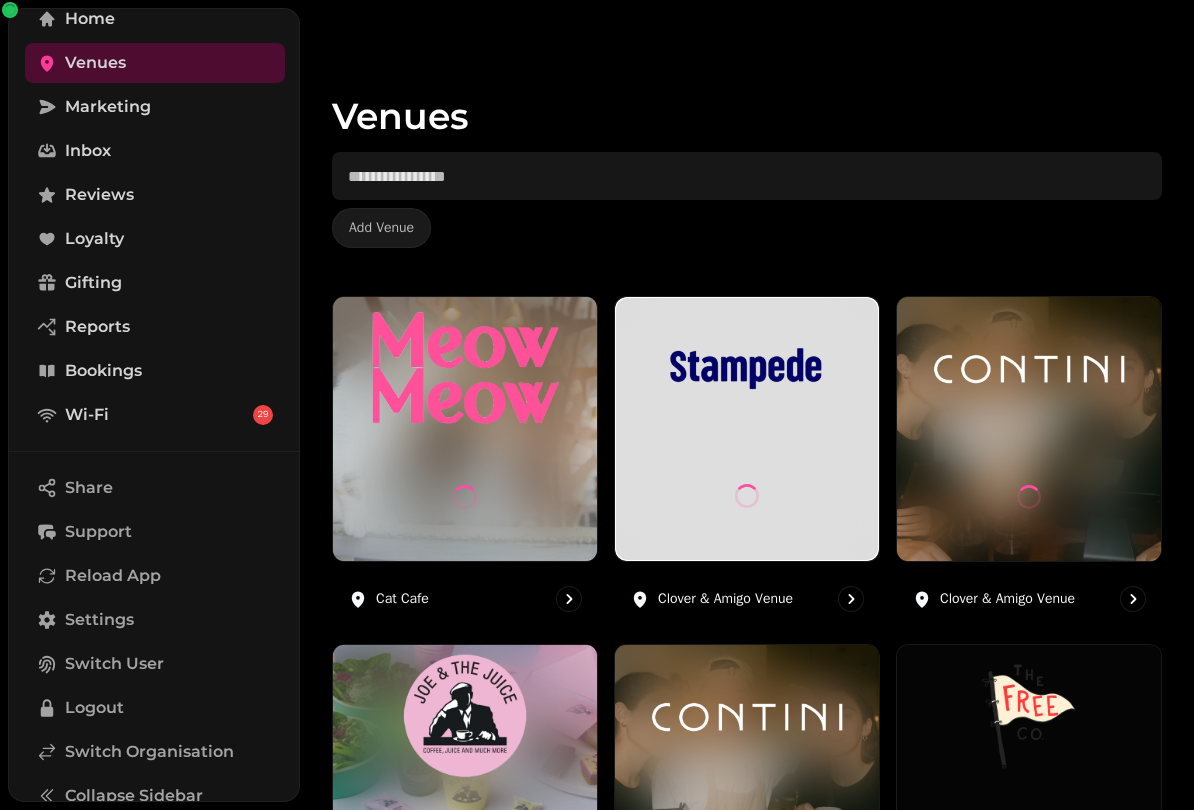 scroll, scrollTop: 133, scrollLeft: 0, axis: vertical 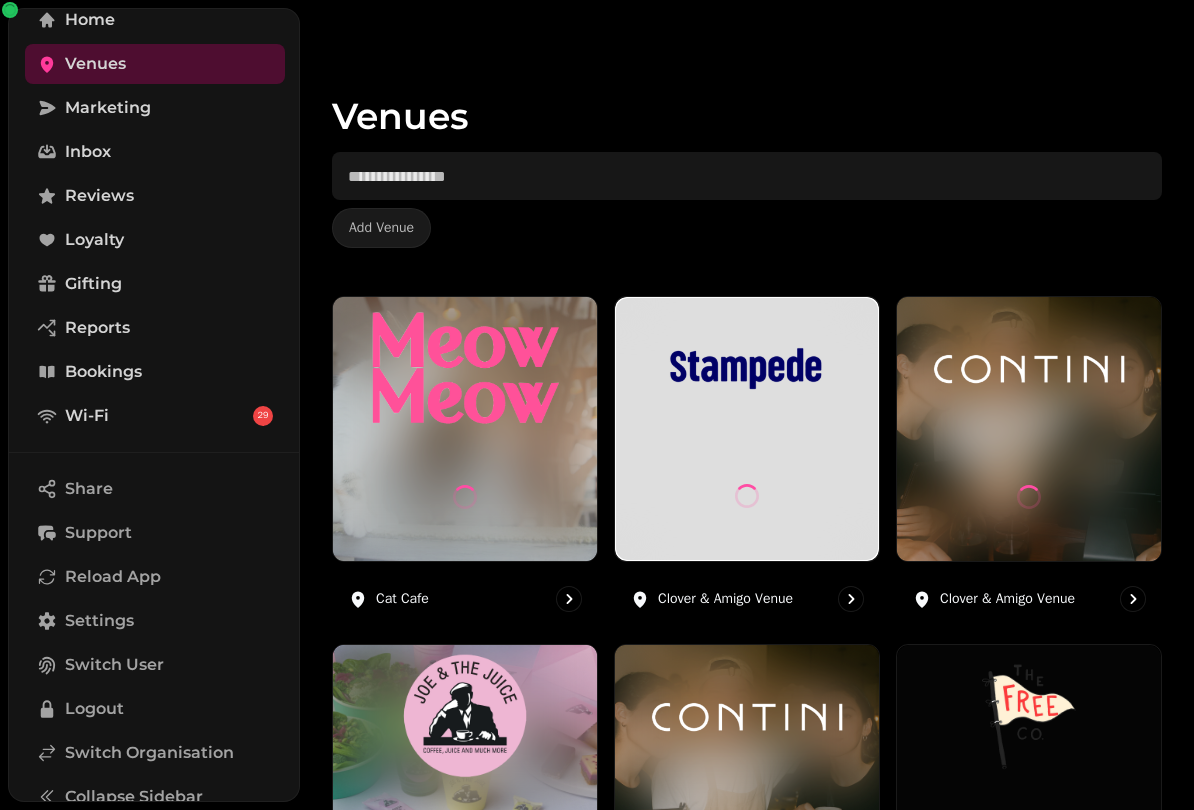 click on "Settings" at bounding box center [155, 621] 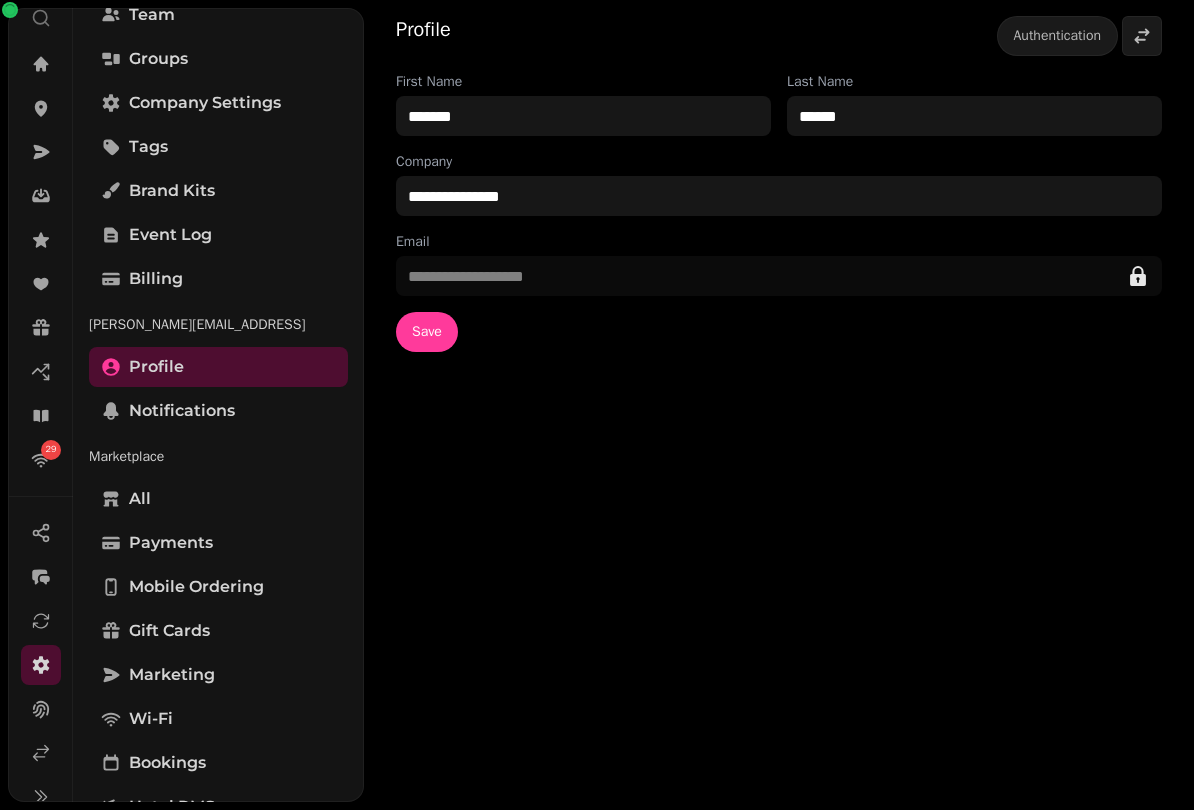 scroll, scrollTop: 153, scrollLeft: 0, axis: vertical 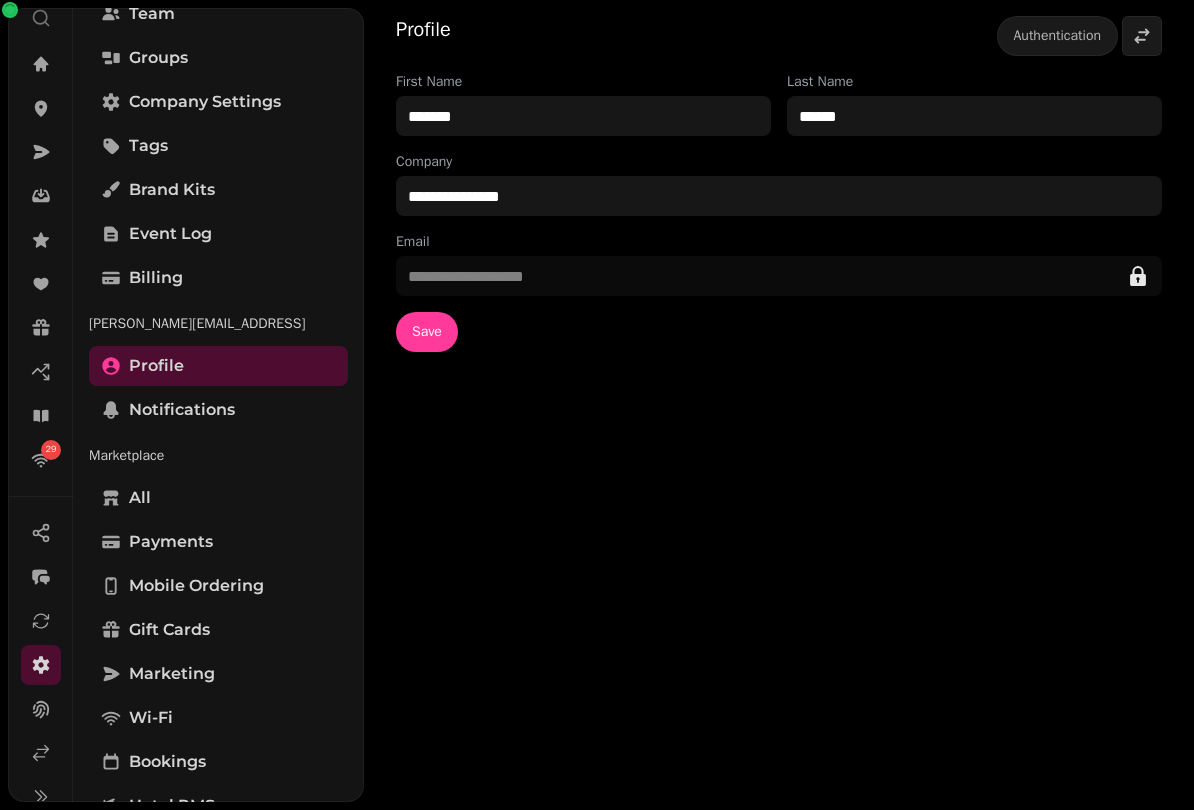 click on "Payments" at bounding box center [218, 542] 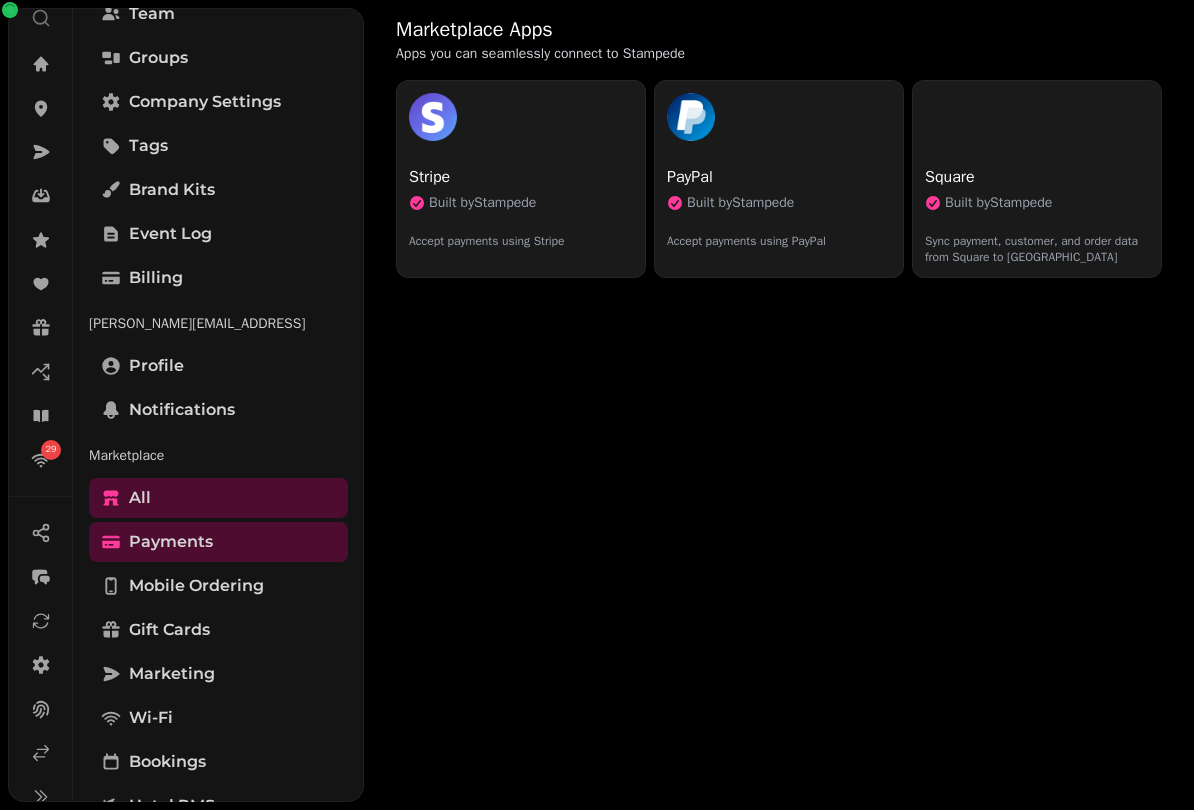 click on "Square" at bounding box center [1037, 177] 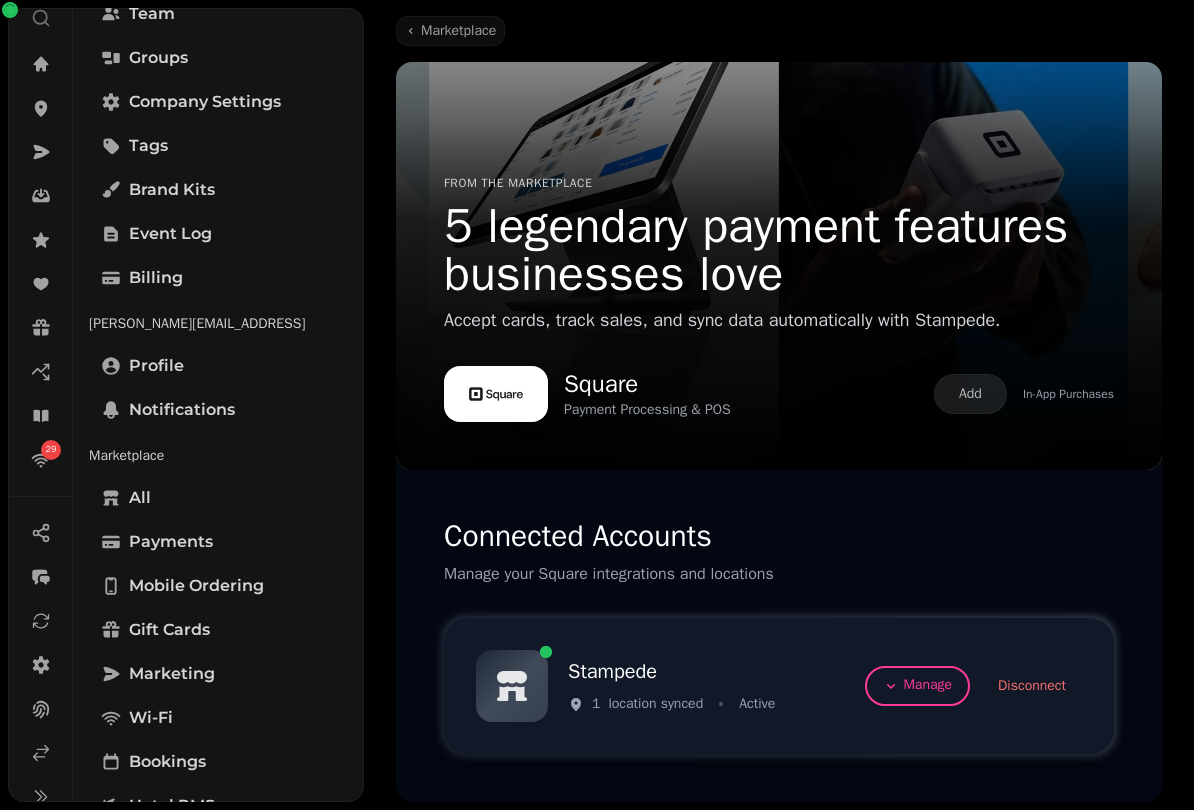 click on "Manage" at bounding box center [917, 686] 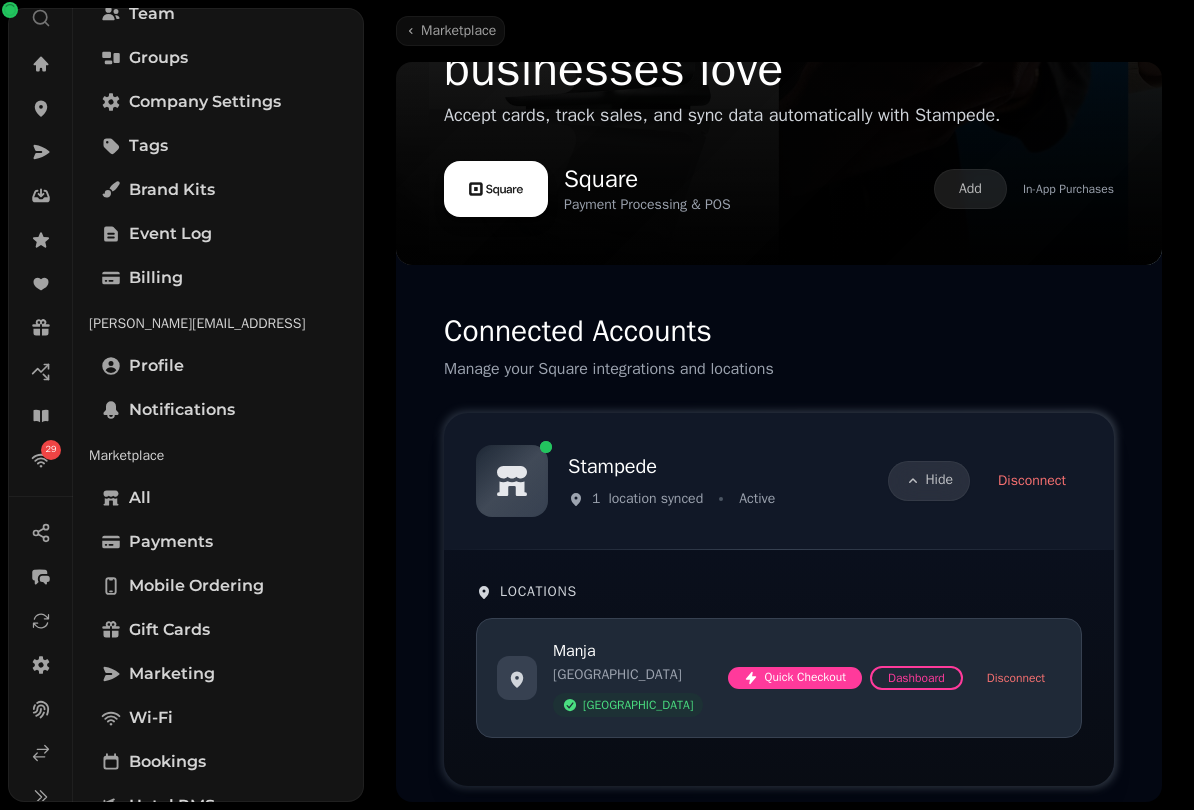 scroll, scrollTop: 324, scrollLeft: 0, axis: vertical 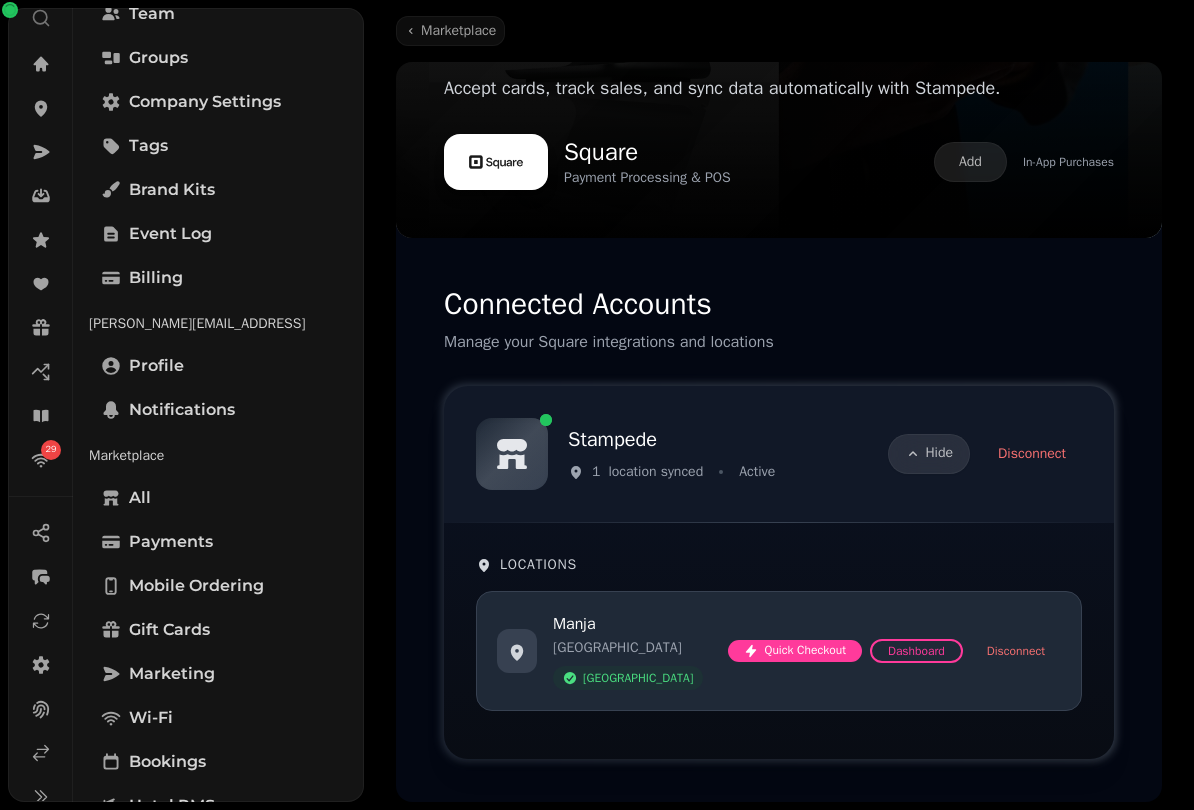 click on "Dashboard" at bounding box center [916, 651] 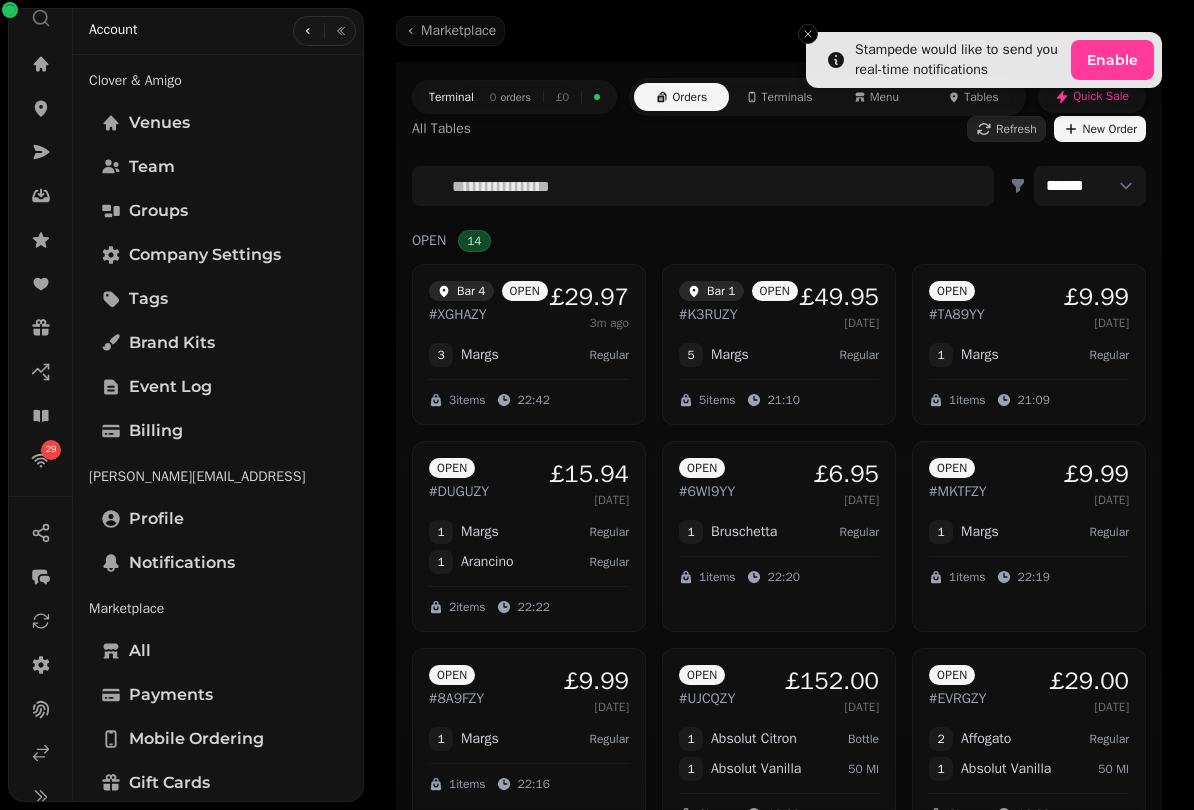 scroll, scrollTop: 0, scrollLeft: 0, axis: both 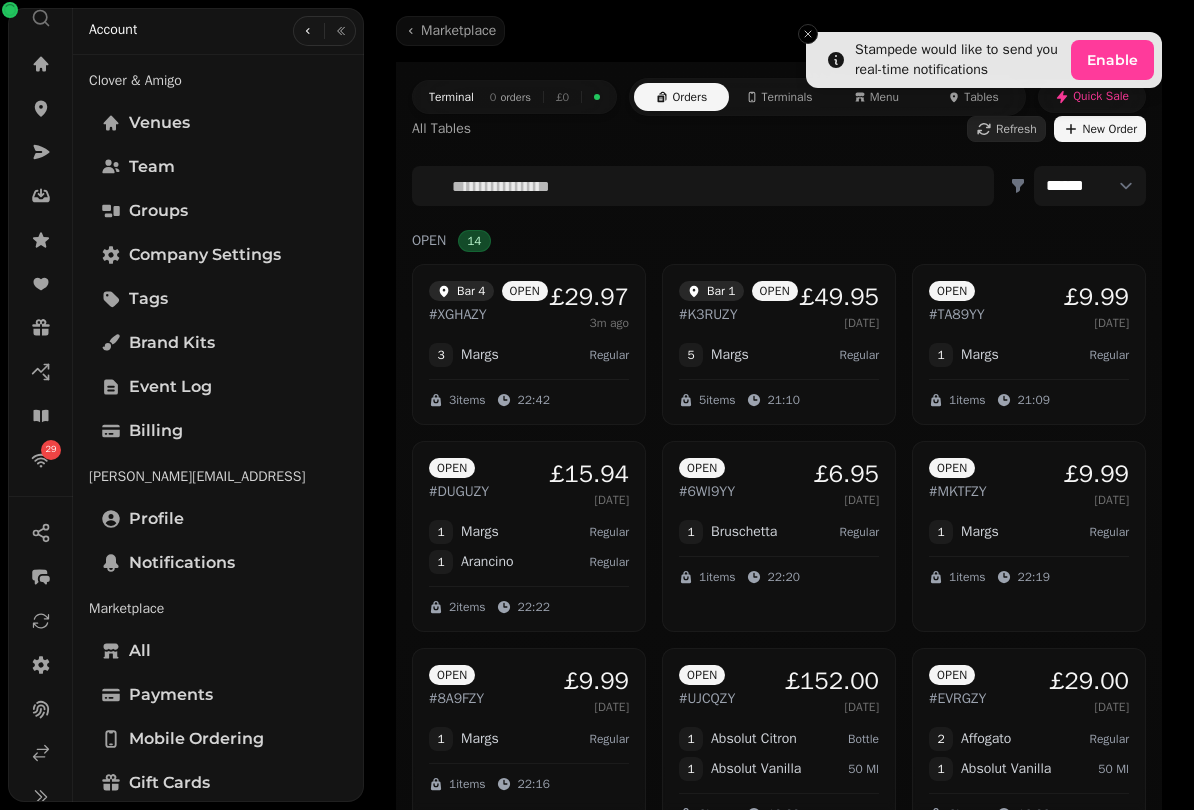 click at bounding box center [341, 31] 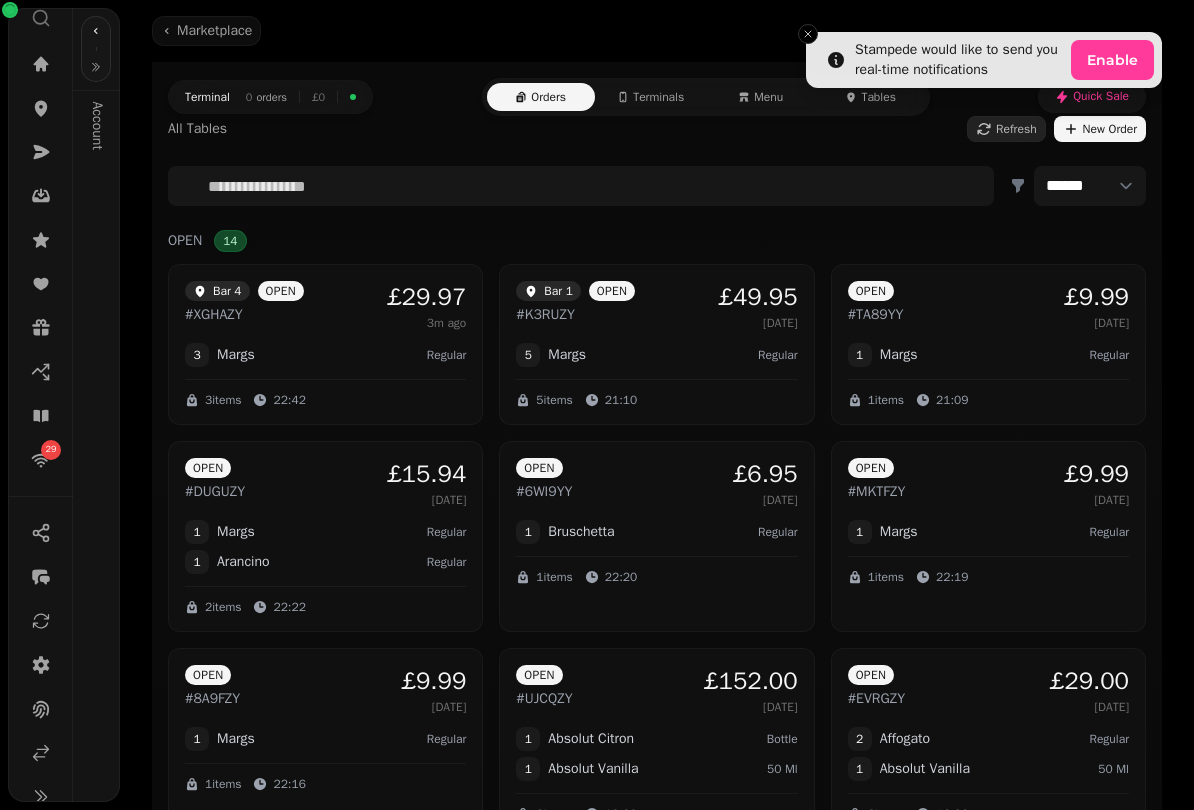 click on "Enable" at bounding box center (1112, 60) 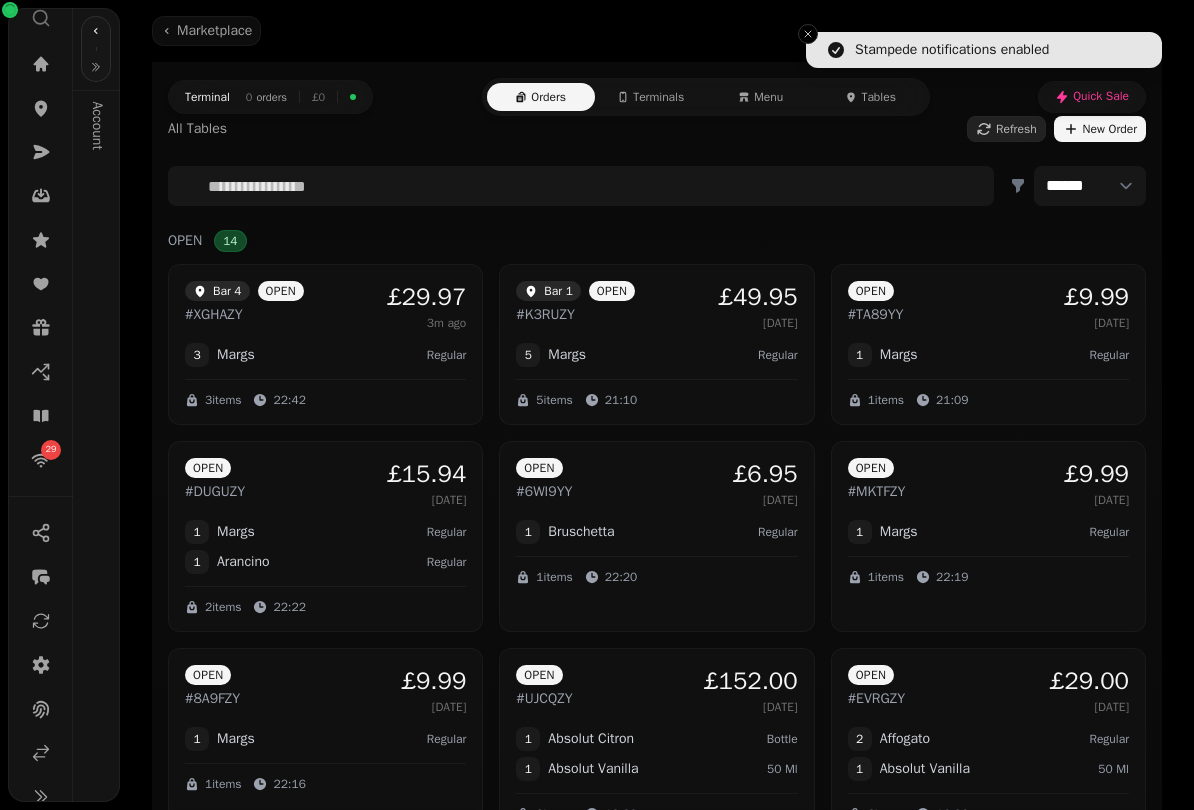 click 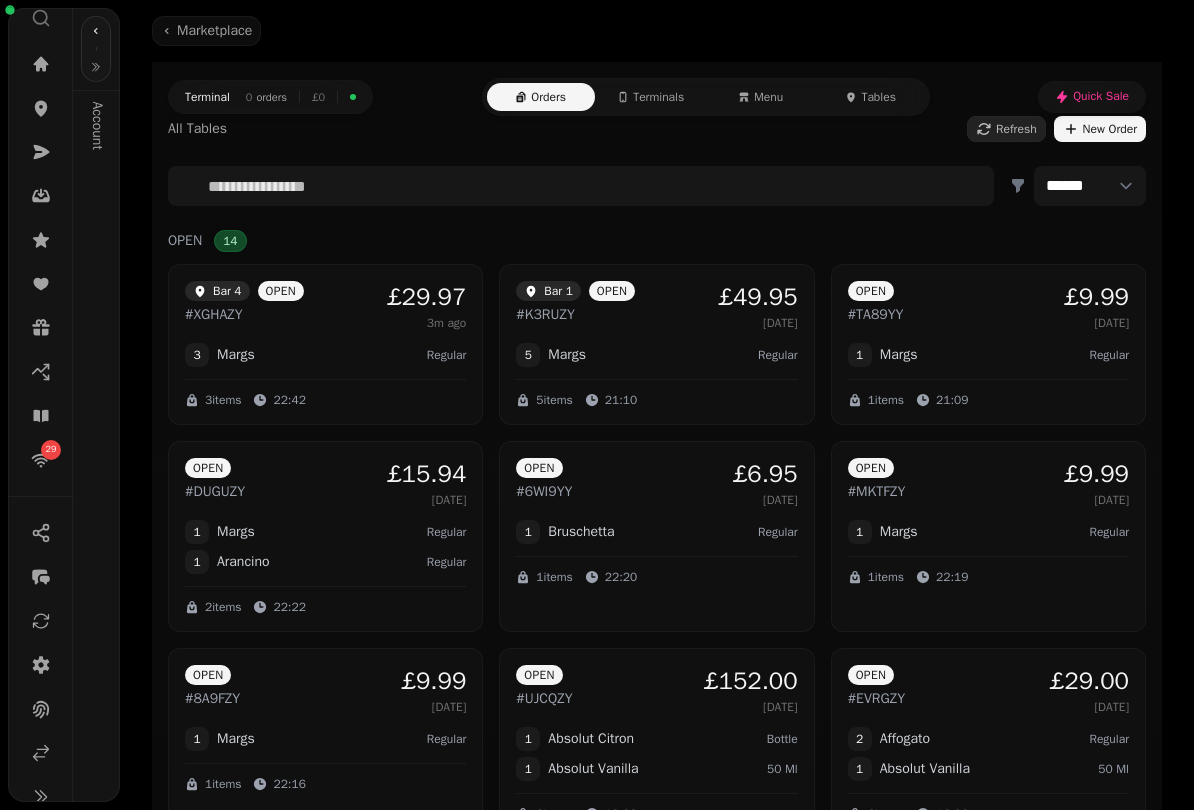 click on "Menu" at bounding box center (768, 97) 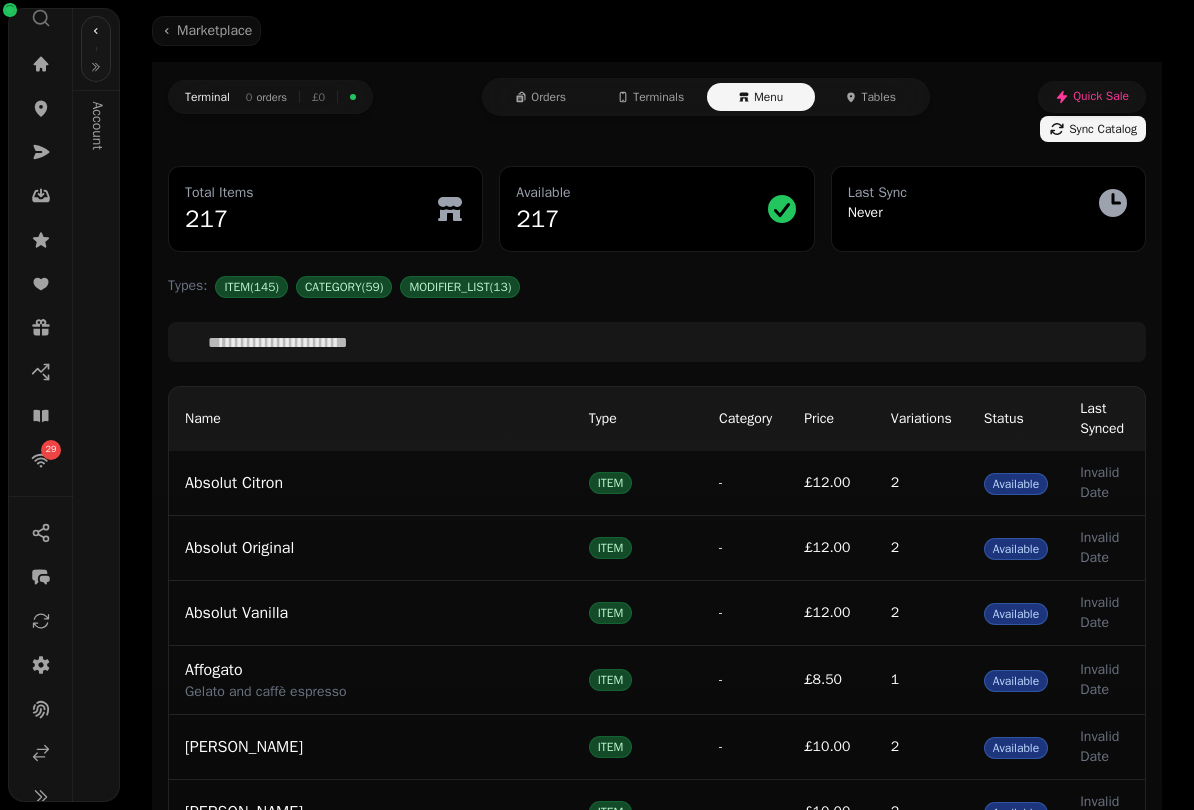 click on "Terminals" at bounding box center (658, 97) 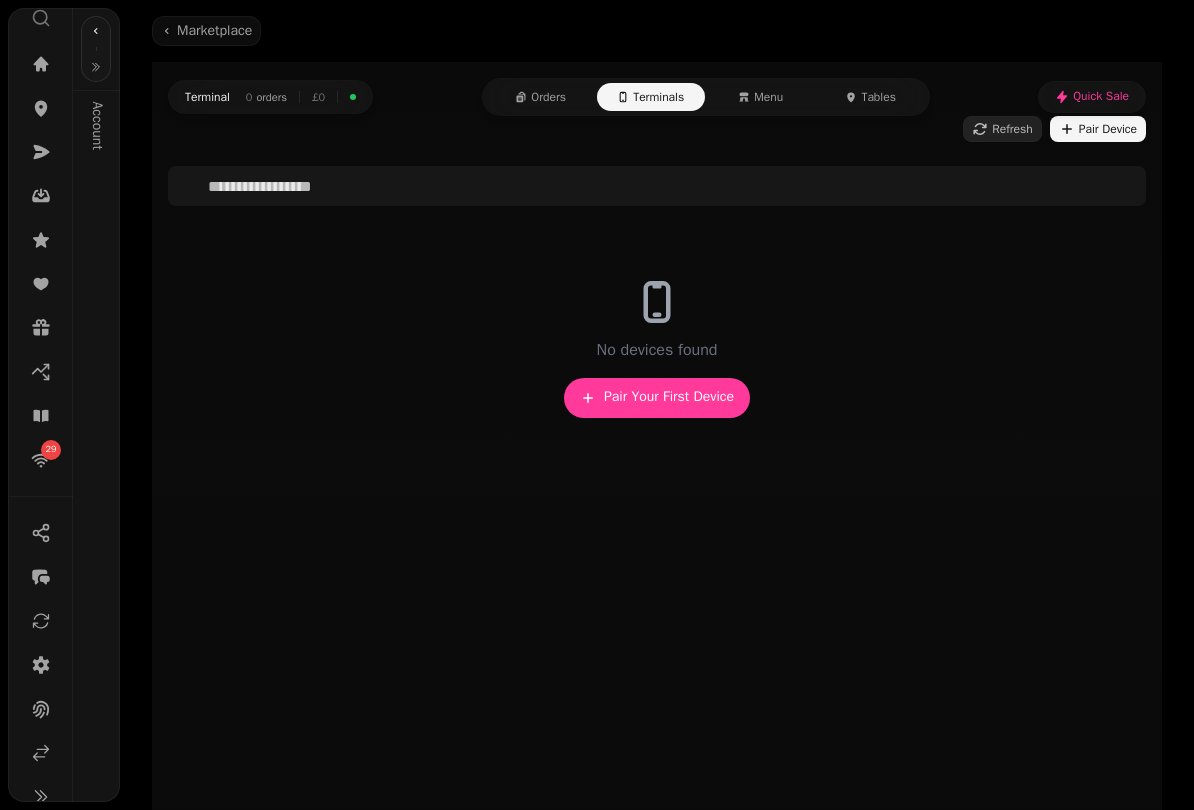 click on "Pair Your First Device" at bounding box center [657, 398] 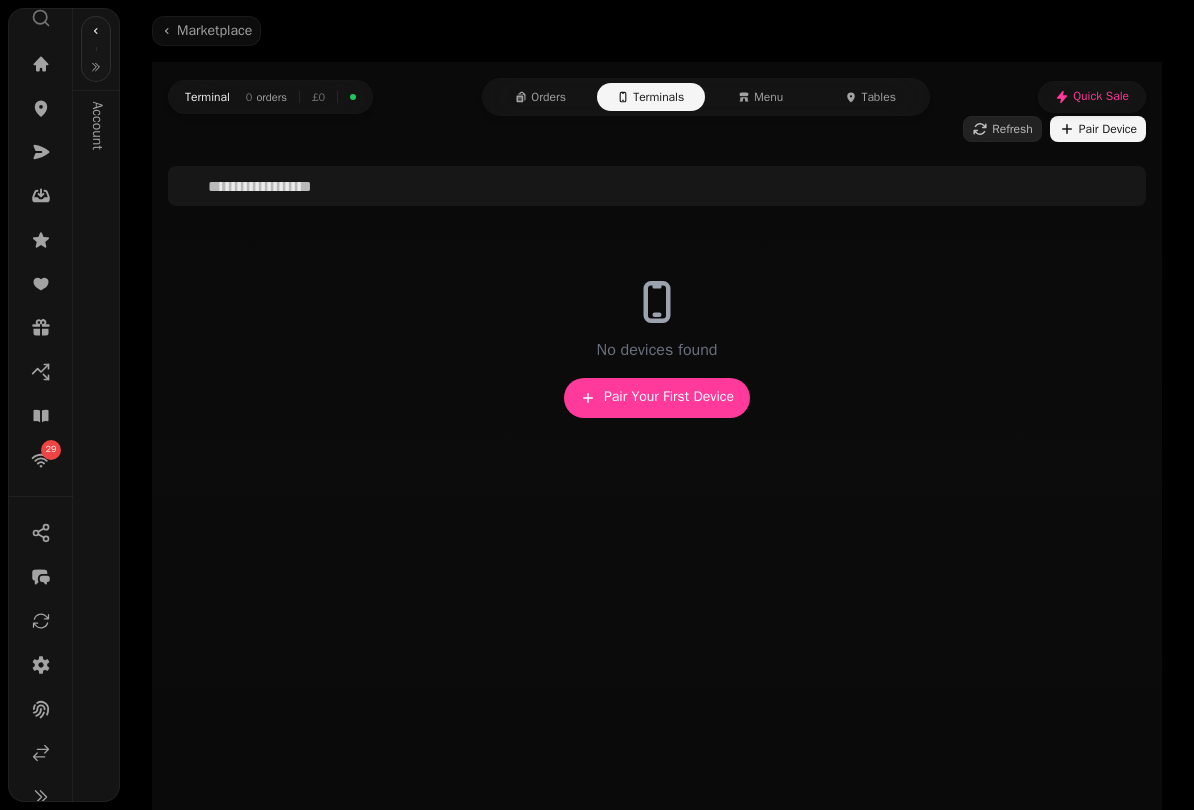 click on "Pair Your First Device" at bounding box center [657, 398] 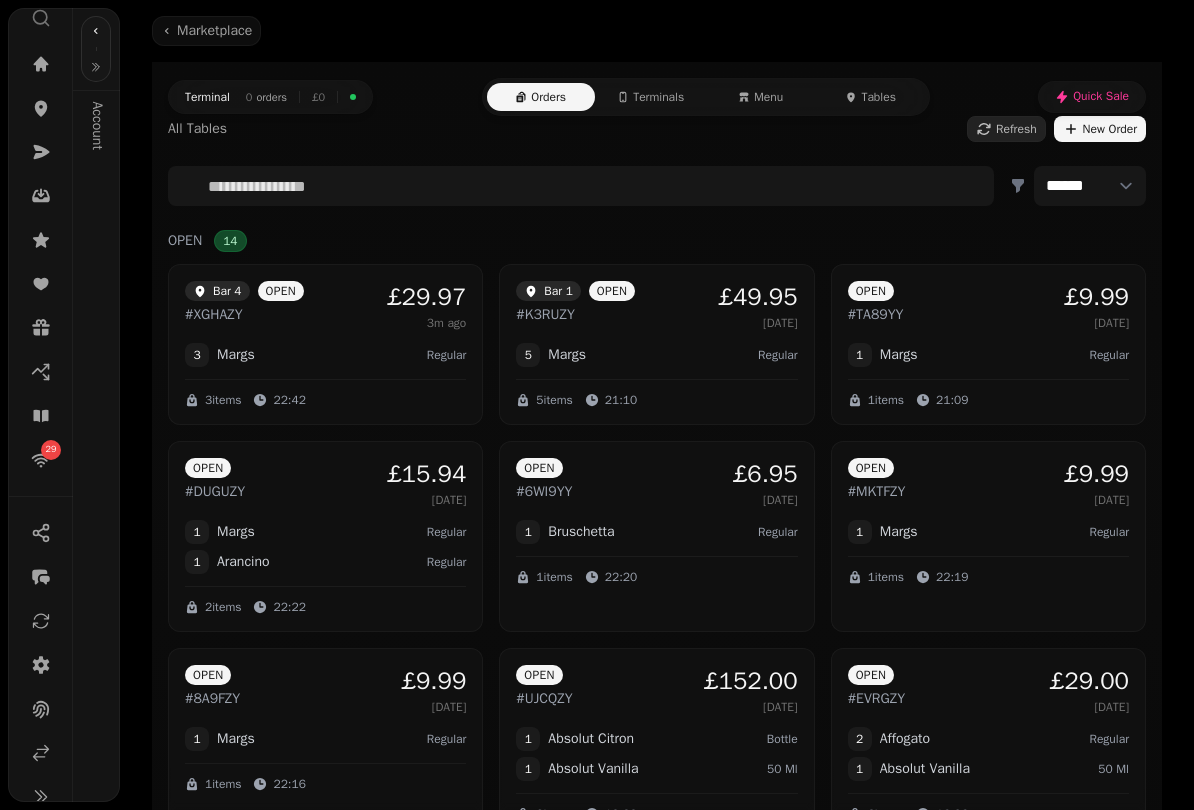 click on "Margs" at bounding box center (318, 355) 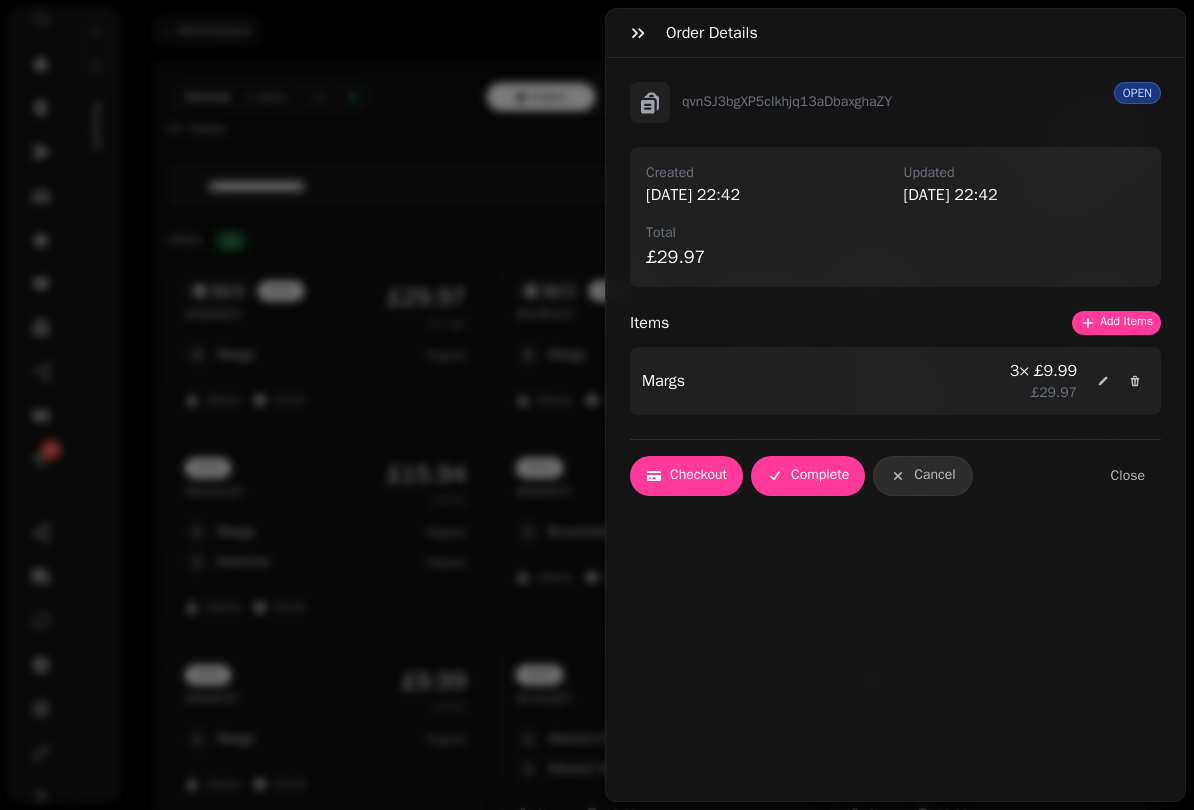 click on "Checkout" at bounding box center [686, 476] 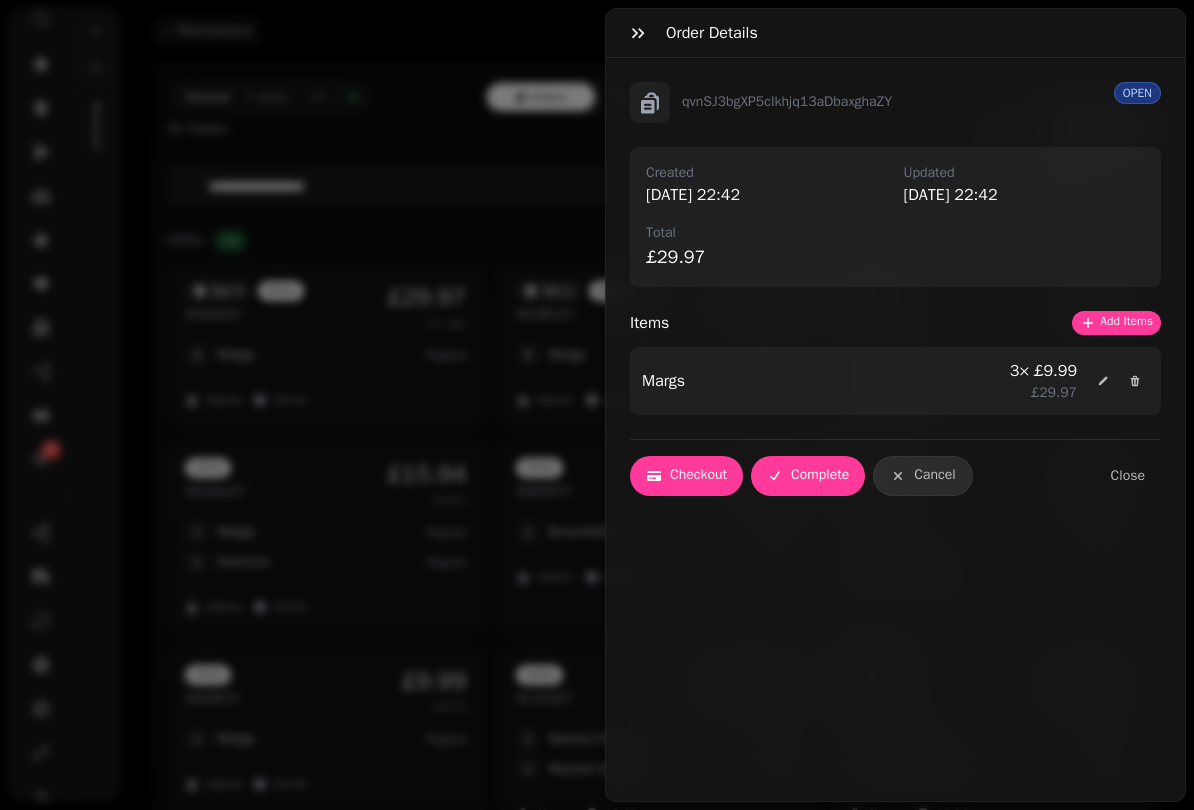 click on "Complete" at bounding box center [808, 476] 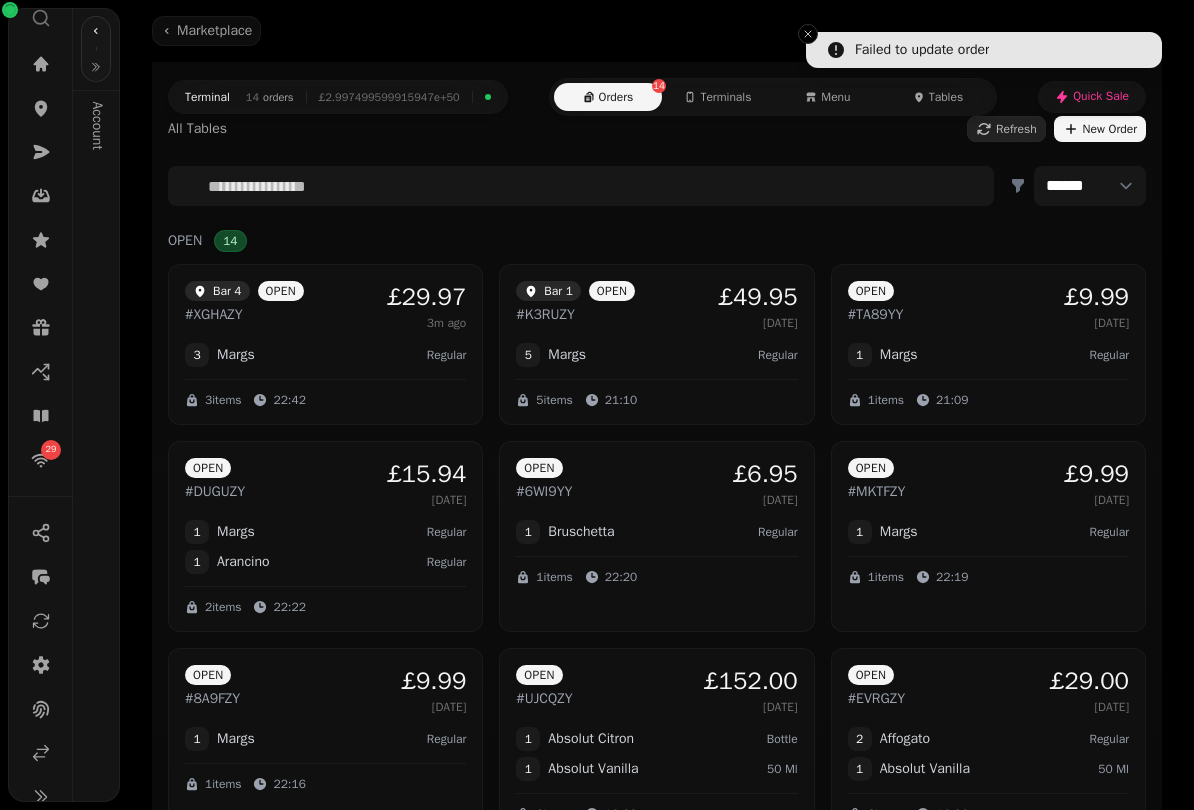 click on "Bar 4 OPEN # XGHAZY £29.97 3m ago 3 Margs Regular 3  items 22:42" at bounding box center [325, 344] 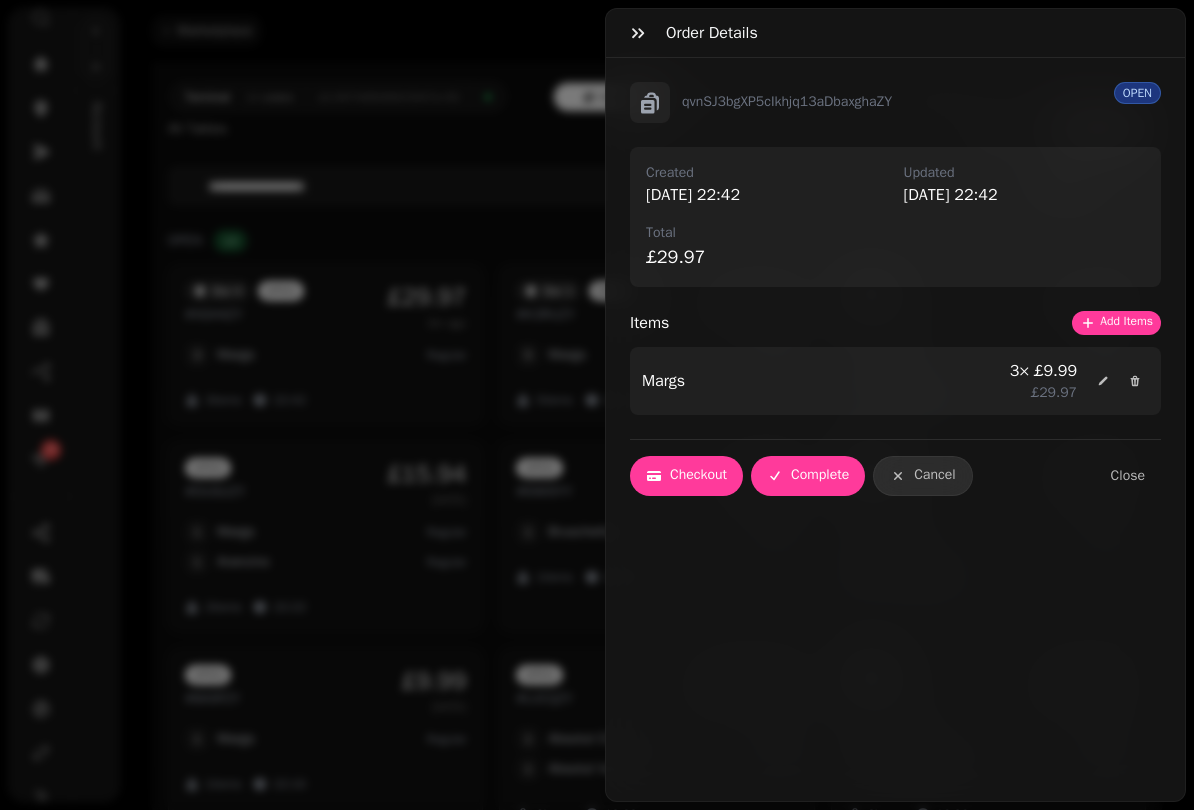 click on "Checkout" at bounding box center [686, 476] 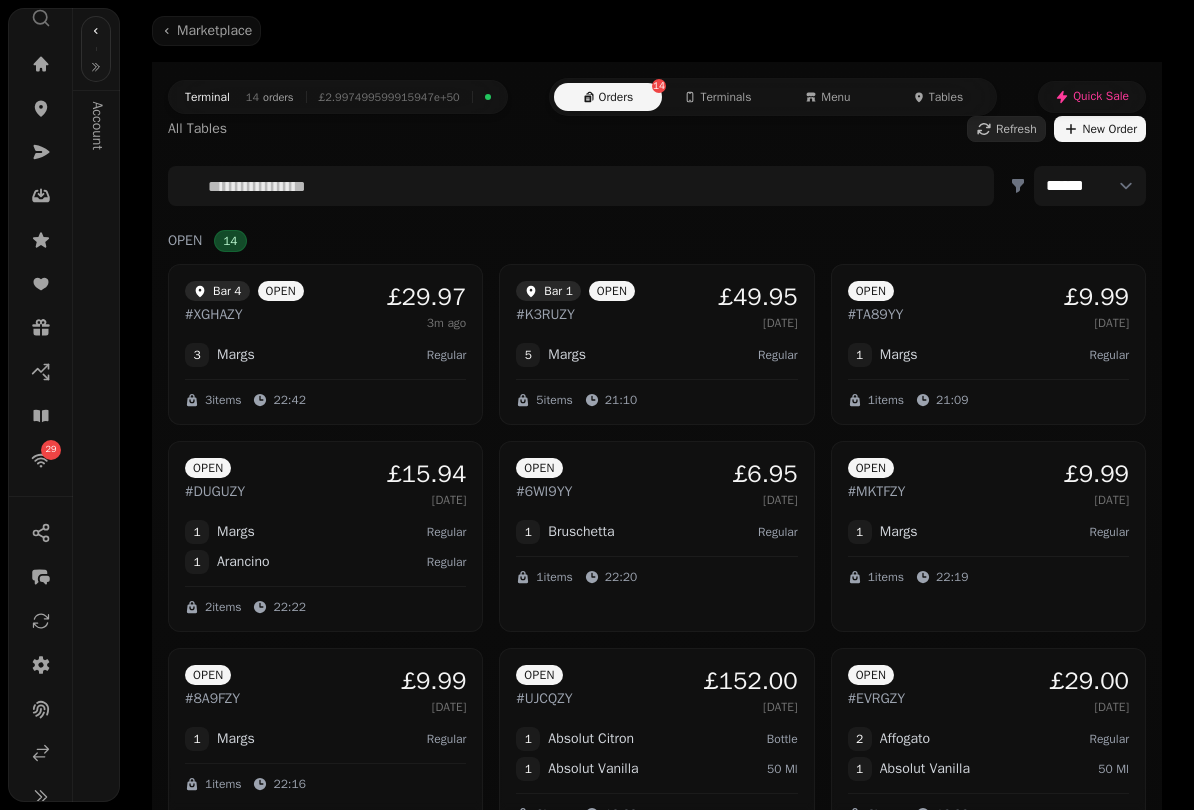 click on "OPEN" at bounding box center (286, 468) 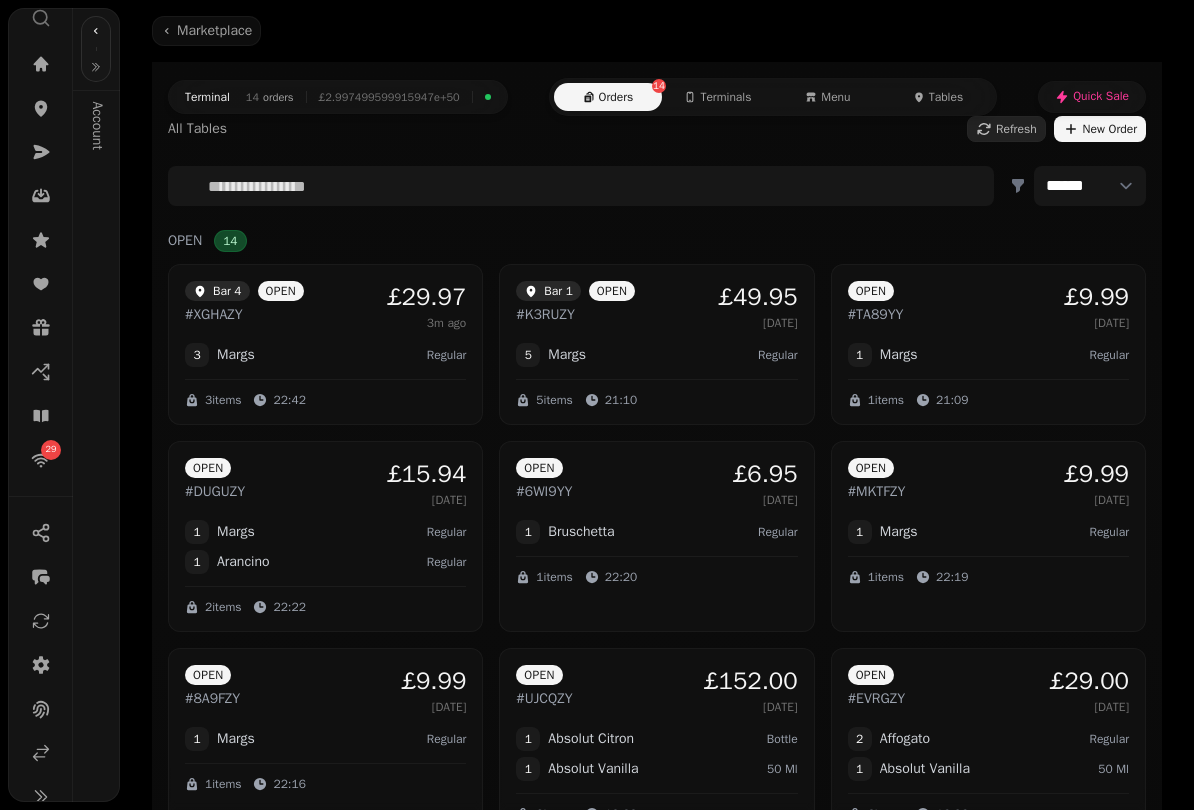 click 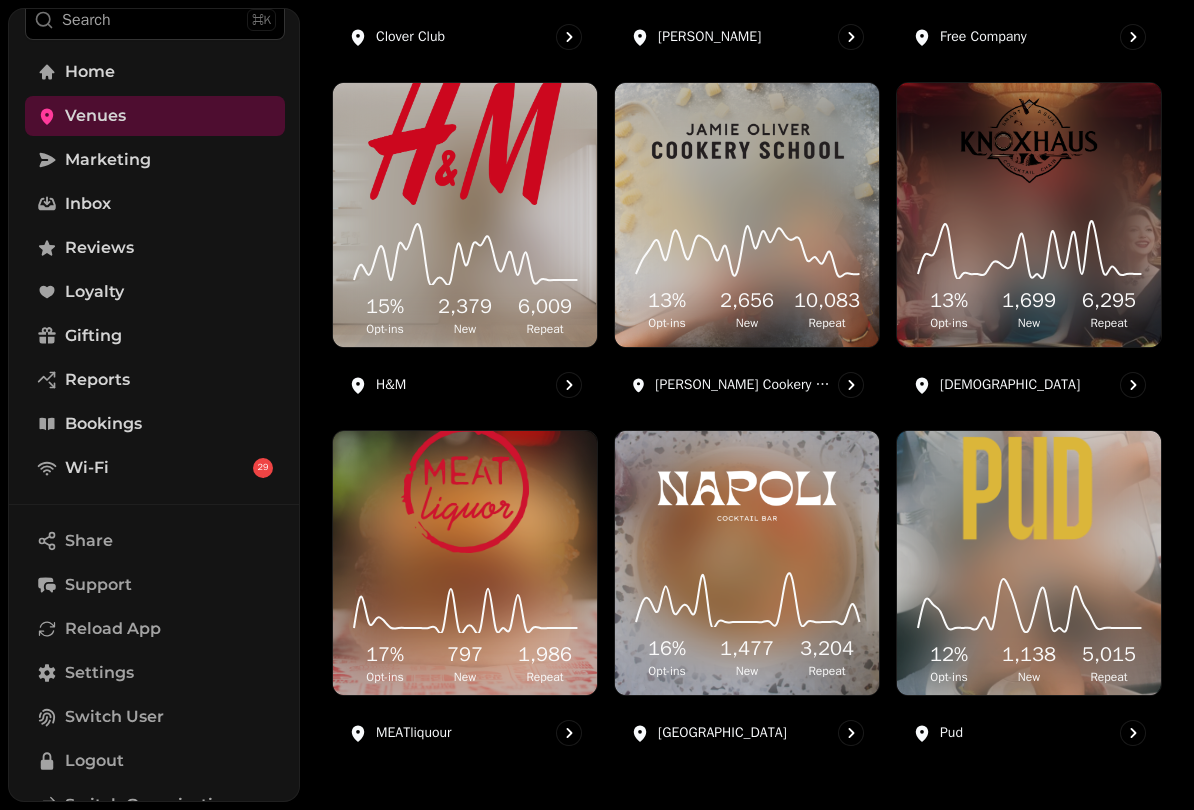 scroll, scrollTop: 922, scrollLeft: 0, axis: vertical 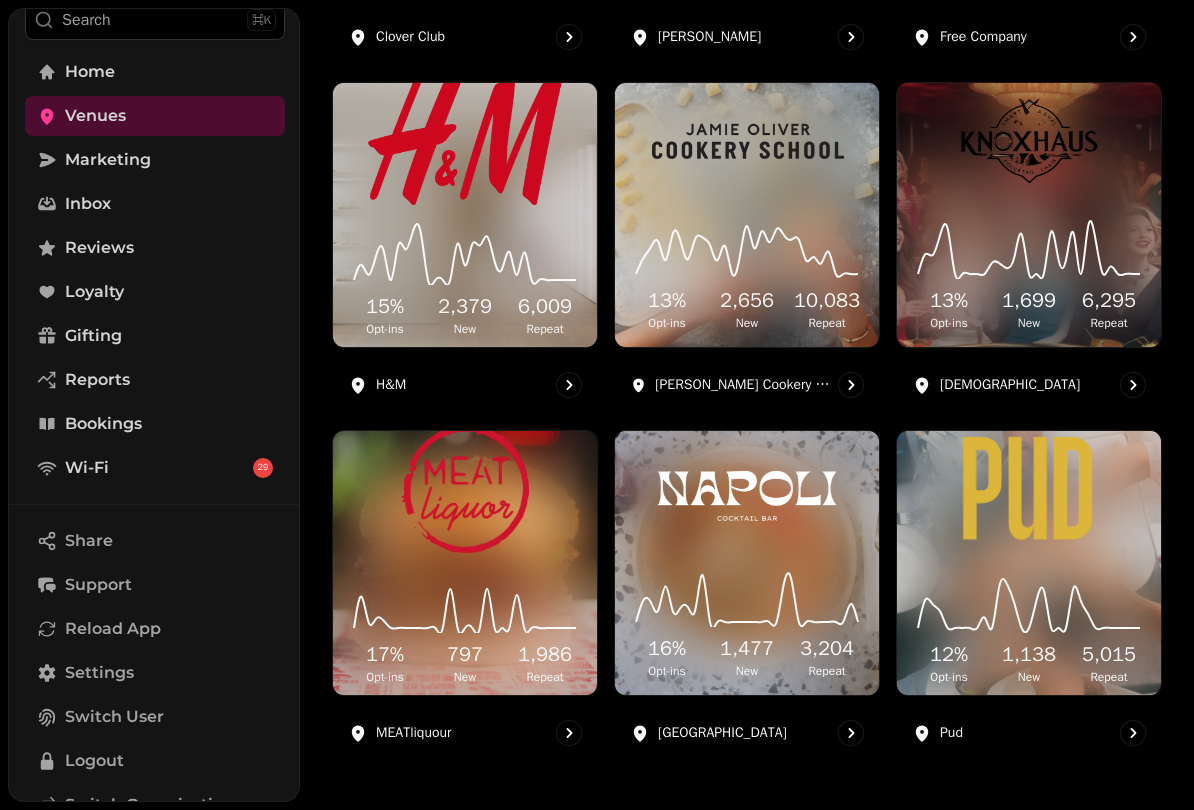 click at bounding box center [747, 489] 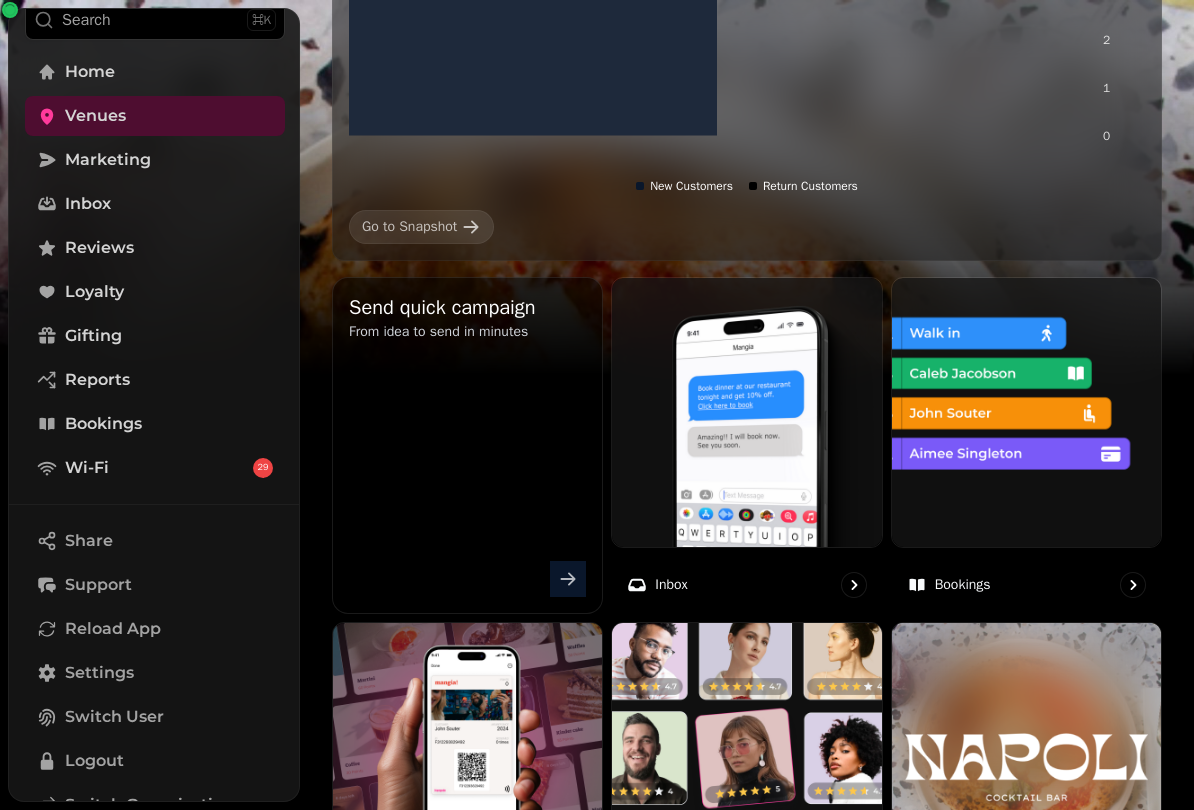 scroll, scrollTop: 745, scrollLeft: 0, axis: vertical 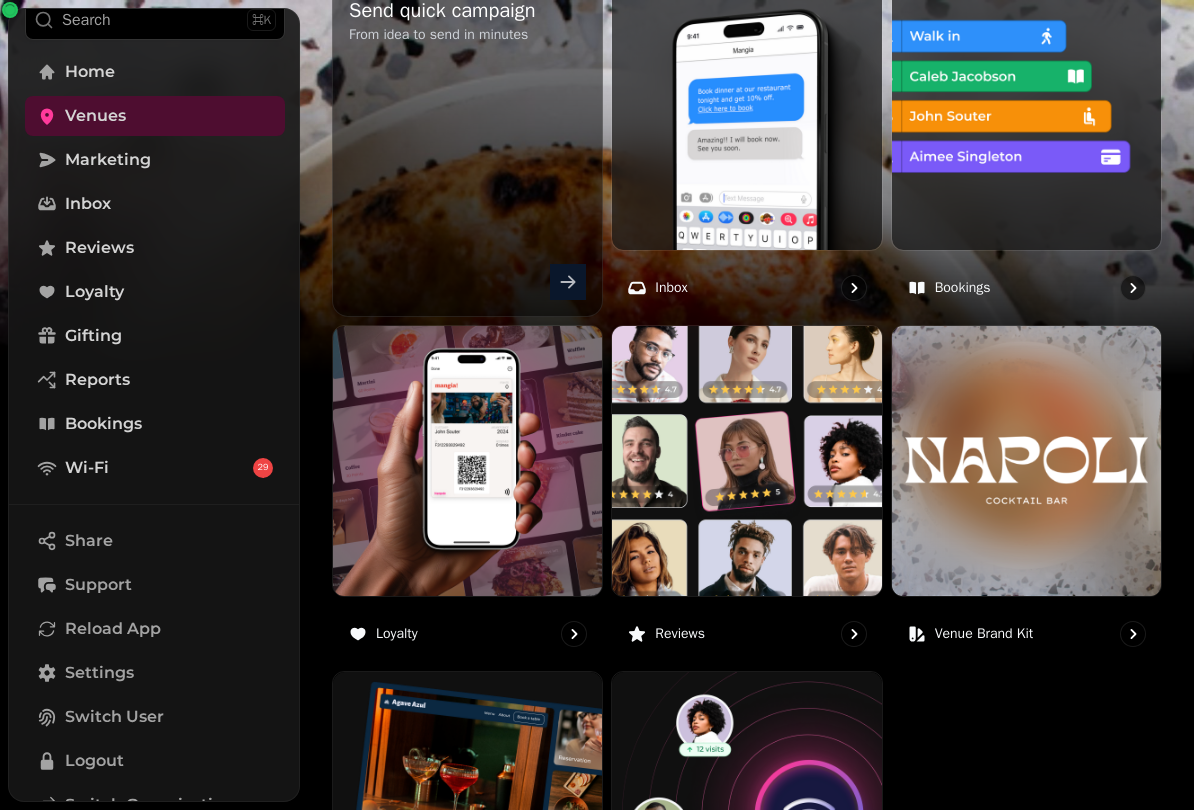 click at bounding box center [1026, 115] 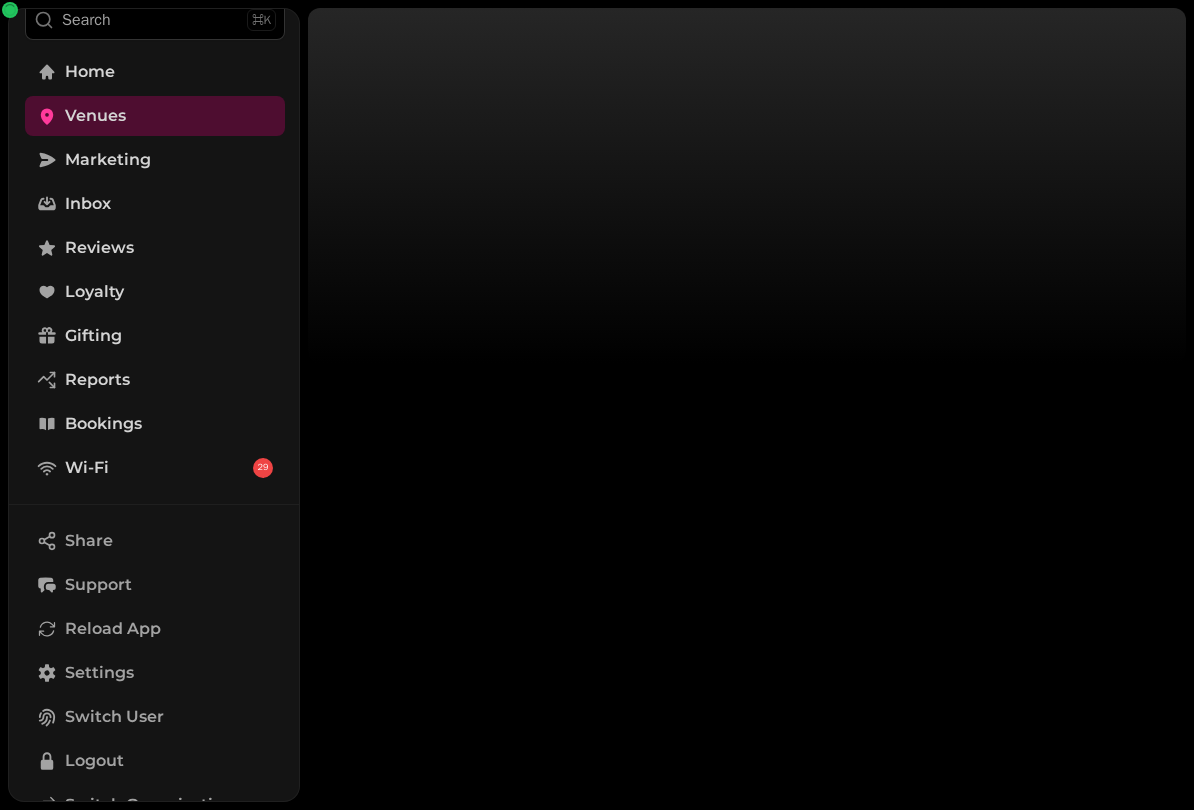 scroll, scrollTop: 0, scrollLeft: 0, axis: both 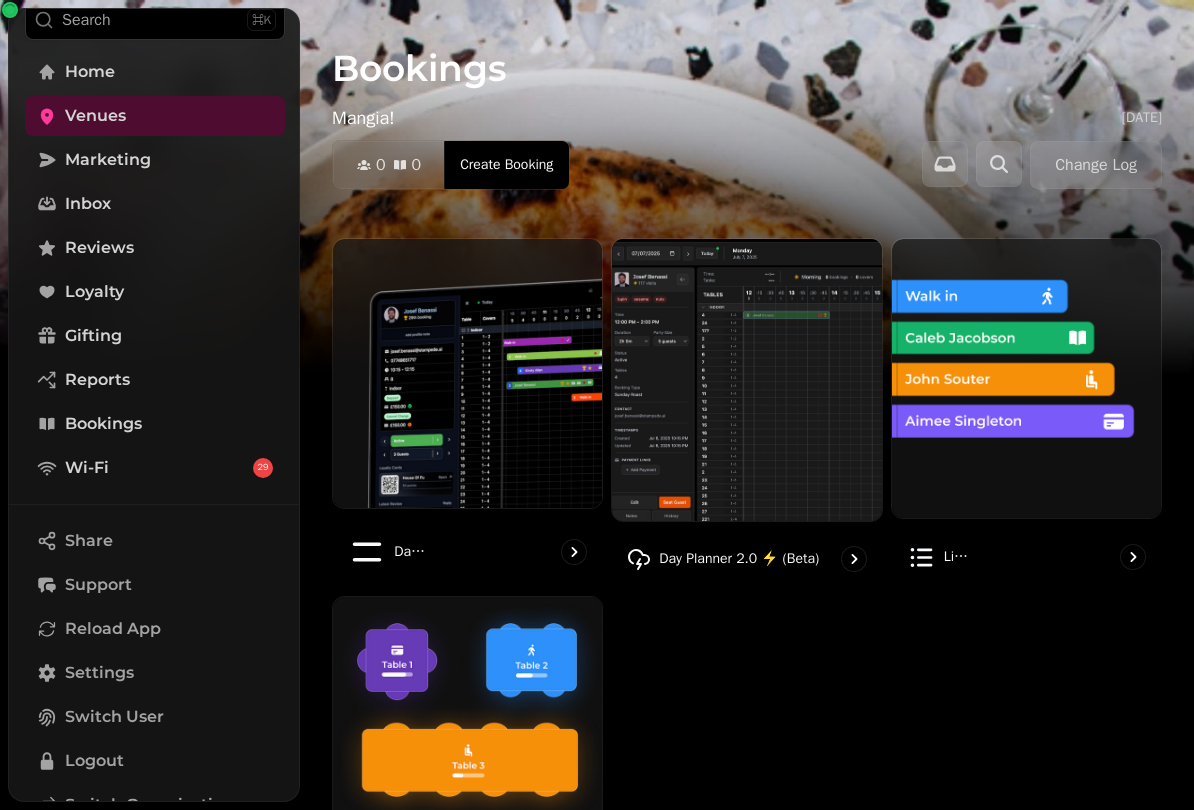 click at bounding box center (467, 373) 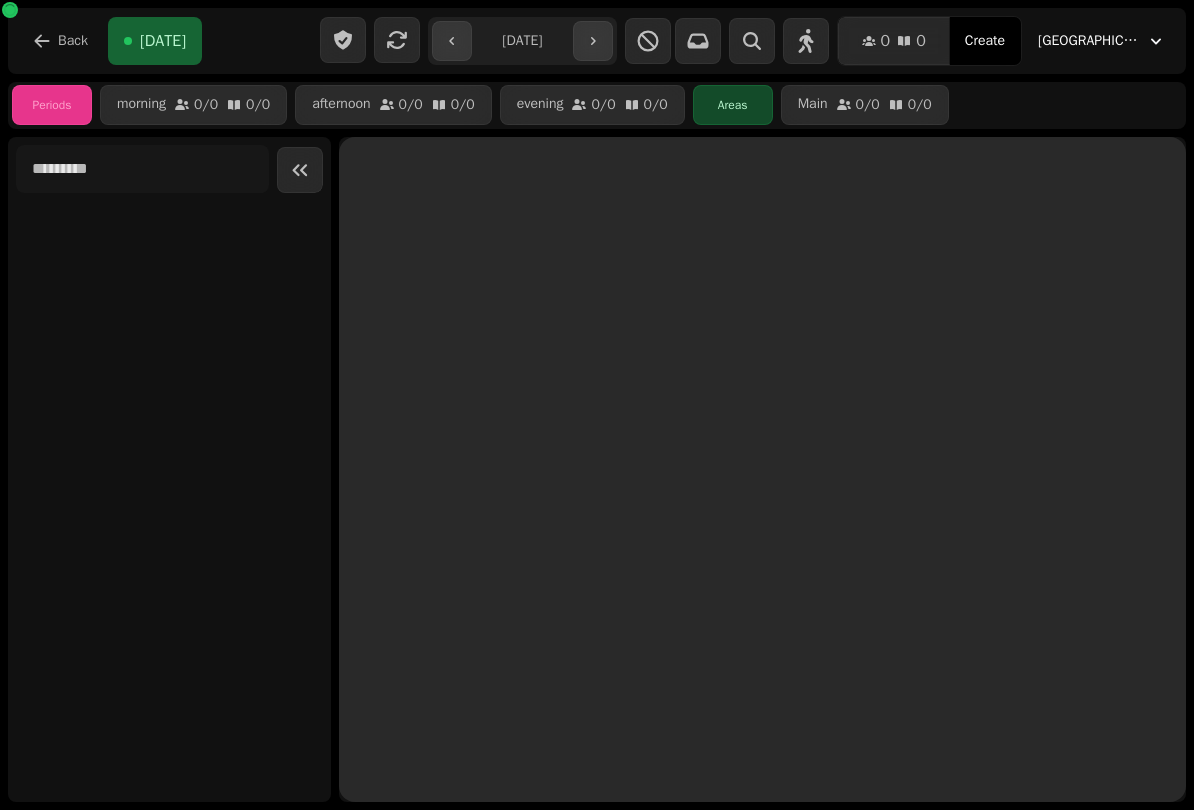 click on "Back" at bounding box center (60, 41) 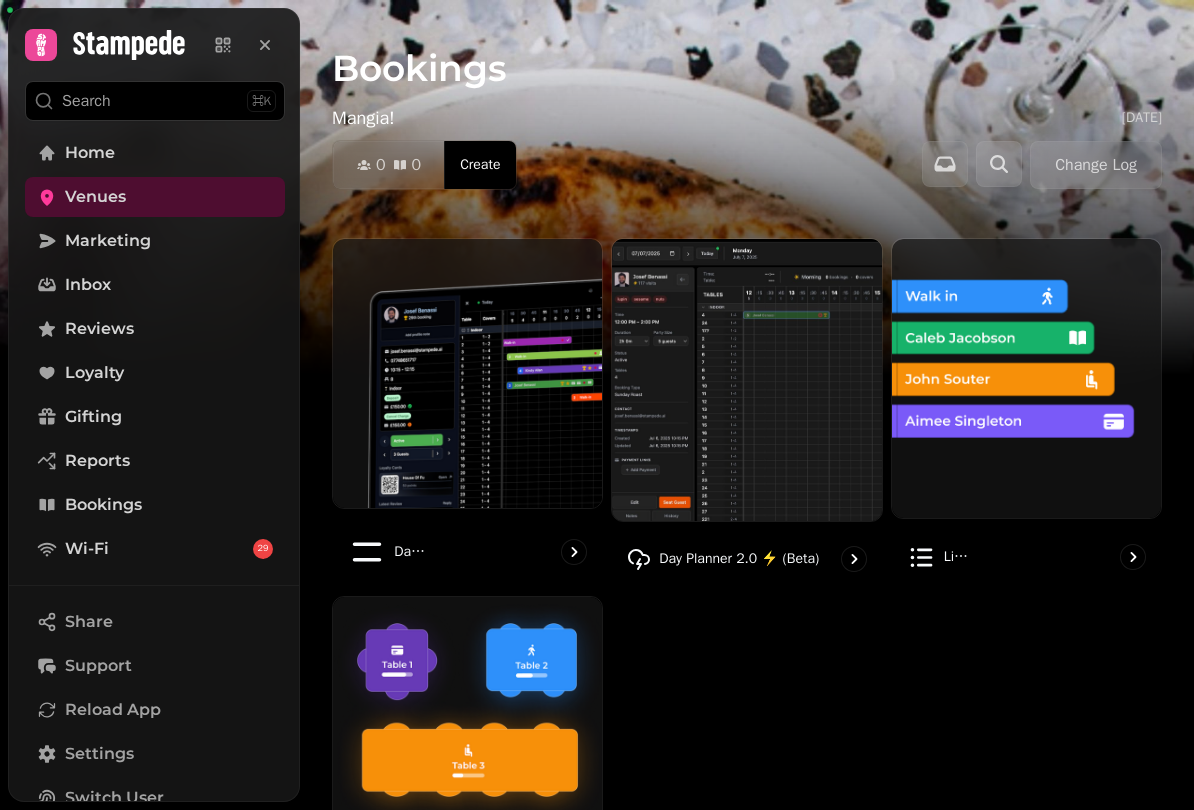 click at bounding box center (746, 380) 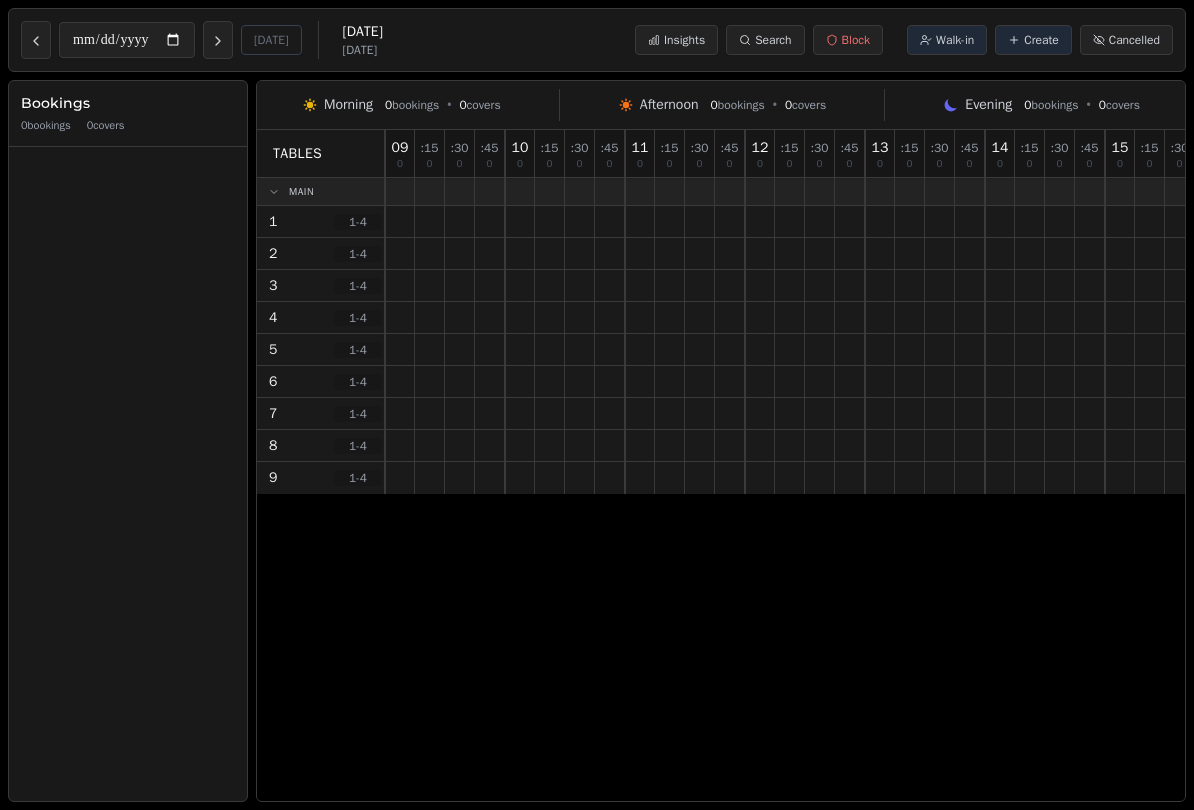 scroll, scrollTop: 0, scrollLeft: 0, axis: both 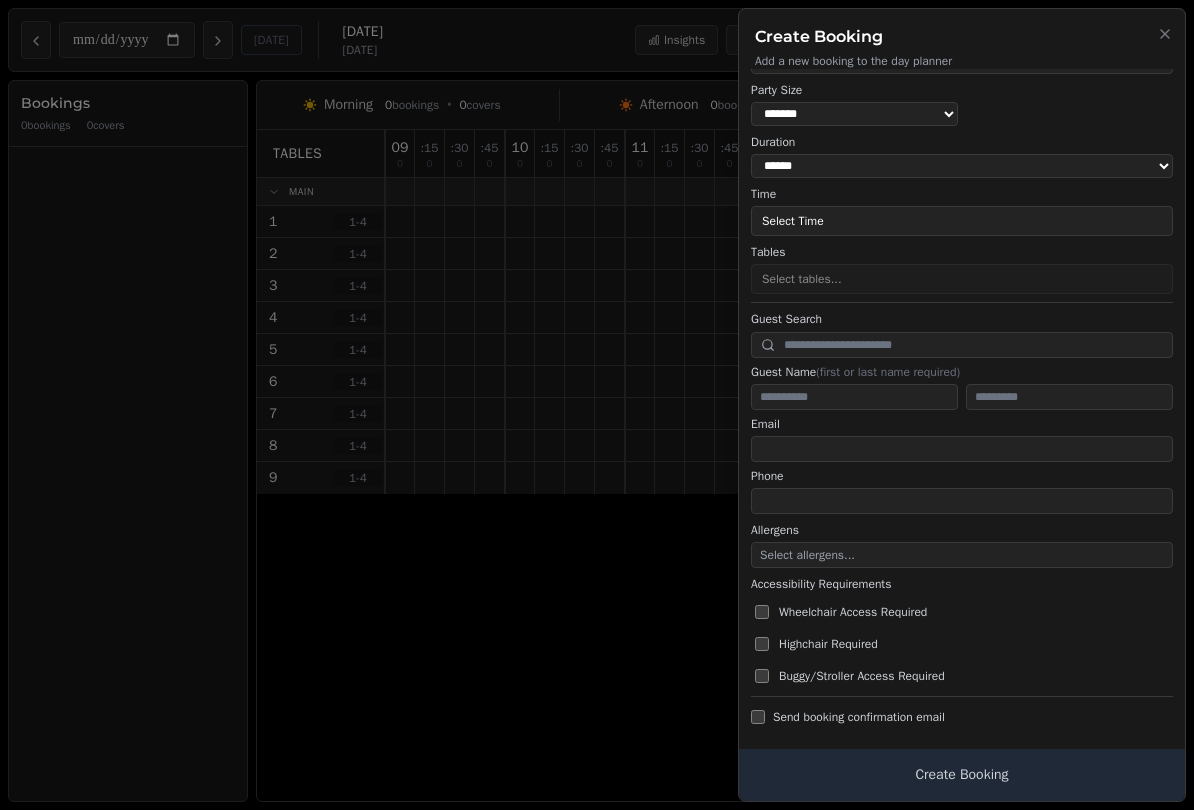 click on "Create Booking" at bounding box center (962, 775) 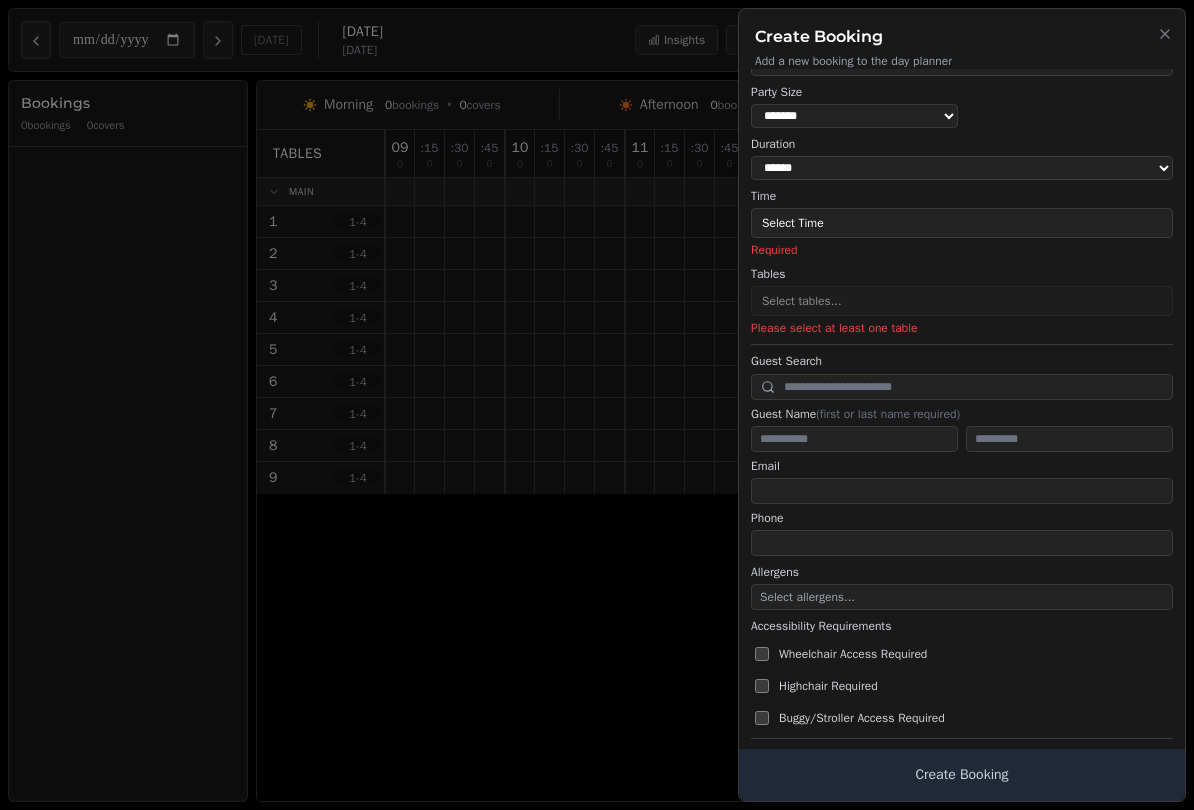 click on "Select Time" at bounding box center [962, 223] 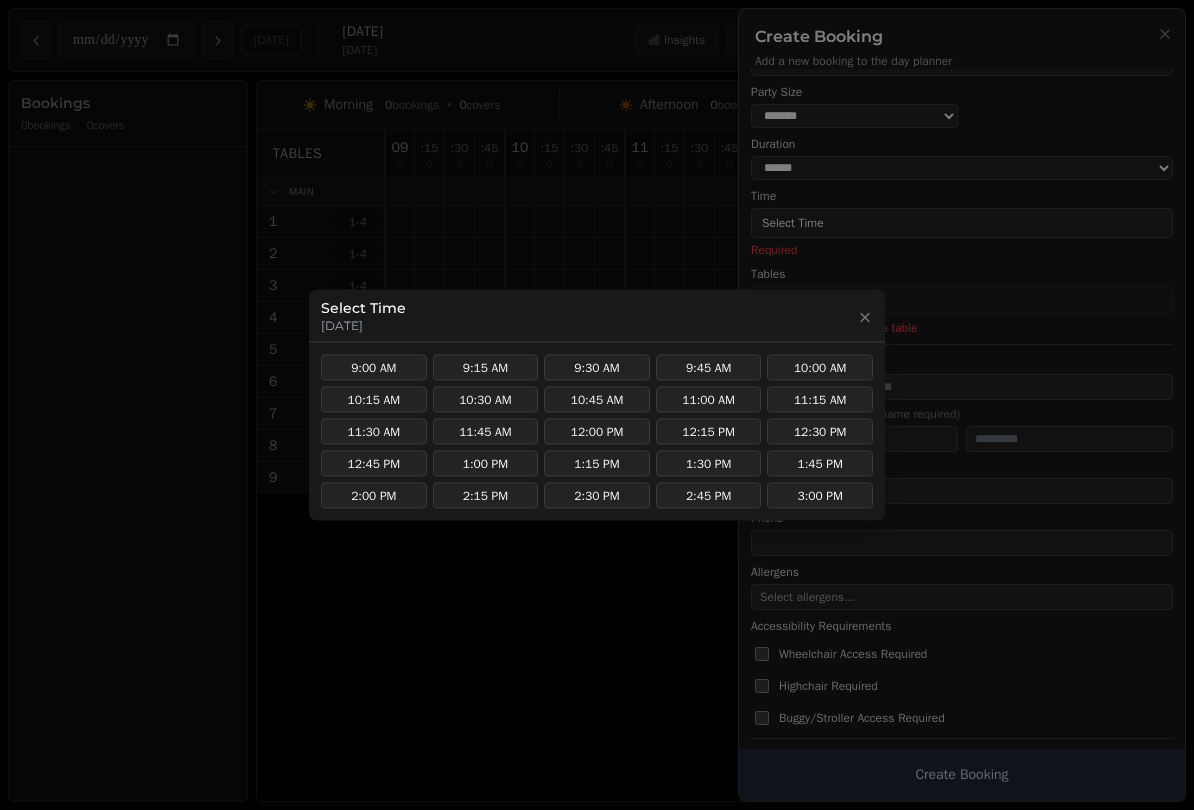 click on "10:45 AM" at bounding box center [597, 400] 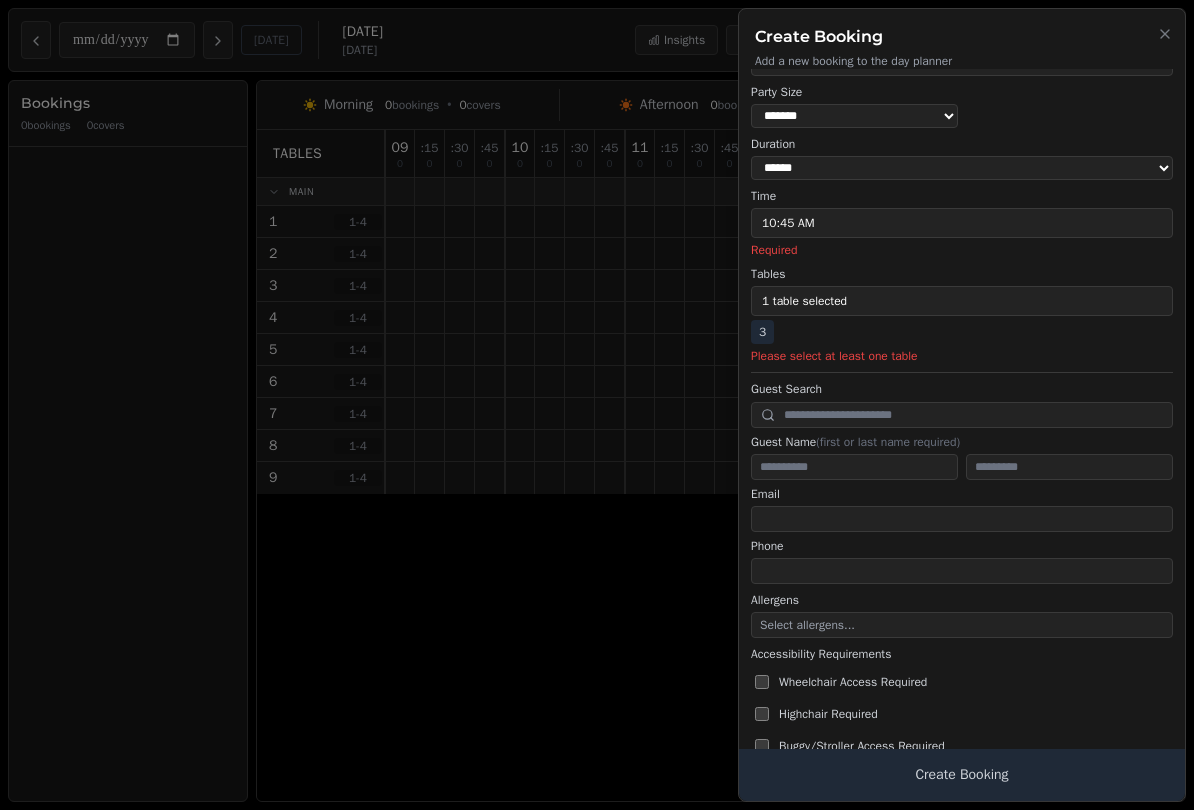 click on "1 table selected" at bounding box center [962, 301] 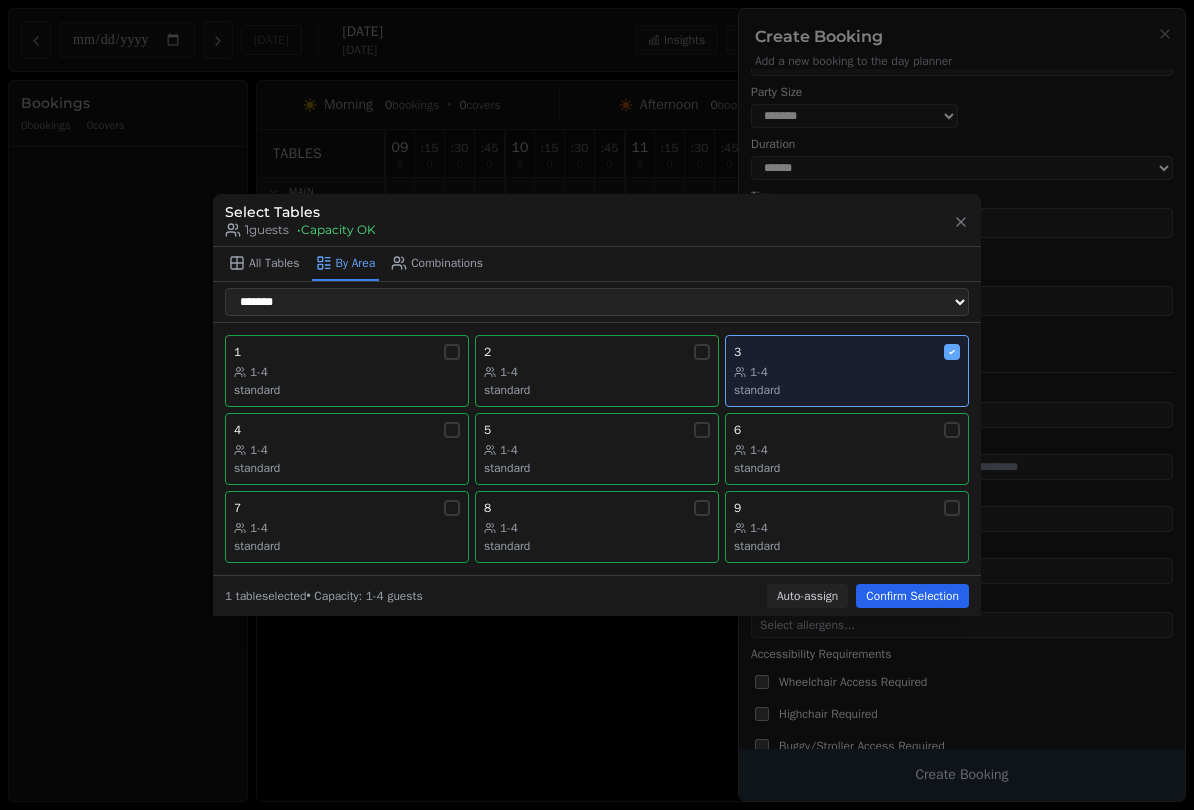 click on "5 1-4 standard" at bounding box center (597, 449) 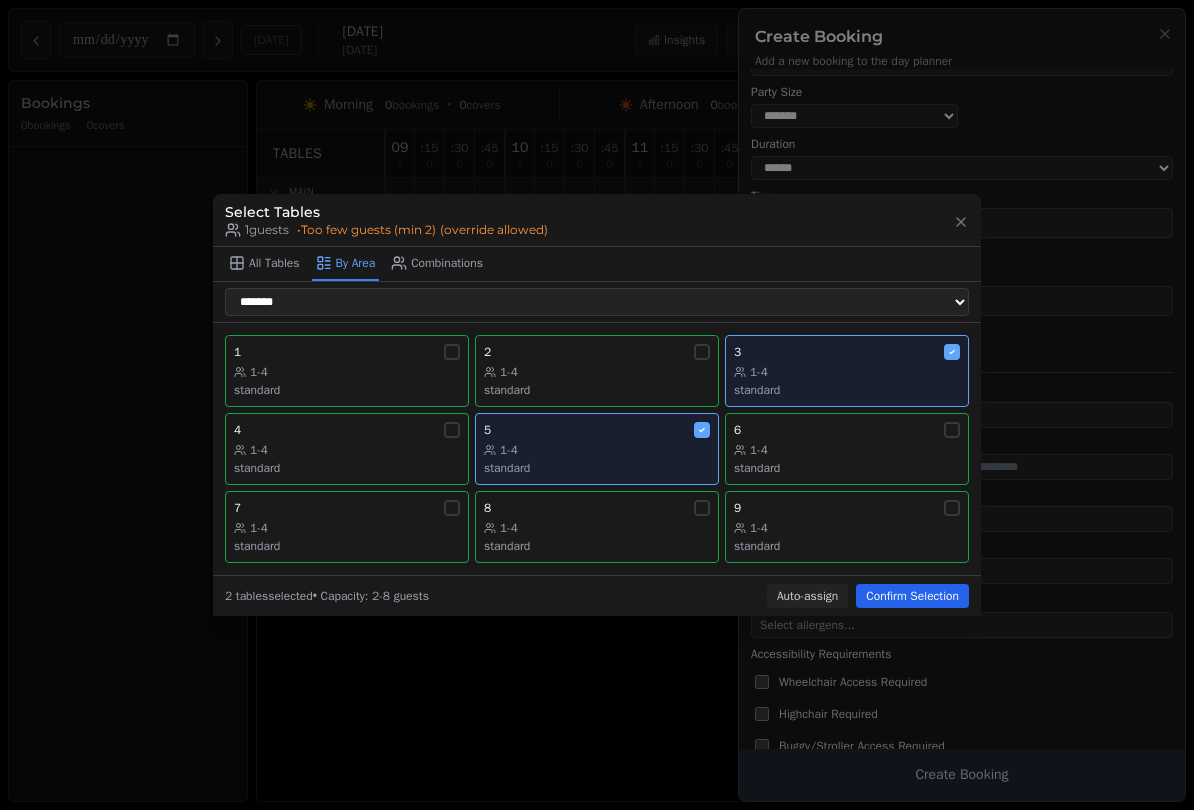 click on "Confirm Selection" at bounding box center (912, 596) 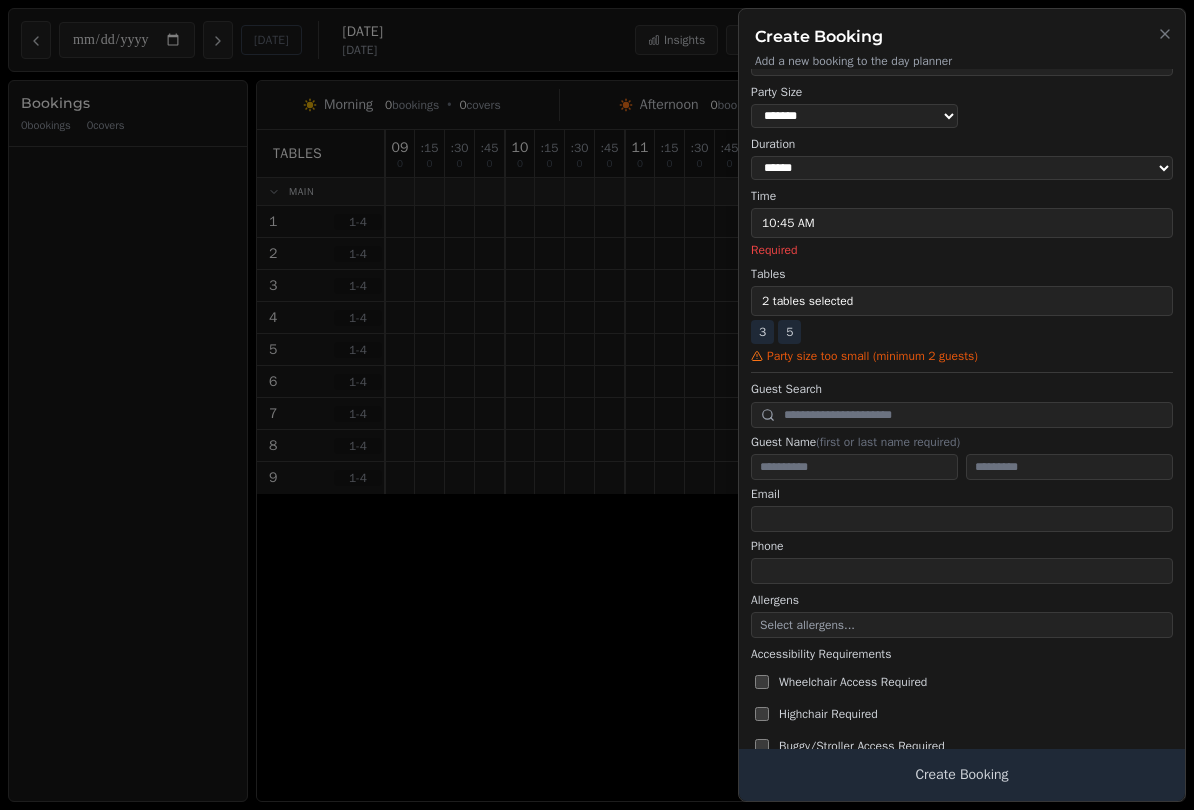 click at bounding box center (597, 405) 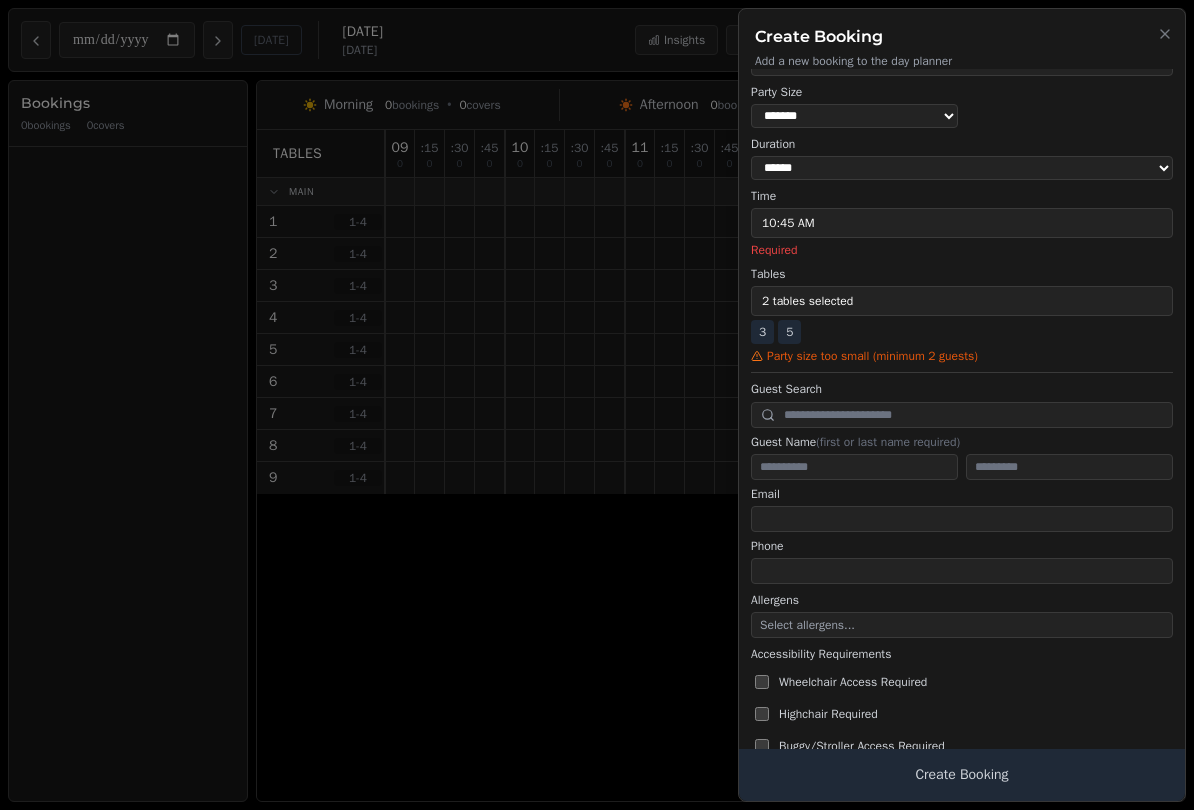 click at bounding box center (597, 405) 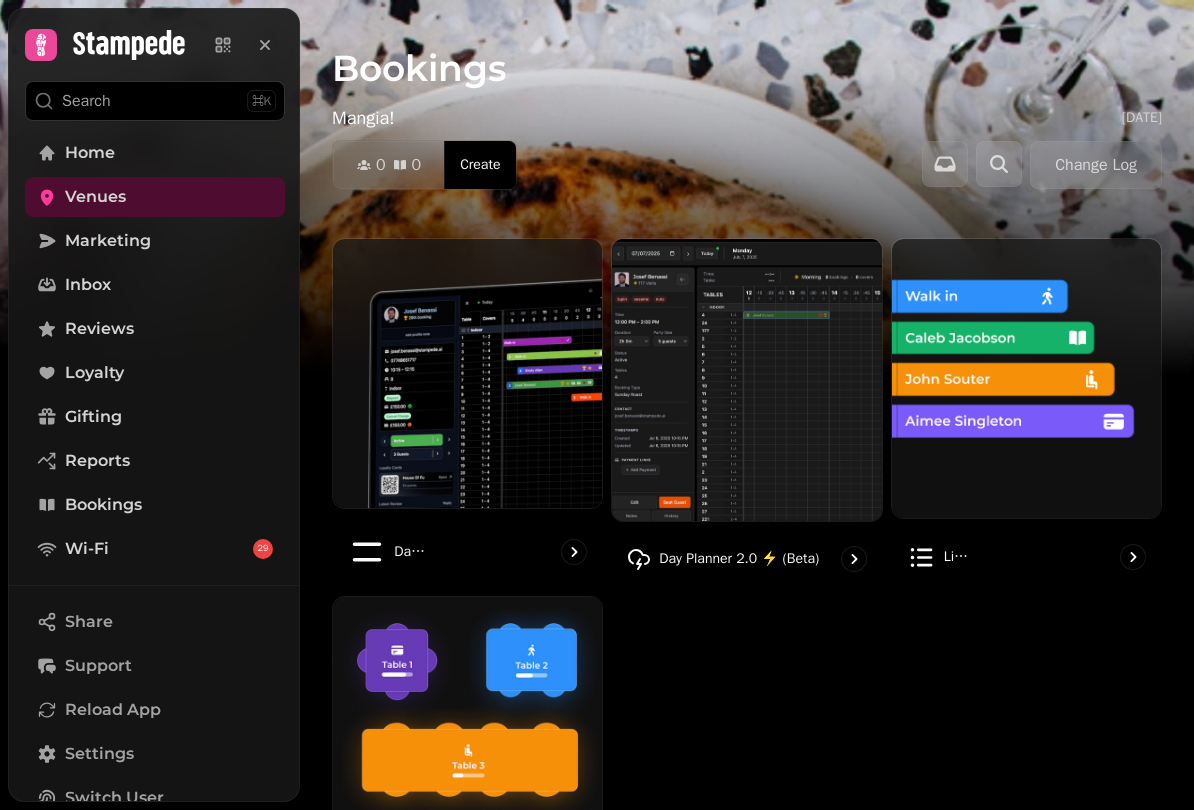 scroll, scrollTop: 0, scrollLeft: 0, axis: both 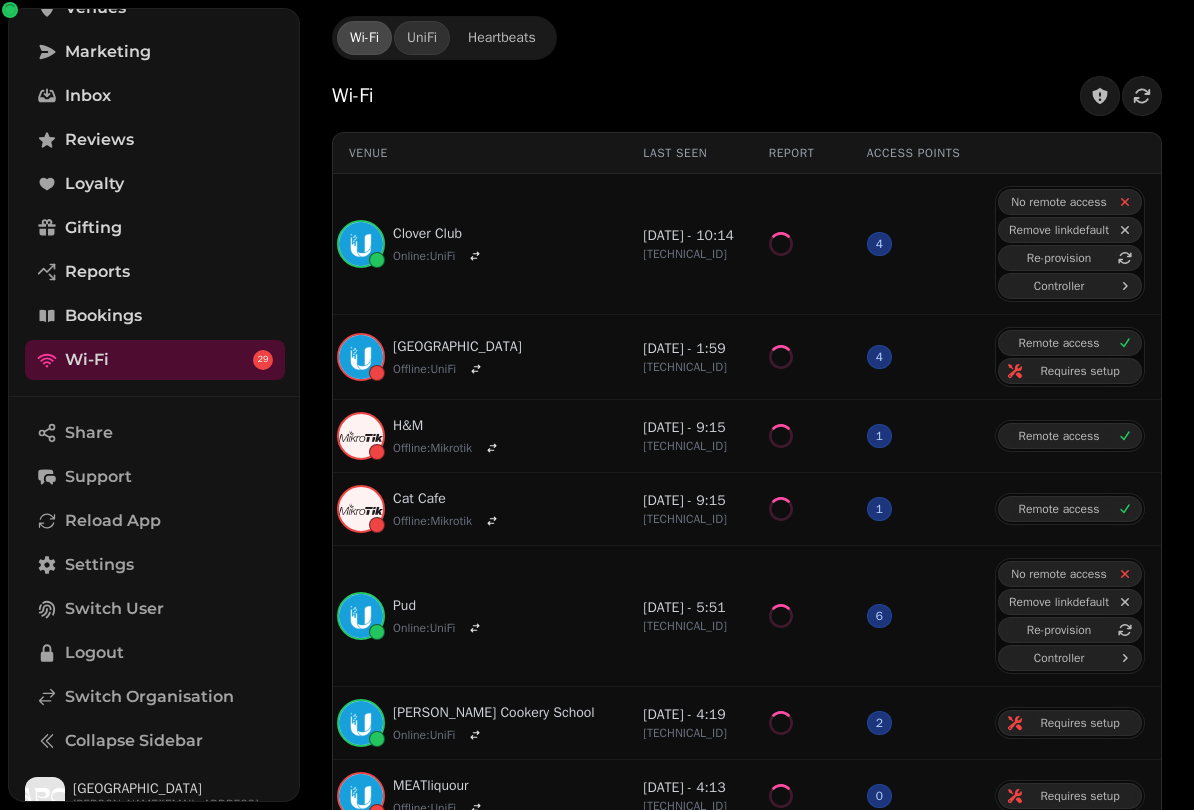 click on "Switch Organisation" at bounding box center (149, 697) 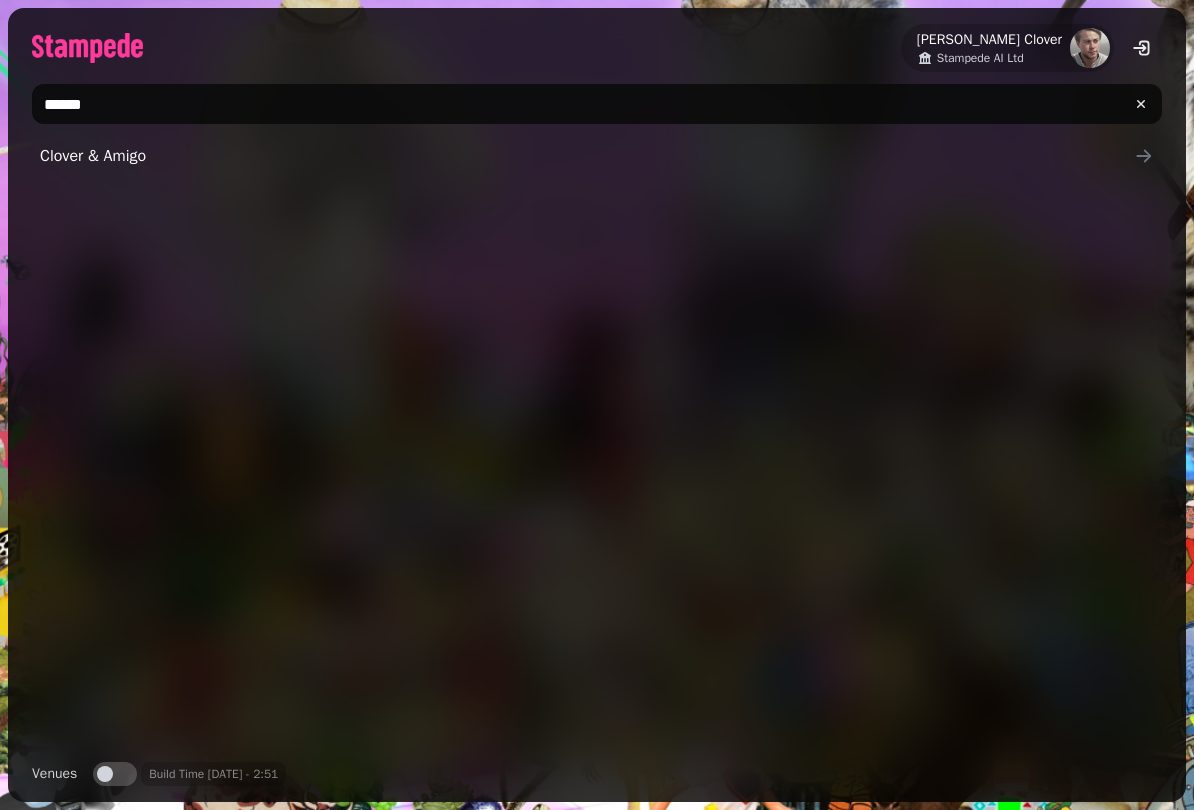 click on "******" at bounding box center [597, 104] 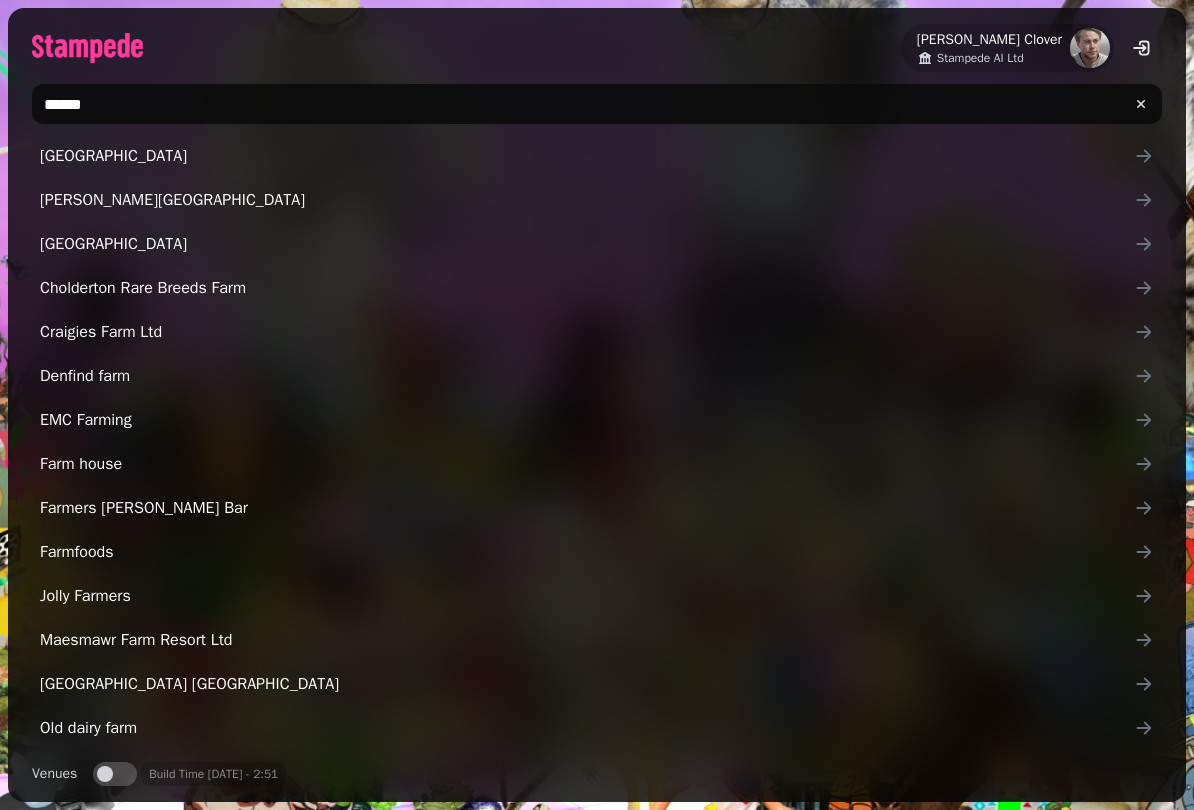 type on "*******" 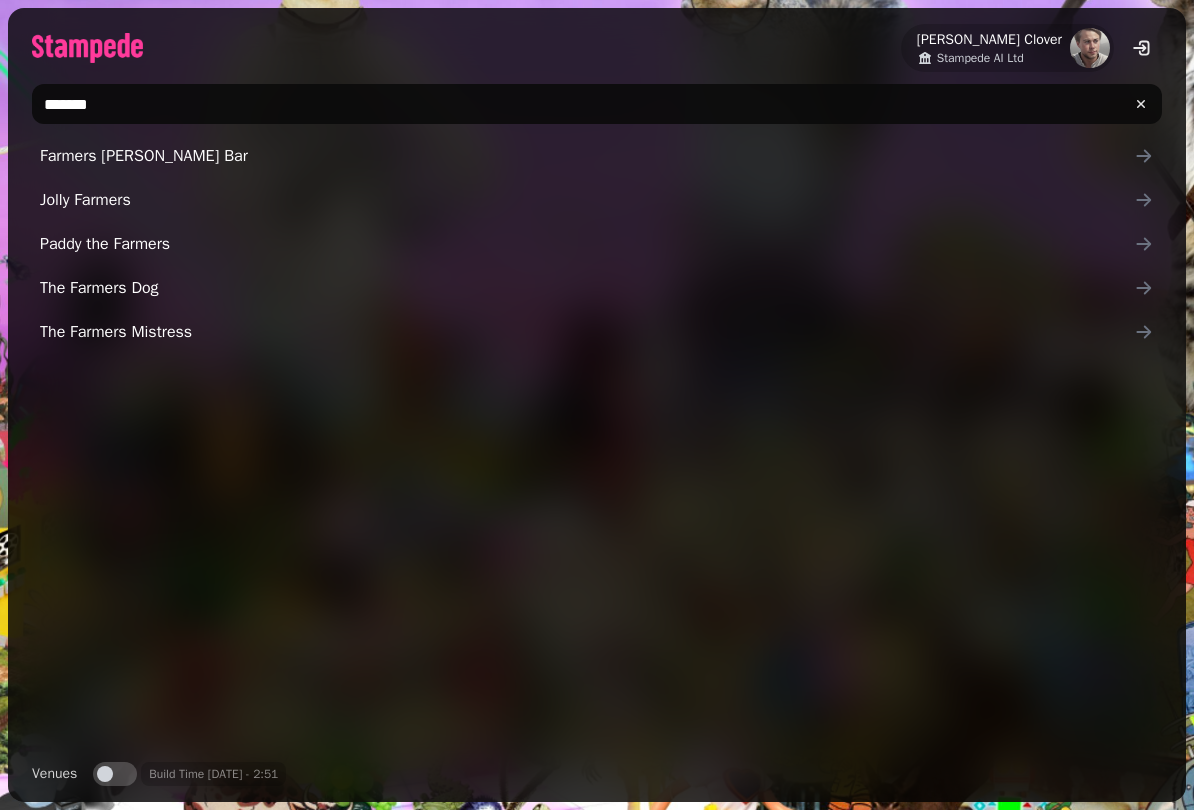 click on "The Farmers Dog" at bounding box center (587, 288) 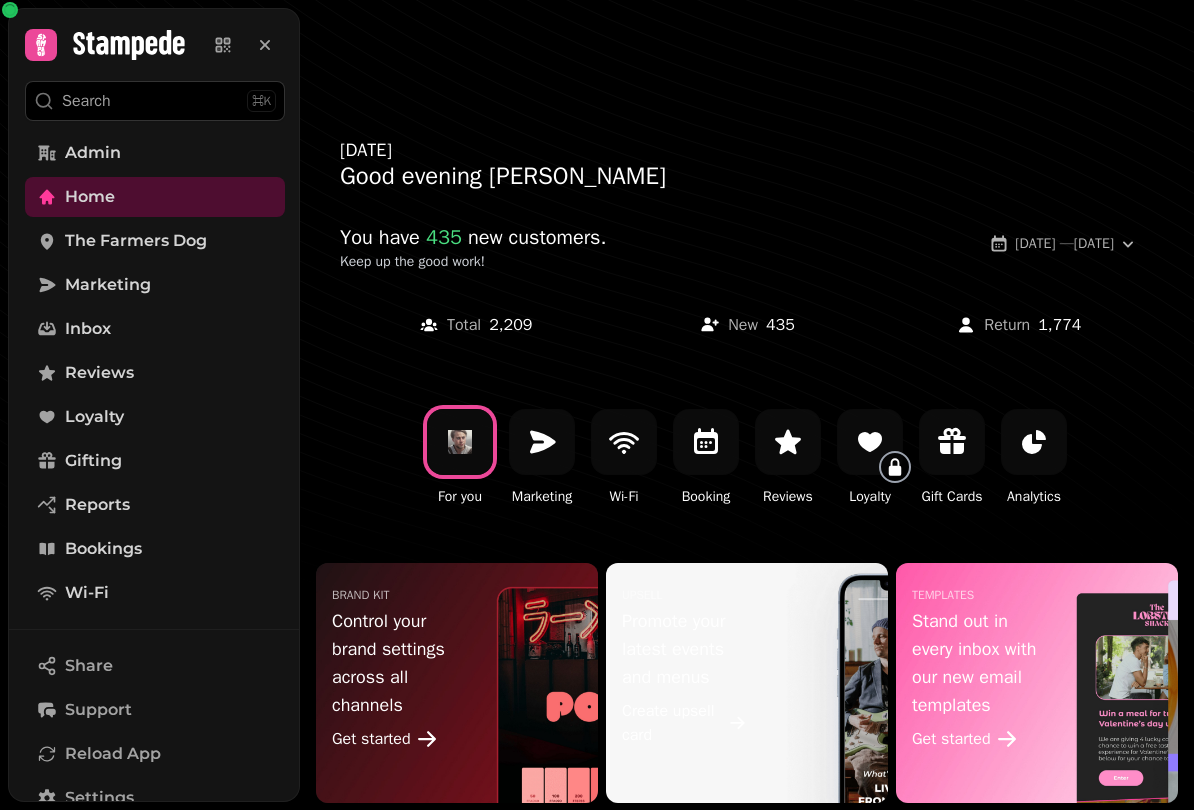 click on "The Farmers Dog" at bounding box center [136, 241] 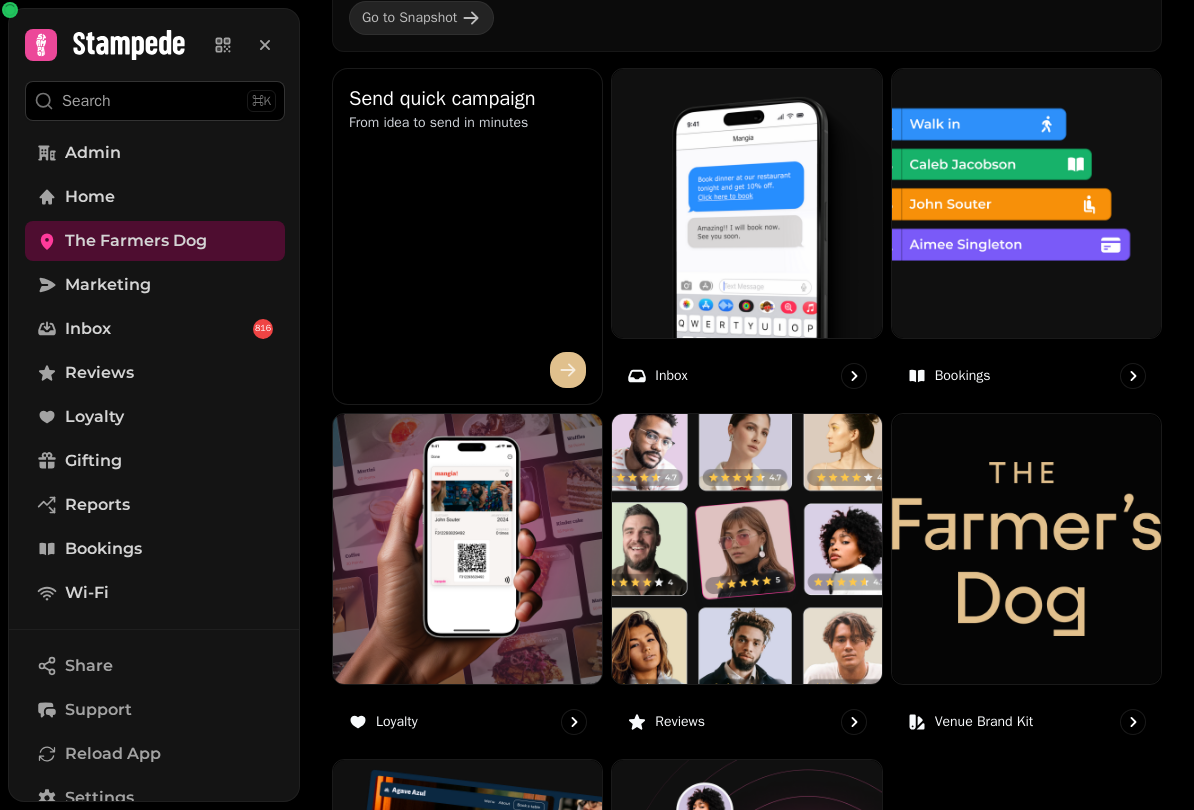 scroll, scrollTop: 618, scrollLeft: 0, axis: vertical 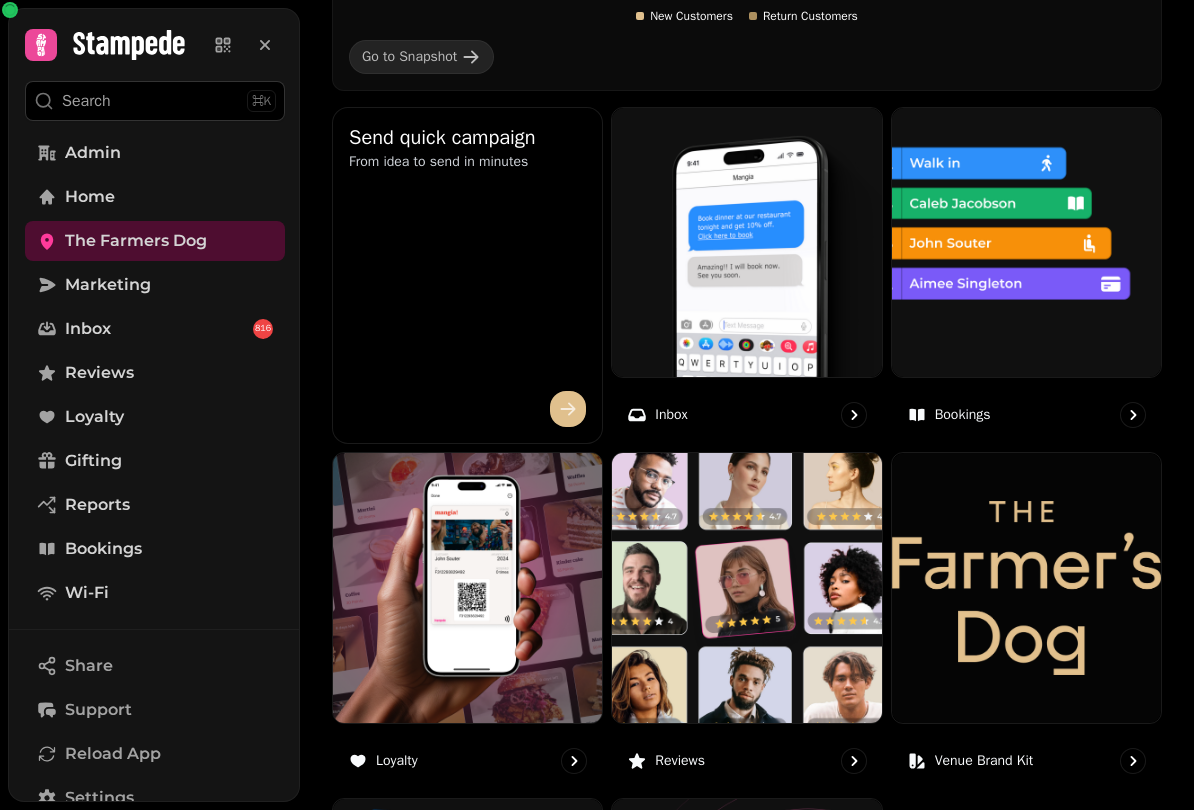click at bounding box center [1026, 242] 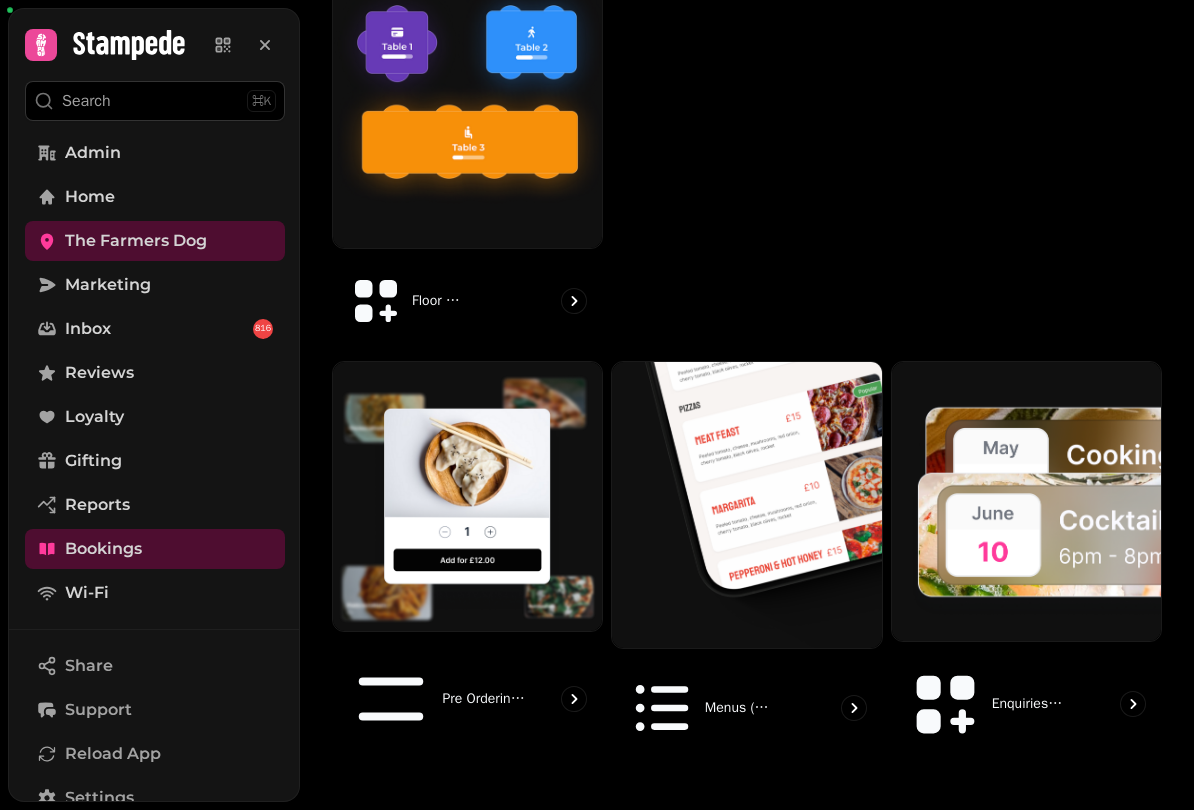 scroll, scrollTop: 0, scrollLeft: 0, axis: both 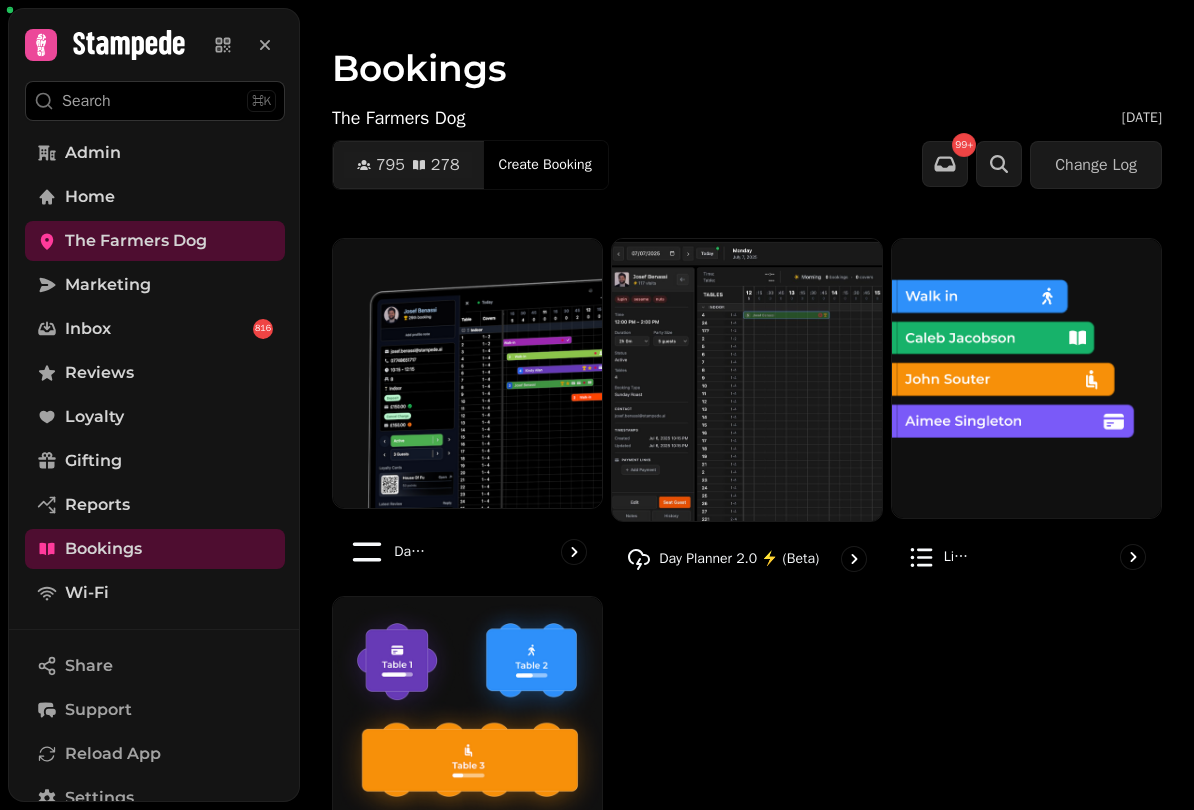 click at bounding box center [467, 373] 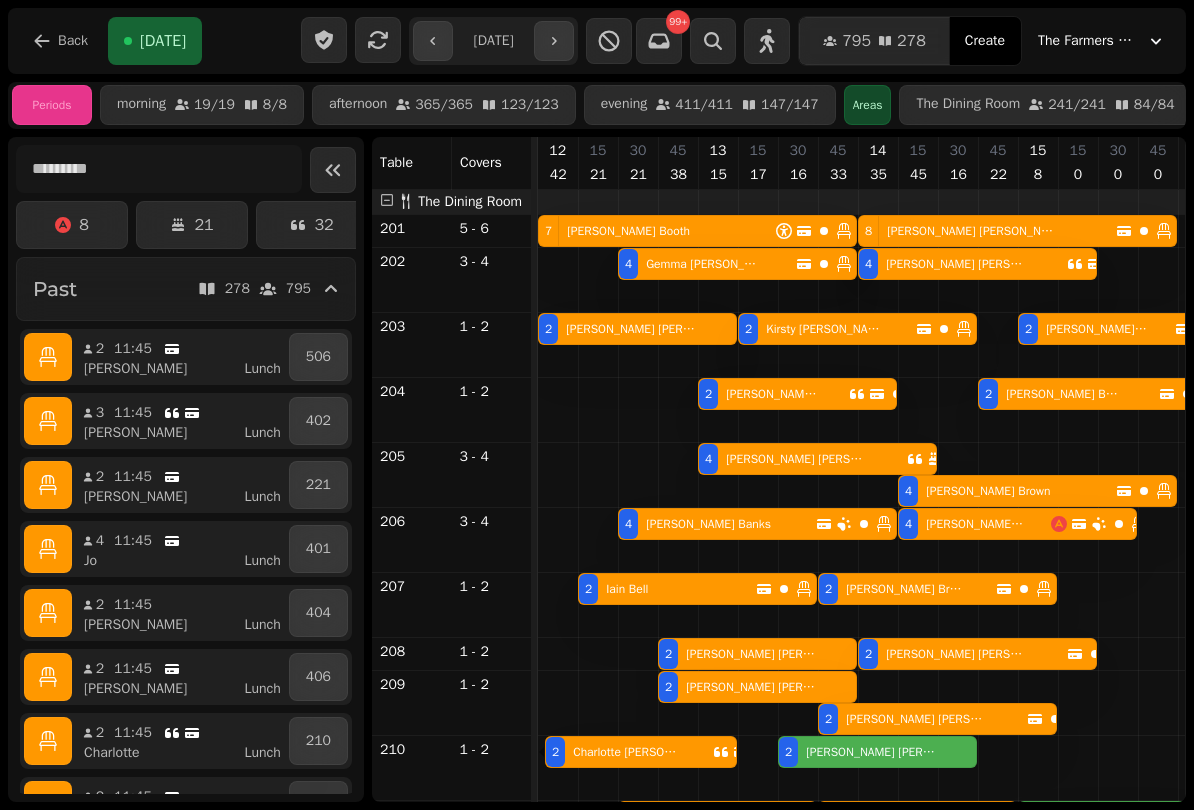 scroll, scrollTop: 0, scrollLeft: 1153, axis: horizontal 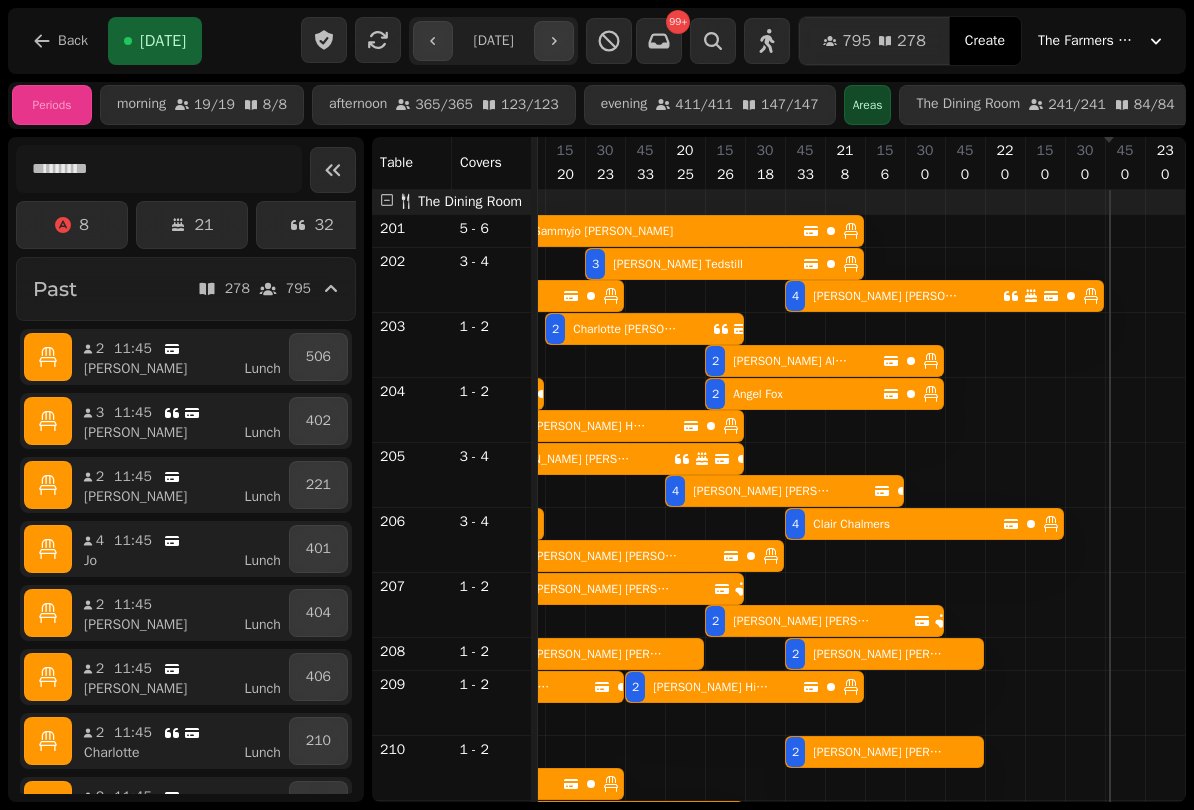 click on "[PERSON_NAME]" at bounding box center (188, 369) 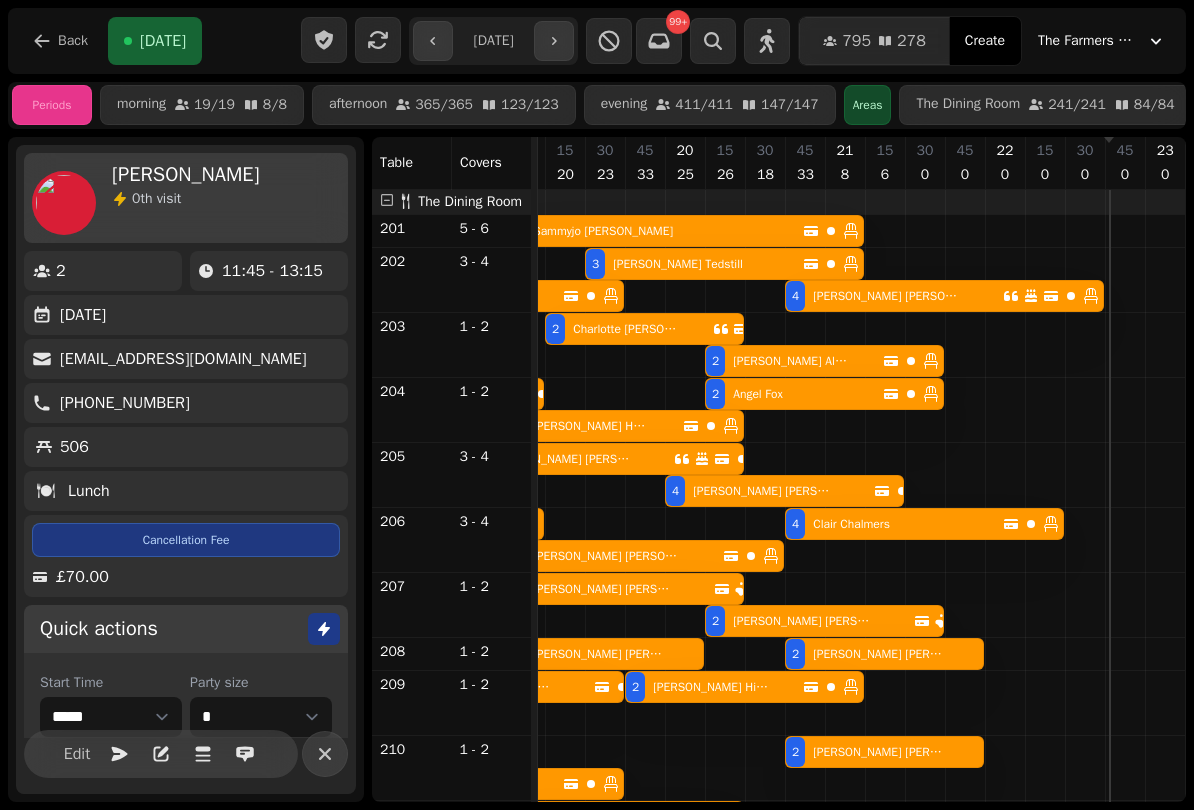 scroll, scrollTop: 0, scrollLeft: 0, axis: both 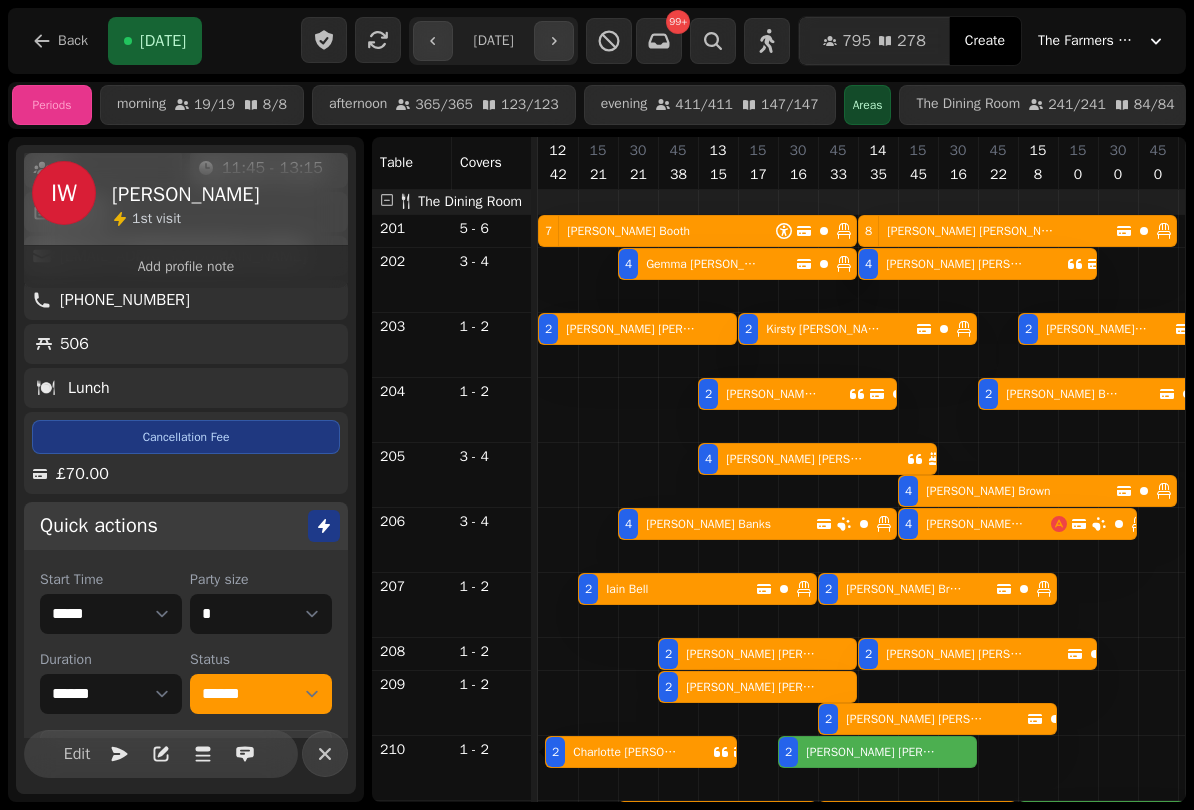 click on "Quick actions" at bounding box center [186, 526] 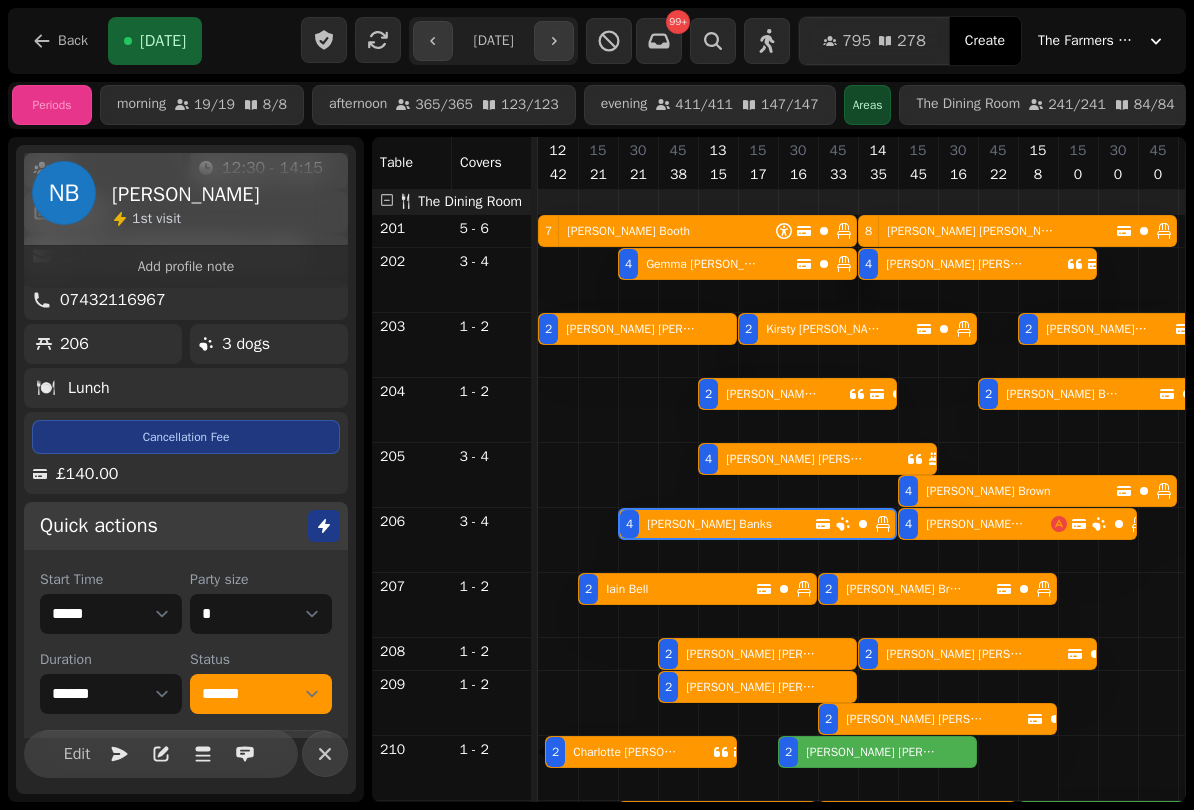 scroll, scrollTop: 0, scrollLeft: 67, axis: horizontal 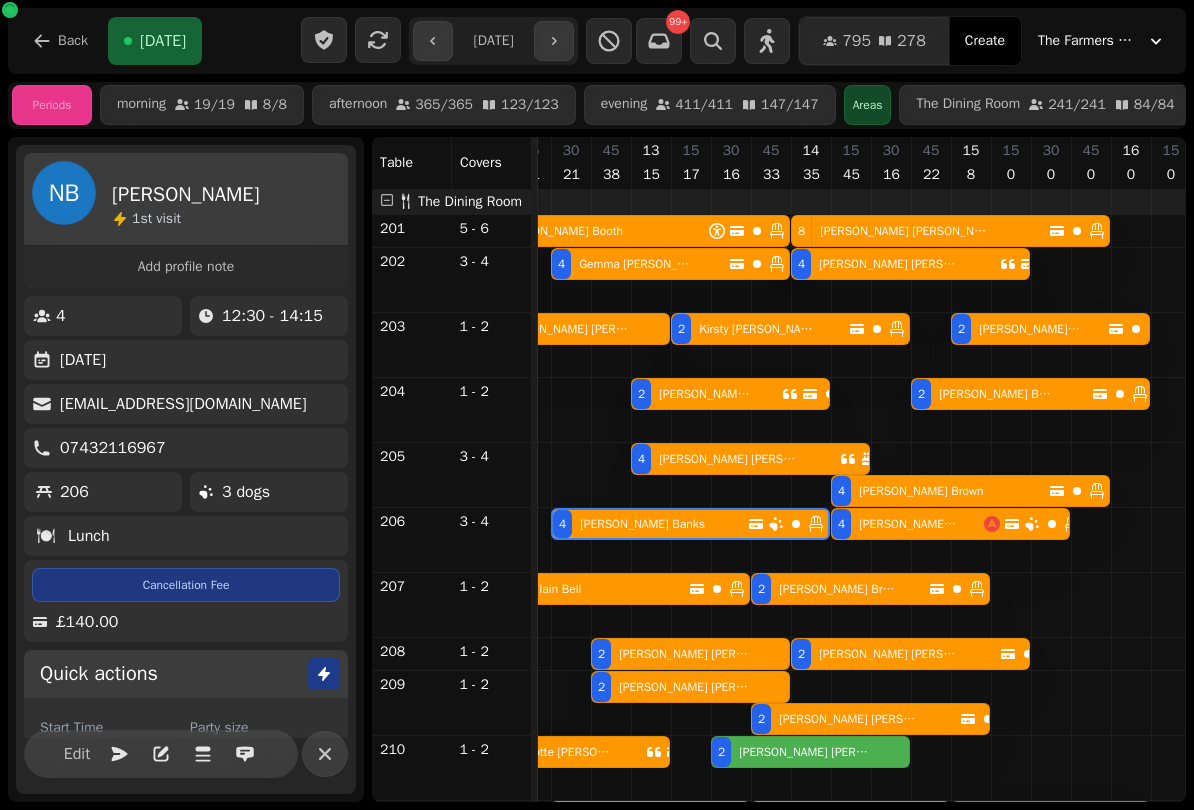 click on "[PERSON_NAME]" at bounding box center [185, 195] 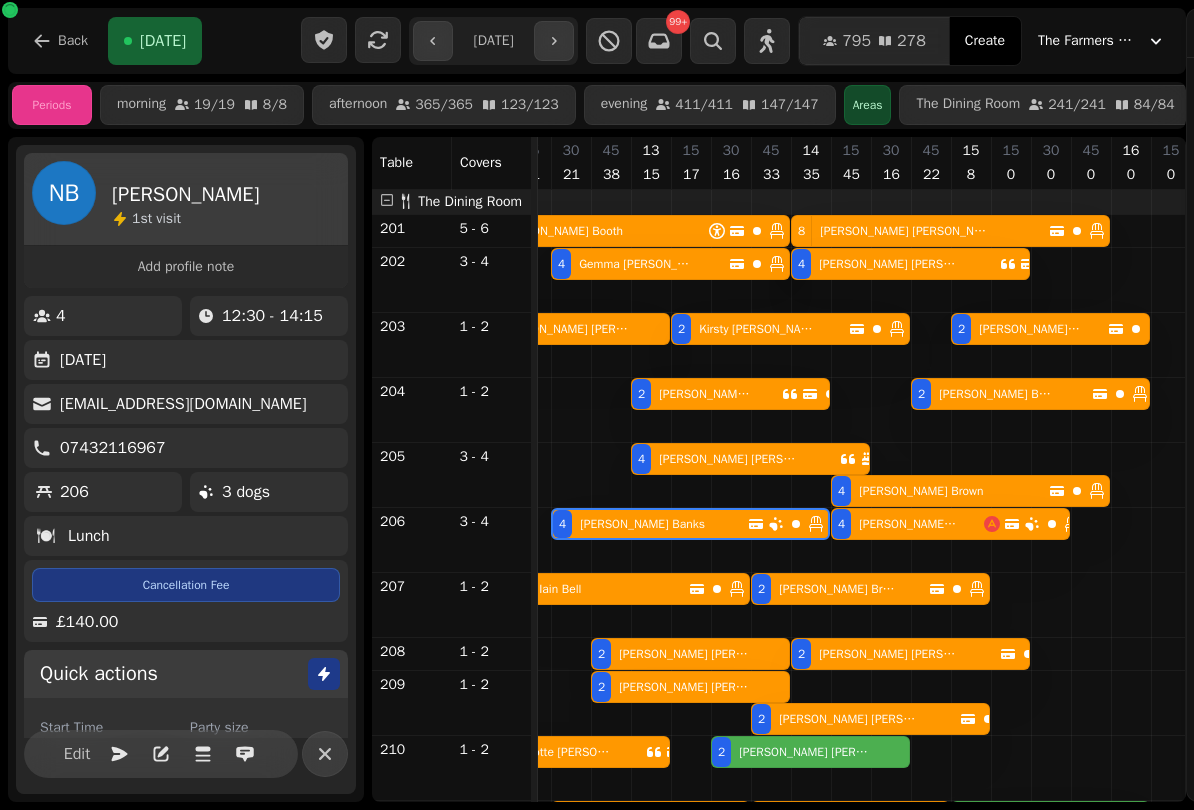 scroll, scrollTop: 0, scrollLeft: 0, axis: both 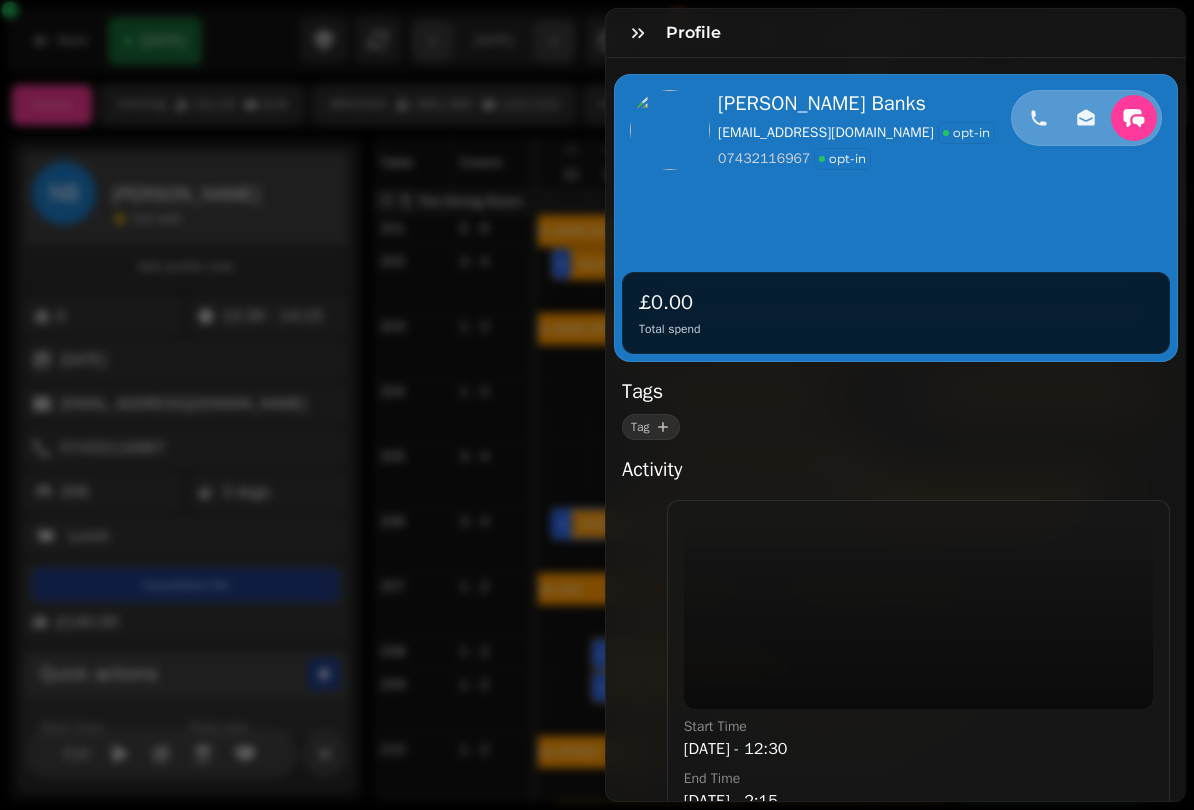 click at bounding box center [638, 33] 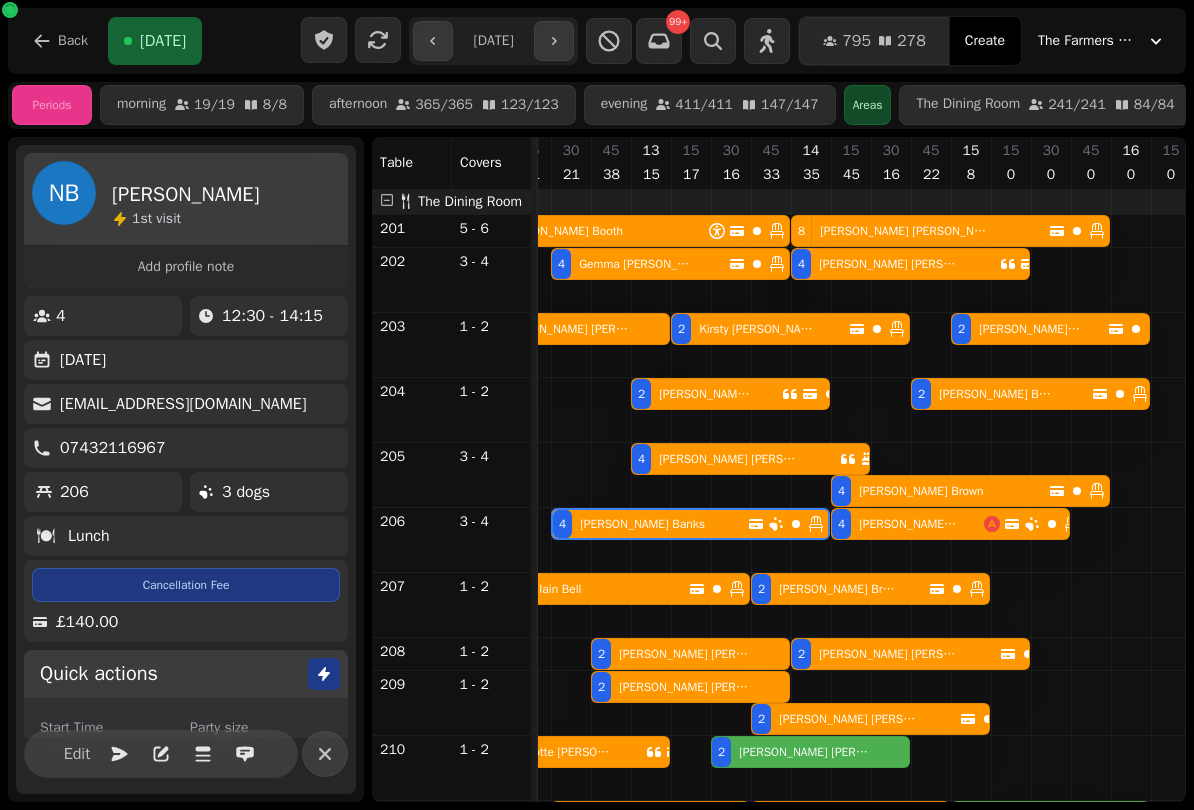 click on "Back" at bounding box center [73, 41] 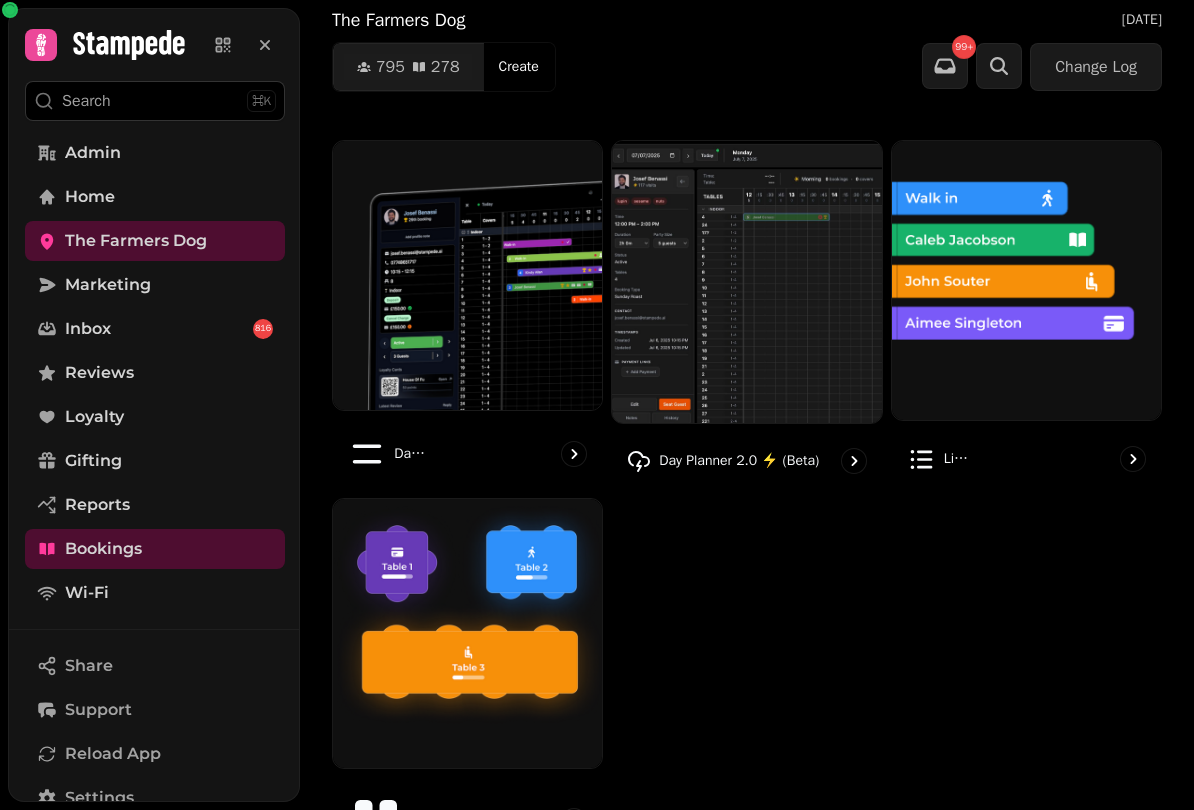 scroll, scrollTop: 145, scrollLeft: 0, axis: vertical 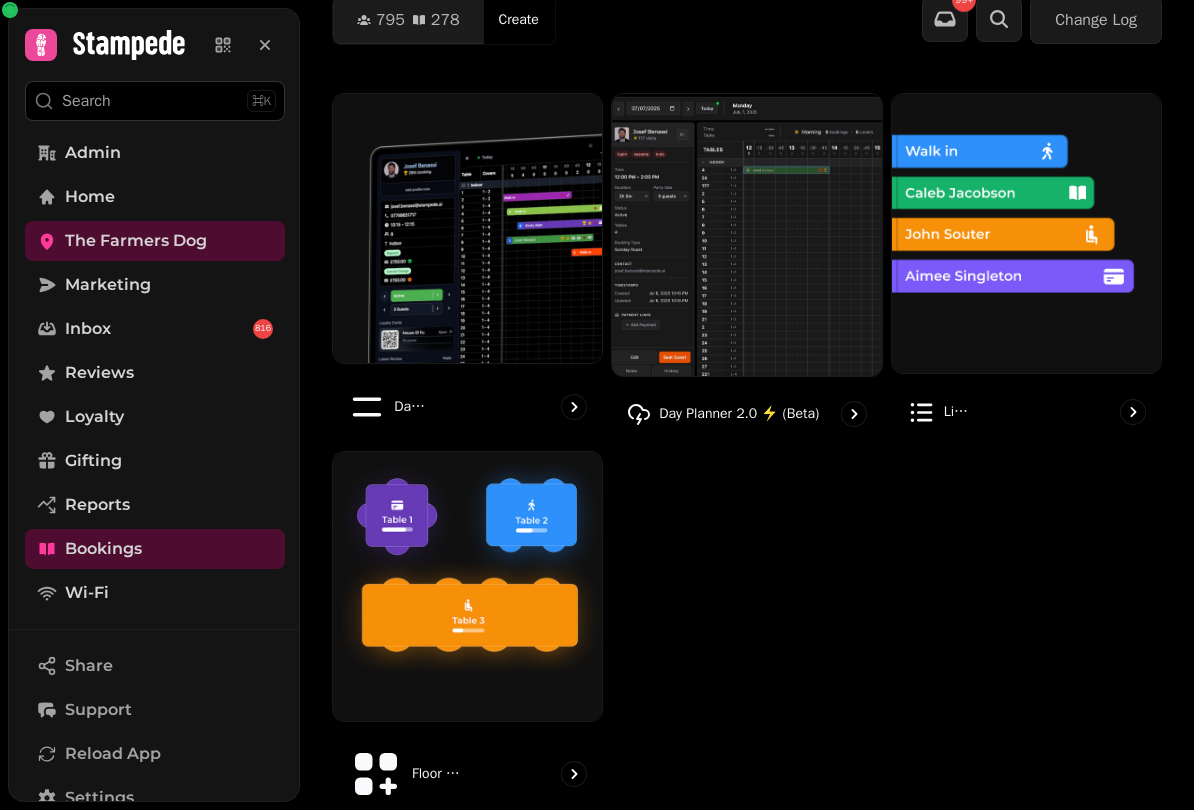 click at bounding box center (467, 586) 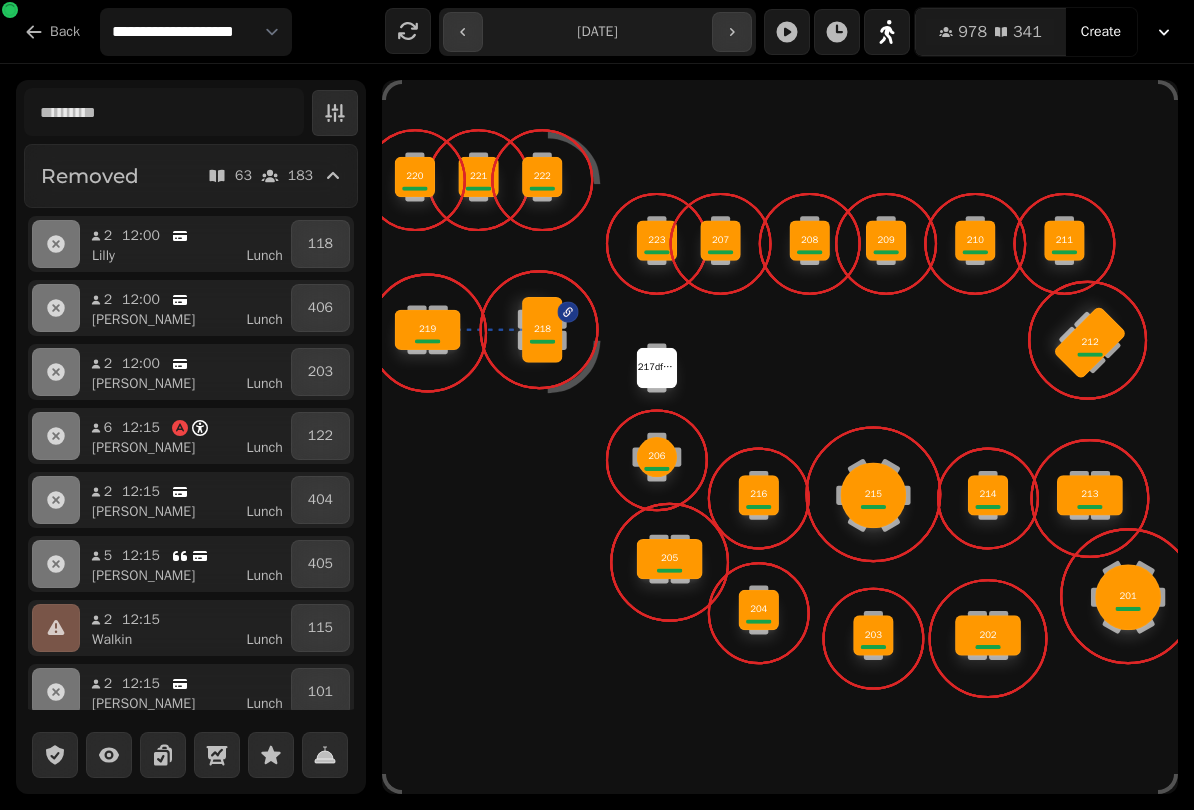 click on "215" at bounding box center (874, 495) 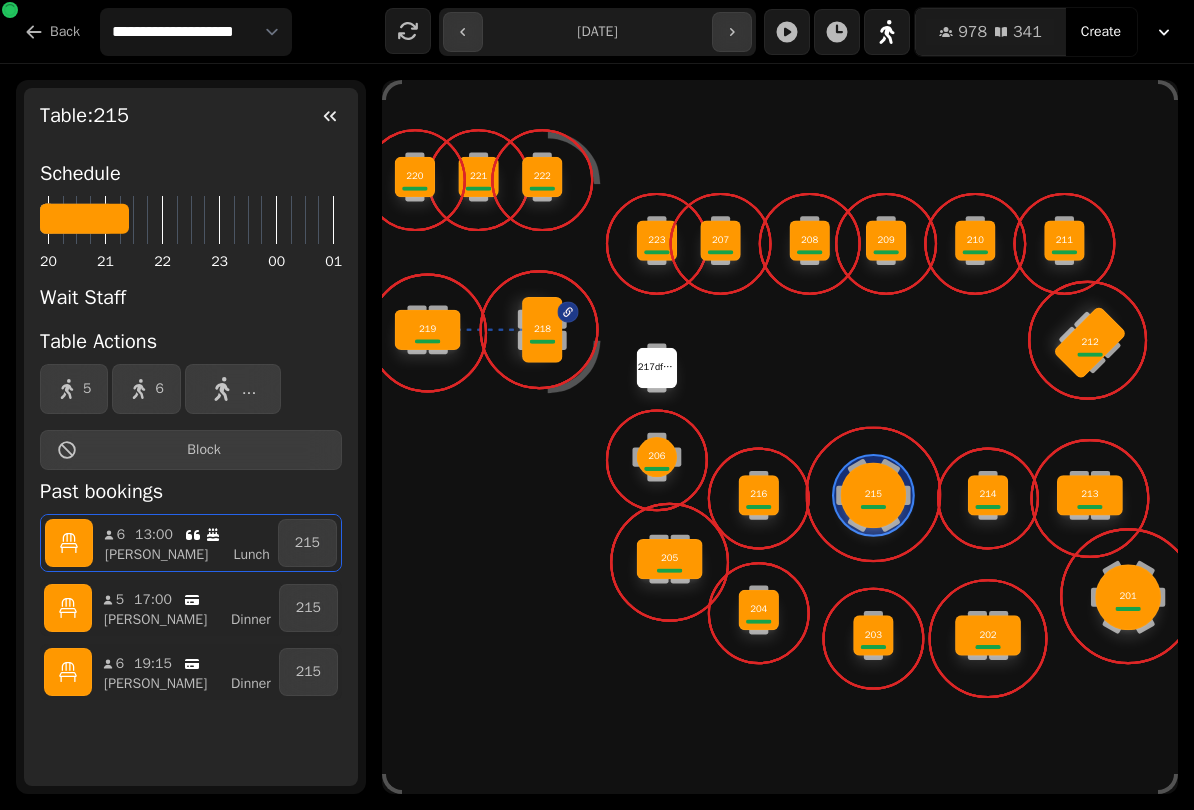 click on "218" at bounding box center [542, 330] 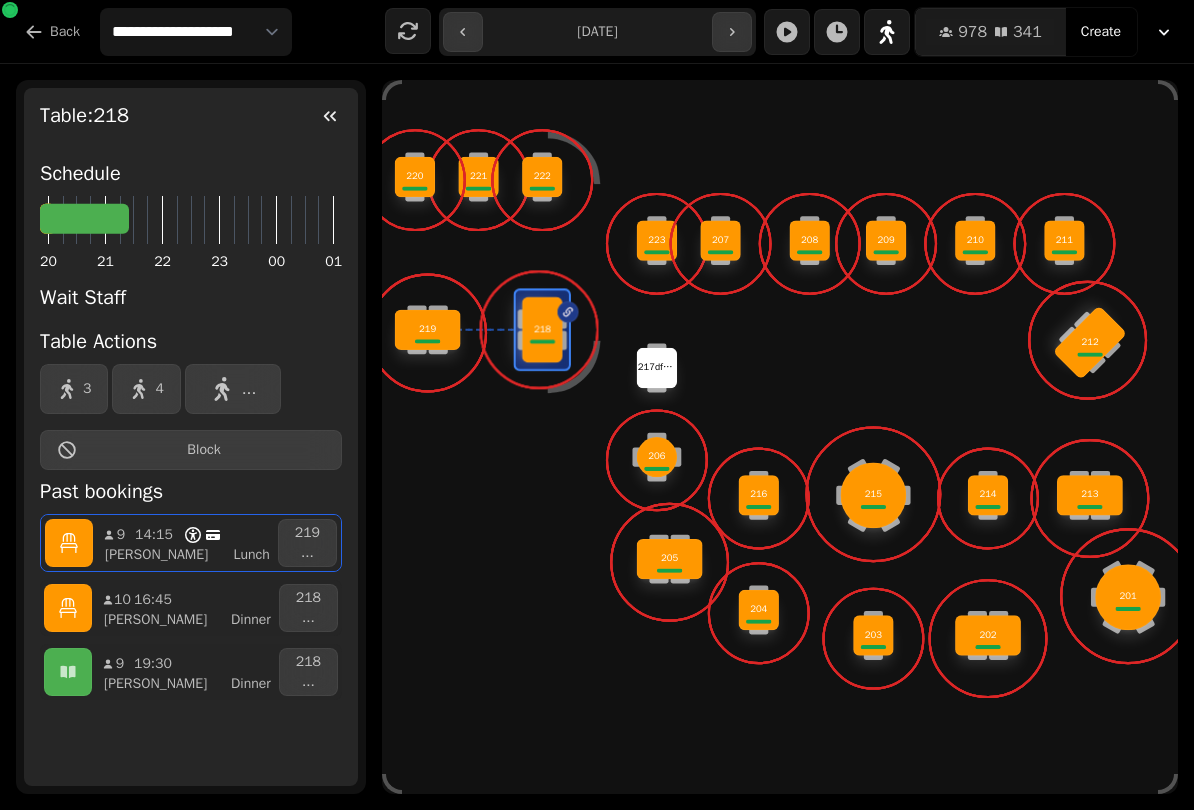 click at bounding box center [427, 341] 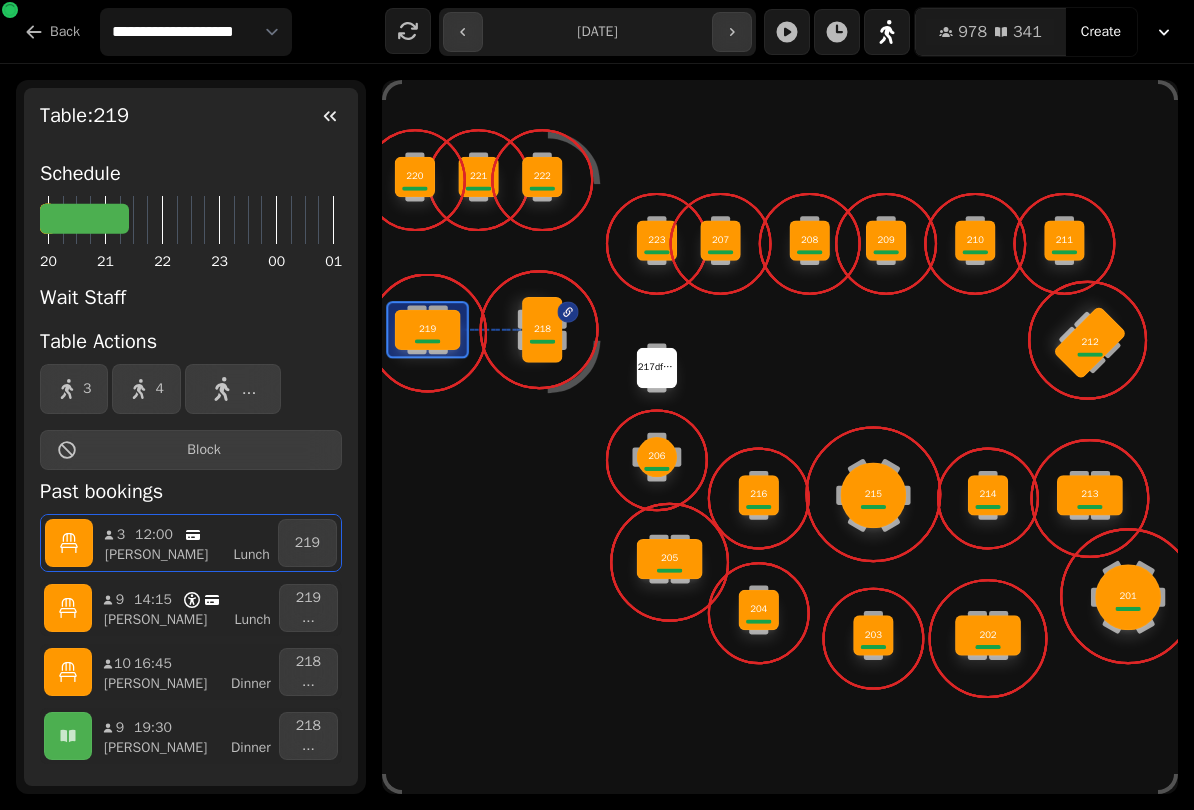 click at bounding box center [414, 197] 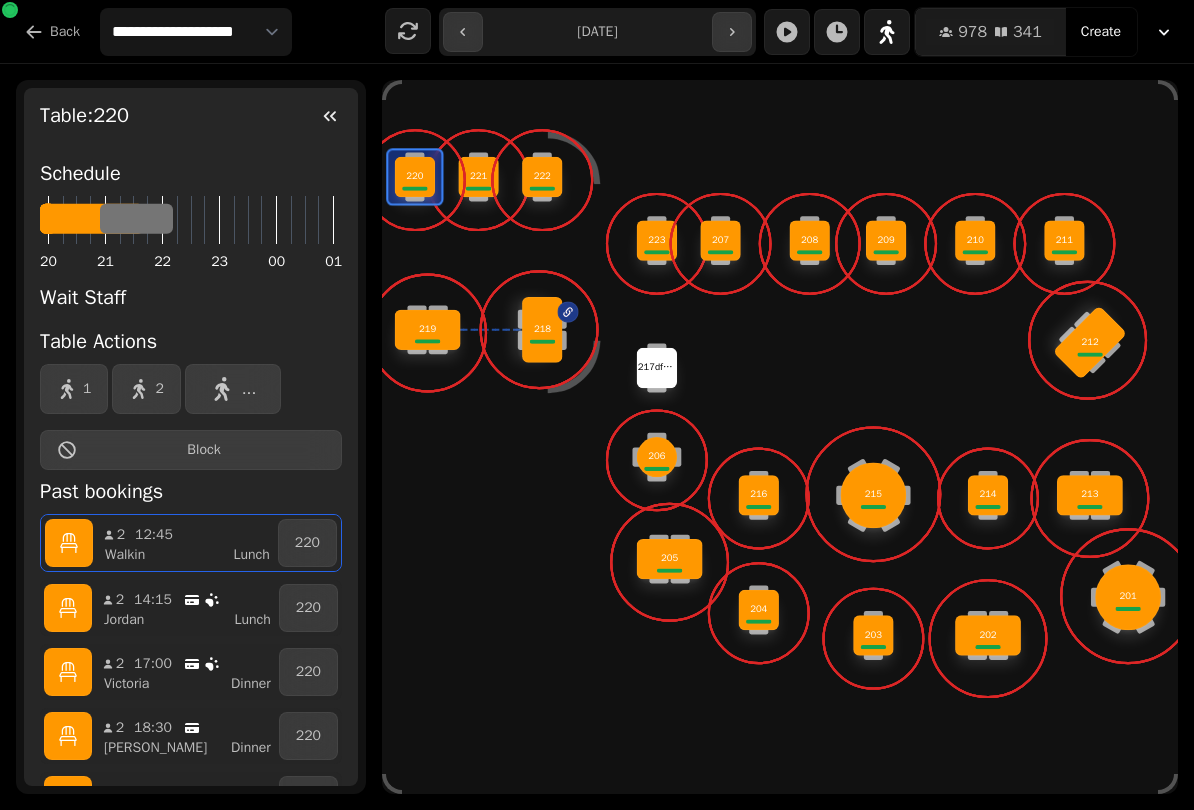 click at bounding box center [415, 180] 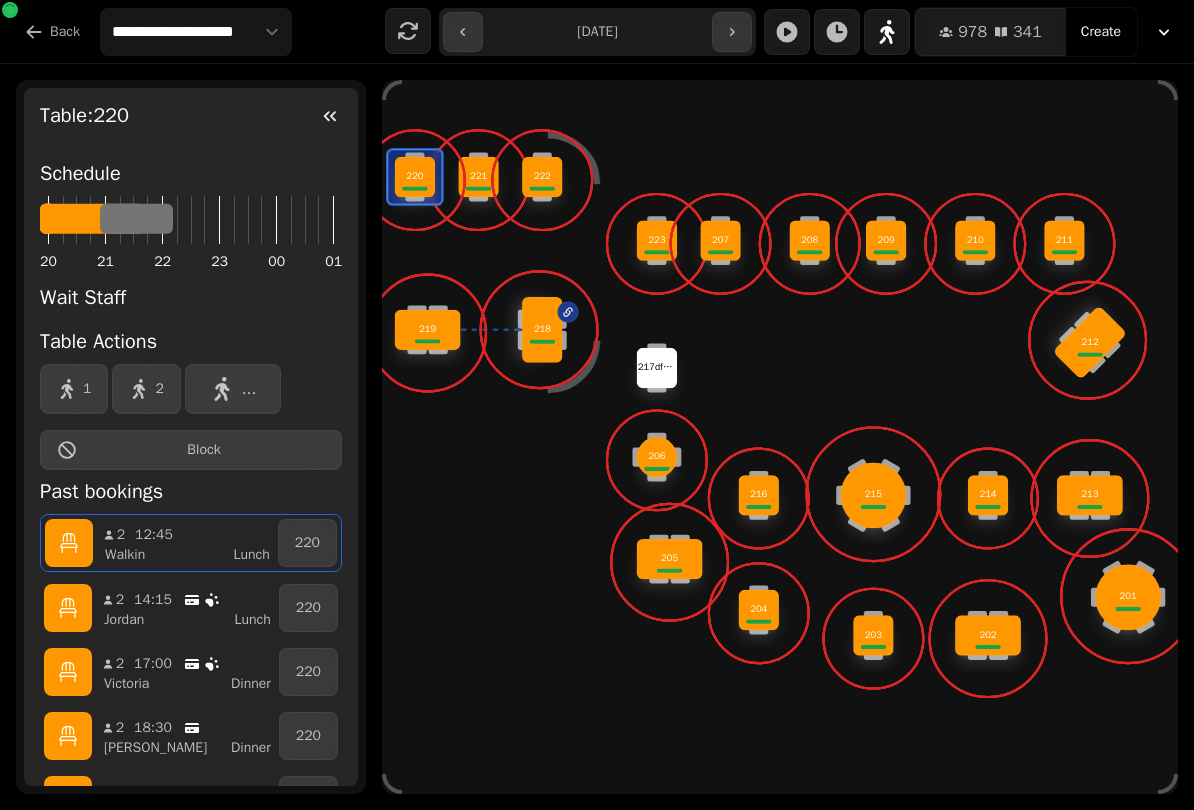 click on "222" at bounding box center [542, 177] 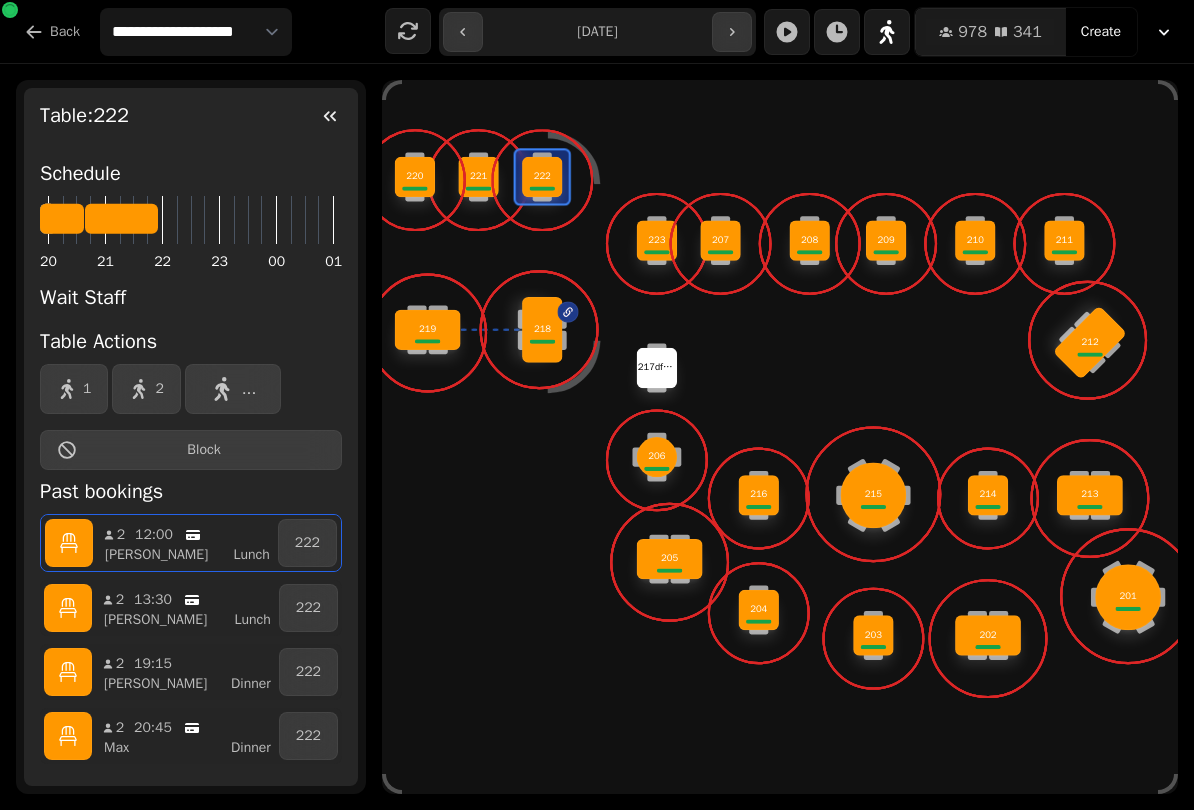 click at bounding box center (478, 188) 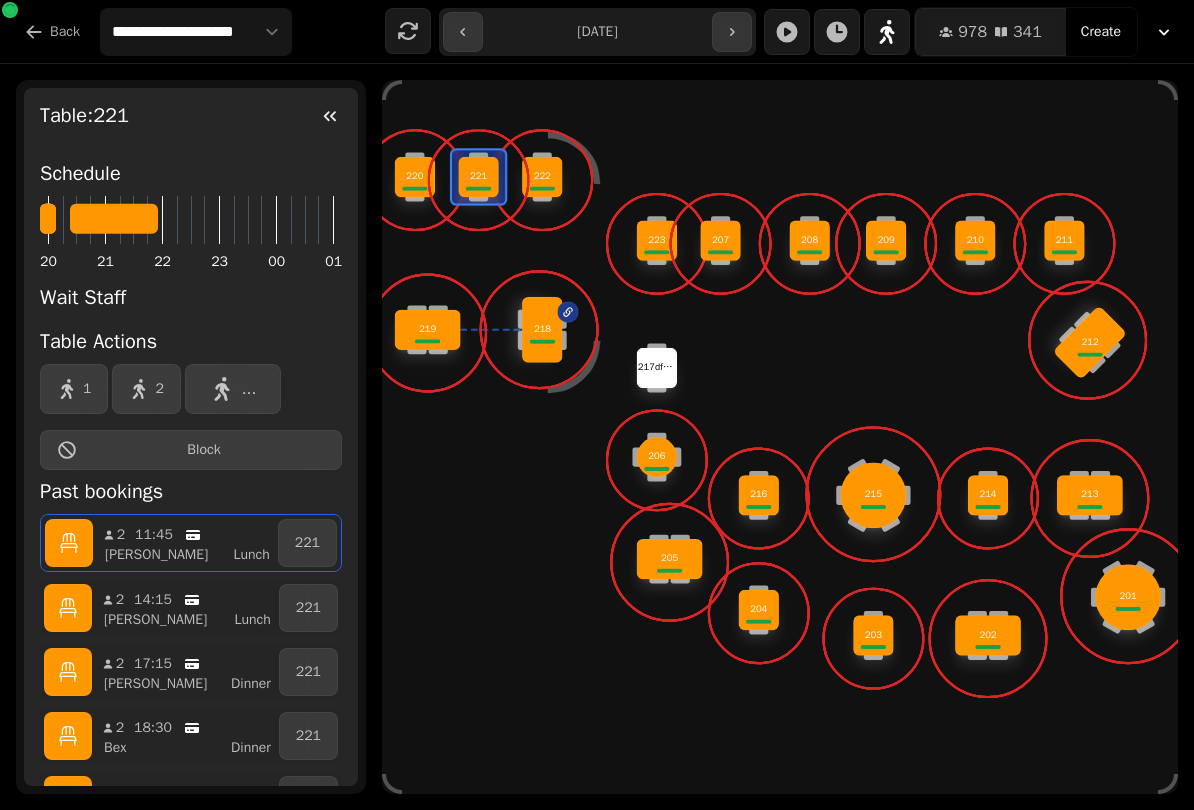 click at bounding box center (657, 244) 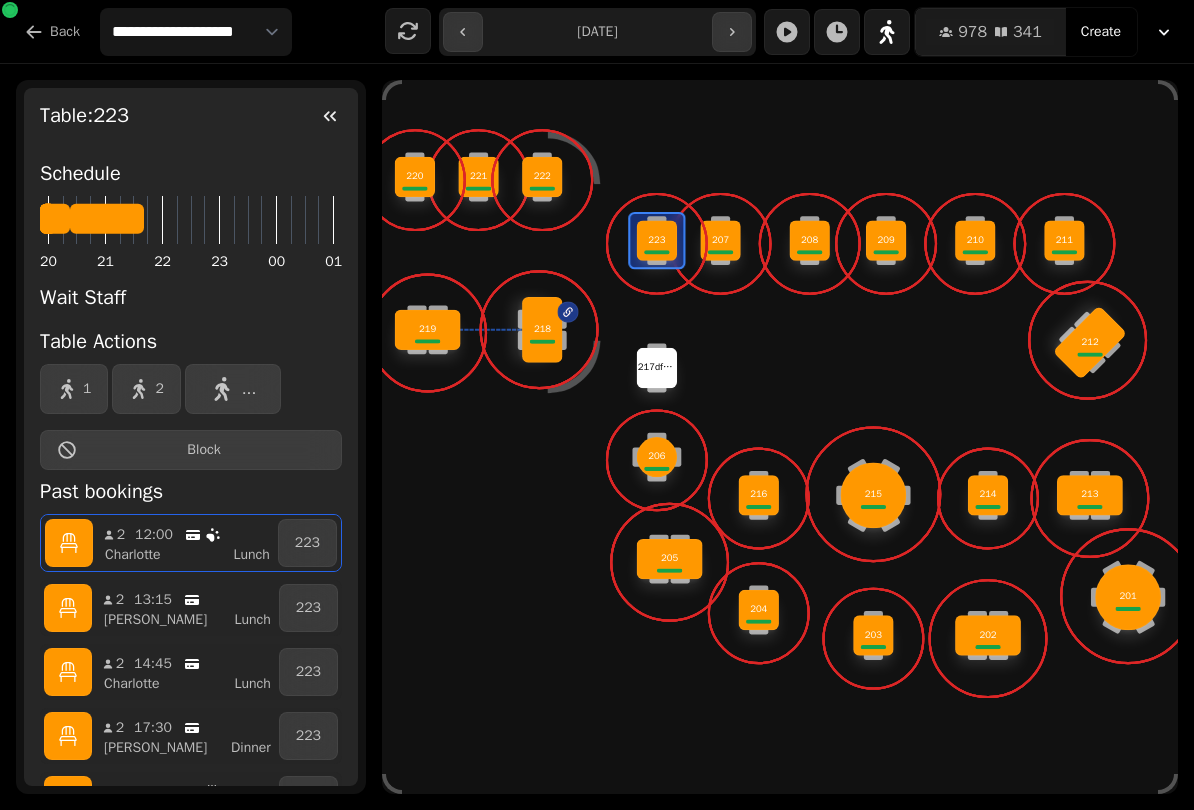 click at bounding box center (720, 252) 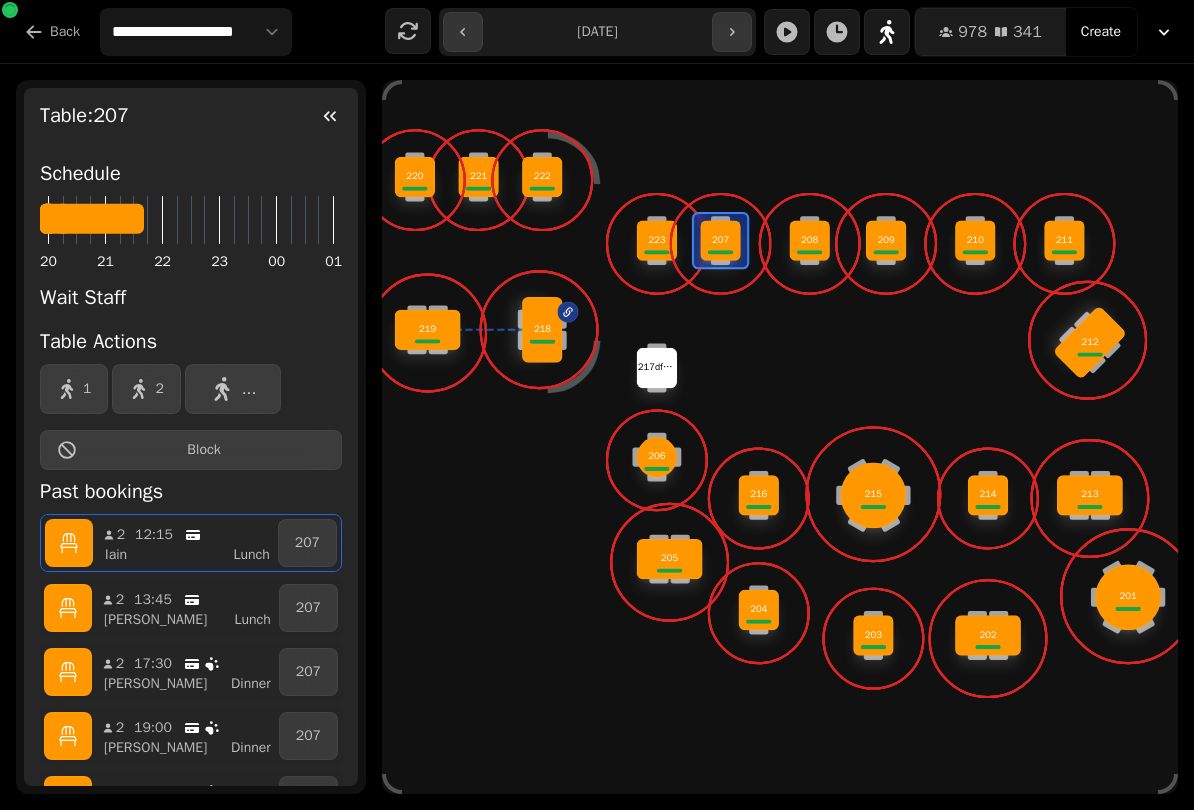click on "208" at bounding box center [809, 240] 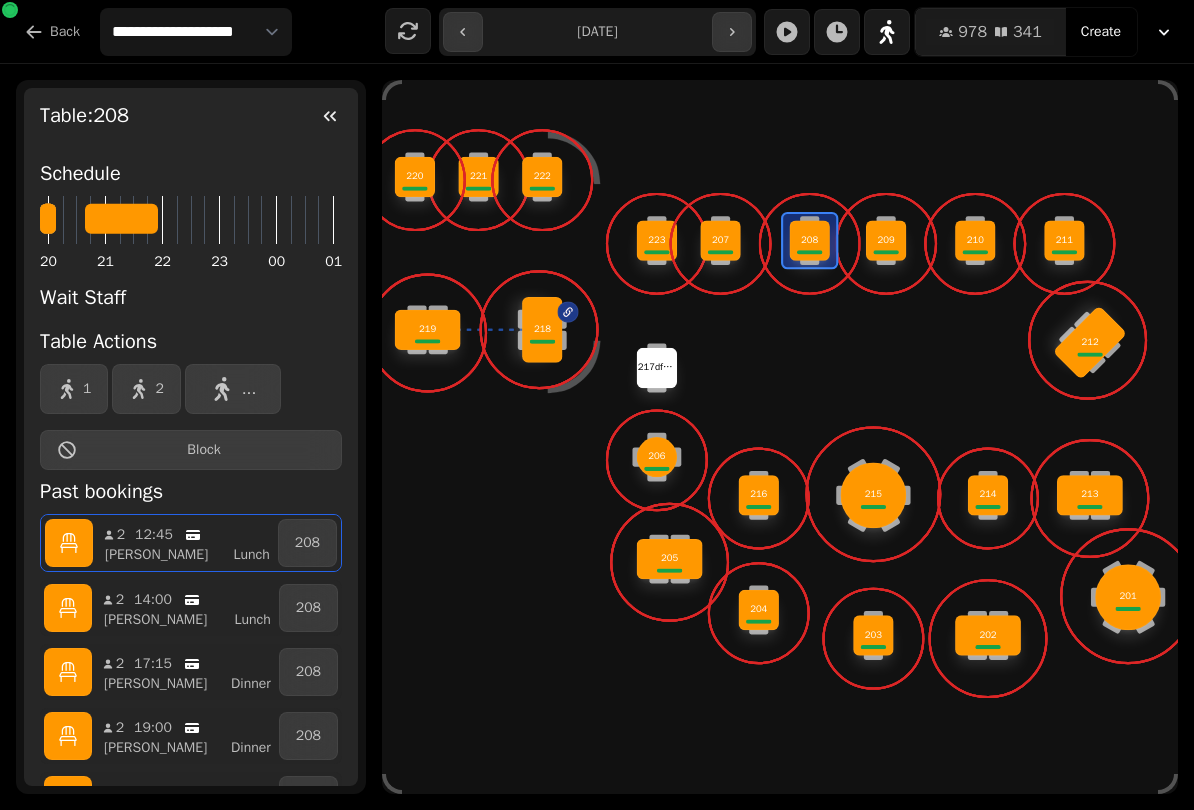 click on "209" at bounding box center [886, 240] 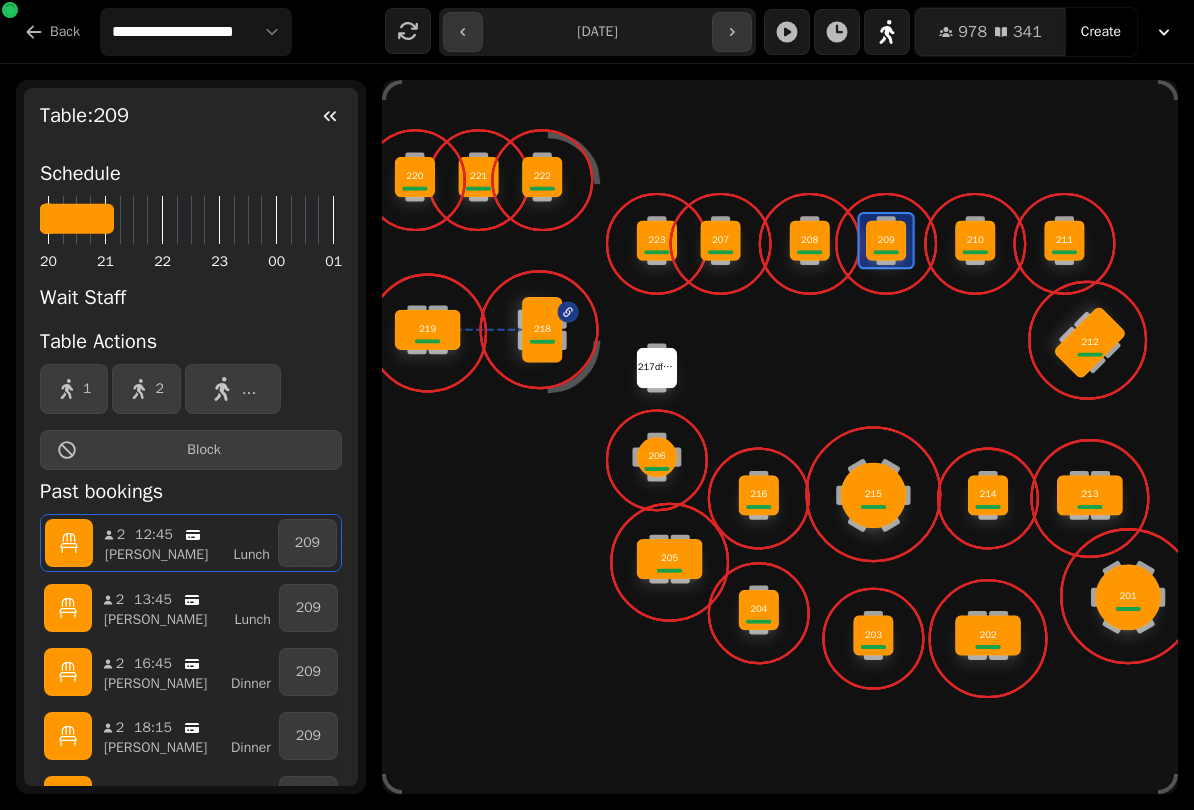 click on "206" at bounding box center (656, 457) 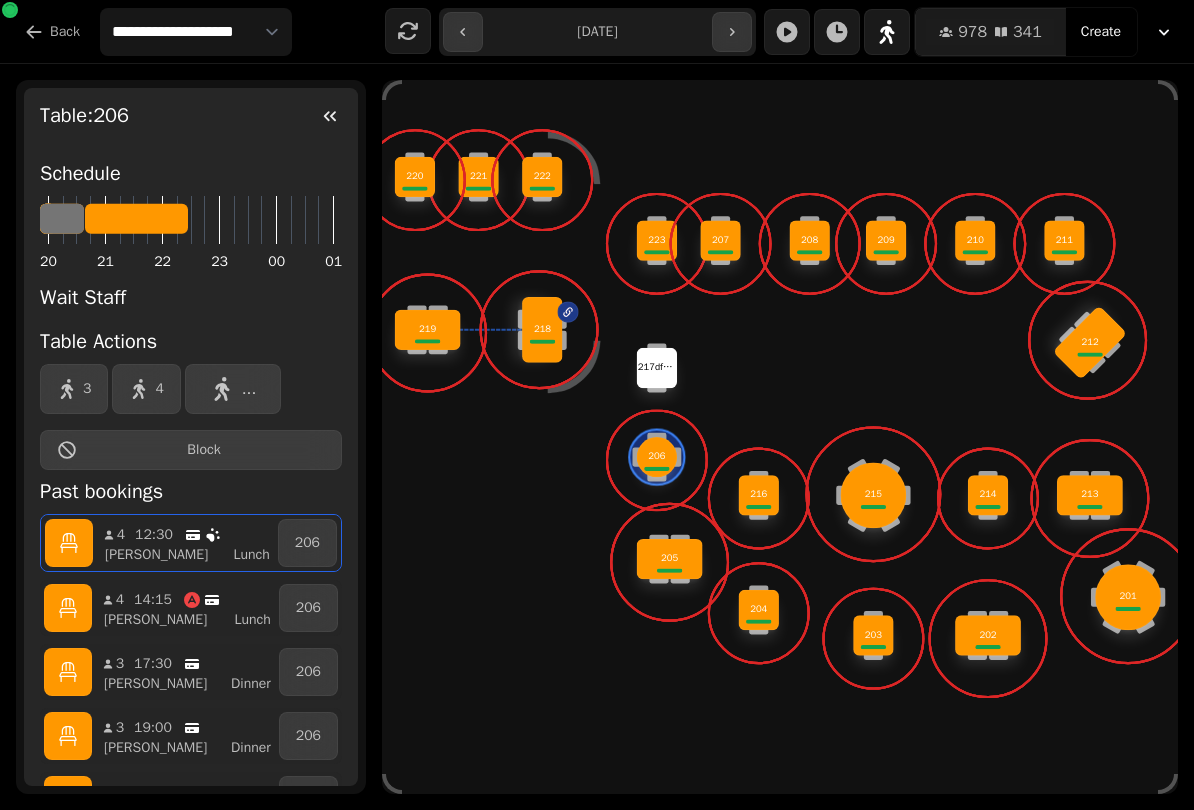 click on "216" at bounding box center (759, 495) 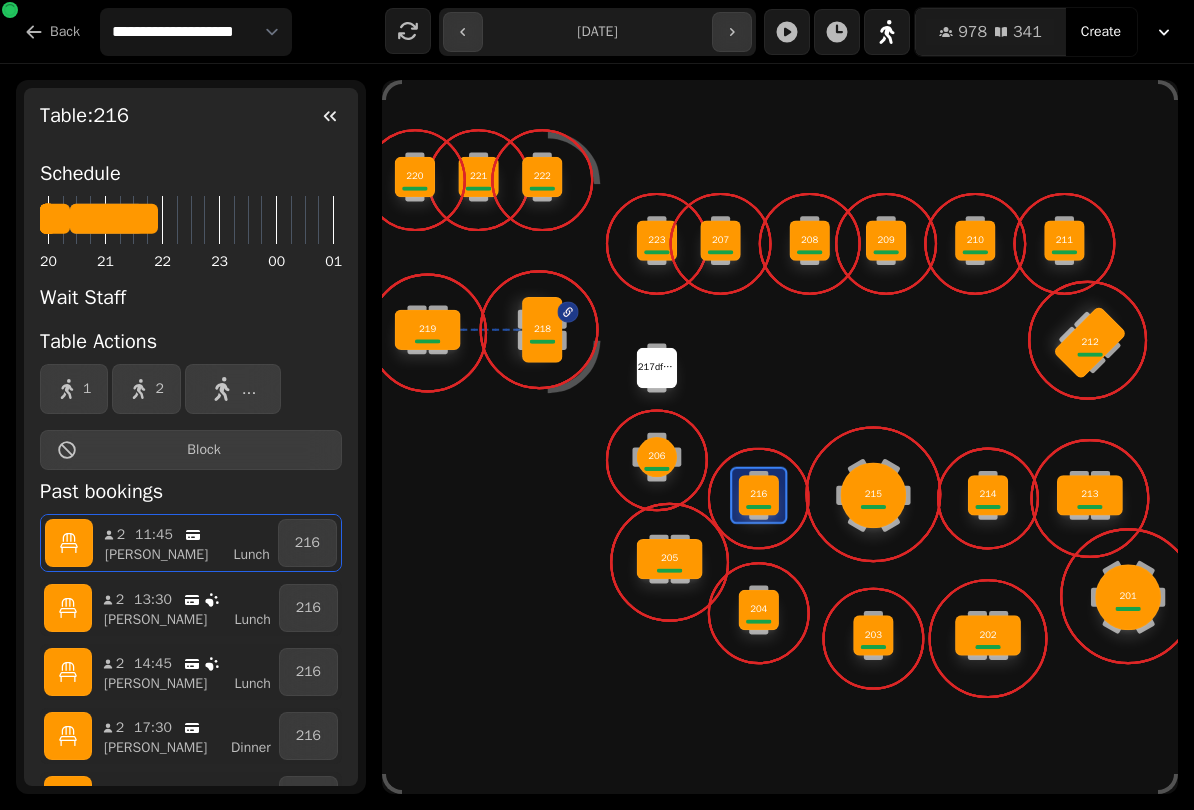 click on "204" at bounding box center [759, 610] 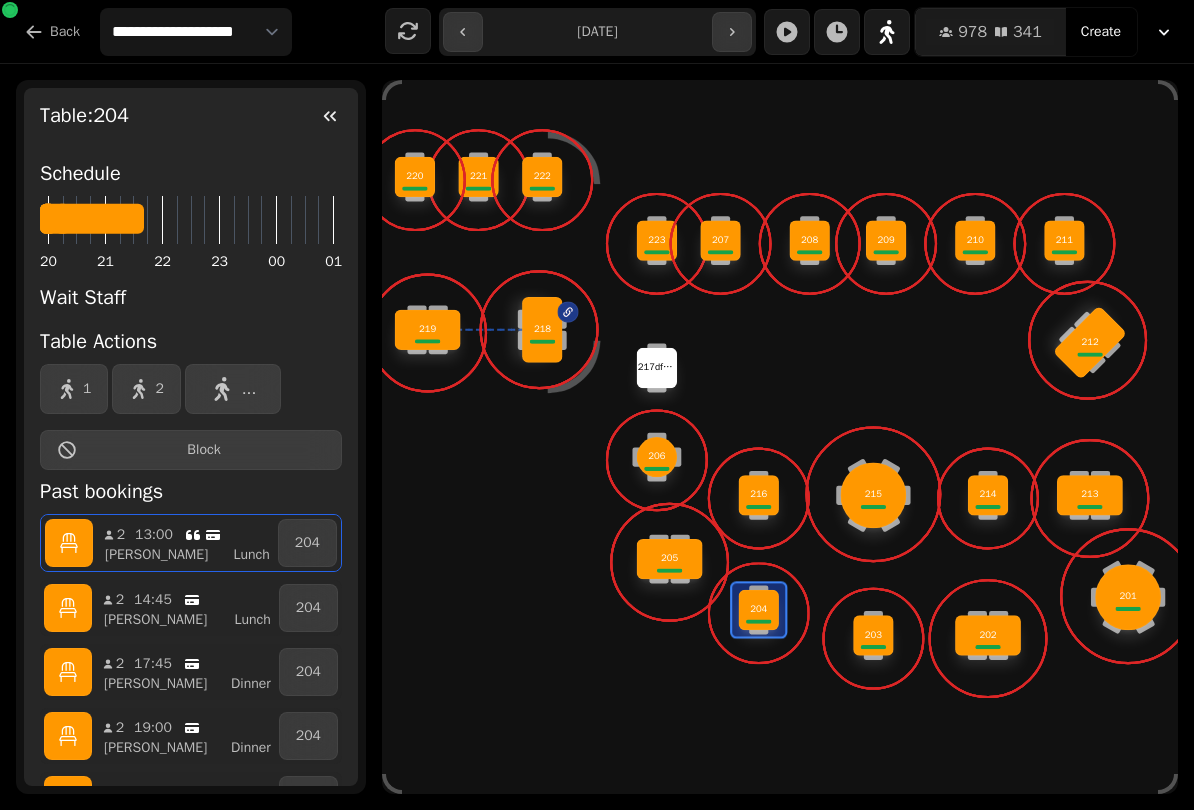 click on "[PERSON_NAME]" at bounding box center (193, 620) 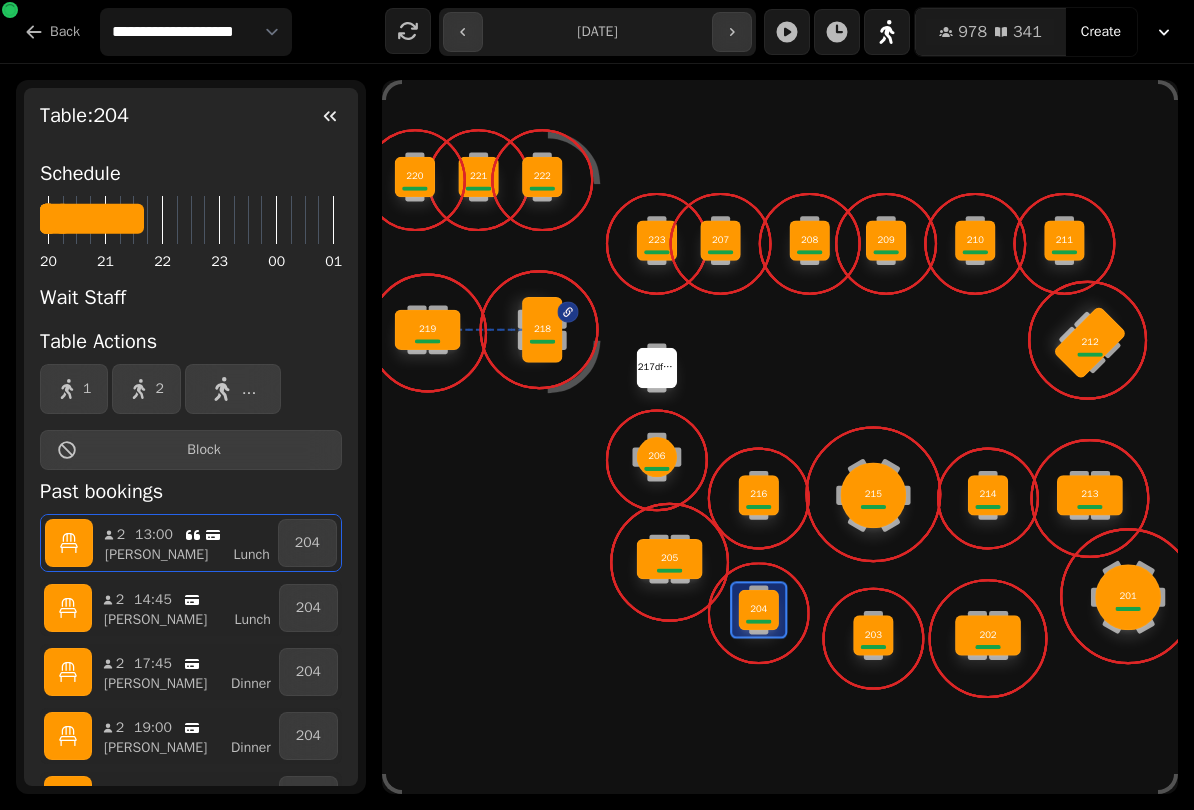 select on "**********" 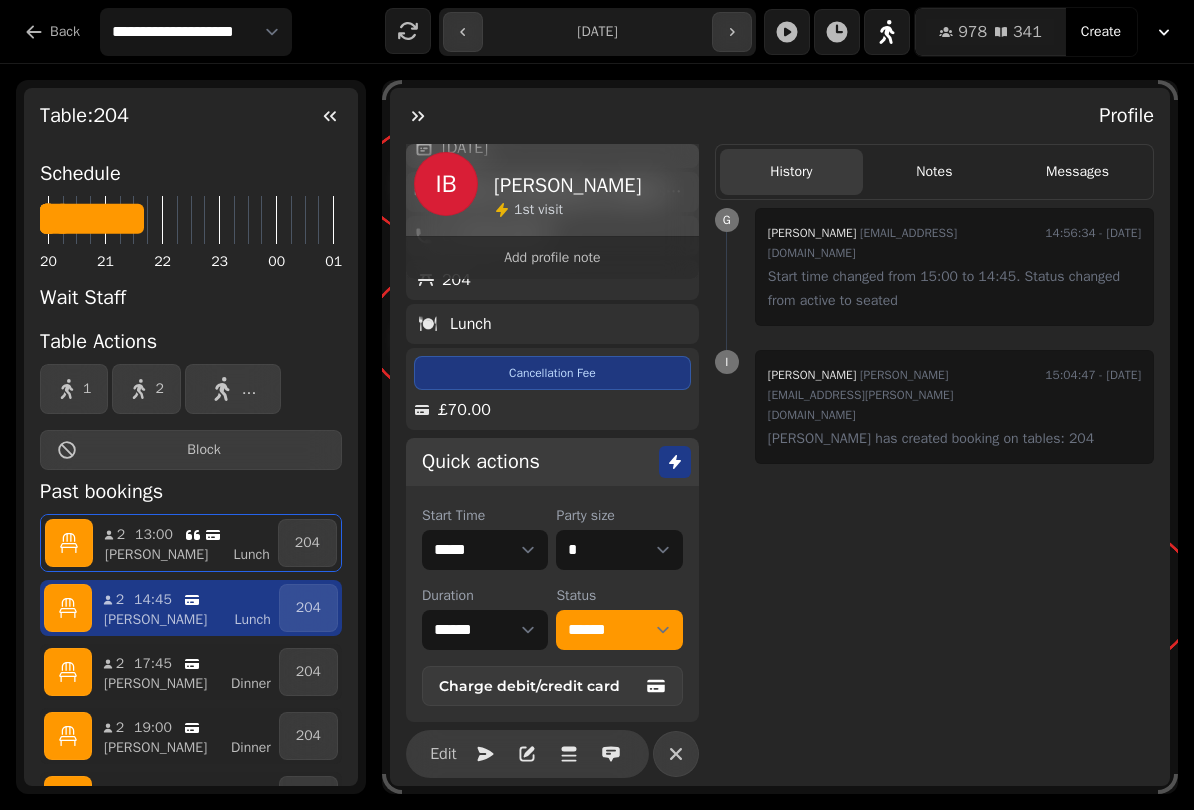 scroll, scrollTop: 214, scrollLeft: 0, axis: vertical 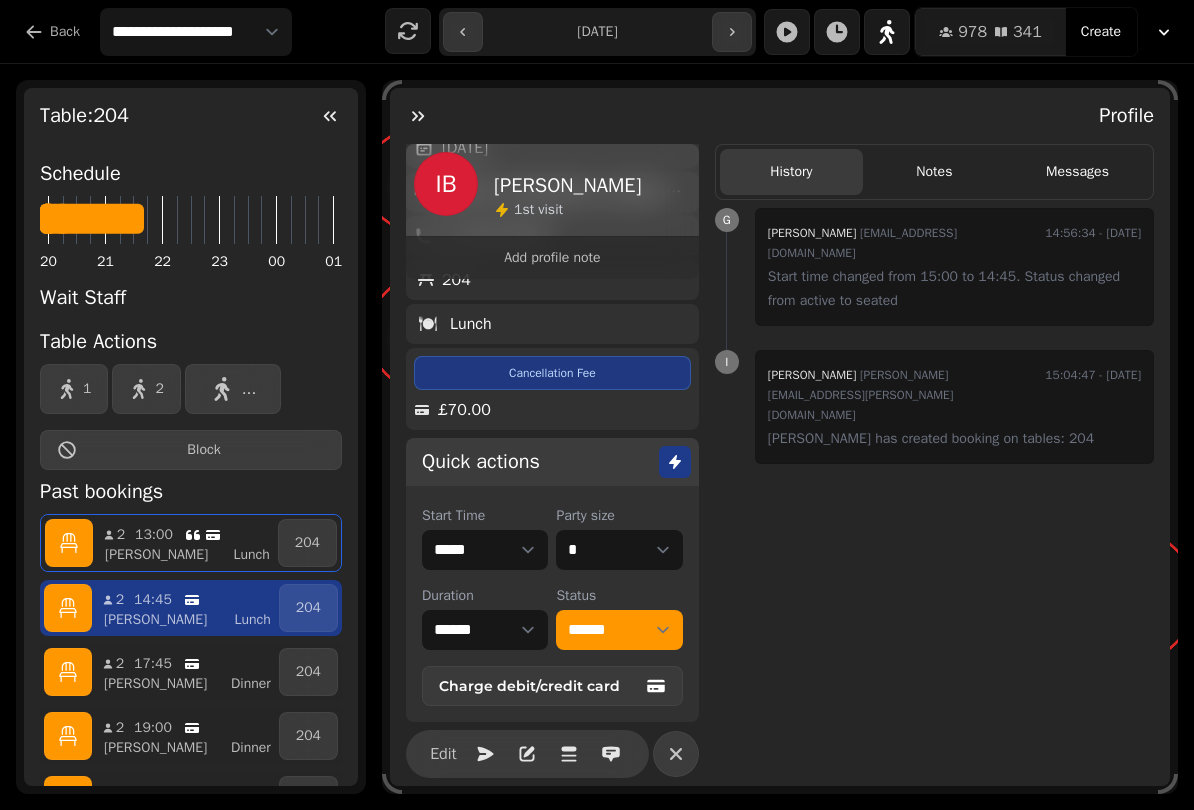 click on "2 17:45 [PERSON_NAME]" at bounding box center [185, 672] 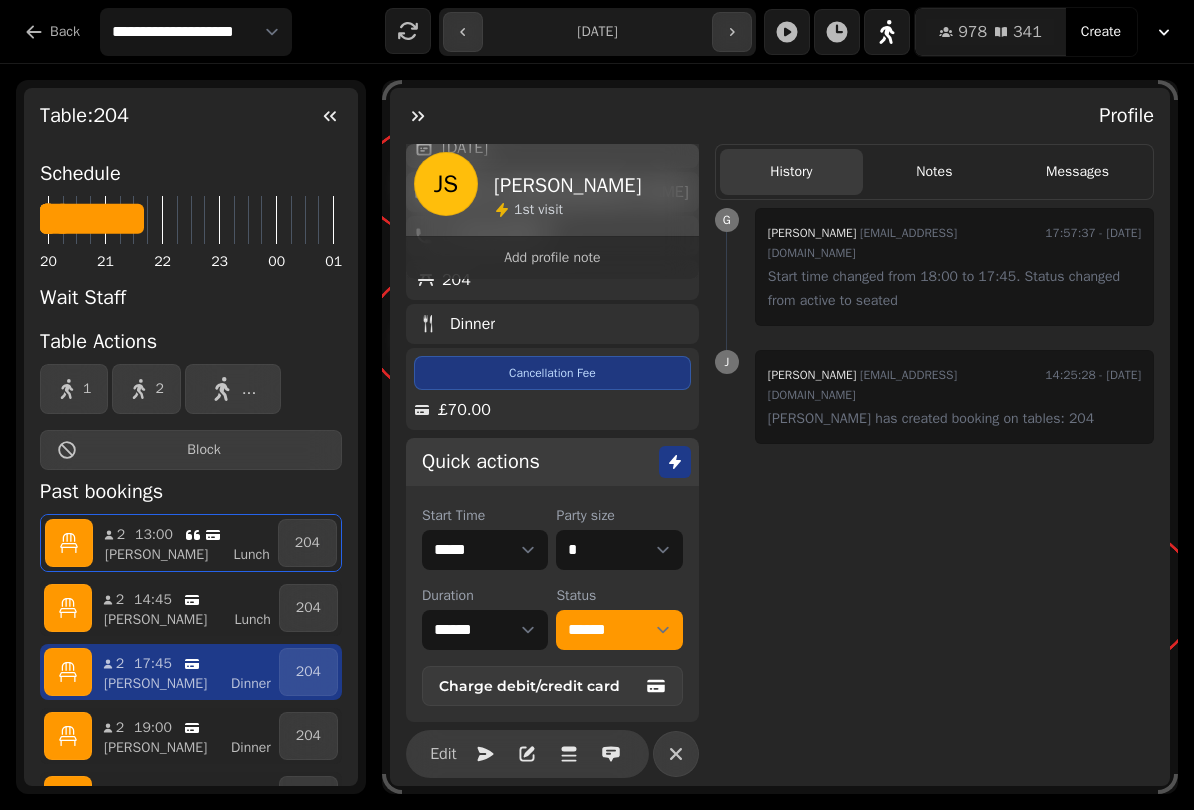 click on "Notes" at bounding box center (934, 172) 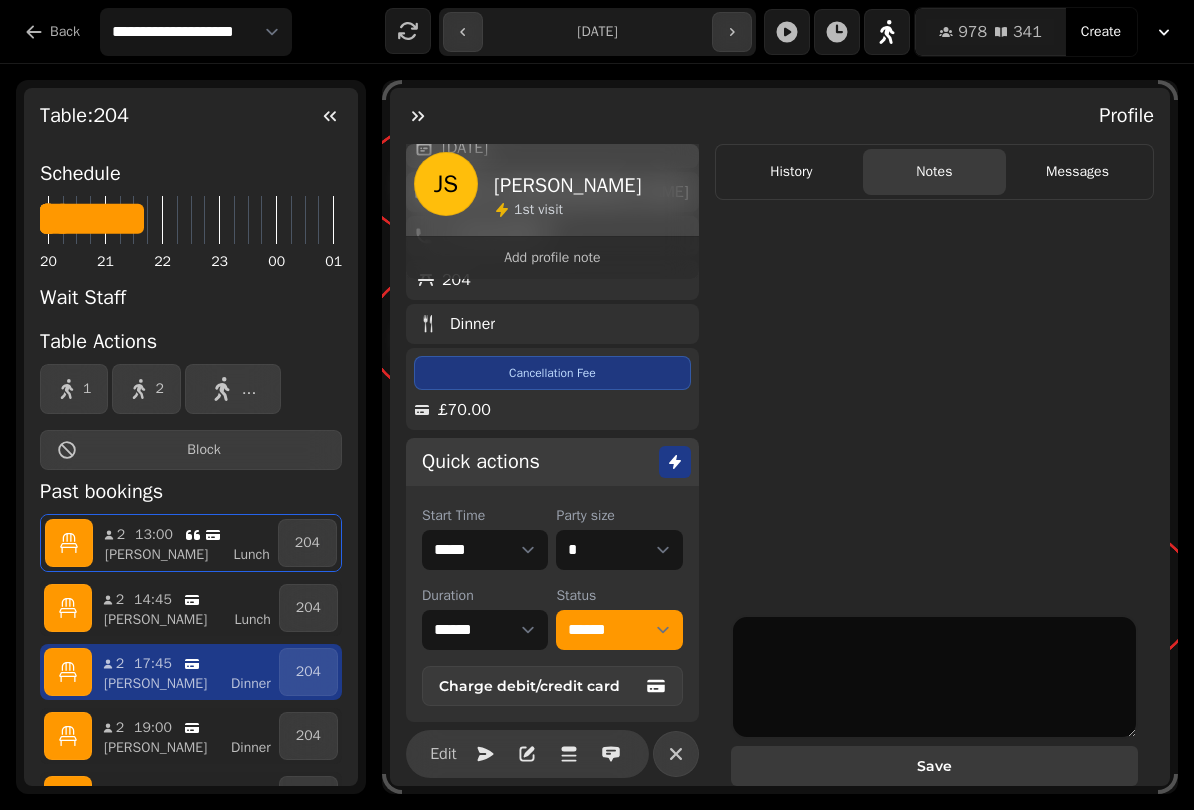 click on "Messages" at bounding box center (1077, 172) 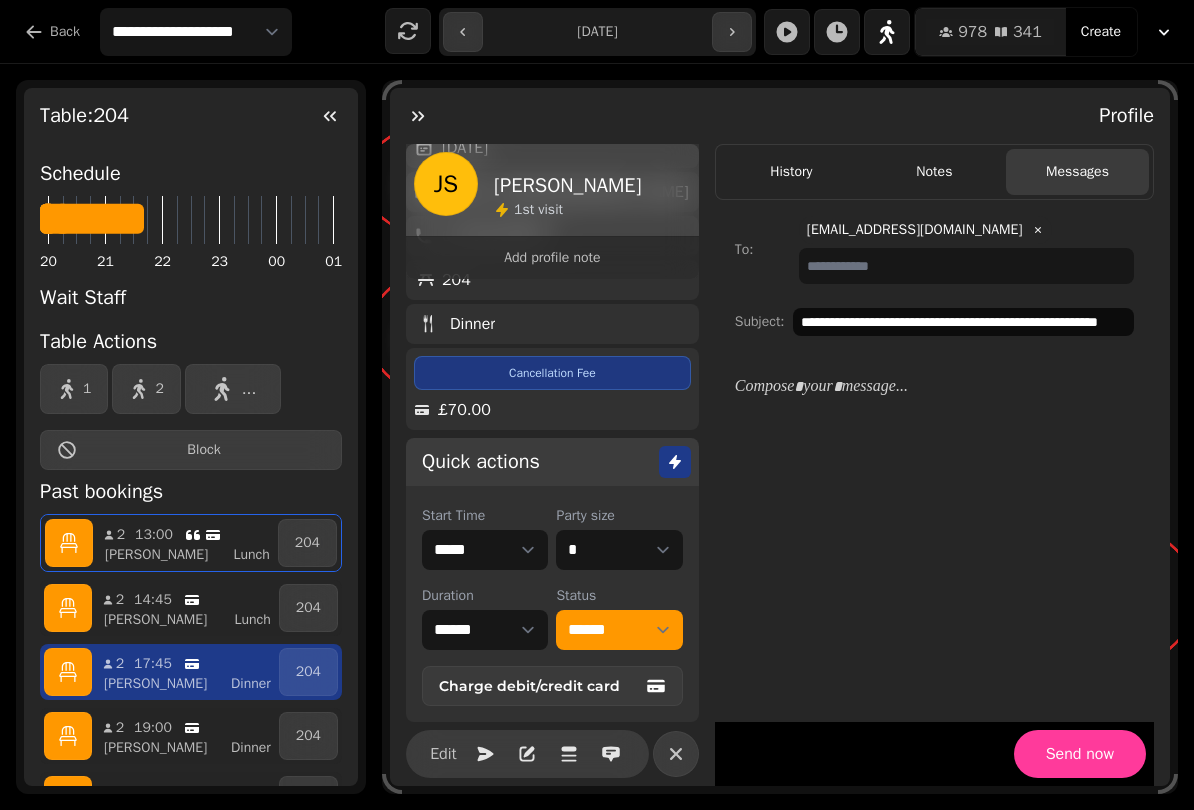 scroll, scrollTop: 214, scrollLeft: 0, axis: vertical 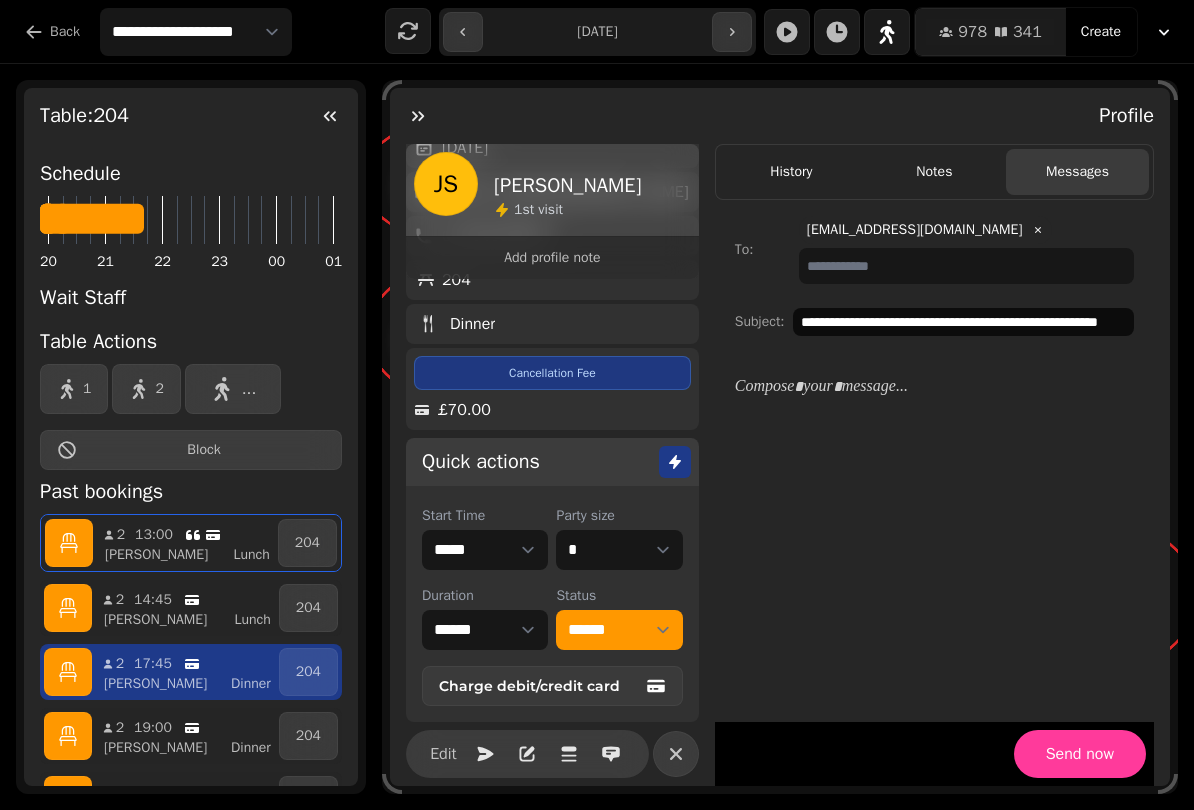 click on "Notes" at bounding box center (934, 172) 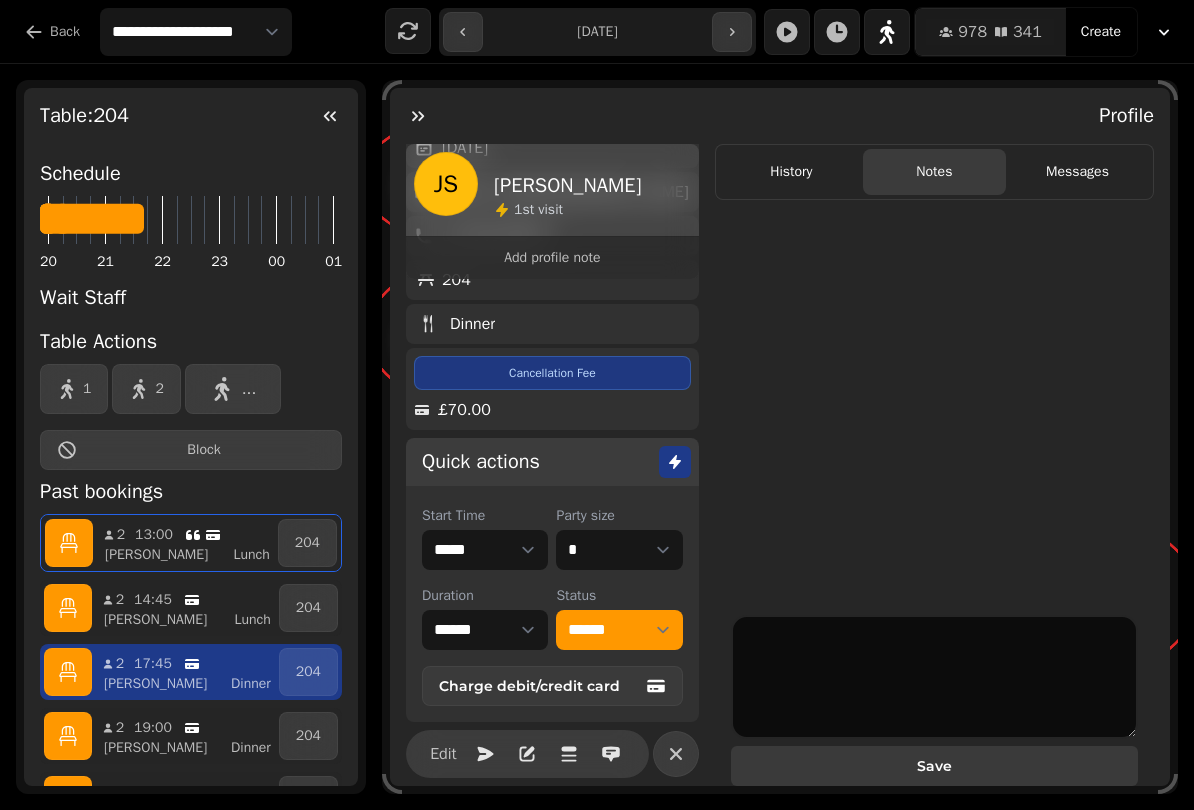 click on "History" at bounding box center [791, 172] 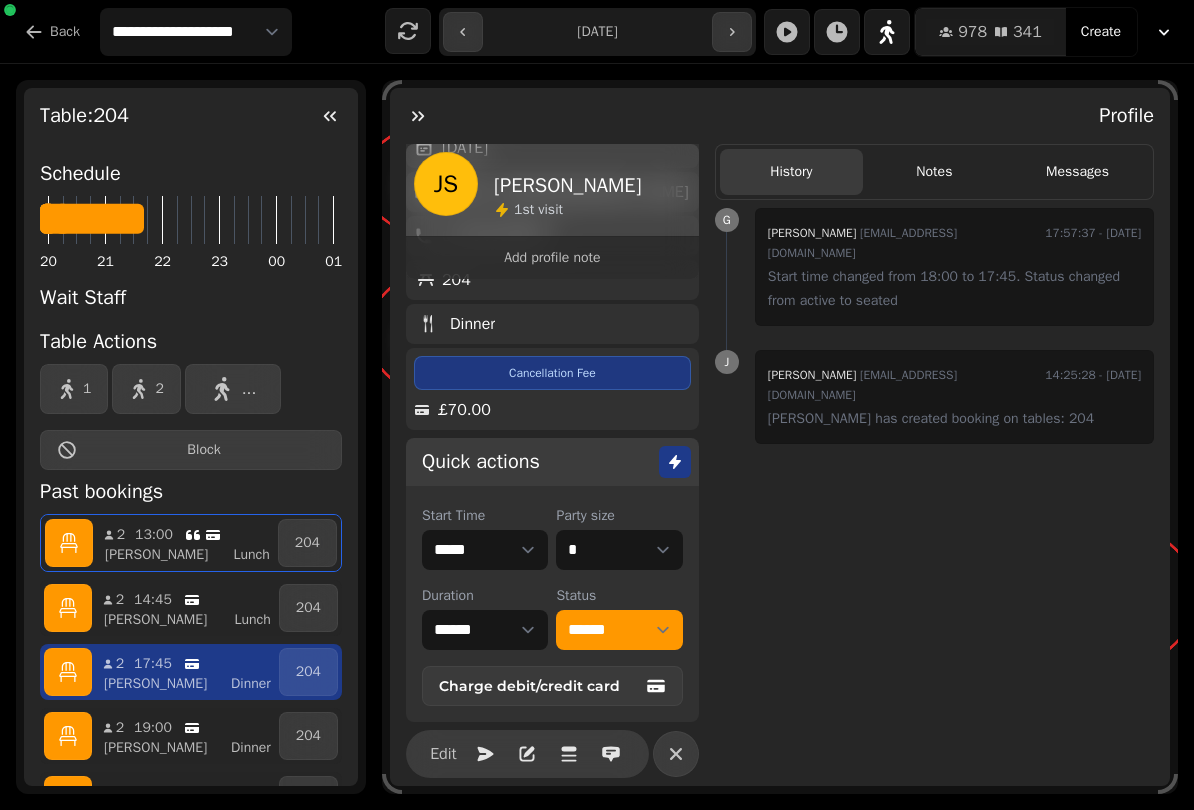 click on "Back" at bounding box center (52, 32) 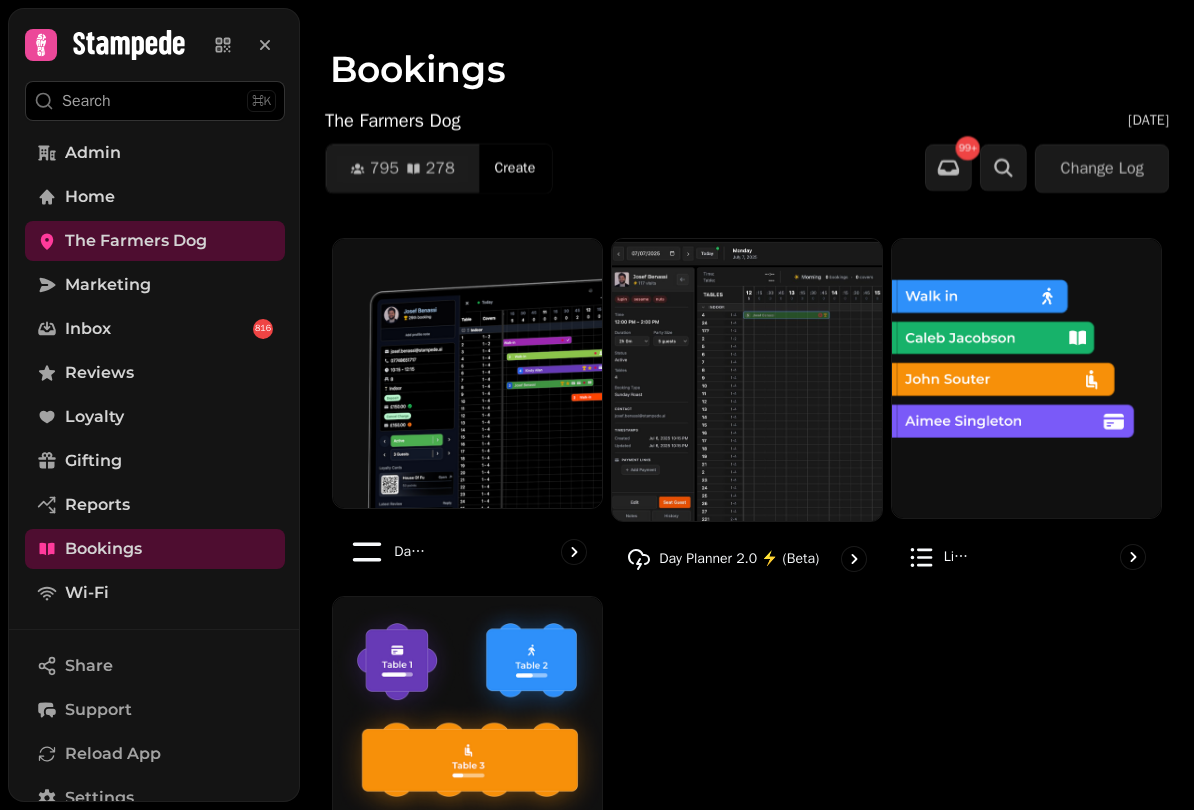 click 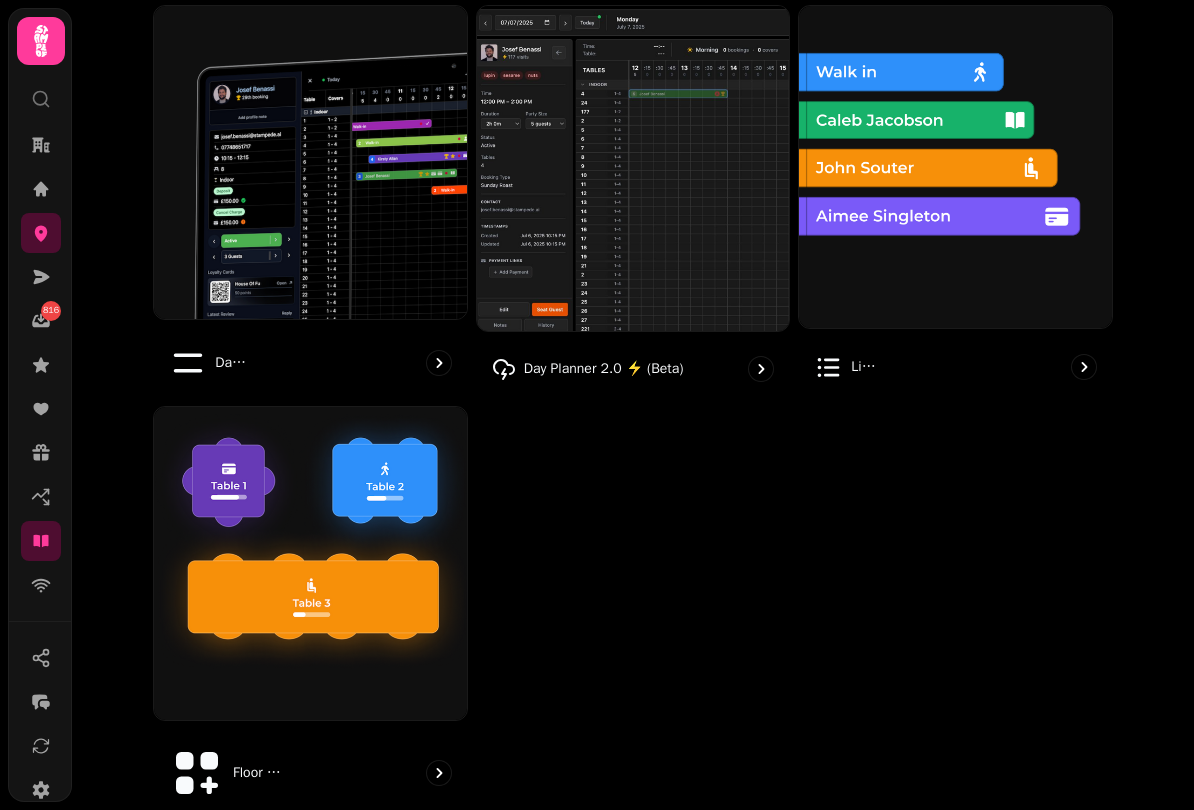 scroll, scrollTop: 231, scrollLeft: 0, axis: vertical 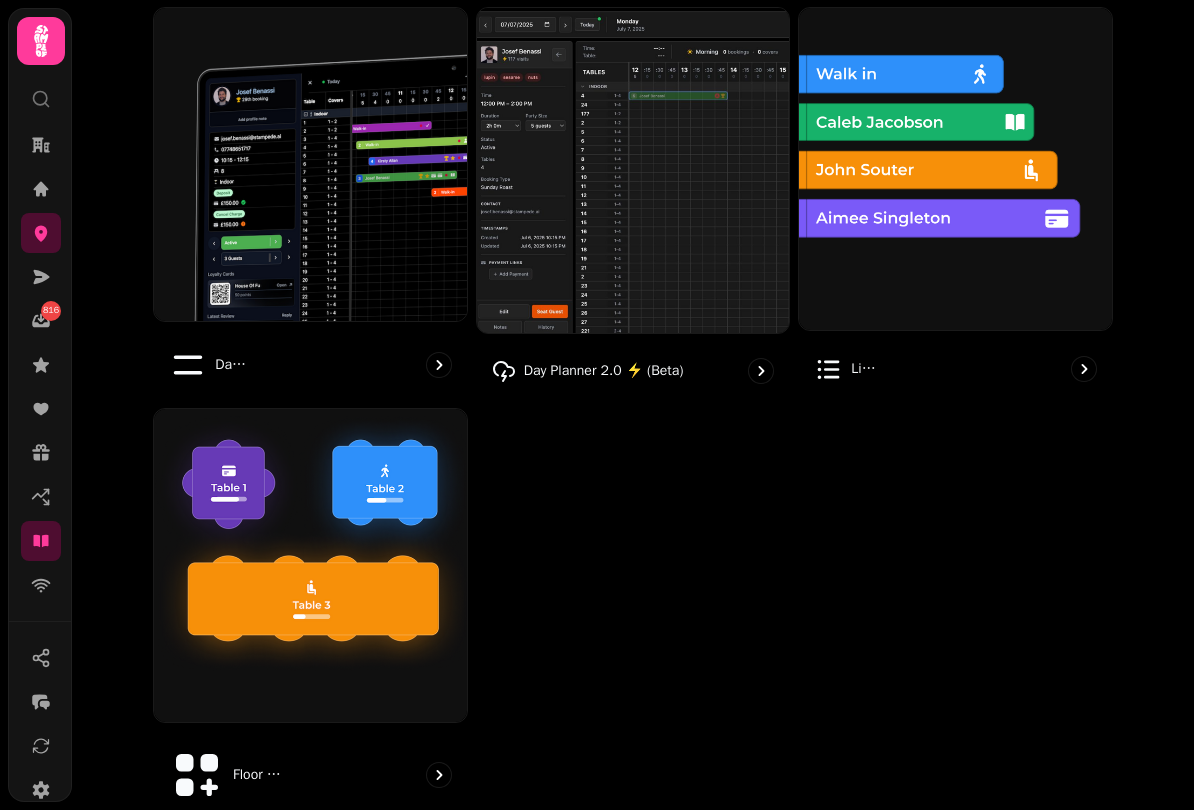 click at bounding box center (633, 170) 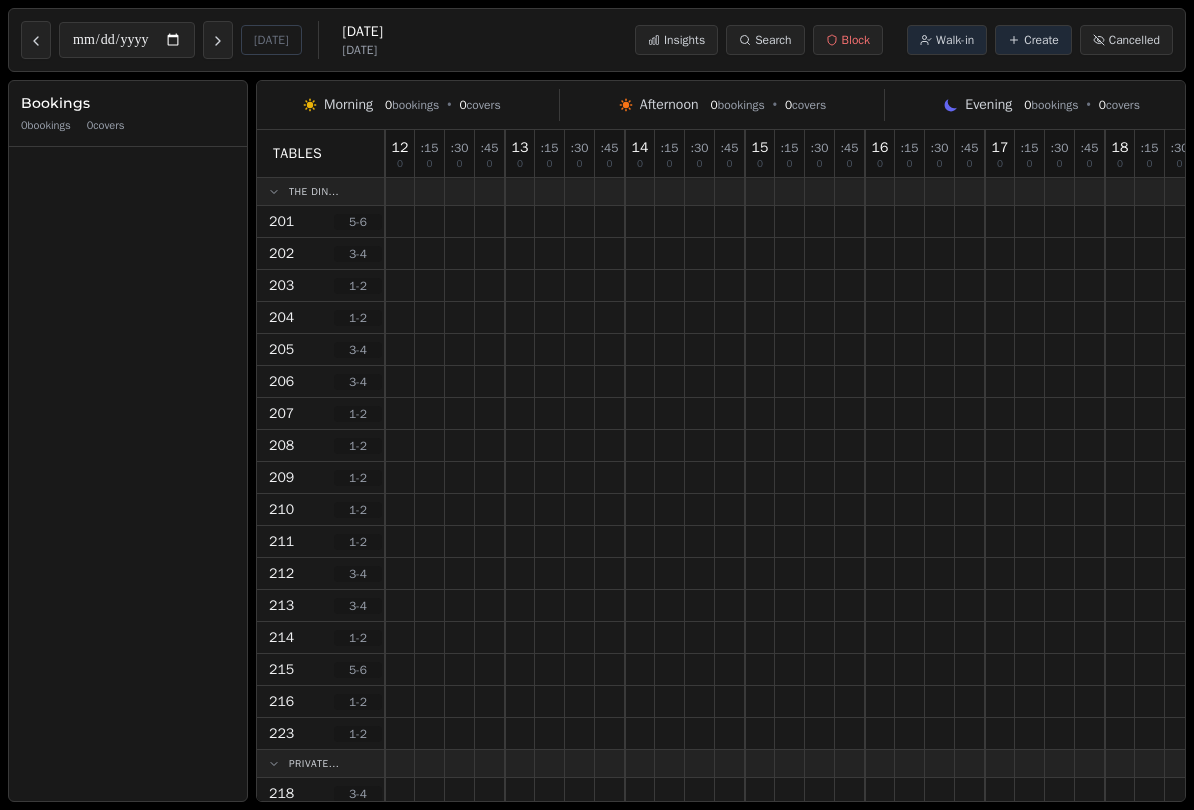 scroll, scrollTop: 0, scrollLeft: 0, axis: both 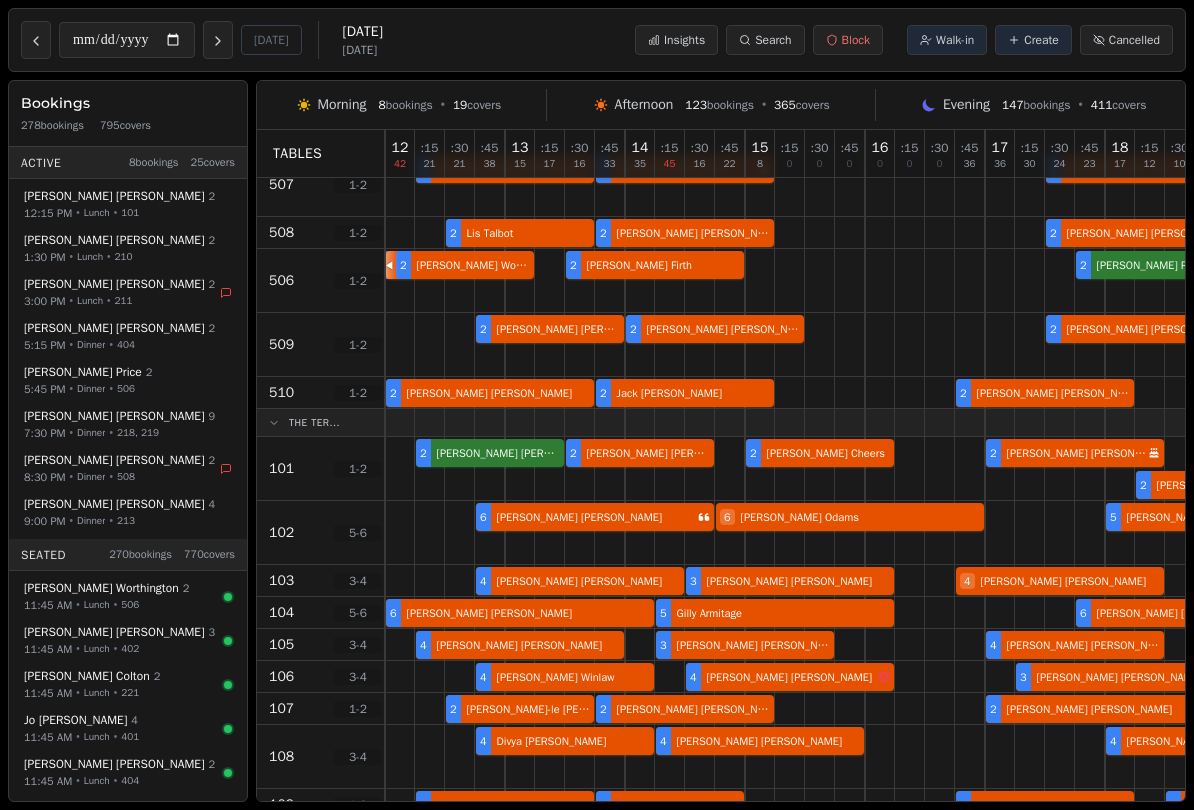 click on "[PERSON_NAME]" at bounding box center (114, 460) 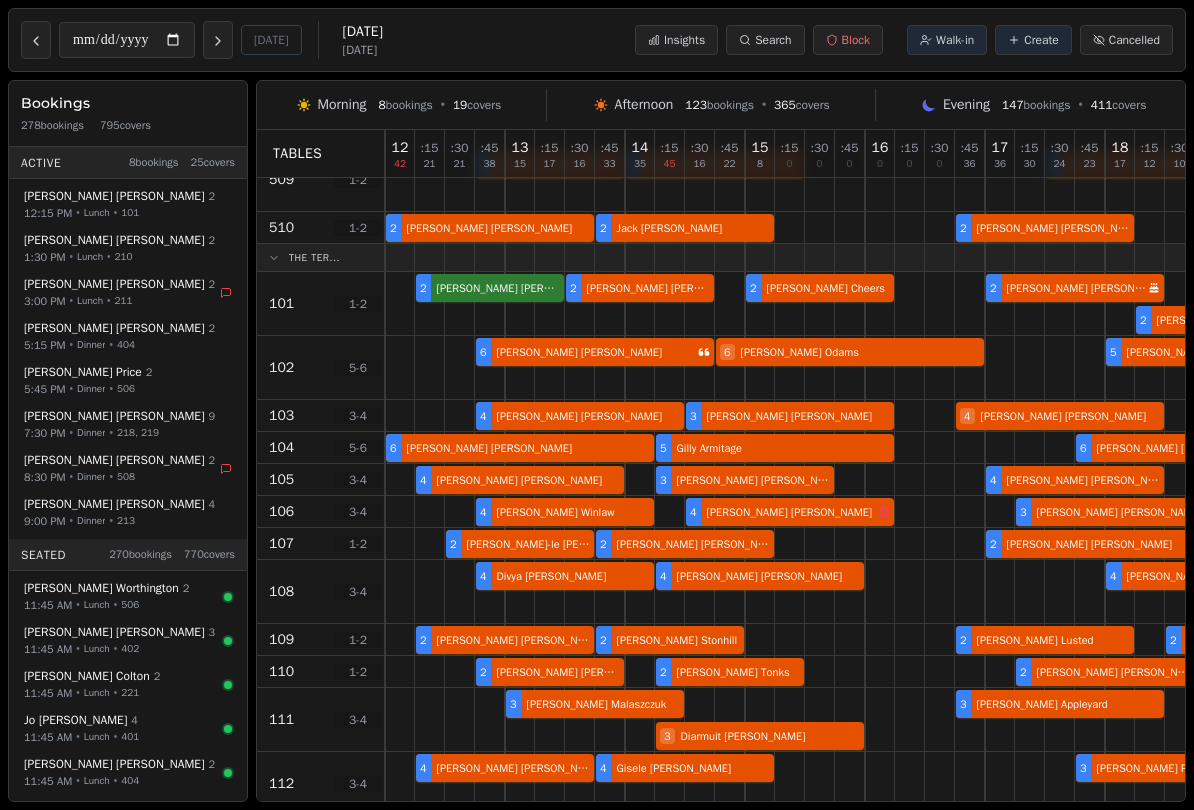 select on "****" 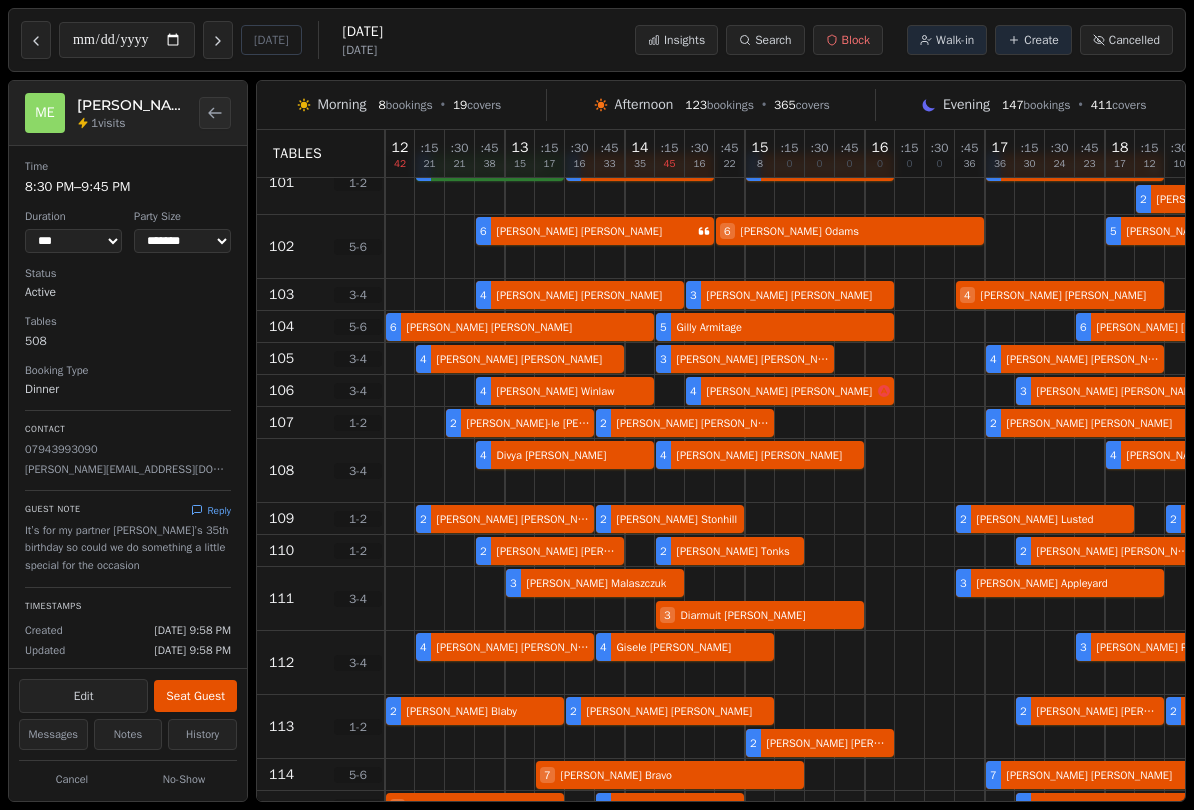 scroll, scrollTop: 2166, scrollLeft: -1, axis: both 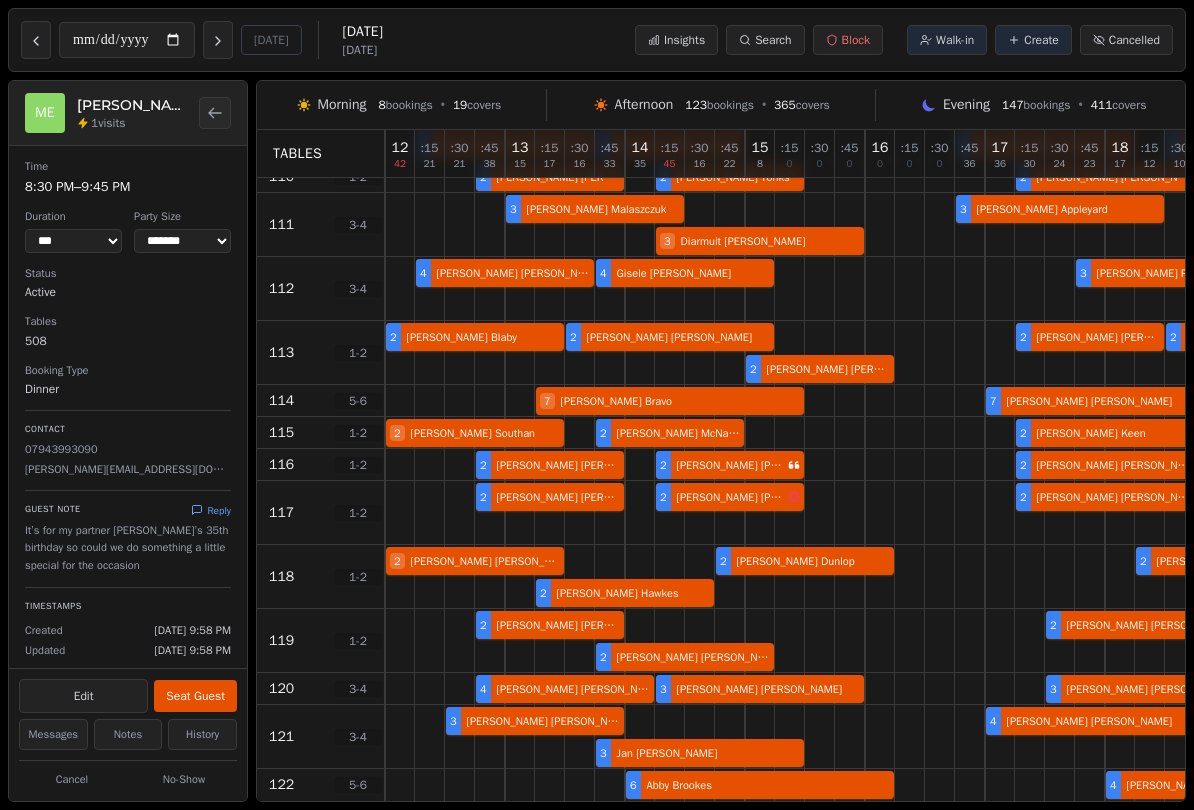 click at bounding box center (215, 113) 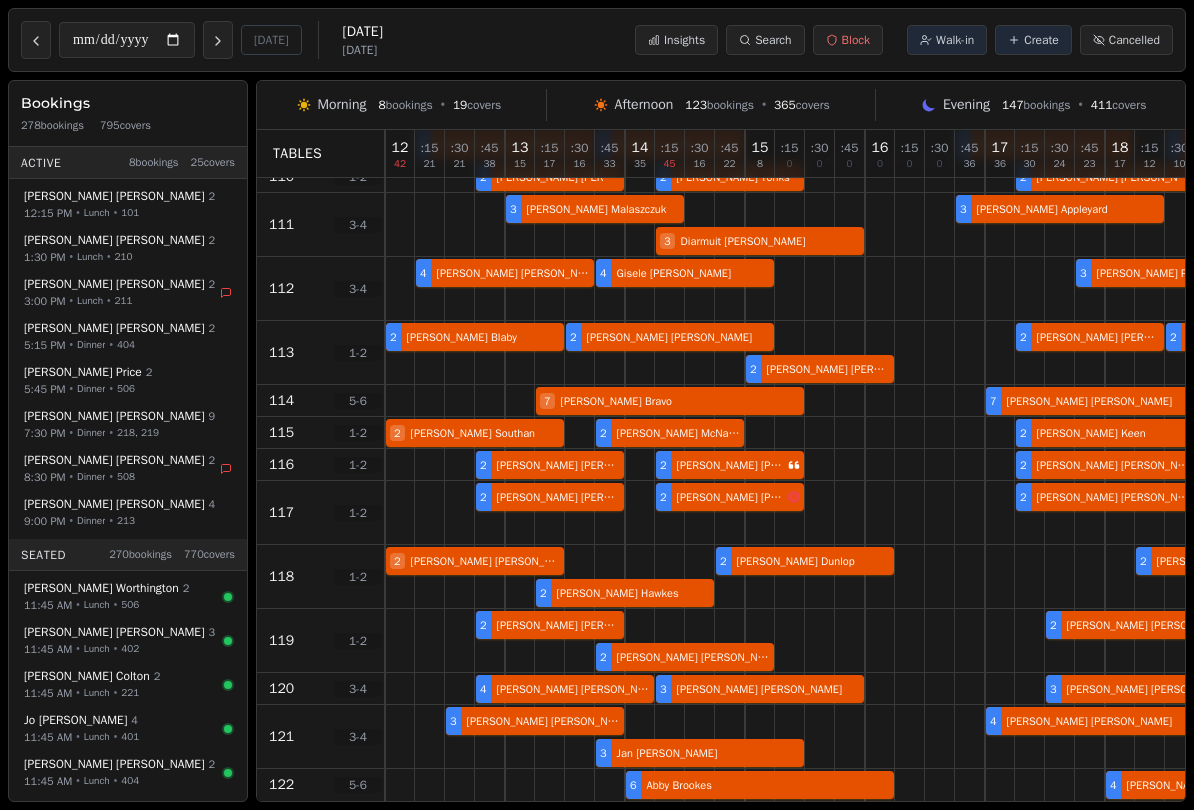 scroll, scrollTop: 2381, scrollLeft: 0, axis: vertical 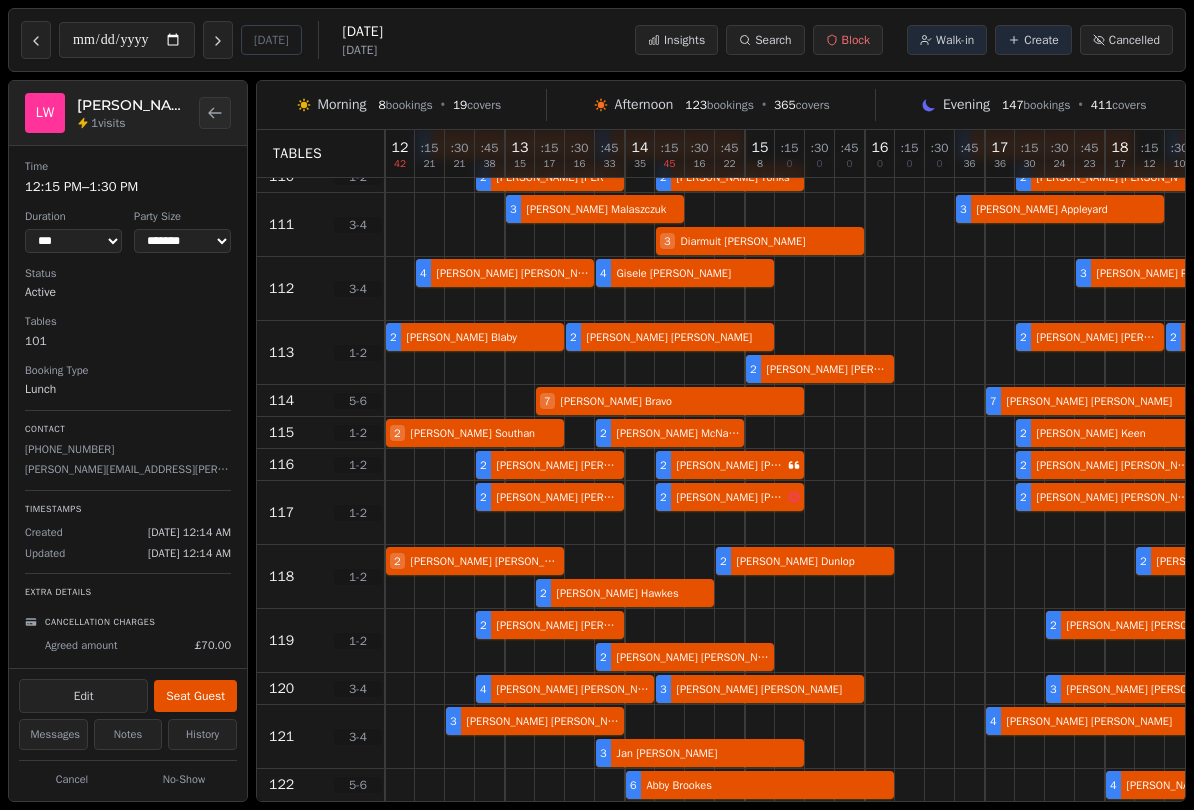 click at bounding box center [215, 113] 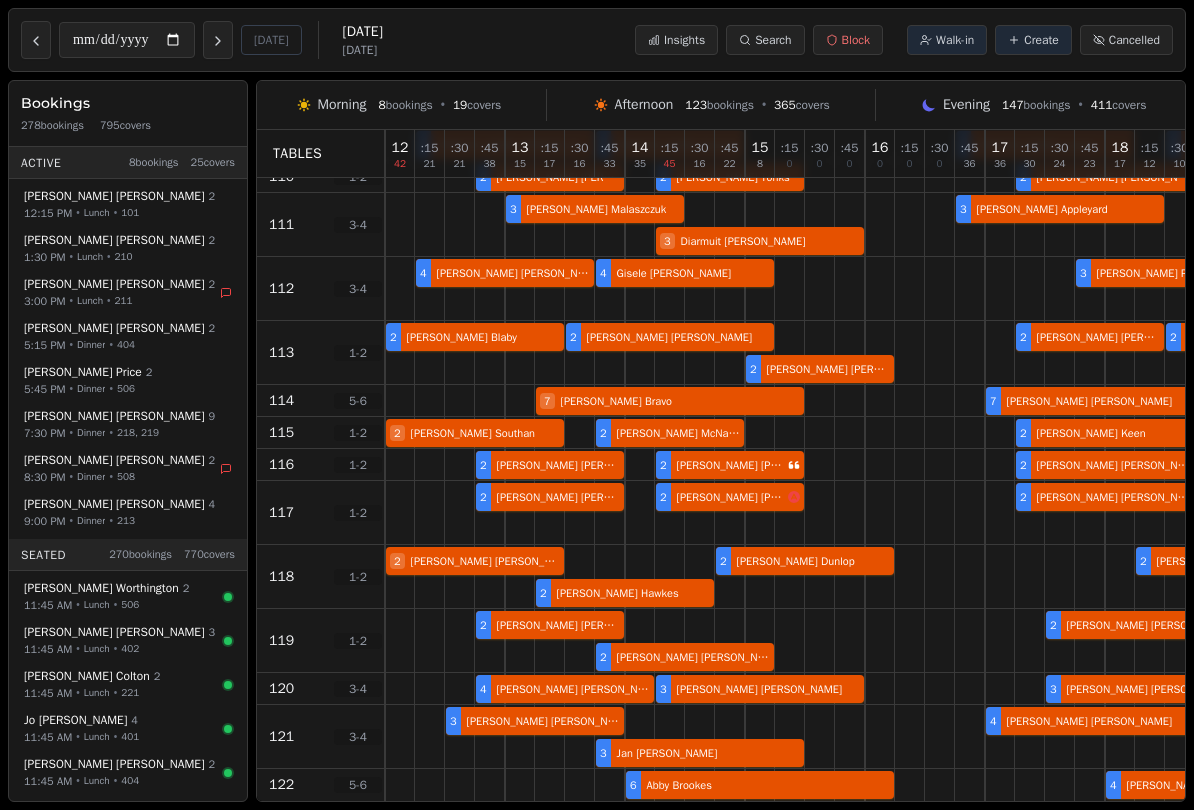 click on "[PERSON_NAME] 2 5:15 PM • Dinner • 404" at bounding box center (128, 336) 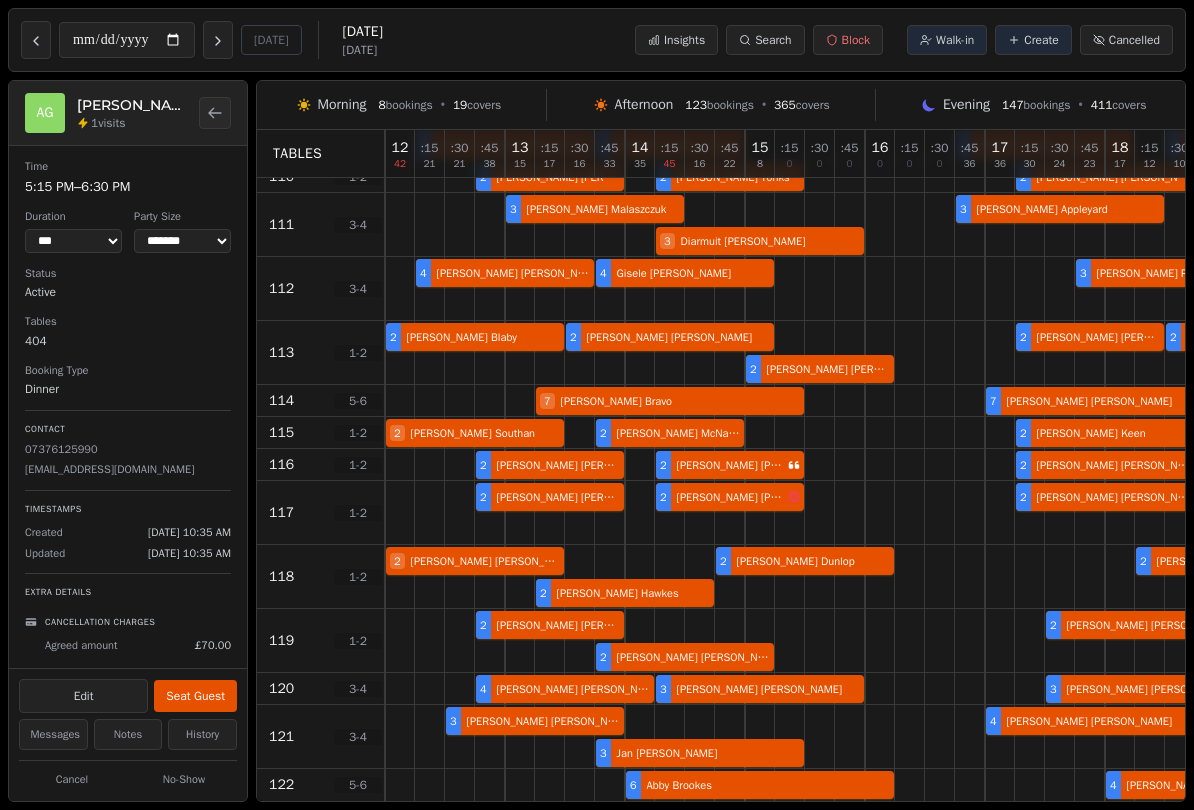 click 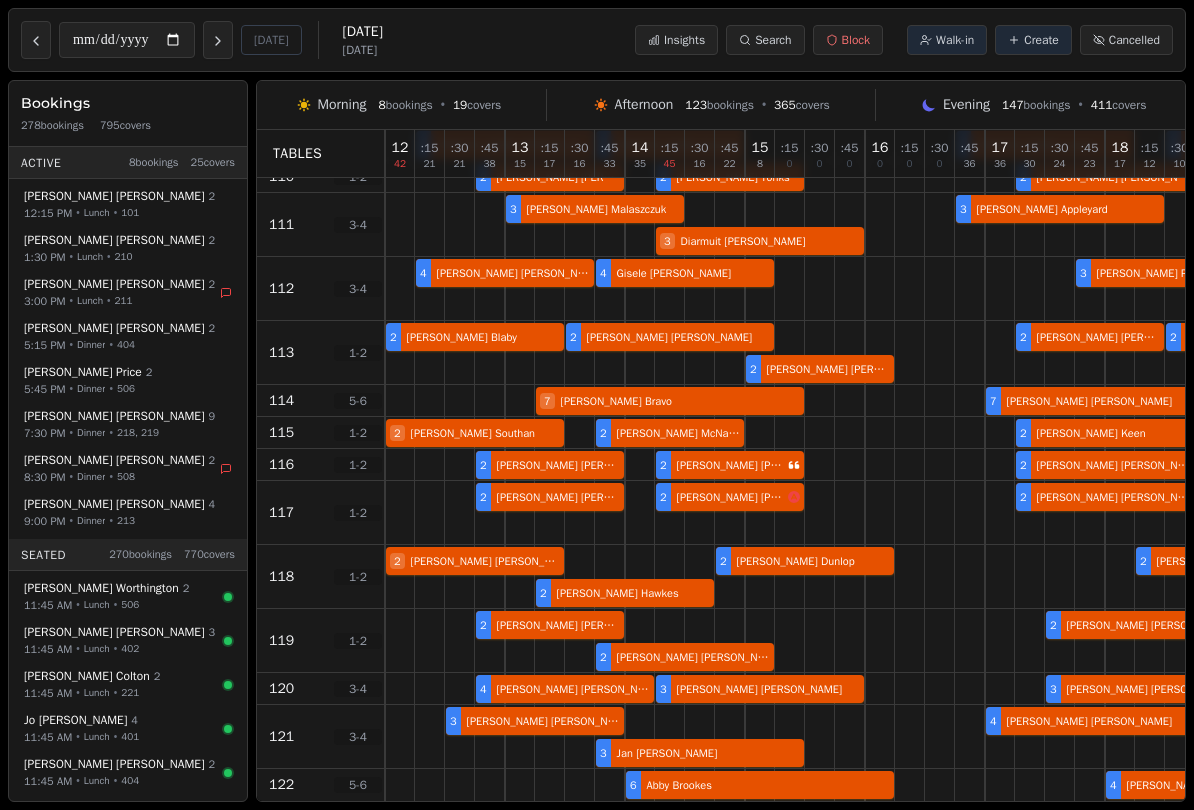click on "Dinner" at bounding box center (91, 432) 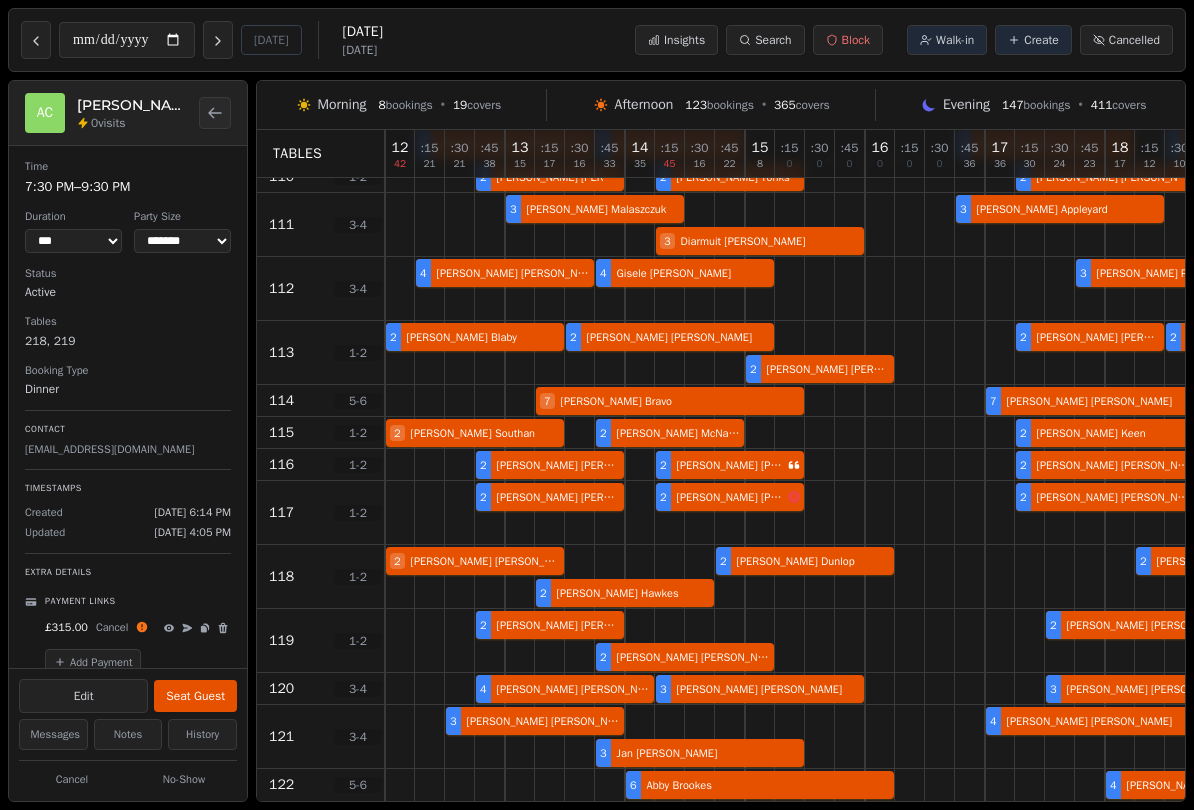 click at bounding box center (215, 113) 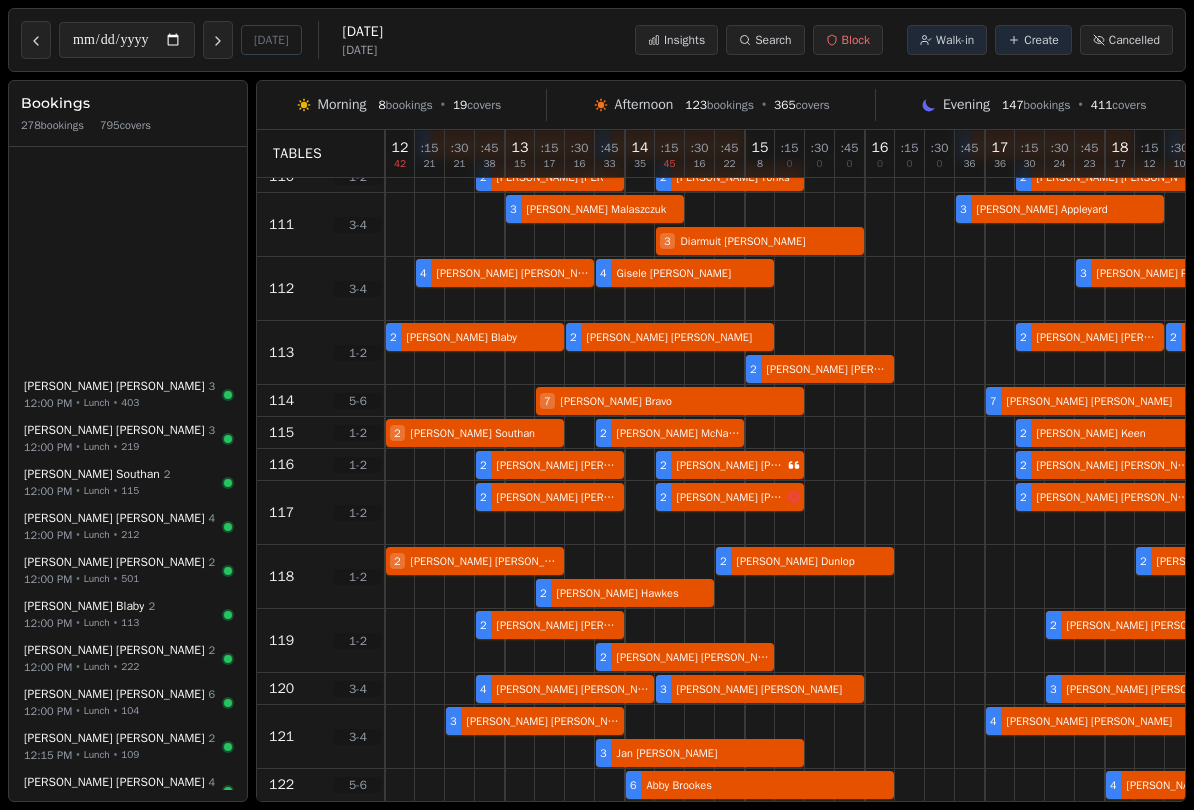 scroll, scrollTop: 1112, scrollLeft: 0, axis: vertical 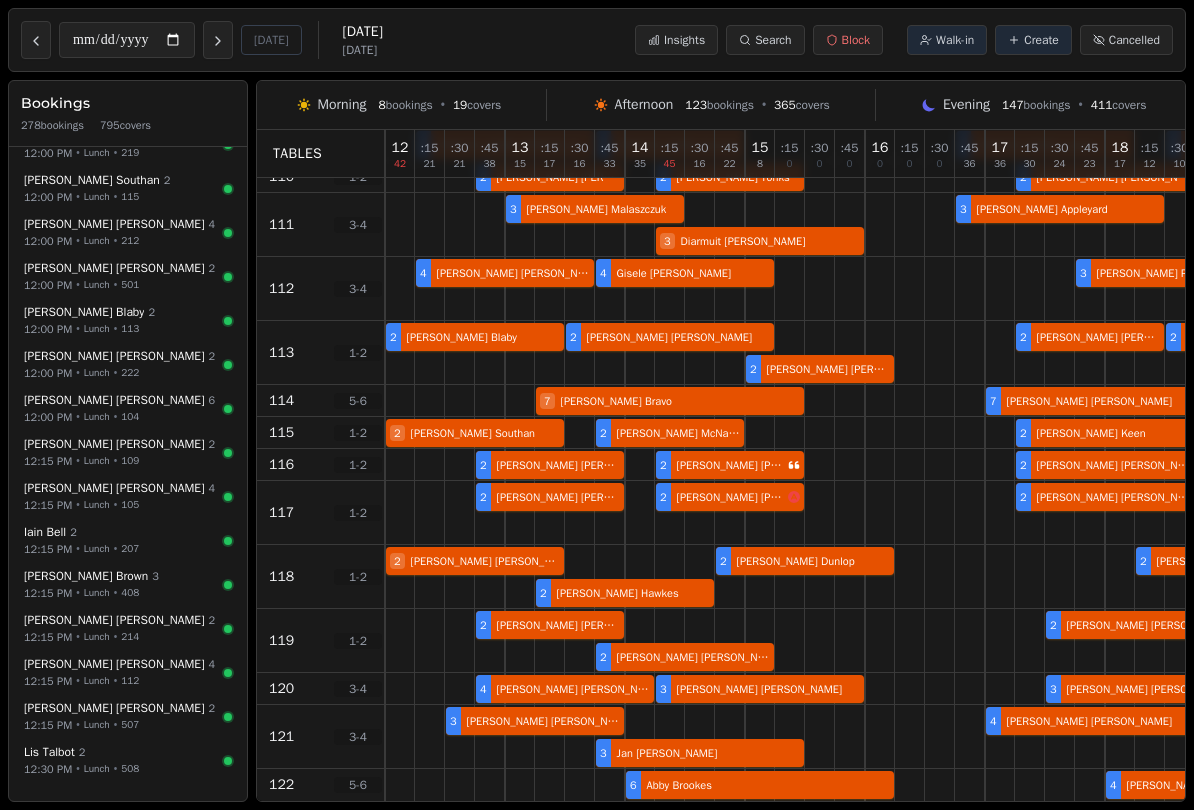 click on "Lunch" at bounding box center (97, 504) 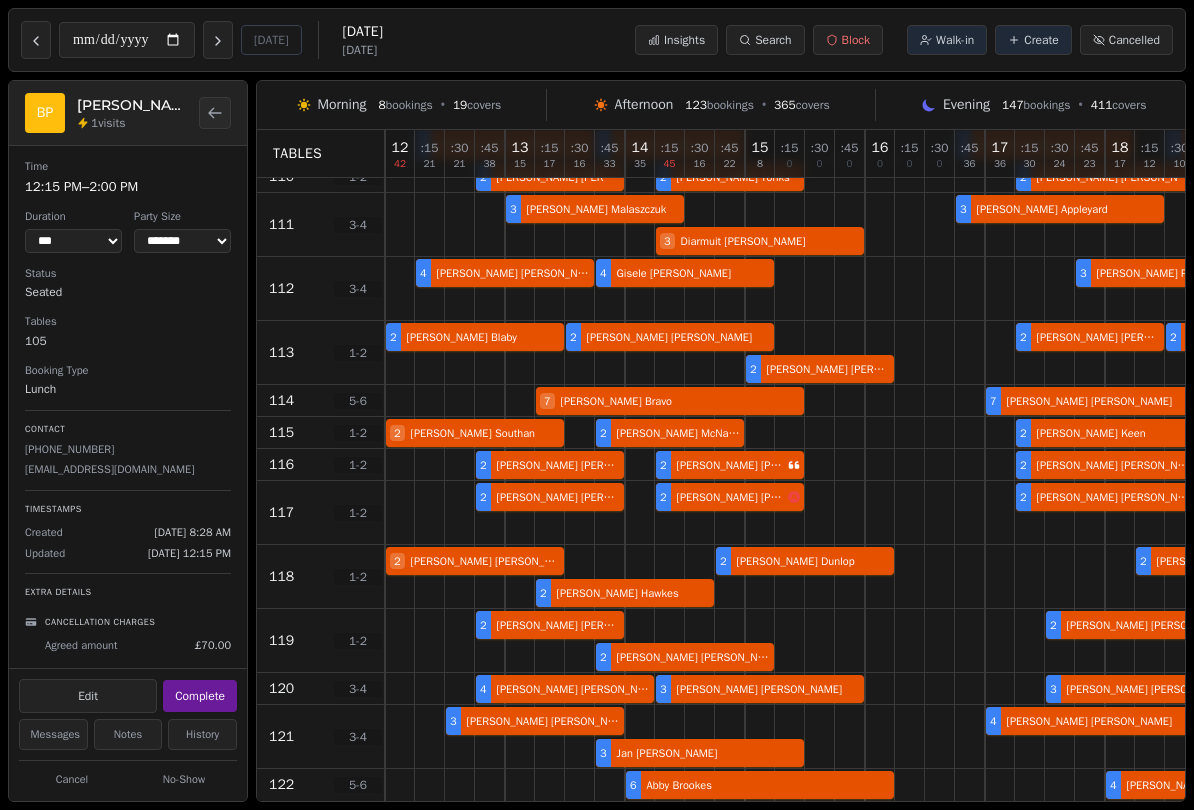 click at bounding box center (215, 113) 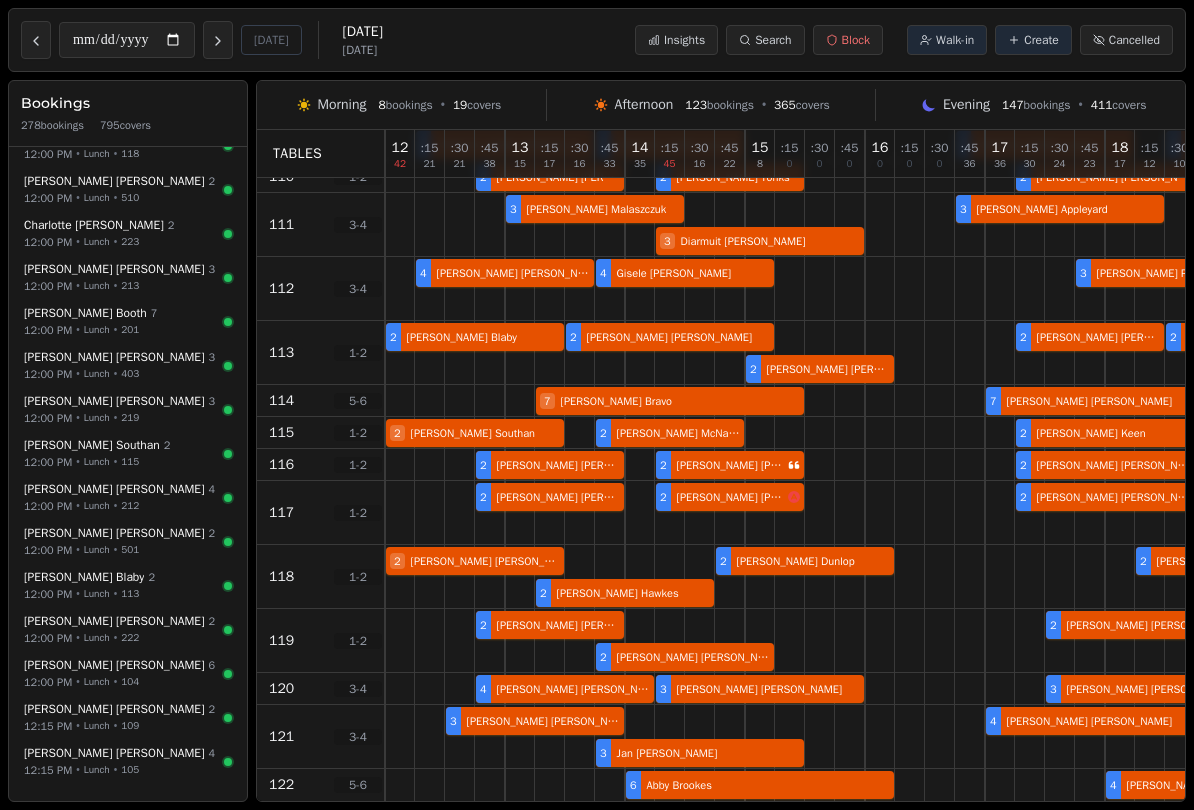 scroll, scrollTop: 856, scrollLeft: 0, axis: vertical 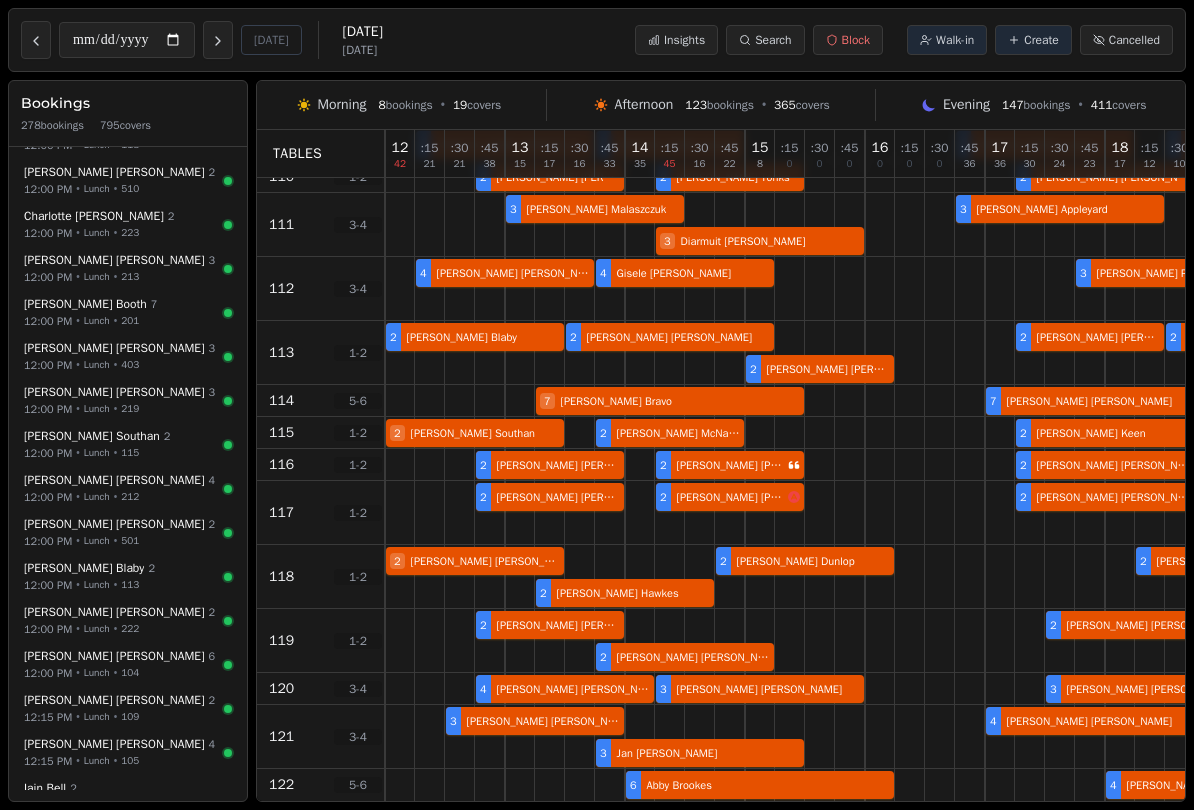 click on "12:00 PM • Lunch • 501" at bounding box center [122, 540] 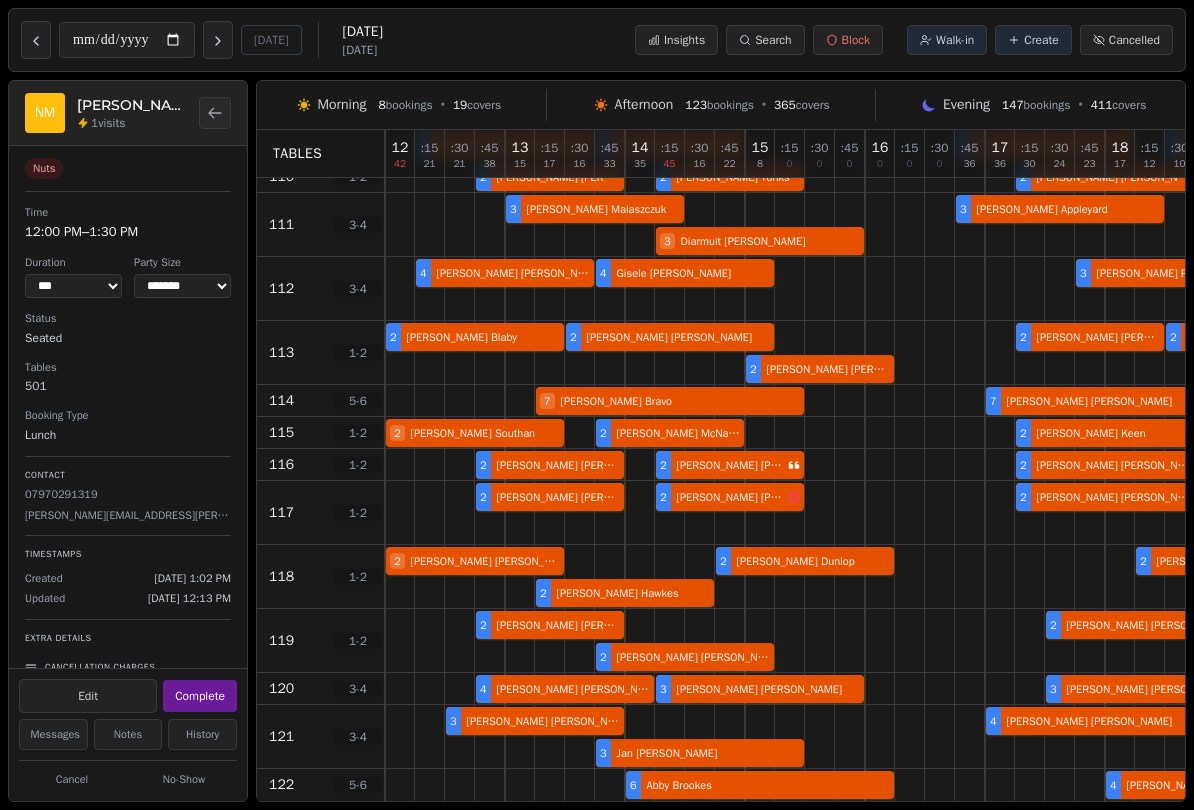 click on "Lunch" at bounding box center [128, 435] 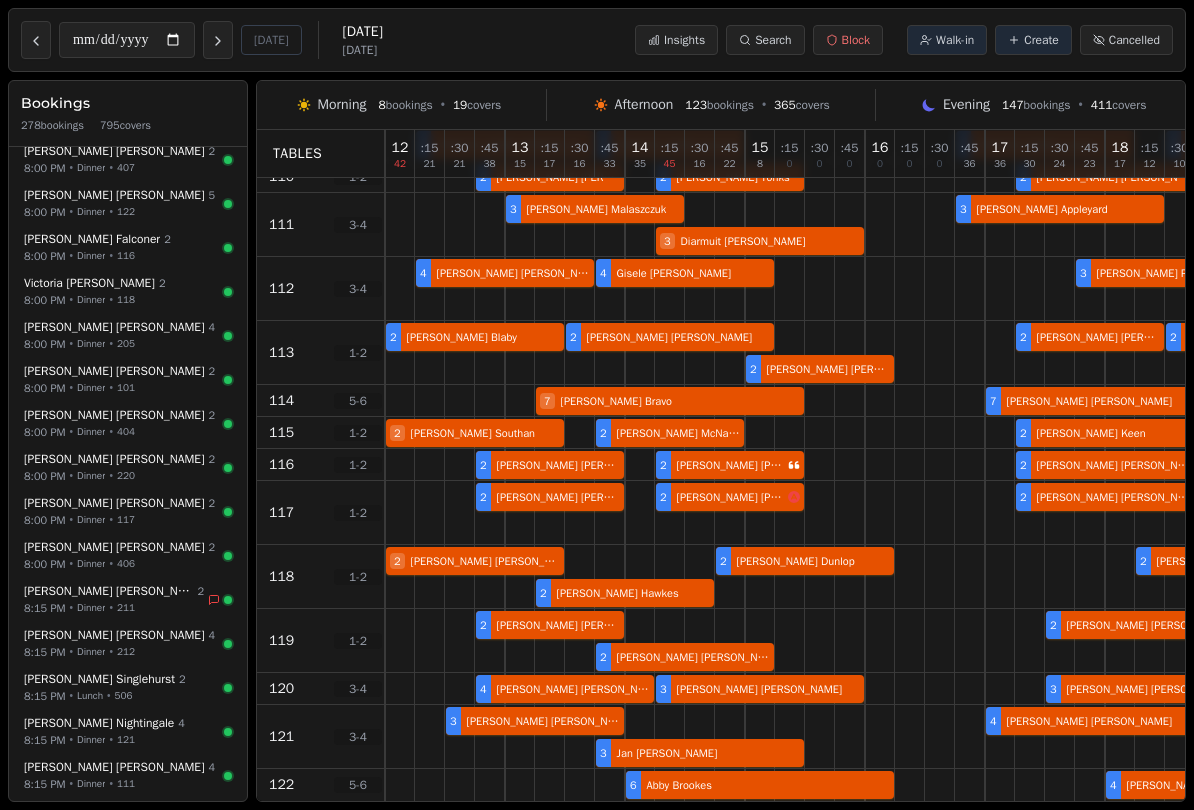 scroll, scrollTop: 10466, scrollLeft: 0, axis: vertical 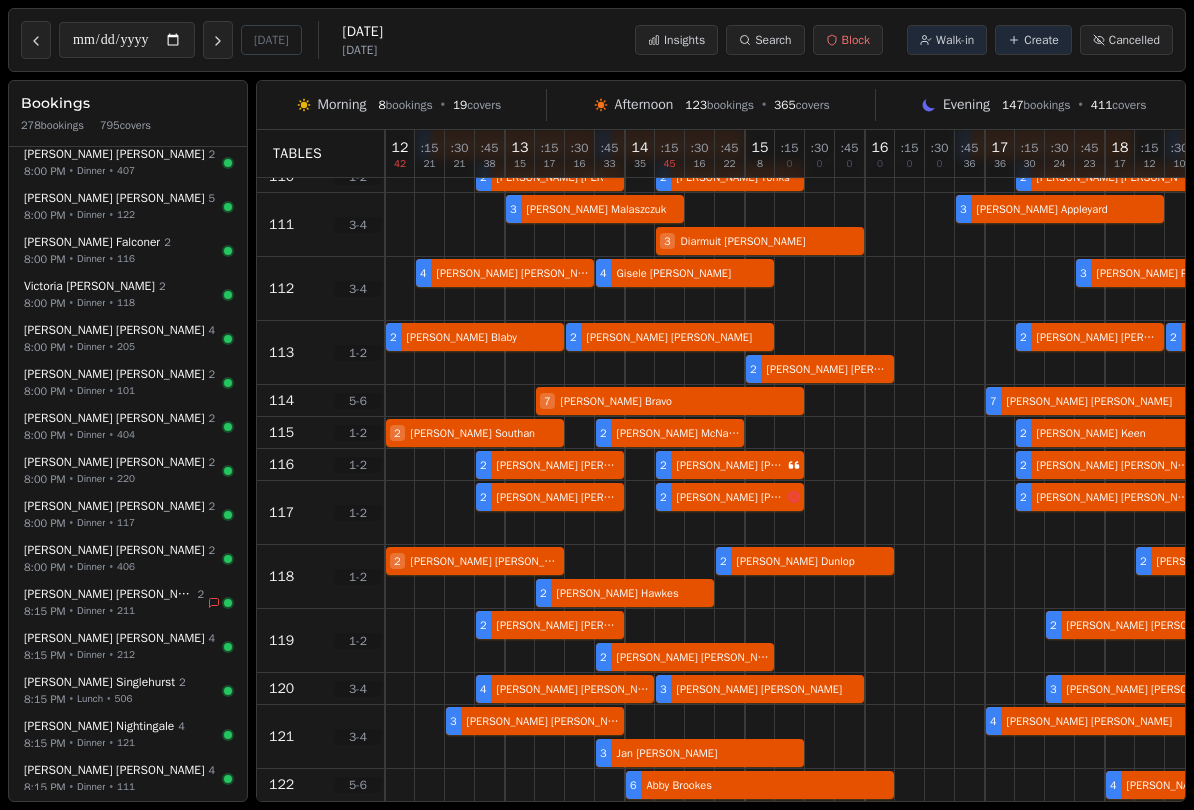 click on "8:00 PM • Dinner • 117" at bounding box center (122, 522) 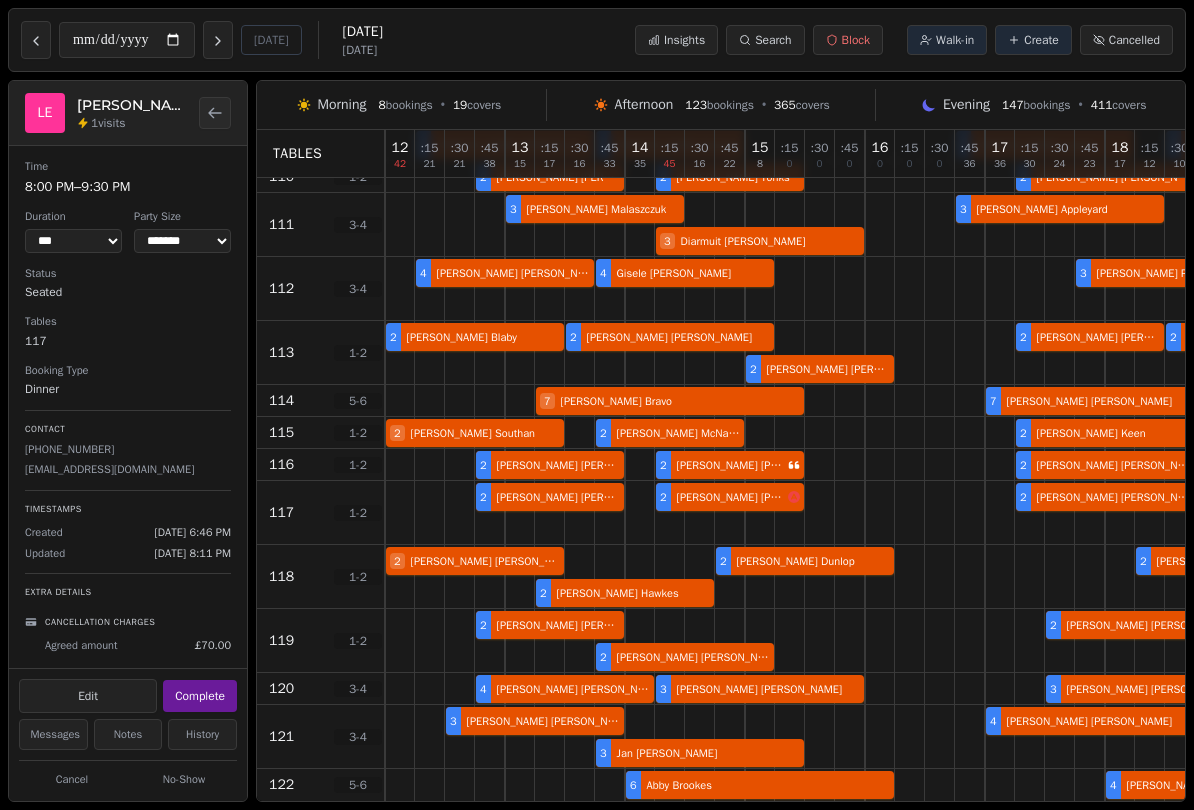 click at bounding box center [215, 113] 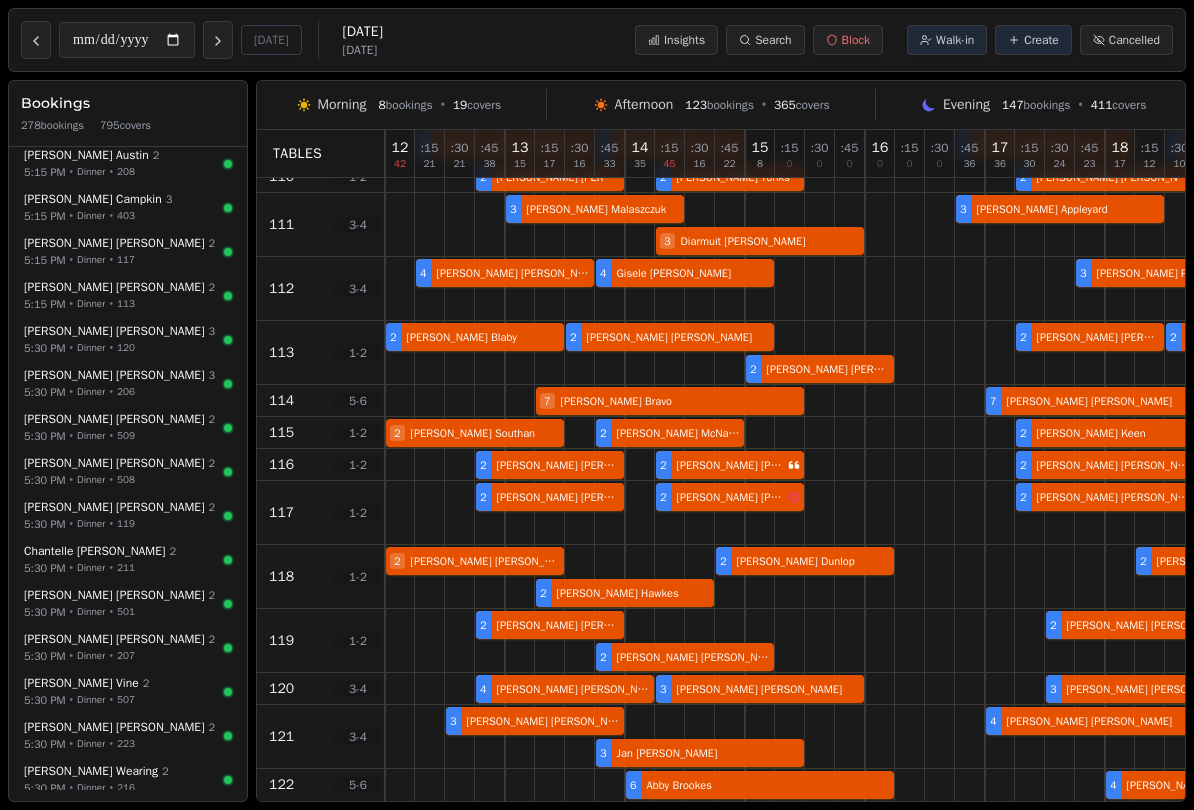 scroll, scrollTop: 6855, scrollLeft: 0, axis: vertical 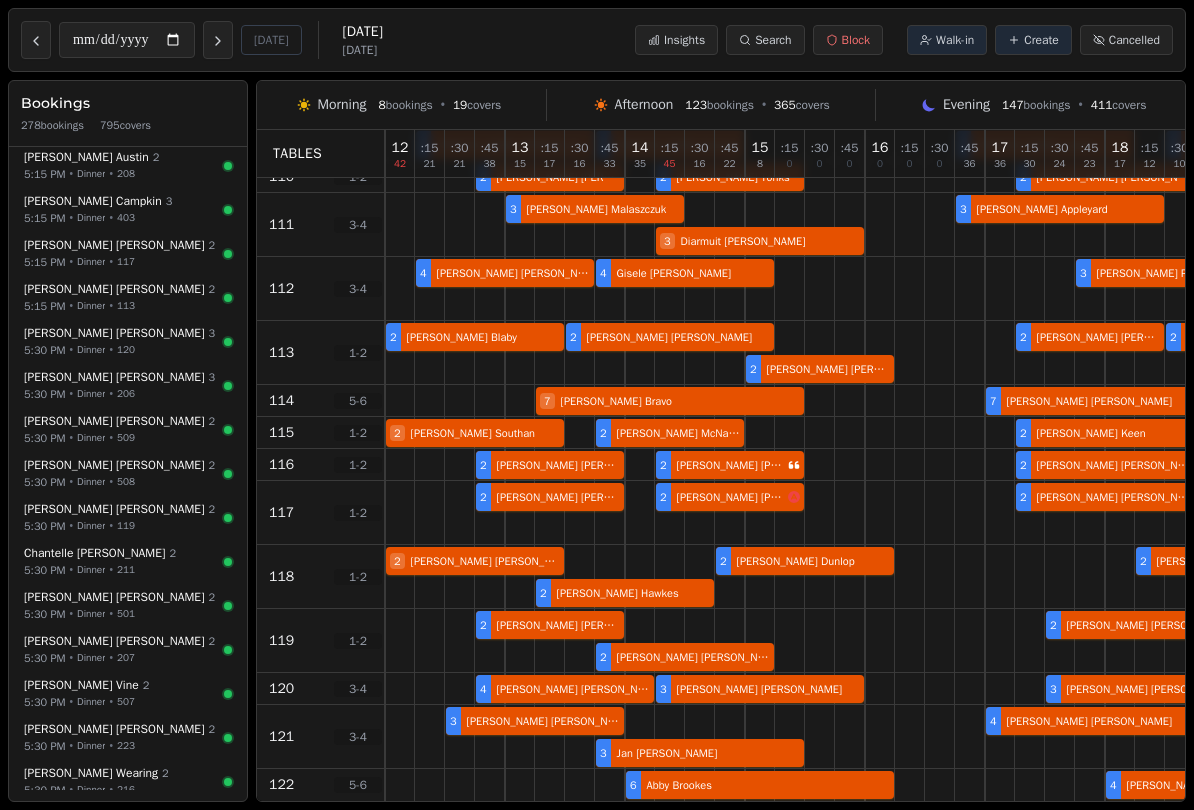 click on "[PERSON_NAME] 2 5:30 PM • Dinner • 119" at bounding box center (128, 517) 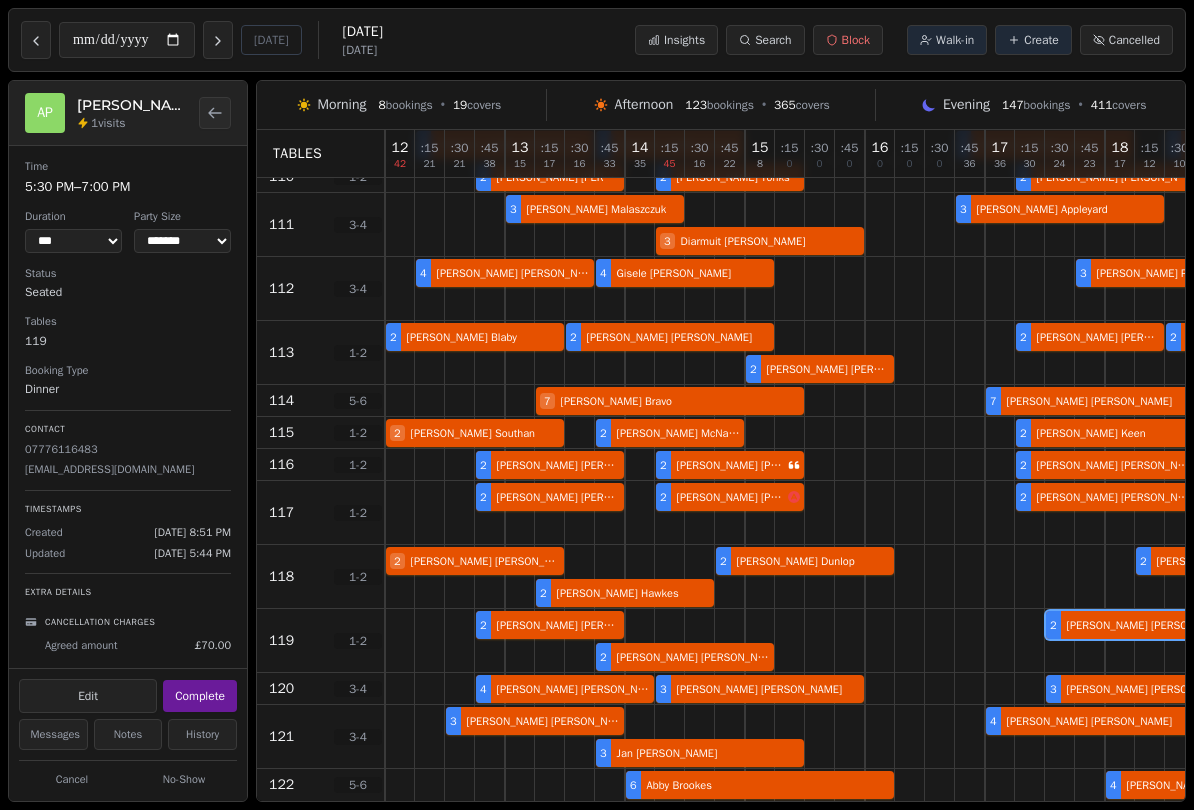 click on "AP [PERSON_NAME] 1  visits" at bounding box center [128, 113] 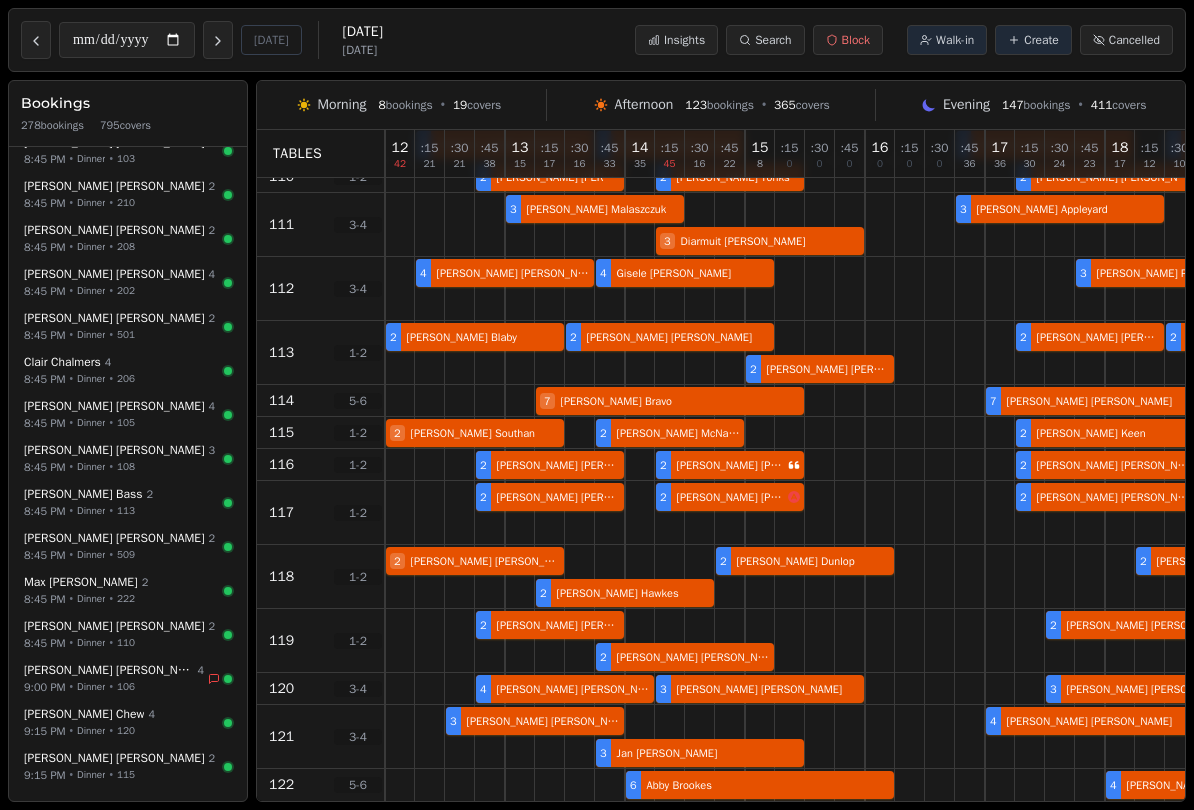 scroll, scrollTop: 11667, scrollLeft: 0, axis: vertical 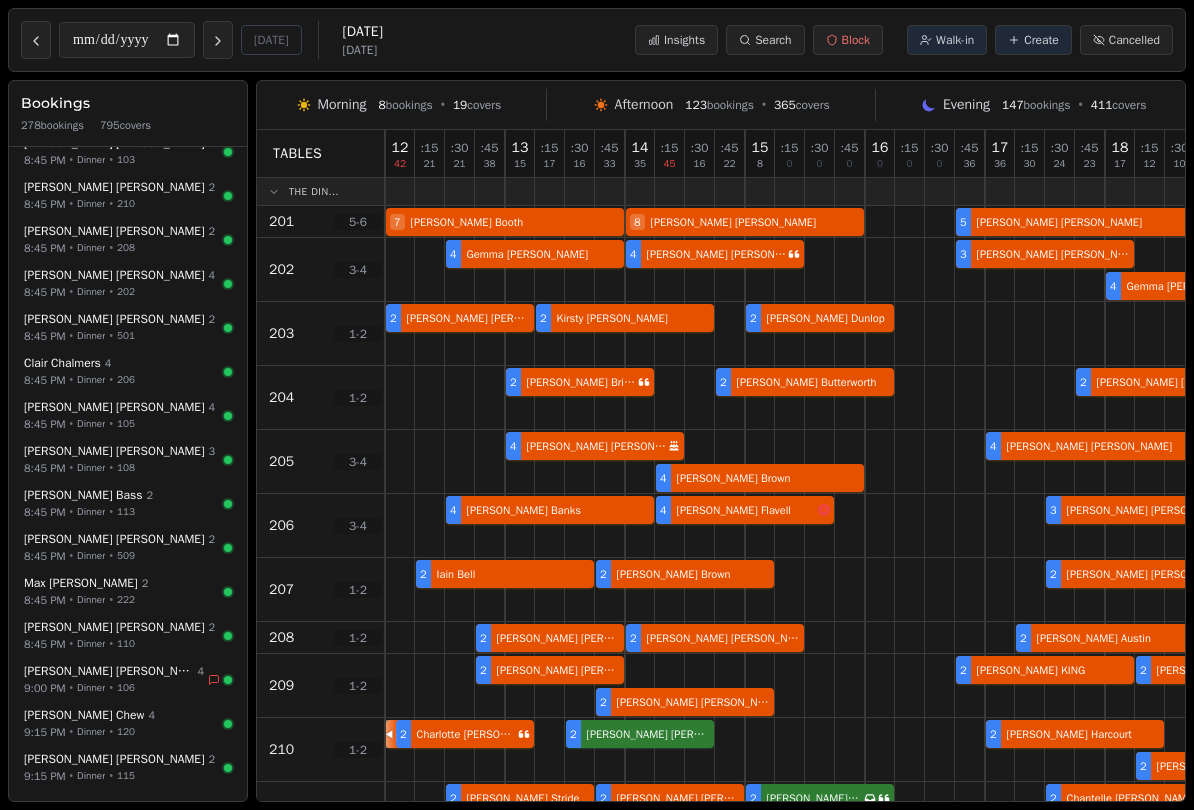 click on "Search" at bounding box center (773, 40) 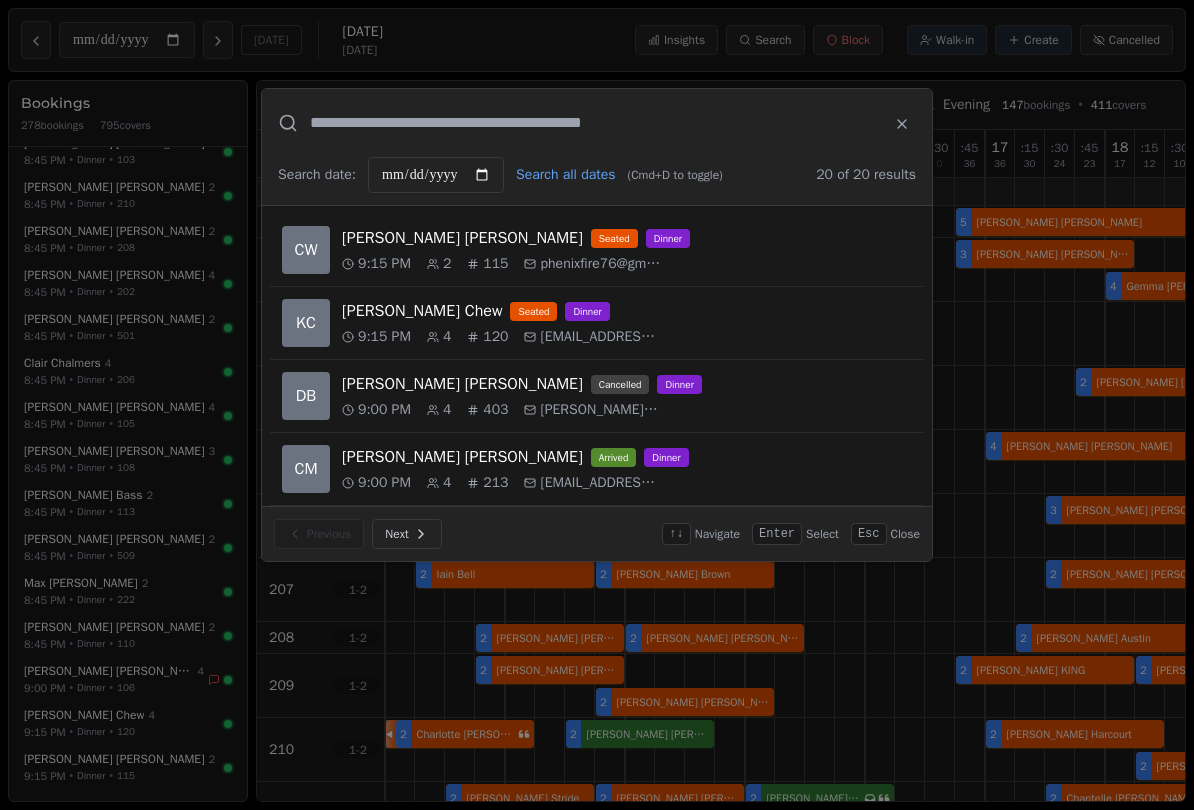 scroll, scrollTop: 0, scrollLeft: 0, axis: both 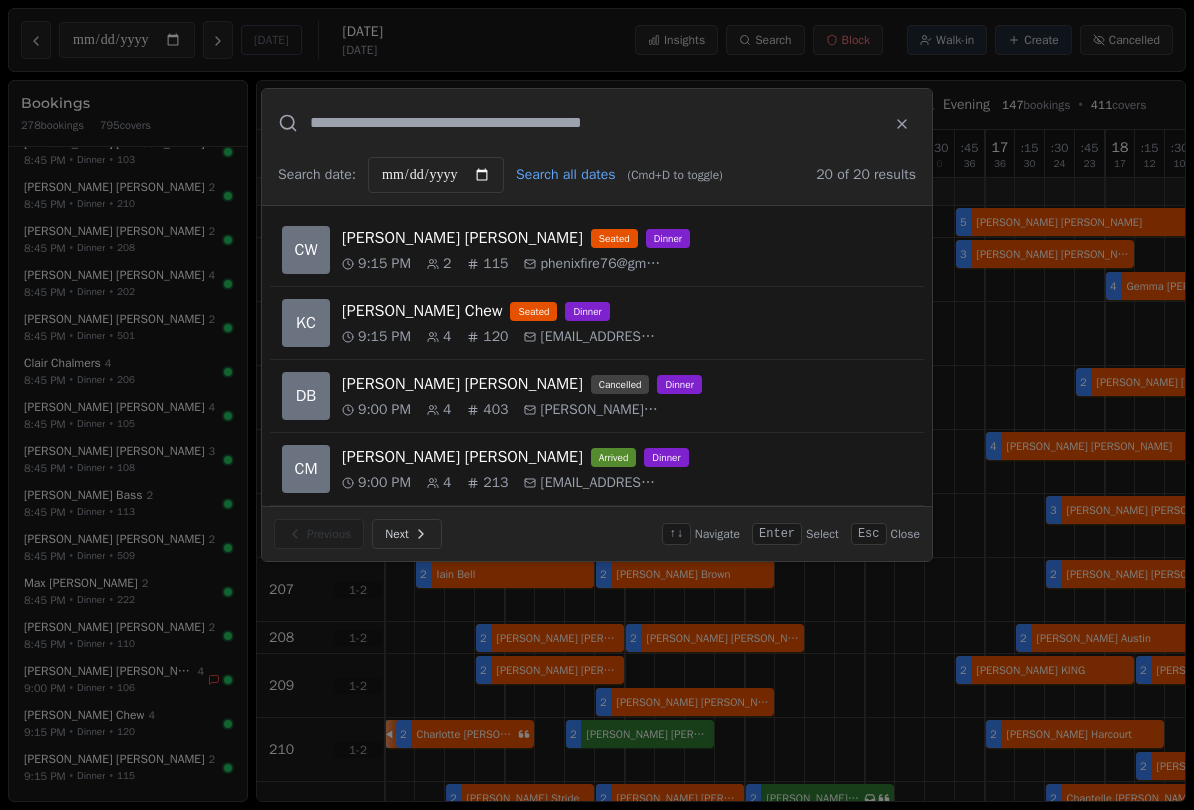 click on "[PERSON_NAME] seated Dinner" at bounding box center (627, 238) 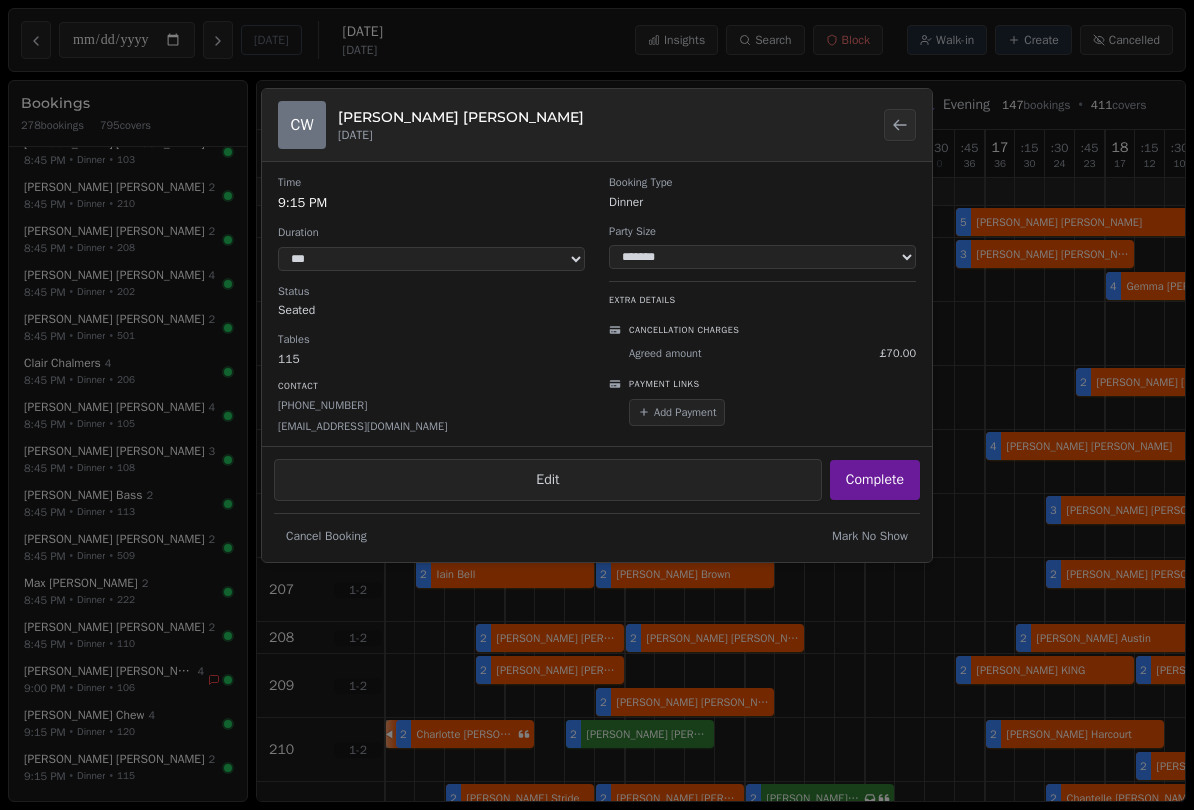 click on "Add Payment" at bounding box center [677, 412] 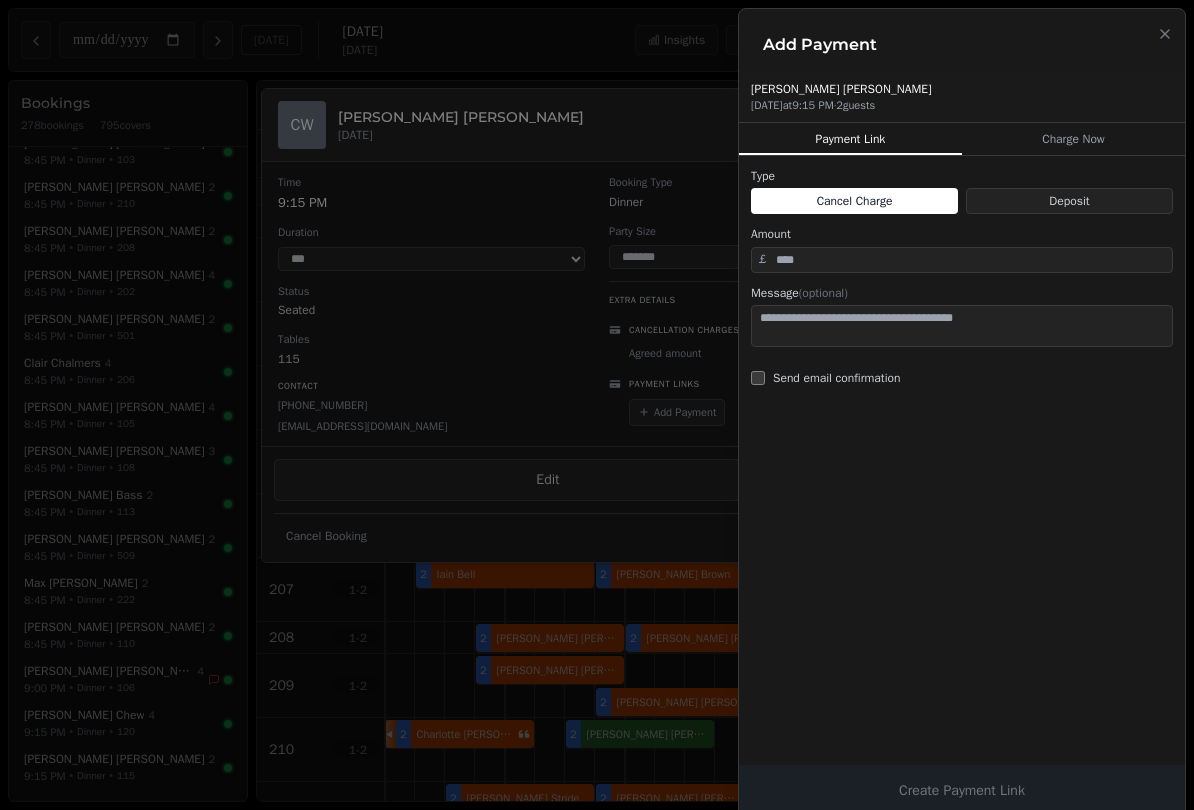 click on "Charge Now" at bounding box center [1073, 139] 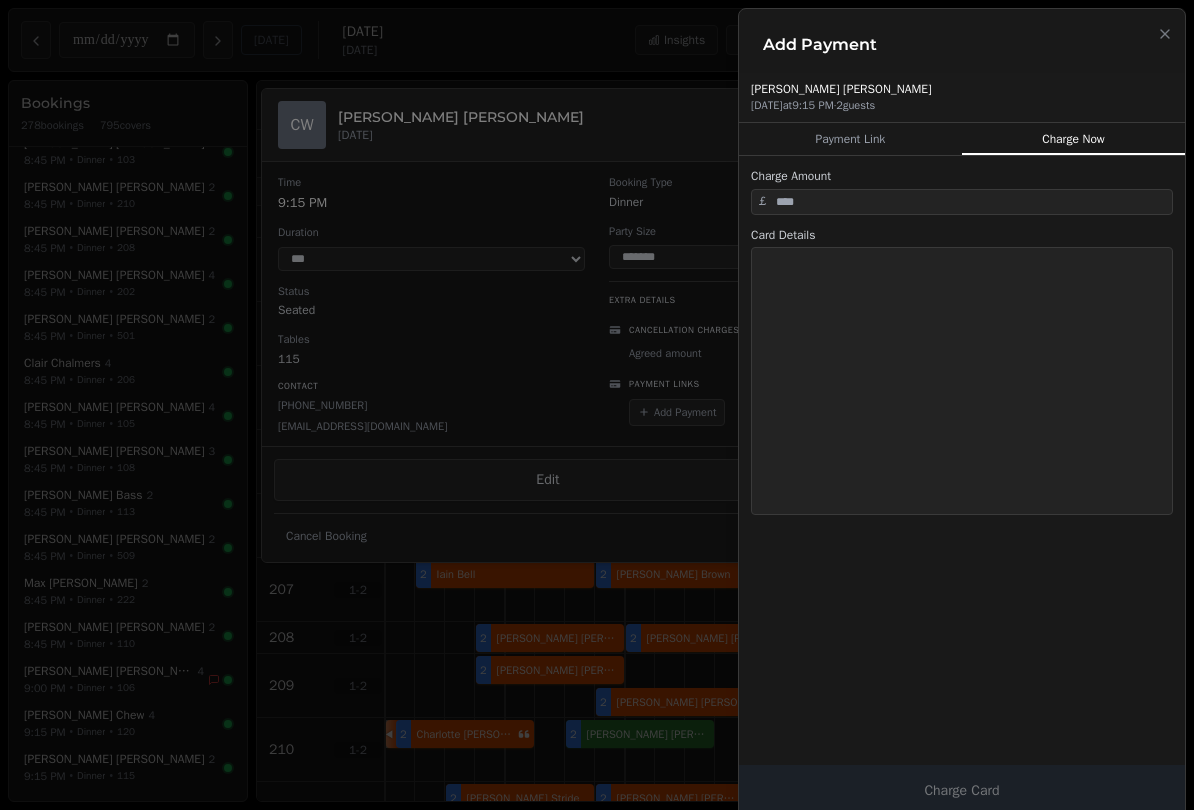 click at bounding box center (597, 405) 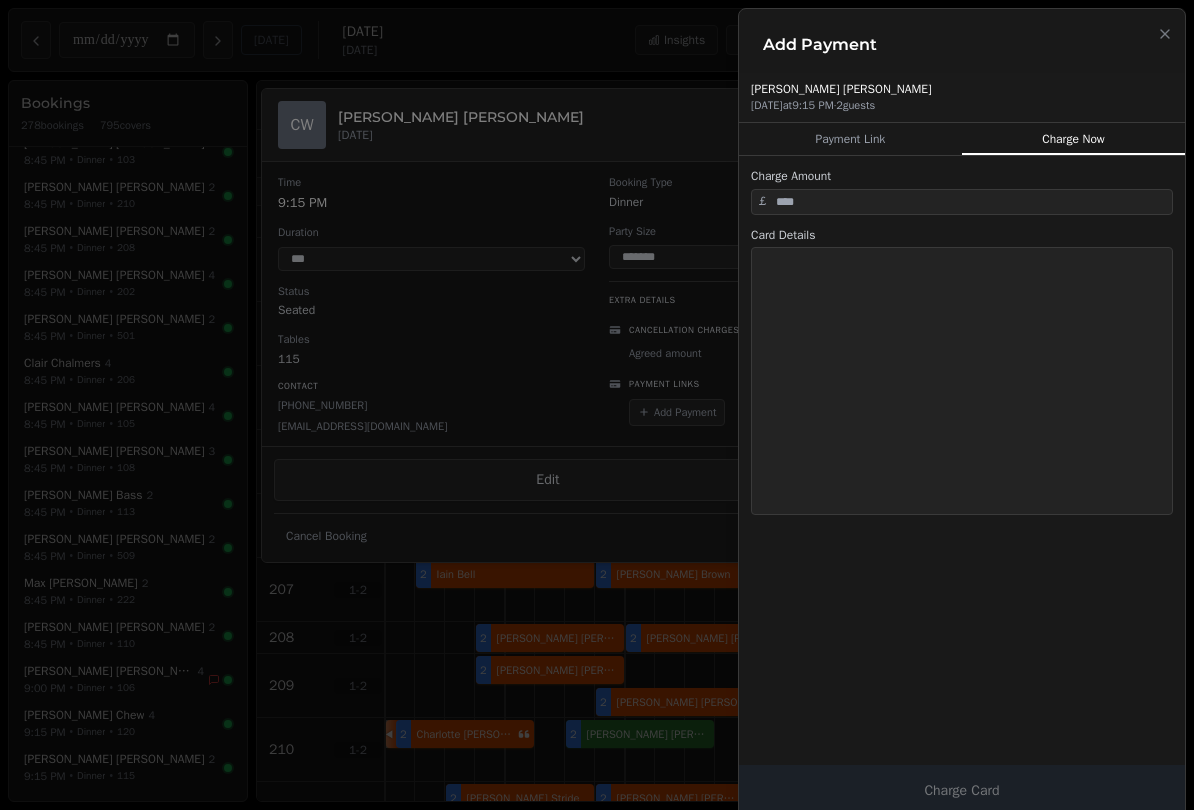 click on "Add Payment" at bounding box center (962, 41) 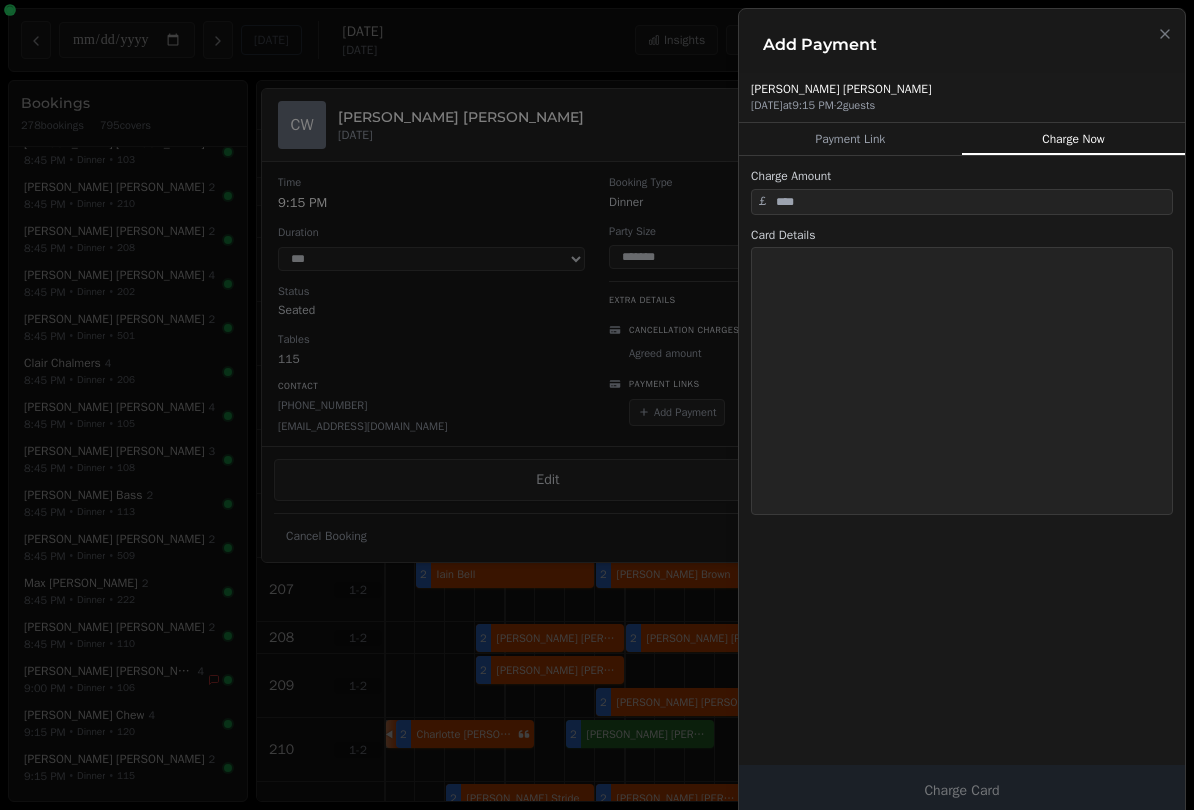 click 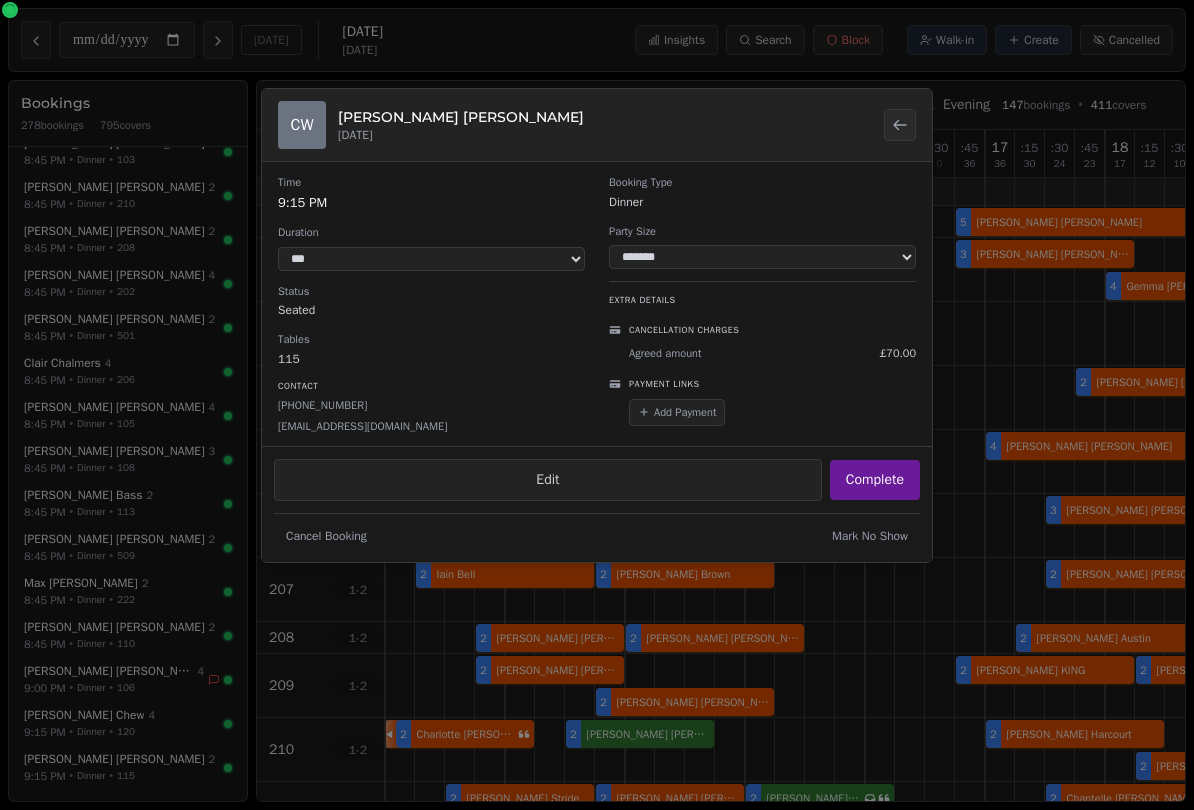 click 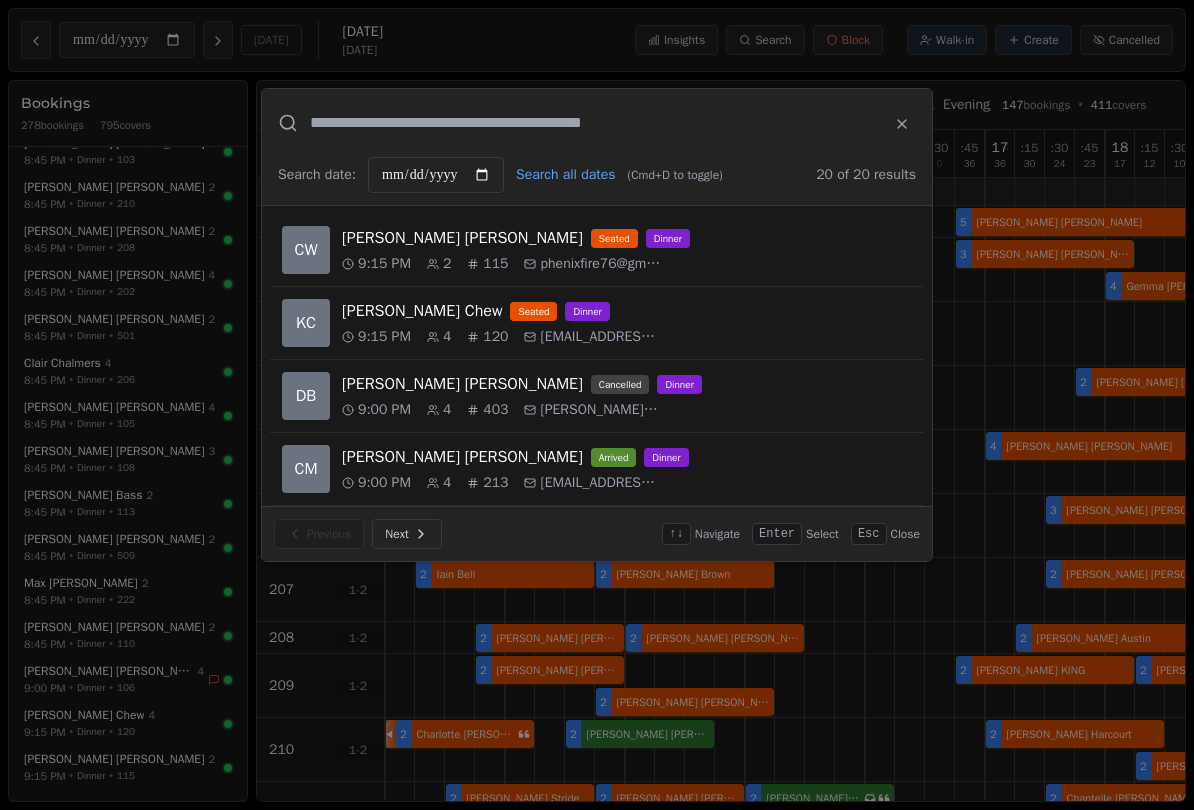 click at bounding box center [902, 123] 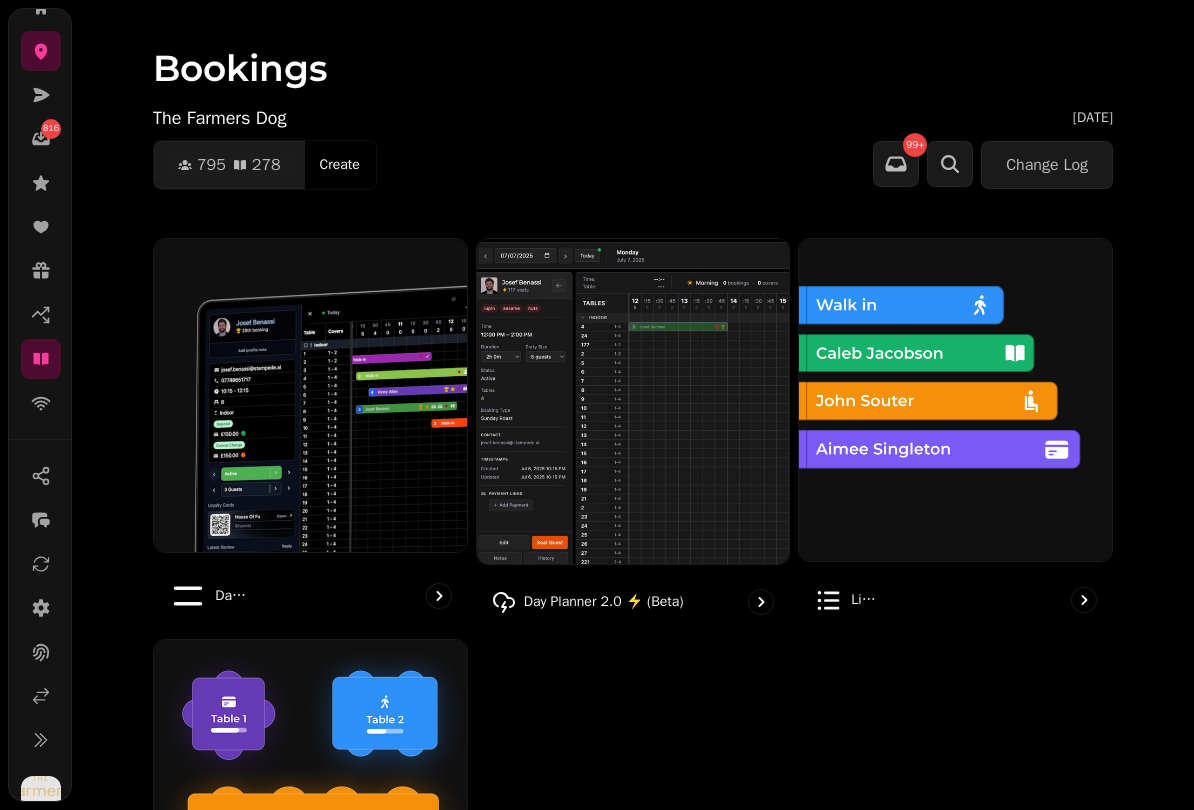 scroll, scrollTop: 181, scrollLeft: 0, axis: vertical 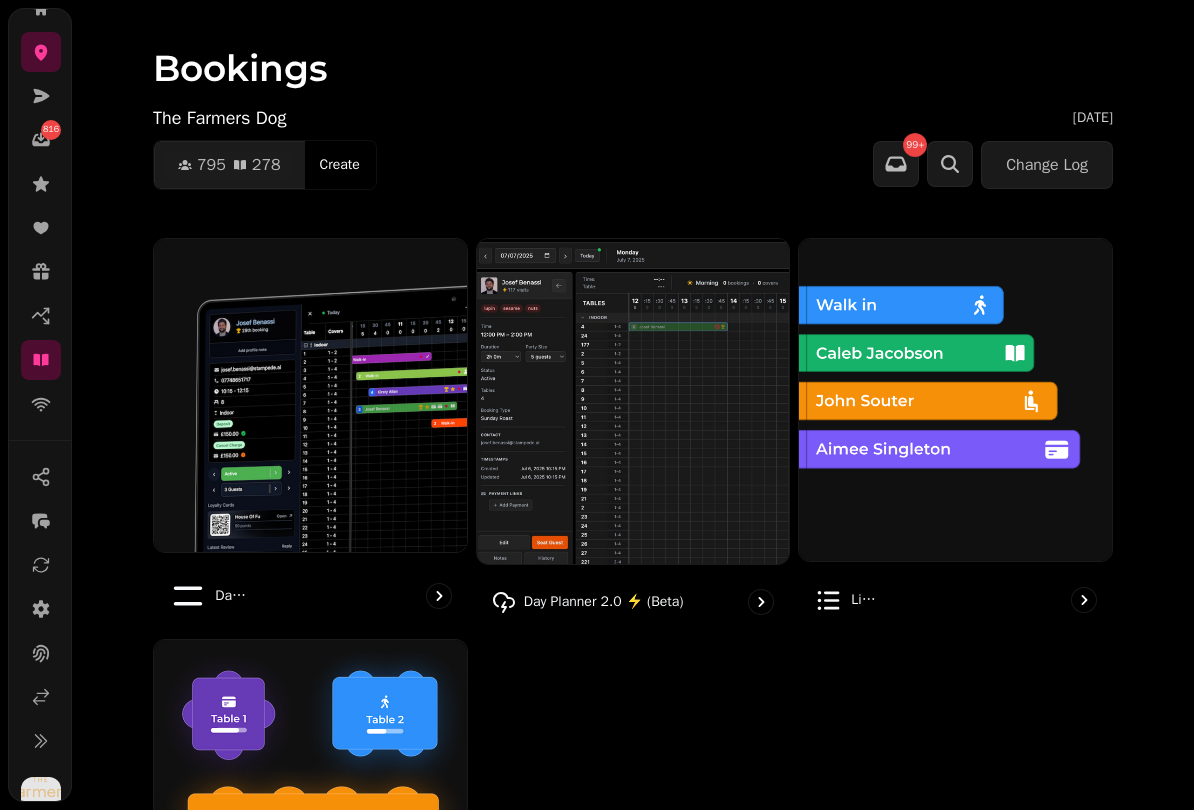 click 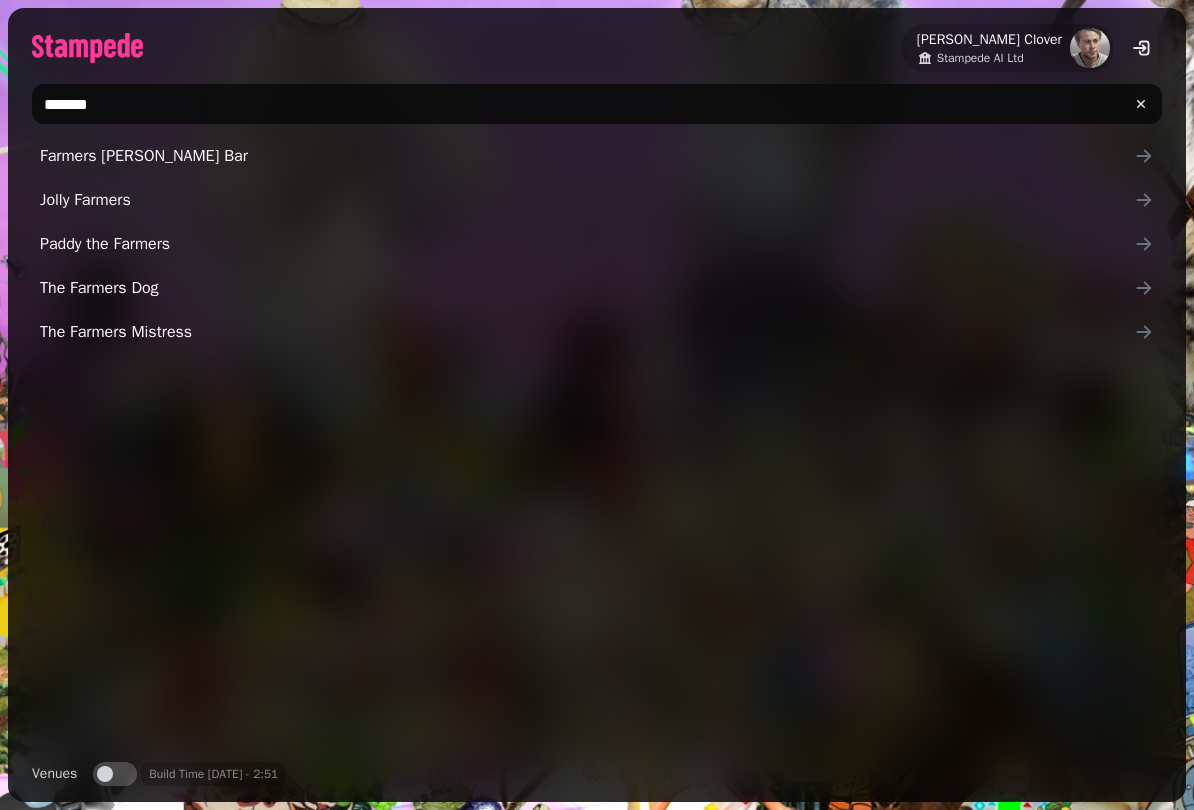 click on "*******" at bounding box center [597, 104] 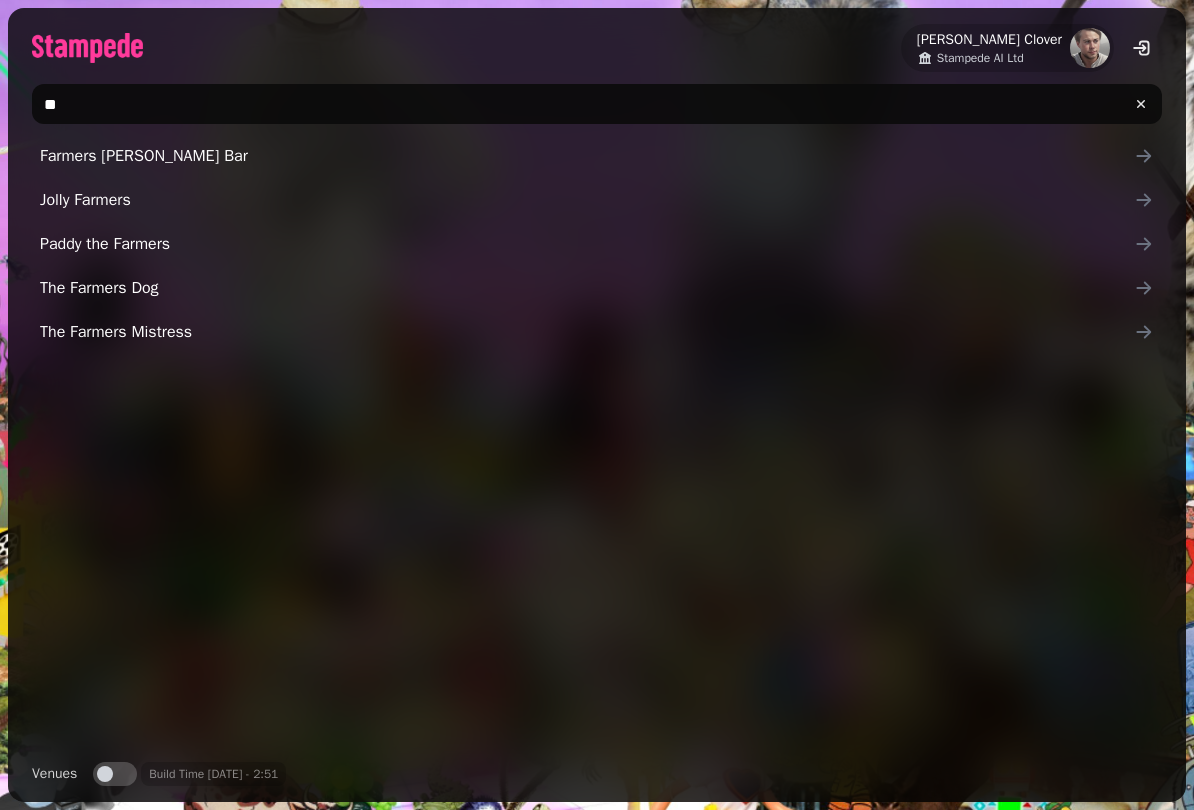 type on "*" 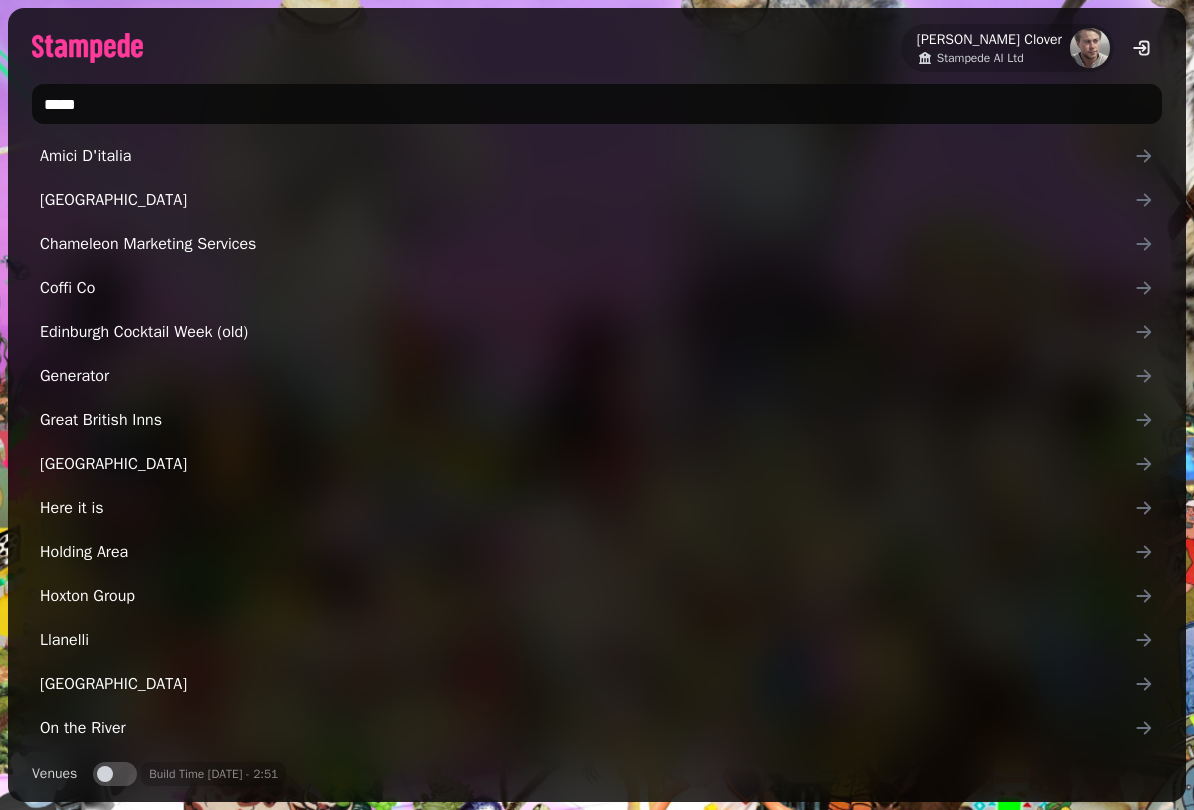 type on "******" 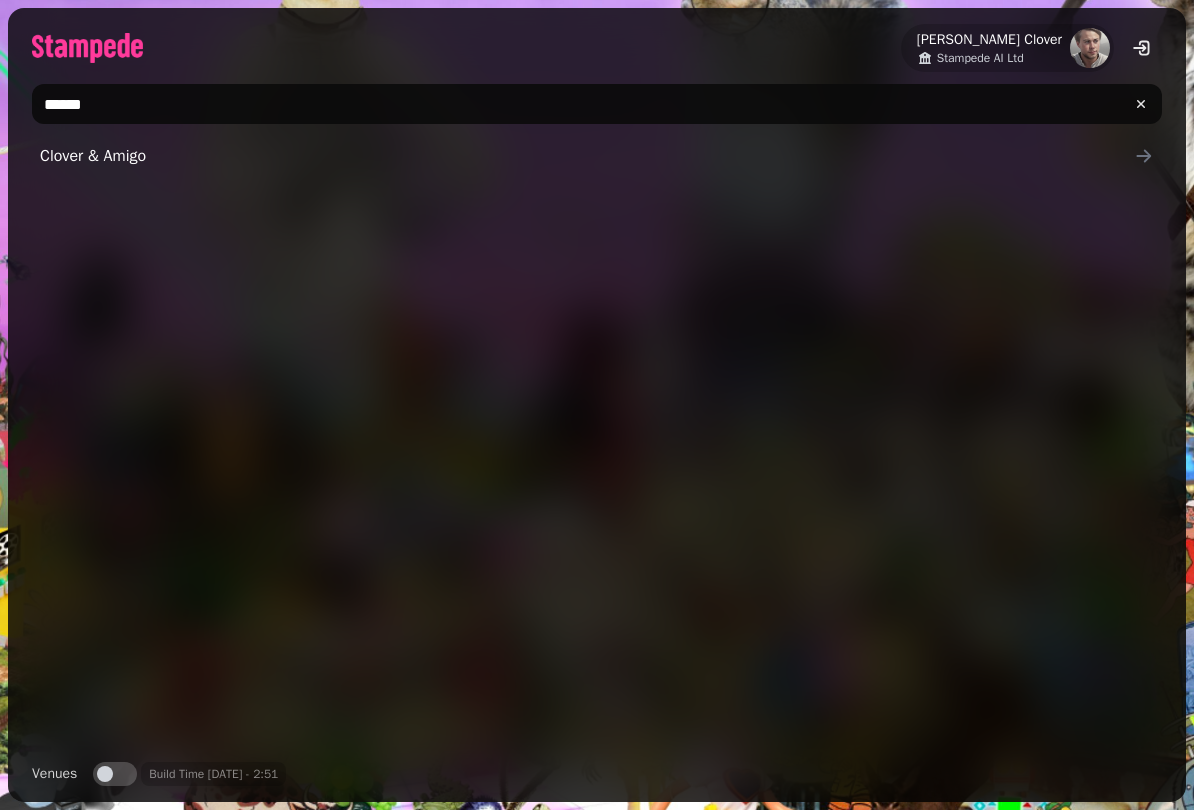 click on "Clover & Amigo" at bounding box center [587, 156] 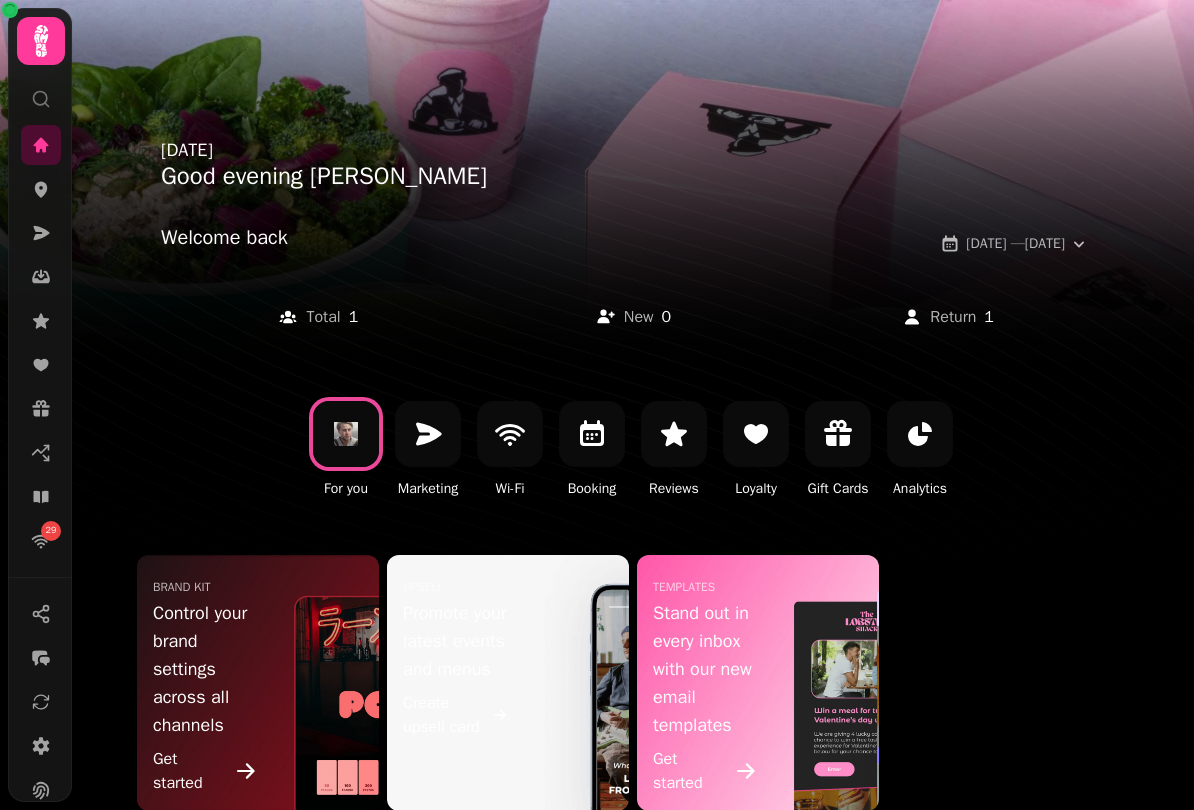 click 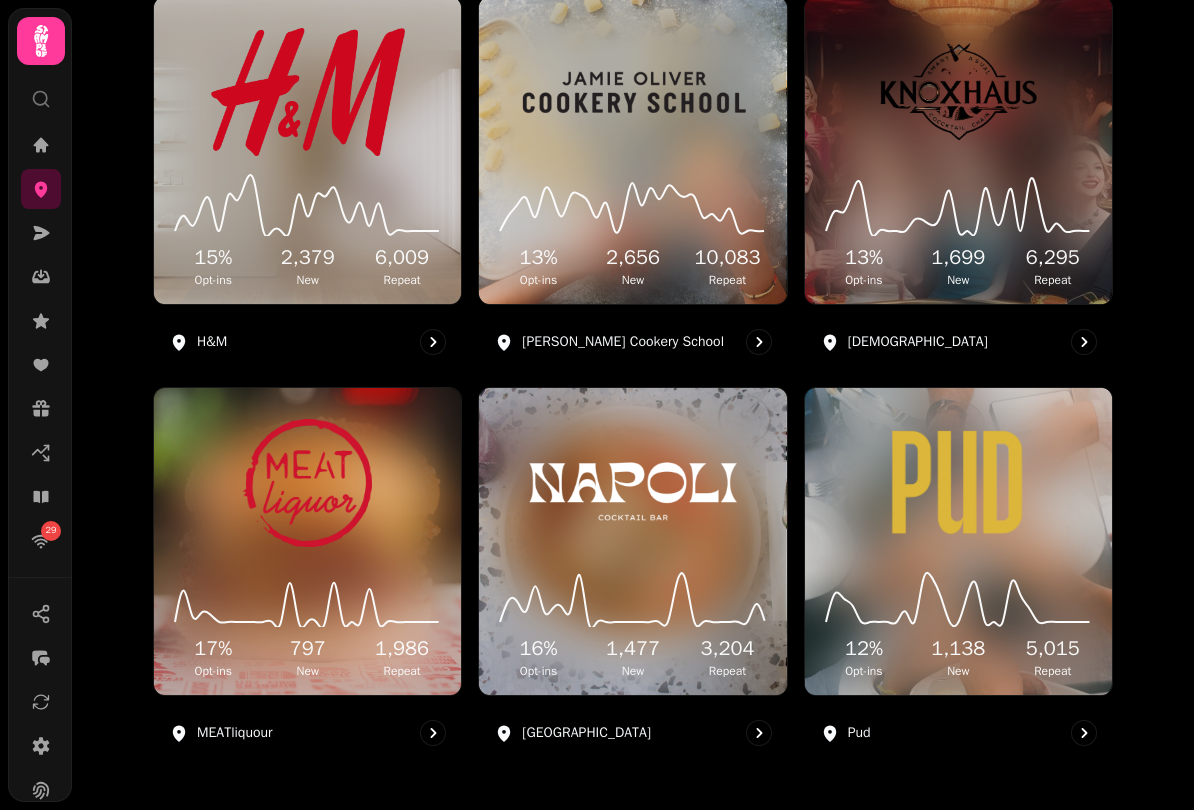 scroll, scrollTop: 1095, scrollLeft: 0, axis: vertical 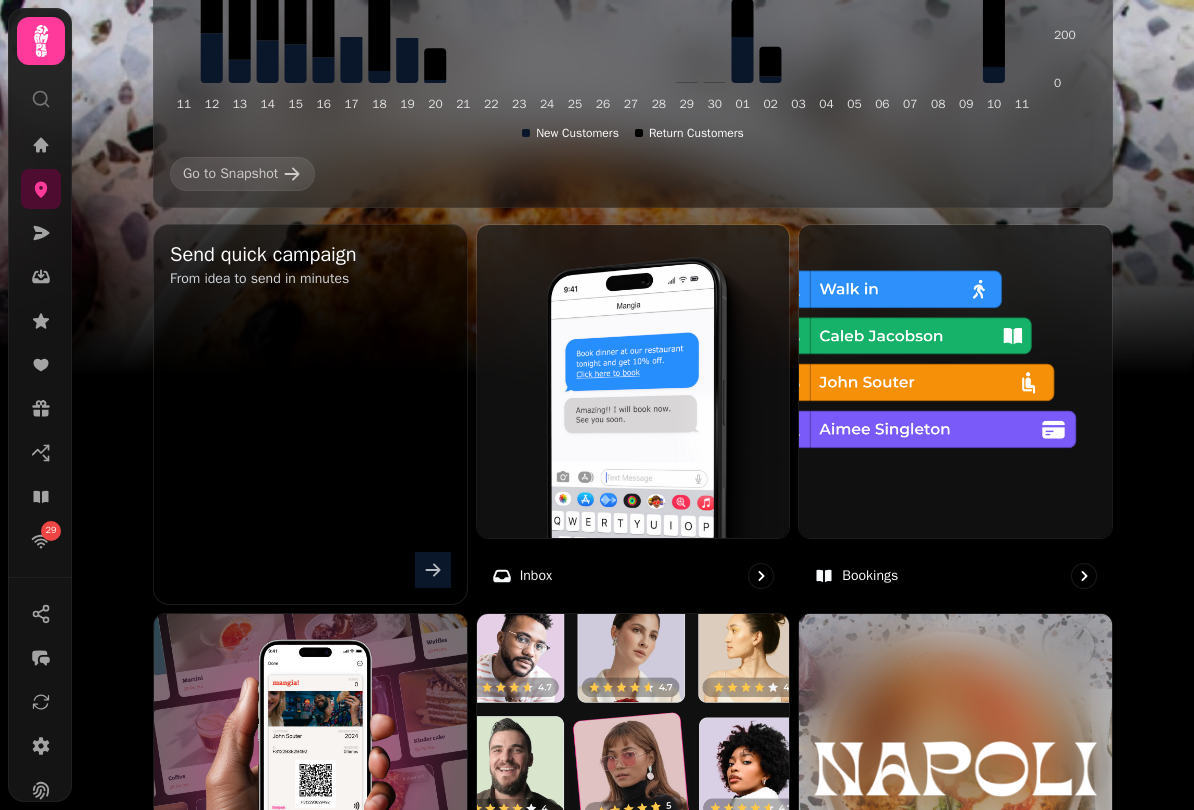 click at bounding box center [955, 381] 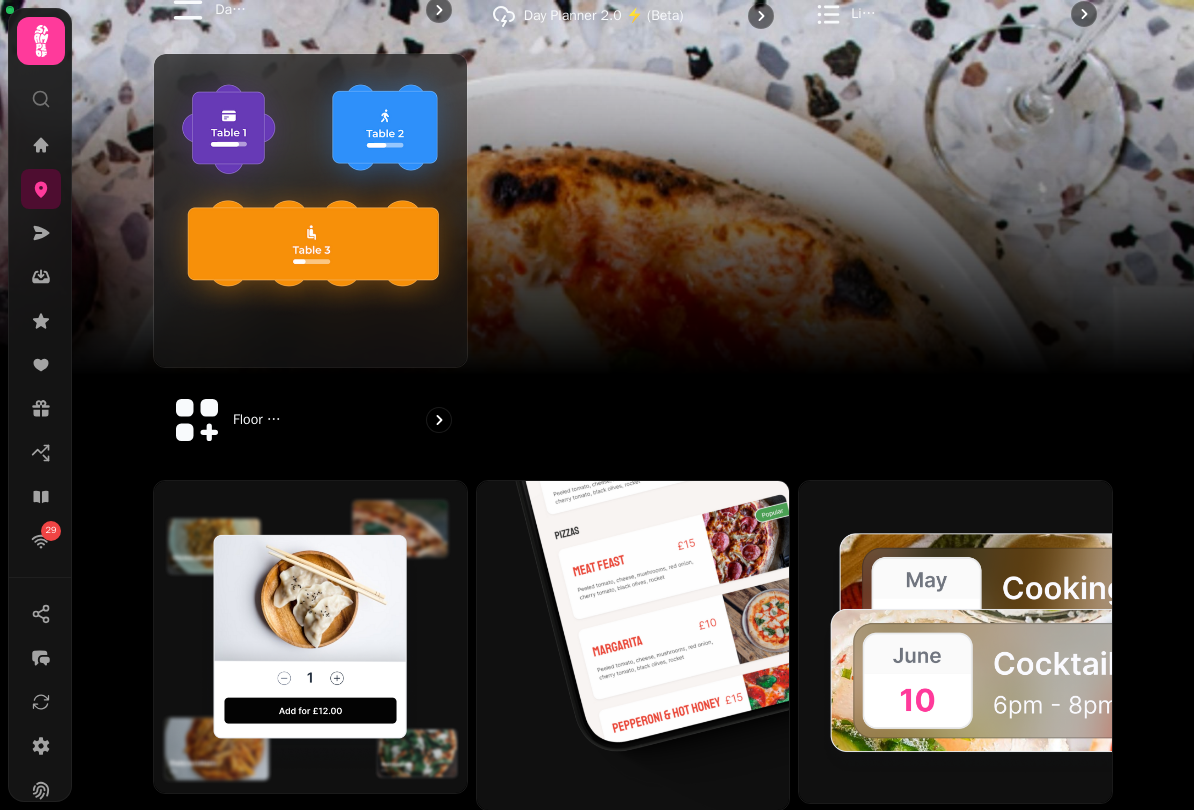 scroll, scrollTop: 817, scrollLeft: 0, axis: vertical 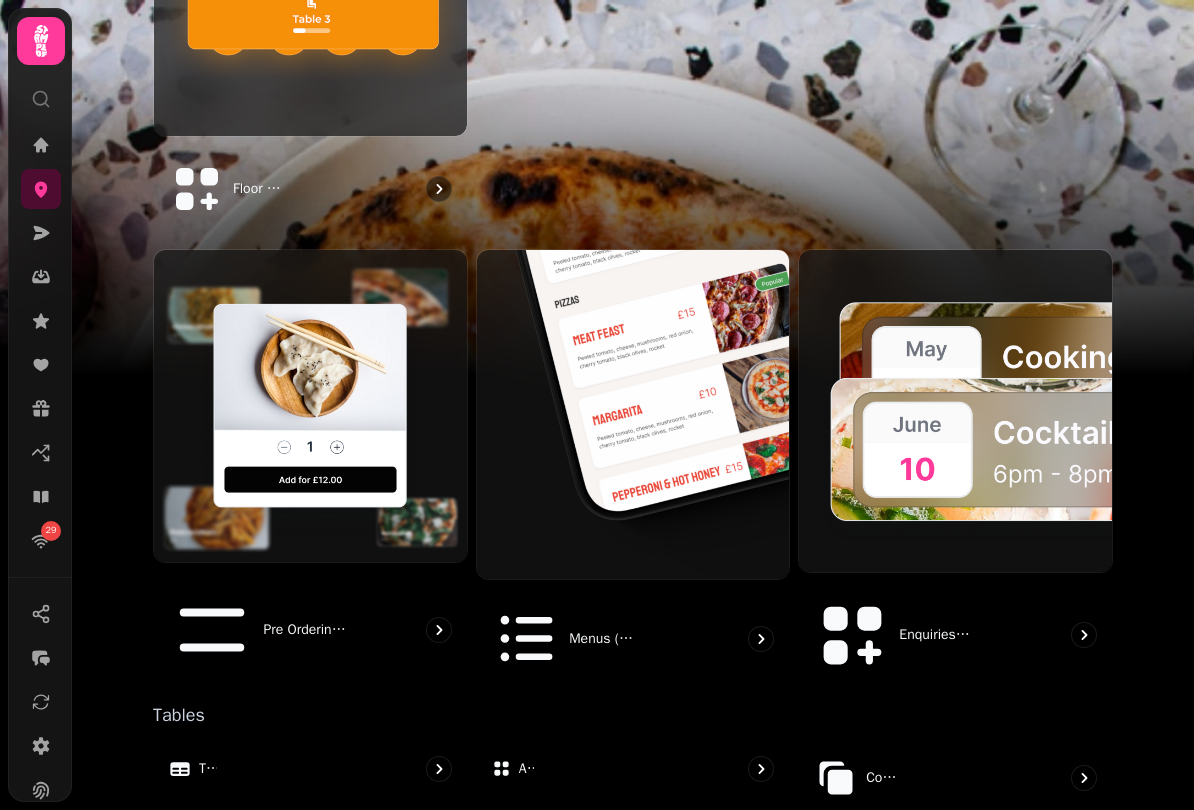 click at bounding box center (310, 406) 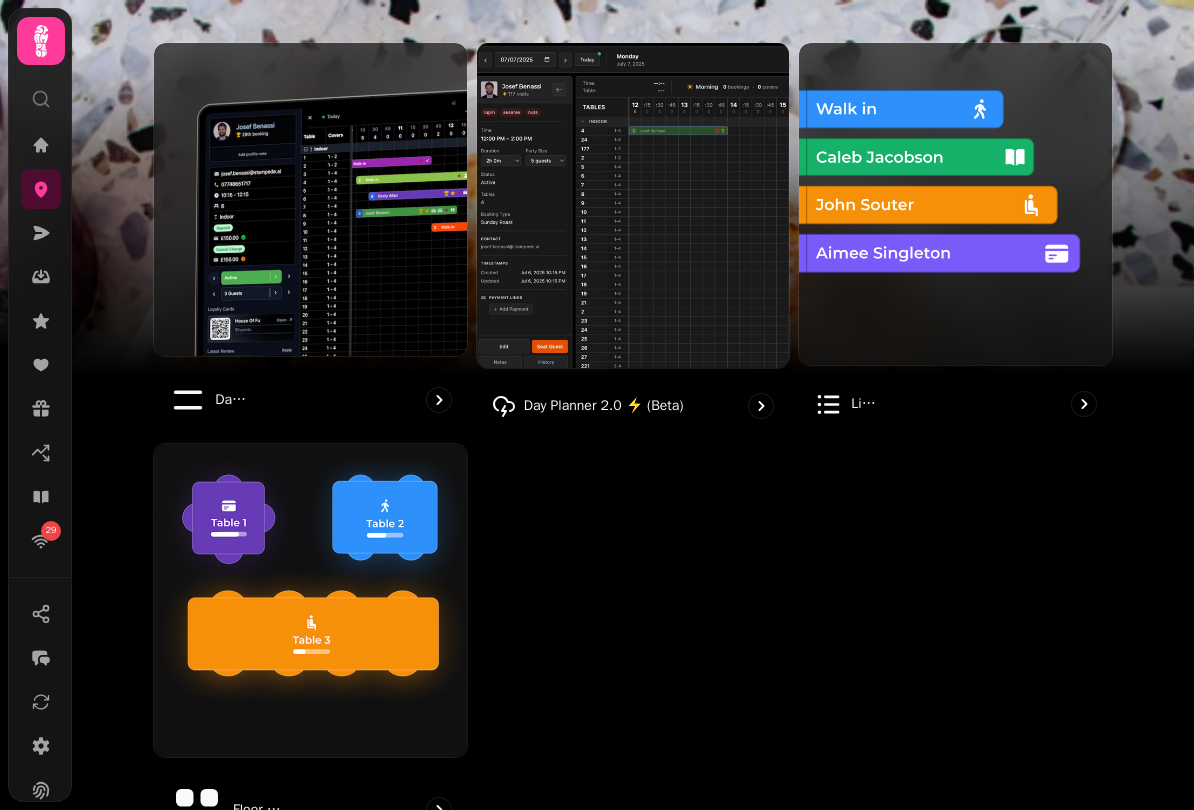 scroll, scrollTop: 64, scrollLeft: 0, axis: vertical 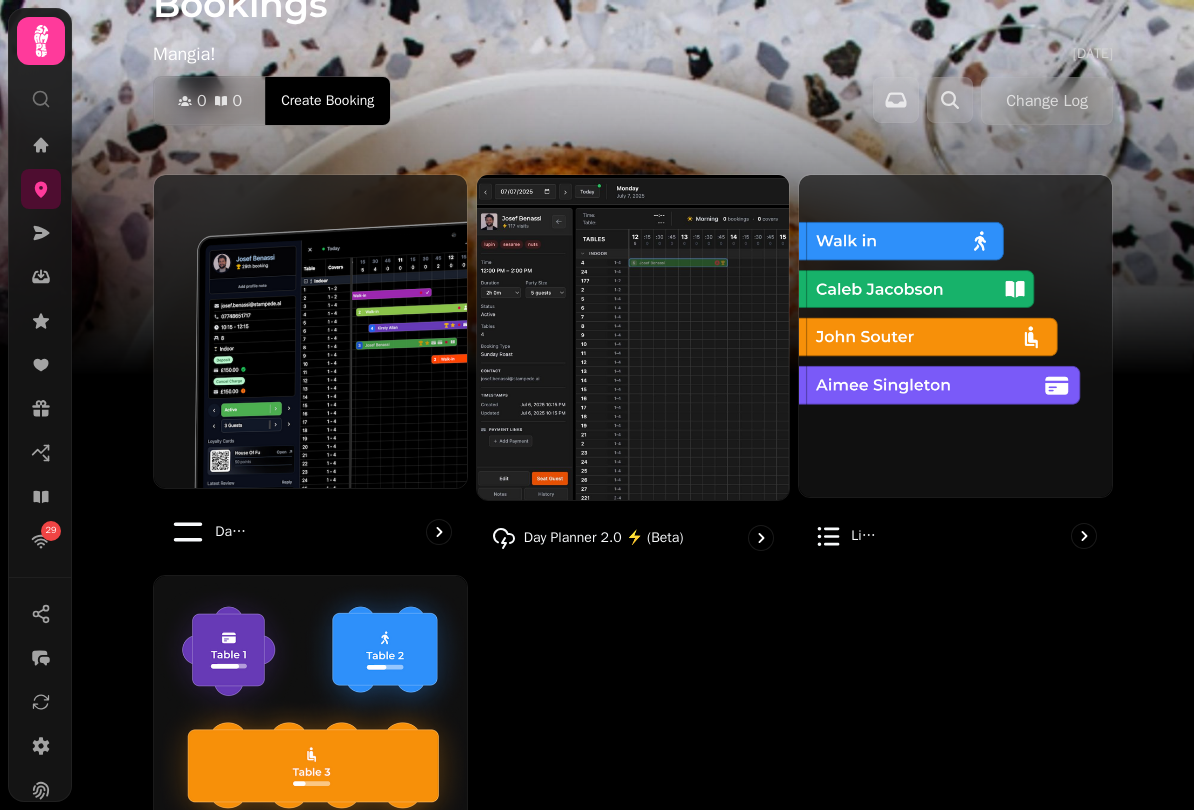 click at bounding box center (310, 331) 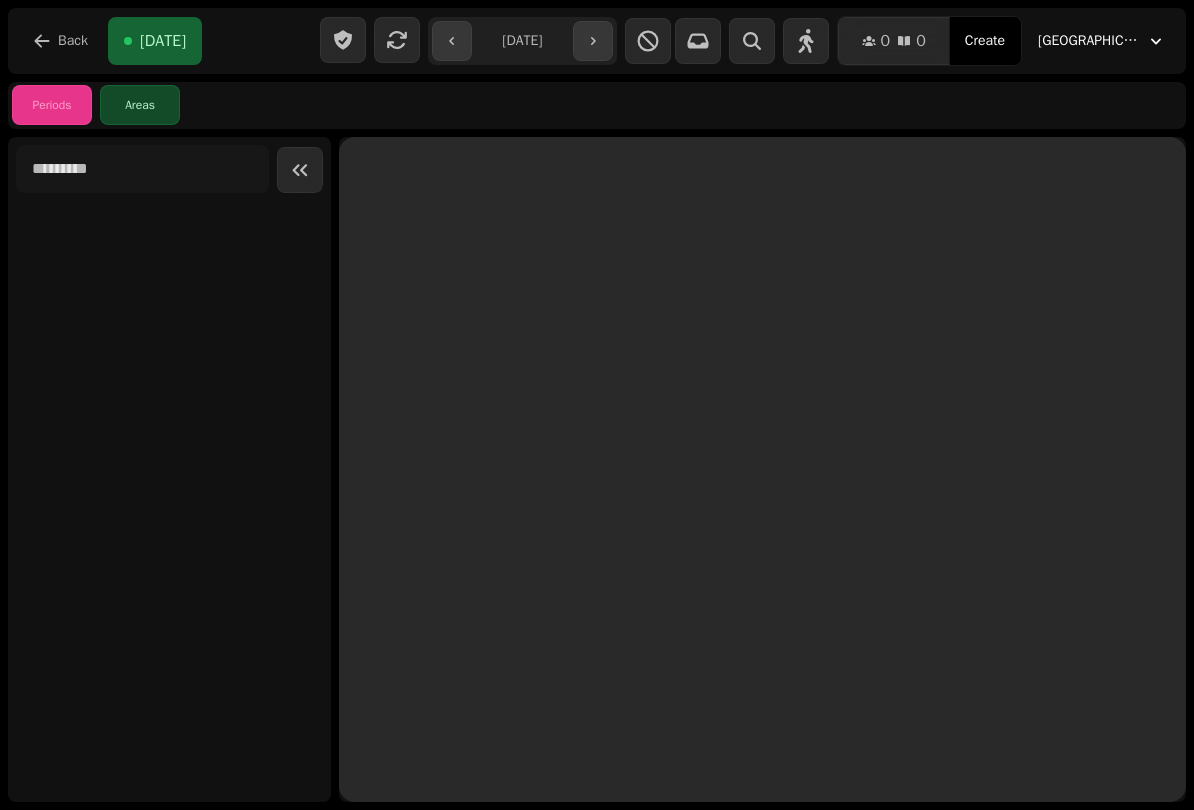 scroll, scrollTop: 0, scrollLeft: 0, axis: both 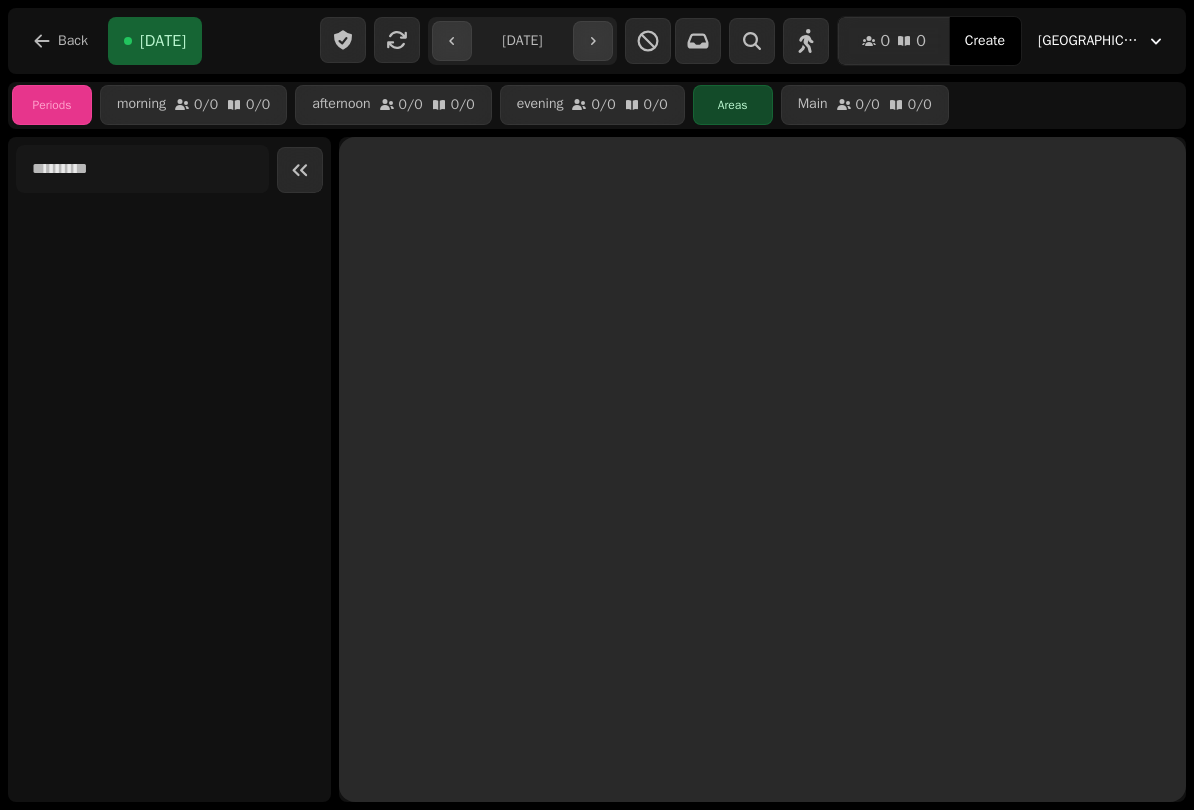 click on "Back" at bounding box center [73, 41] 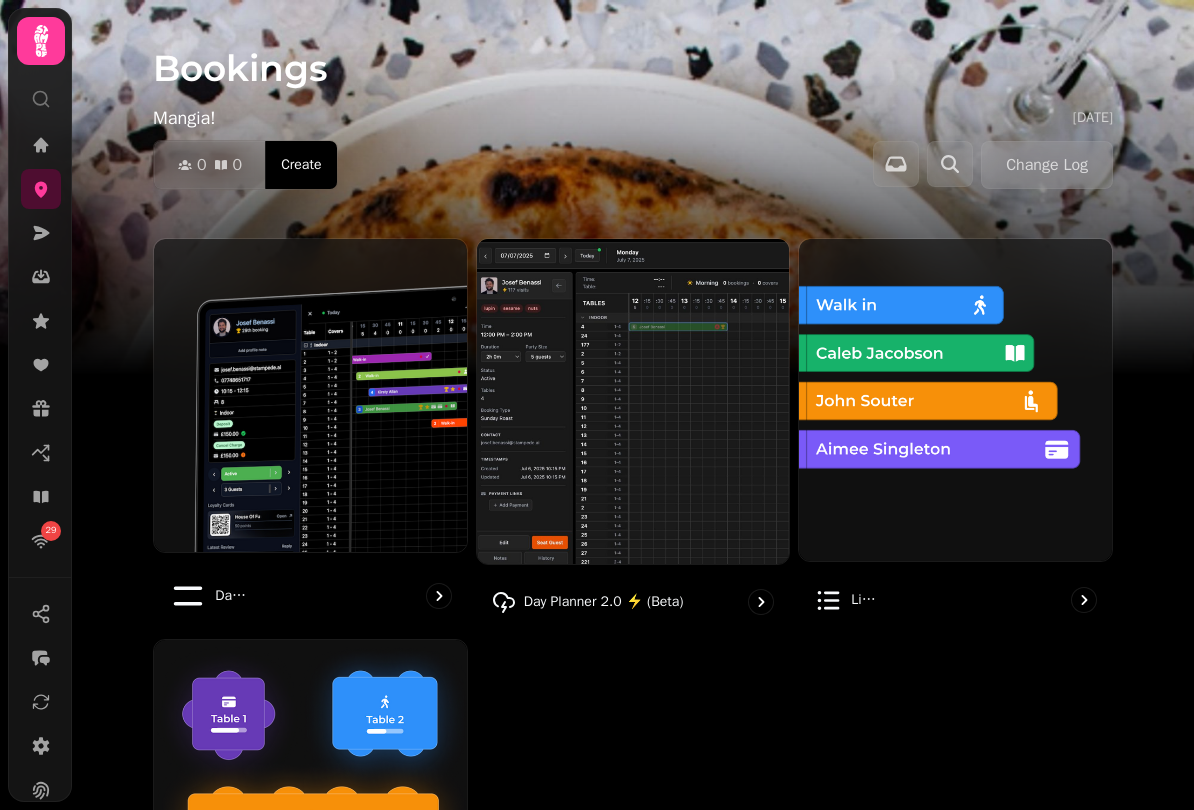 click 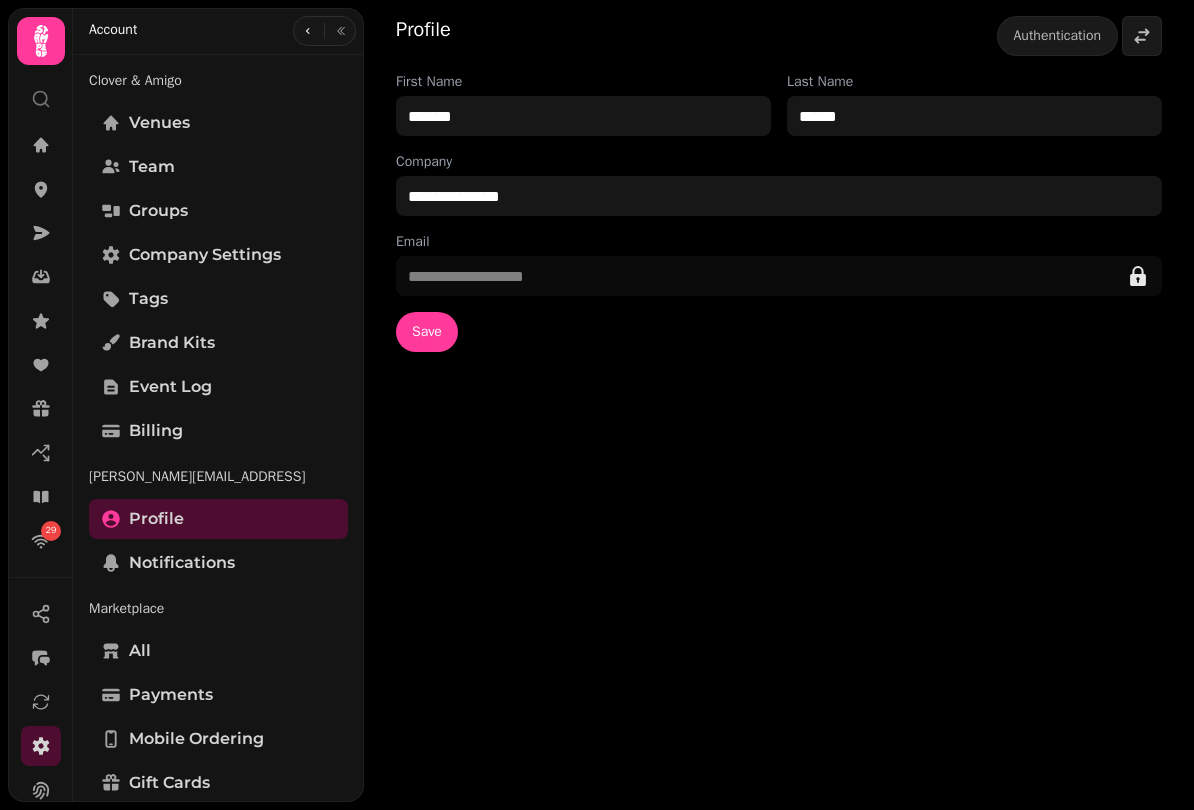 click on "Mobile ordering" at bounding box center [196, 739] 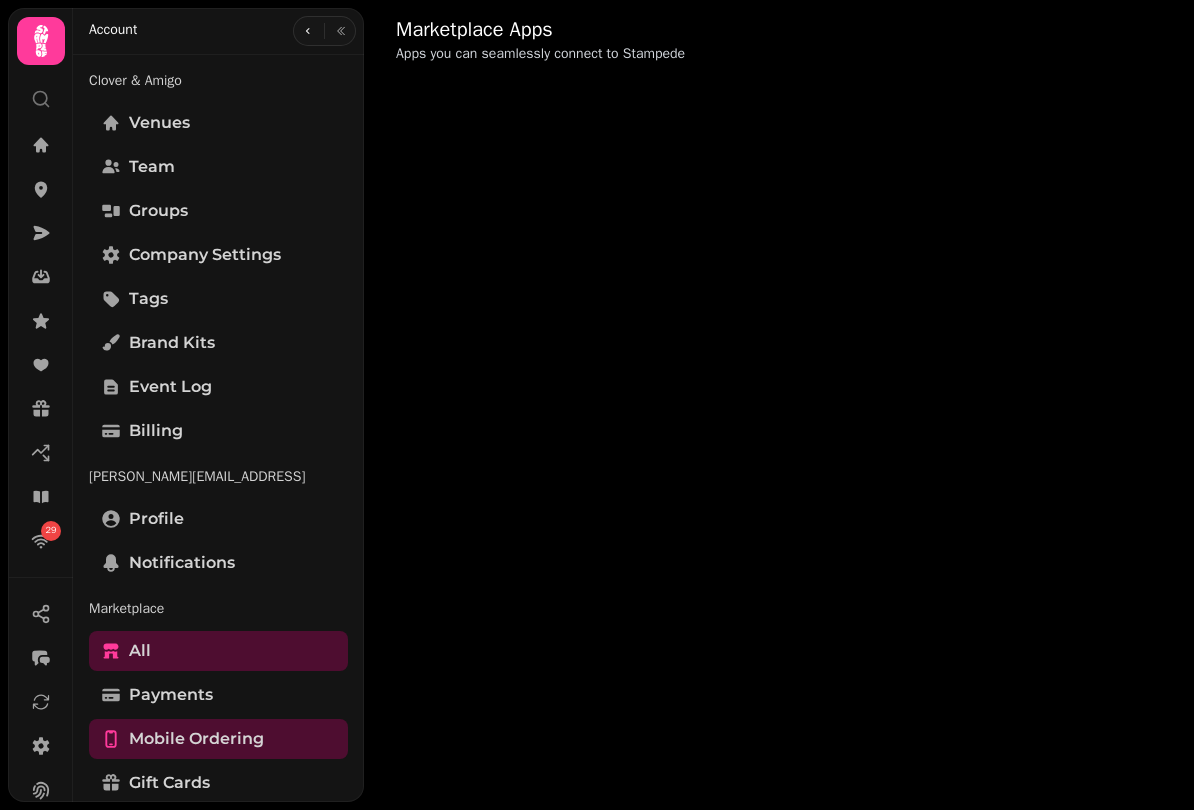 click on "Payments" at bounding box center [171, 695] 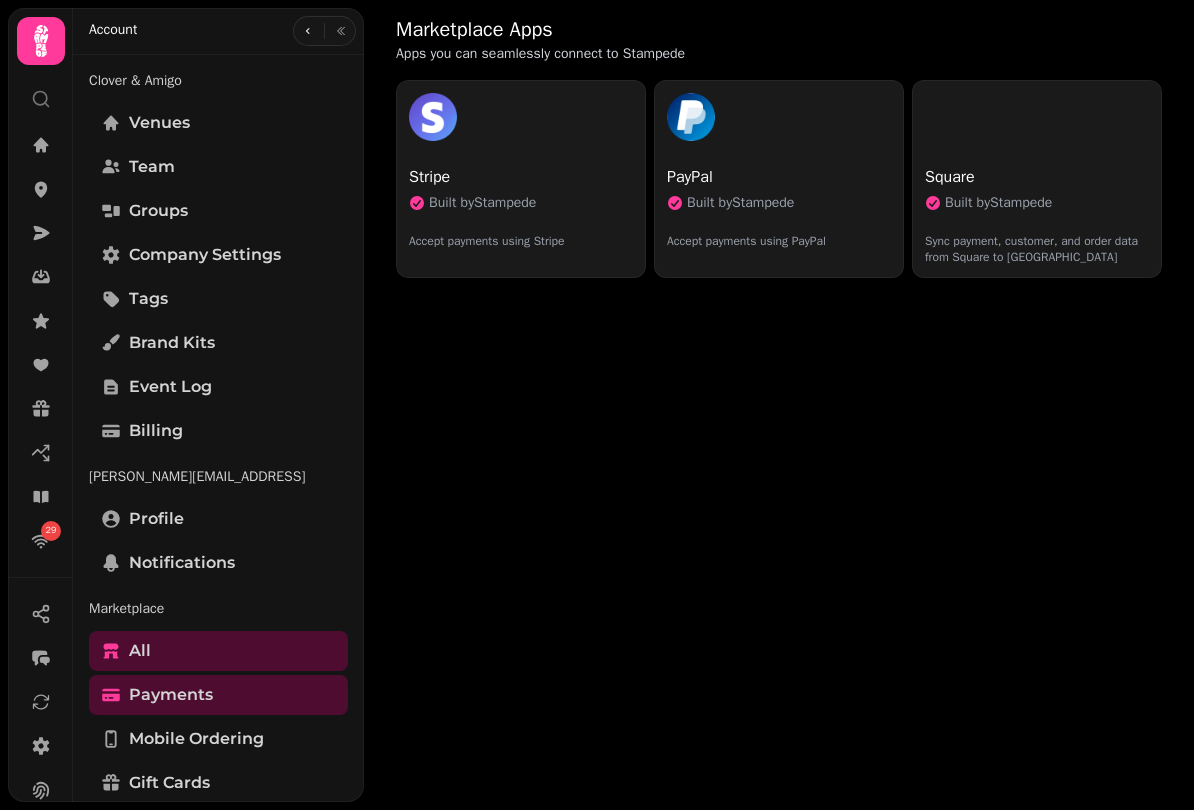click on "Square" at bounding box center (1037, 177) 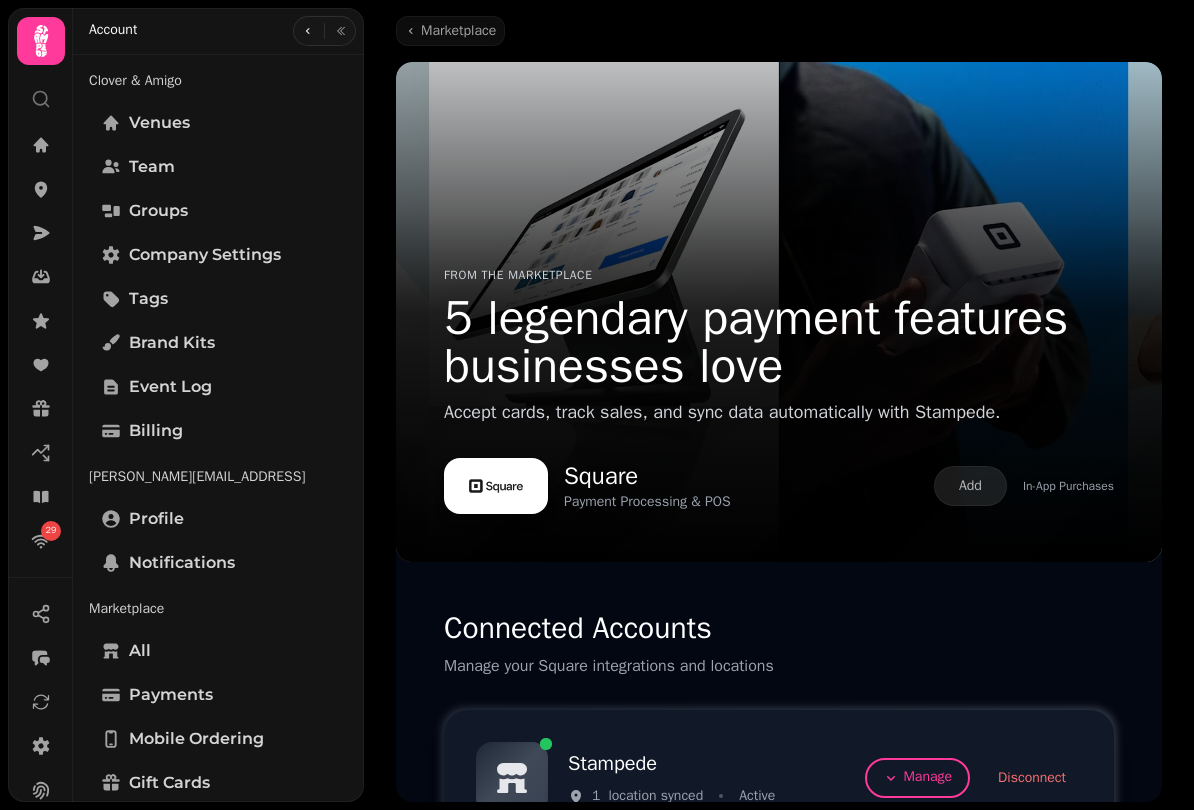 click on "Manage" at bounding box center (917, 778) 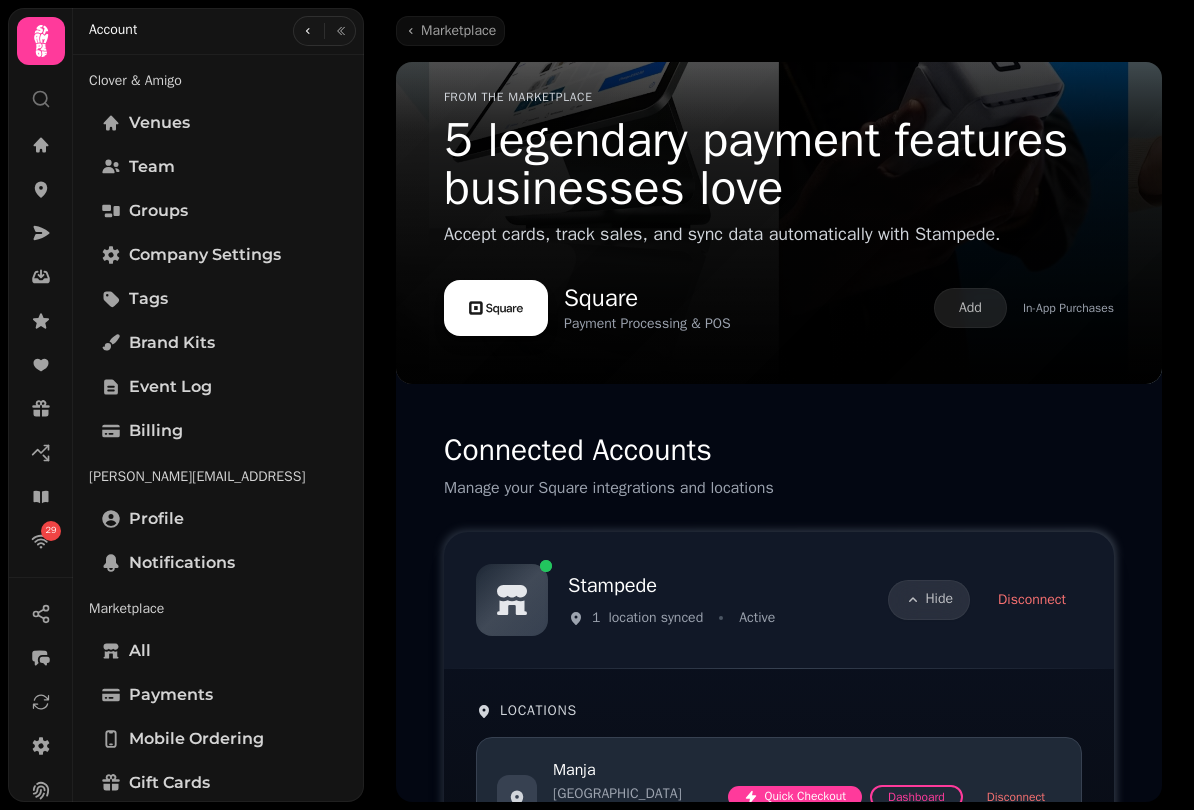 scroll, scrollTop: 267, scrollLeft: 0, axis: vertical 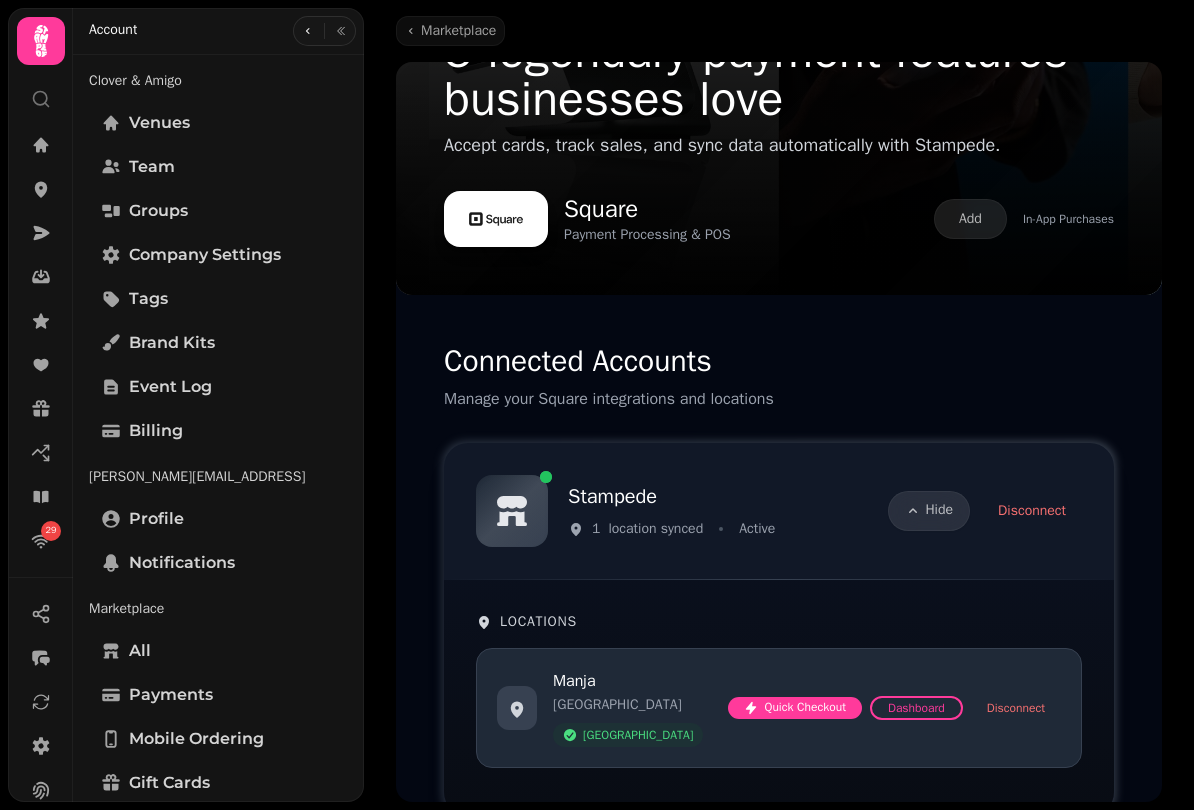 click on "Dashboard" at bounding box center [916, 708] 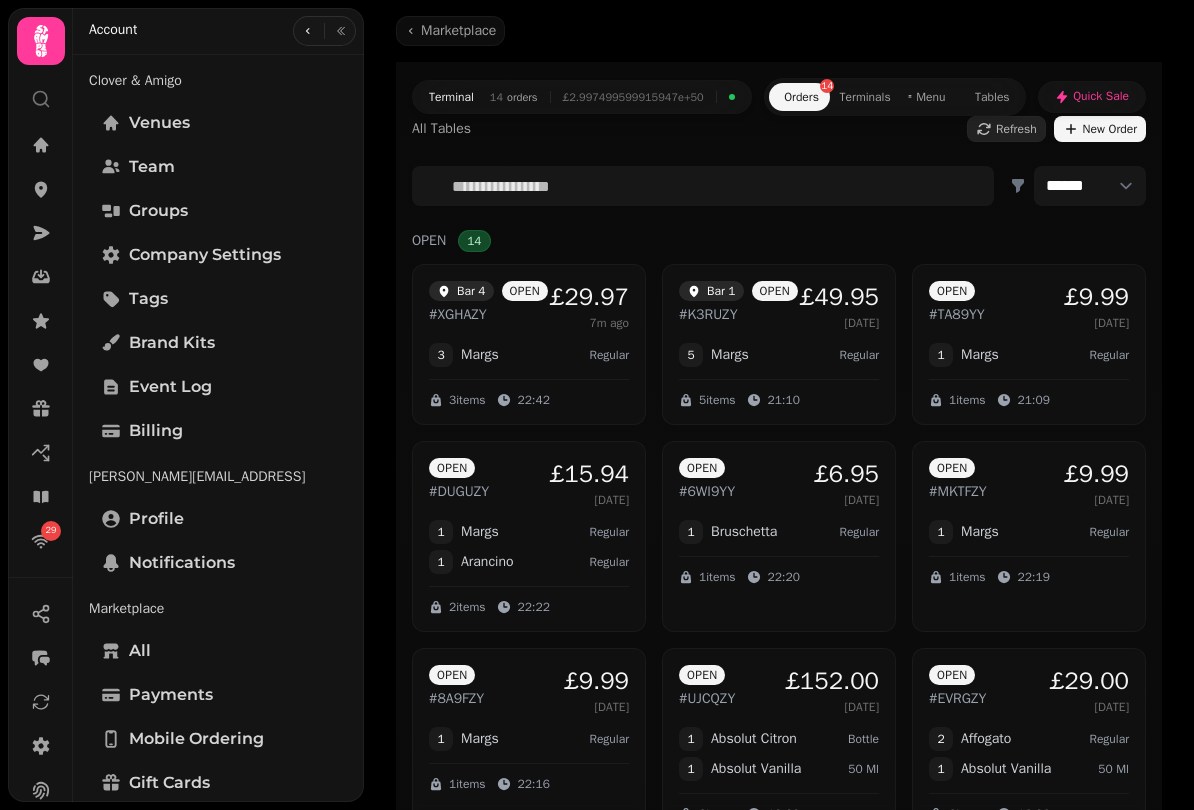 click 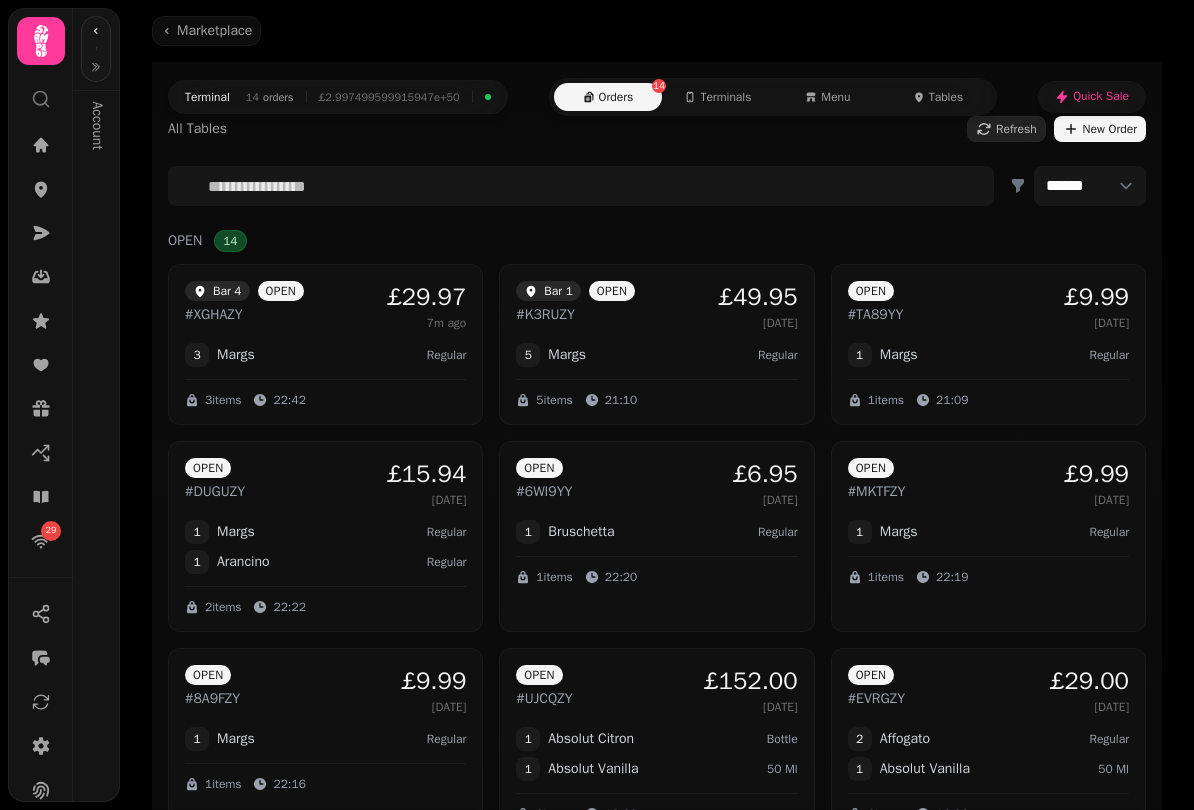 click on "New Order" at bounding box center (1100, 129) 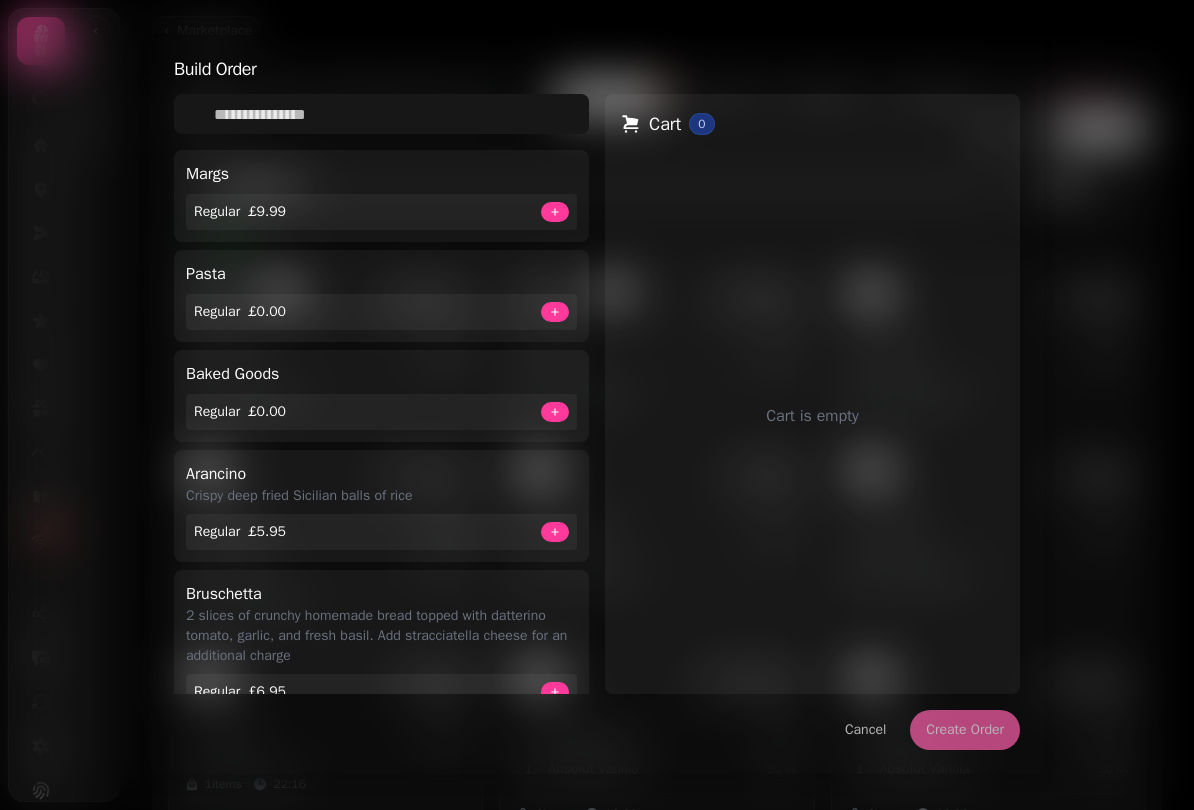 click at bounding box center (555, 212) 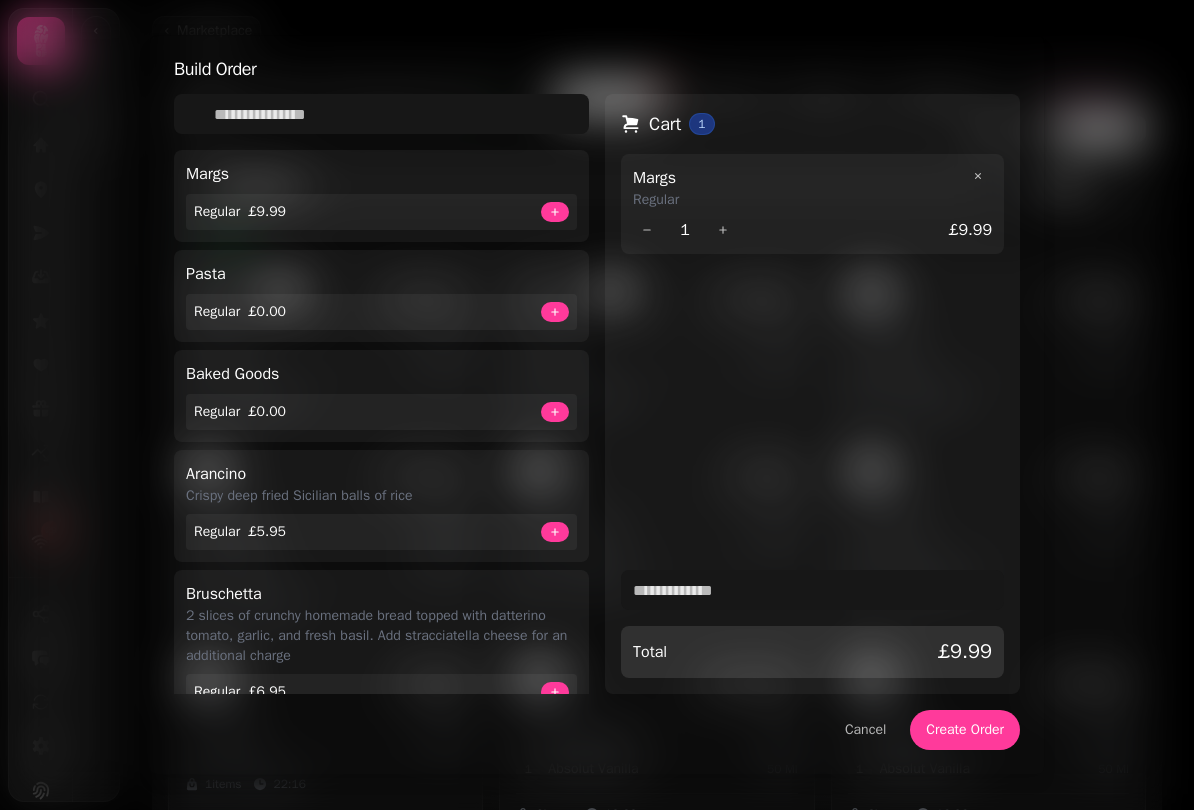 click at bounding box center [555, 312] 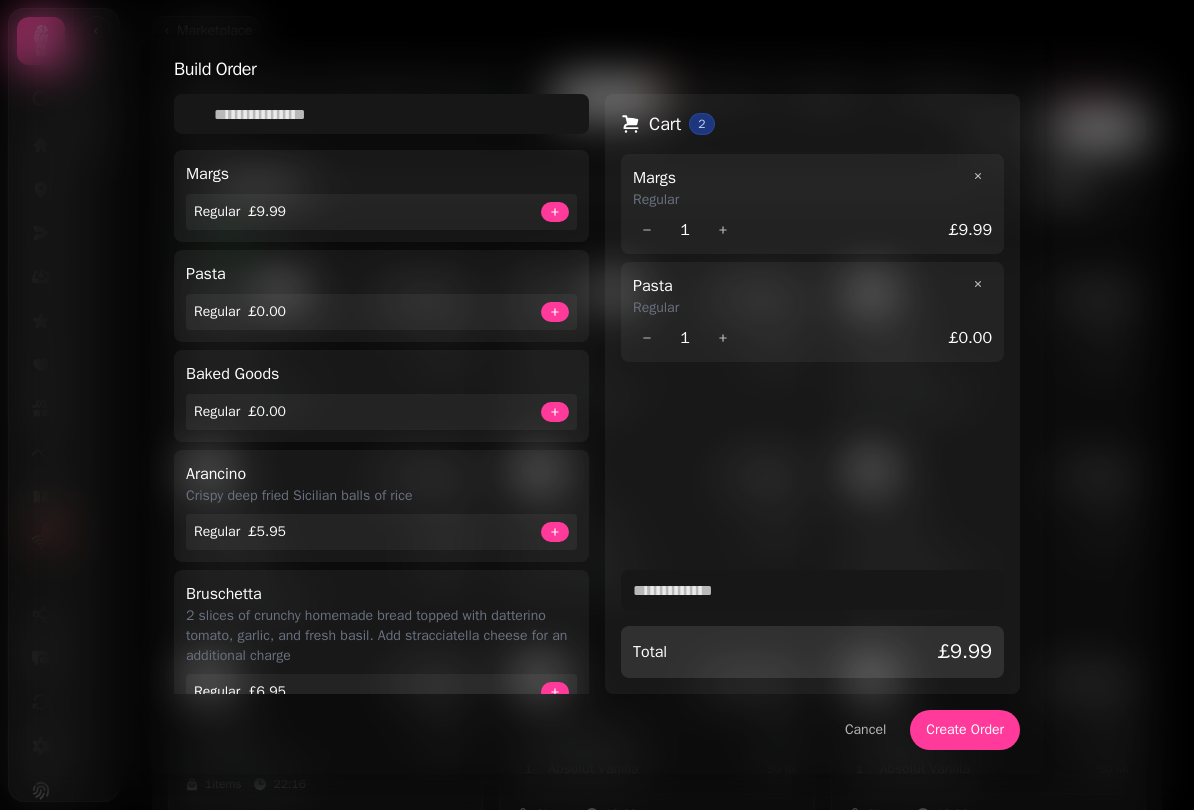 click on "Create Order" at bounding box center [965, 730] 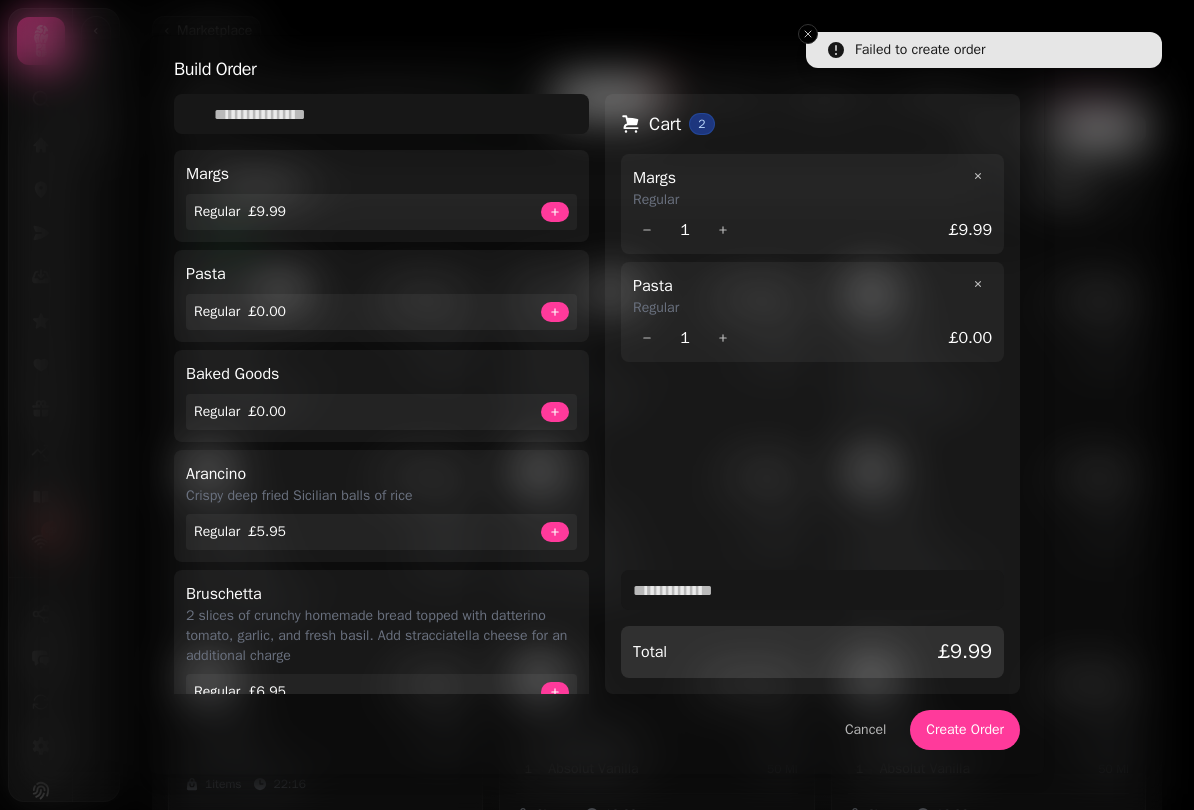 click on "Build Order Margs Regular £9.99 Pasta Regular £0.00 Baked Goods Regular £0.00 Arancino Crispy deep fried Sicilian balls of rice Regular £5.95 Bruschetta 2 slices of crunchy homemade bread topped with datterino tomato, garlic, and fresh basil. Add stracciatella cheese for an additional charge Regular £6.95 Calamari Crispy deep-fried squid served with lemon mayonnaise Regular £12.95 Crocche Di Patate Potato croquette with Parmesan cheese and agerola fior di latte cheese Regular £5.95 Parmigiana Layered pie made with aubergine, agerola fior di latte cheese, Parmesan Reggiano 30 months aged, and fresh basil Regular £11.95 Polpette Al Sugo Slow cooked meatballs in a rich tomato sauce Regular £11.95 Starter - Burrata Seasoned datterino tomatoes topped with creamy burrata Regular £12.95 Arrabbiata Pennae pasta, tomato sauce, fresh chilli, and datterino tomatoes Regular £15.90 Bolognese Fresh tagliatelle pasta with minced beef ragu and Parmesan Reggiano cheese 30 months aged Regular £18.90 Carbonara Bread" at bounding box center [597, 405] 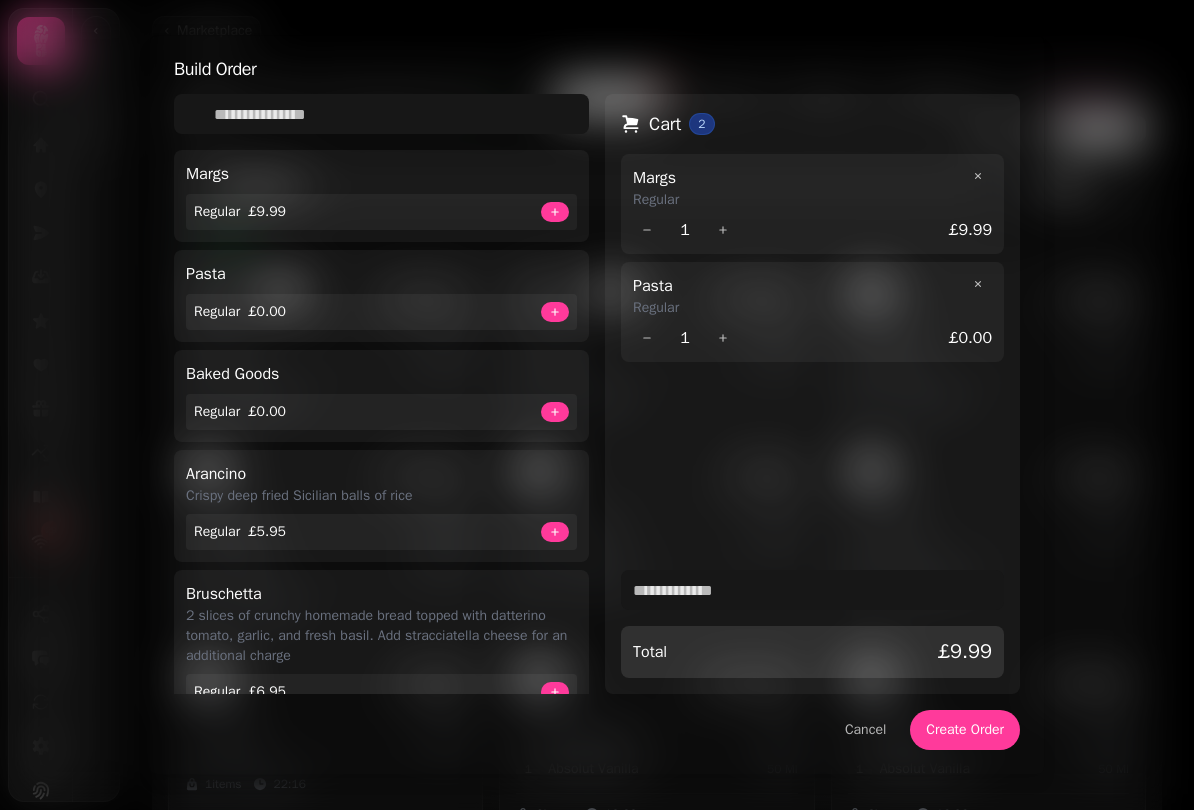 click on "Cancel" at bounding box center (865, 730) 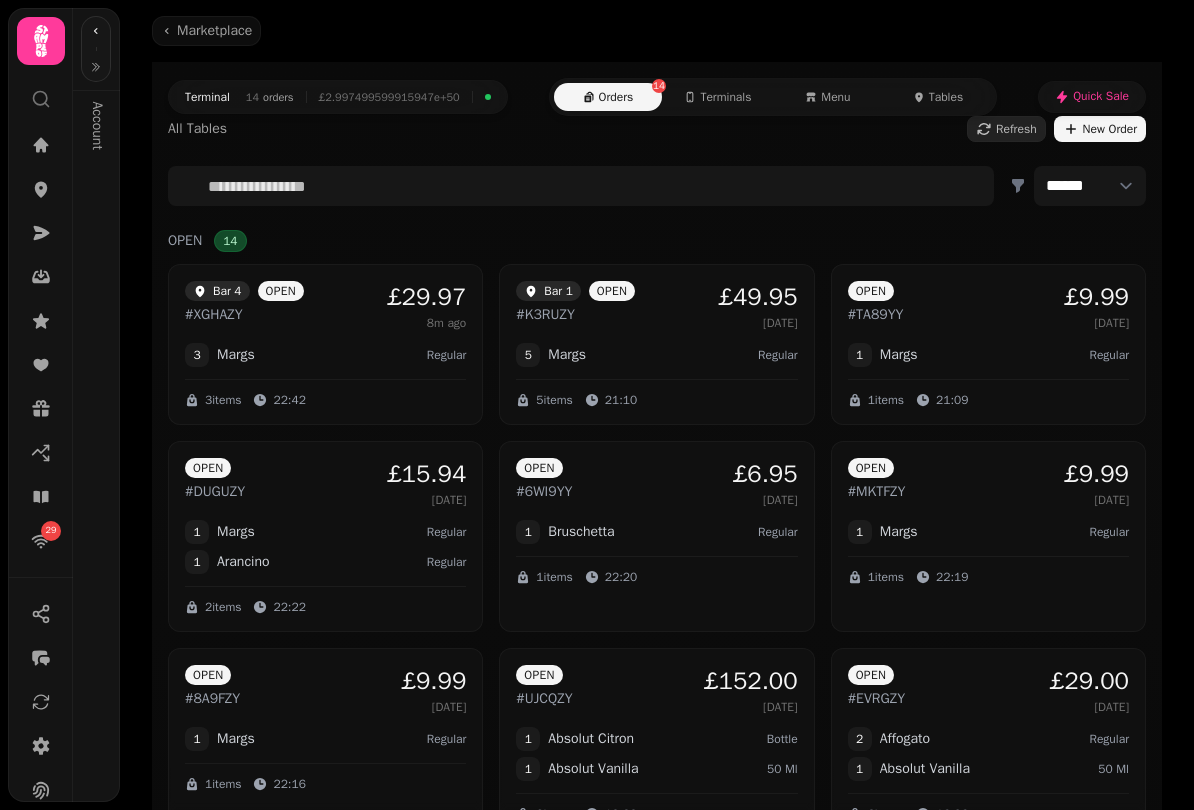 click on "Terminals" at bounding box center (725, 97) 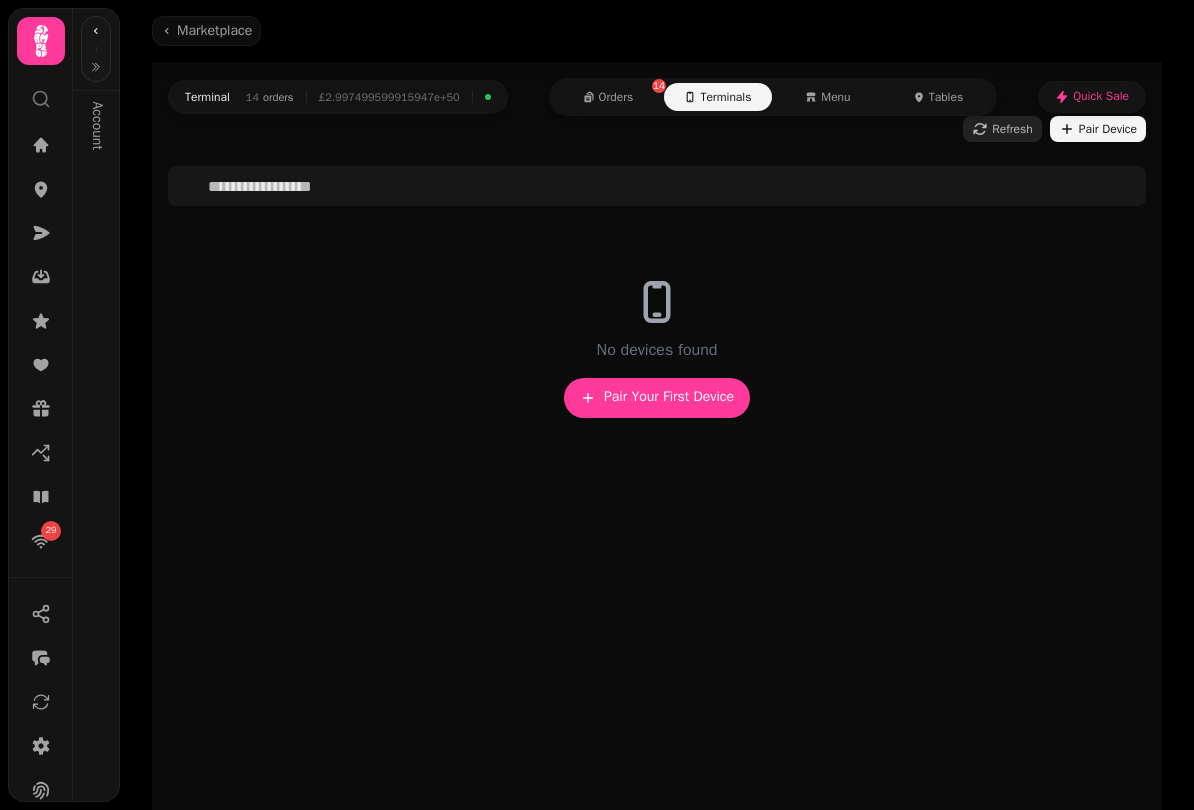 click on "Menu" at bounding box center [835, 97] 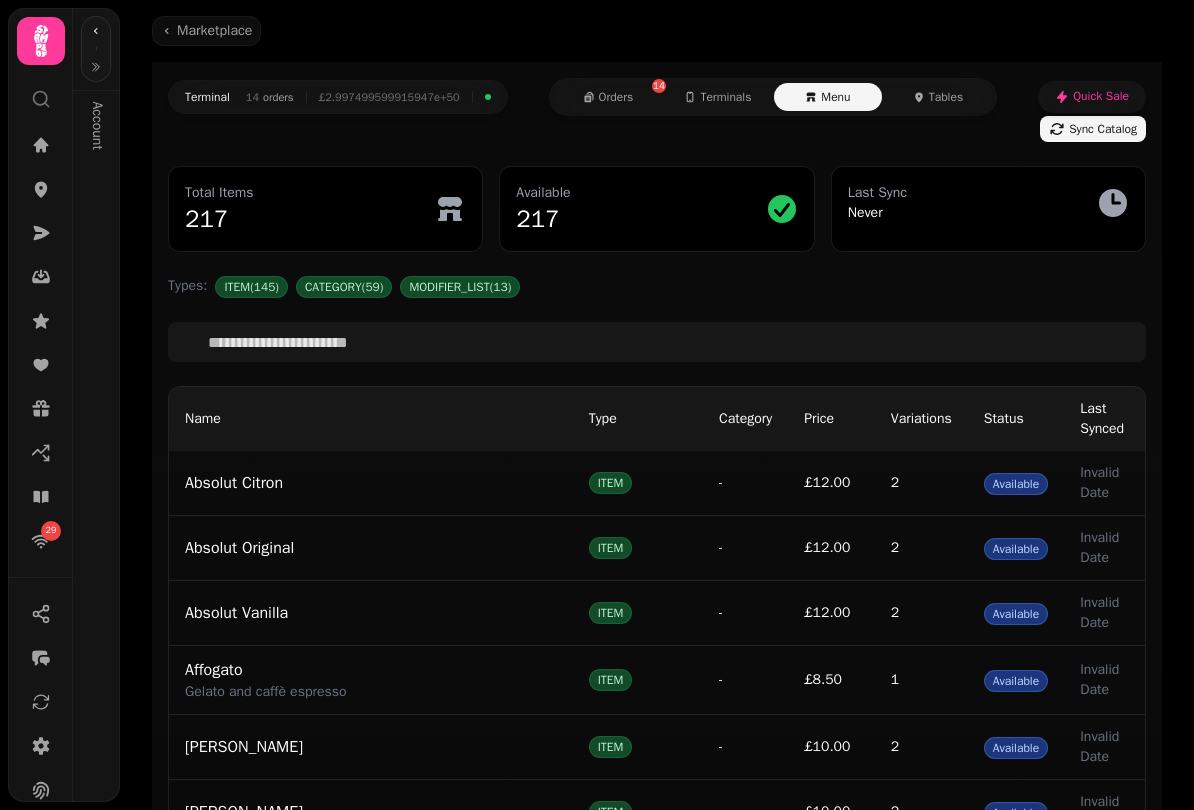 click on "ITEM" at bounding box center [638, 483] 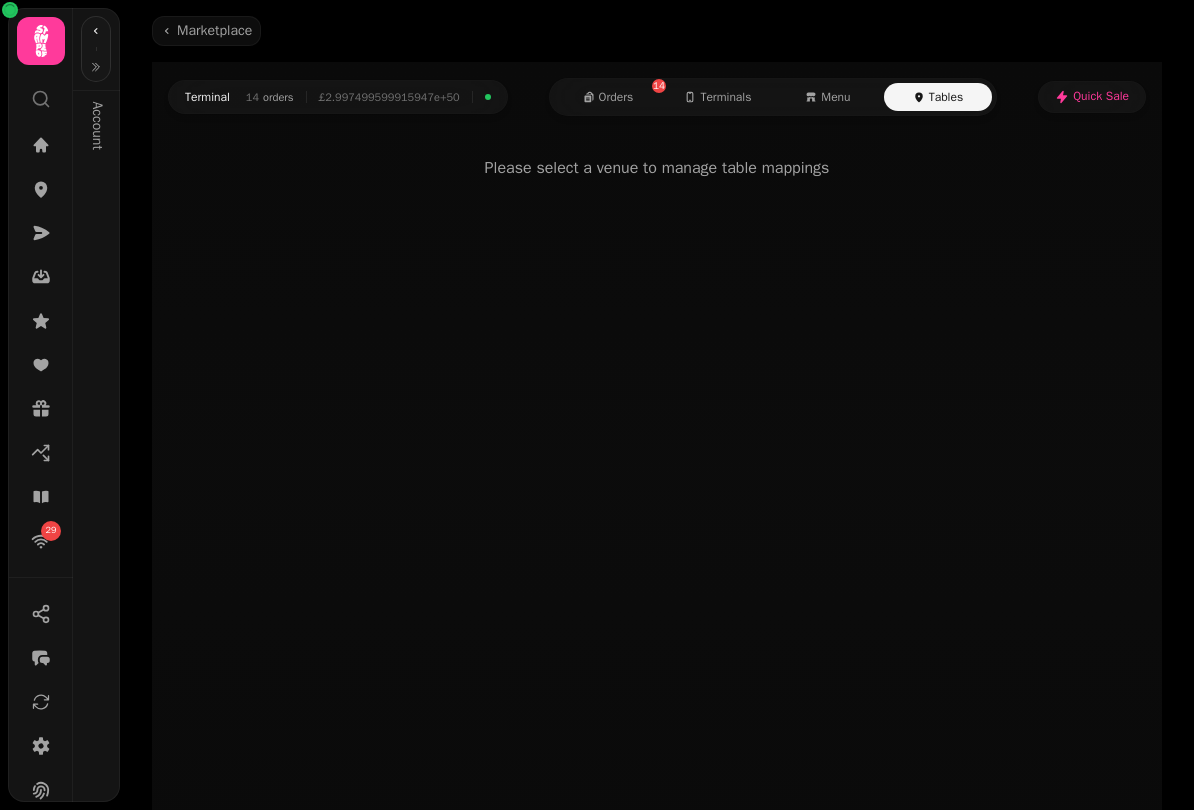 click at bounding box center (41, 189) 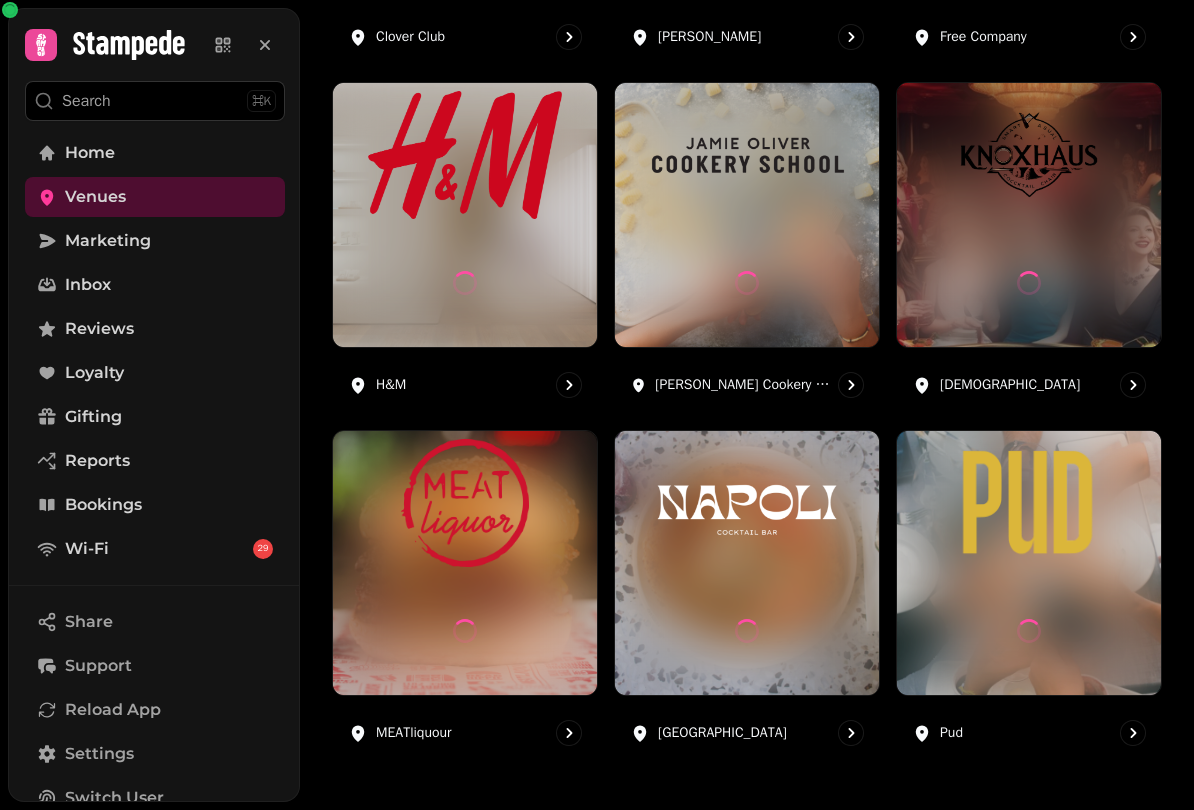 scroll, scrollTop: 922, scrollLeft: 0, axis: vertical 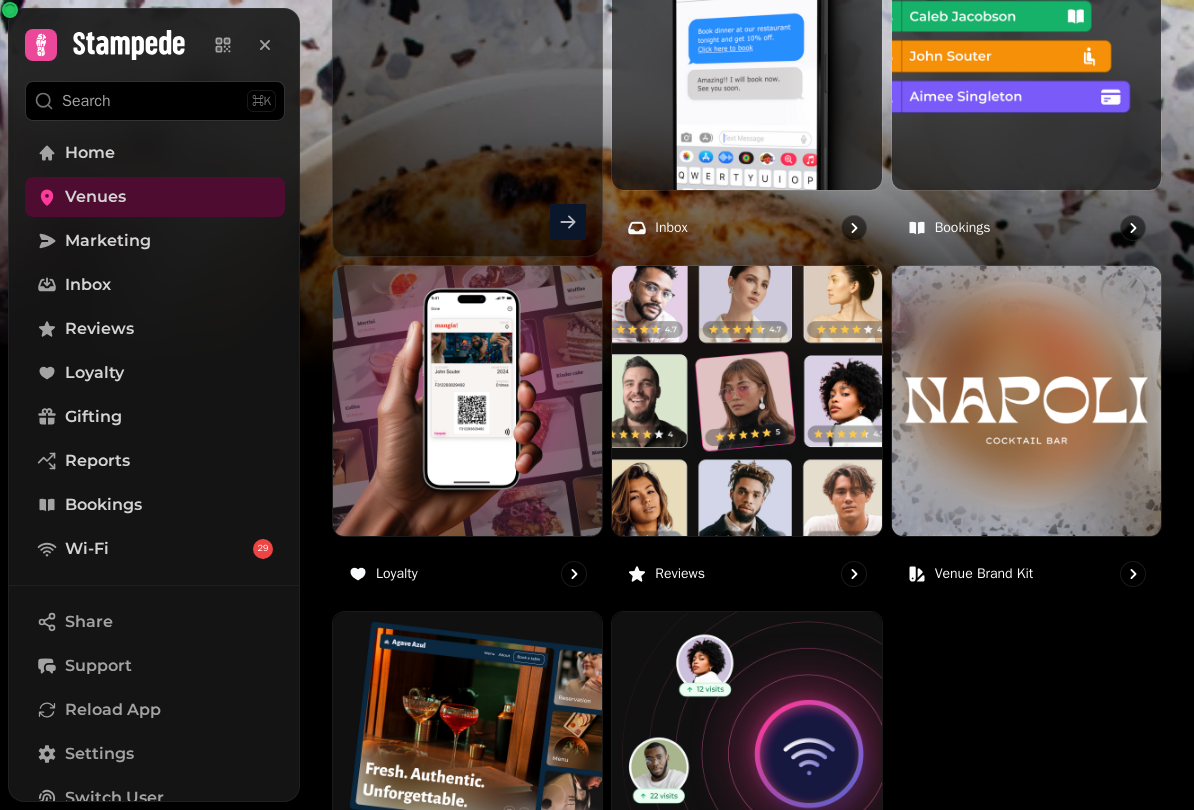 click at bounding box center [1026, 55] 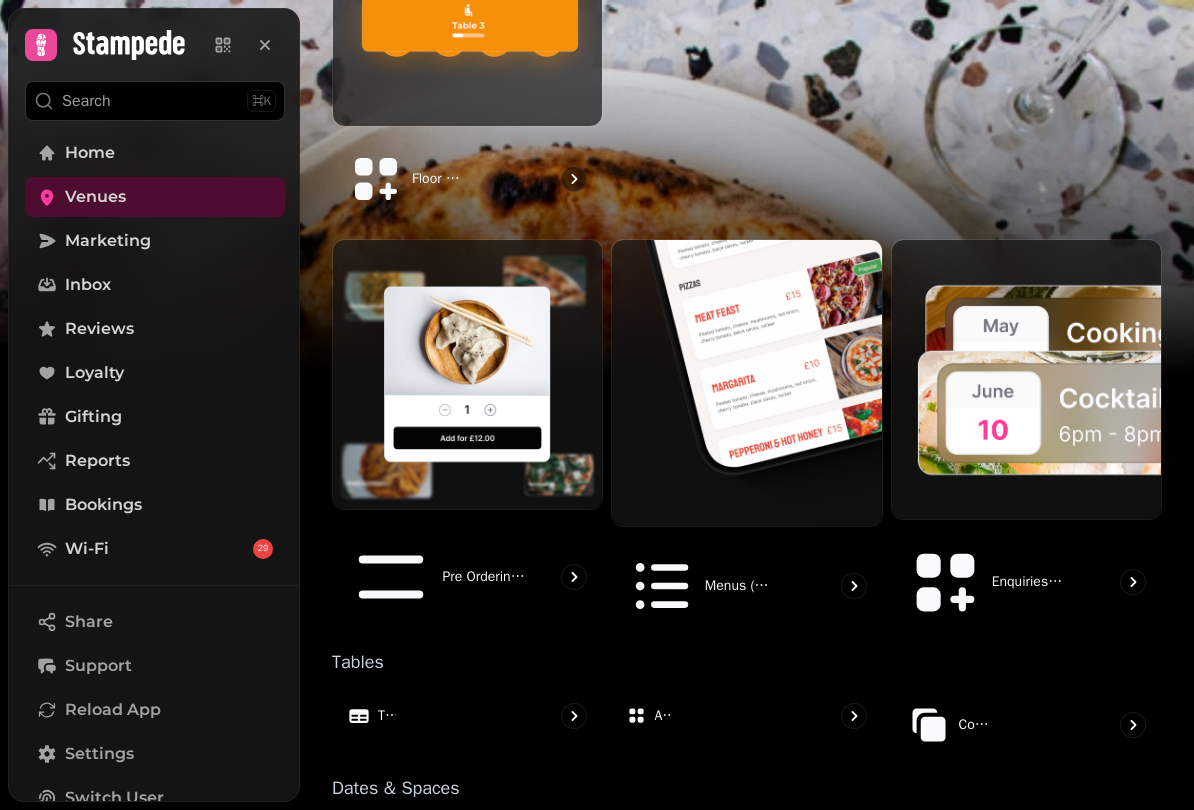scroll, scrollTop: 739, scrollLeft: 0, axis: vertical 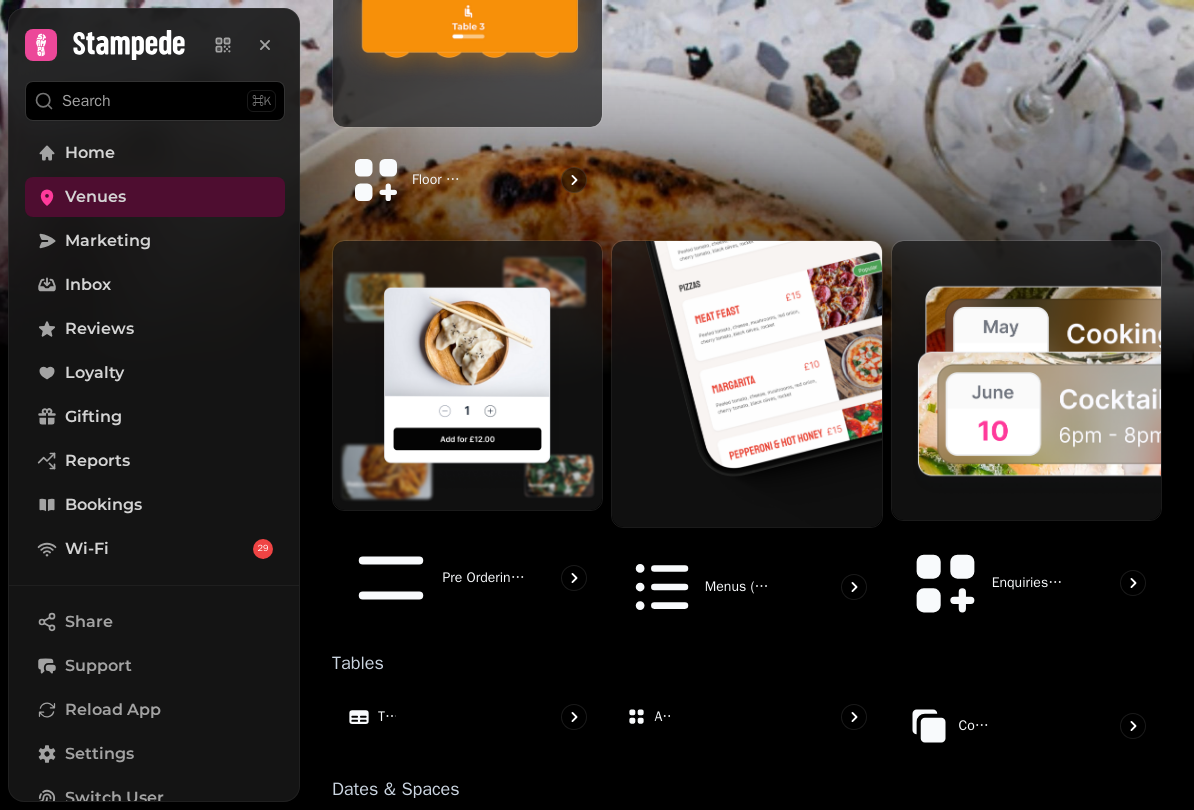click at bounding box center (746, 384) 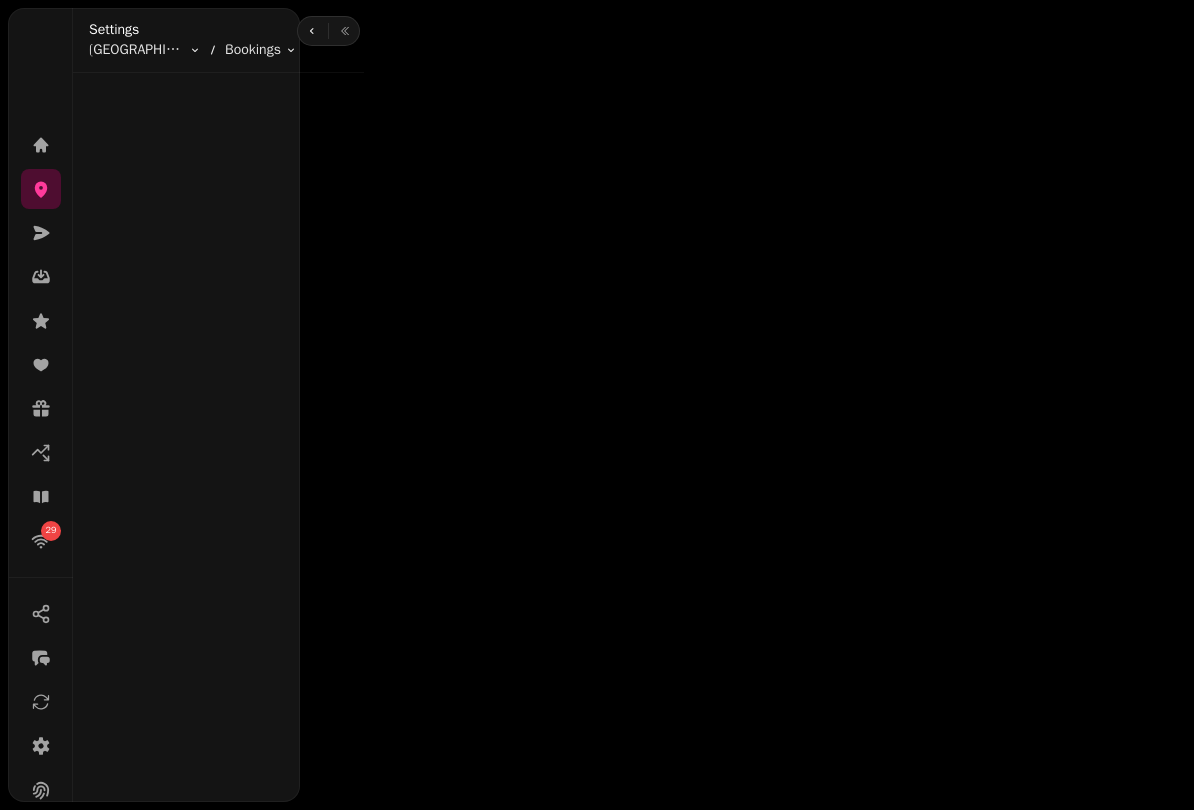 scroll, scrollTop: 0, scrollLeft: 0, axis: both 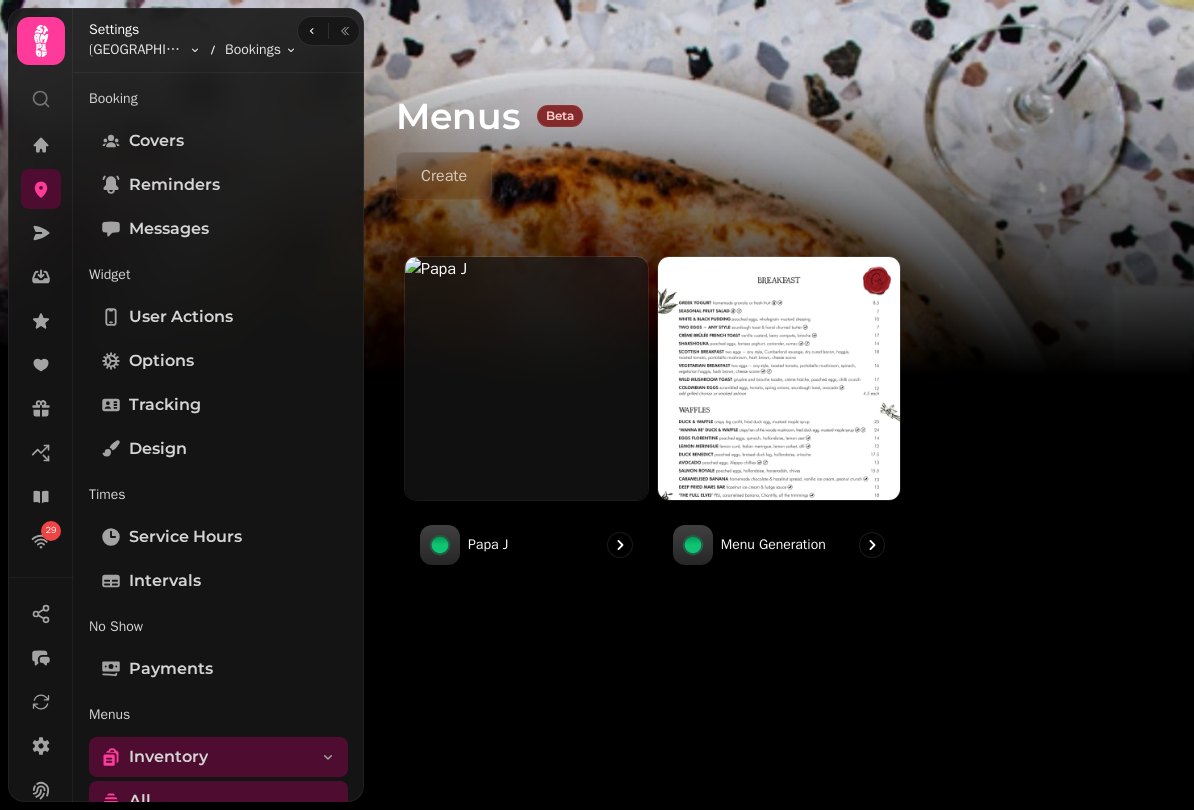 click at bounding box center (526, 269) 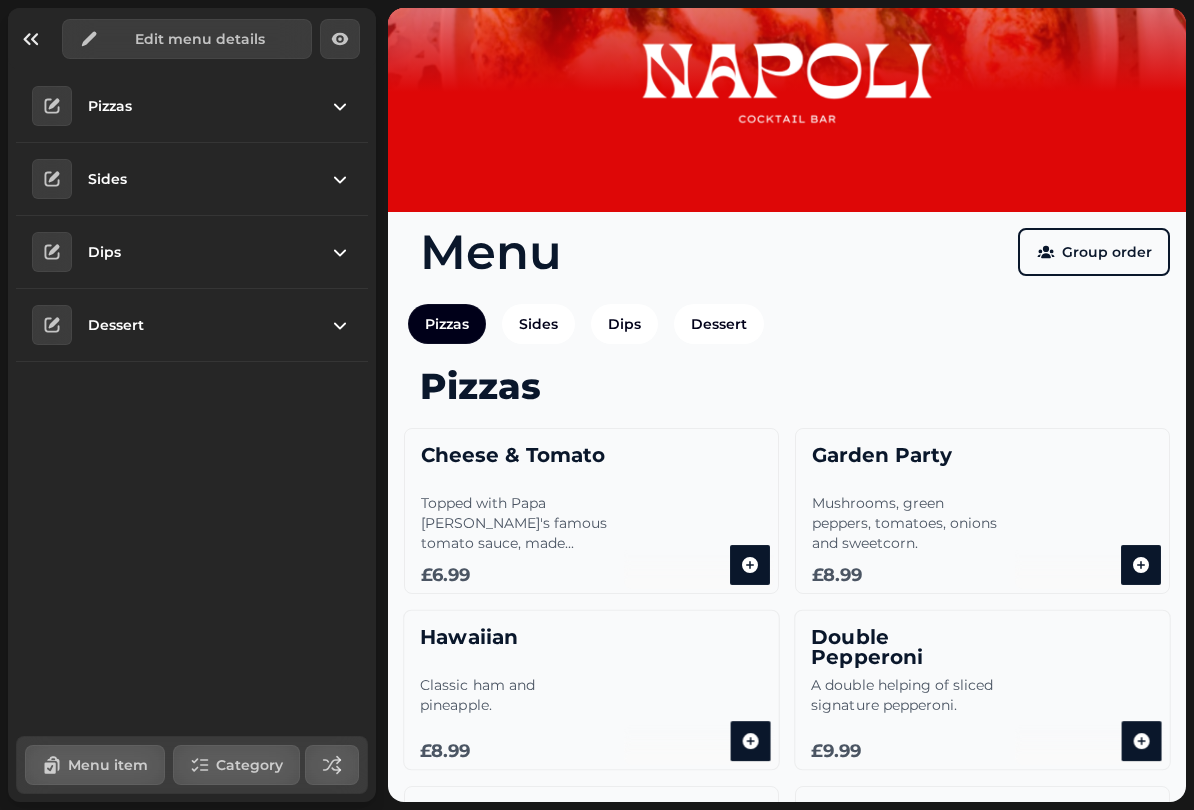 scroll, scrollTop: 97, scrollLeft: 0, axis: vertical 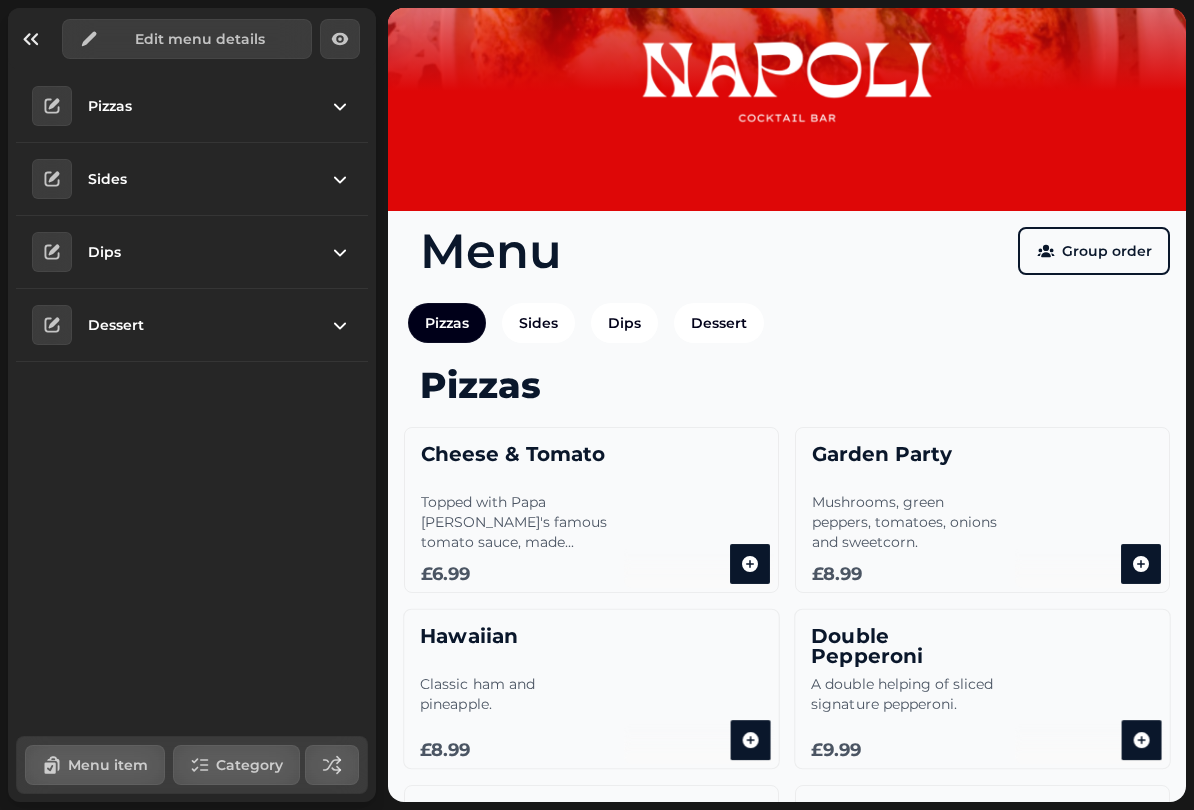 click at bounding box center (340, 39) 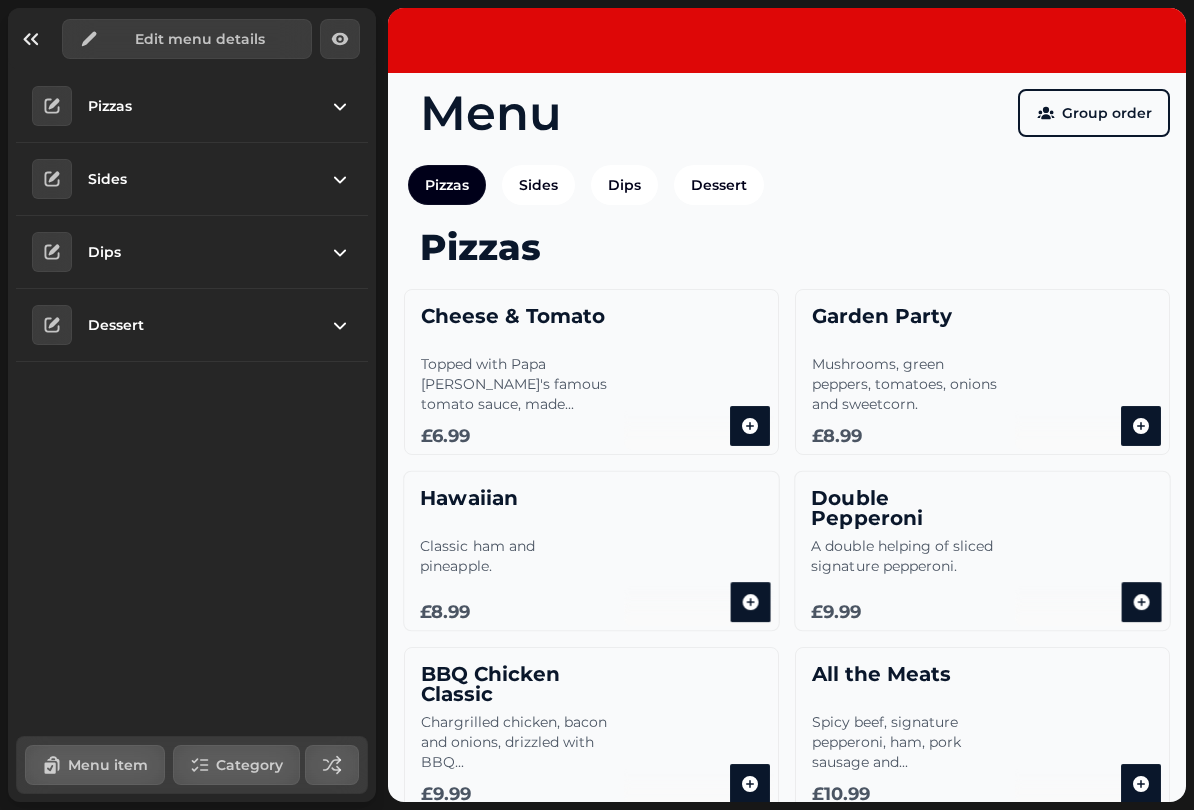 scroll, scrollTop: 249, scrollLeft: 0, axis: vertical 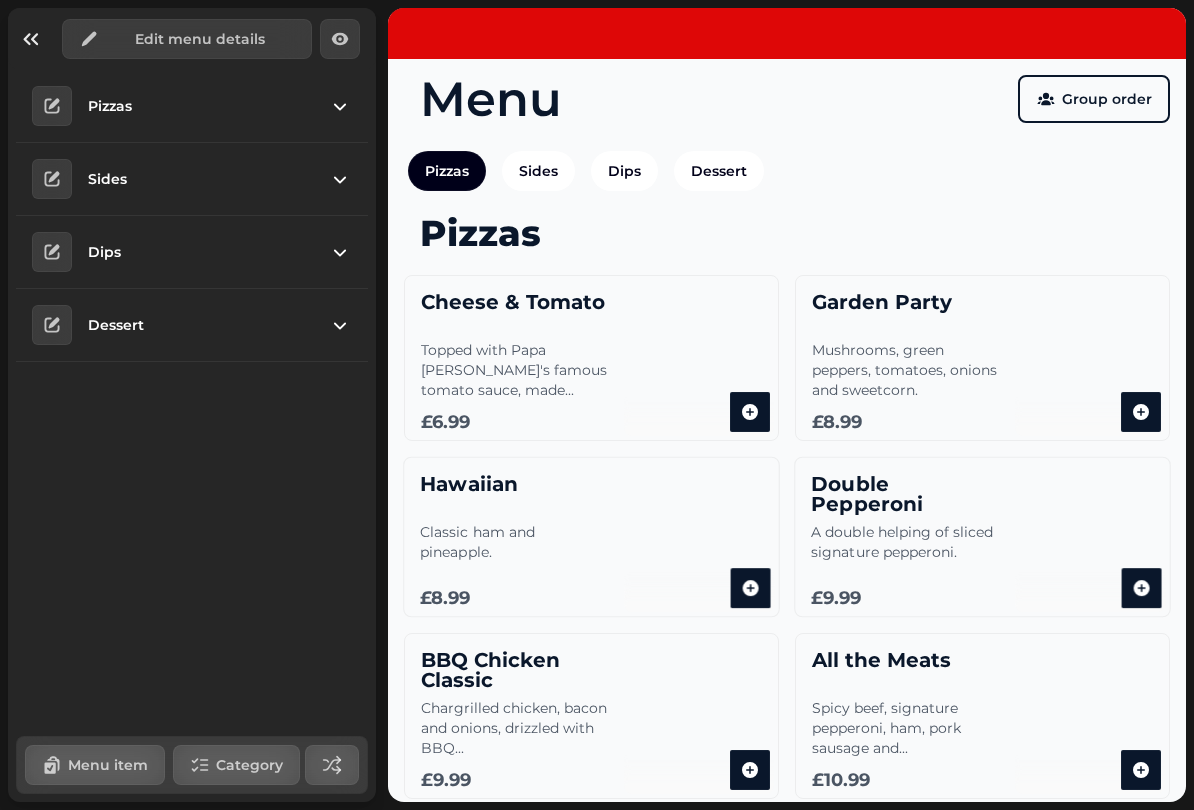 click 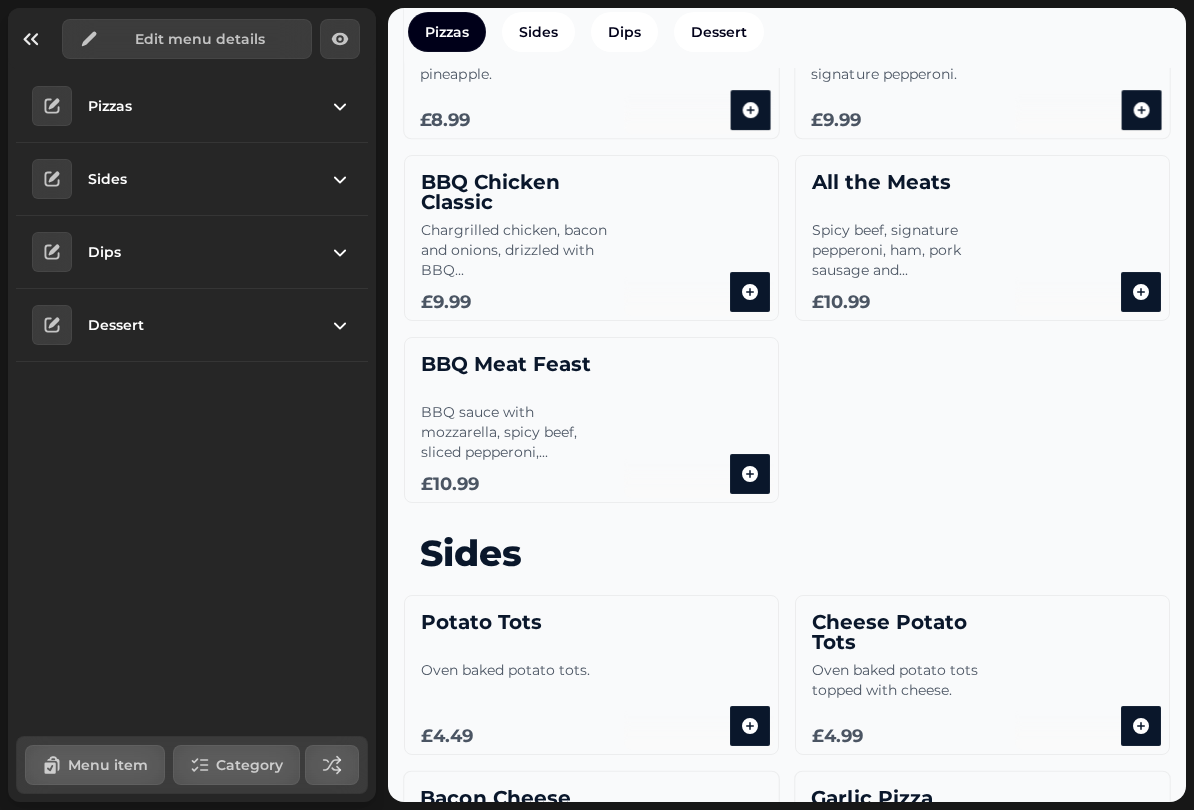 scroll, scrollTop: 734, scrollLeft: 0, axis: vertical 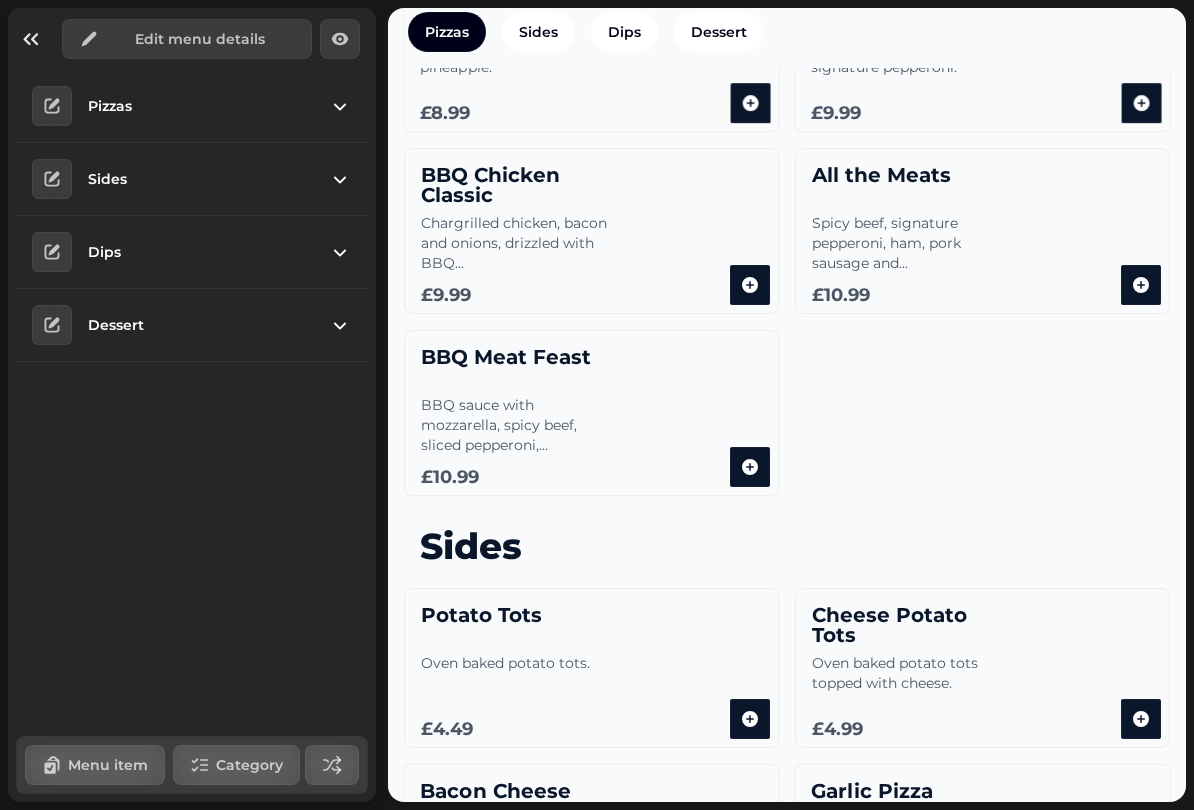 click on "All the Meats Spicy beef, signature pepperoni, ham, pork sausage and... £ 10.99" at bounding box center (982, 231) 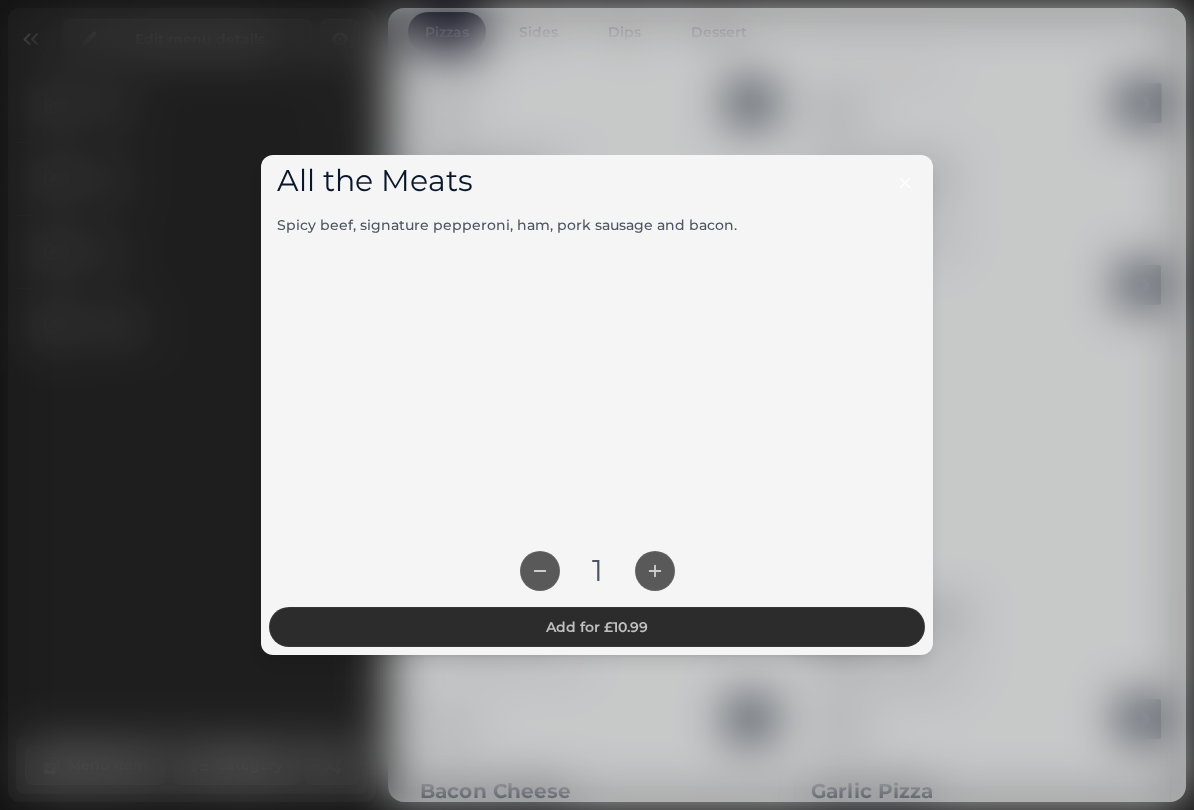 click at bounding box center (597, 405) 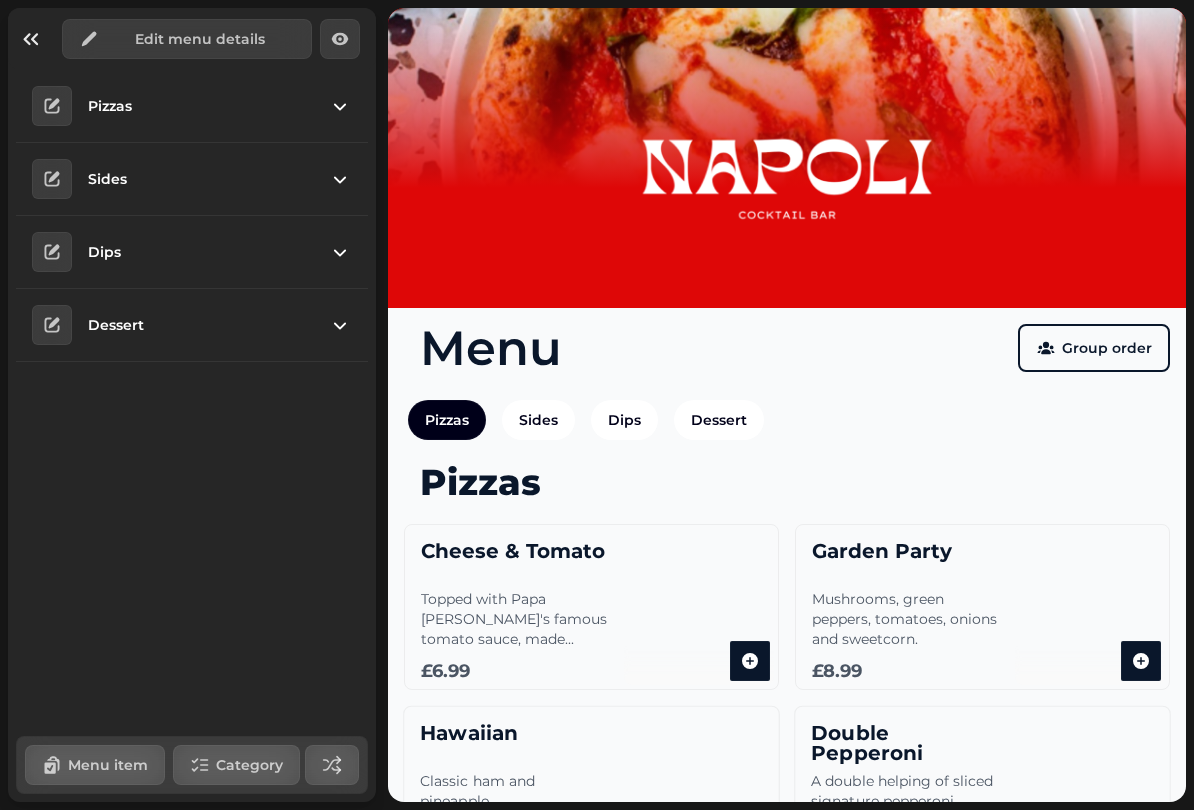 scroll, scrollTop: 0, scrollLeft: 0, axis: both 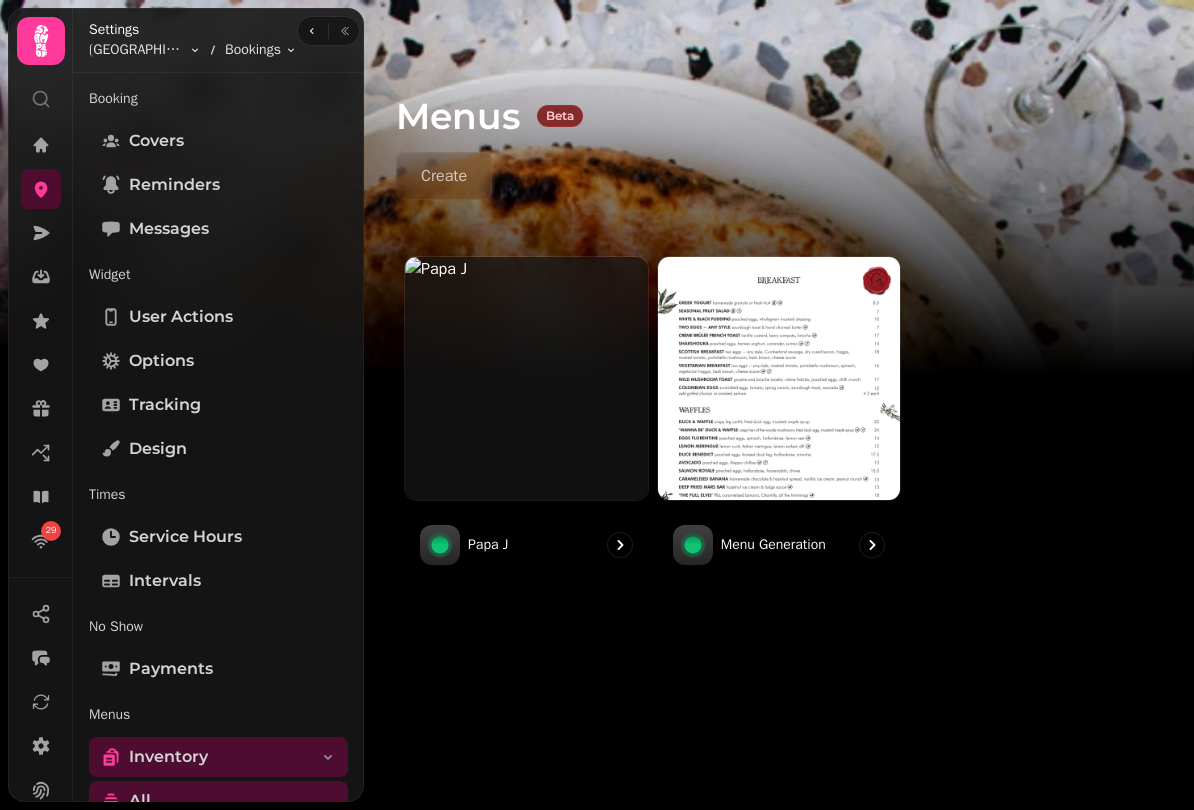 click at bounding box center [345, 31] 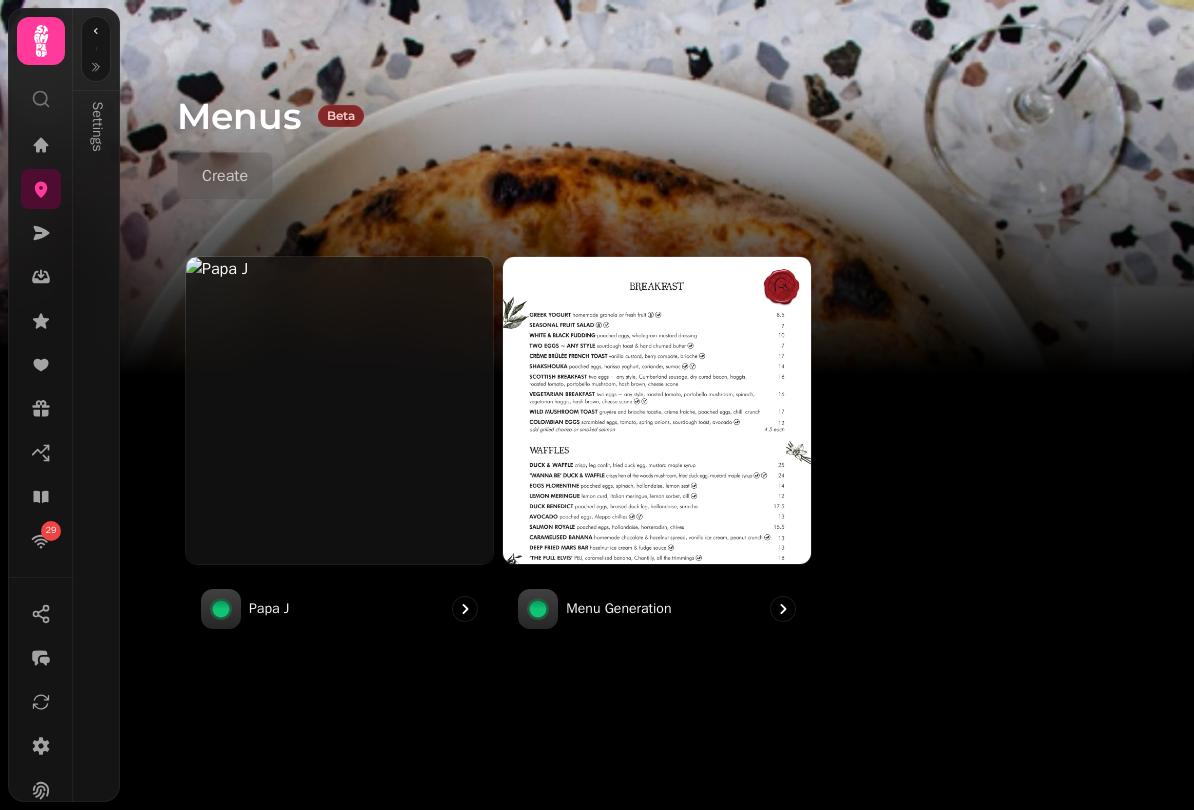 click 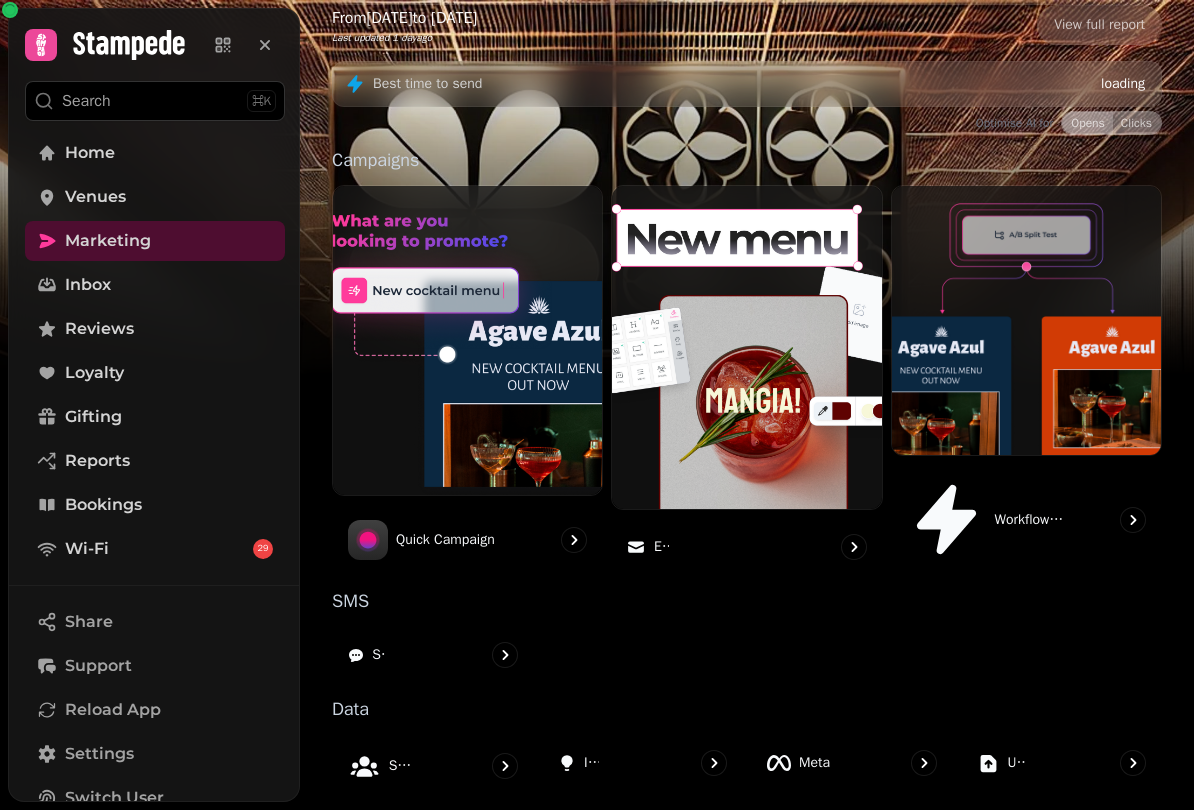 scroll, scrollTop: 407, scrollLeft: 0, axis: vertical 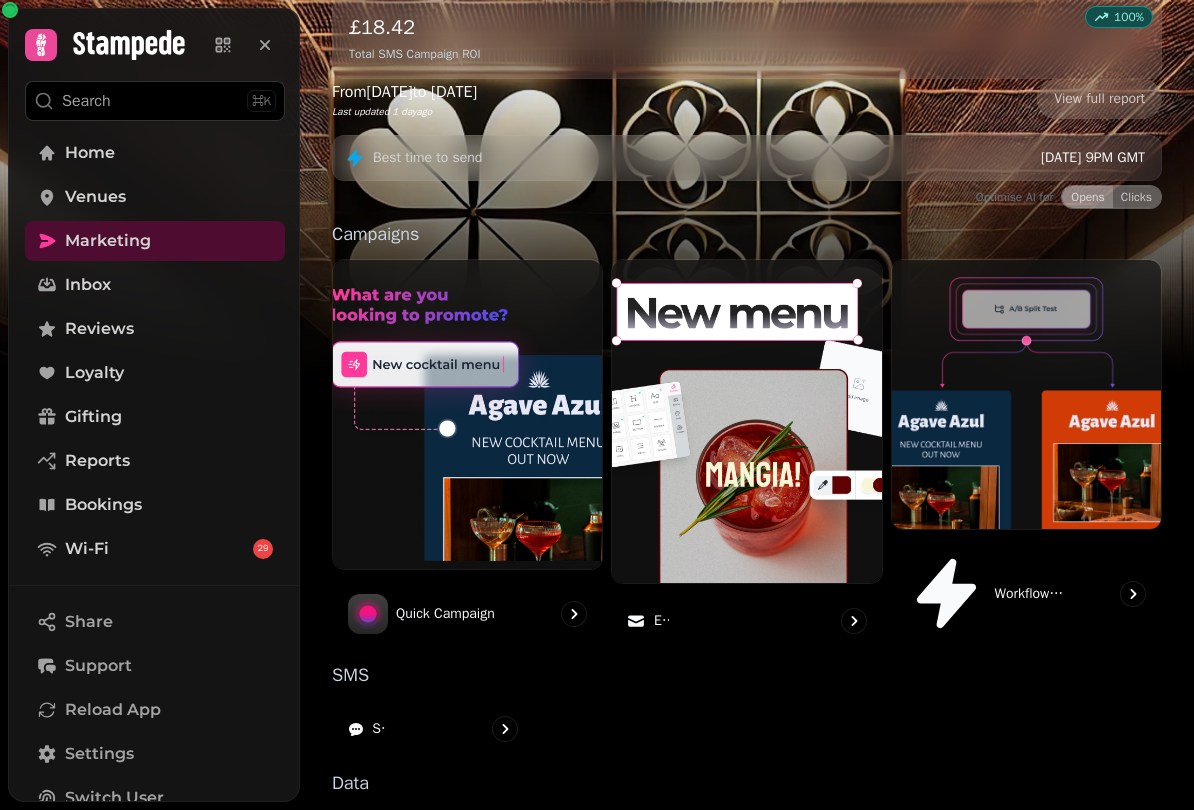 click at bounding box center (1026, 394) 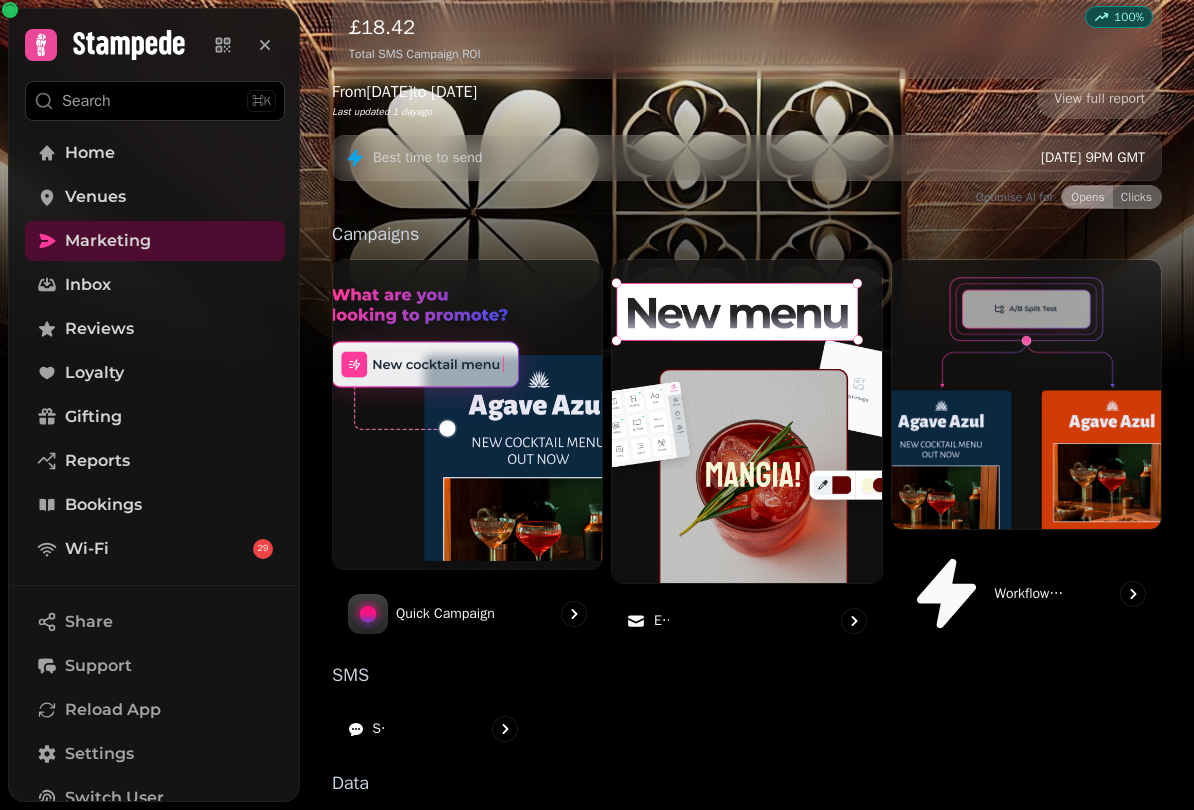 click at bounding box center [1026, 394] 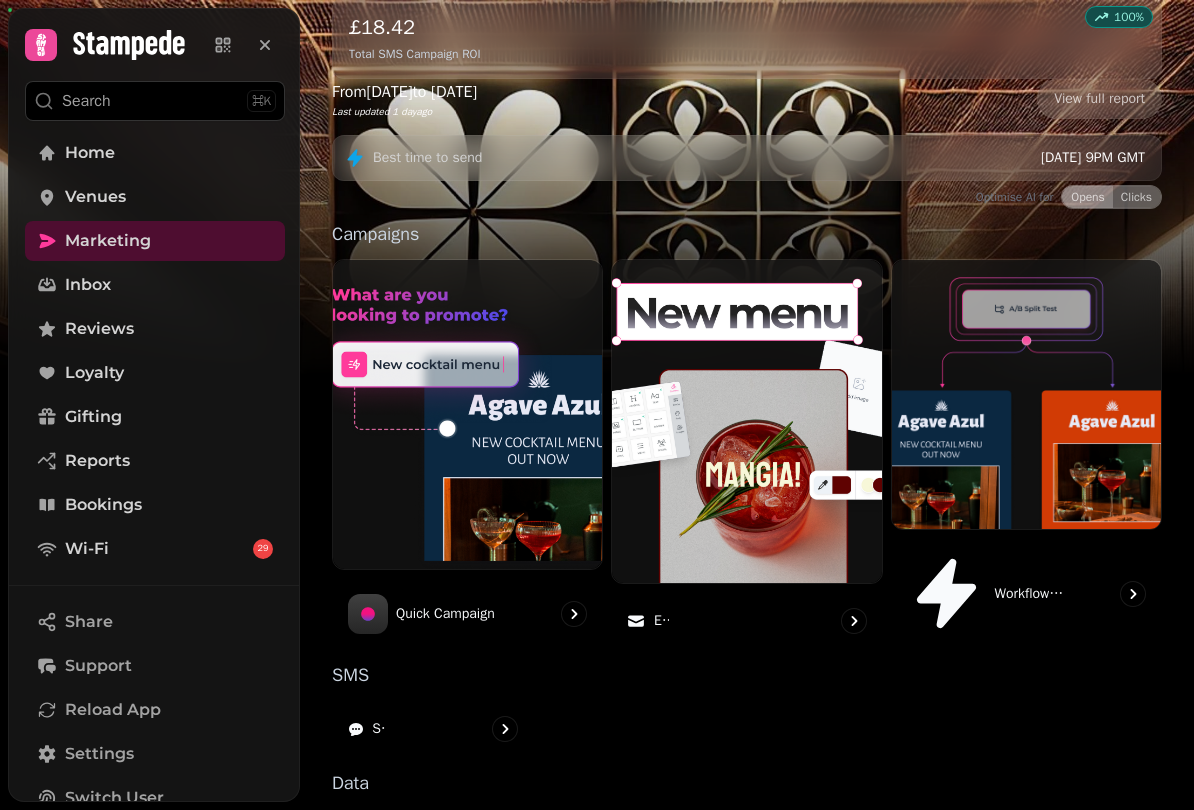 click on "SMS" at bounding box center (433, 729) 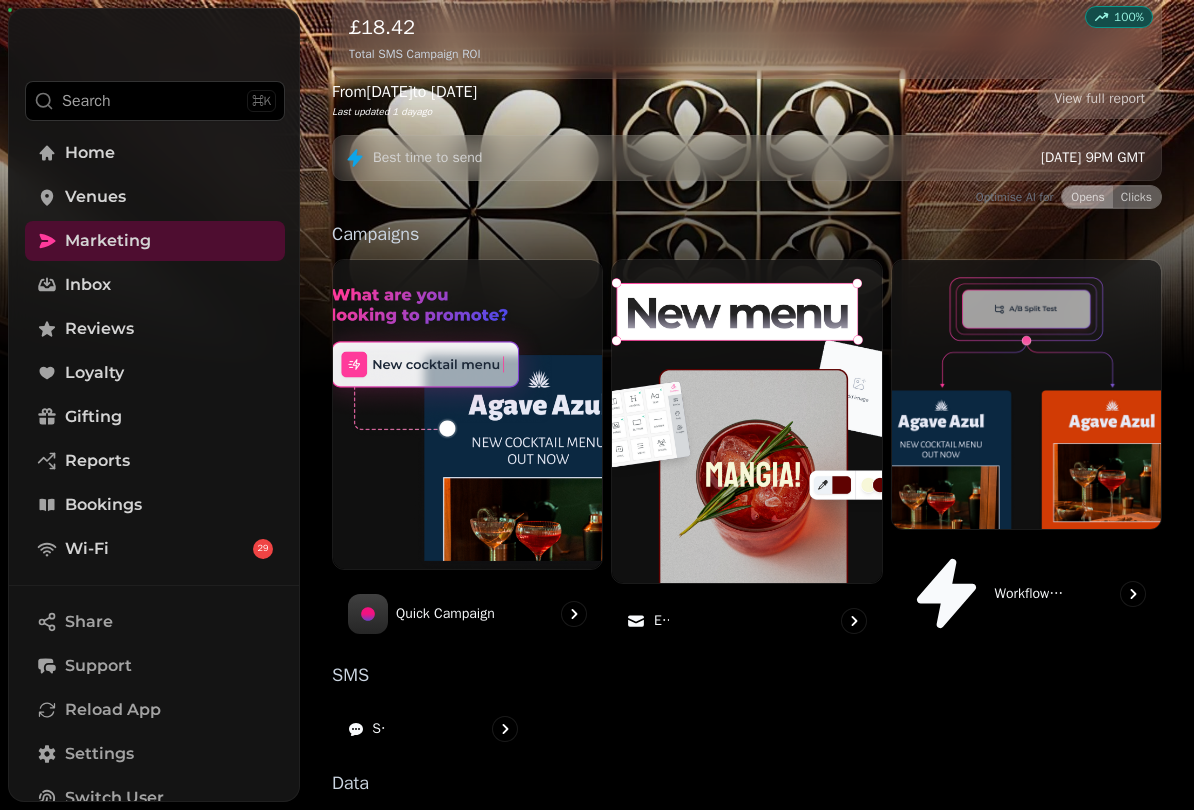 scroll, scrollTop: 0, scrollLeft: 0, axis: both 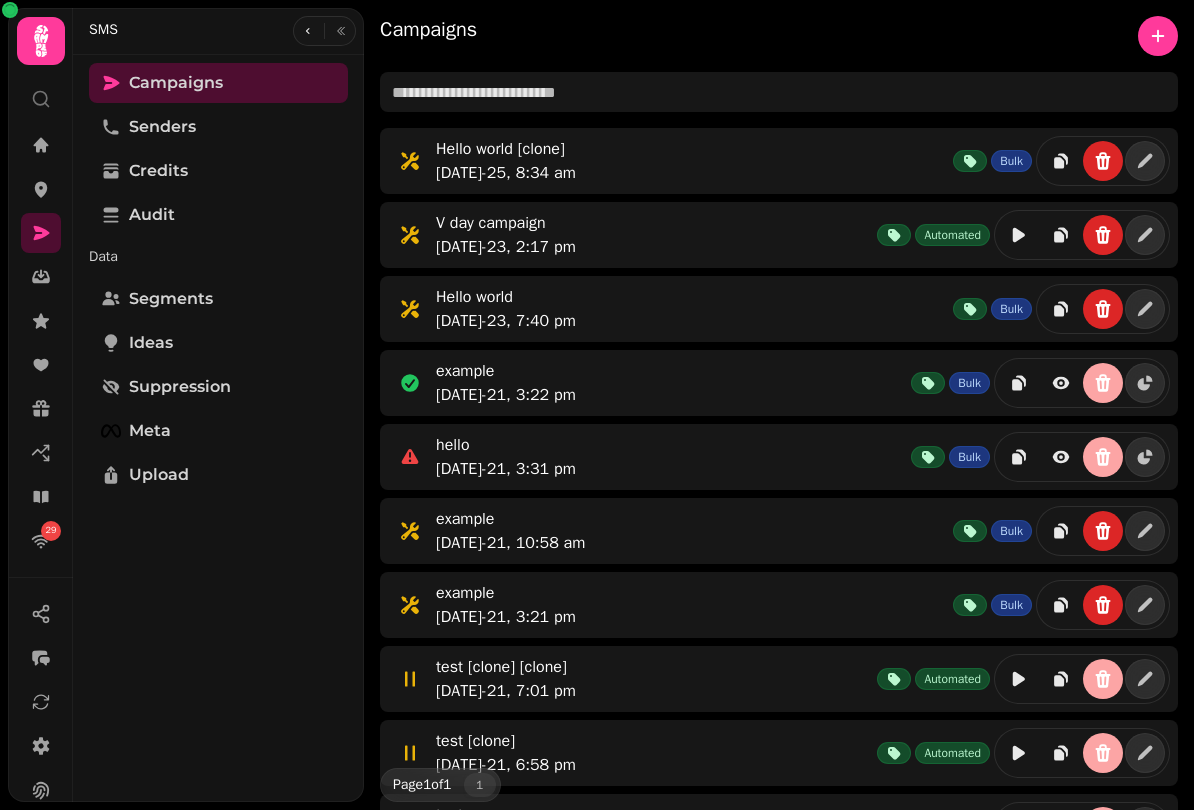 click on "Senders" at bounding box center (218, 127) 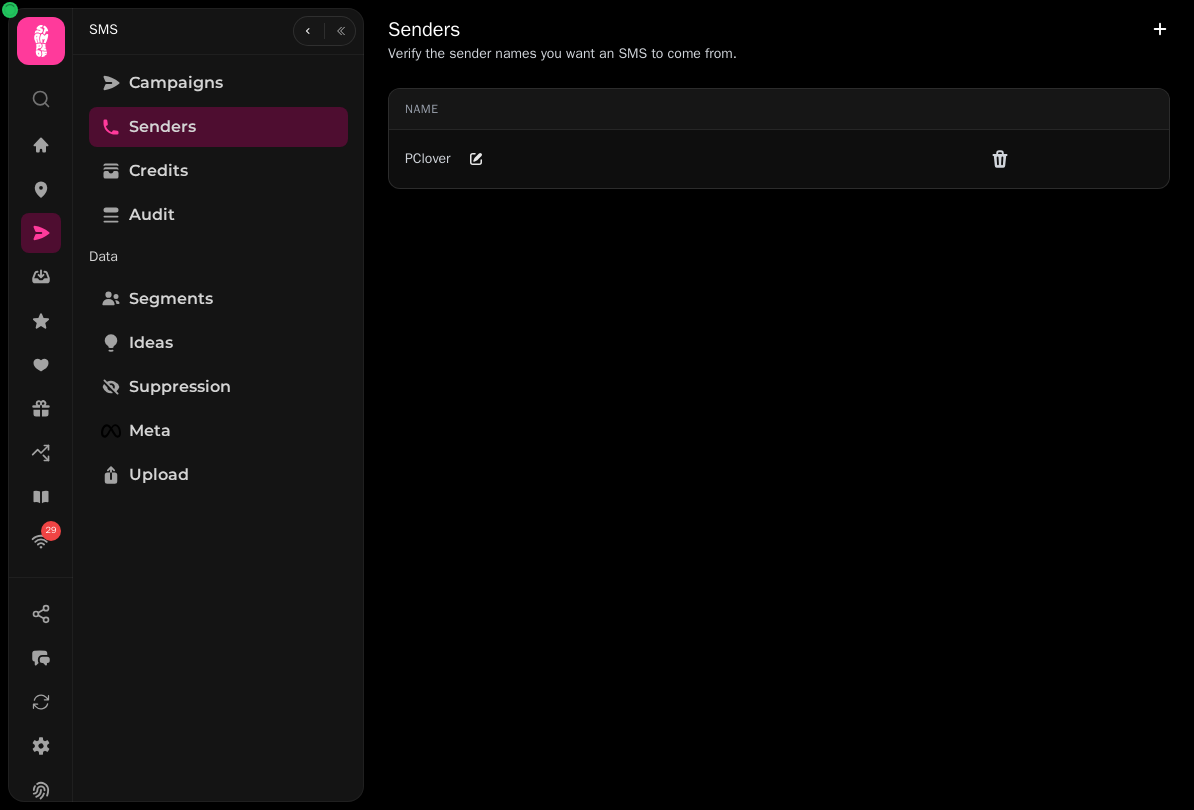 click 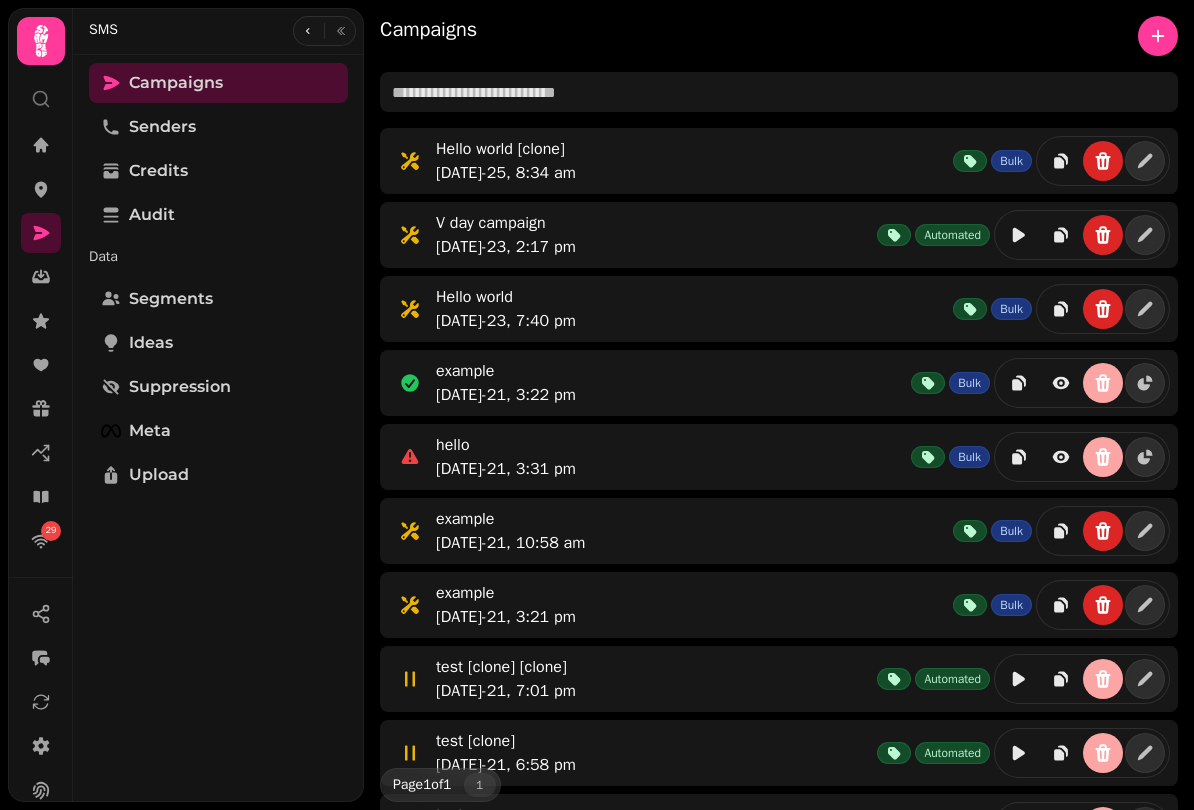 click on "Credits" at bounding box center [218, 171] 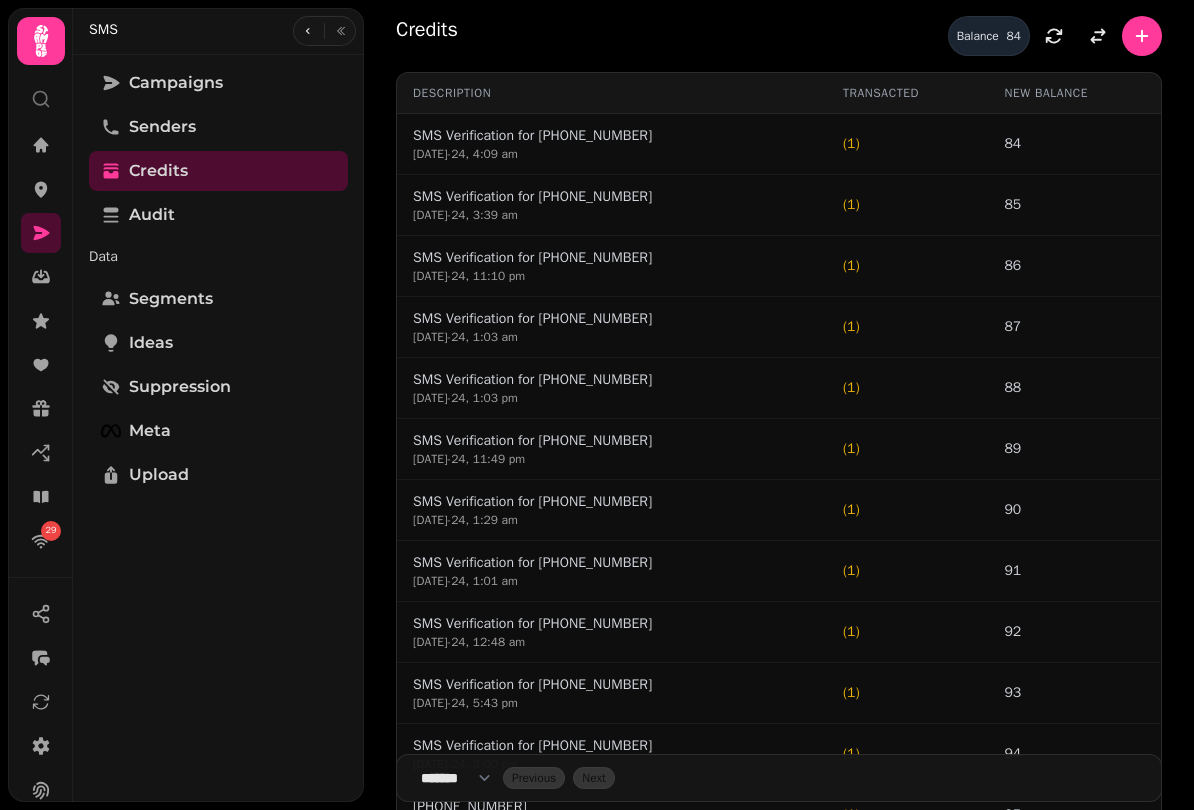 click on "Audit" at bounding box center (218, 215) 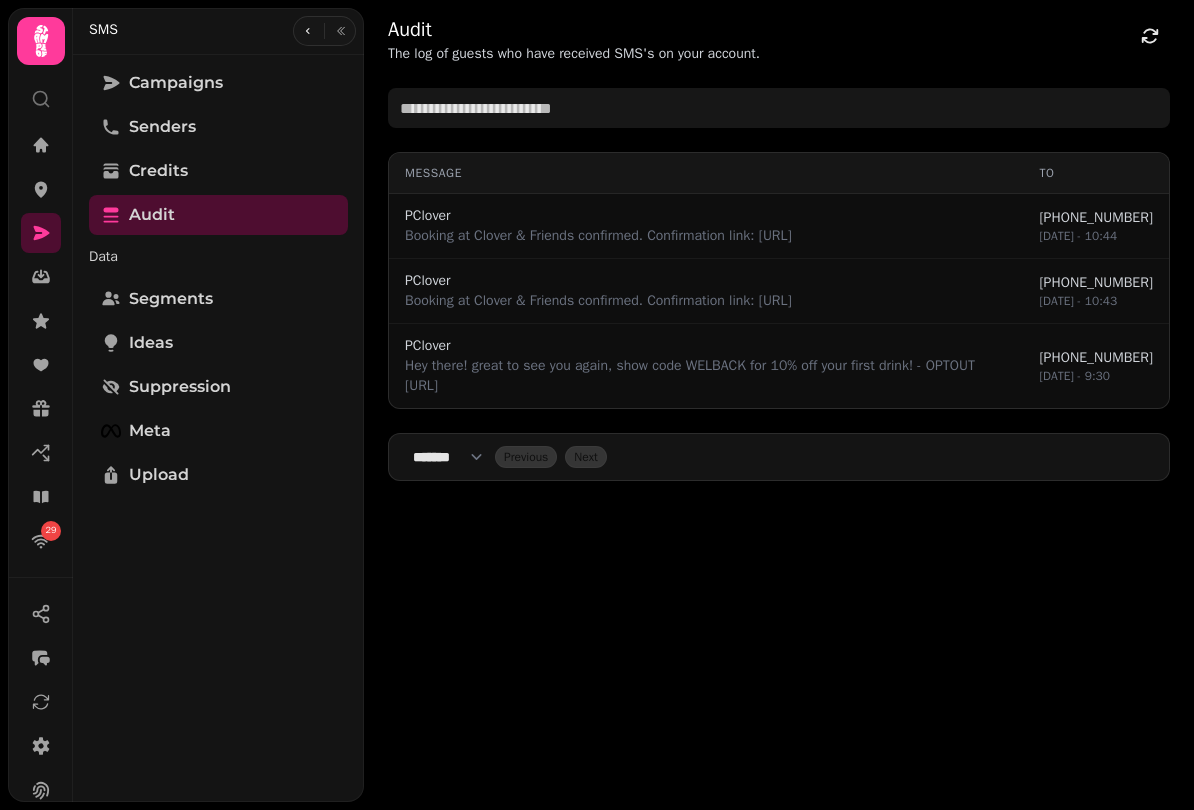 click at bounding box center (41, 365) 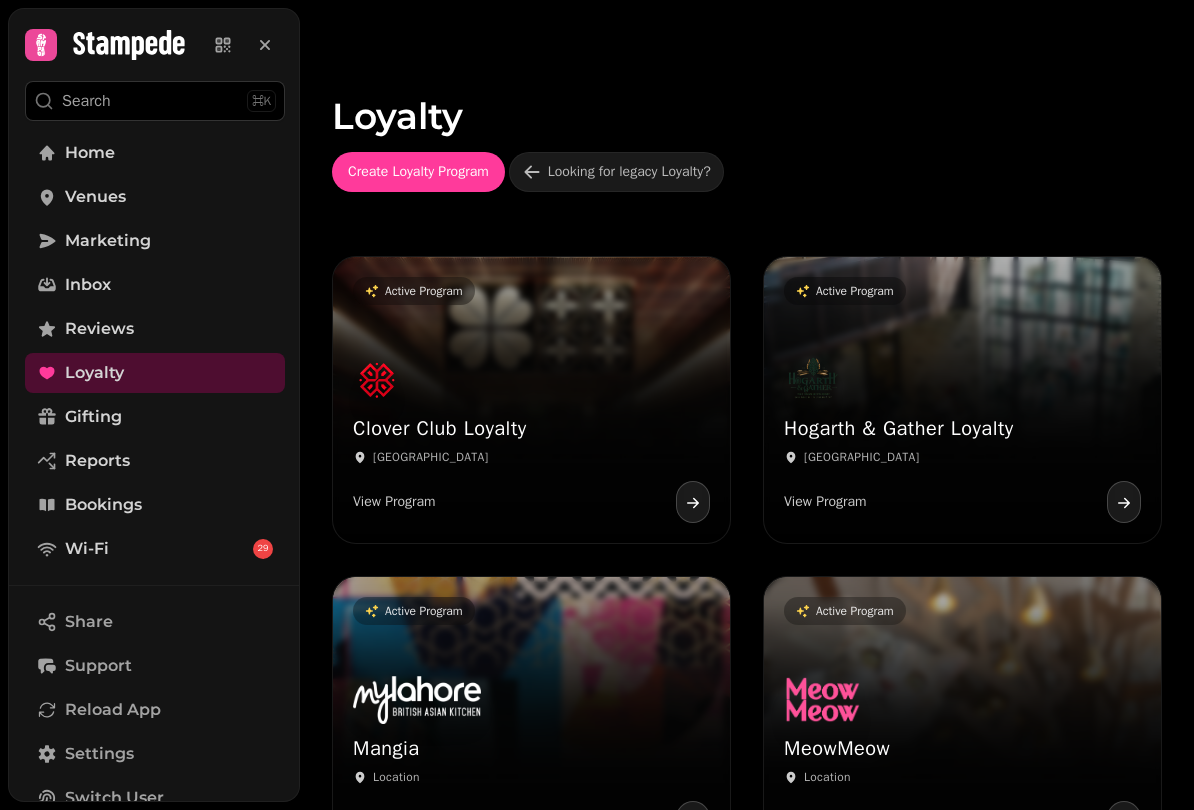 scroll, scrollTop: 281, scrollLeft: 0, axis: vertical 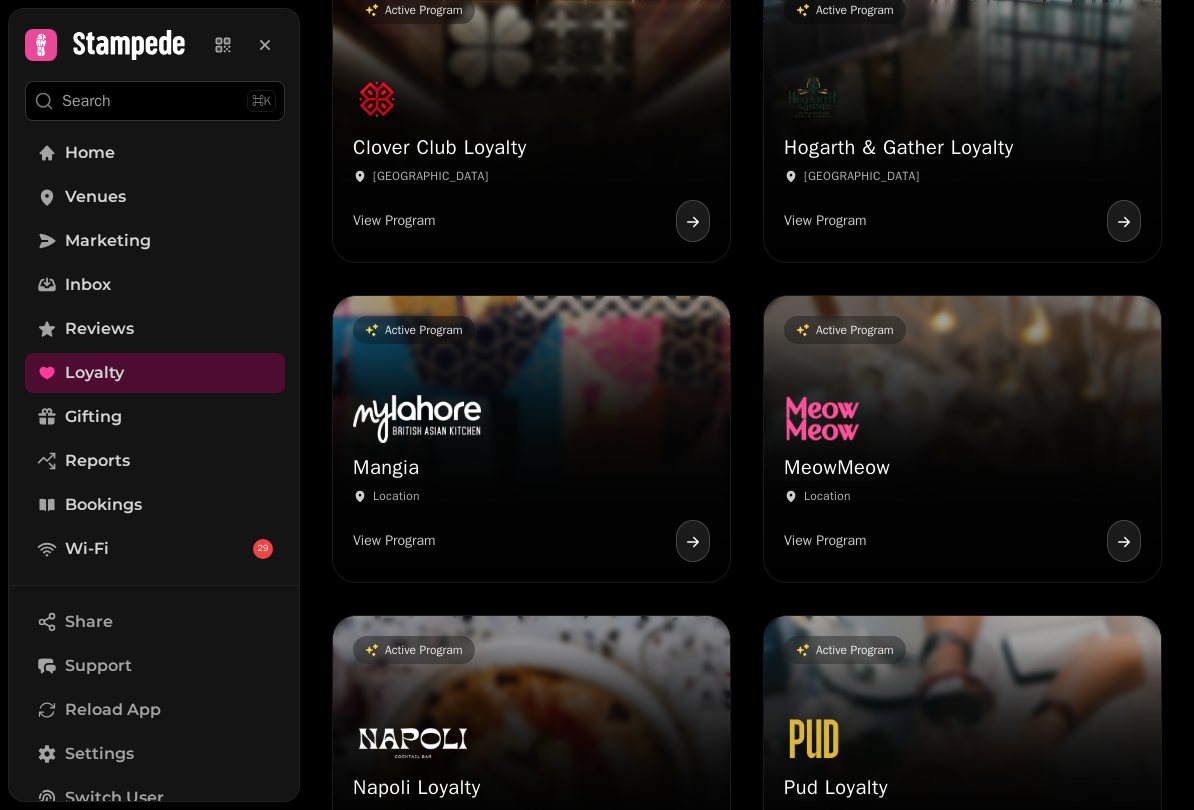 click on "Mangia Location View Program" at bounding box center (531, 478) 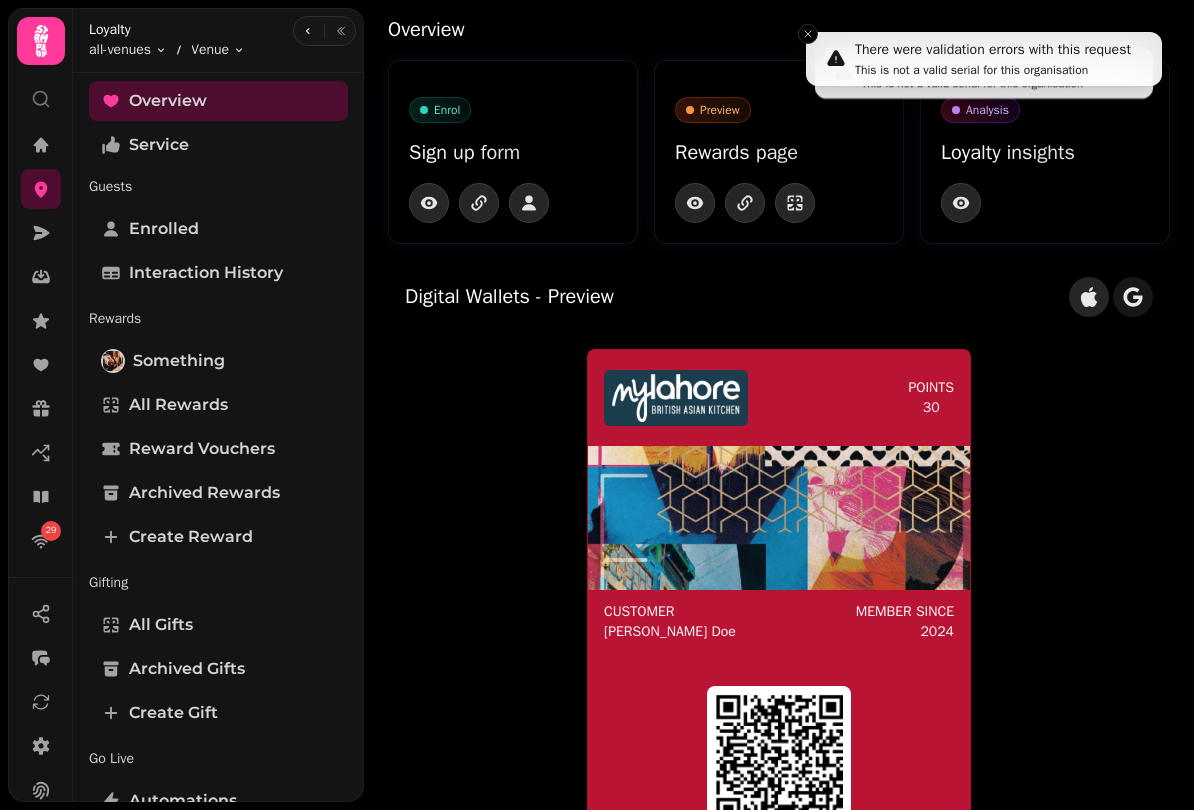 click on "Service" at bounding box center [218, 145] 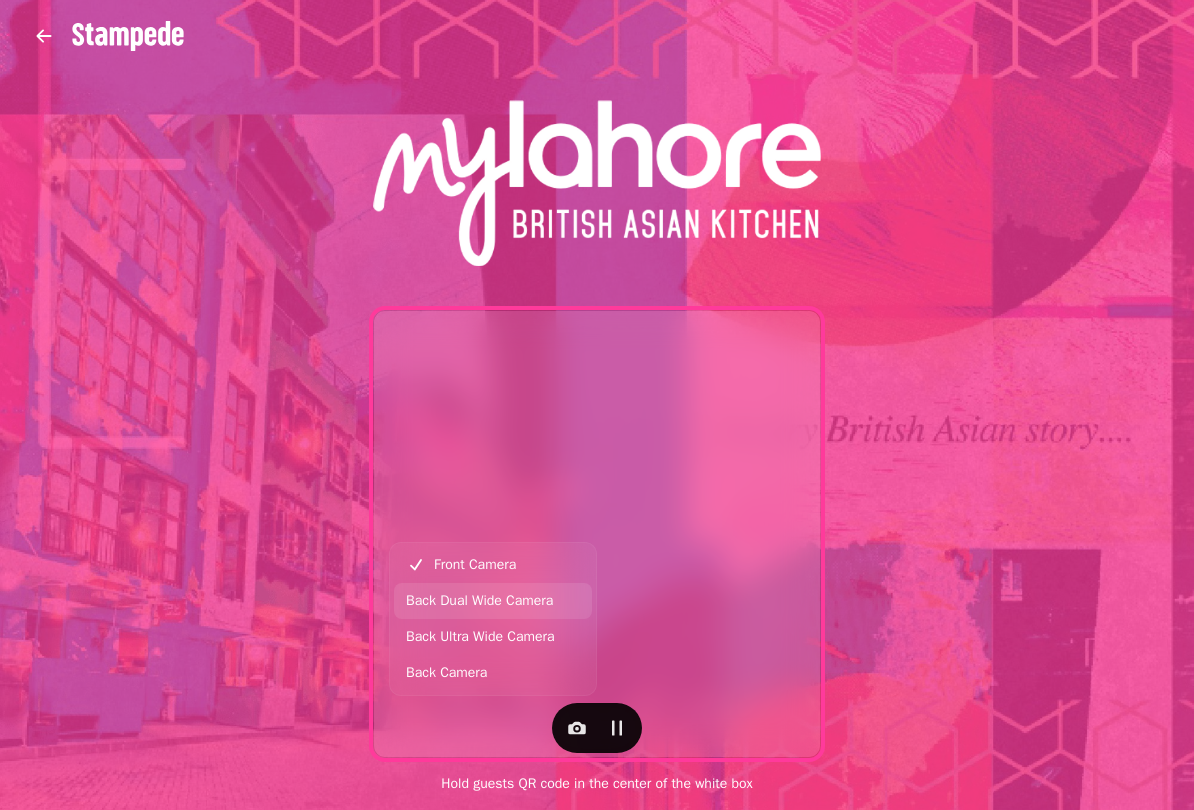 click on "Back Dual Wide Camera" at bounding box center [479, 601] 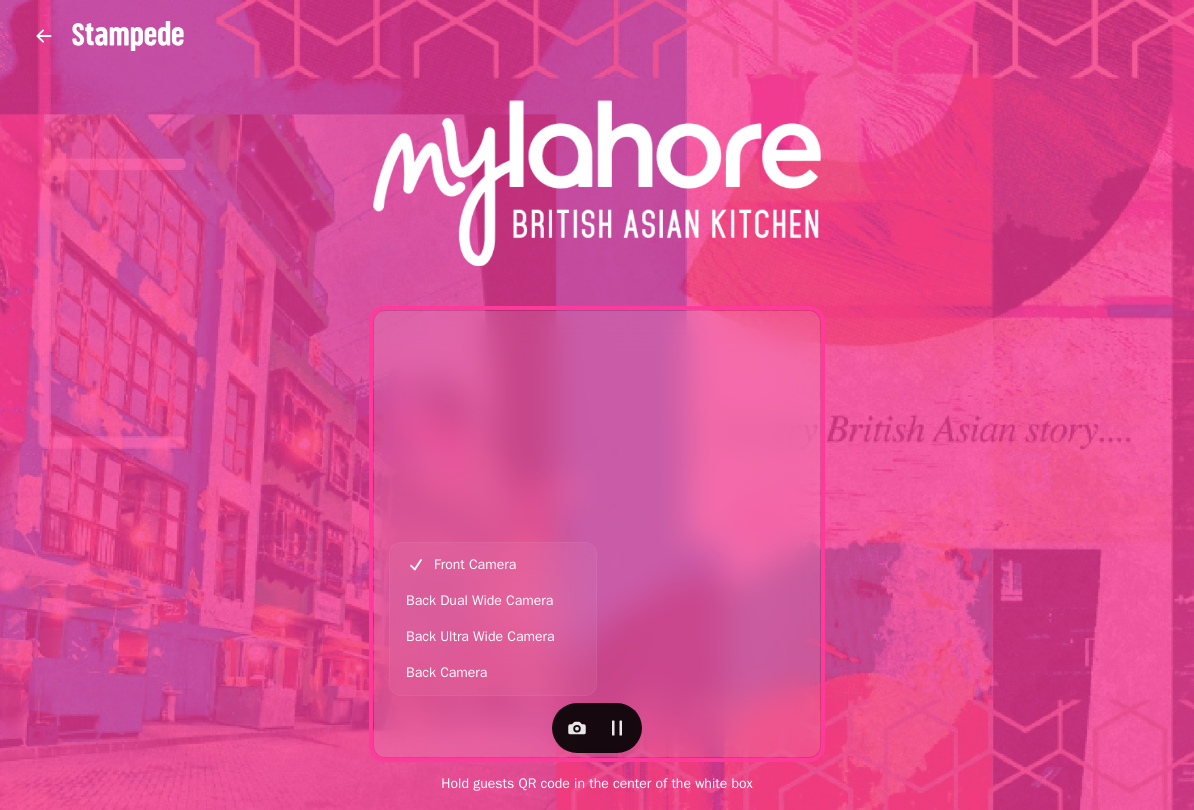 click on "Back Camera" at bounding box center (493, 673) 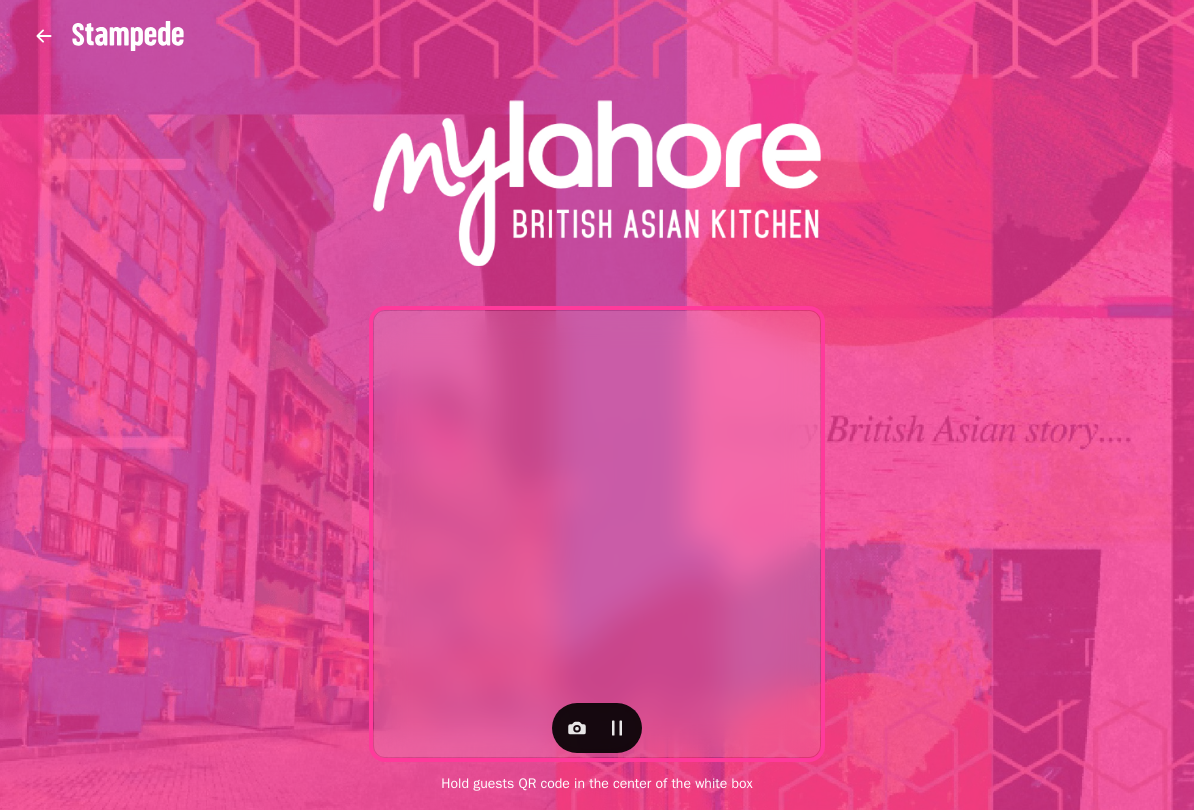 click at bounding box center (617, 728) 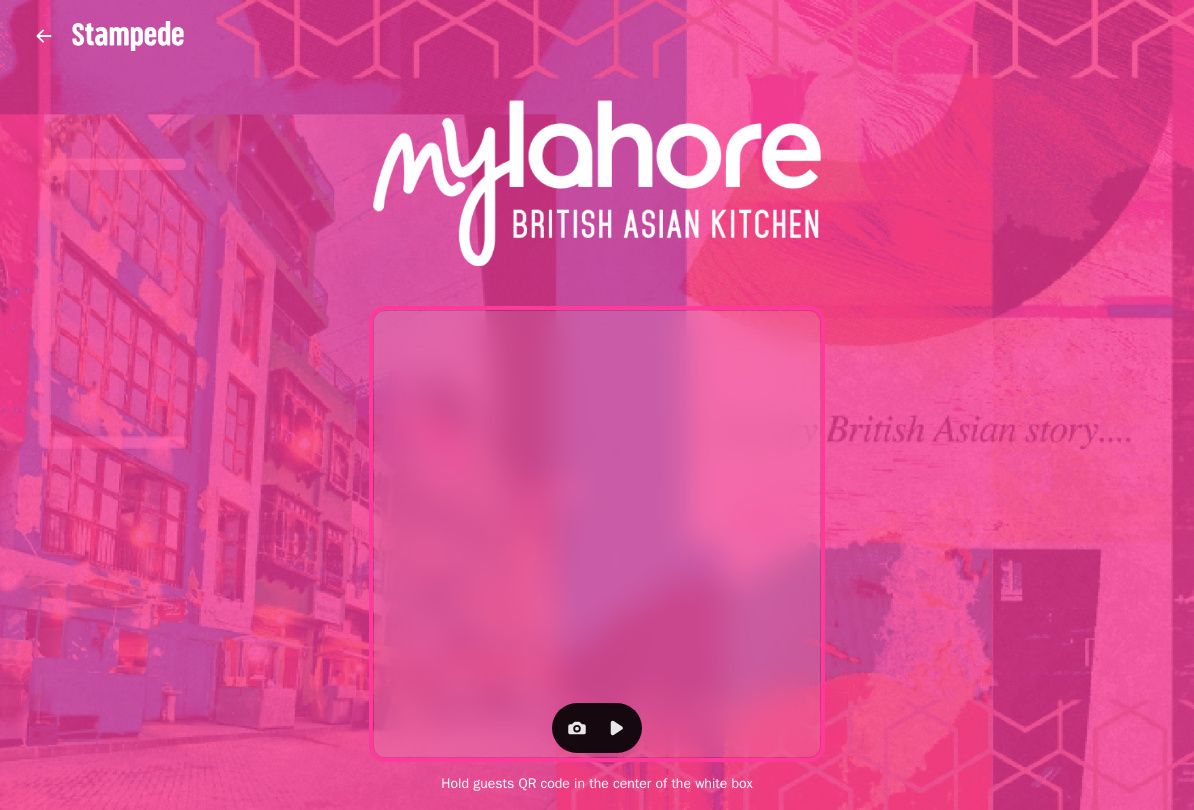 click 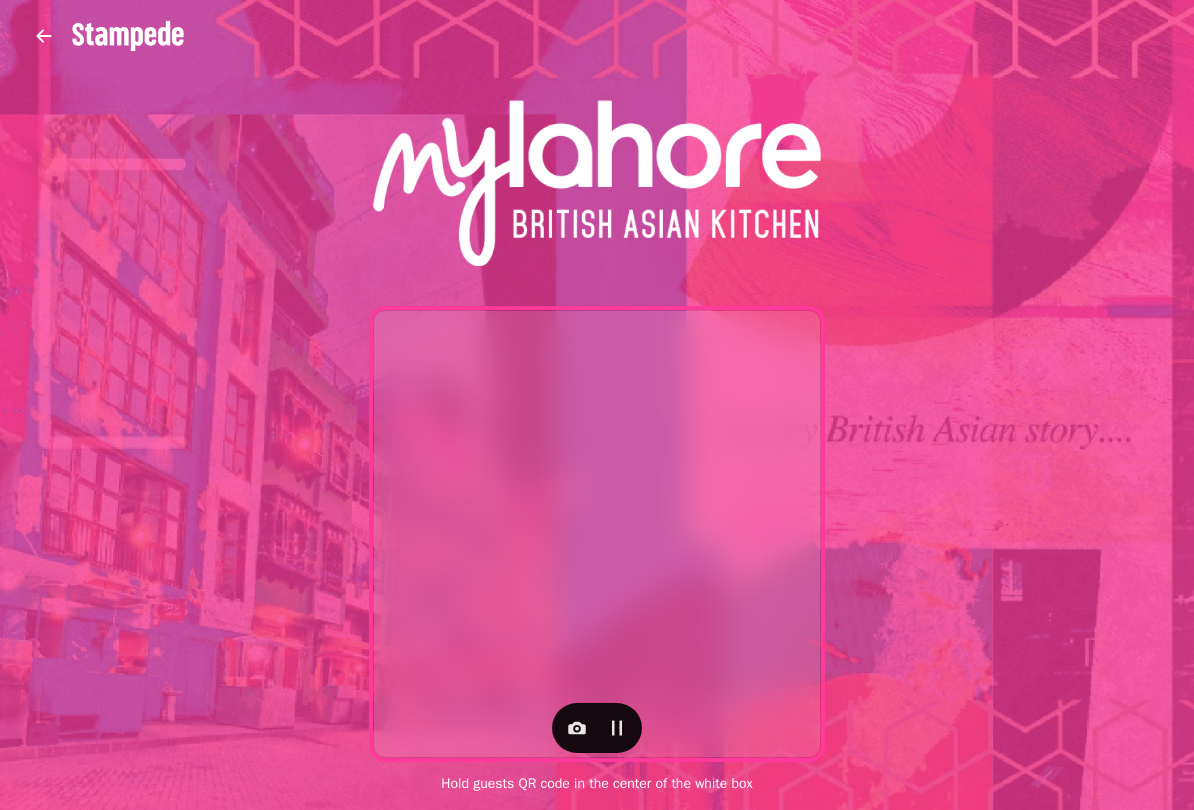 click at bounding box center [44, 36] 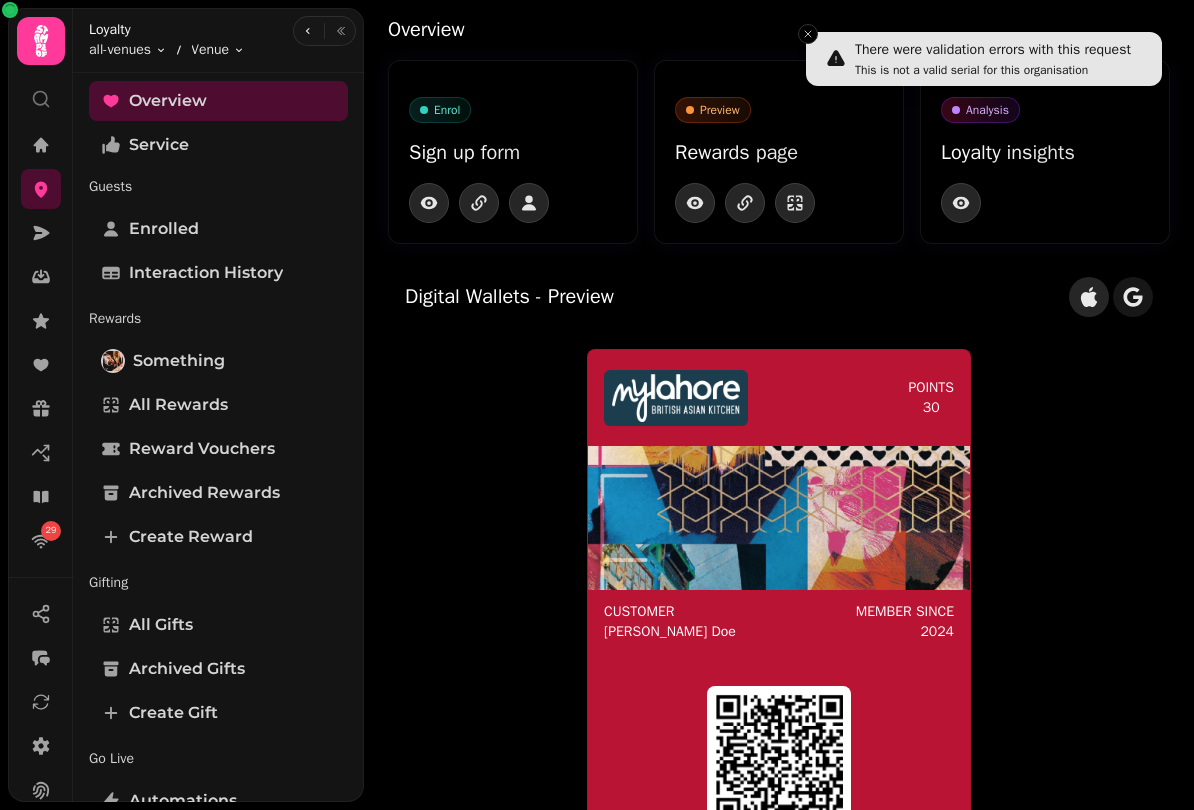 click on "Service" at bounding box center (218, 145) 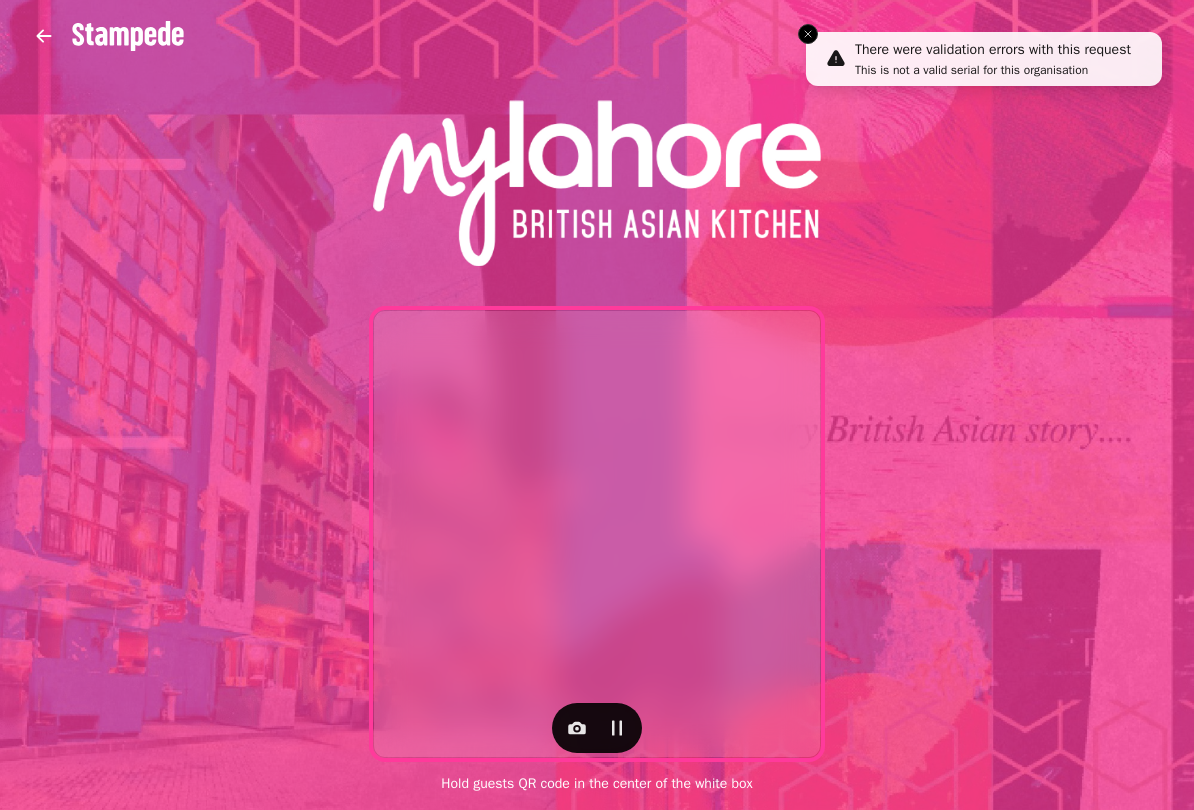 click 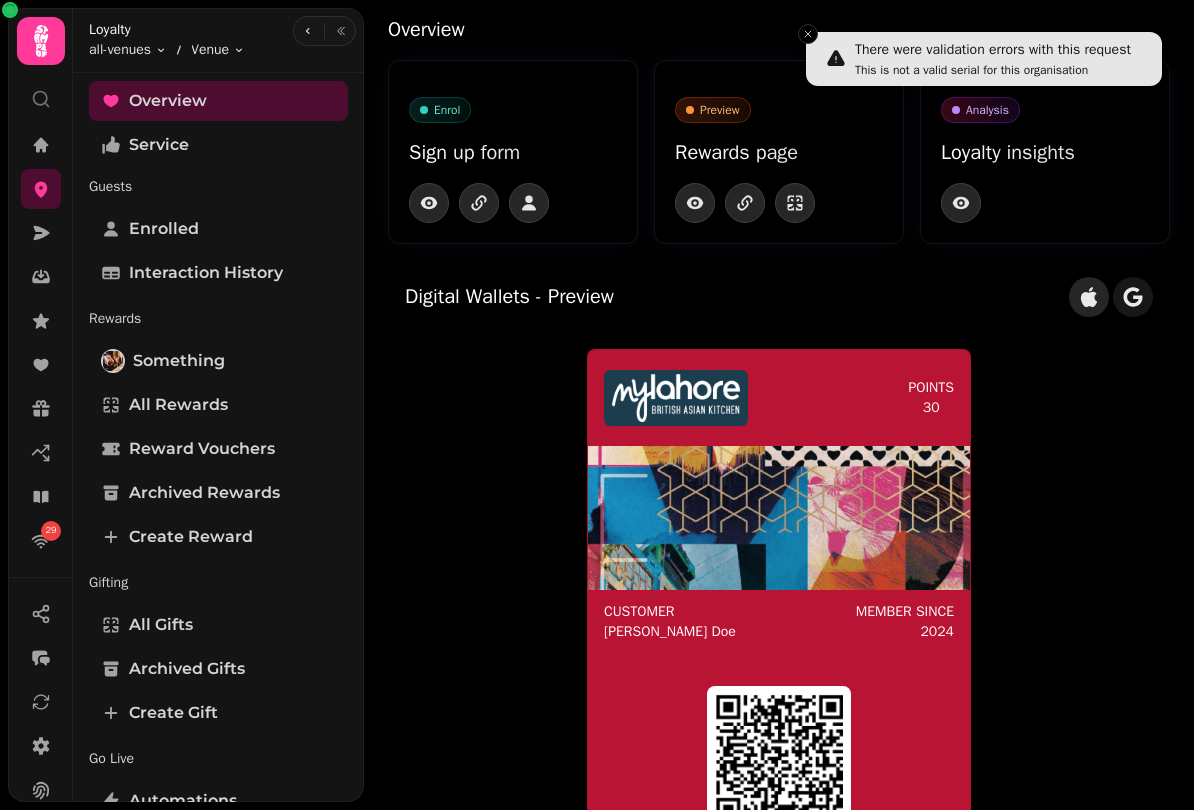click on "Service" at bounding box center [218, 145] 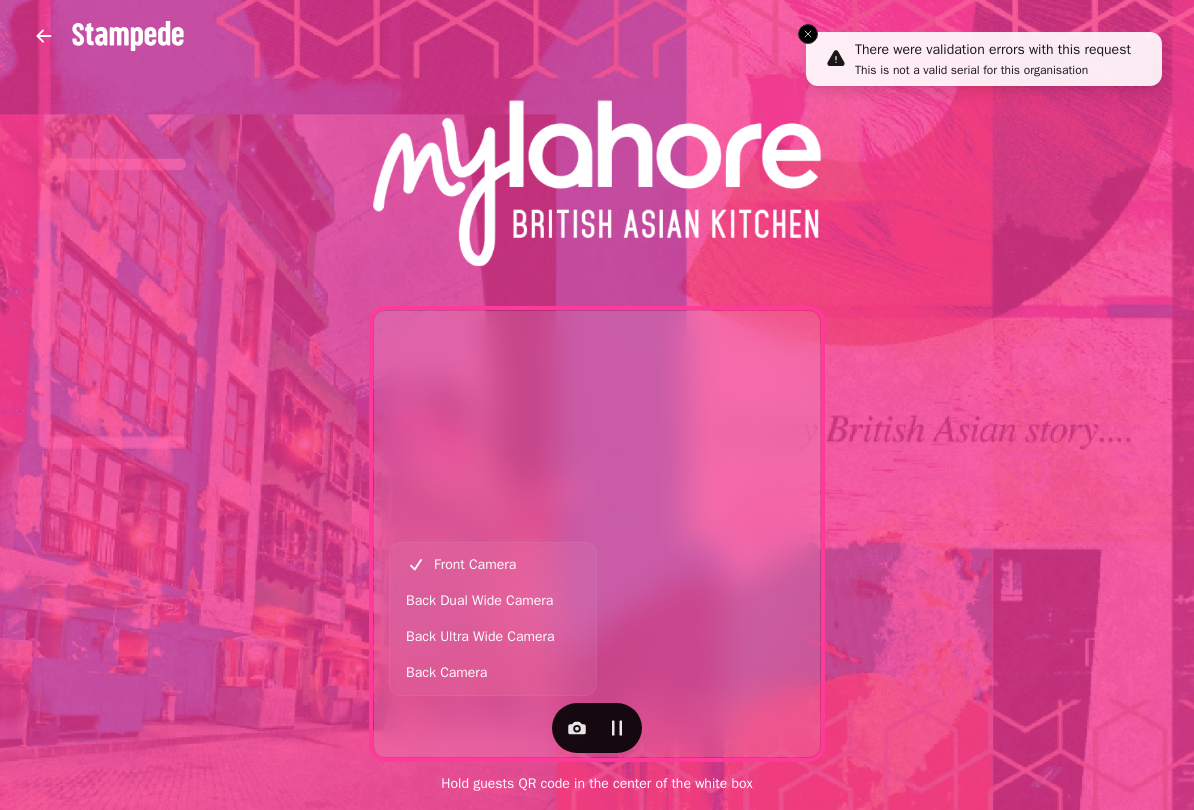 click on "Back Ultra Wide Camera" at bounding box center [480, 637] 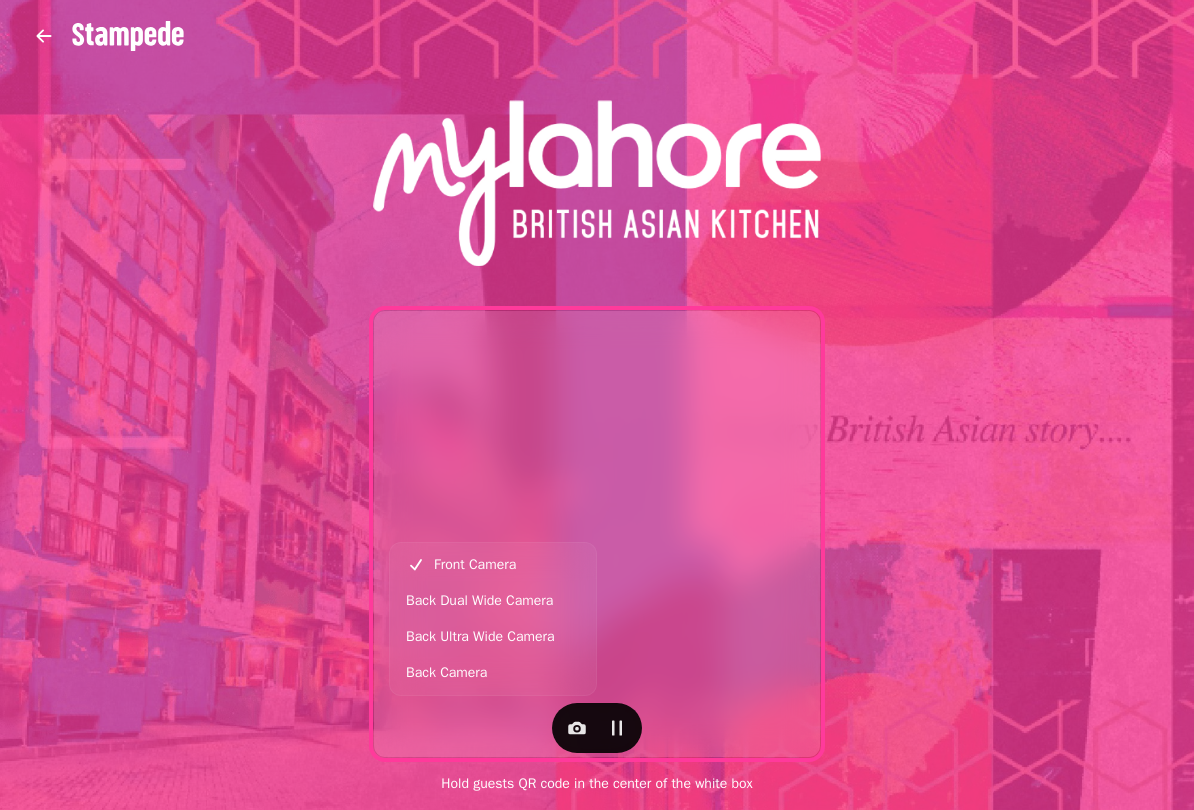 click on "Back Dual Wide Camera" at bounding box center [479, 601] 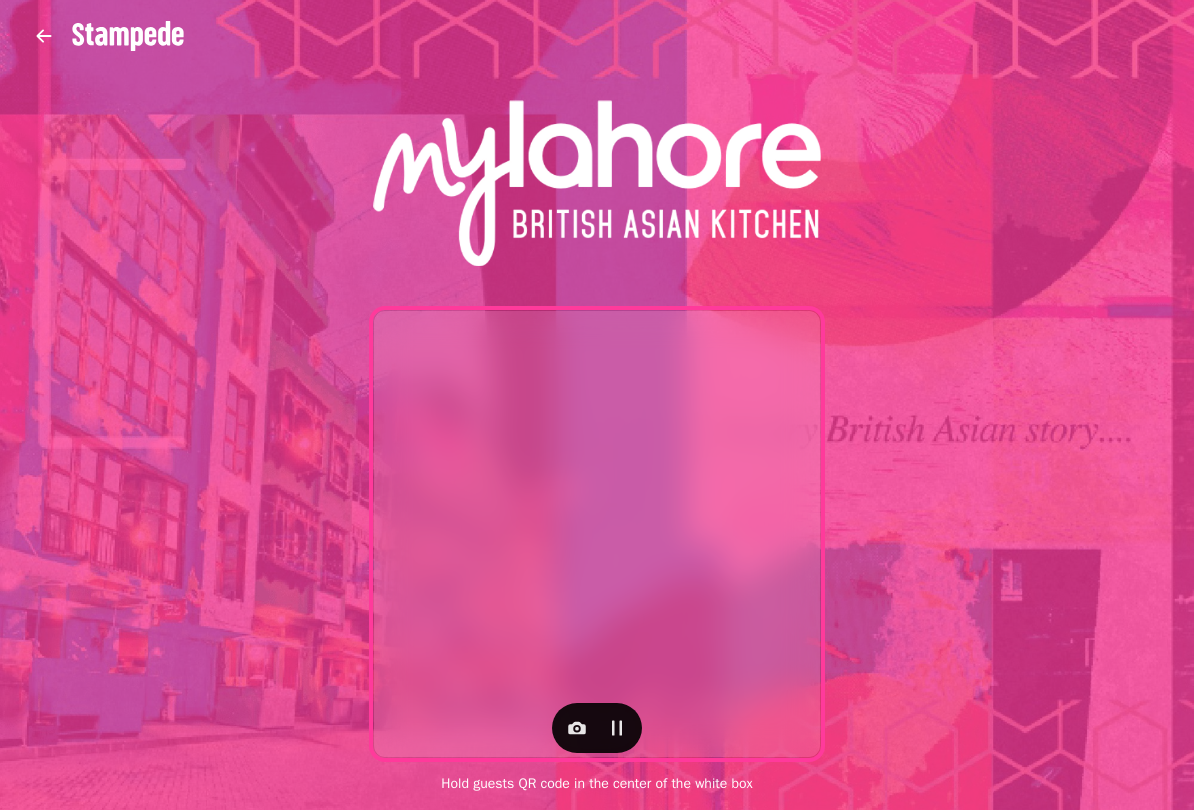 click at bounding box center [44, 36] 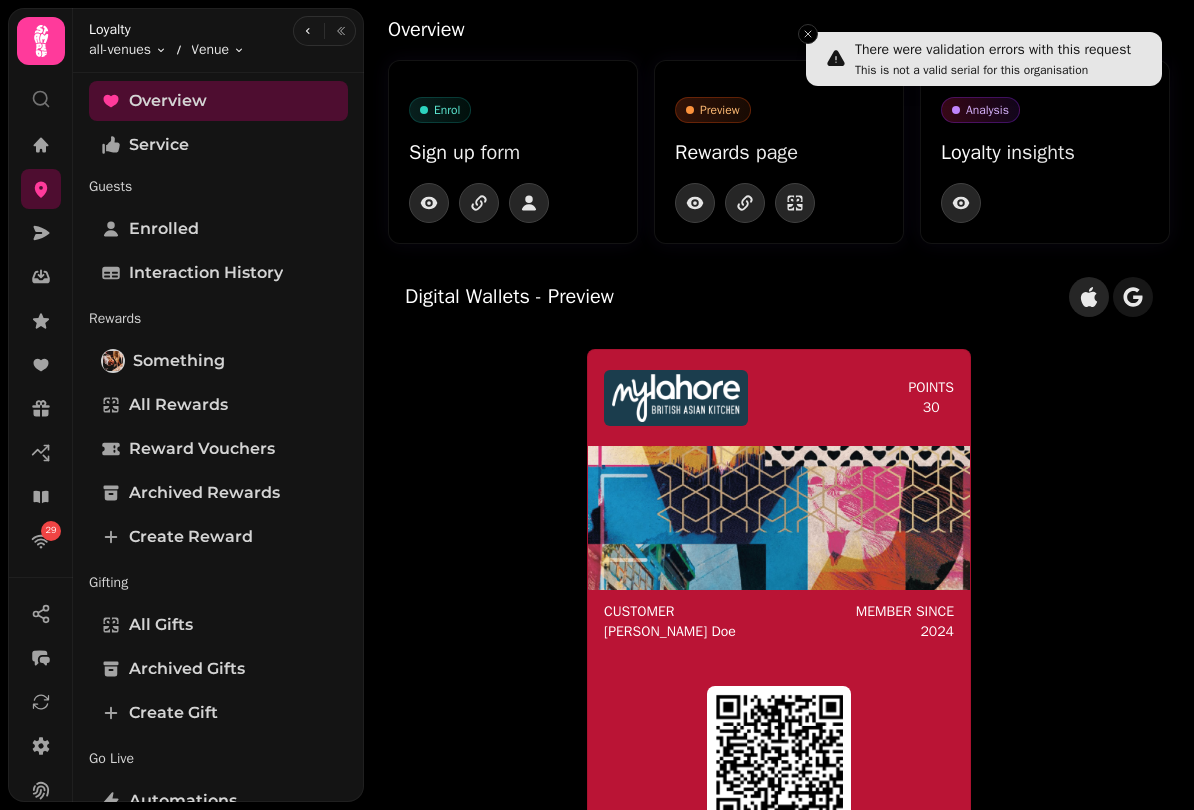 click on "Something" at bounding box center (179, 361) 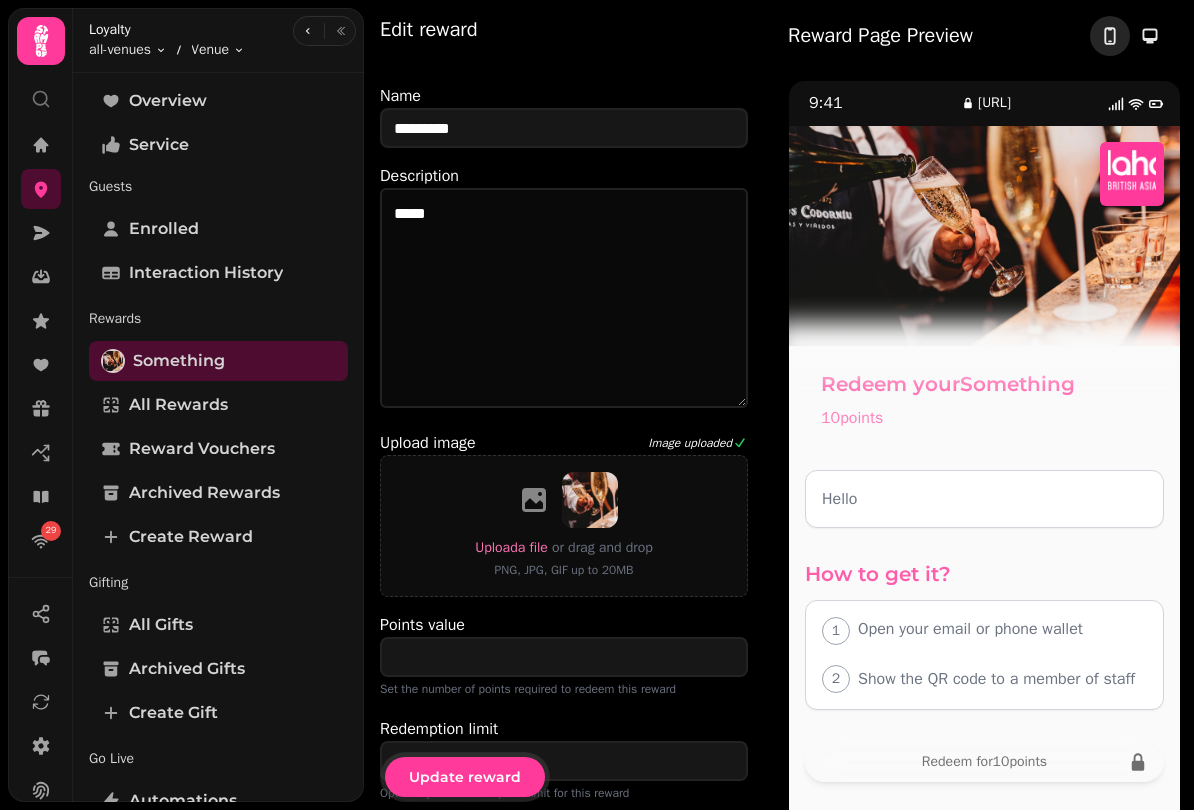 click 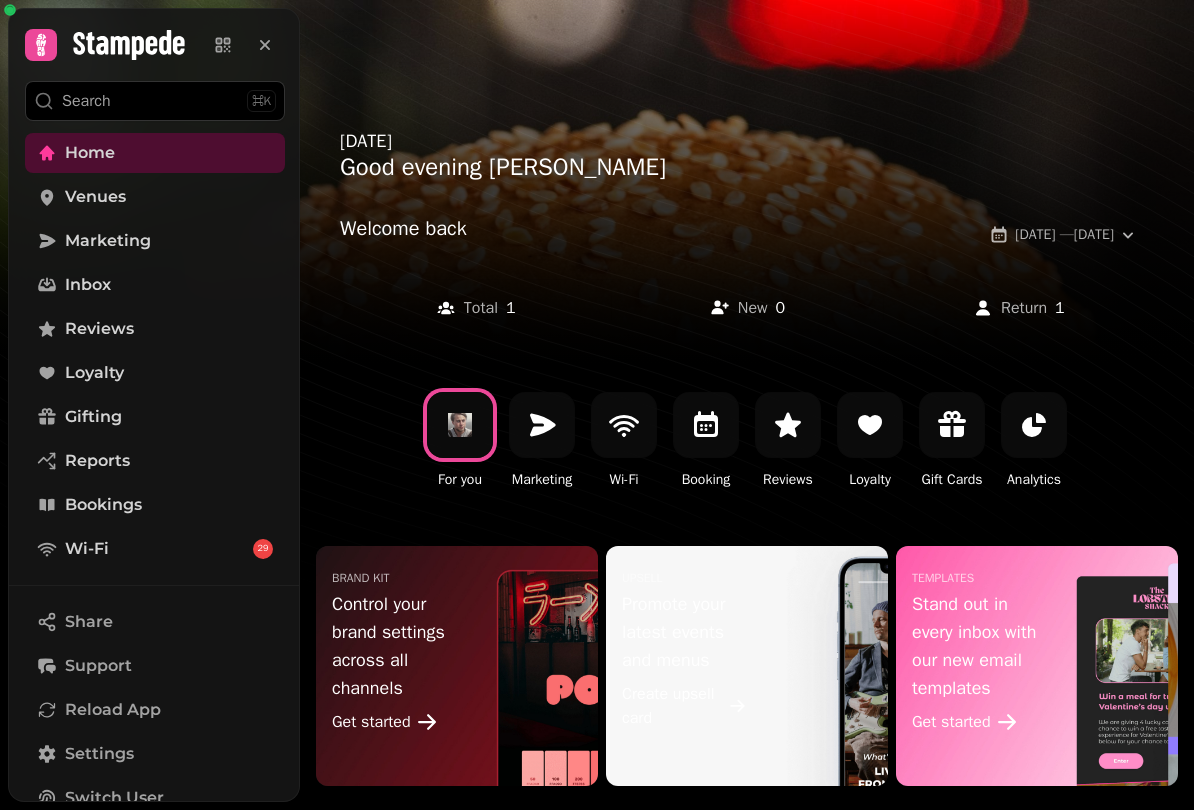 scroll, scrollTop: 21, scrollLeft: 0, axis: vertical 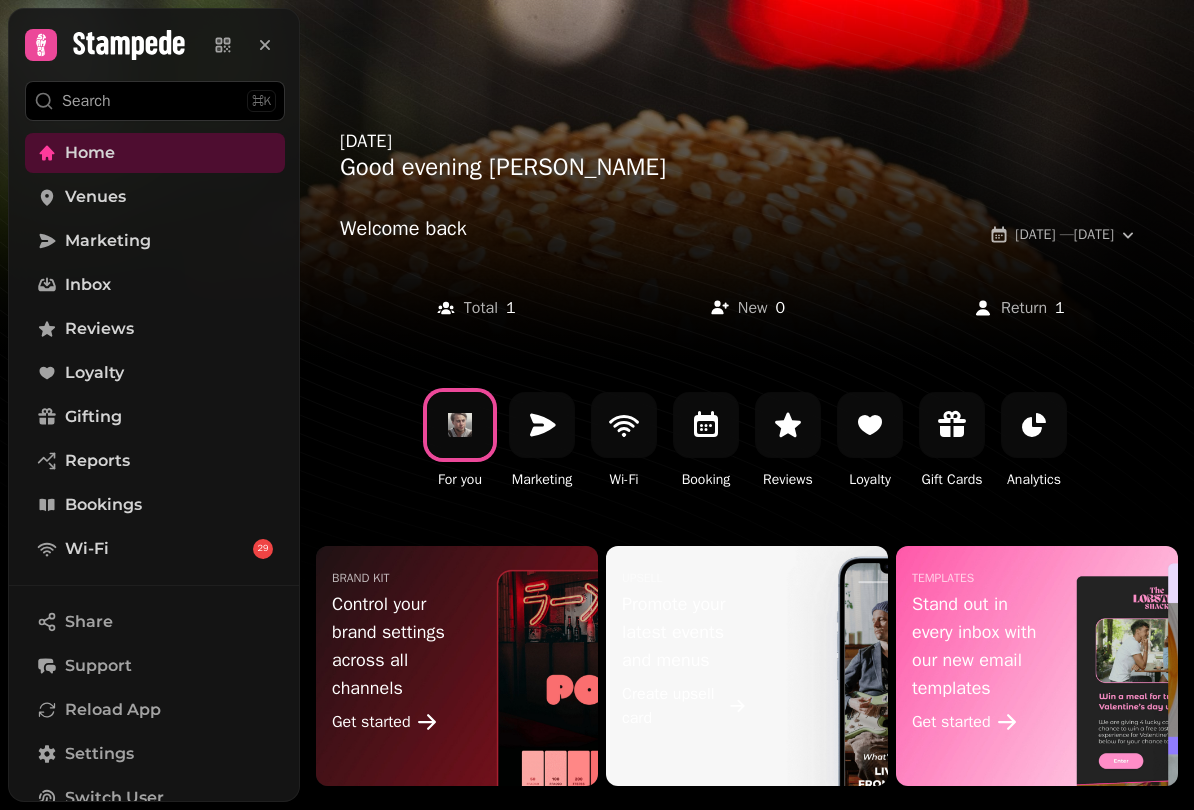 click on "Bookings" at bounding box center (155, 505) 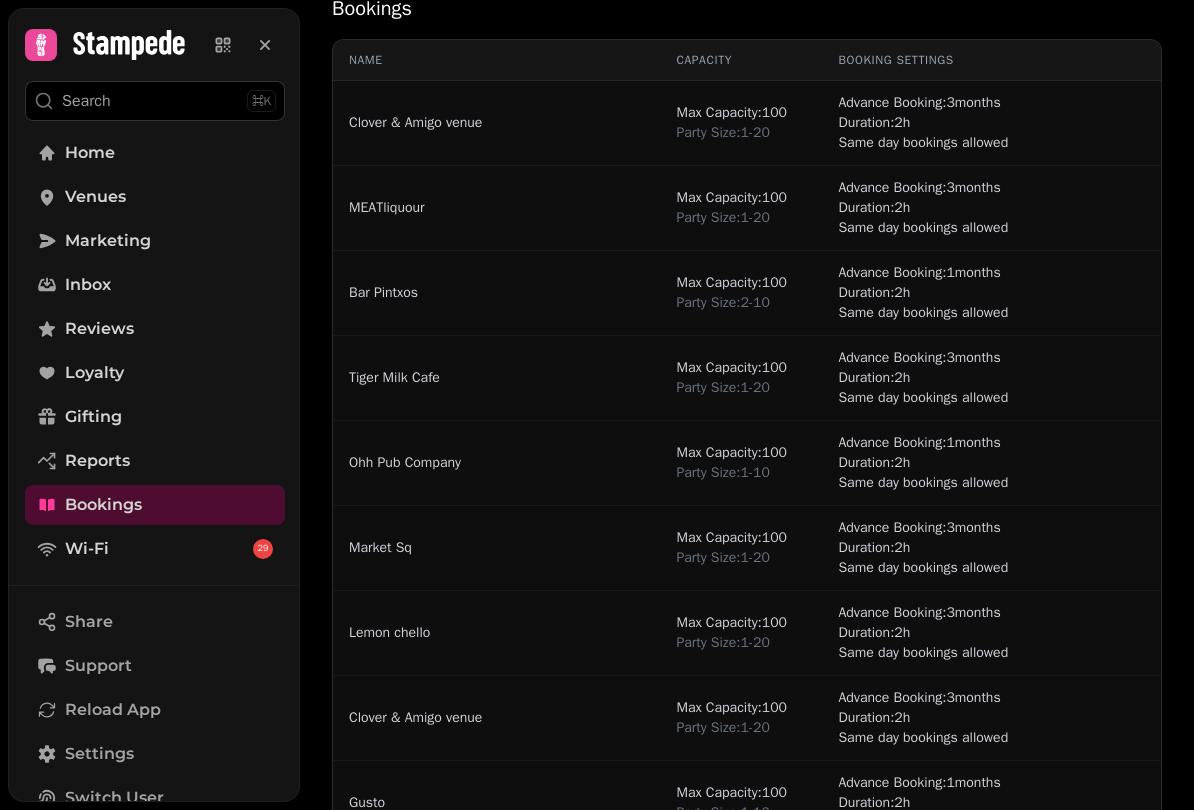 click on "Wi-Fi 29" at bounding box center [155, 549] 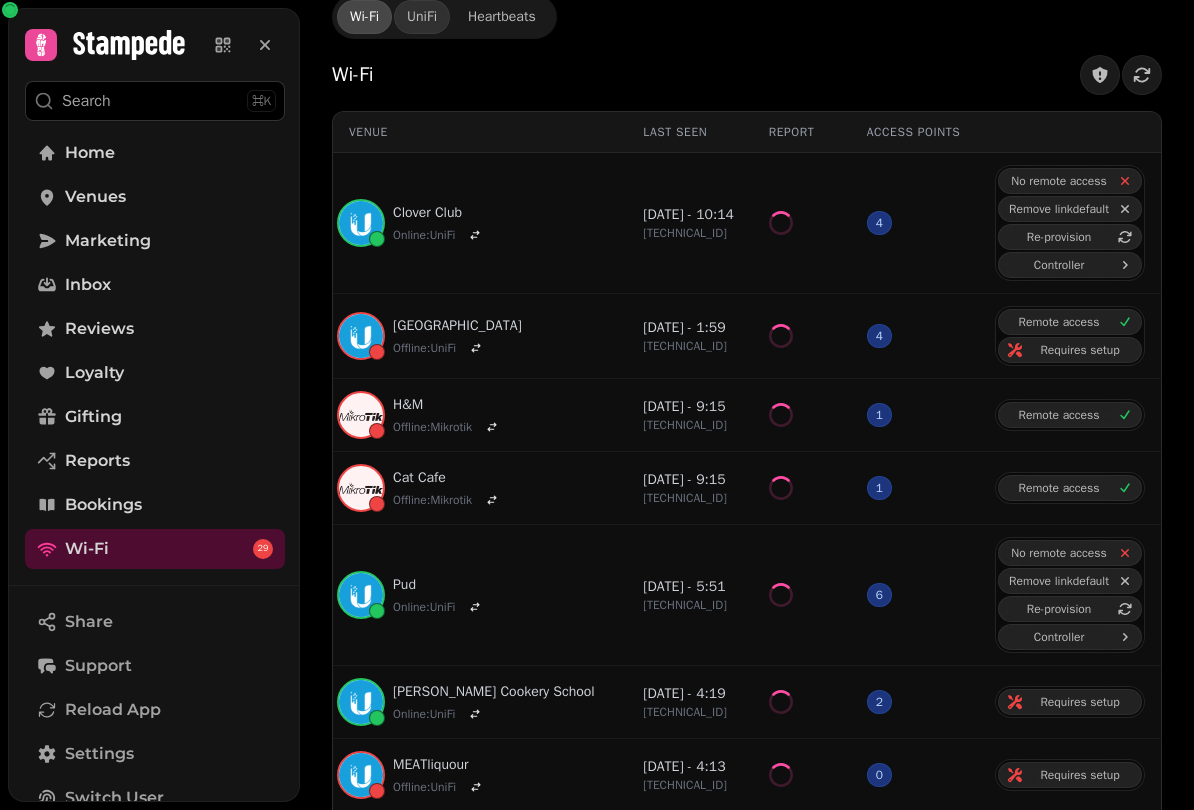 click on "Clover Club" at bounding box center [440, 213] 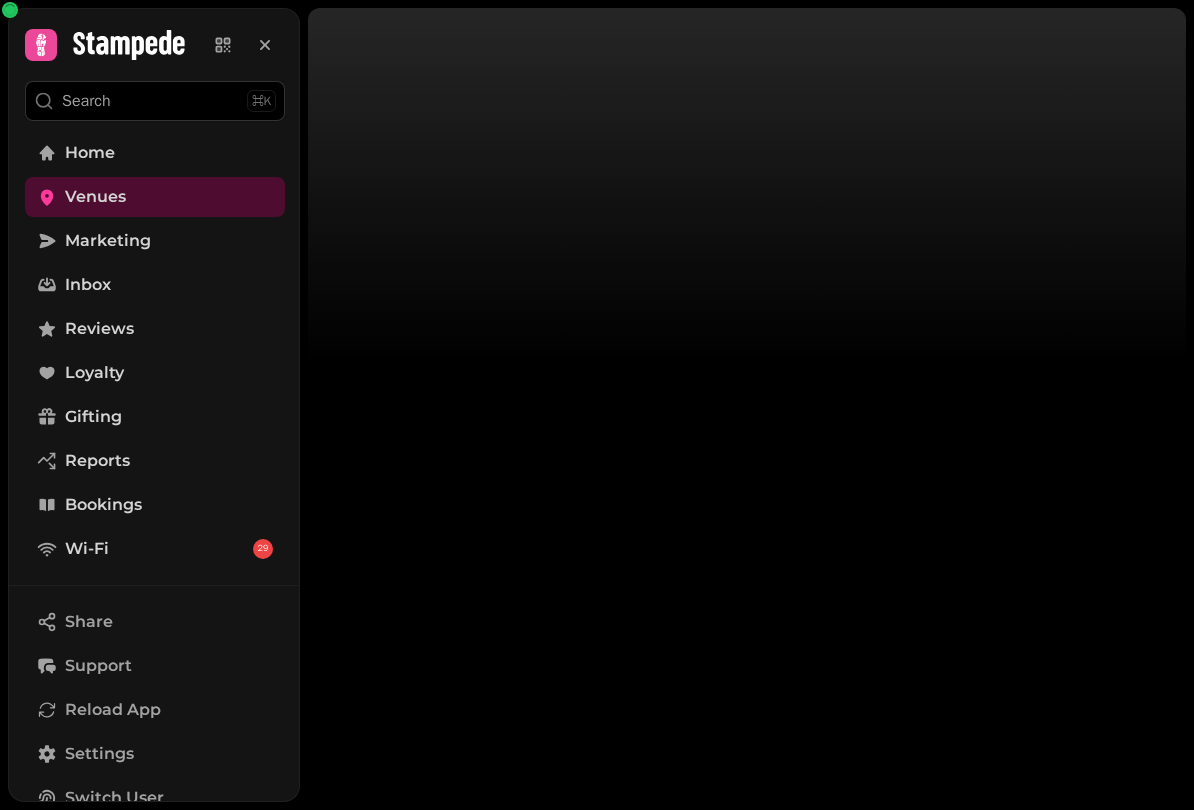scroll, scrollTop: 0, scrollLeft: 0, axis: both 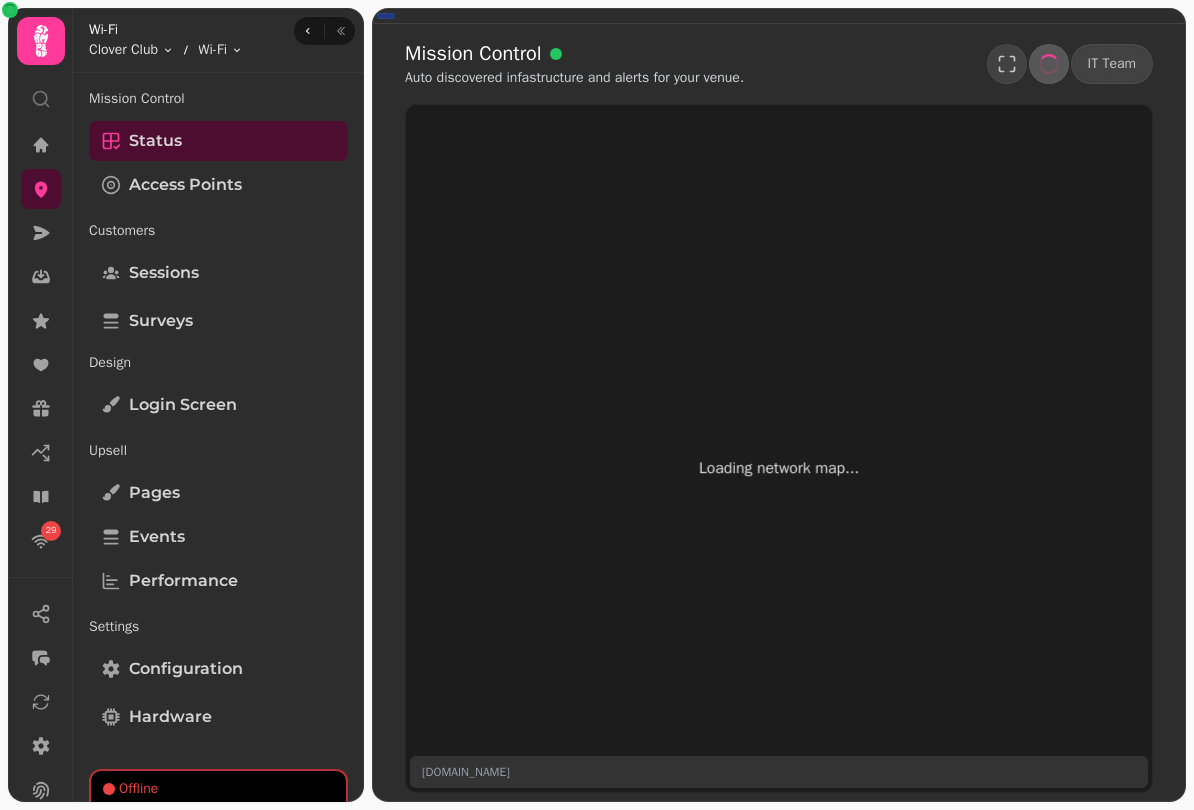 click on "Access Points" at bounding box center (218, 185) 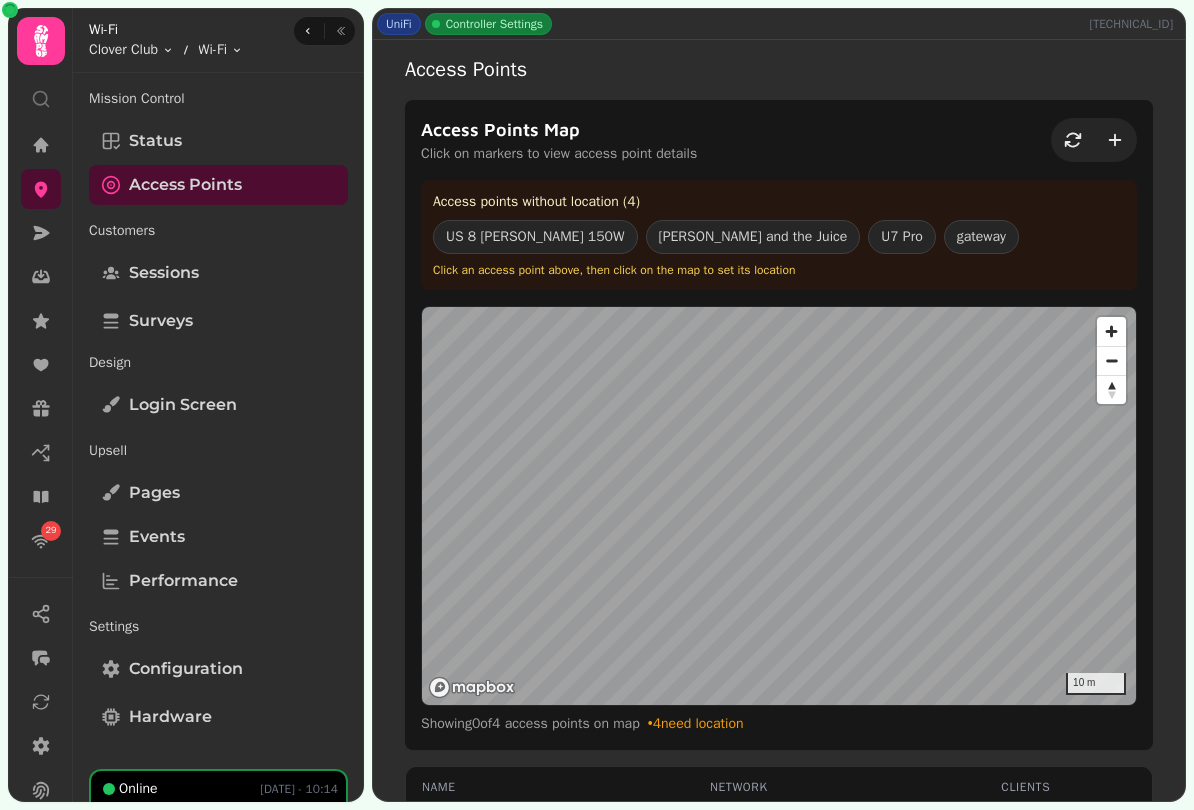 click on "Status" at bounding box center [218, 141] 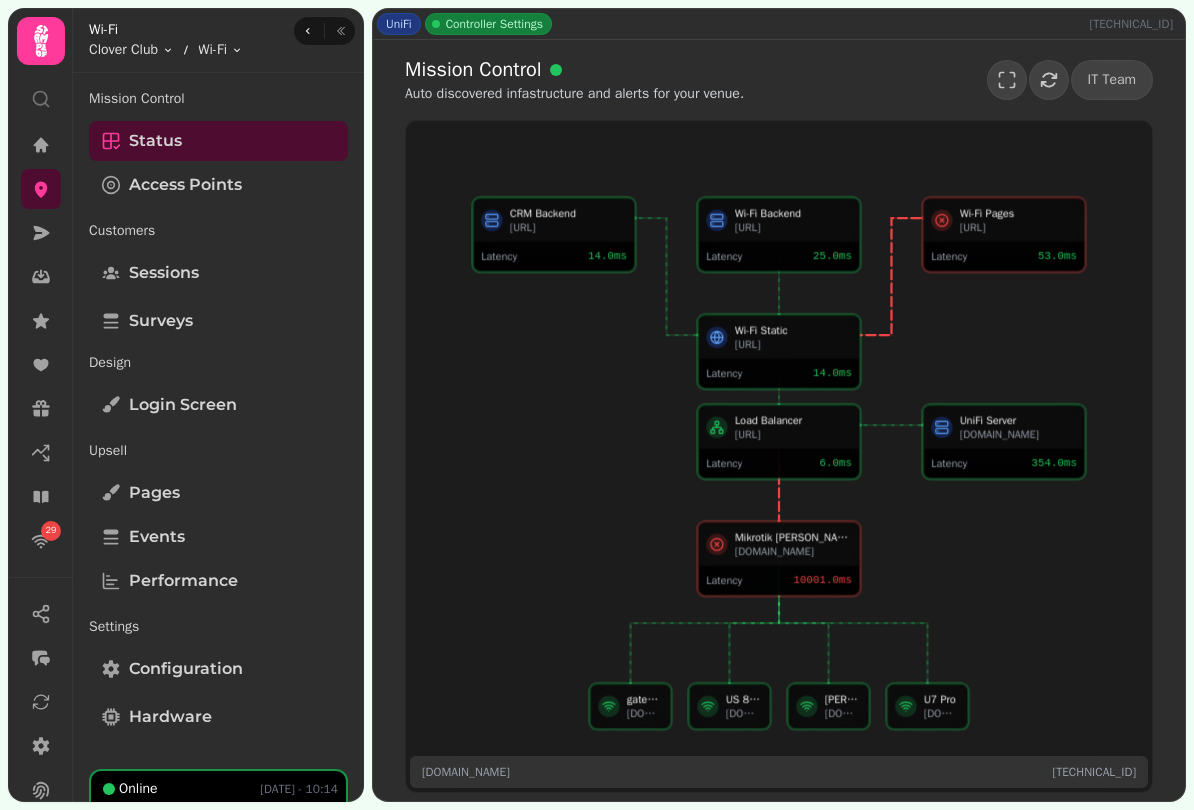 click at bounding box center (41, 321) 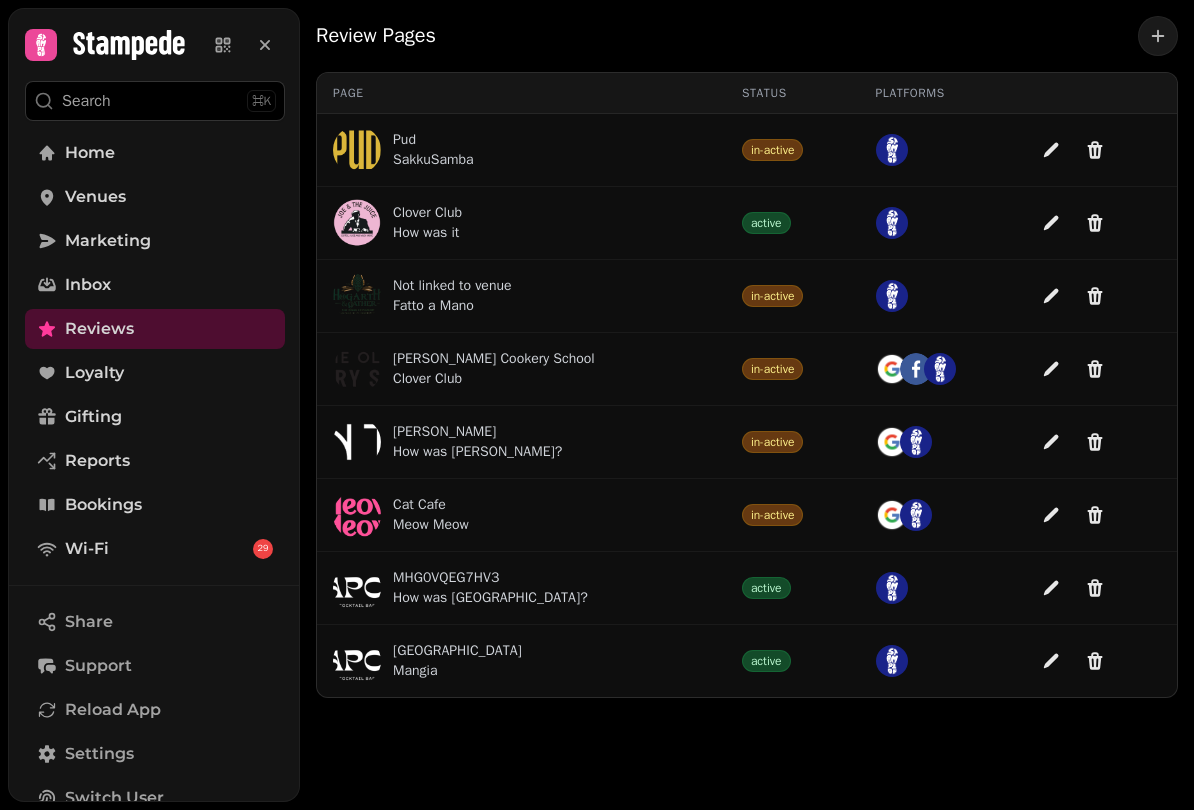 click on "Pud" at bounding box center [433, 140] 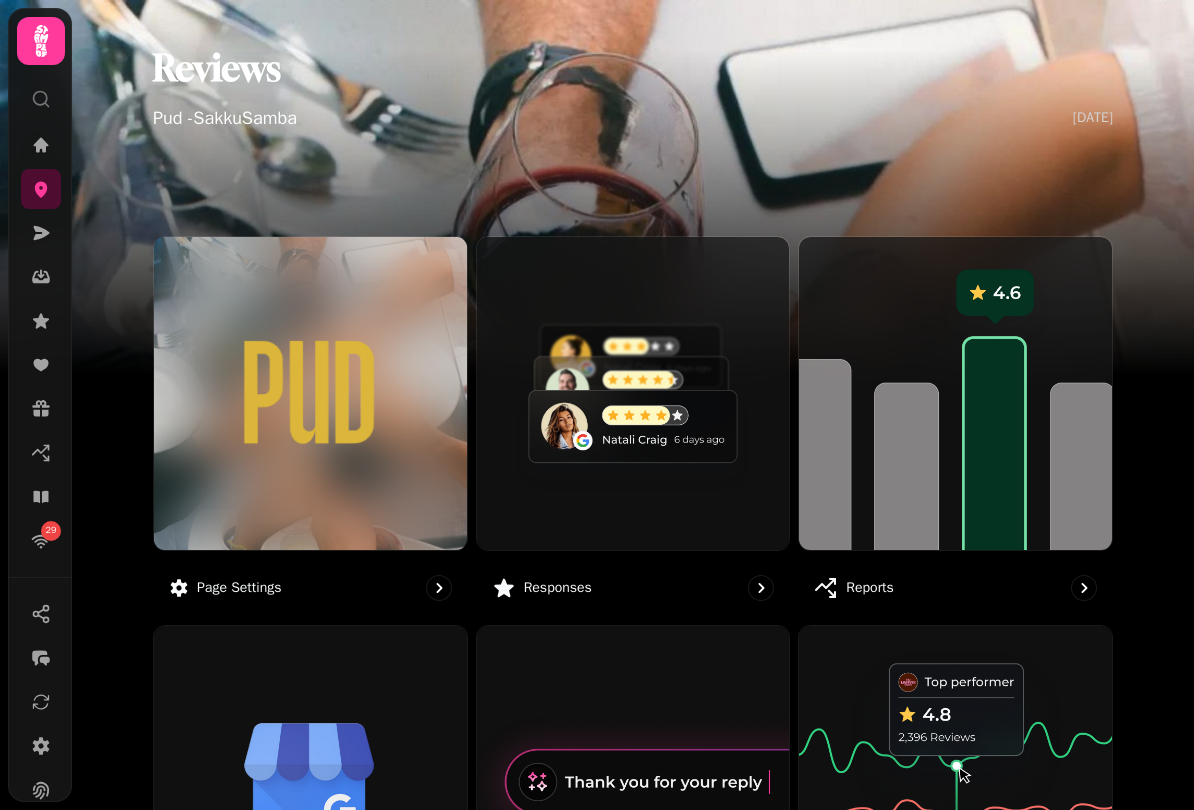click 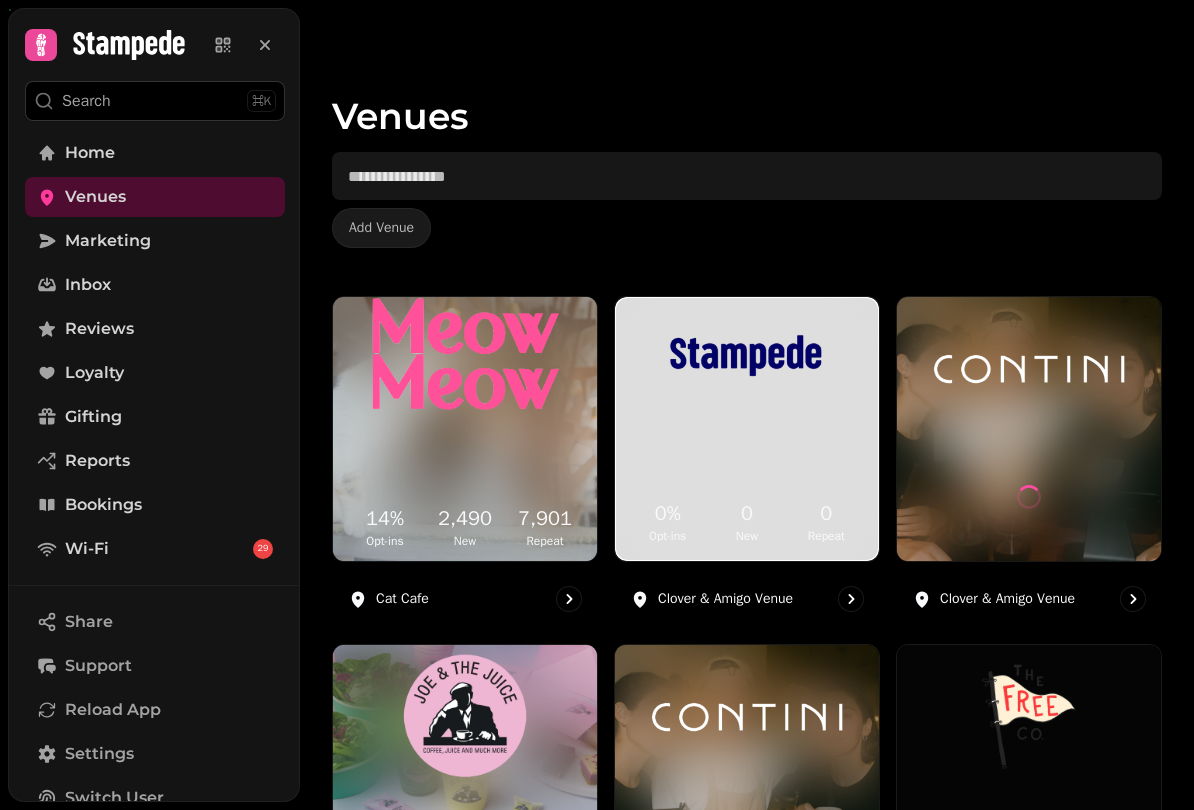 click 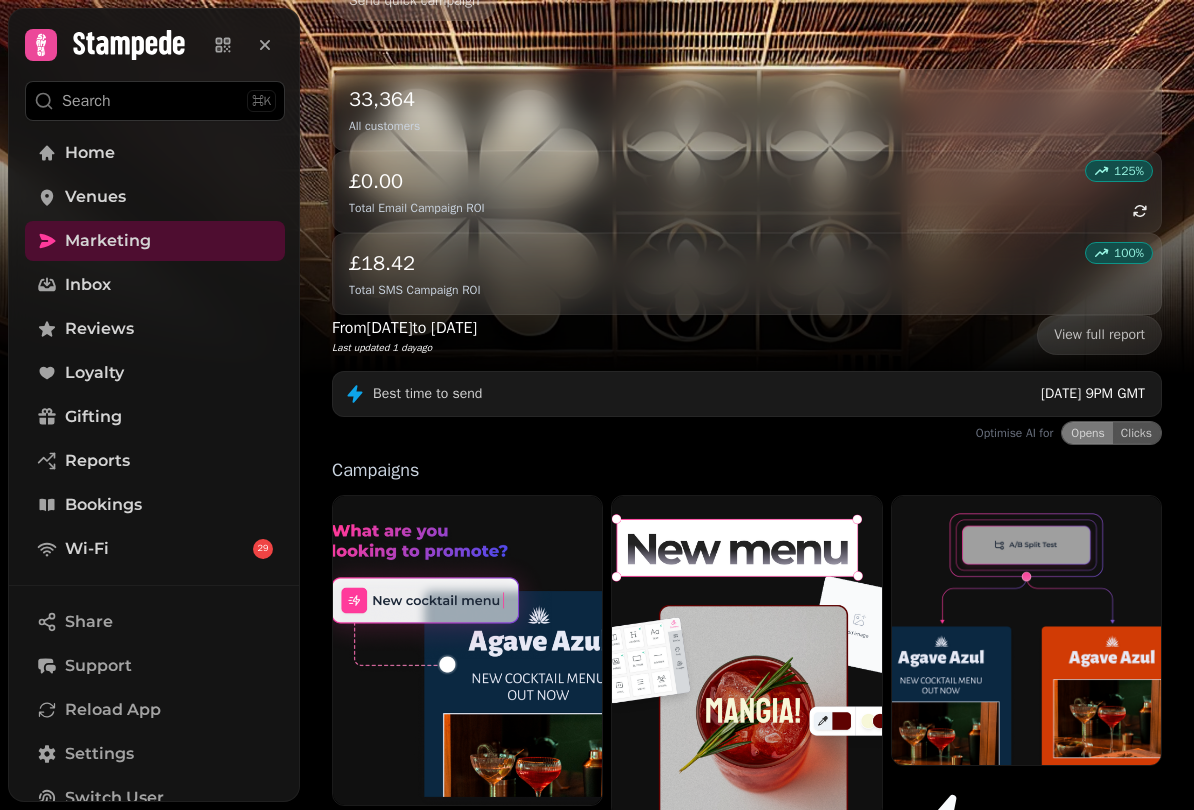 scroll, scrollTop: 407, scrollLeft: 0, axis: vertical 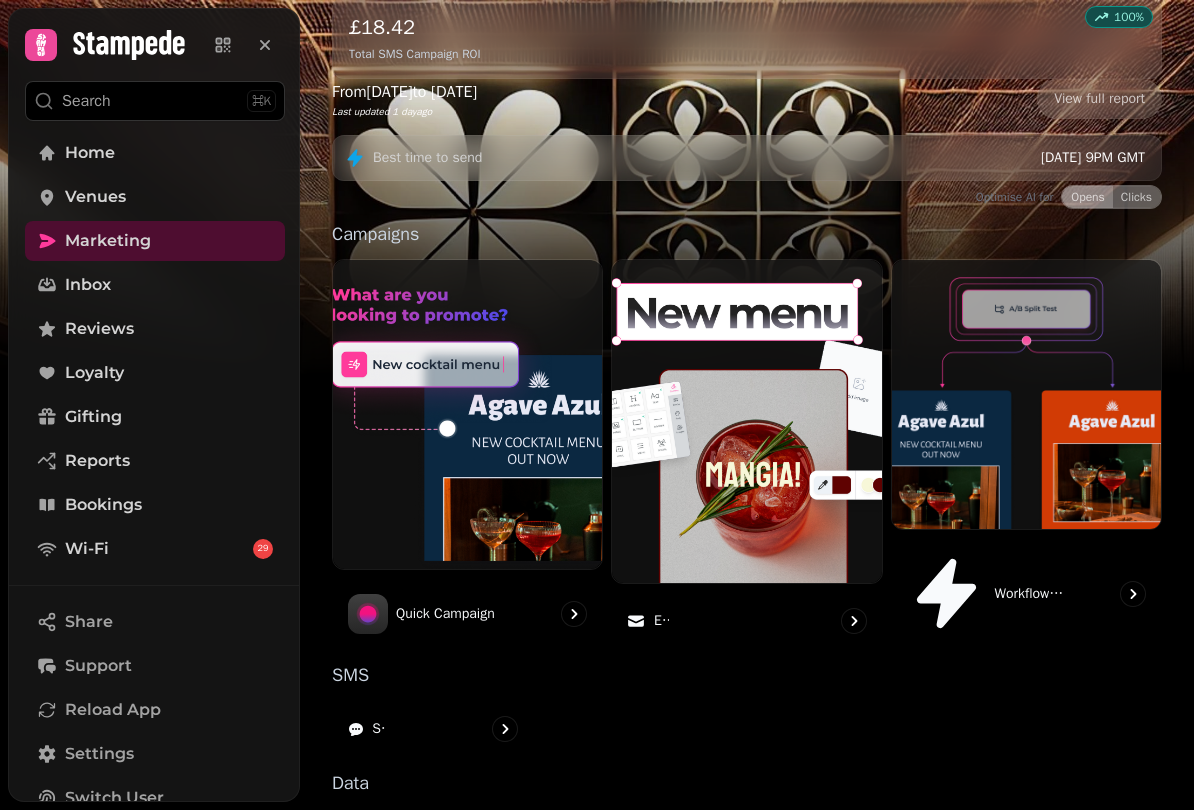 click at bounding box center [746, 421] 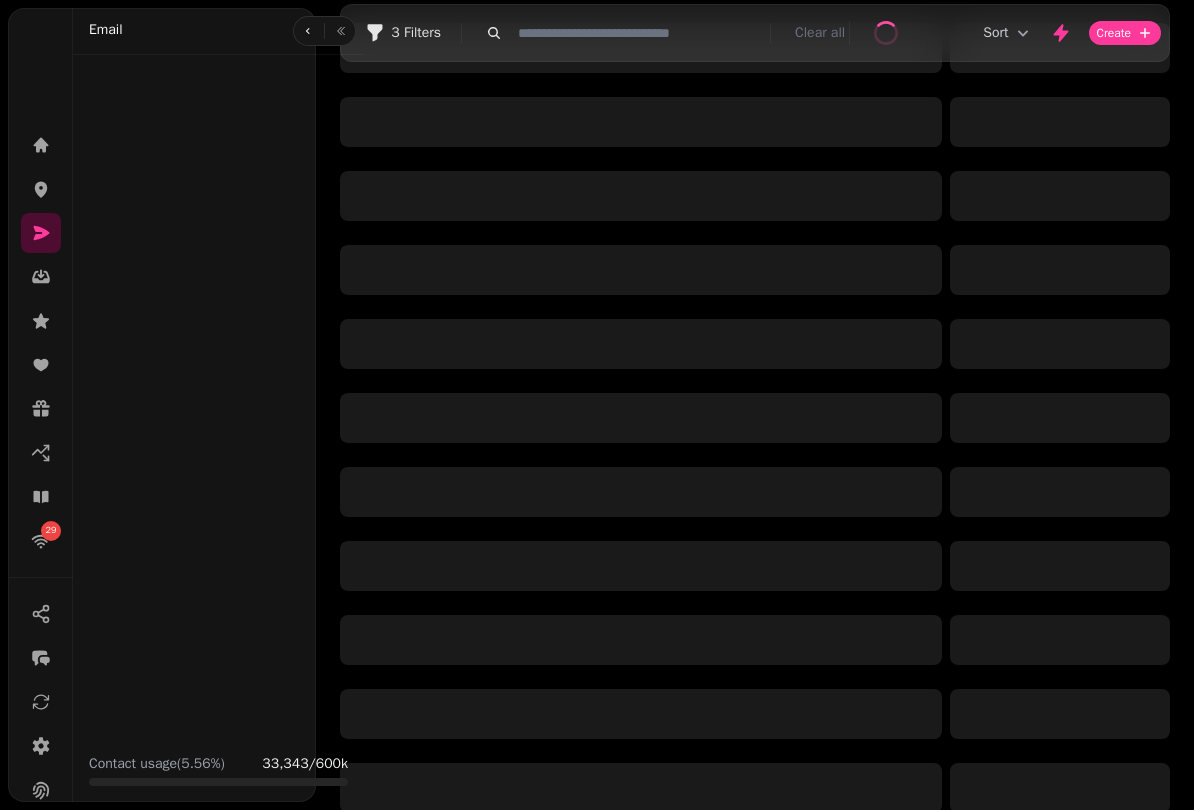 scroll, scrollTop: 0, scrollLeft: 0, axis: both 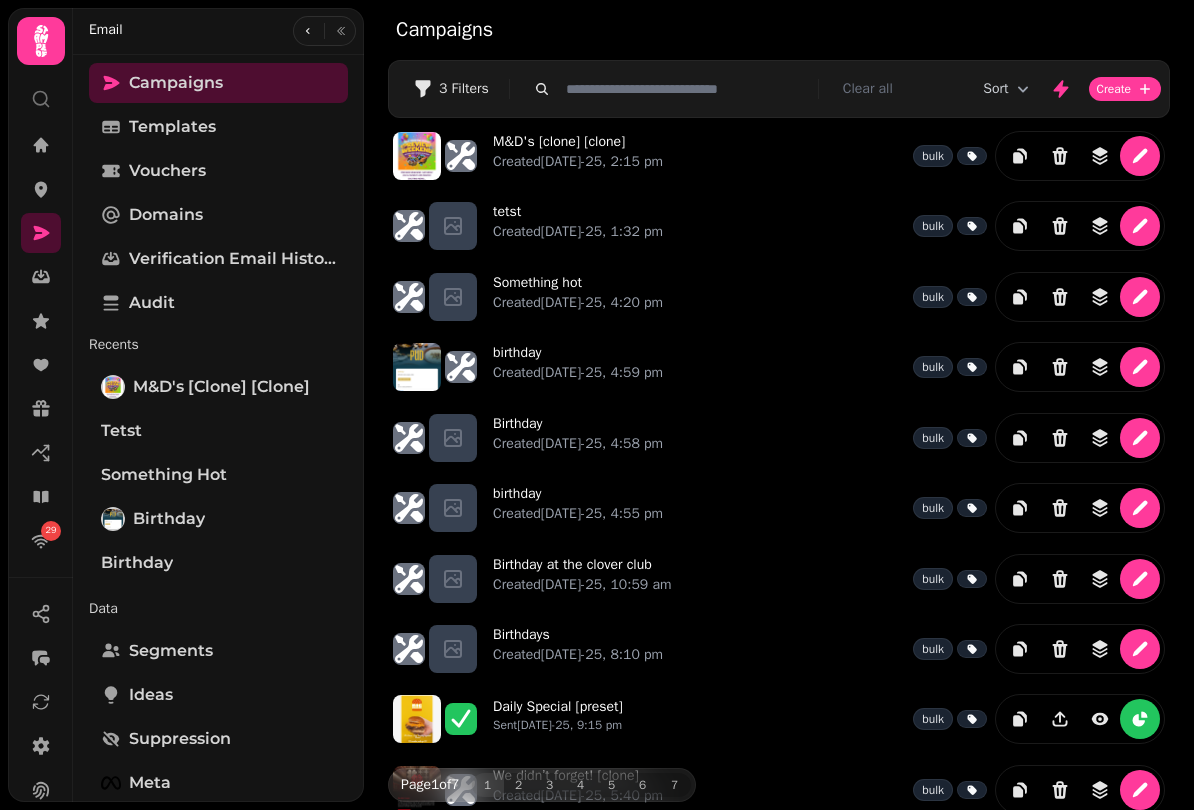 click on "M&D's [clone] [clone] Created  [DATE]-25, 2:15 pm" at bounding box center [578, 156] 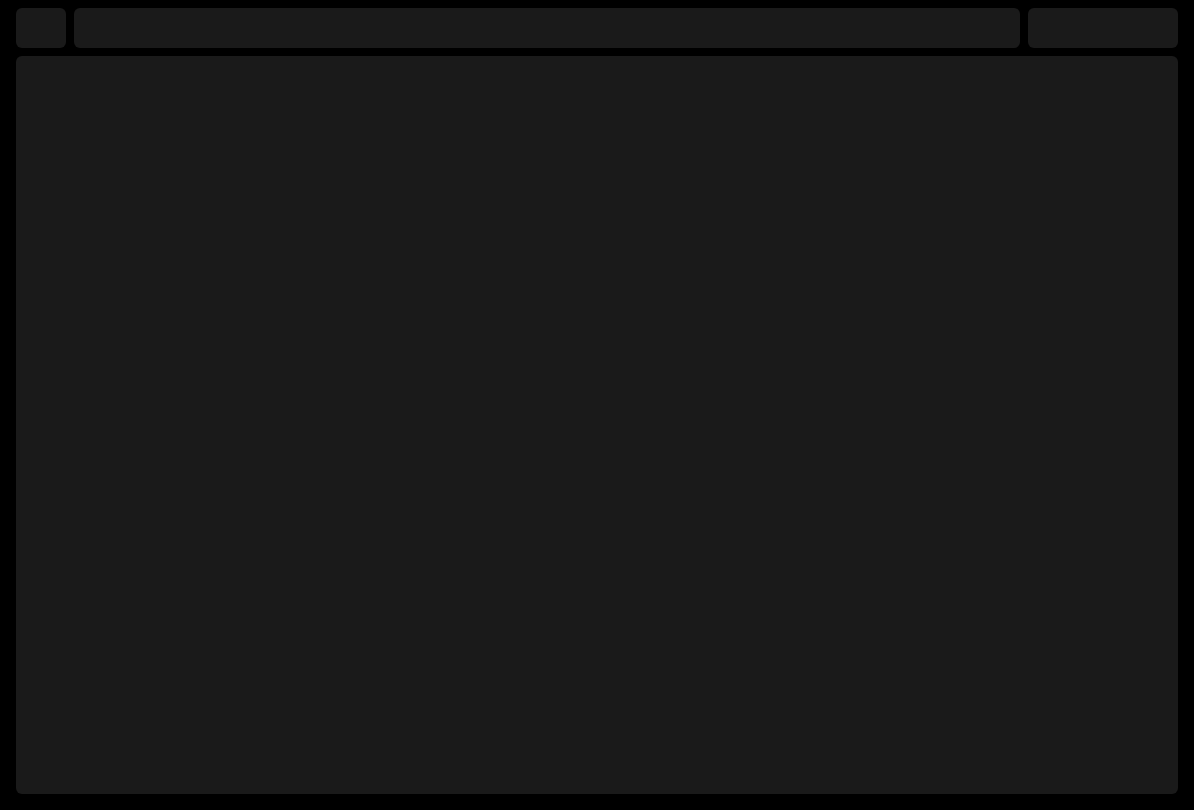 select on "**********" 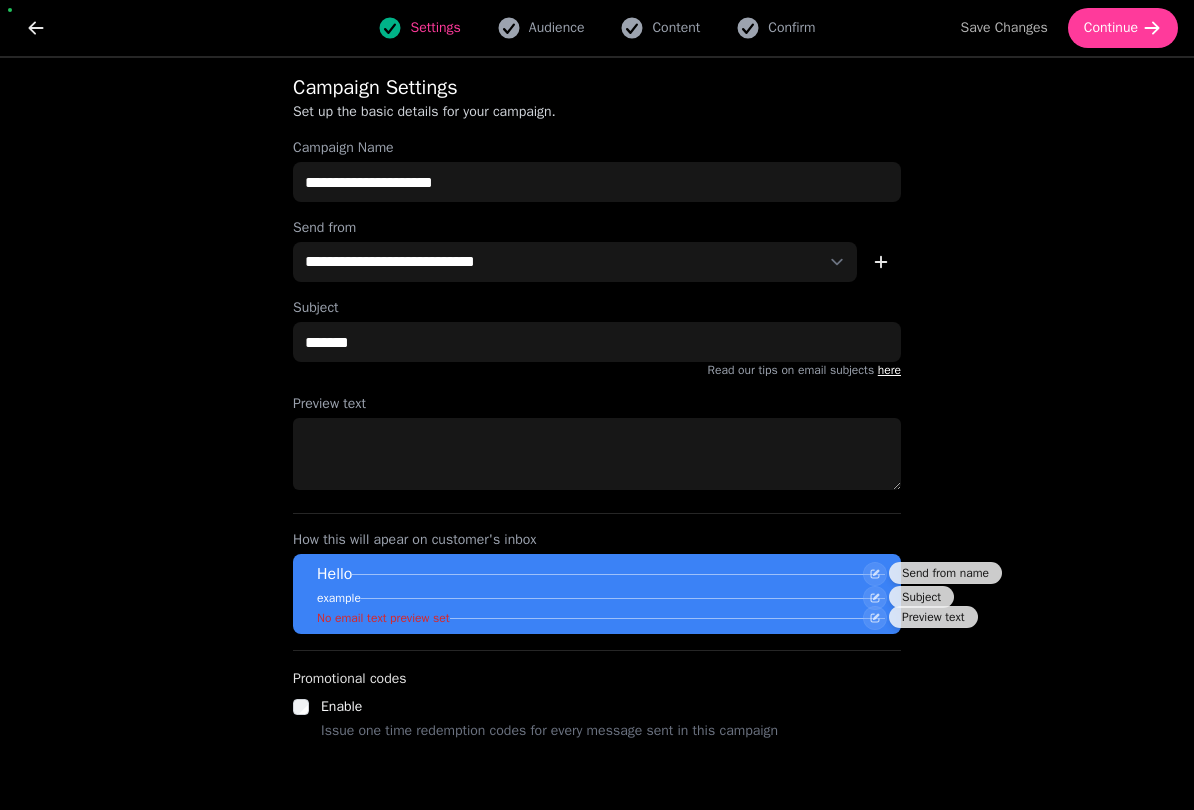 click on "Content" at bounding box center (676, 28) 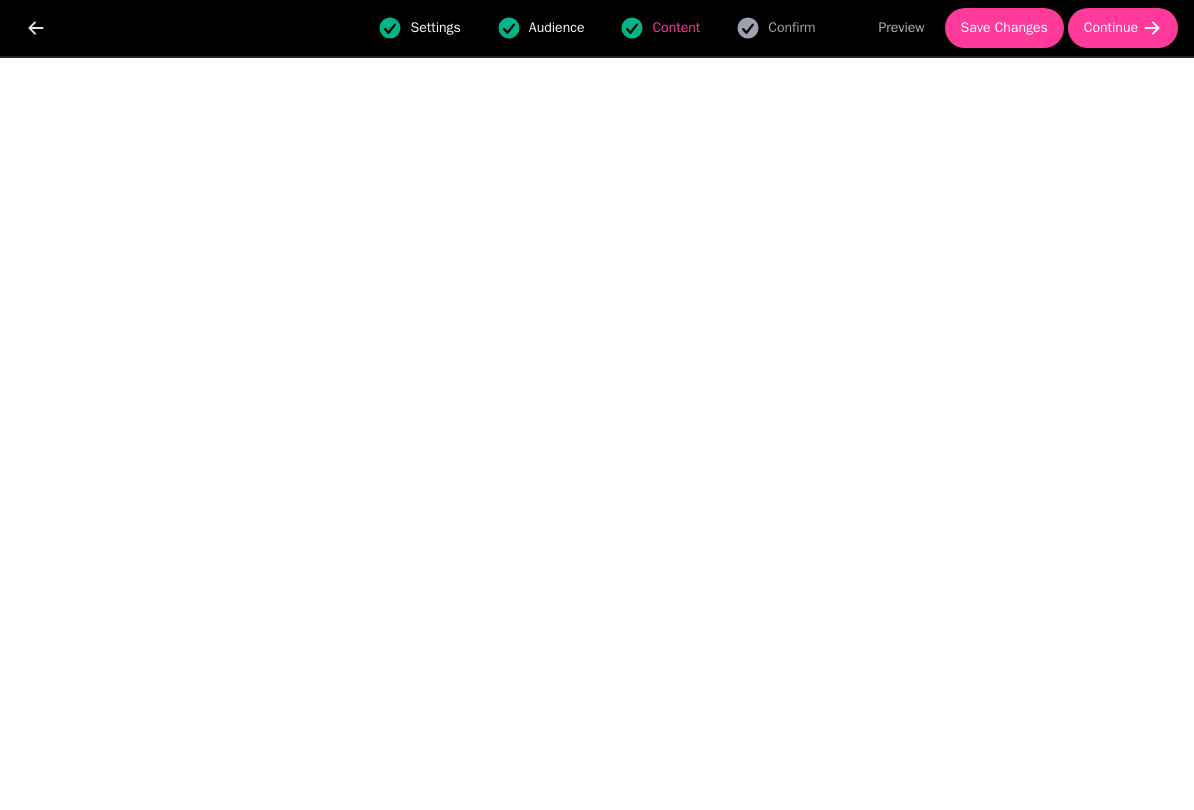 click 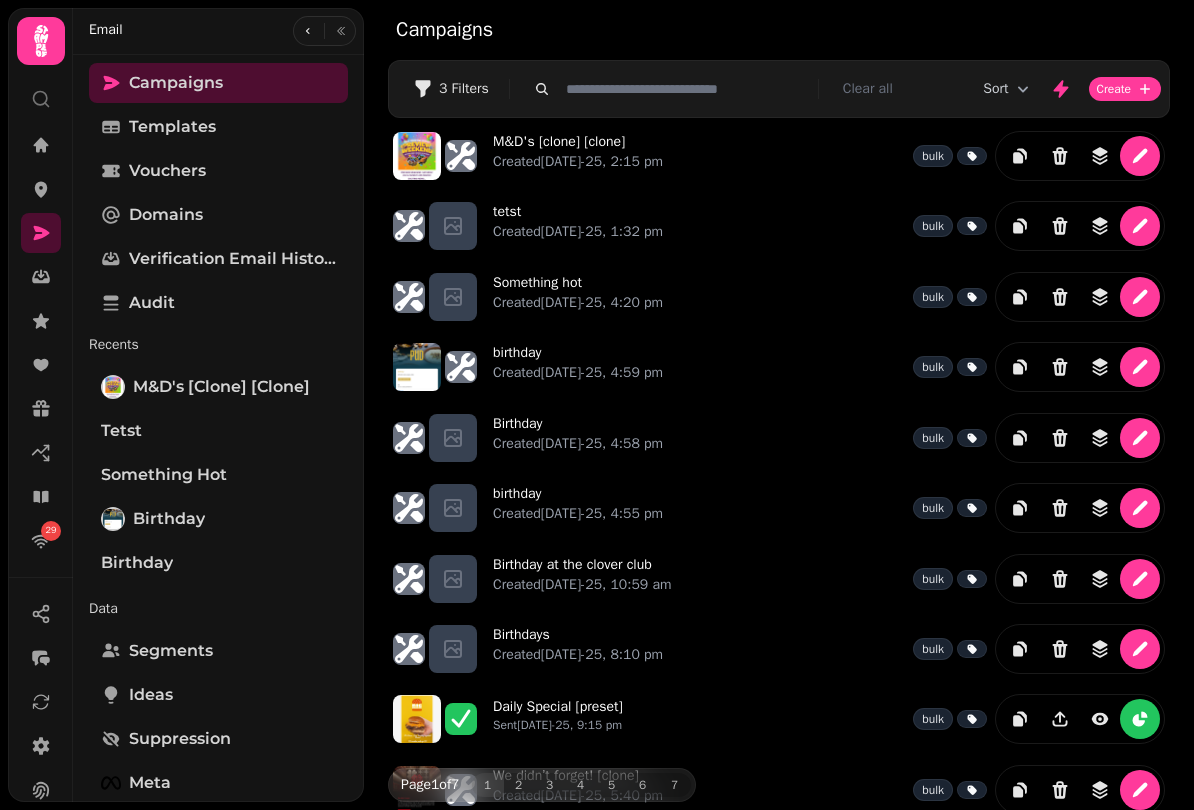click 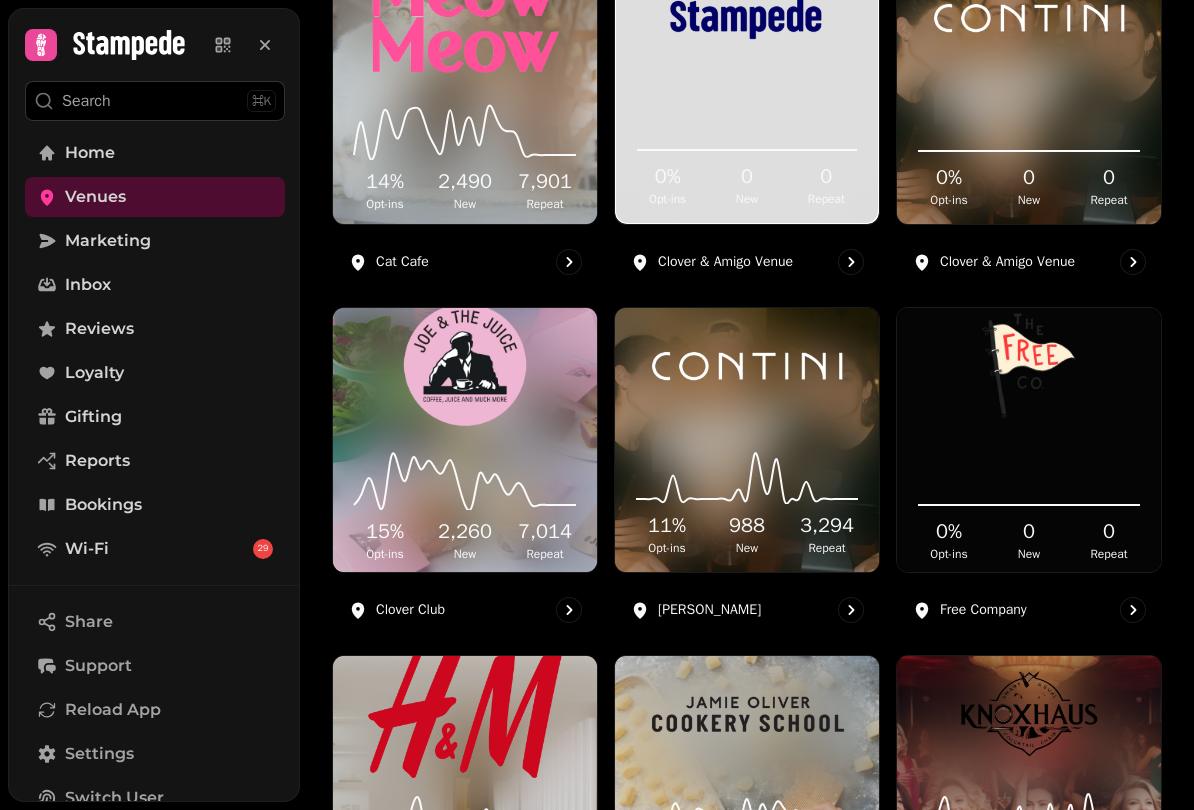 scroll, scrollTop: 336, scrollLeft: 0, axis: vertical 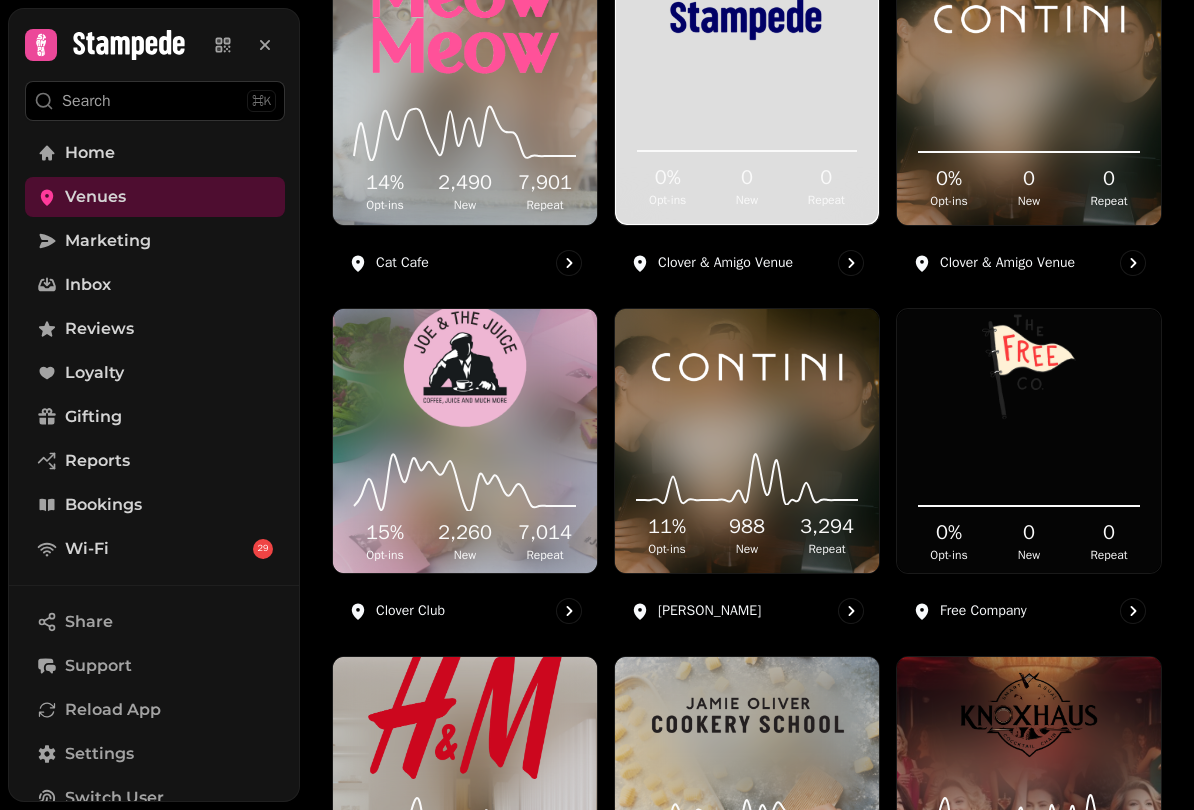click at bounding box center [465, 367] 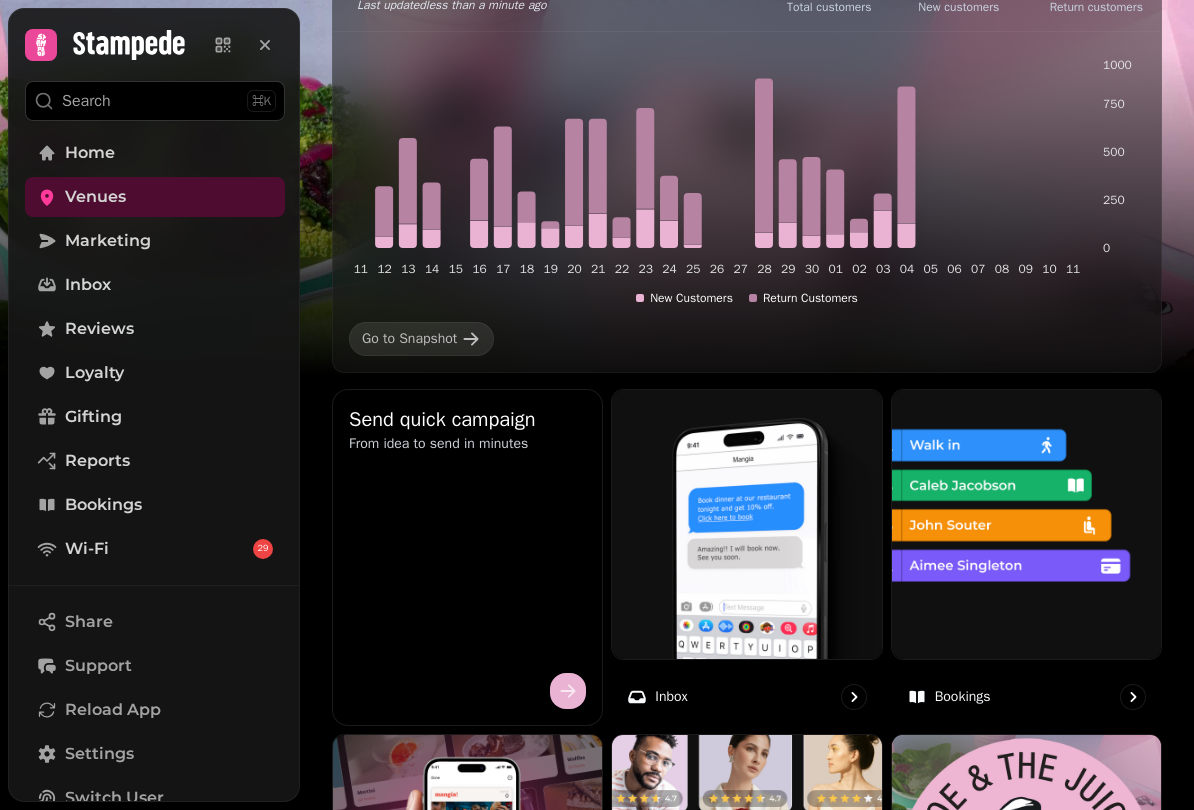 scroll, scrollTop: 650, scrollLeft: 0, axis: vertical 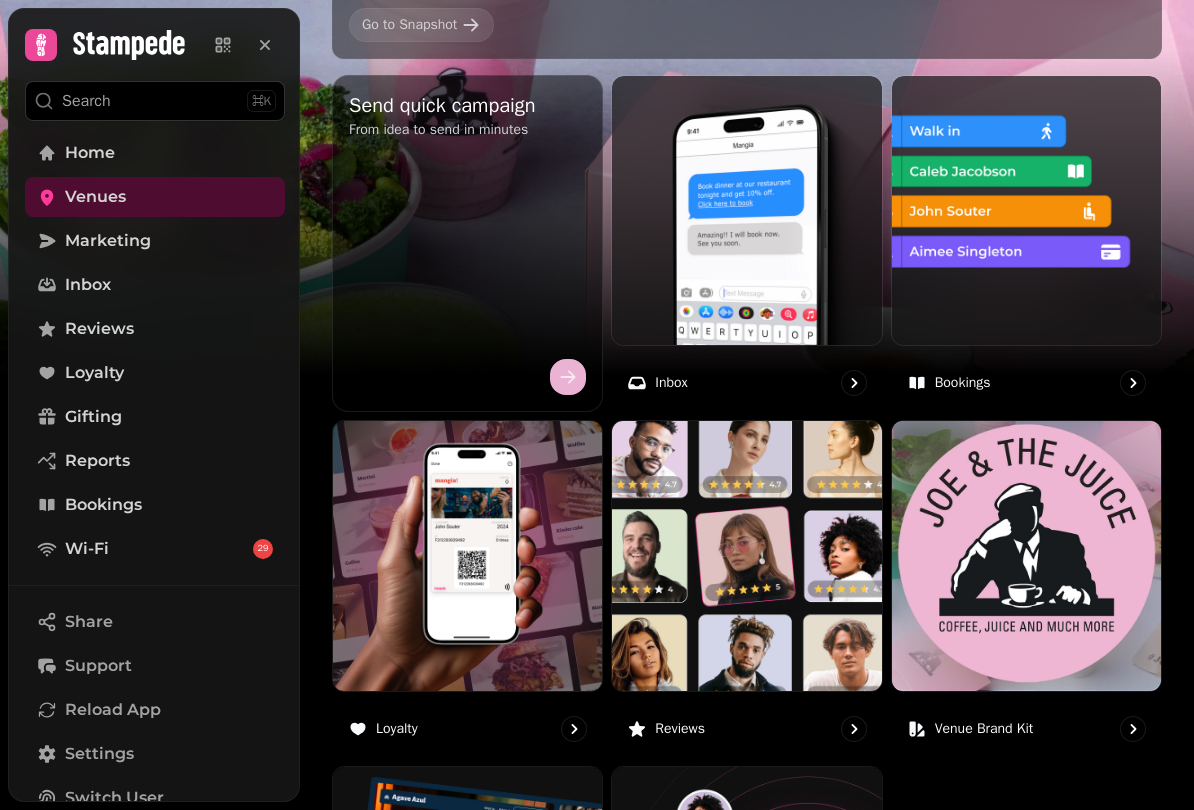 click at bounding box center (1026, 210) 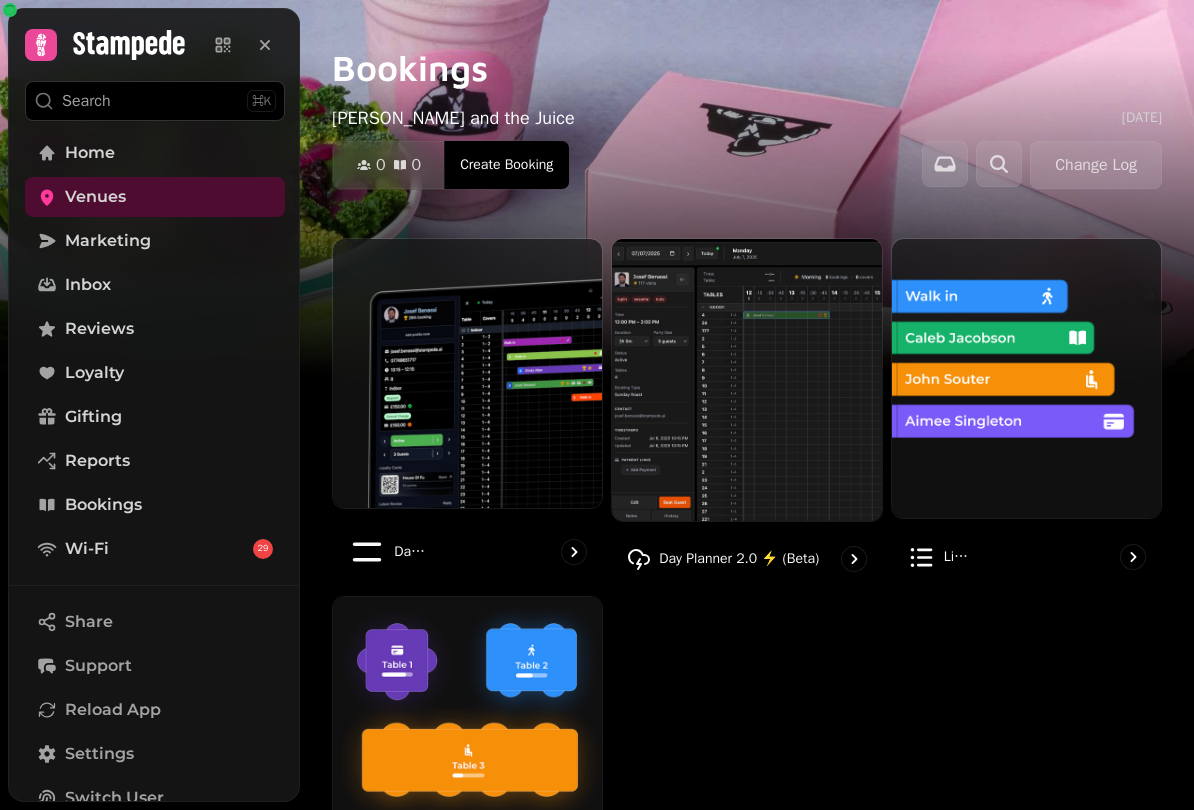 click at bounding box center (746, 380) 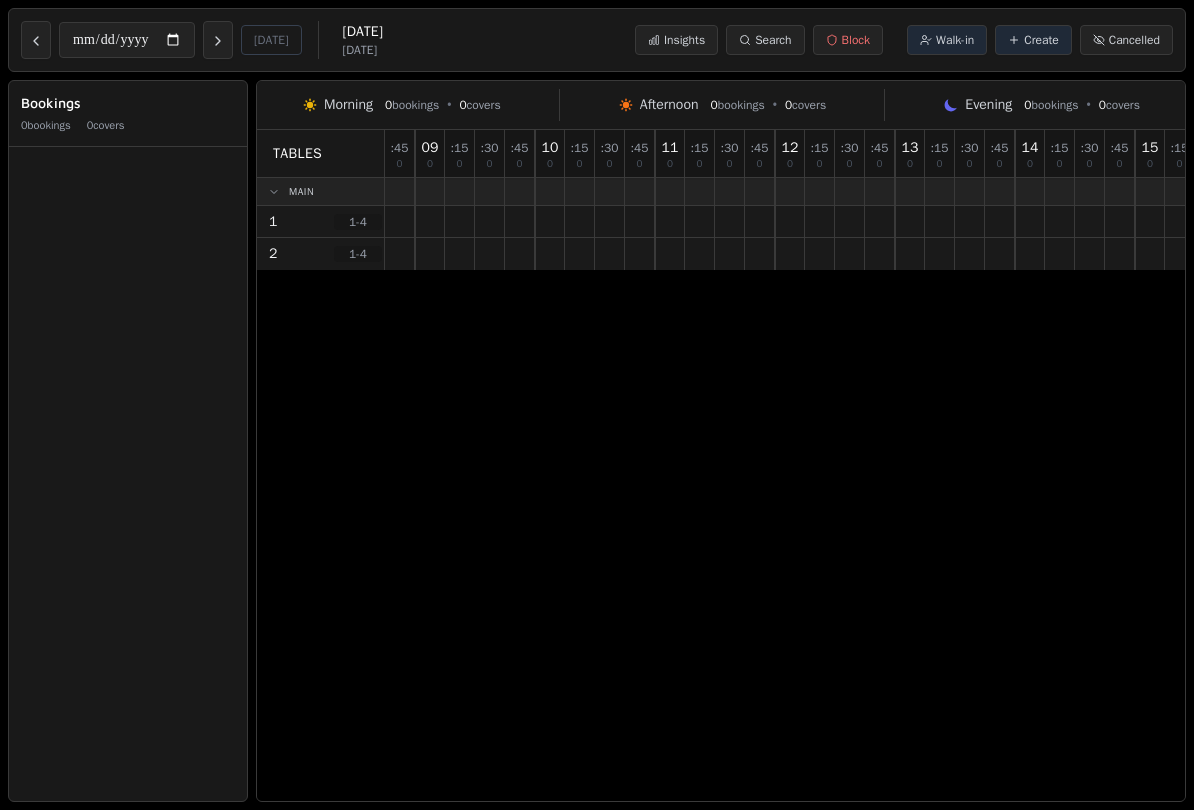 scroll, scrollTop: 0, scrollLeft: 95, axis: horizontal 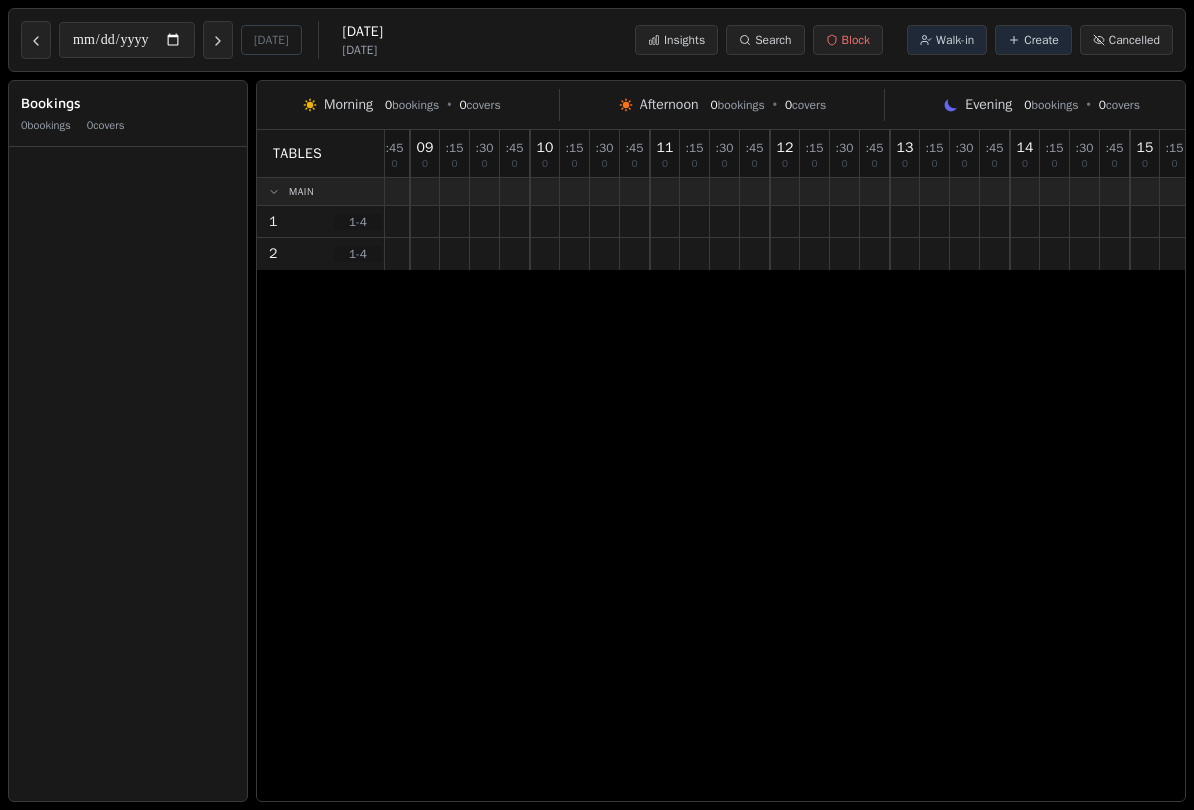 click at bounding box center [605, 221] 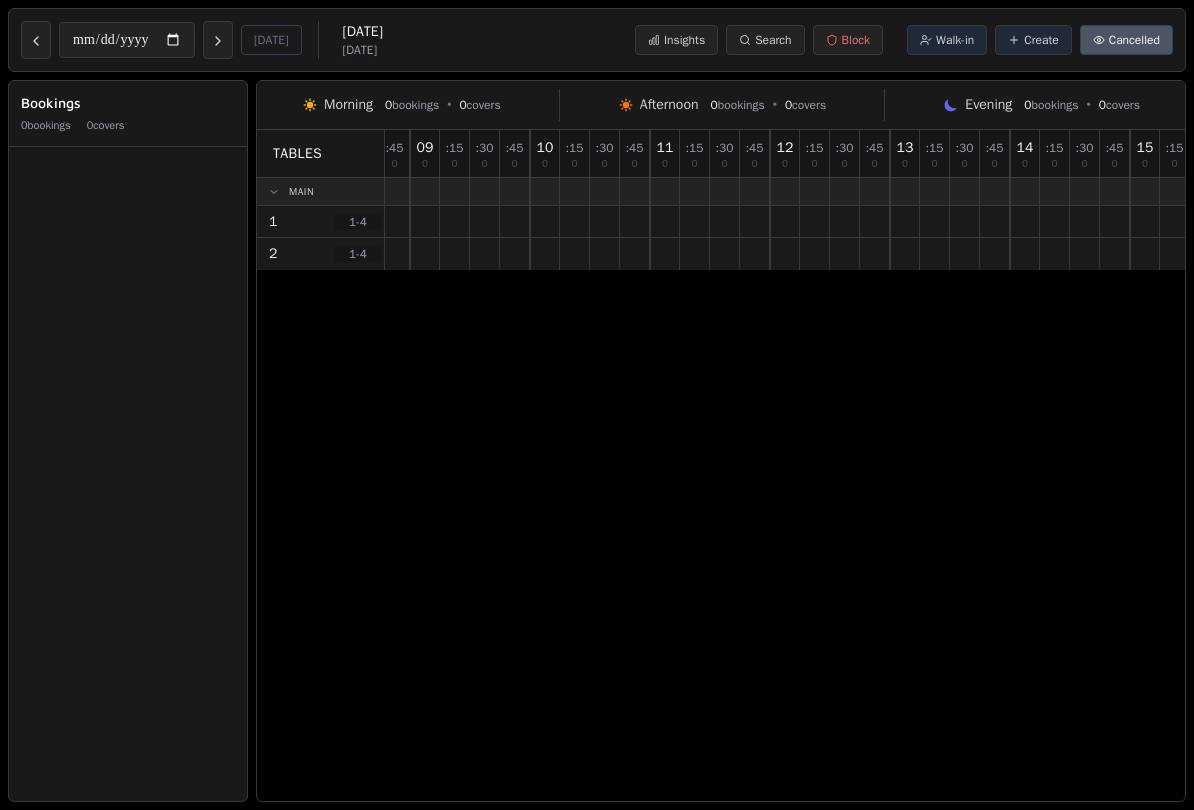 click on "Create" at bounding box center [1041, 40] 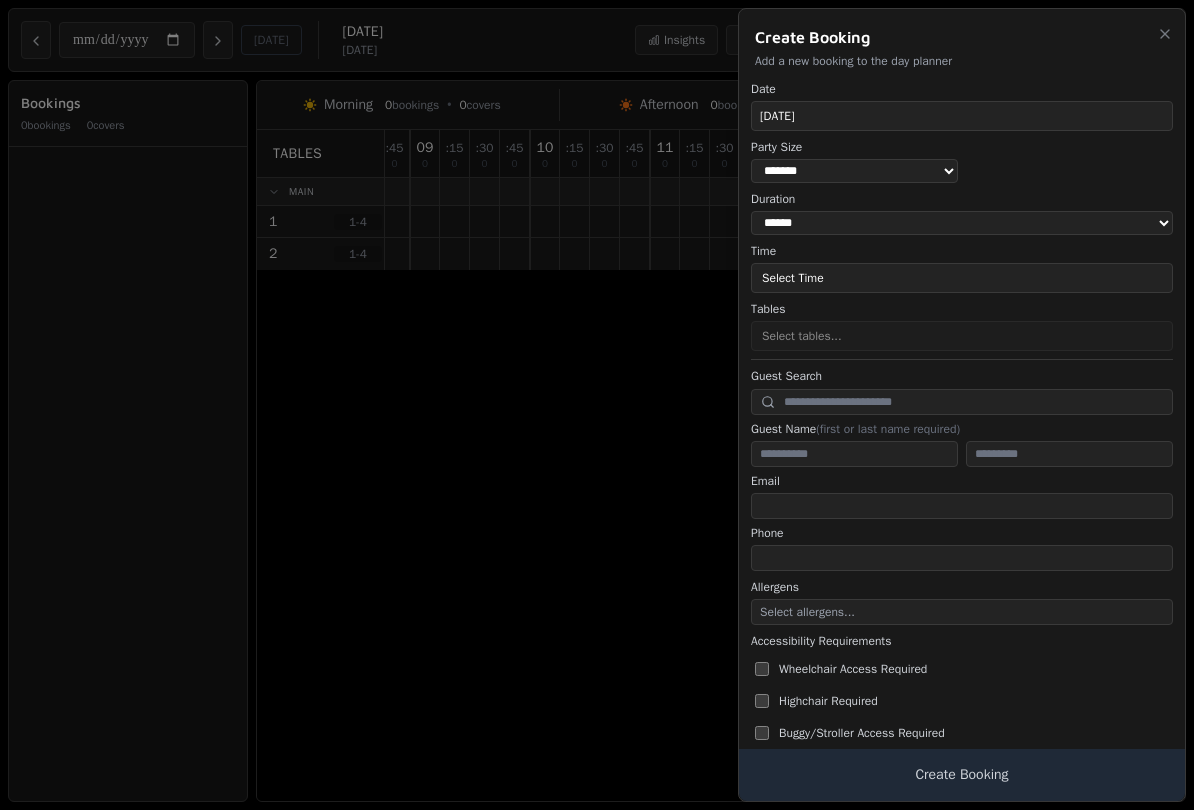 click at bounding box center [597, 405] 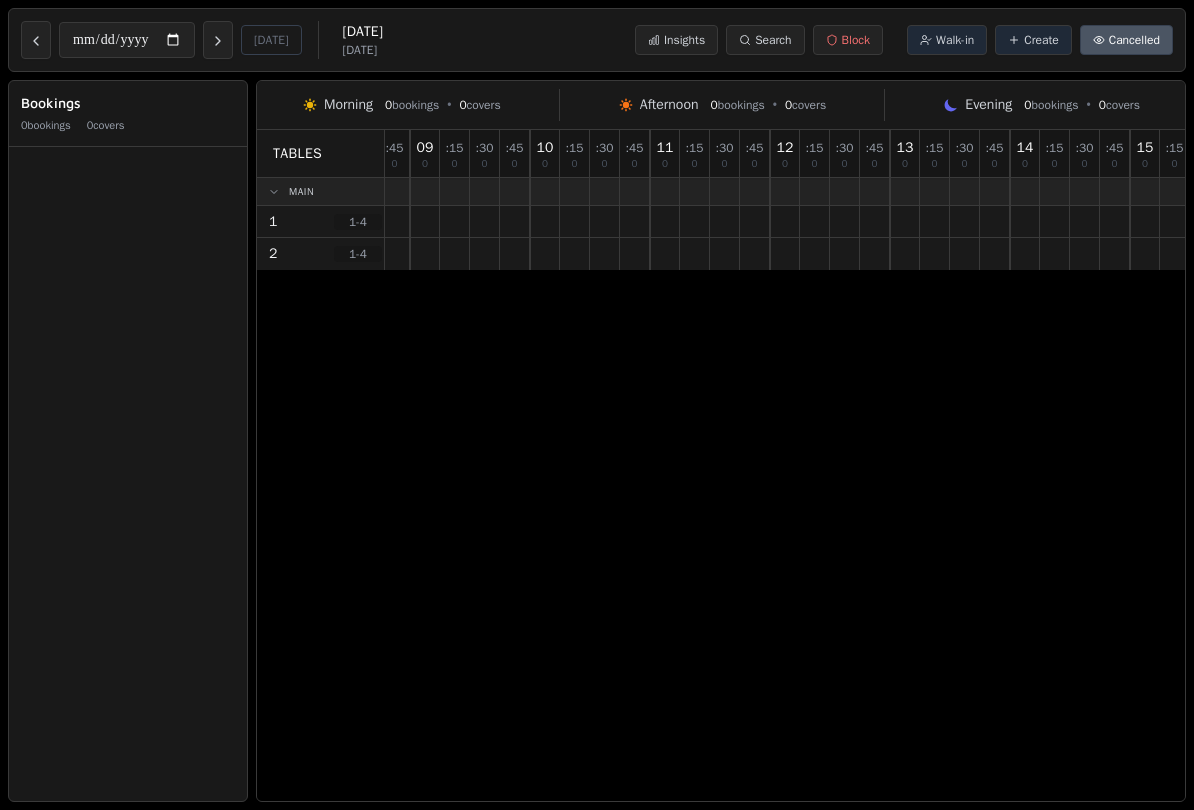click on "Walk-in" at bounding box center [955, 40] 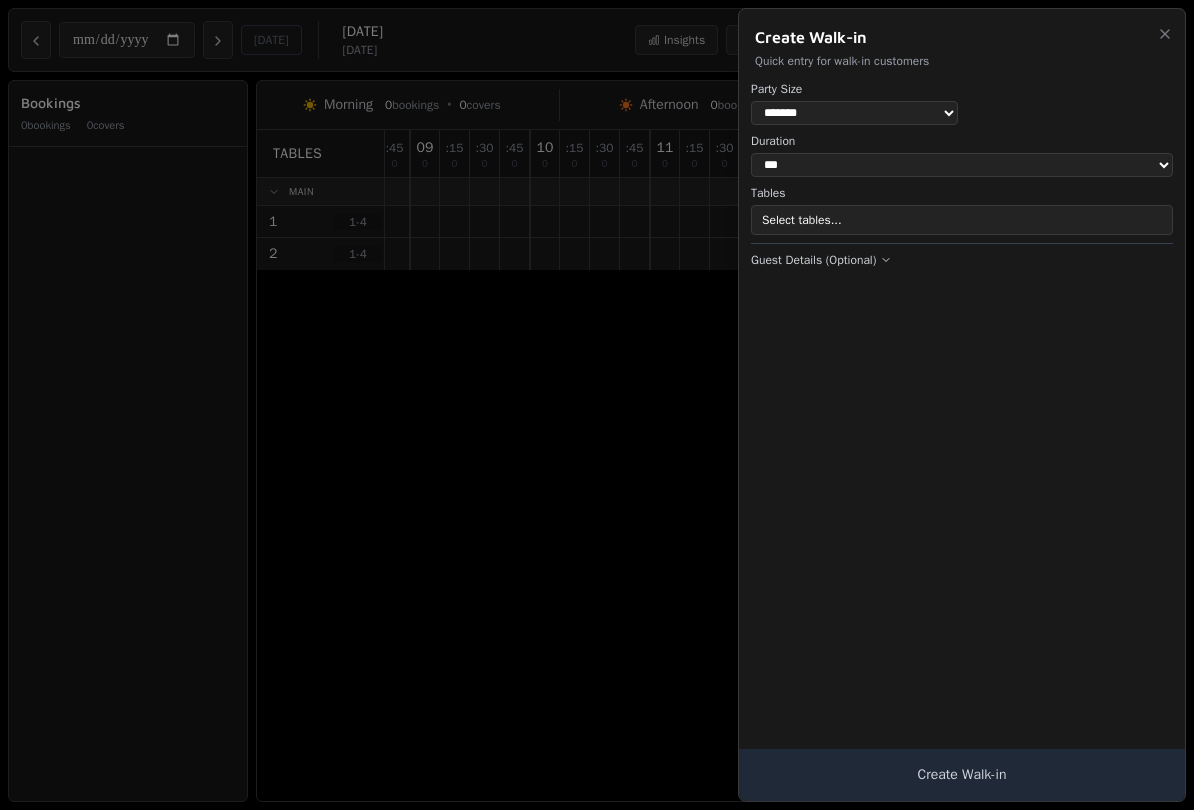 select on "*" 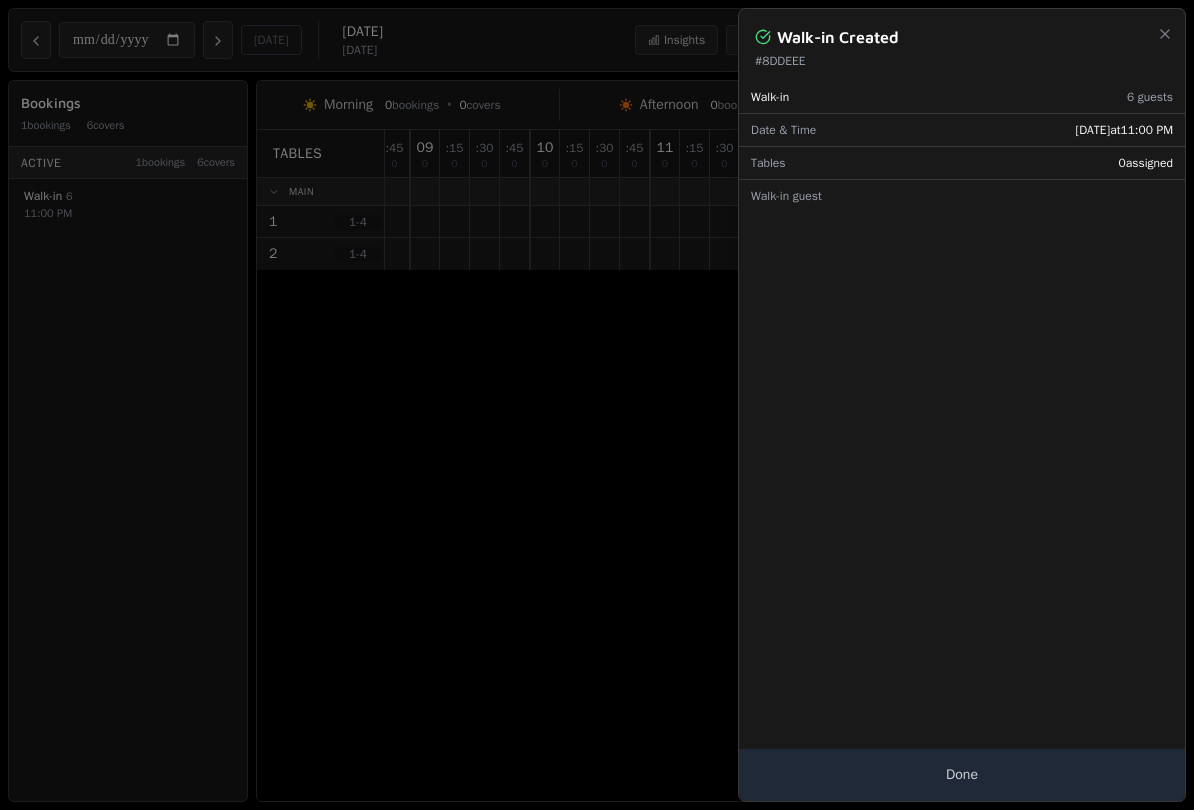 click on "Done" at bounding box center (962, 775) 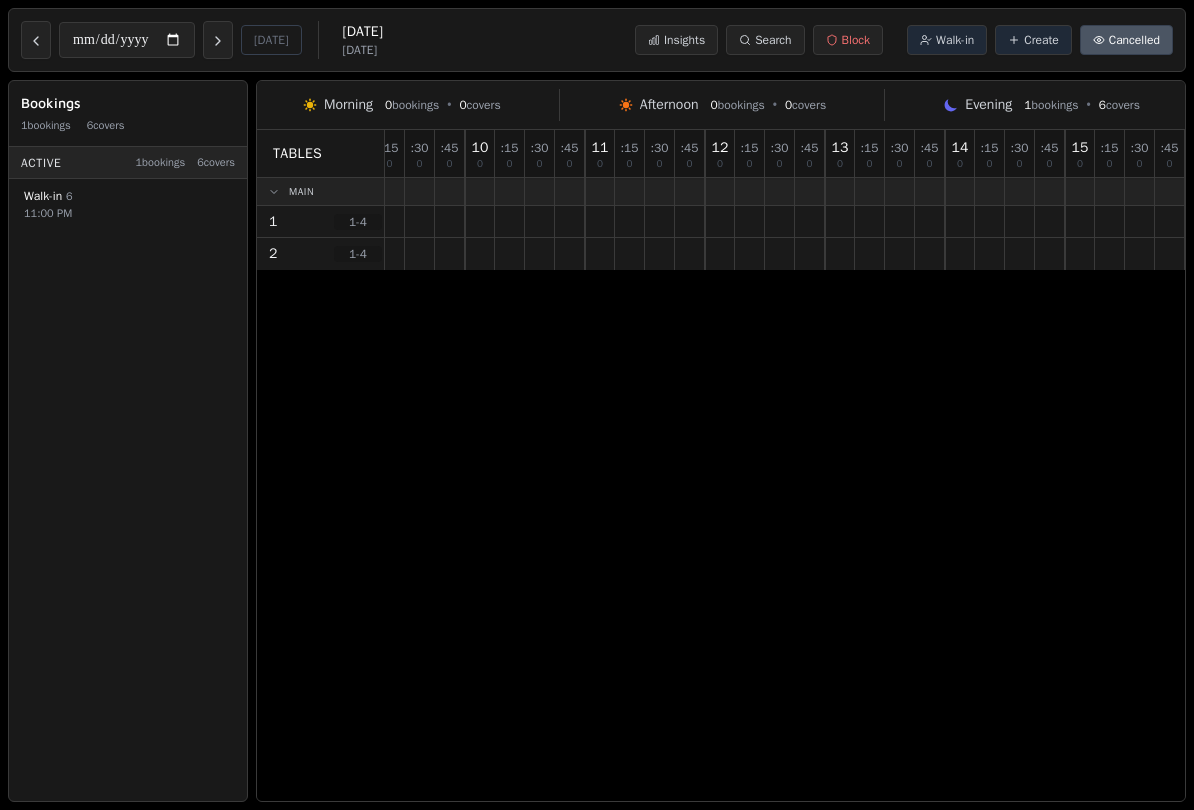 click on "Walk-in" at bounding box center (947, 40) 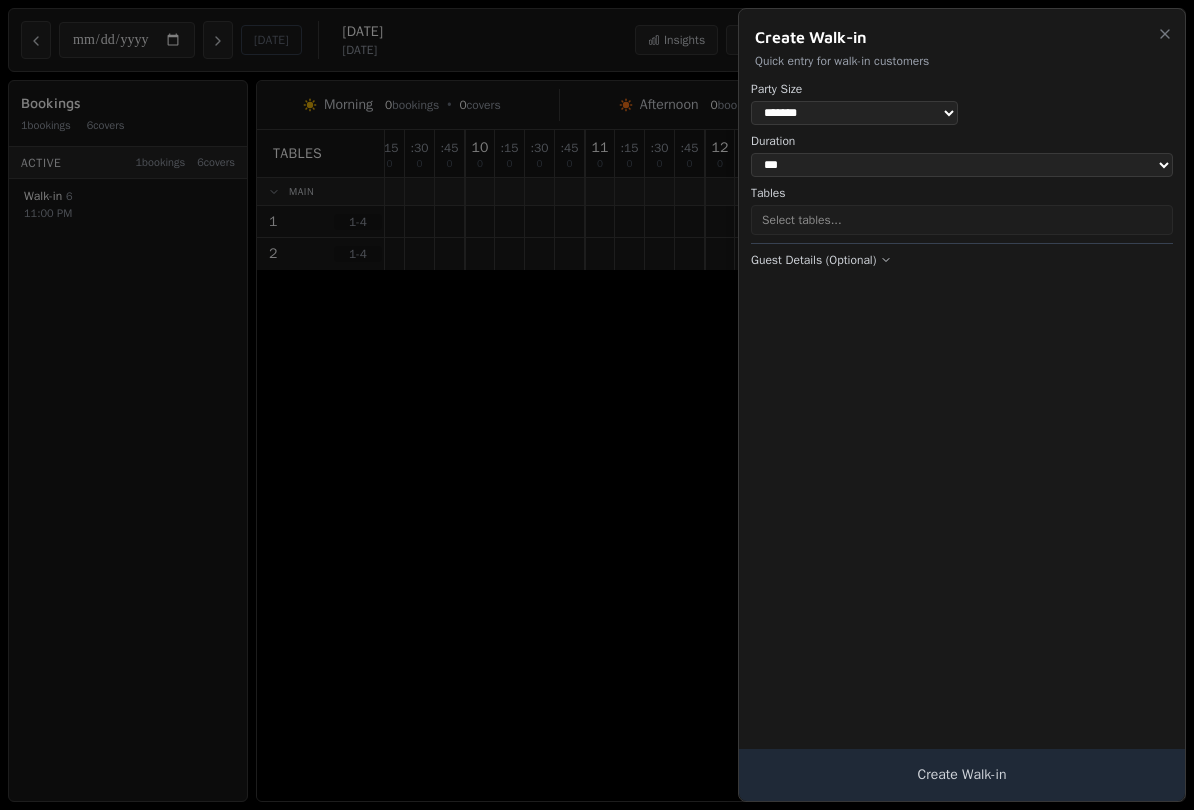 scroll, scrollTop: 0, scrollLeft: 160, axis: horizontal 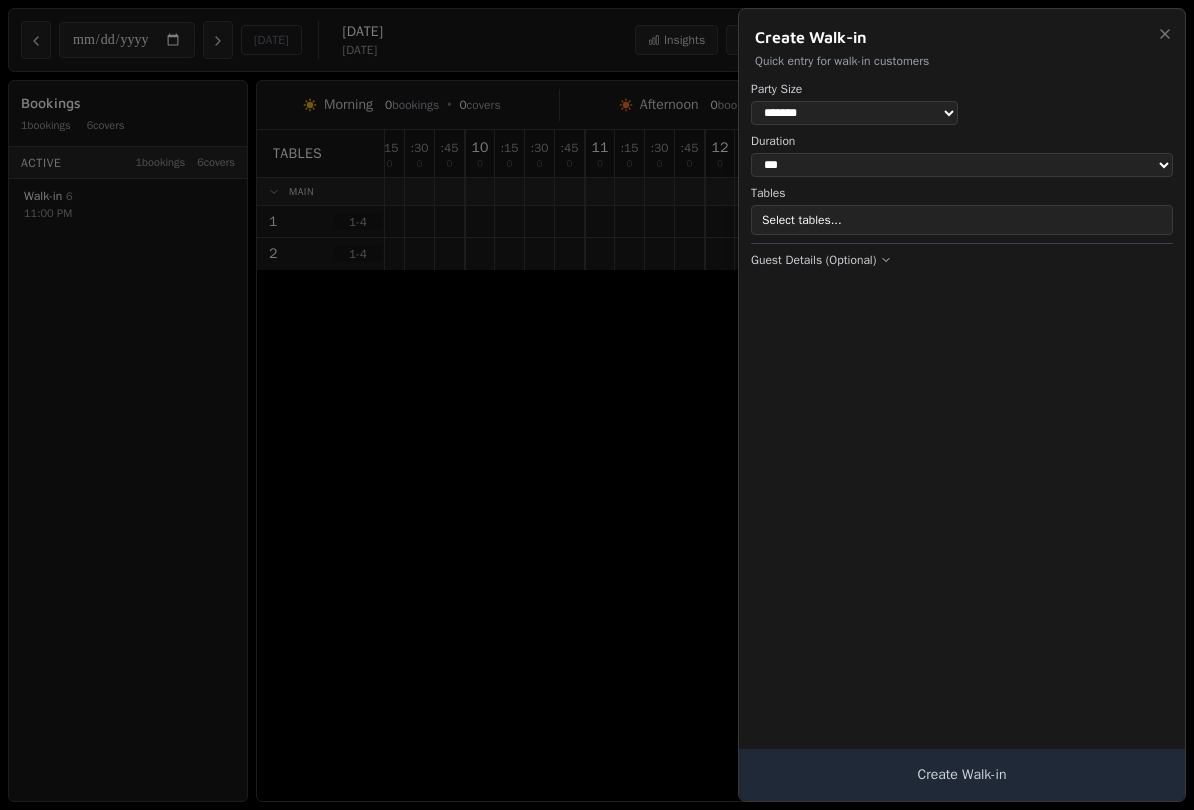 click at bounding box center [597, 405] 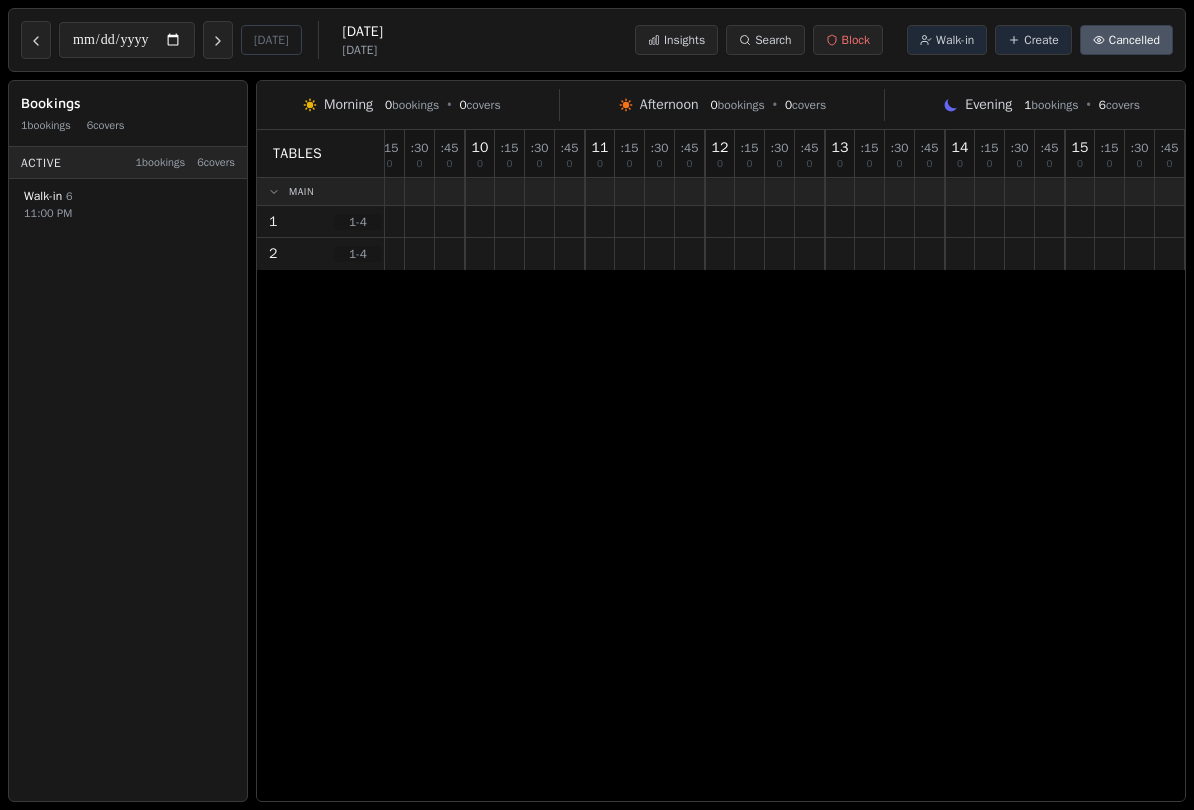 click on "Block" at bounding box center [848, 40] 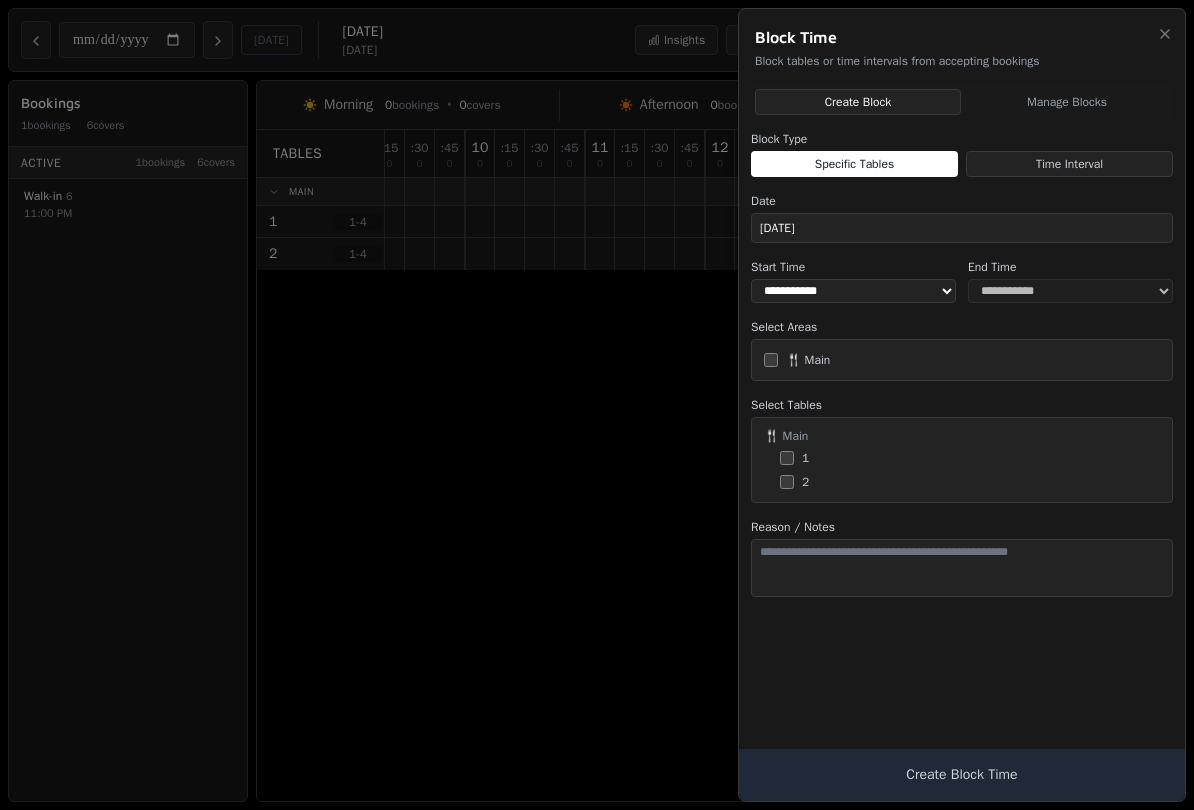 click on "Manage Blocks" at bounding box center (1067, 102) 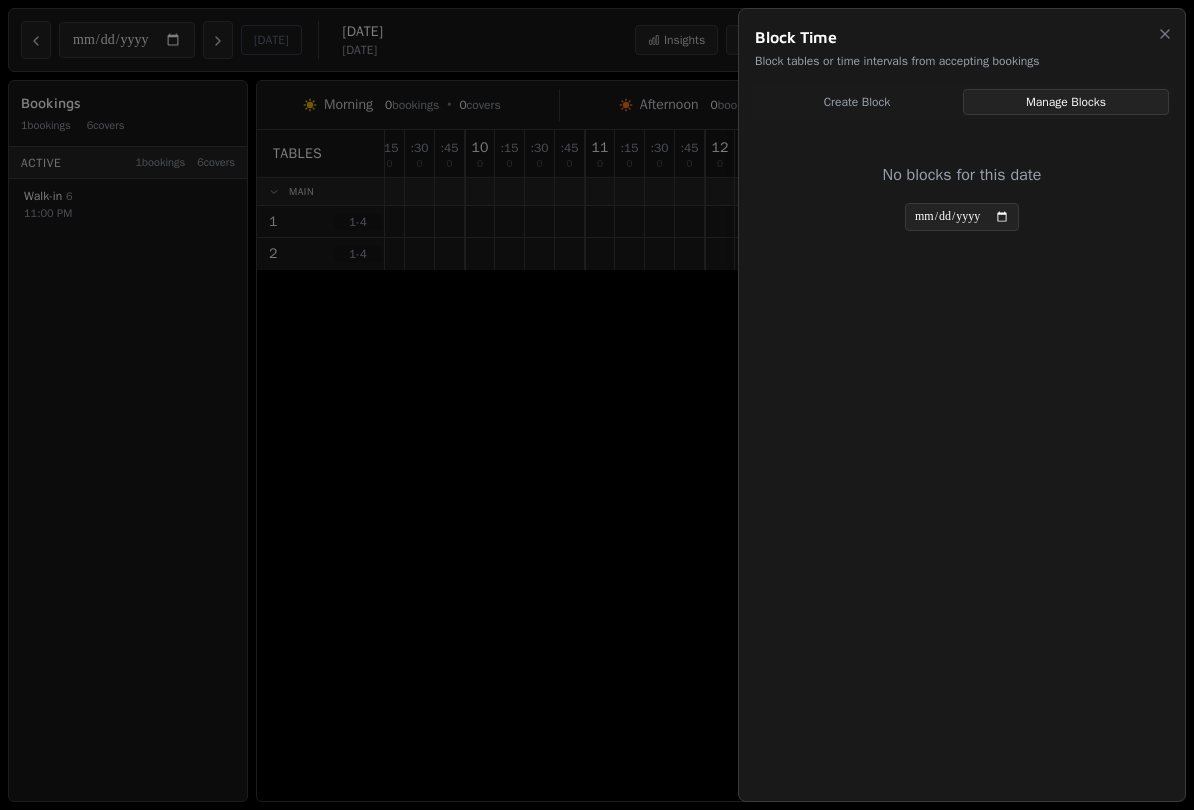 click on "Create Block" at bounding box center (857, 102) 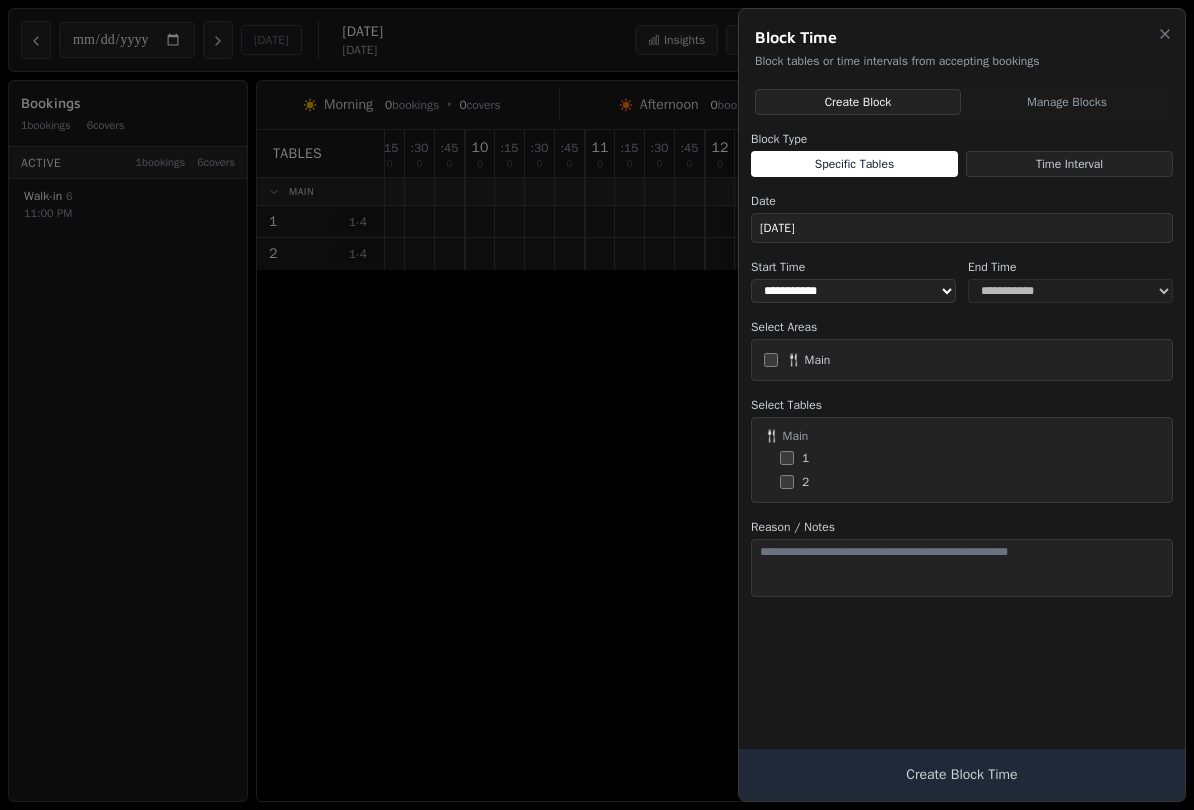 click on "Create Block Time" at bounding box center [962, 775] 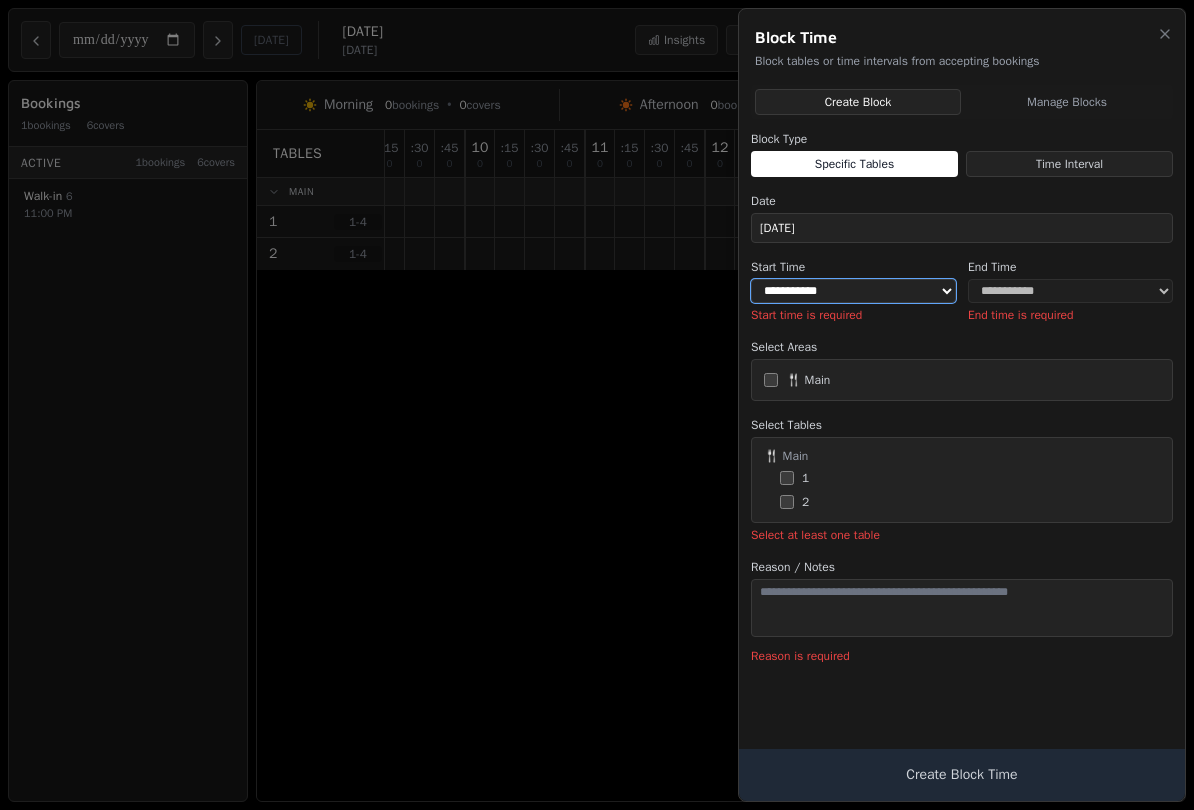 select on "*****" 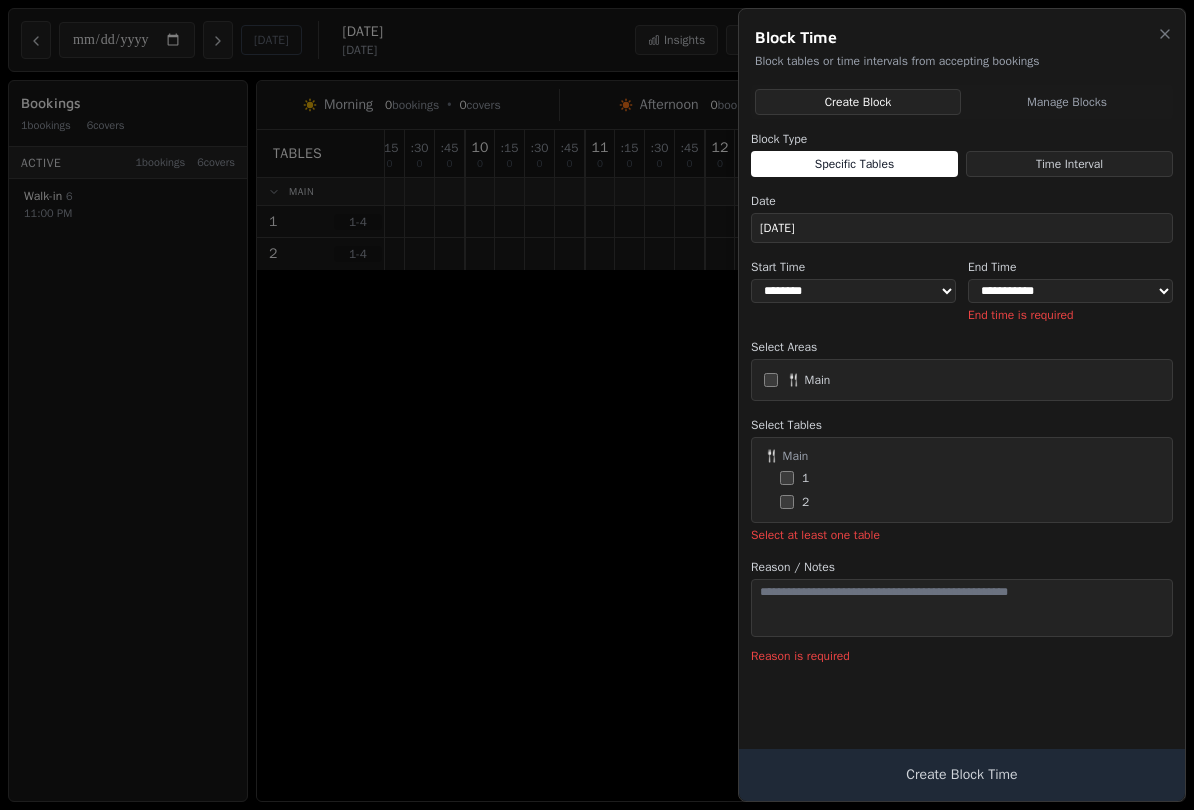 click on "Create Block Time" at bounding box center [962, 775] 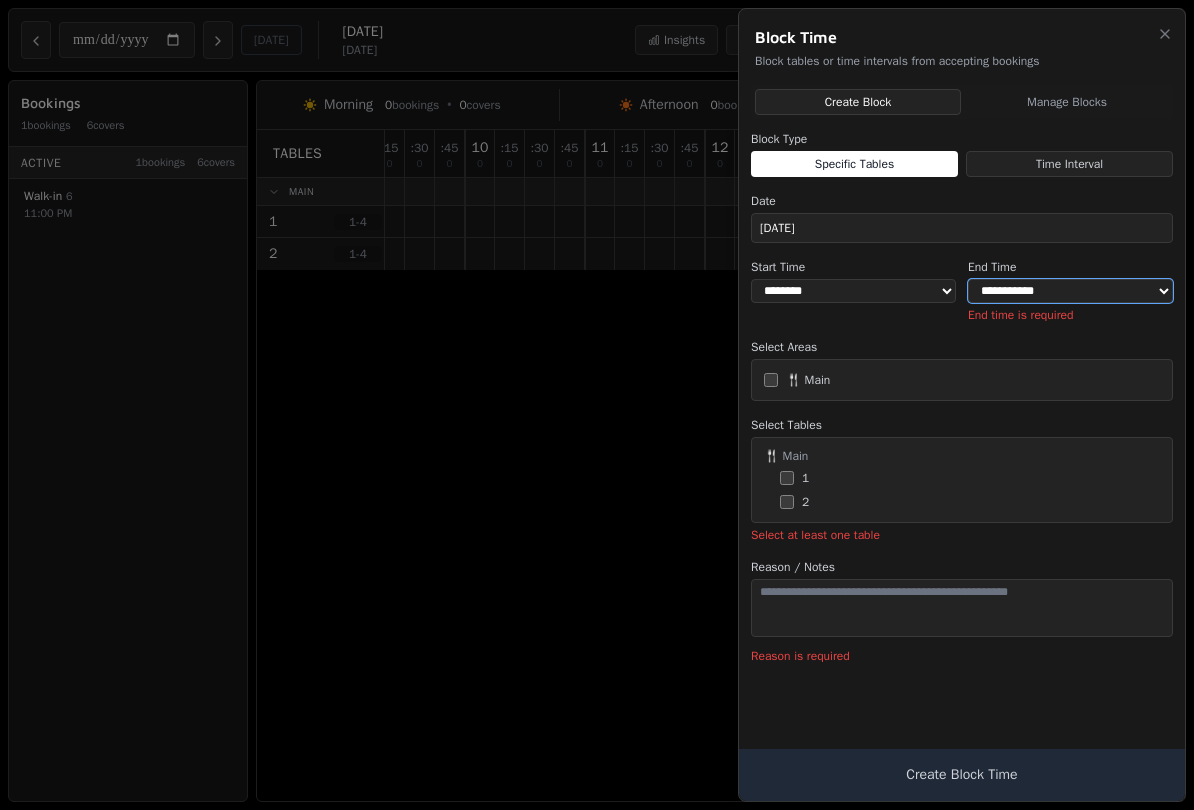 select on "*****" 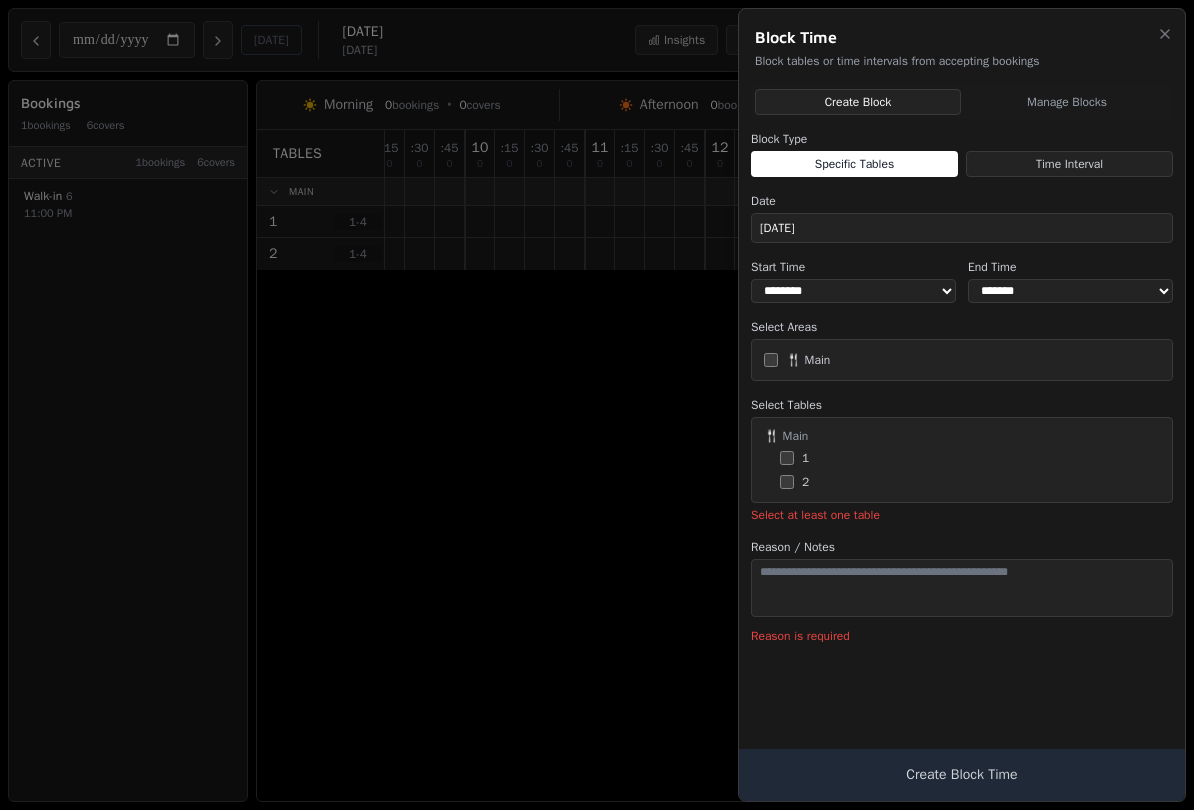click on "Create Block Time" at bounding box center [962, 775] 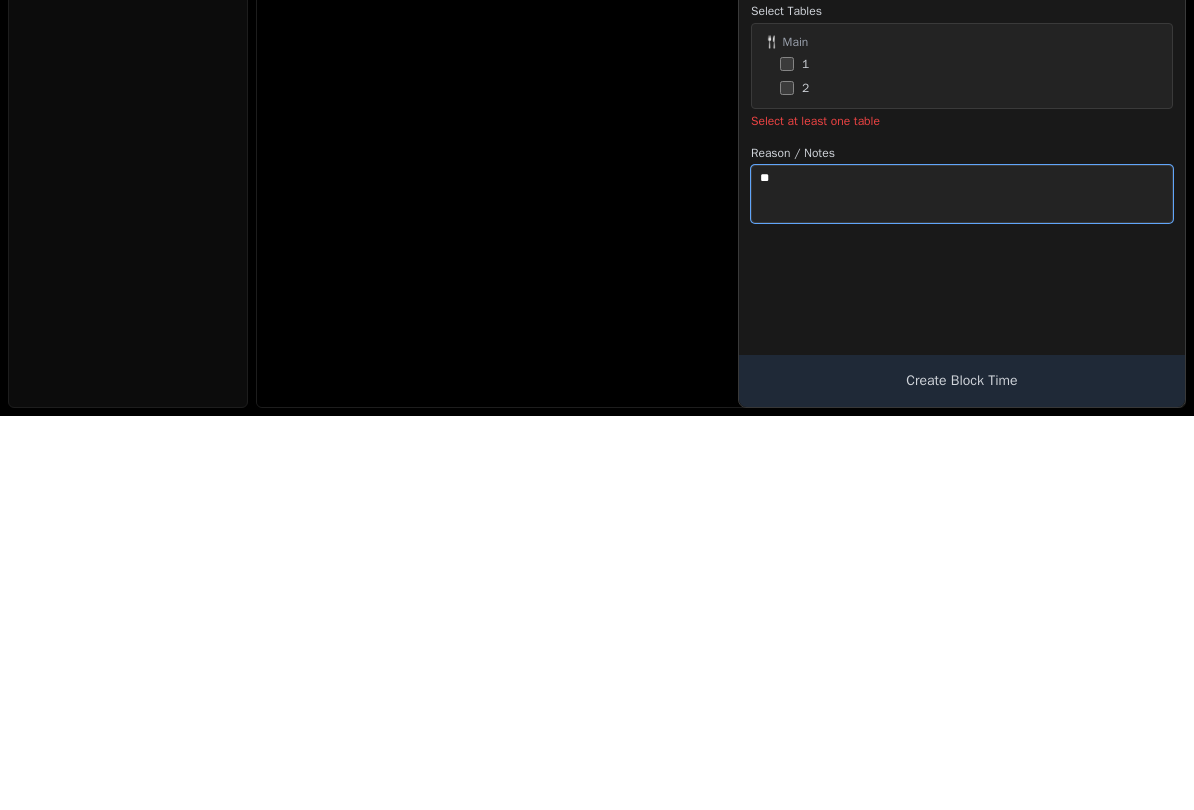 type on "**" 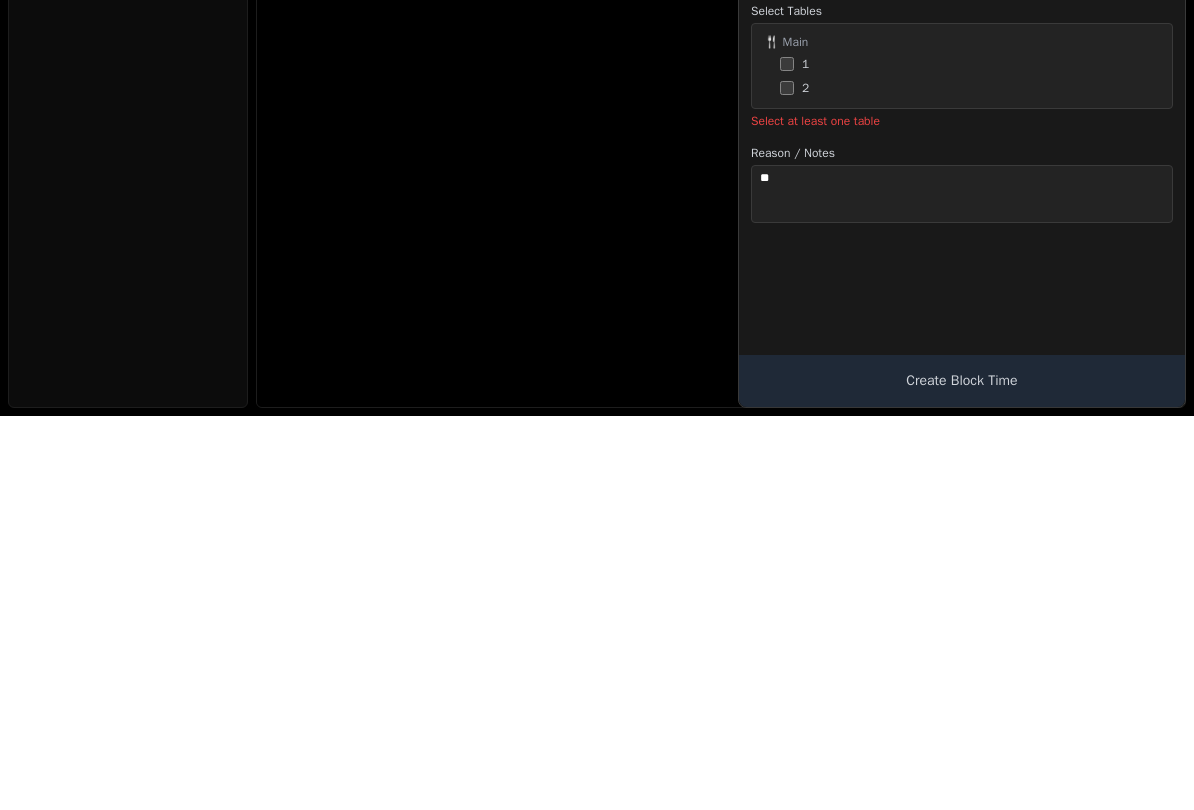 click on "Create Block Time" at bounding box center (962, 775) 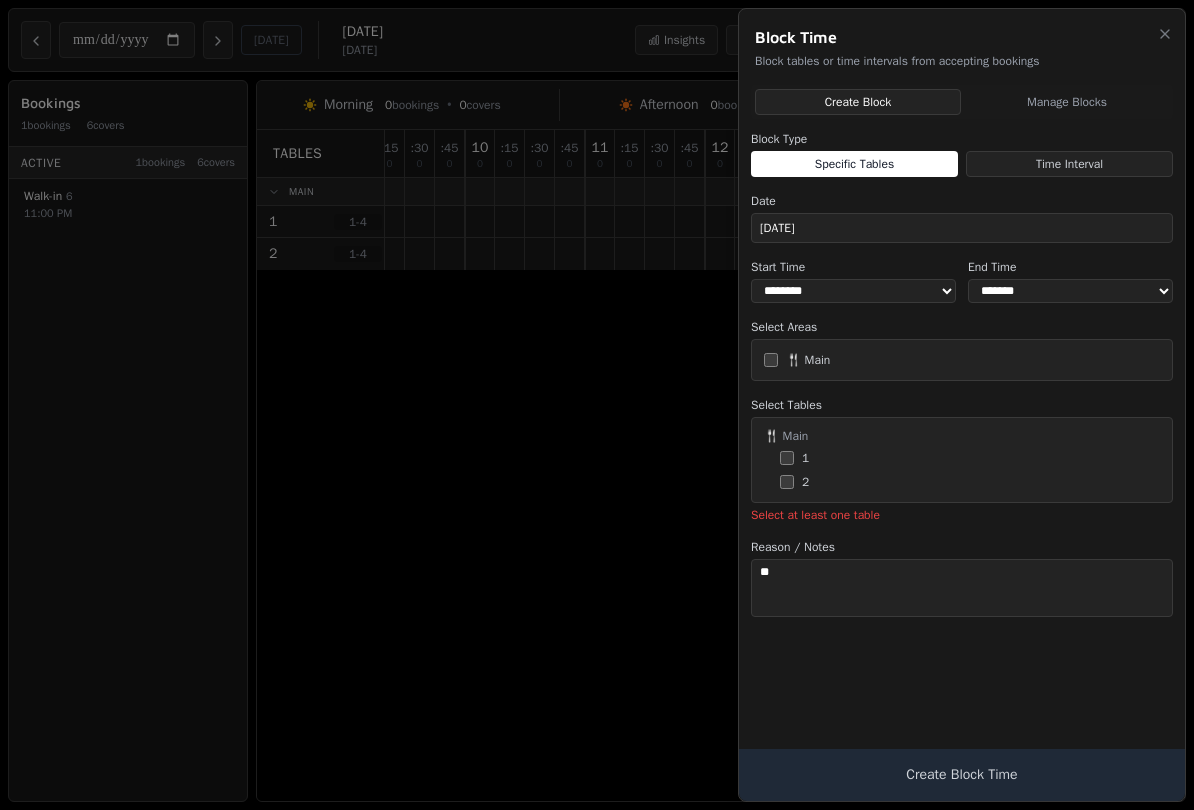 click on "Create Block Time" at bounding box center [962, 775] 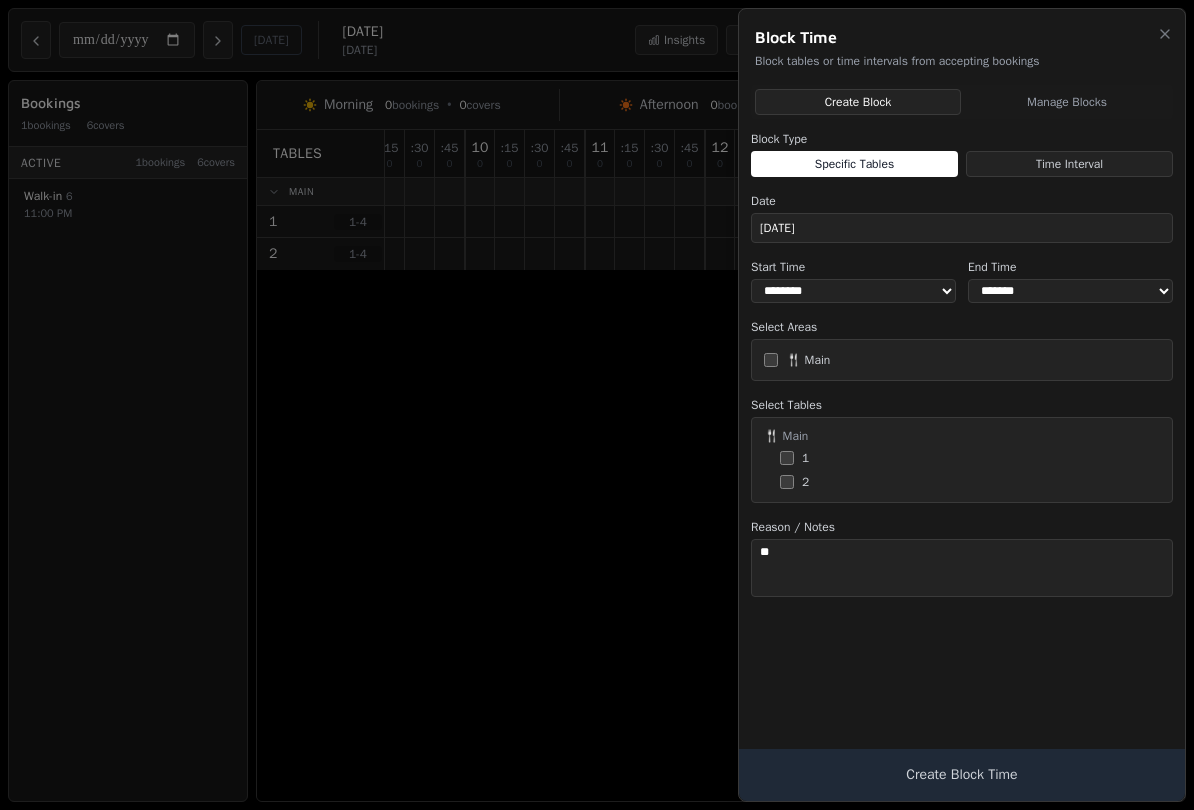 click on "Create Block Time" at bounding box center [962, 775] 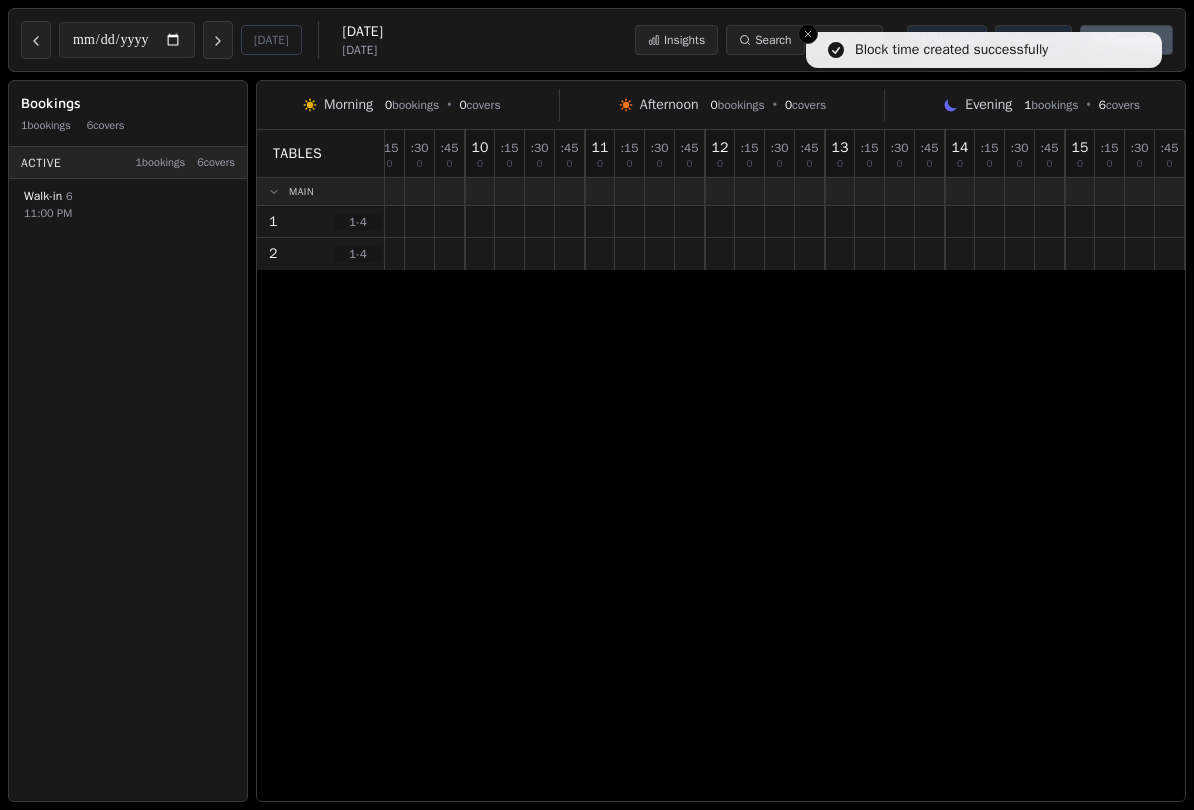 click at bounding box center [218, 40] 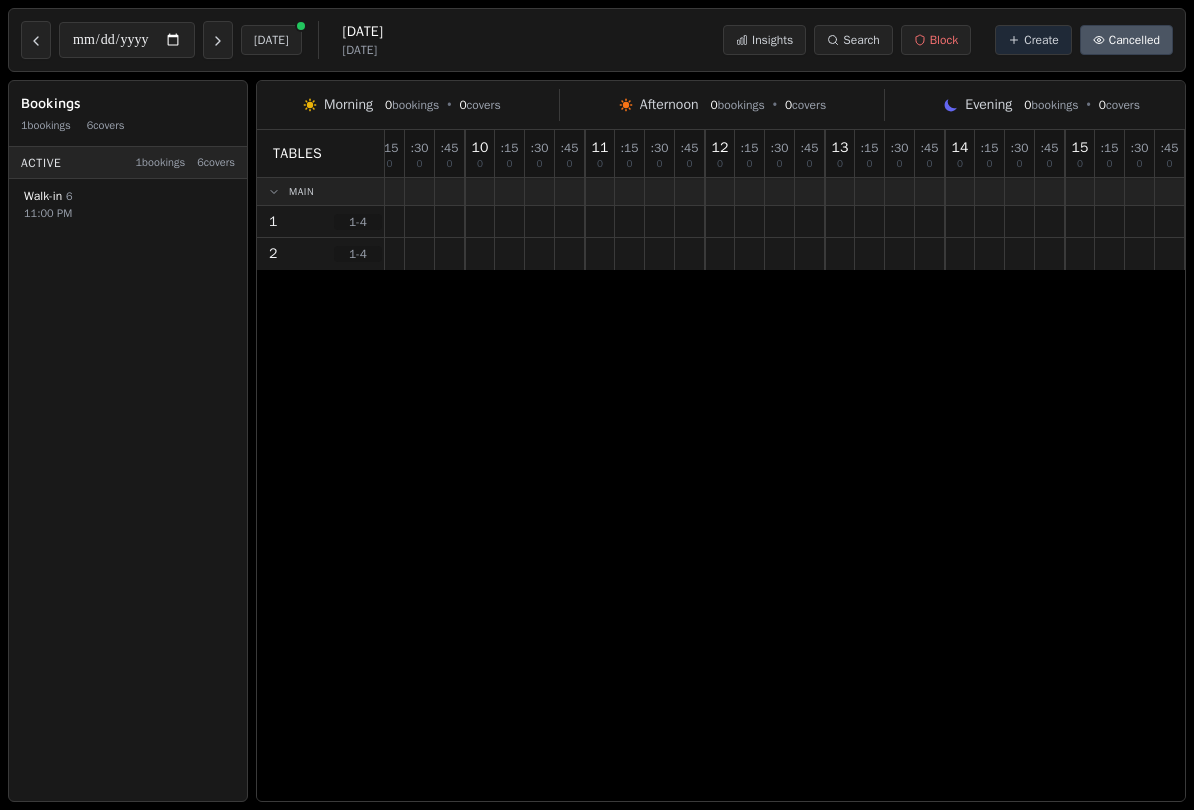 click at bounding box center (218, 40) 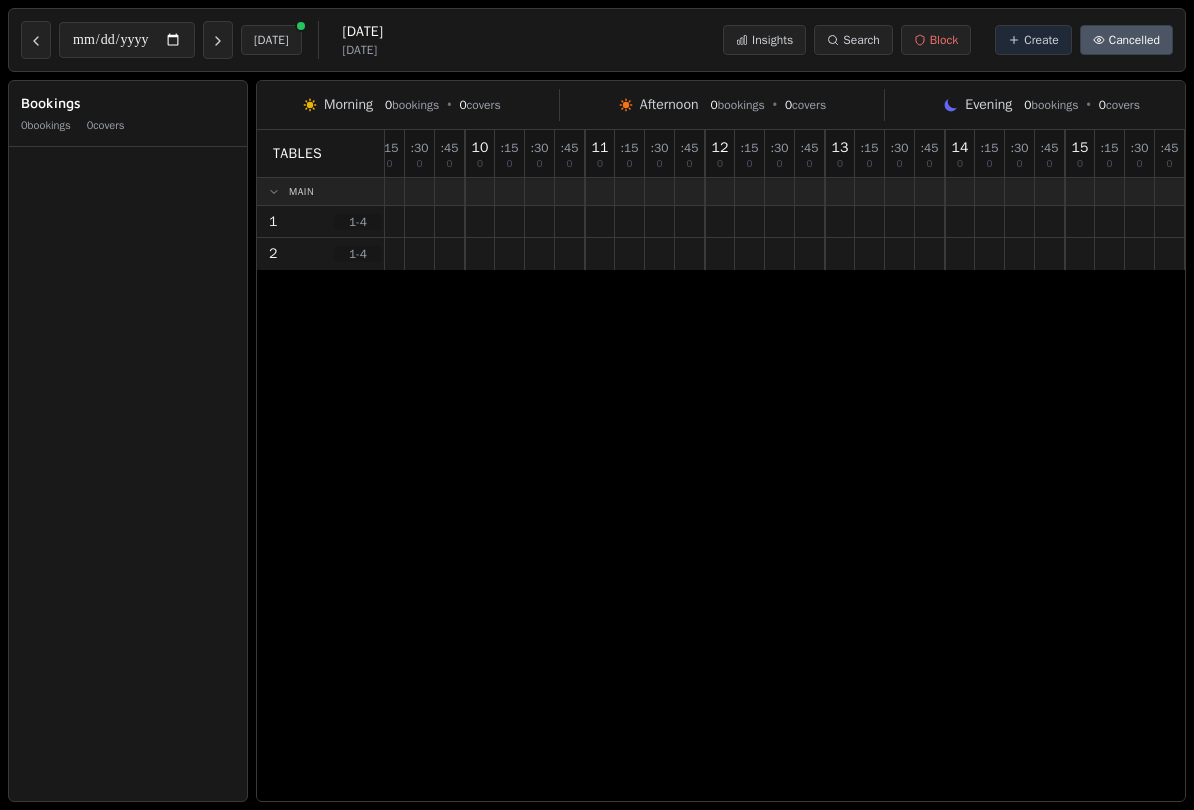 click 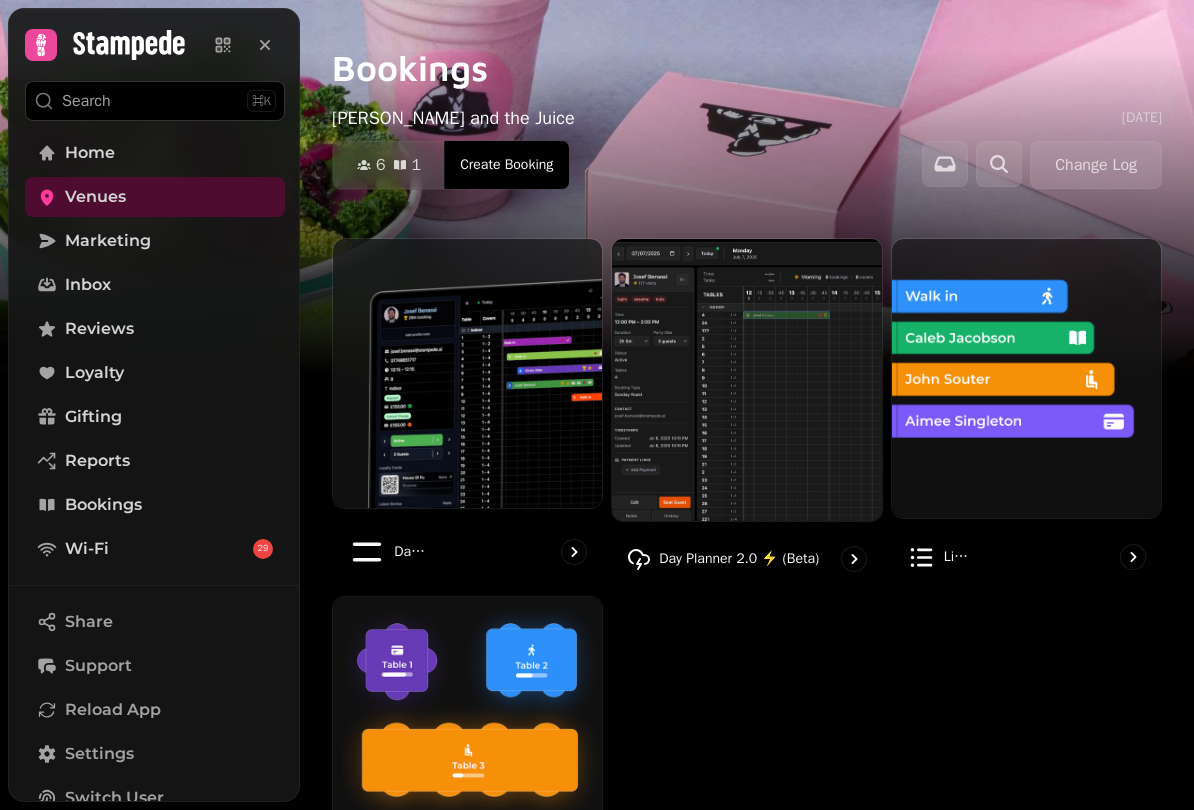 click on "Marketing" at bounding box center (155, 241) 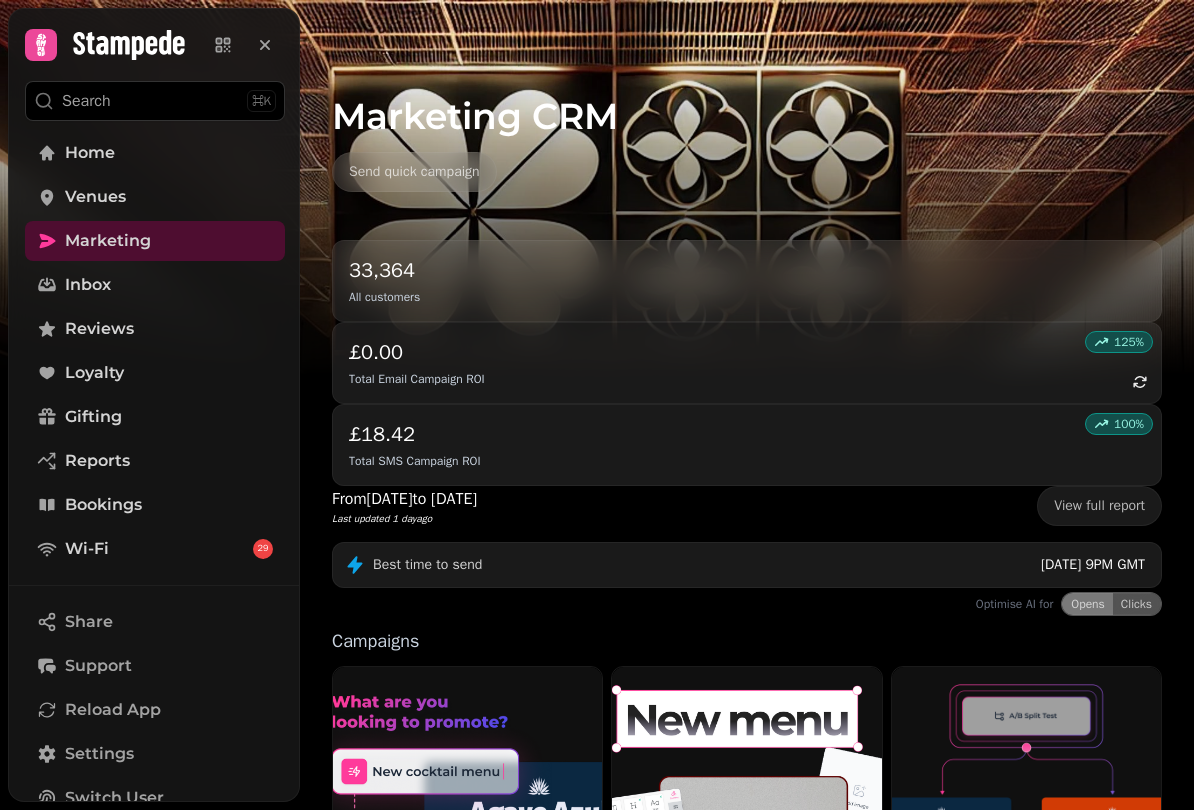 click on "Wi-Fi 29" at bounding box center (155, 549) 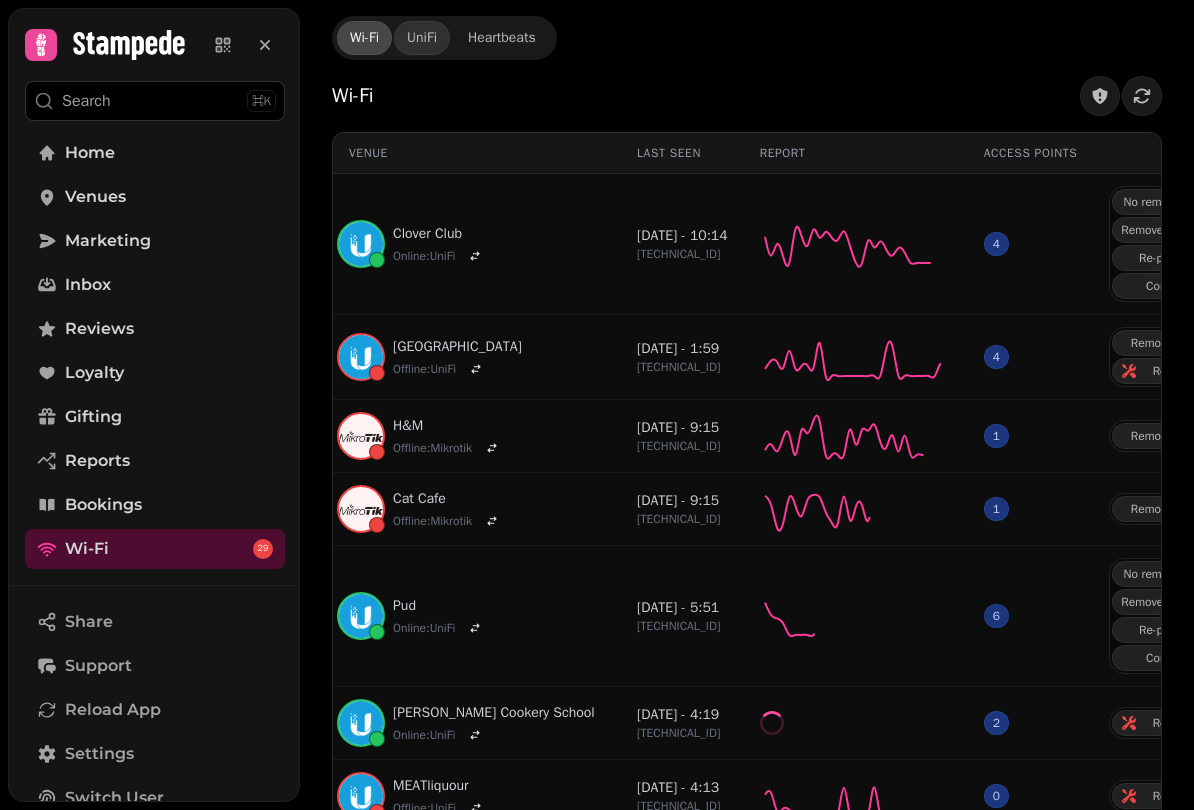 click on "Venues" at bounding box center (155, 197) 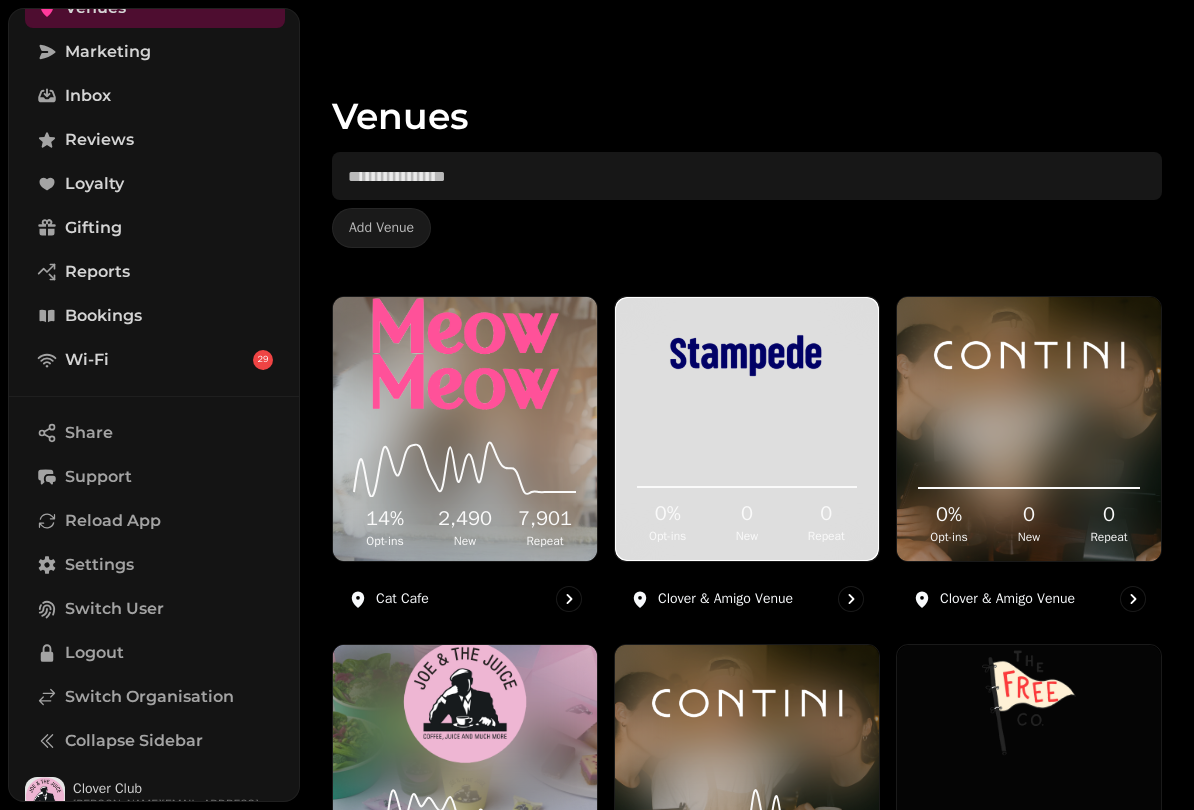 click on "Collapse Sidebar" at bounding box center (134, 741) 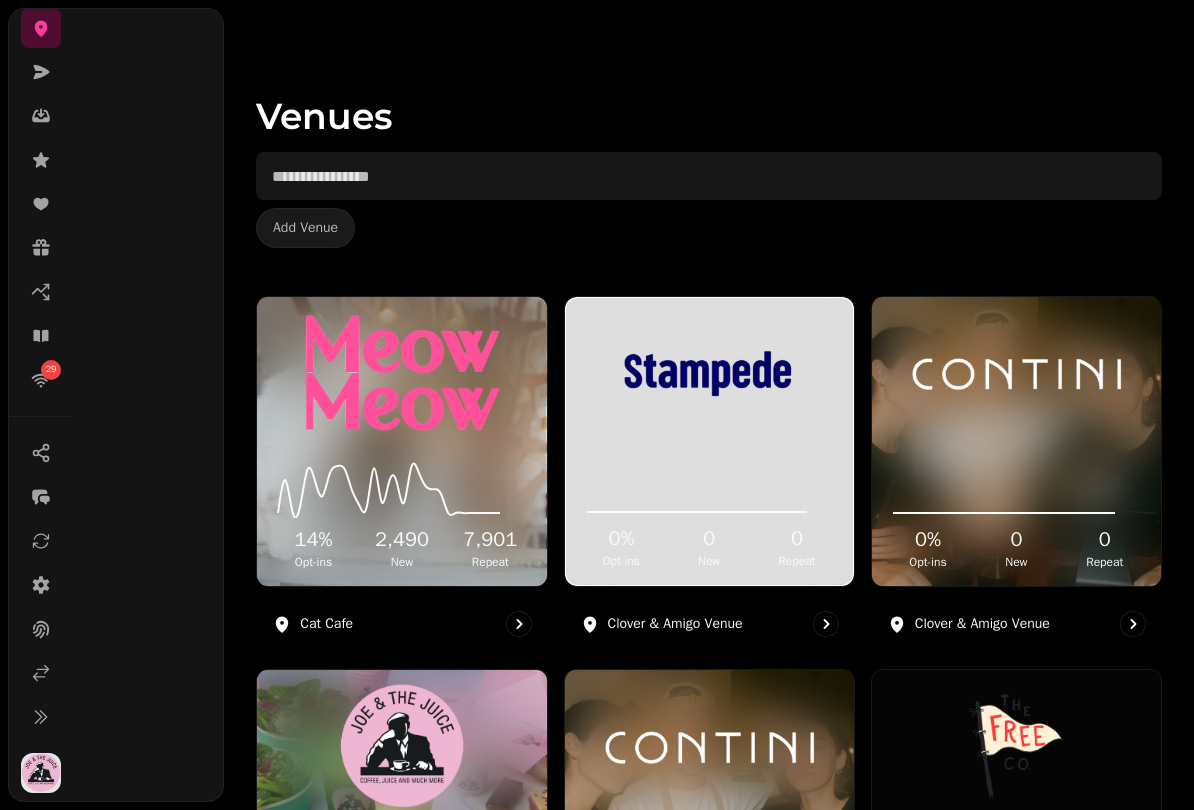 scroll, scrollTop: 137, scrollLeft: 0, axis: vertical 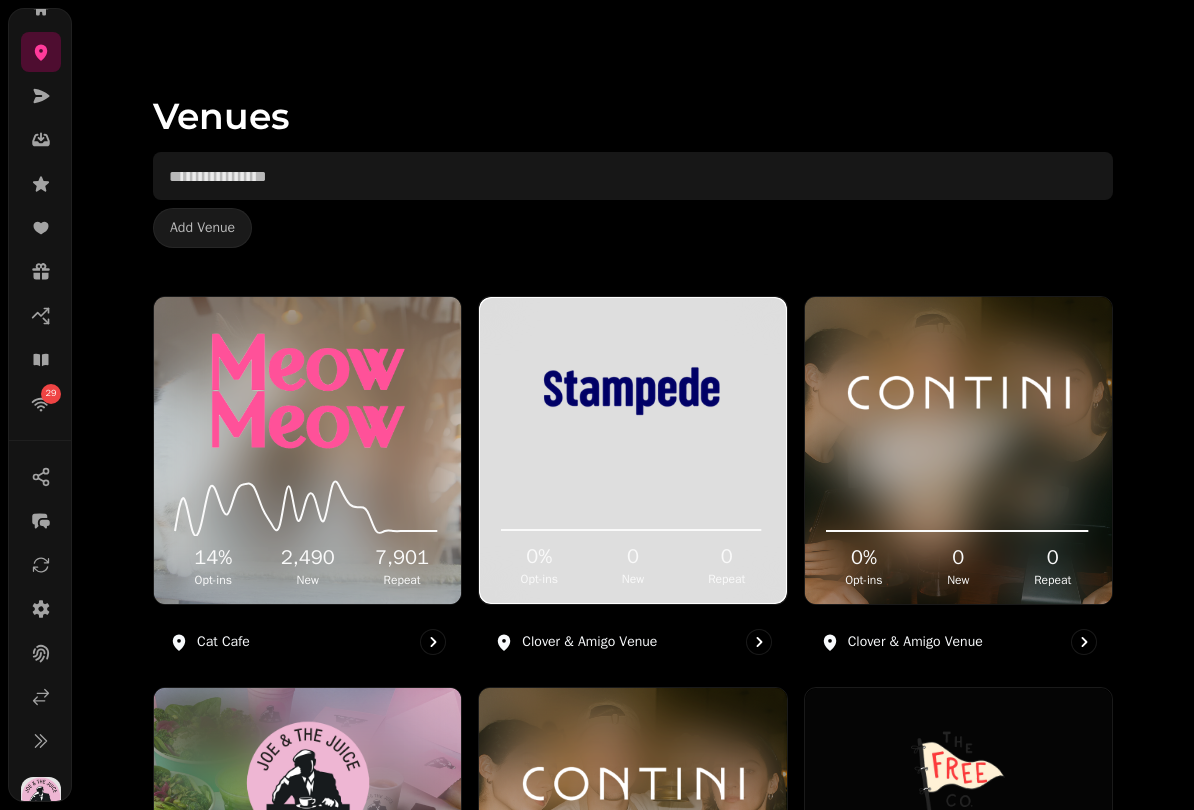 click at bounding box center [41, 741] 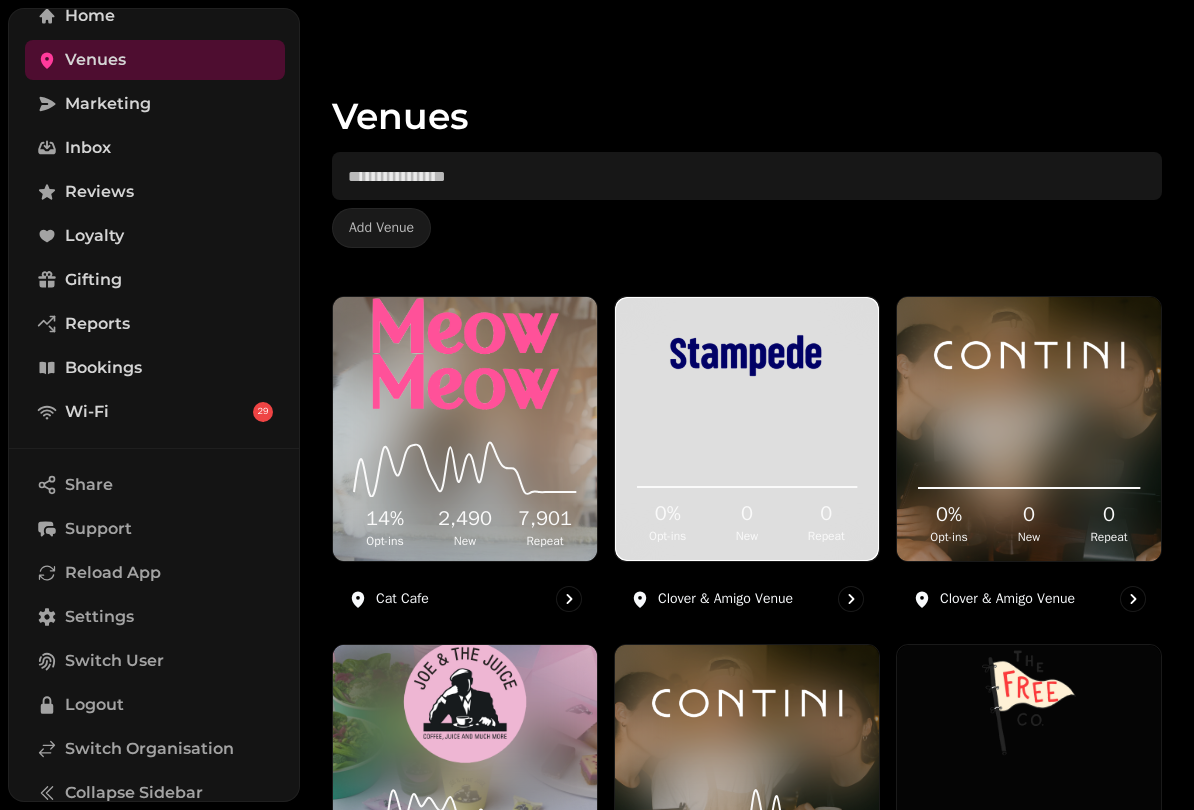 click on "Switch Organisation" at bounding box center (149, 749) 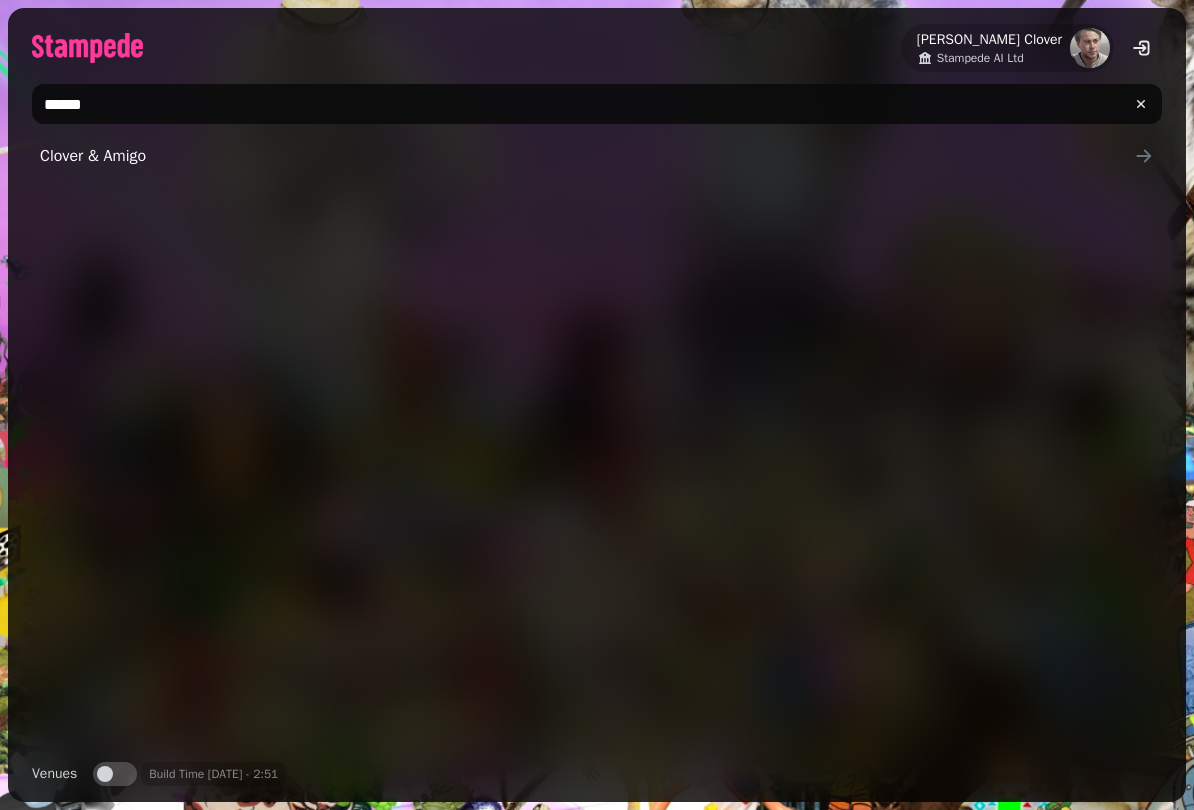 click on "******" at bounding box center [597, 104] 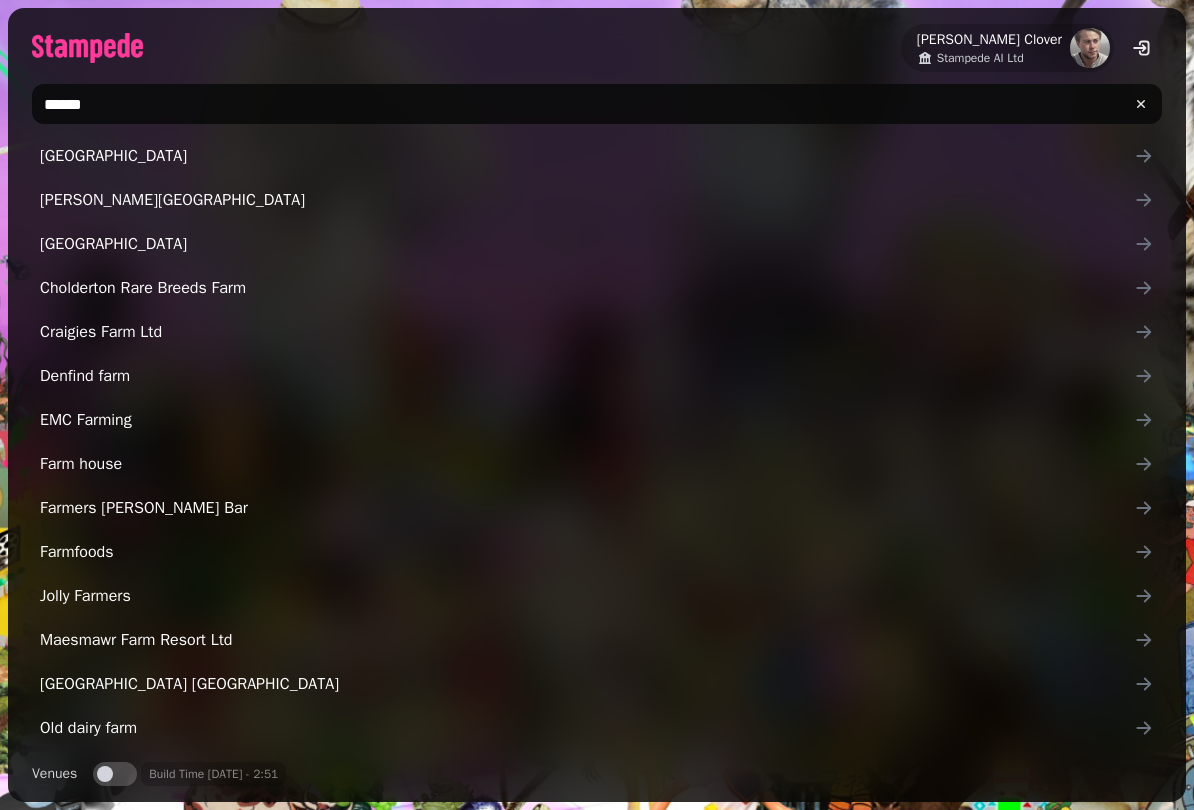 type on "*******" 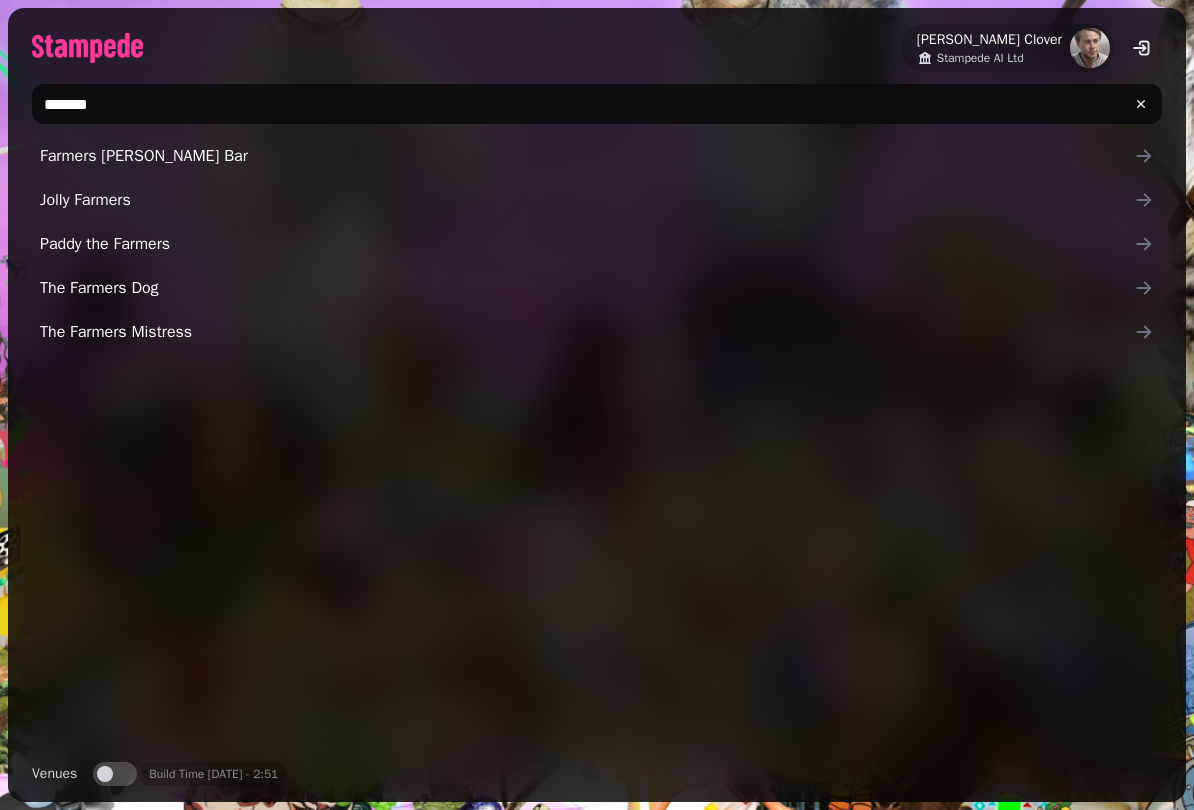 click on "The Farmers Dog" at bounding box center (587, 288) 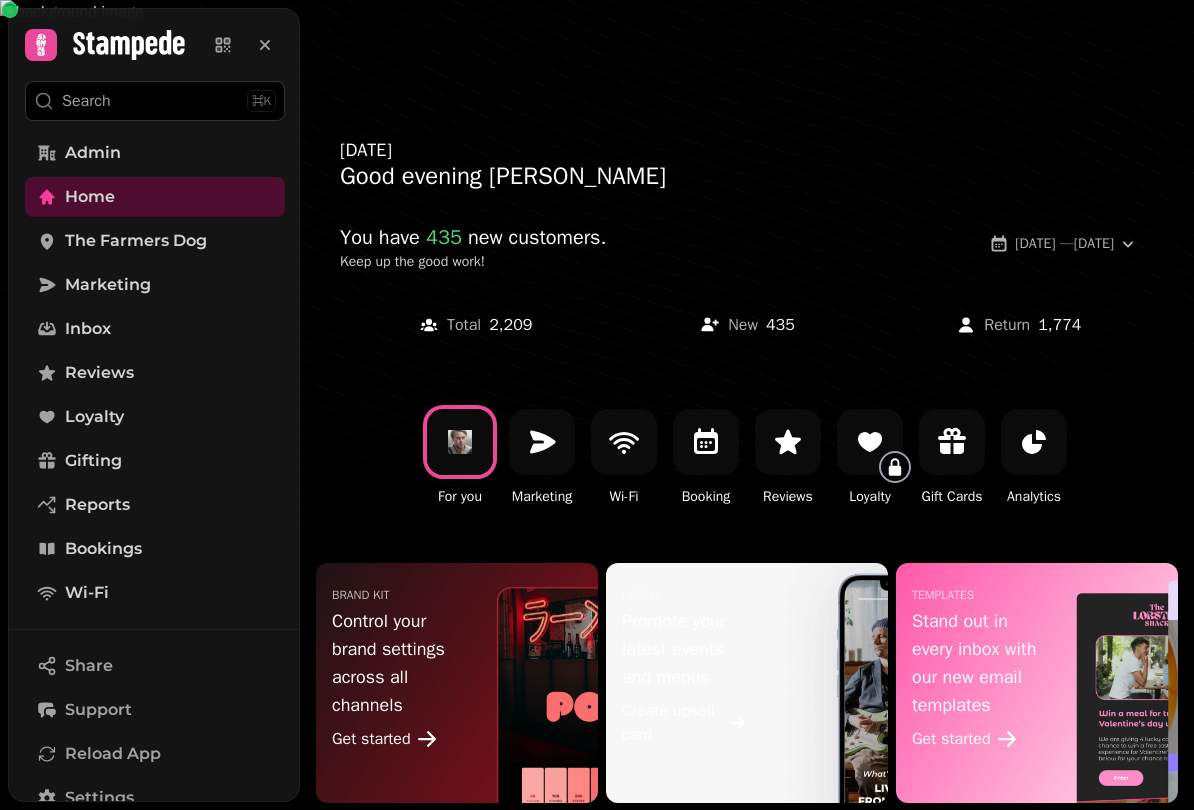 click on "The Farmers Dog" at bounding box center [155, 241] 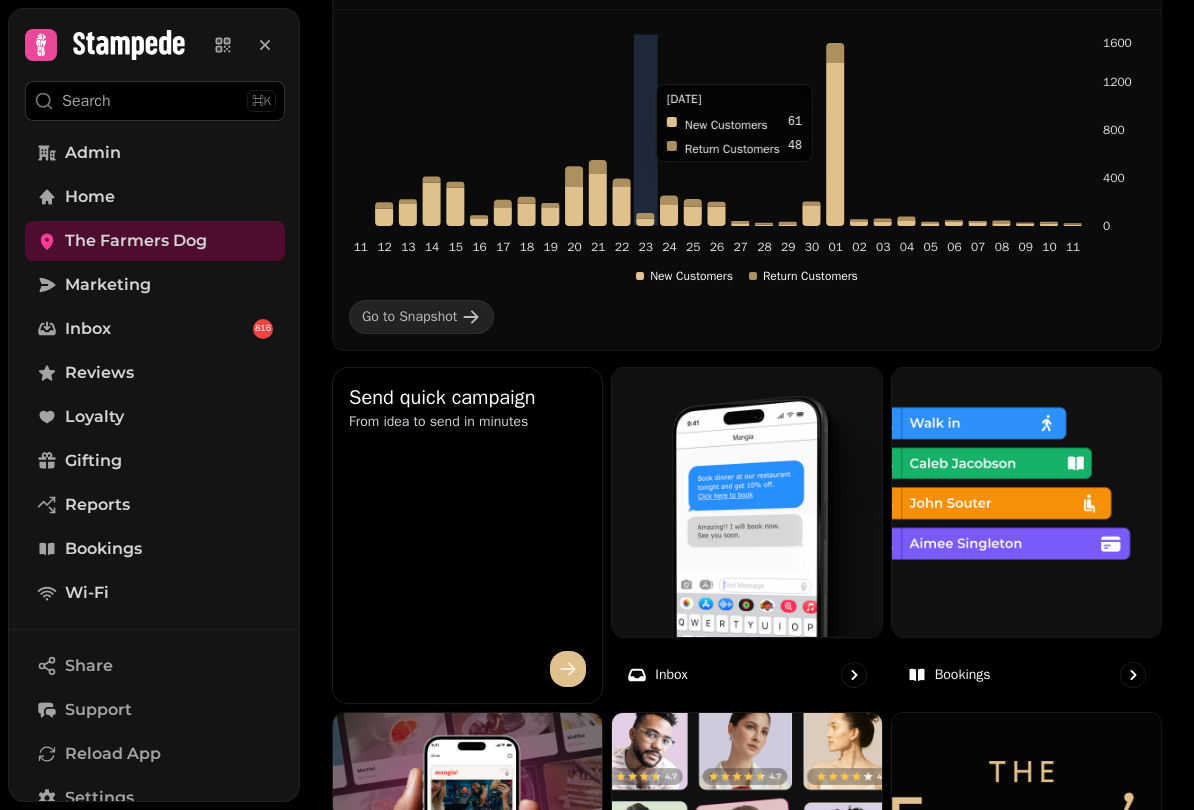 scroll, scrollTop: 355, scrollLeft: 0, axis: vertical 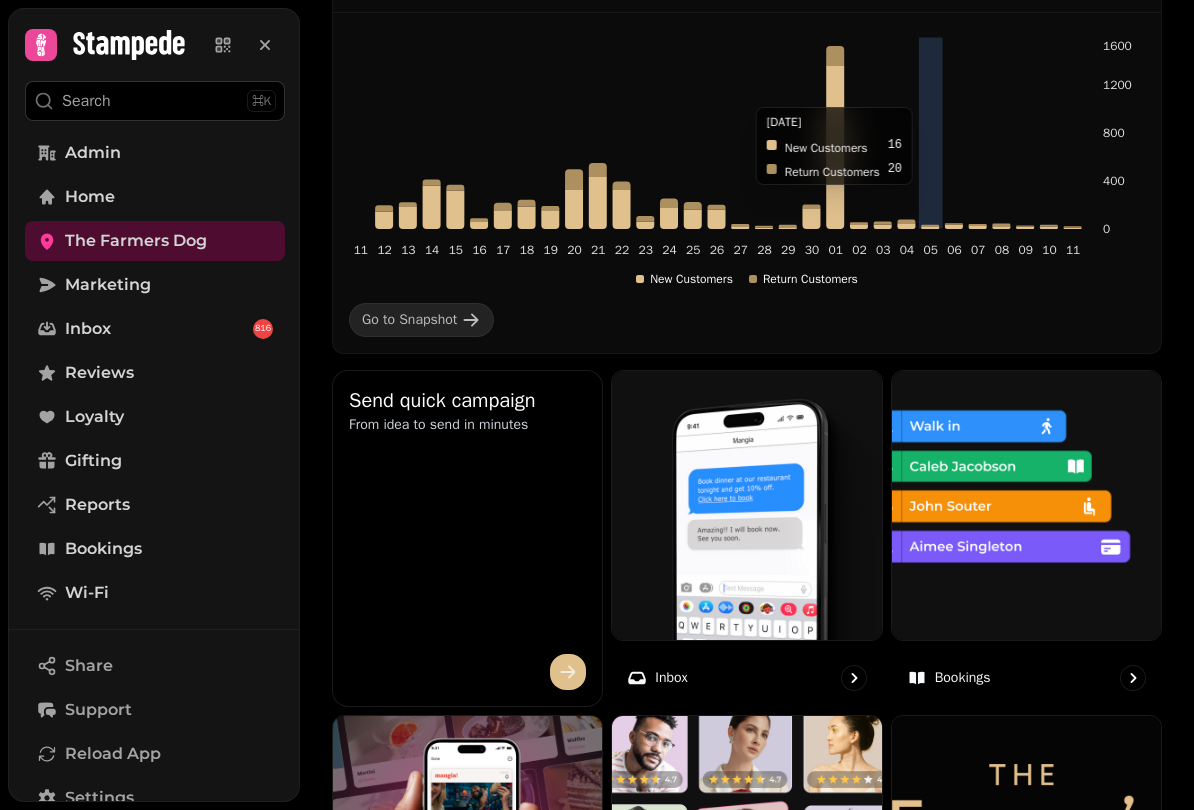click on "11  12  13  14  15  16  17  18  19  20  21  22  23  24  25  26  27  28  29  30  01  02  03  04  05  06  07  08  09  10  11  0 400 800 1200 1600" 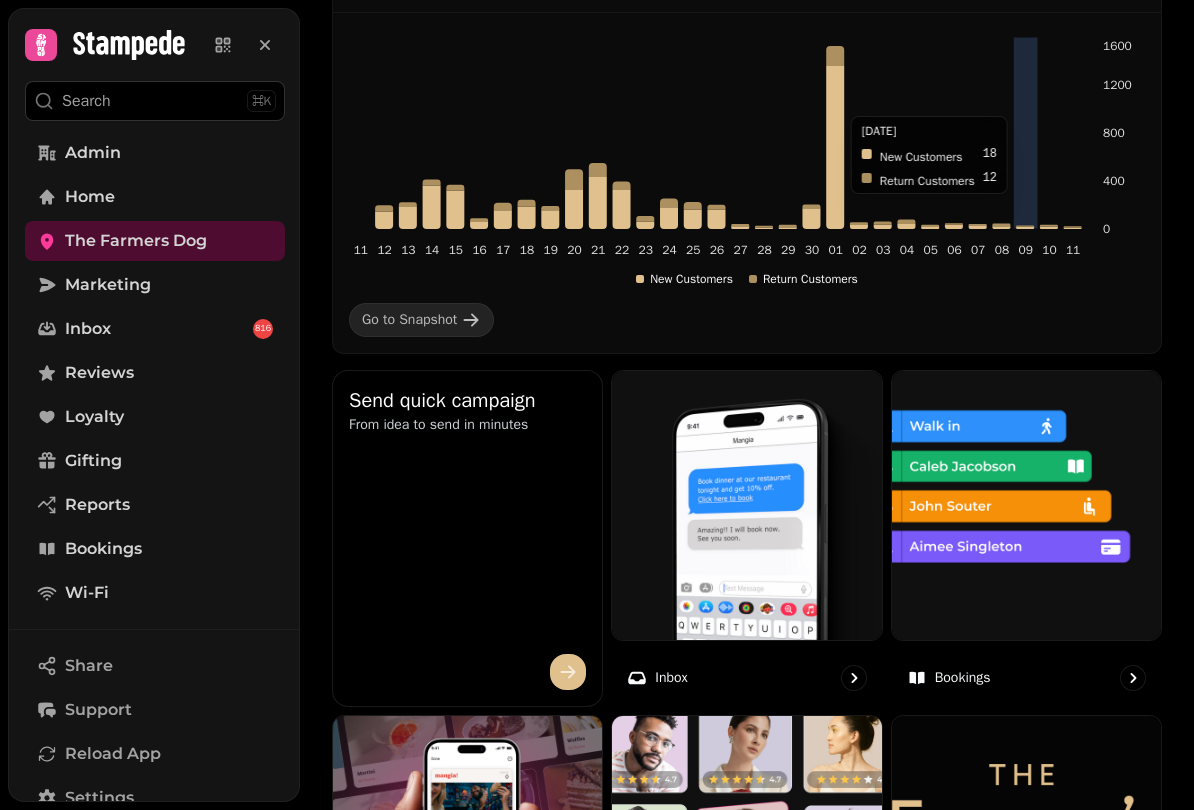 click on "11  12  13  14  15  16  17  18  19  20  21  22  23  24  25  26  27  28  29  30  01  02  03  04  05  06  07  08  09  10  11  0 400 800 1200 1600" 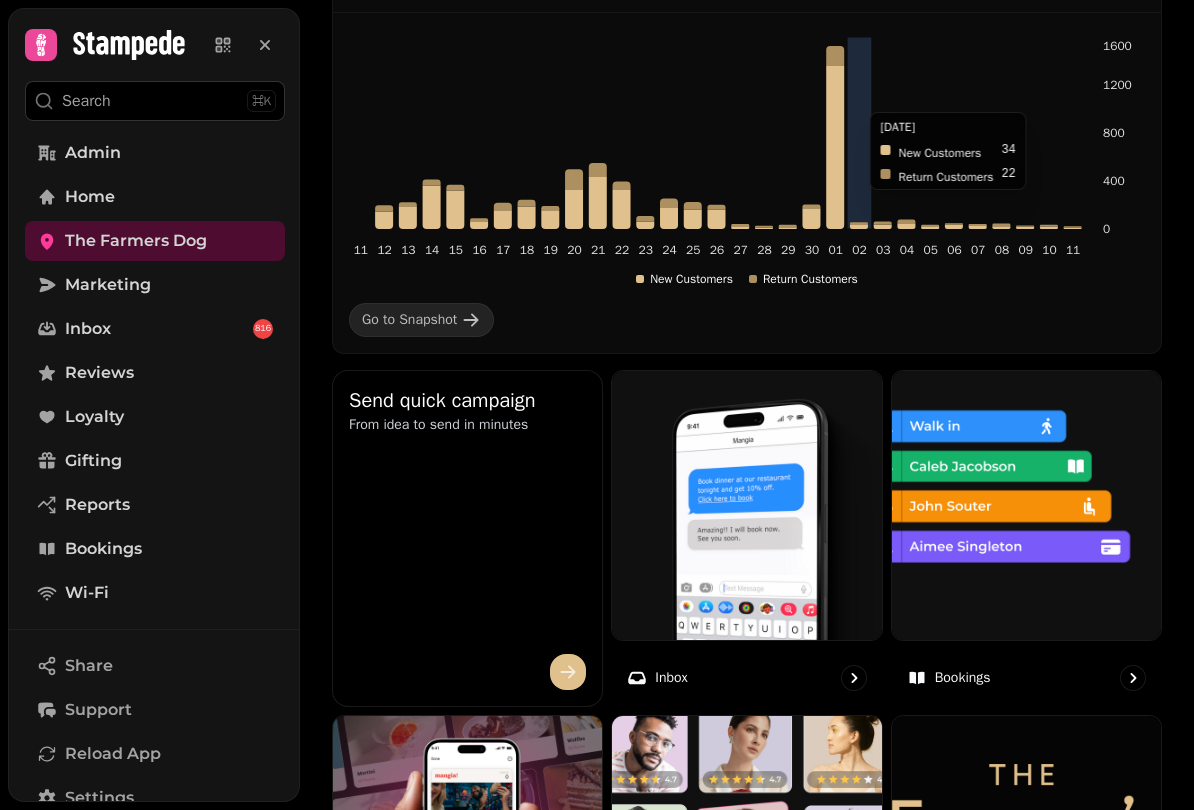 click on "11  12  13  14  15  16  17  18  19  20  21  22  23  24  25  26  27  28  29  30  01  02  03  04  05  06  07  08  09  10  11  0 400 800 1200 1600" 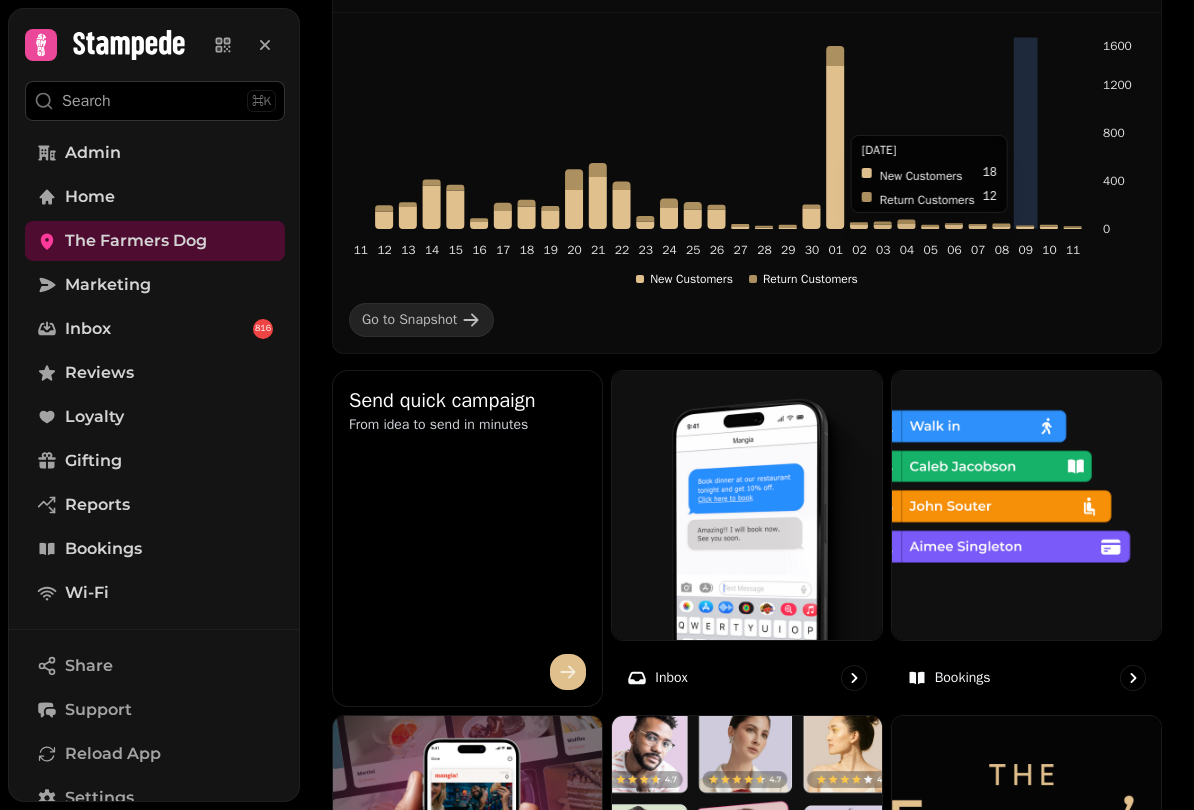 click on "11  12  13  14  15  16  17  18  19  20  21  22  23  24  25  26  27  28  29  30  01  02  03  04  05  06  07  08  09  10  11  0 400 800 1200 1600" 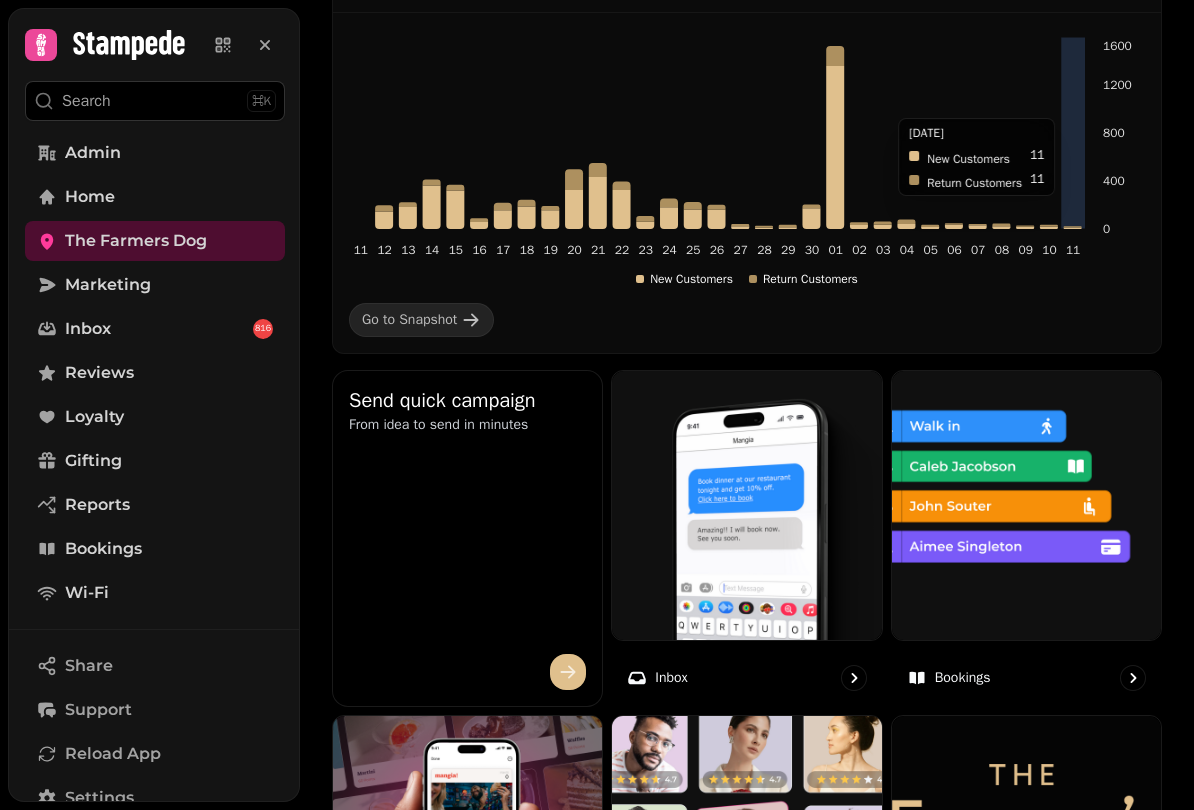 click on "11  12  13  14  15  16  17  18  19  20  21  22  23  24  25  26  27  28  29  30  01  02  03  04  05  06  07  08  09  10  11  0 400 800 1200 1600" 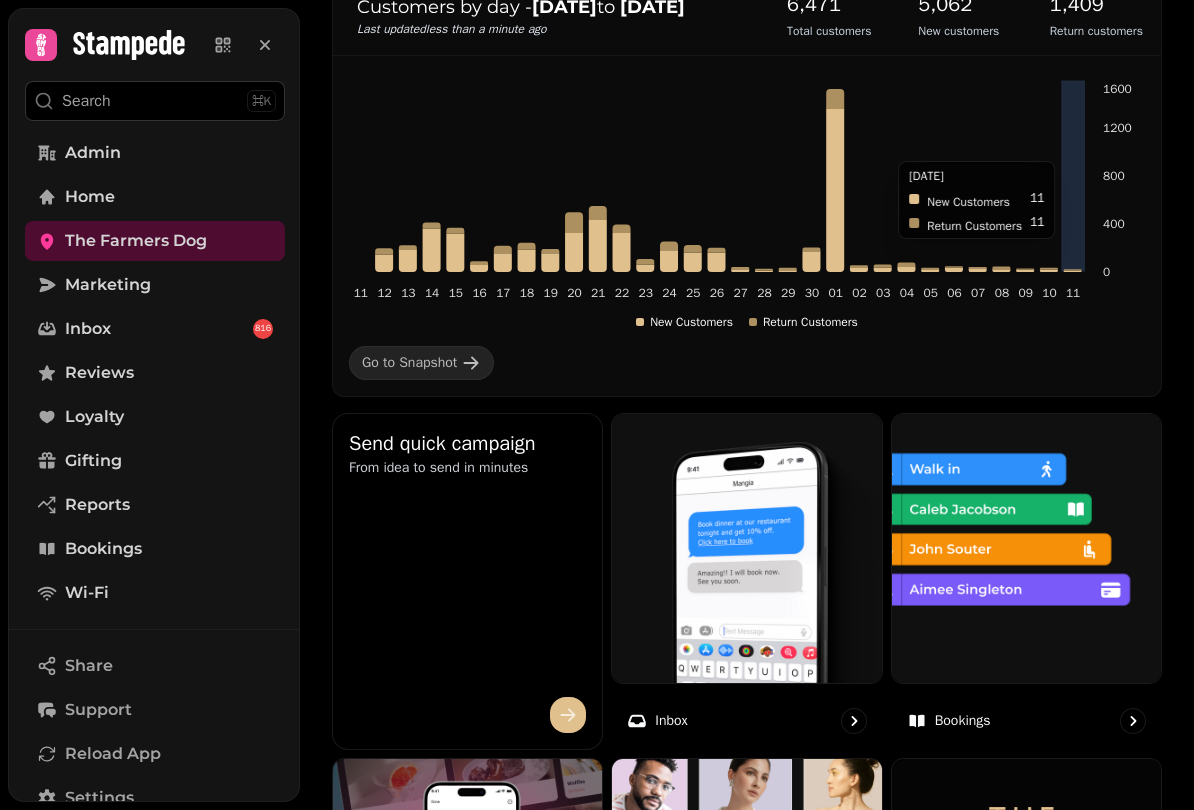 scroll, scrollTop: 308, scrollLeft: 0, axis: vertical 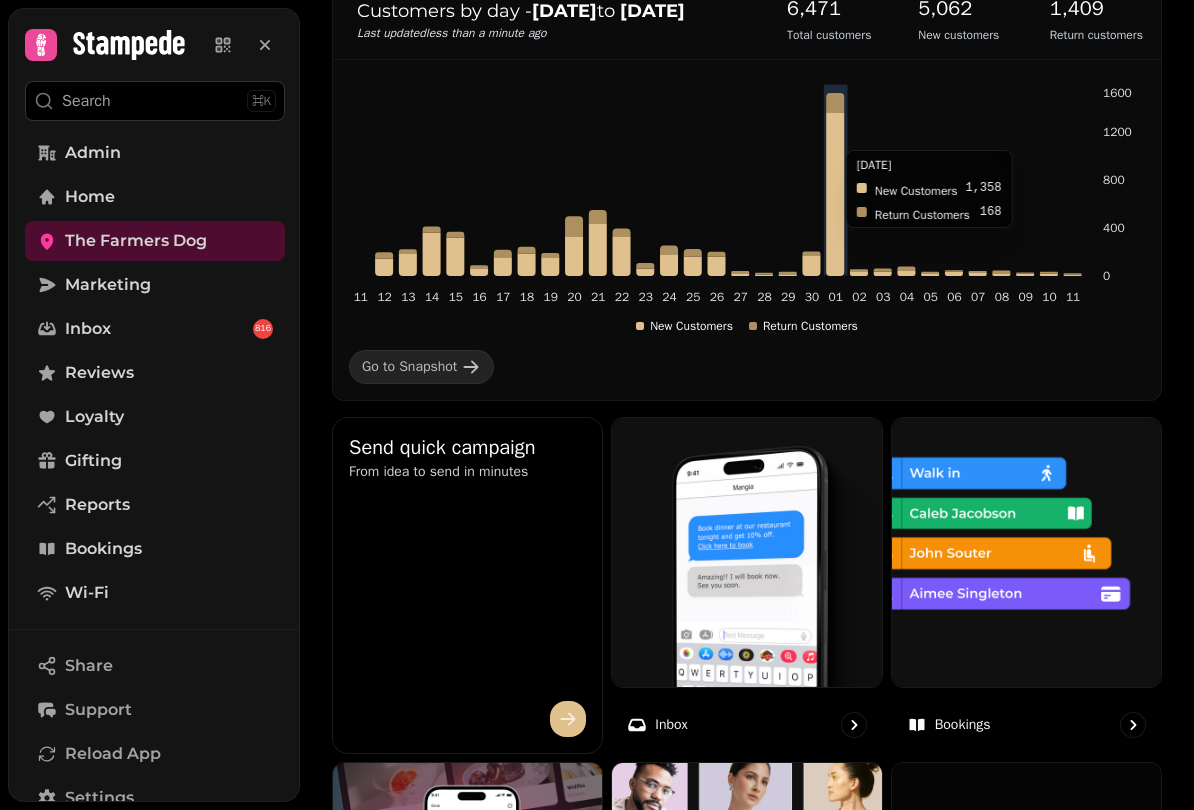 click 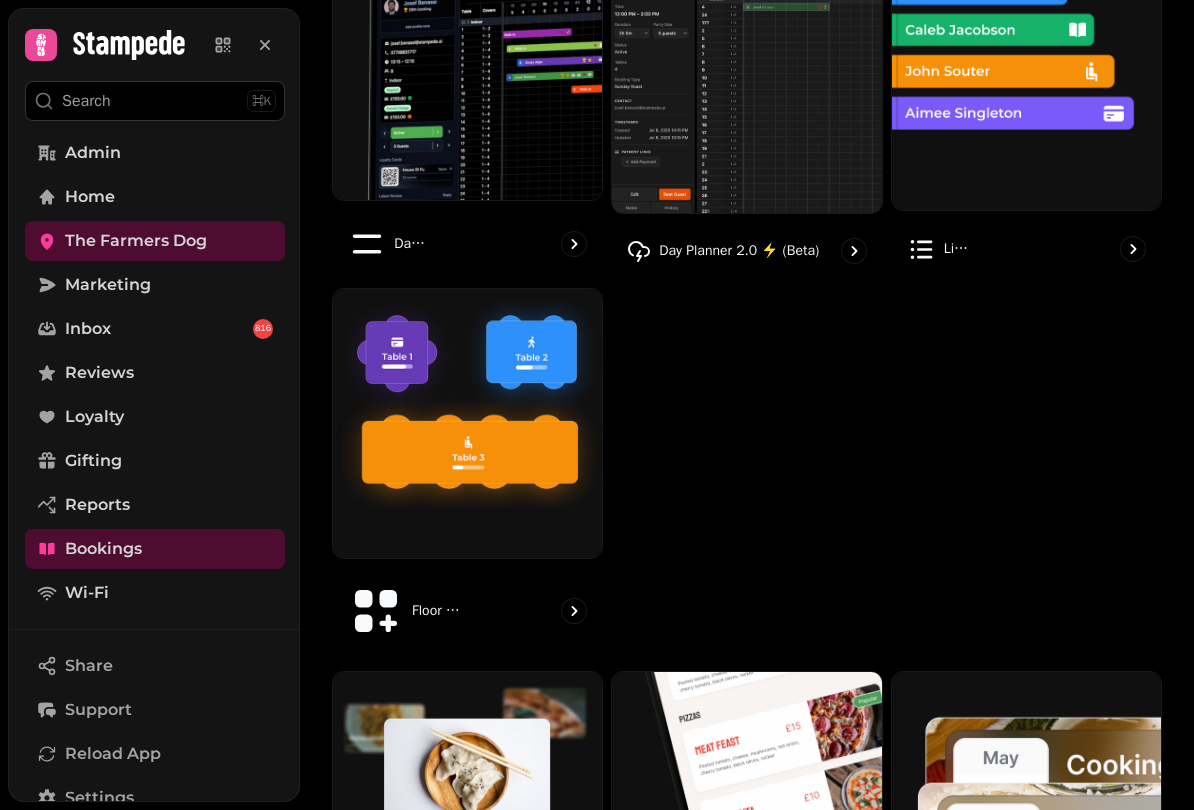scroll, scrollTop: 0, scrollLeft: 0, axis: both 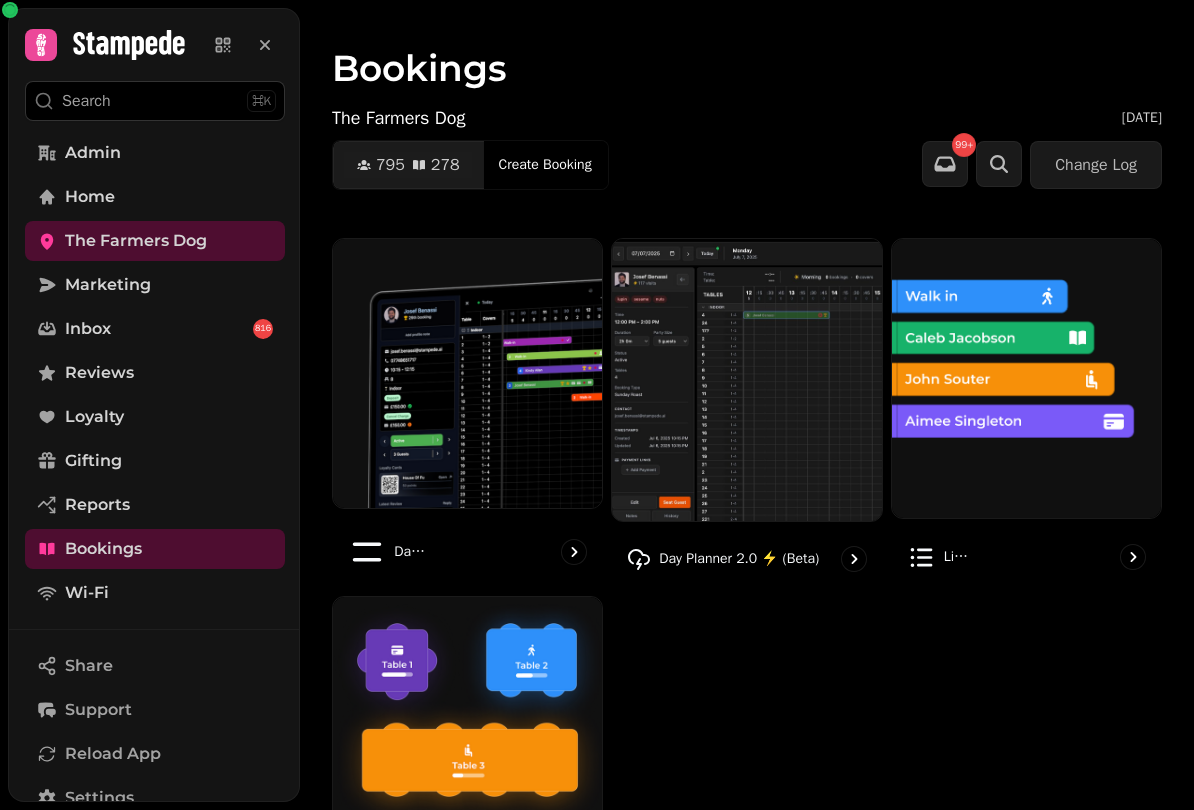 click at bounding box center (467, 373) 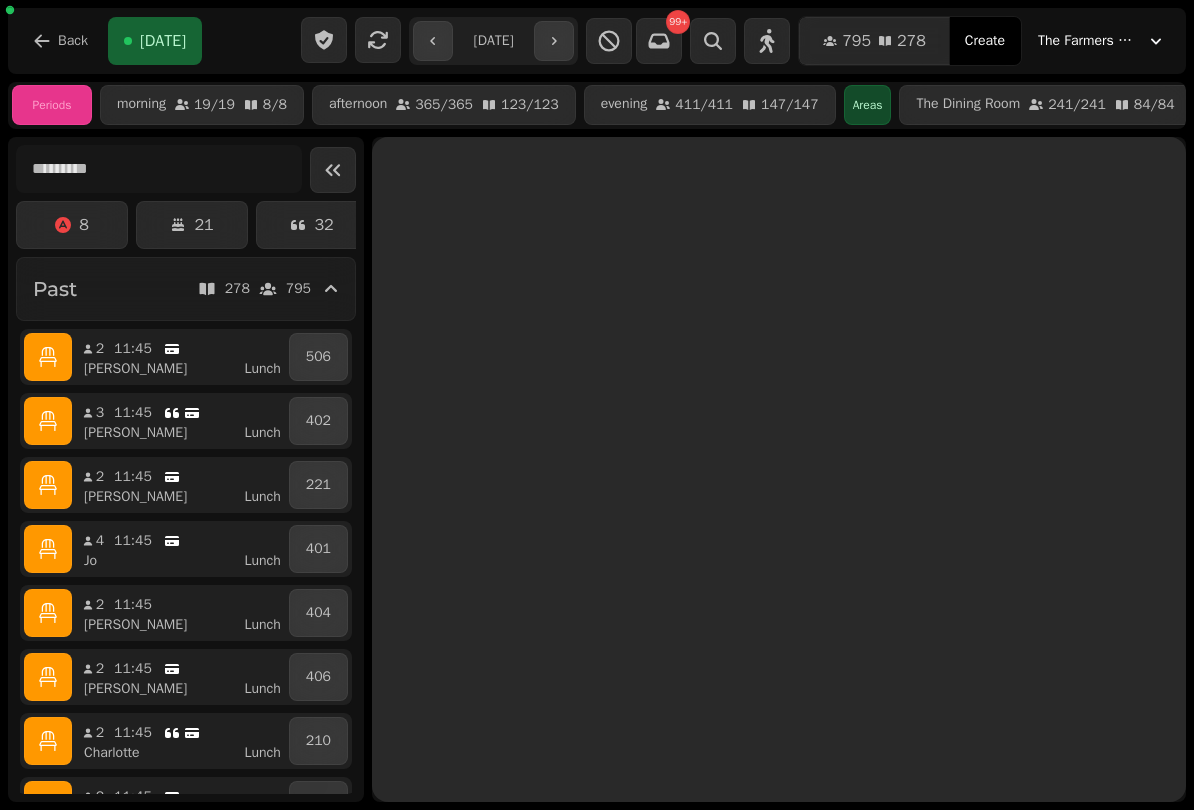 click on "Back" at bounding box center [73, 41] 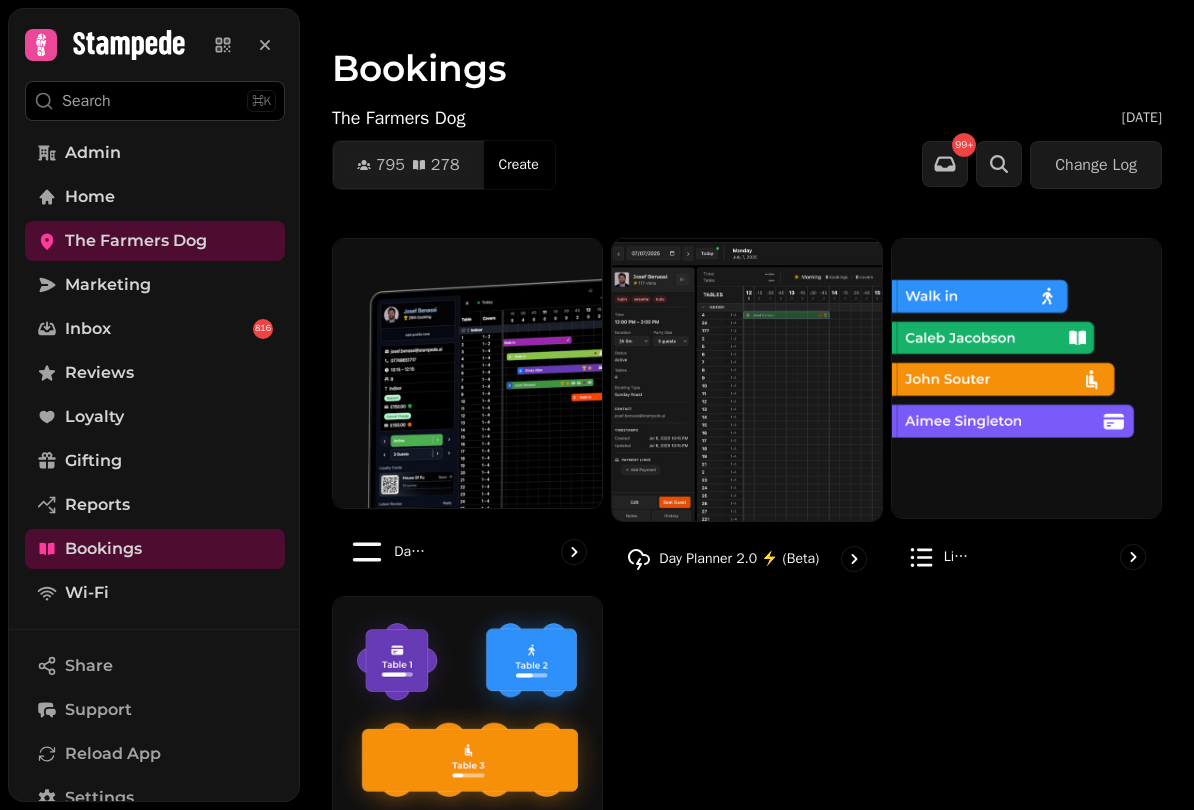 click at bounding box center (467, 373) 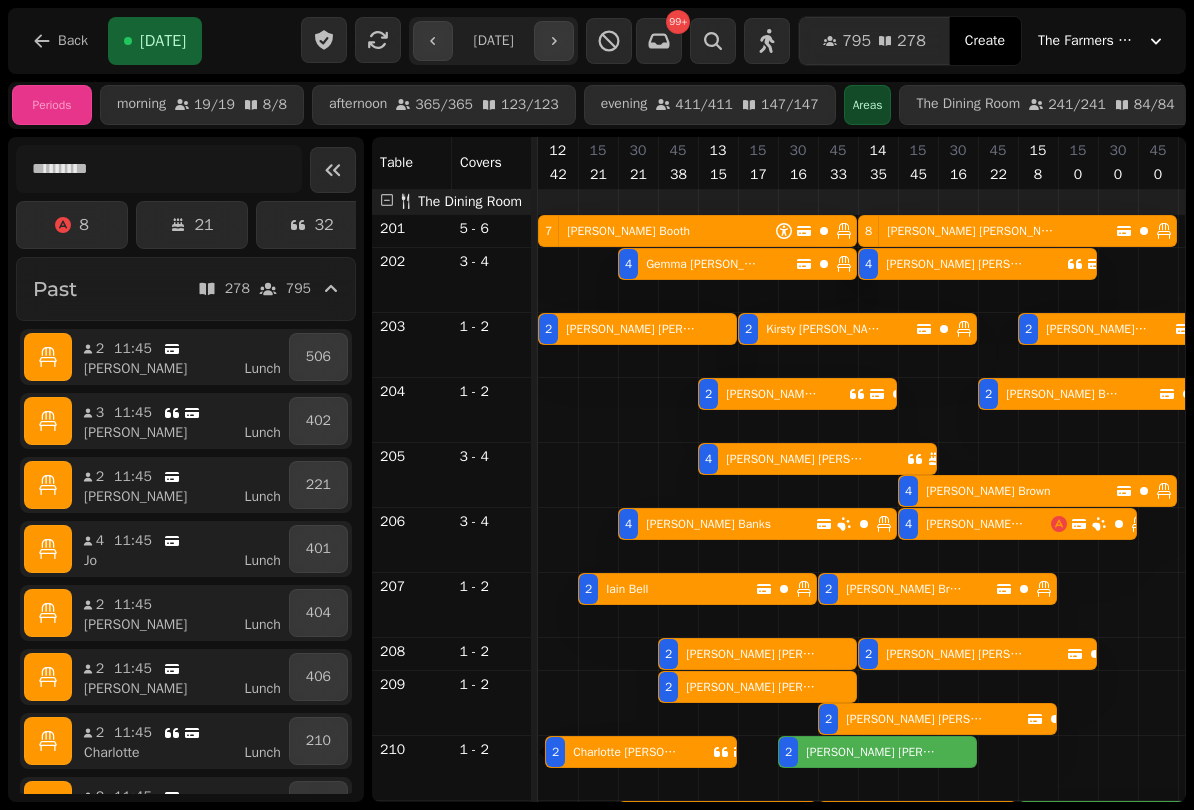 scroll, scrollTop: 0, scrollLeft: 1153, axis: horizontal 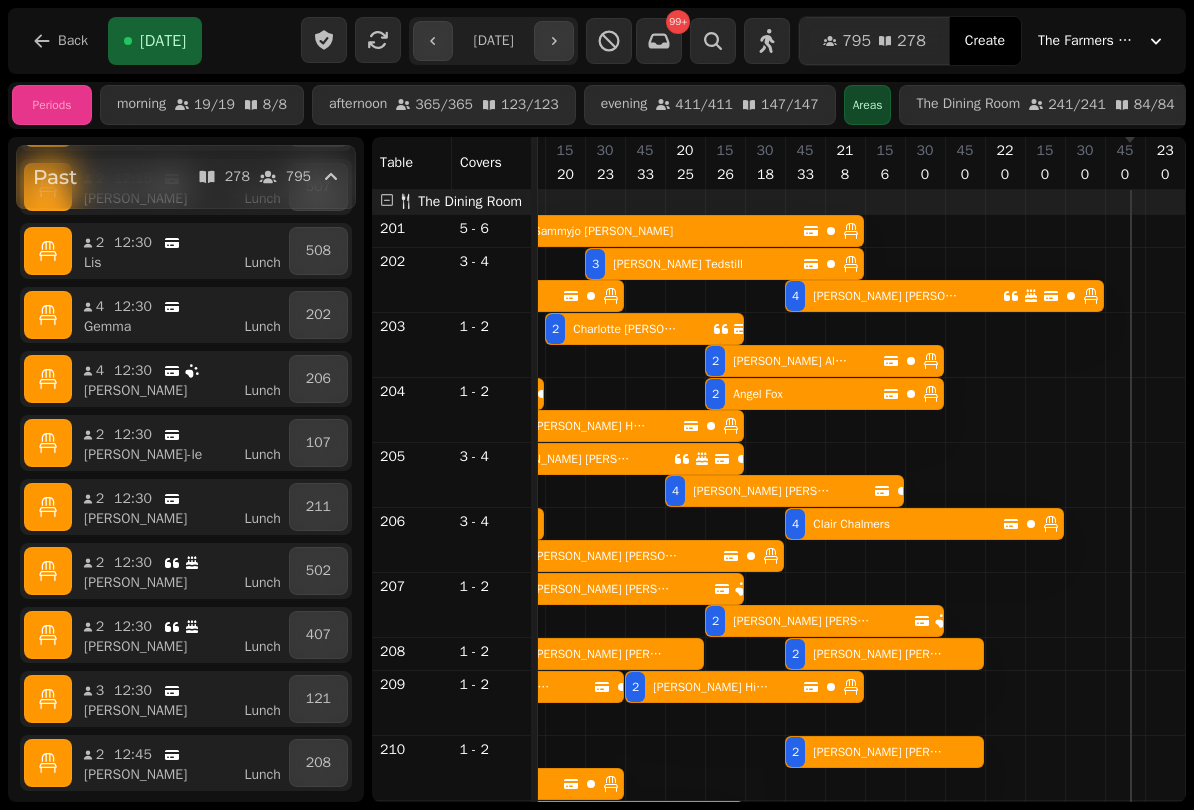 click 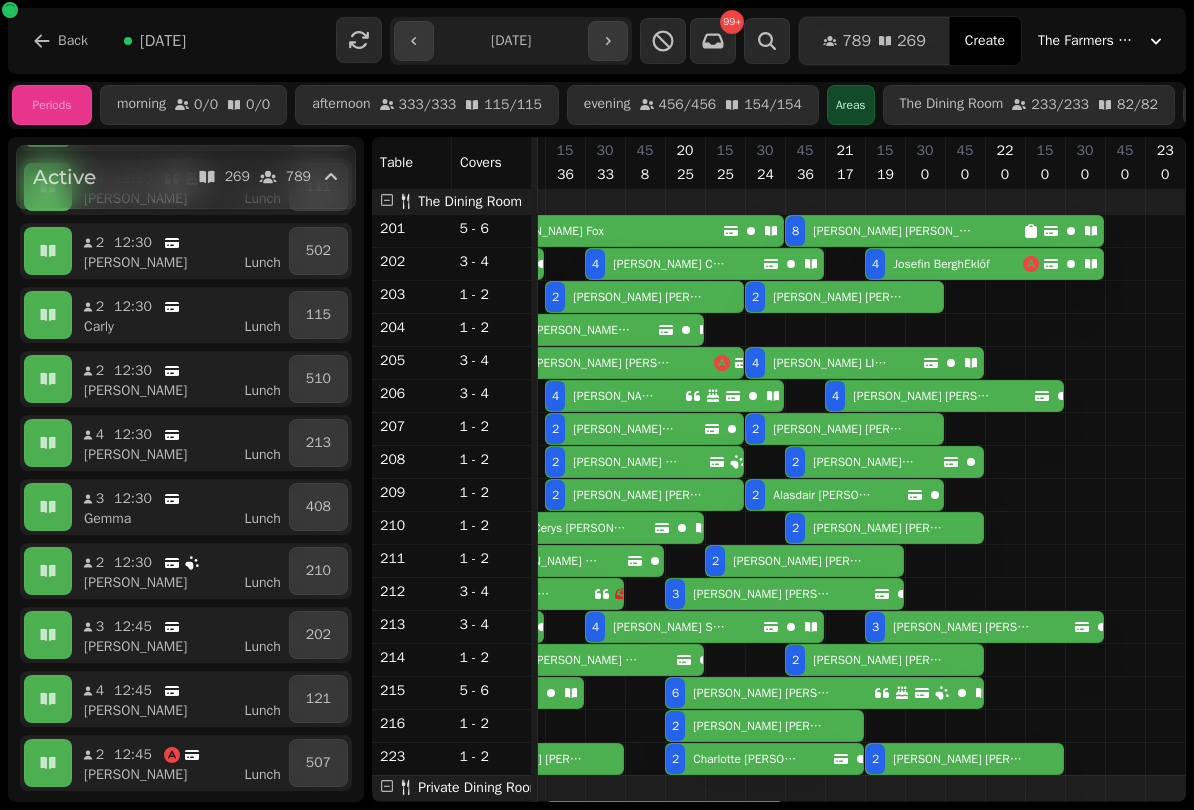 click at bounding box center (608, 41) 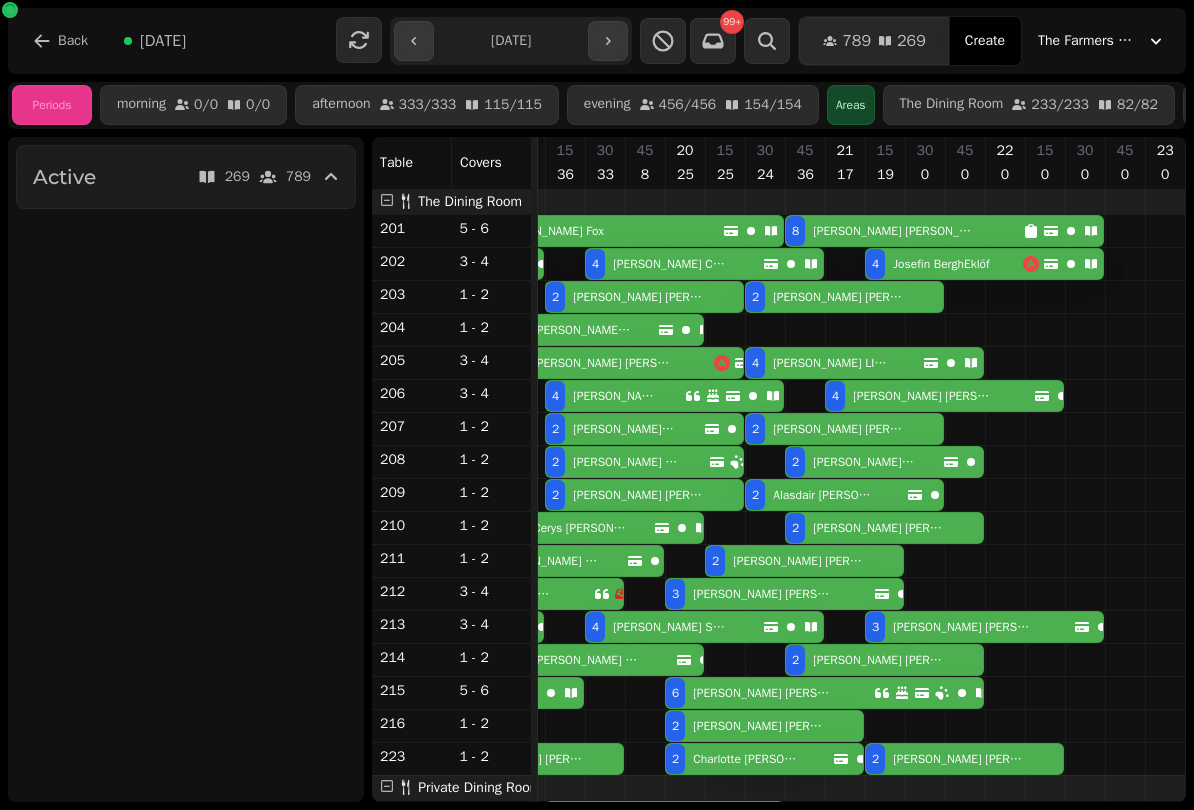 type on "**********" 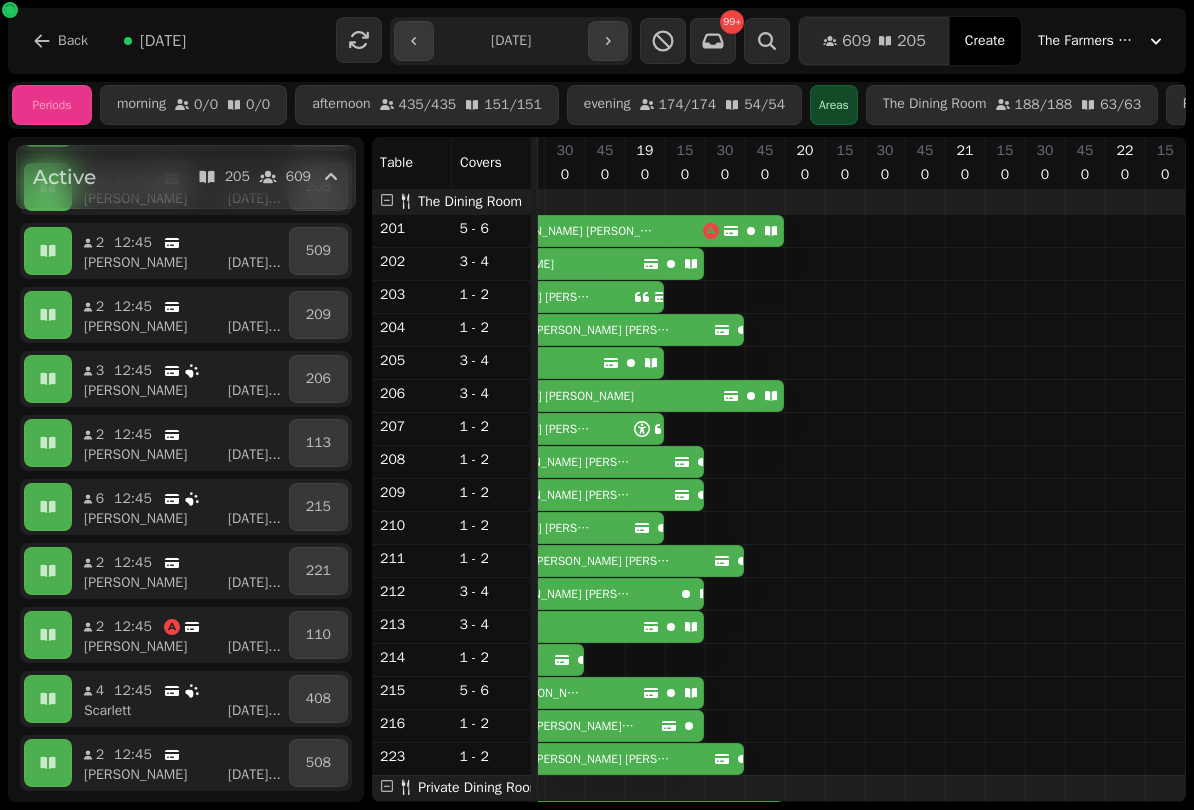 scroll, scrollTop: 581, scrollLeft: 557, axis: both 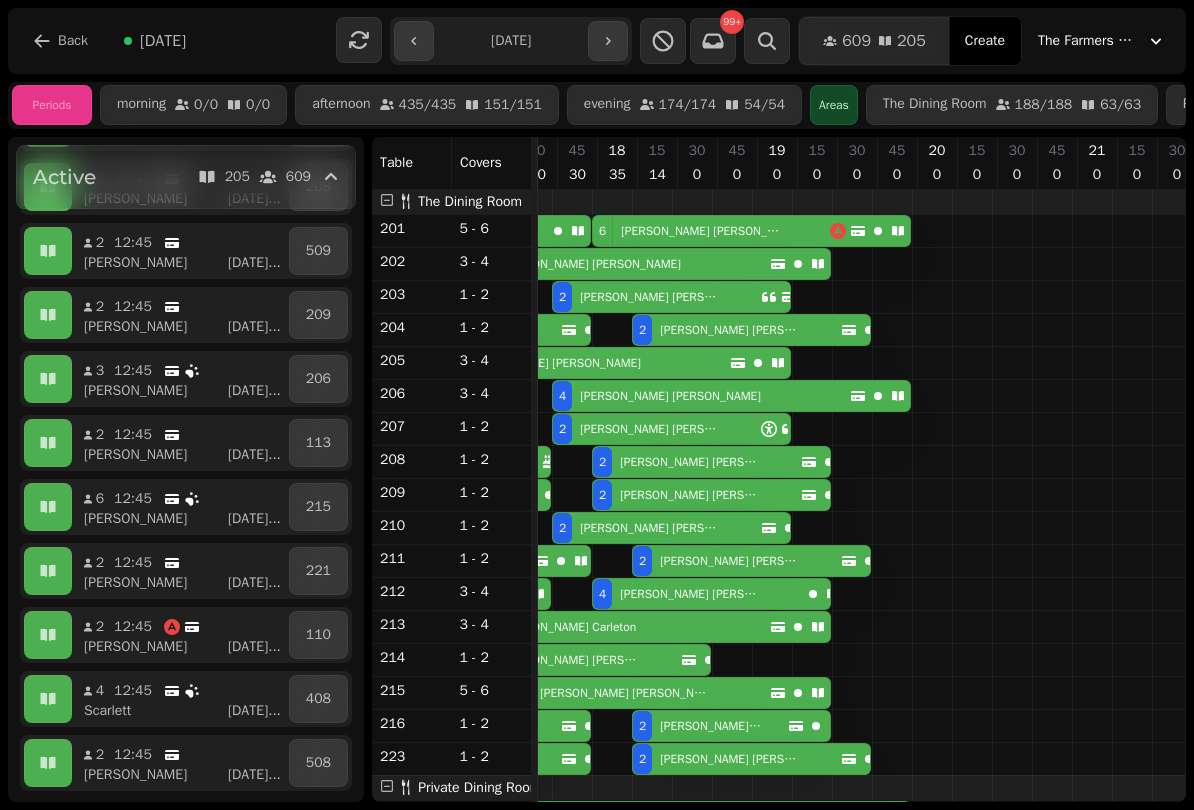 click 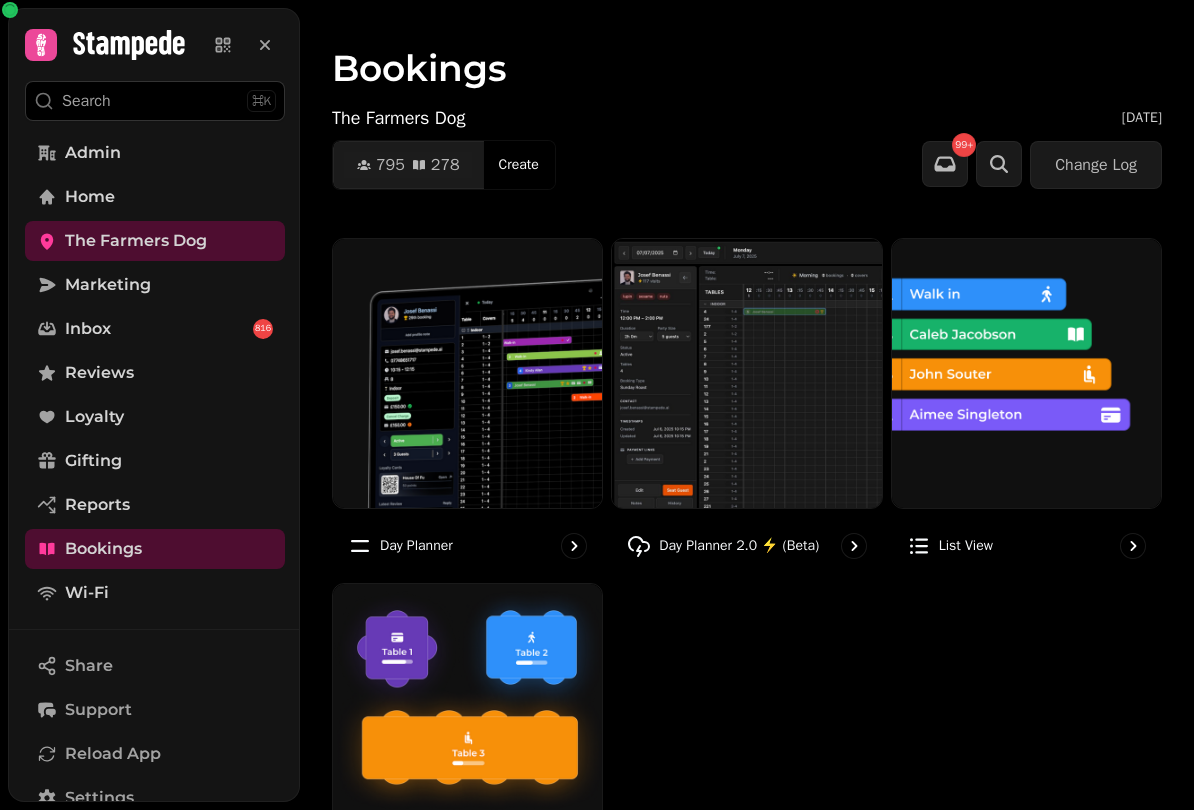 click at bounding box center (746, 373) 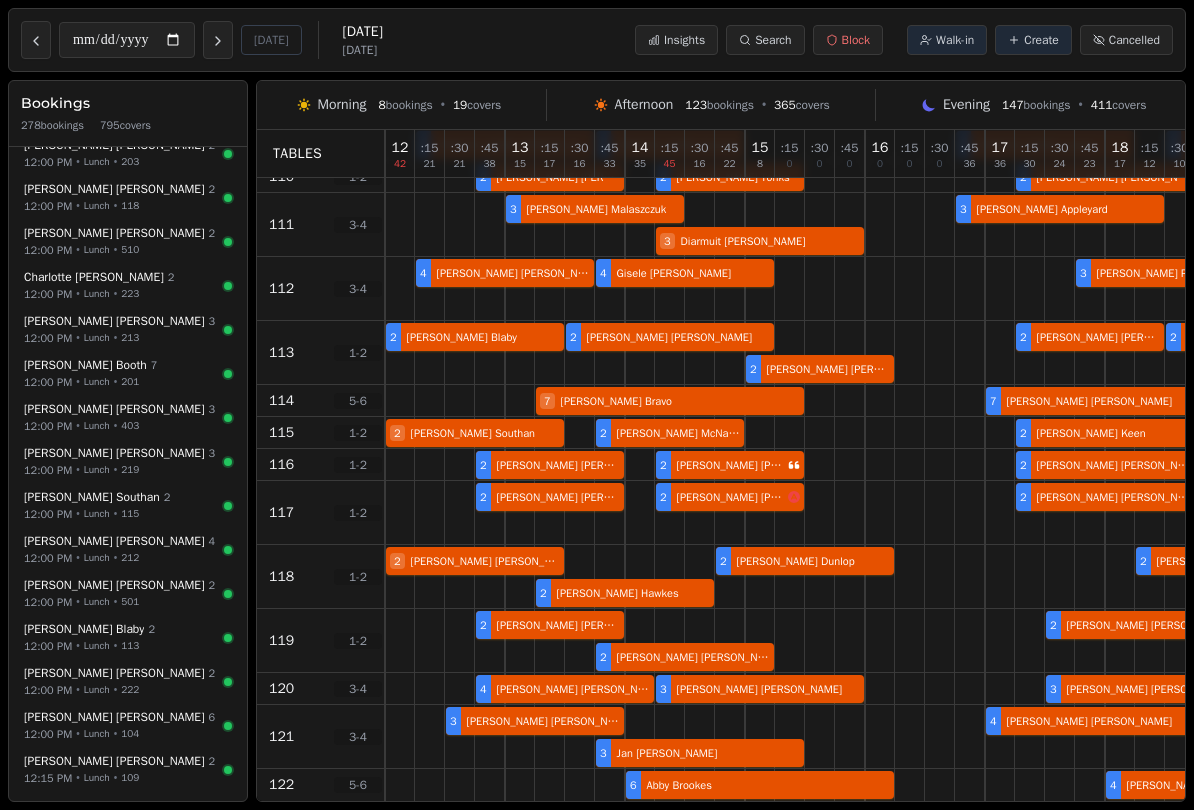click on "Ashley   Dickinson 3 12:00 PM • Lunch • 219" at bounding box center [128, 461] 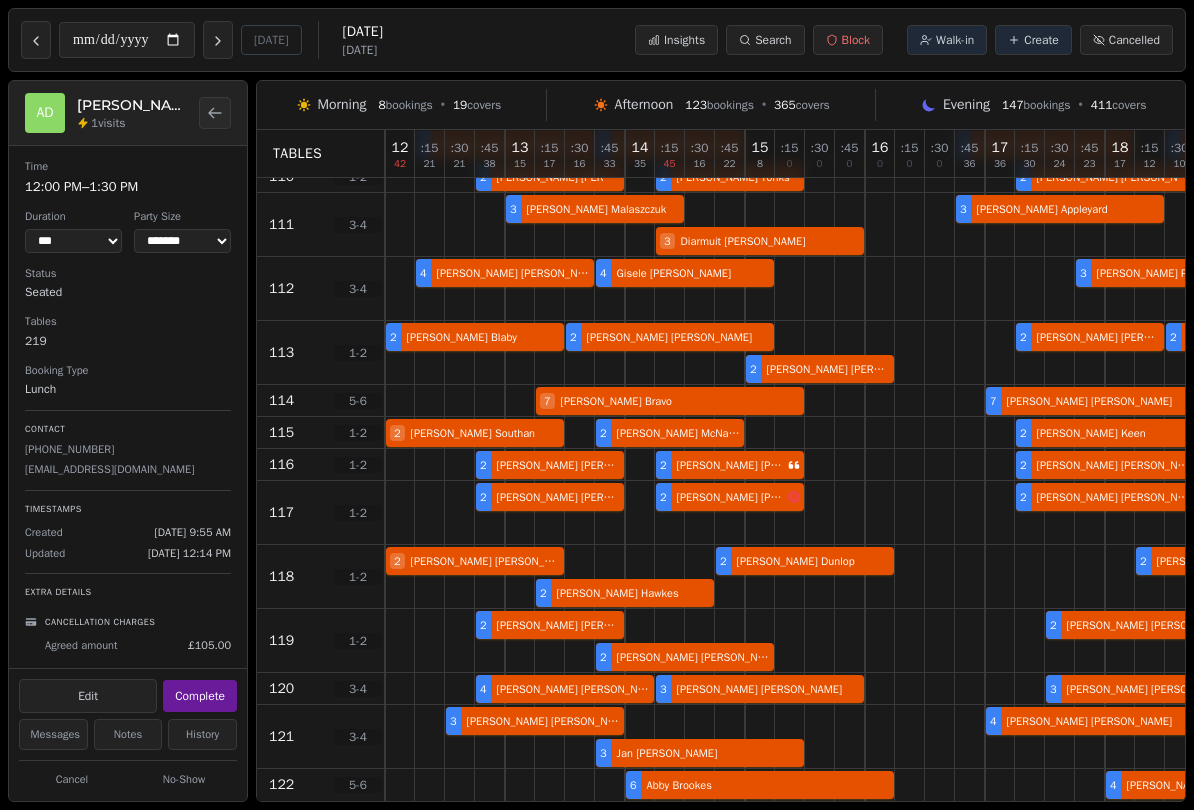 click at bounding box center [215, 113] 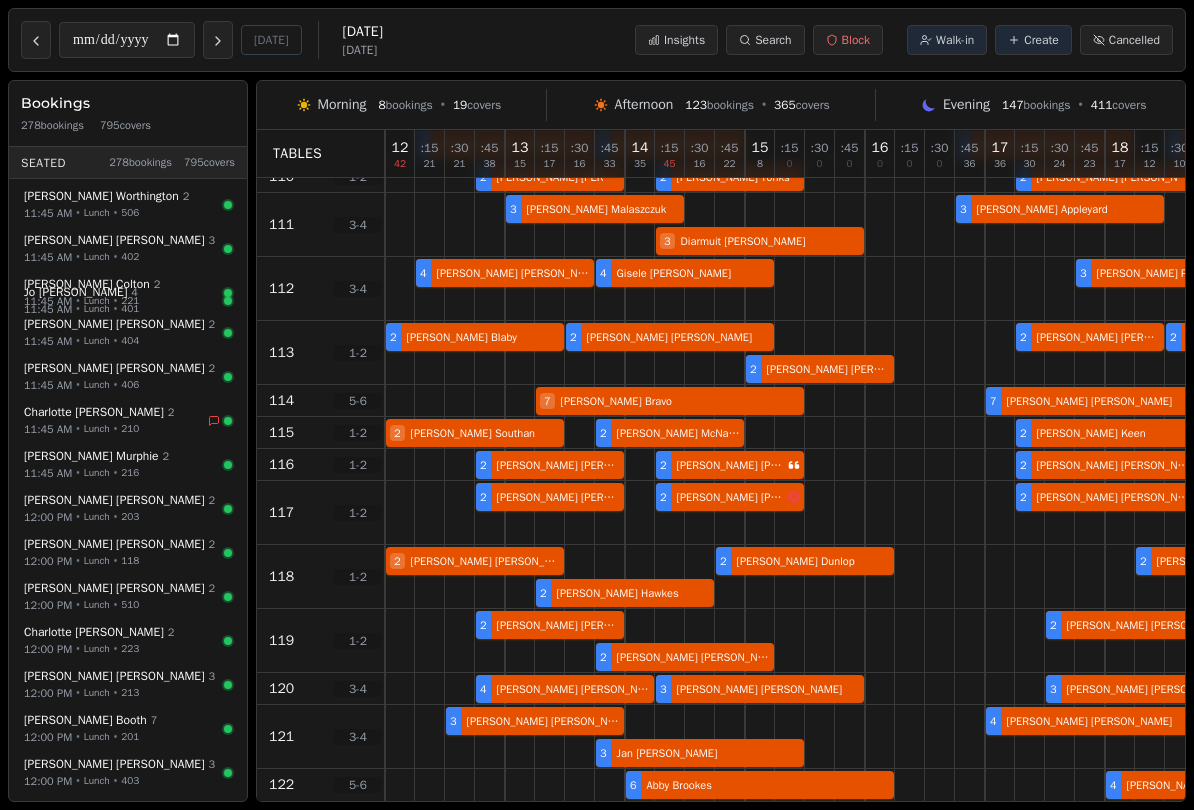 click 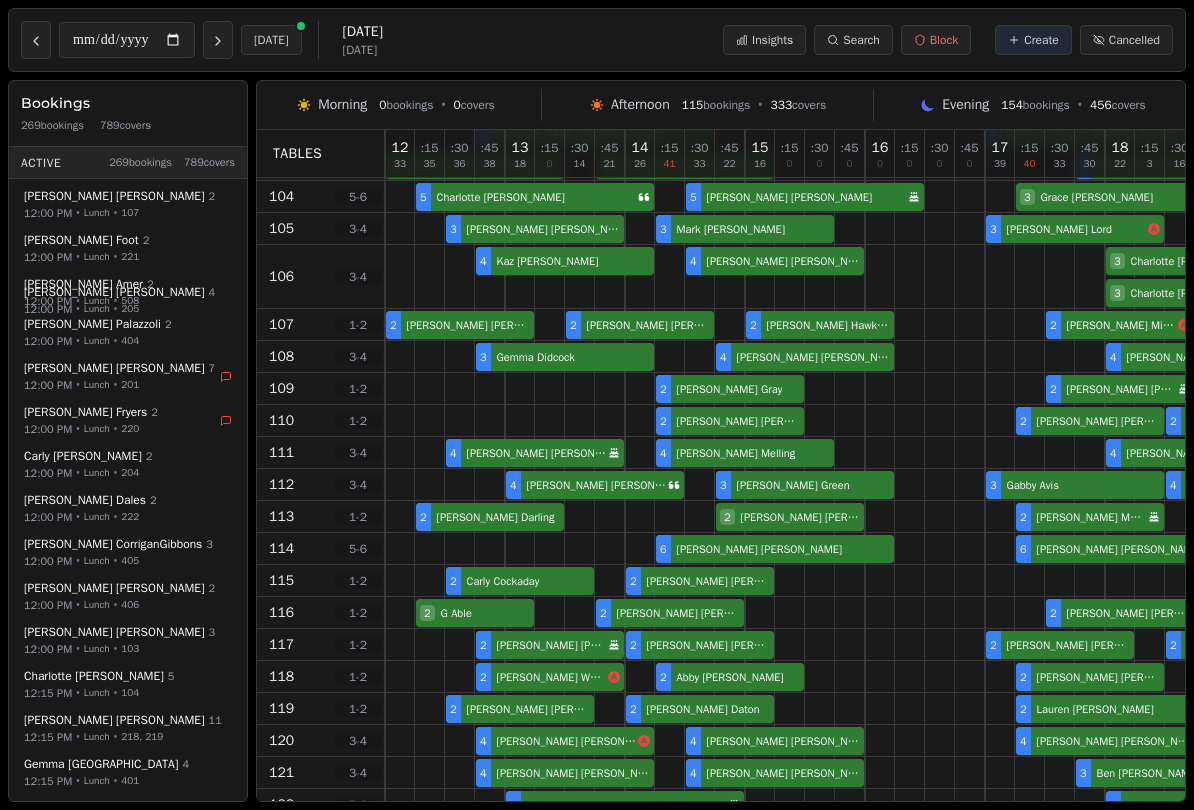 click 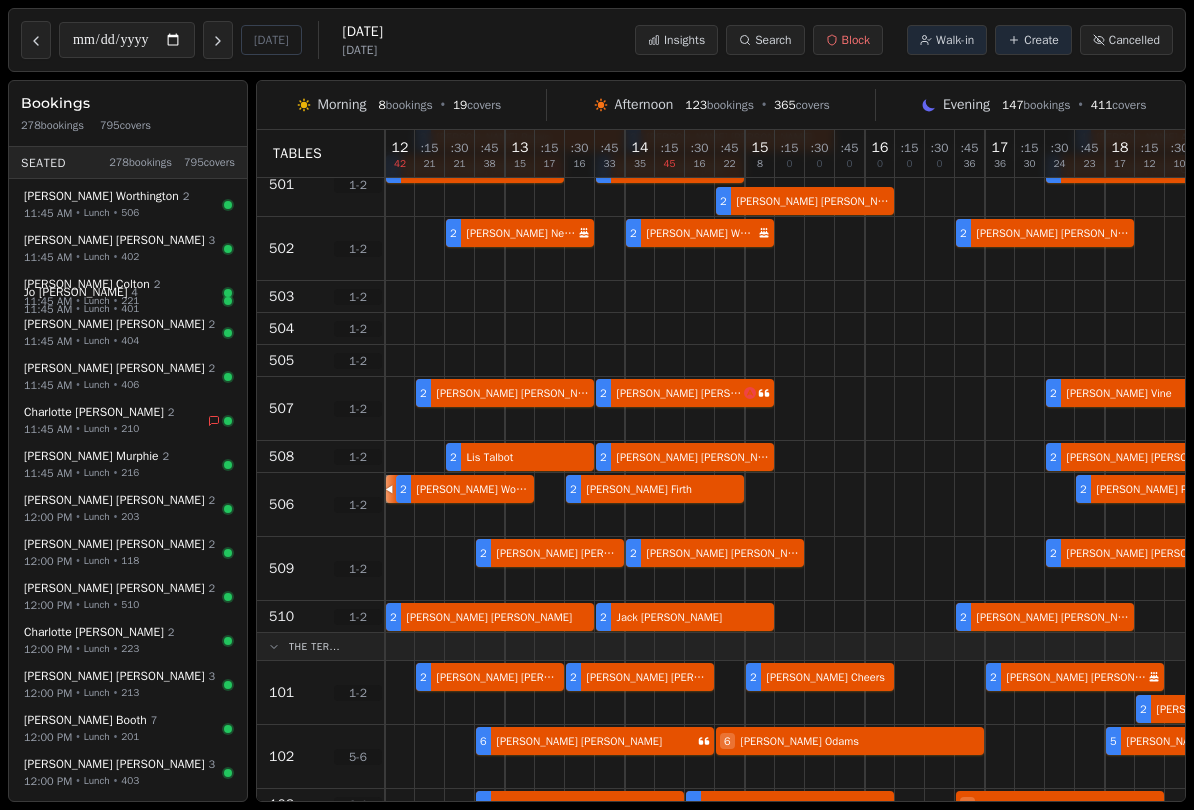 click at bounding box center [218, 40] 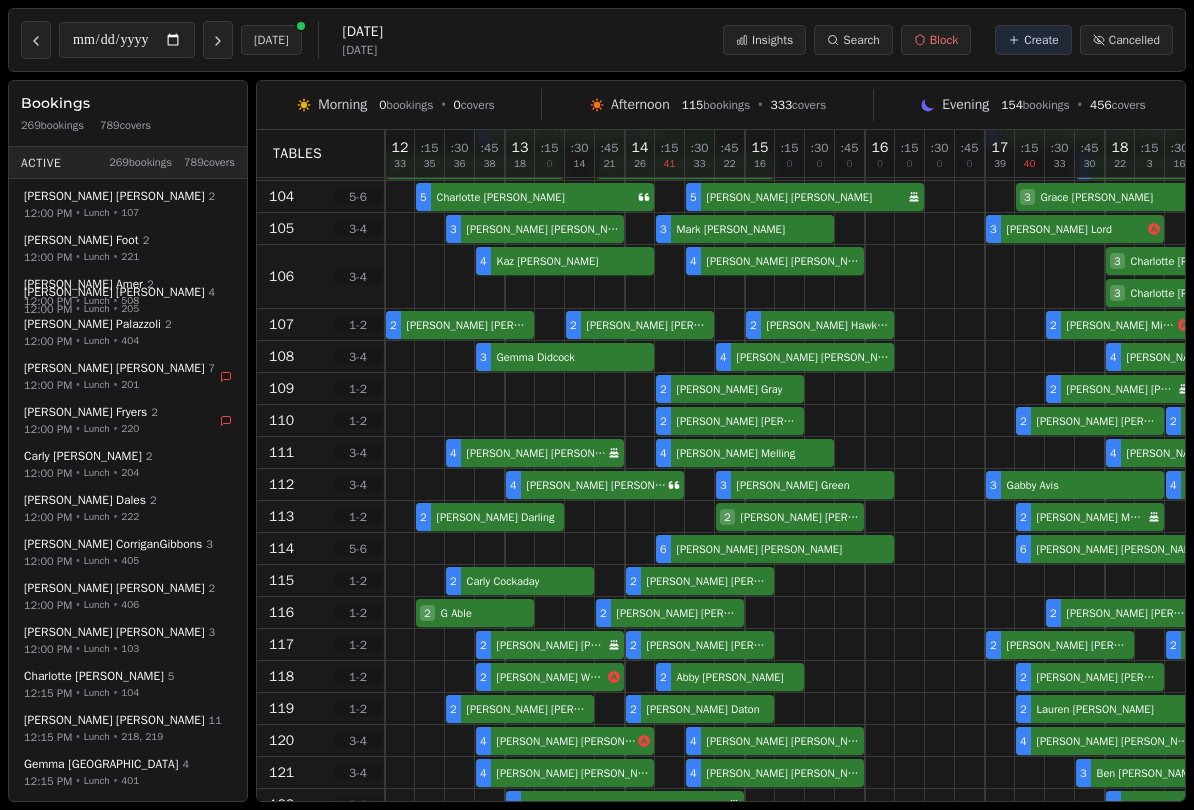 click at bounding box center (218, 40) 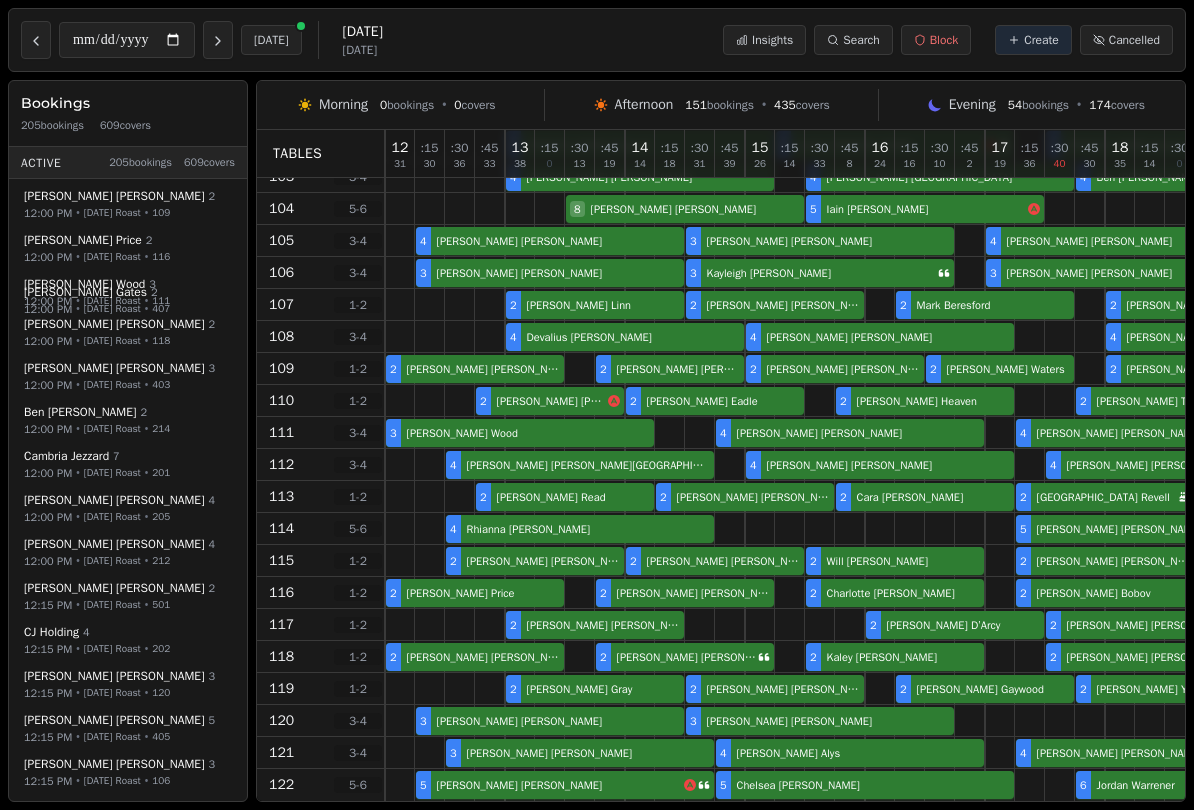click at bounding box center [218, 40] 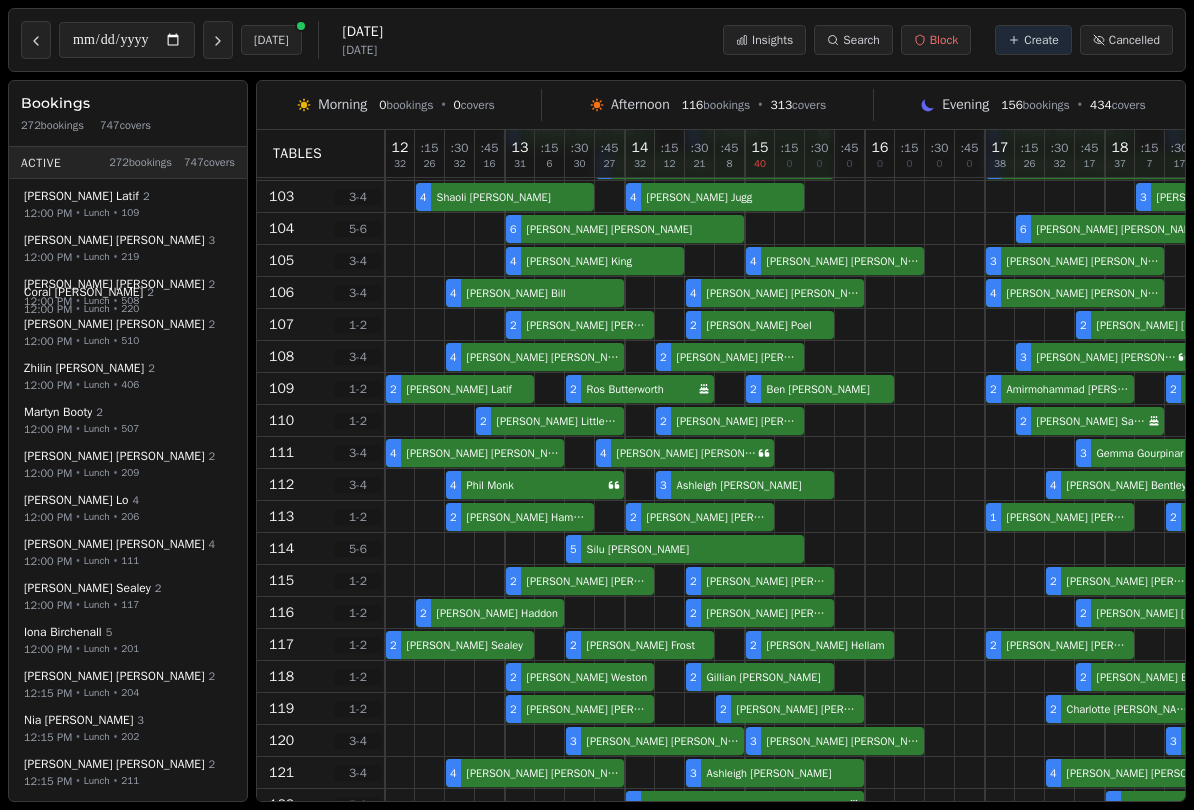 click at bounding box center (218, 40) 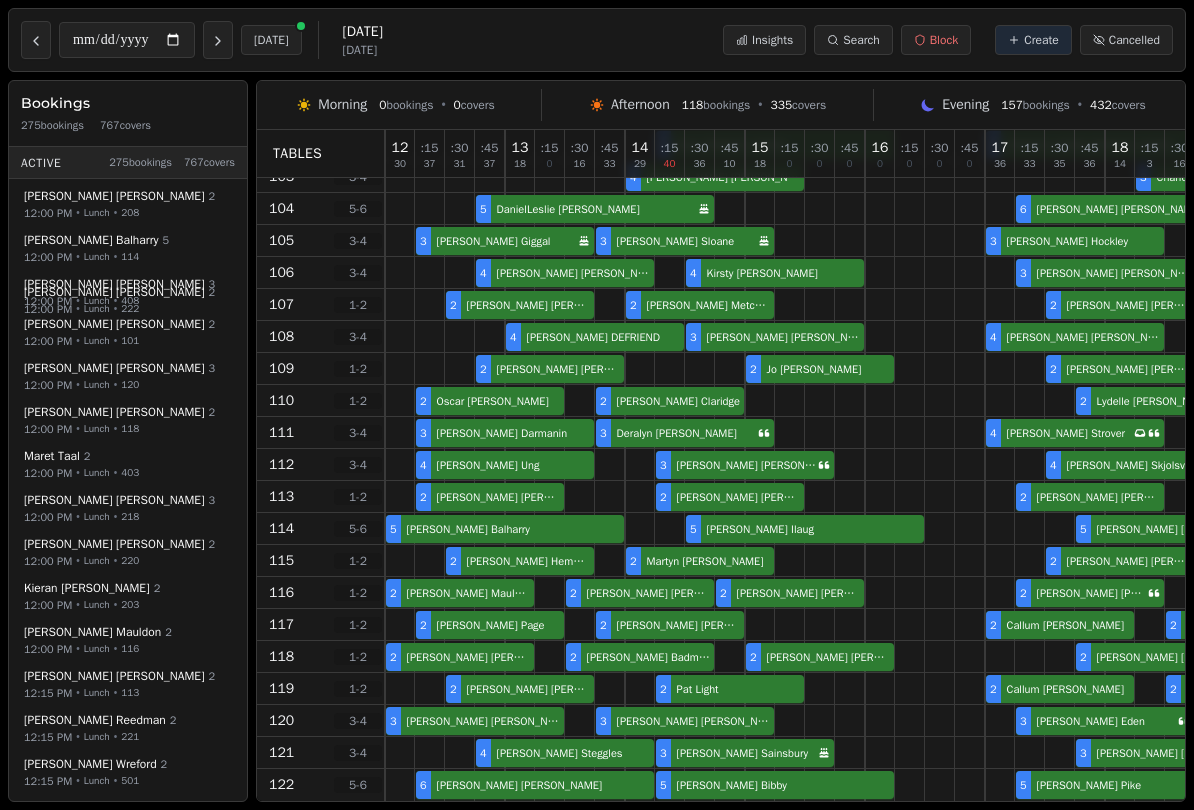 click 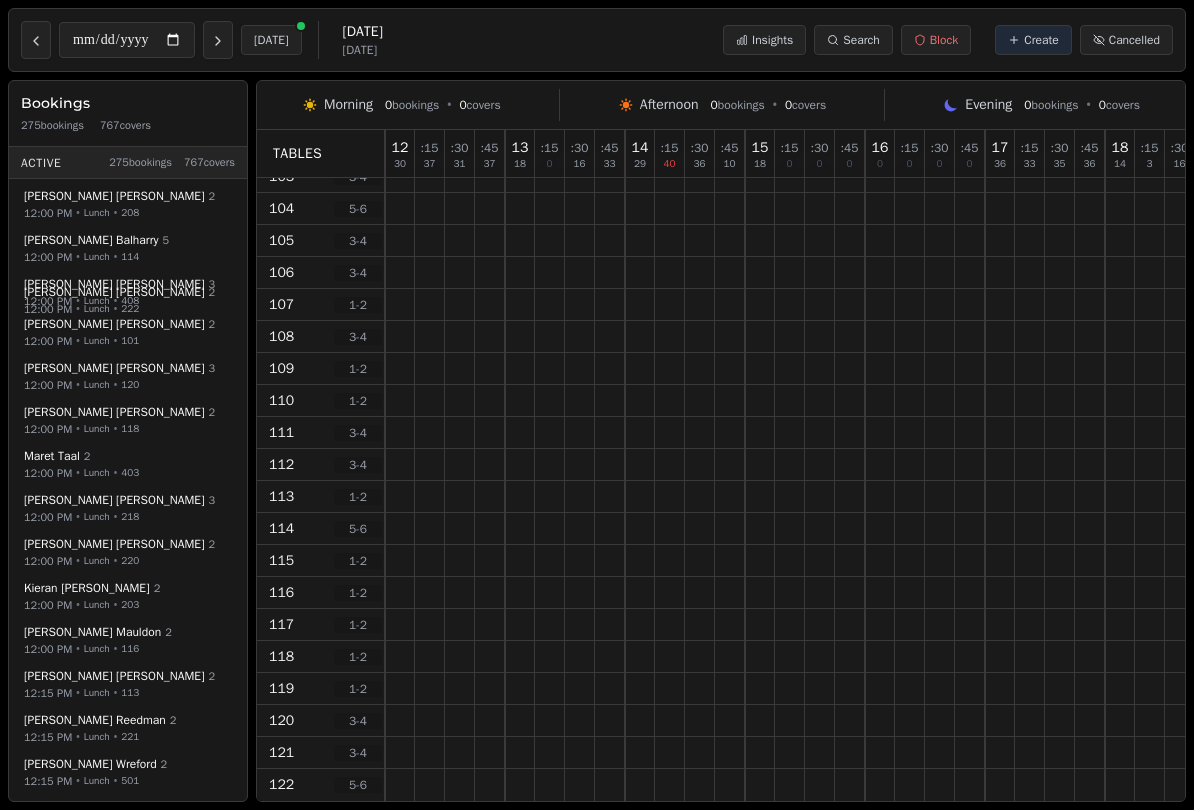 click at bounding box center (218, 40) 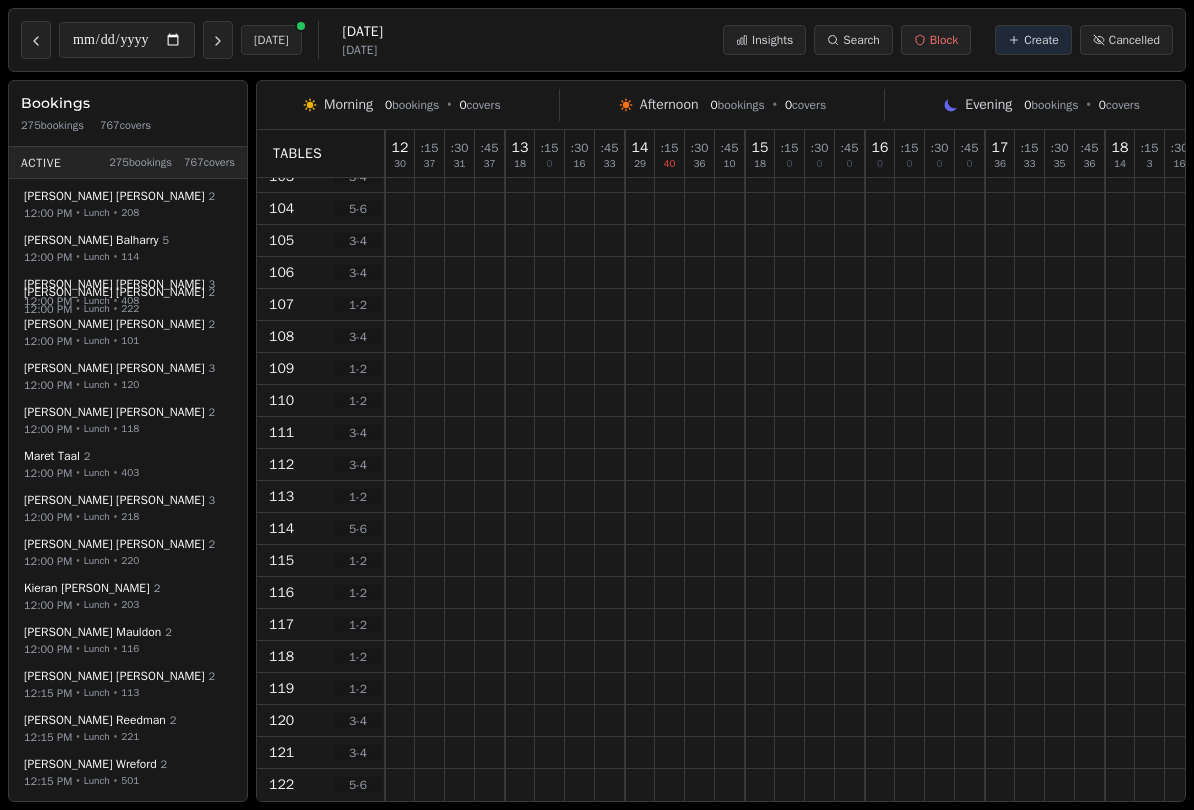 click at bounding box center (218, 40) 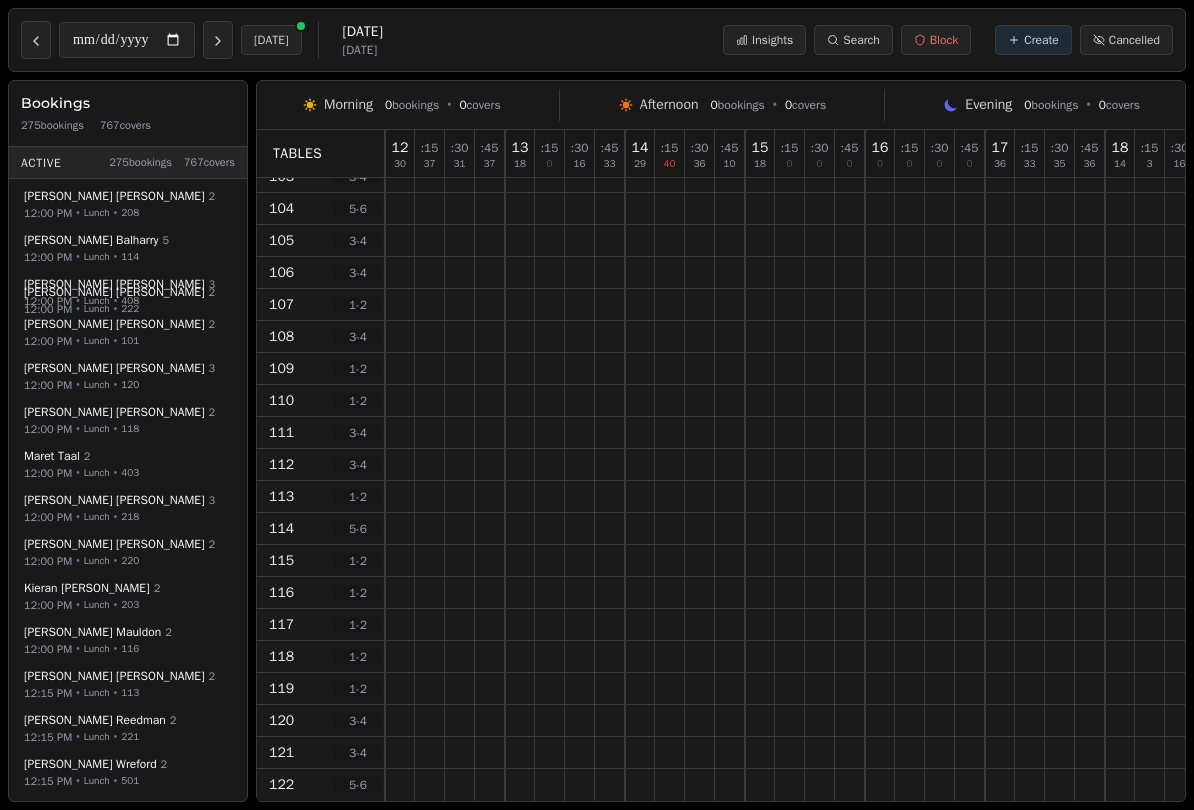 click 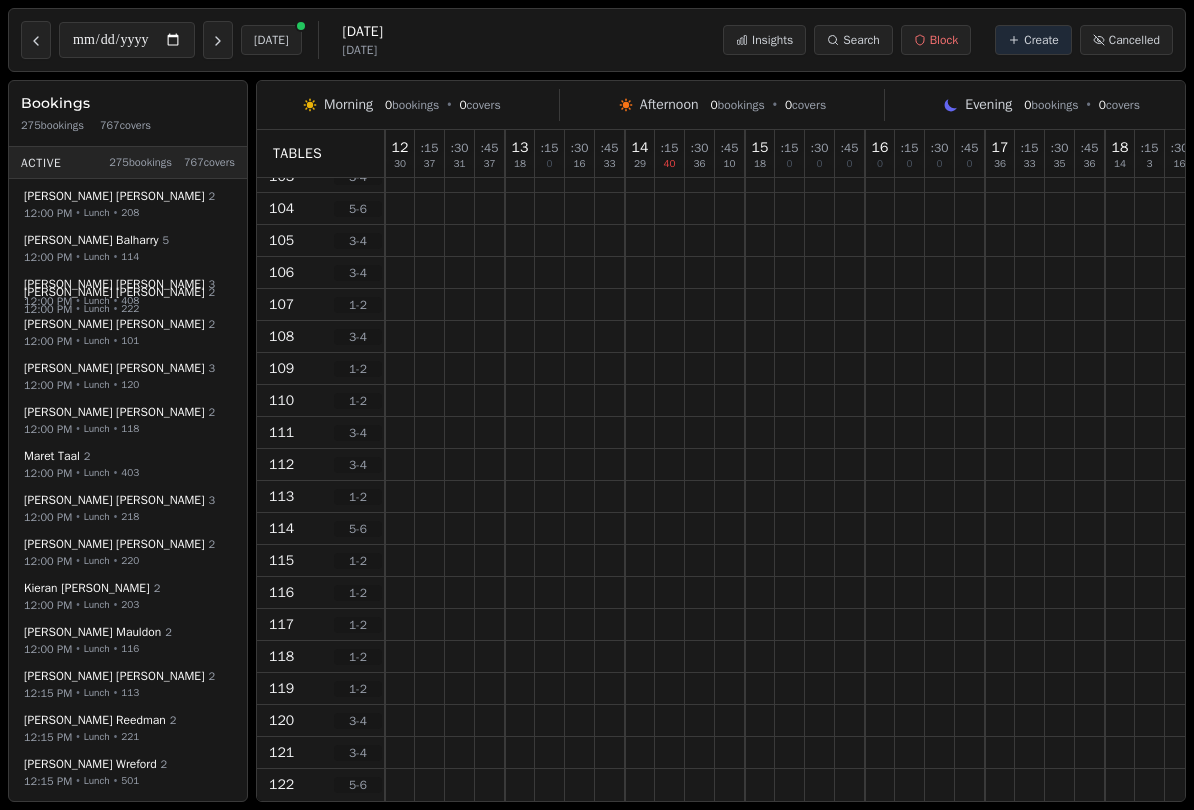 click at bounding box center (218, 40) 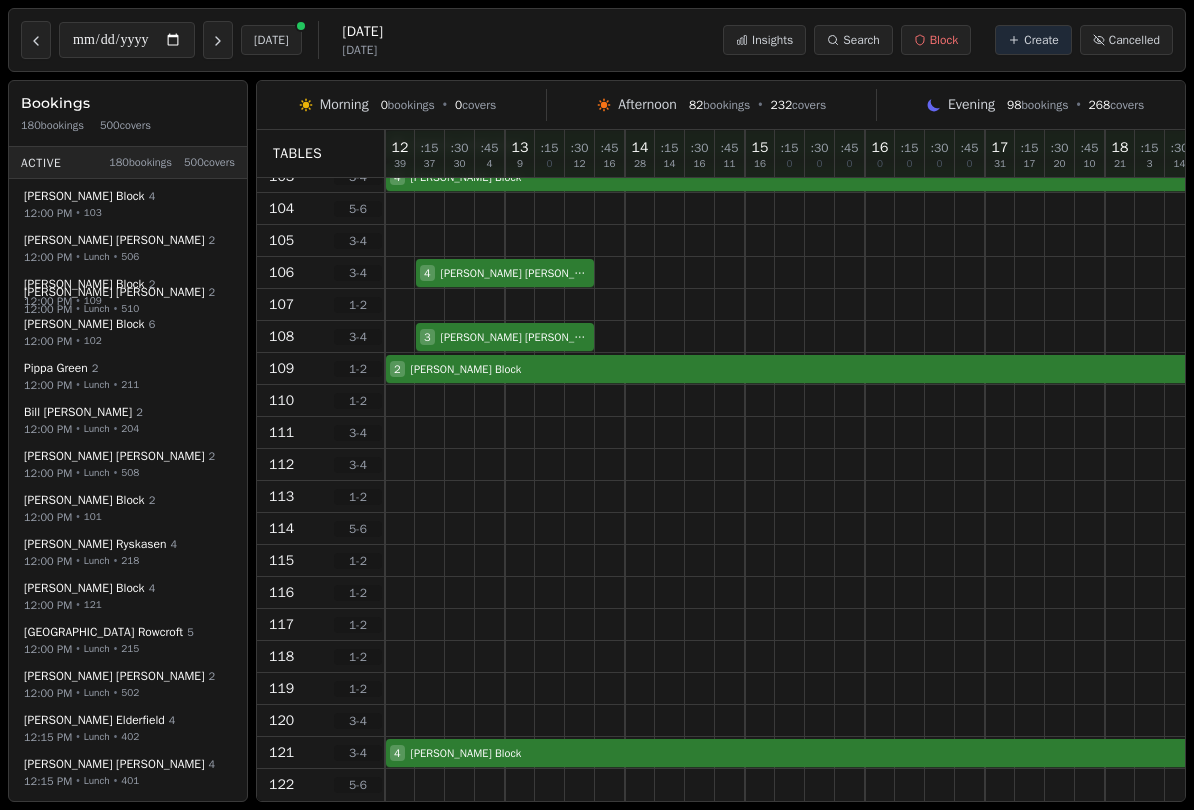 click 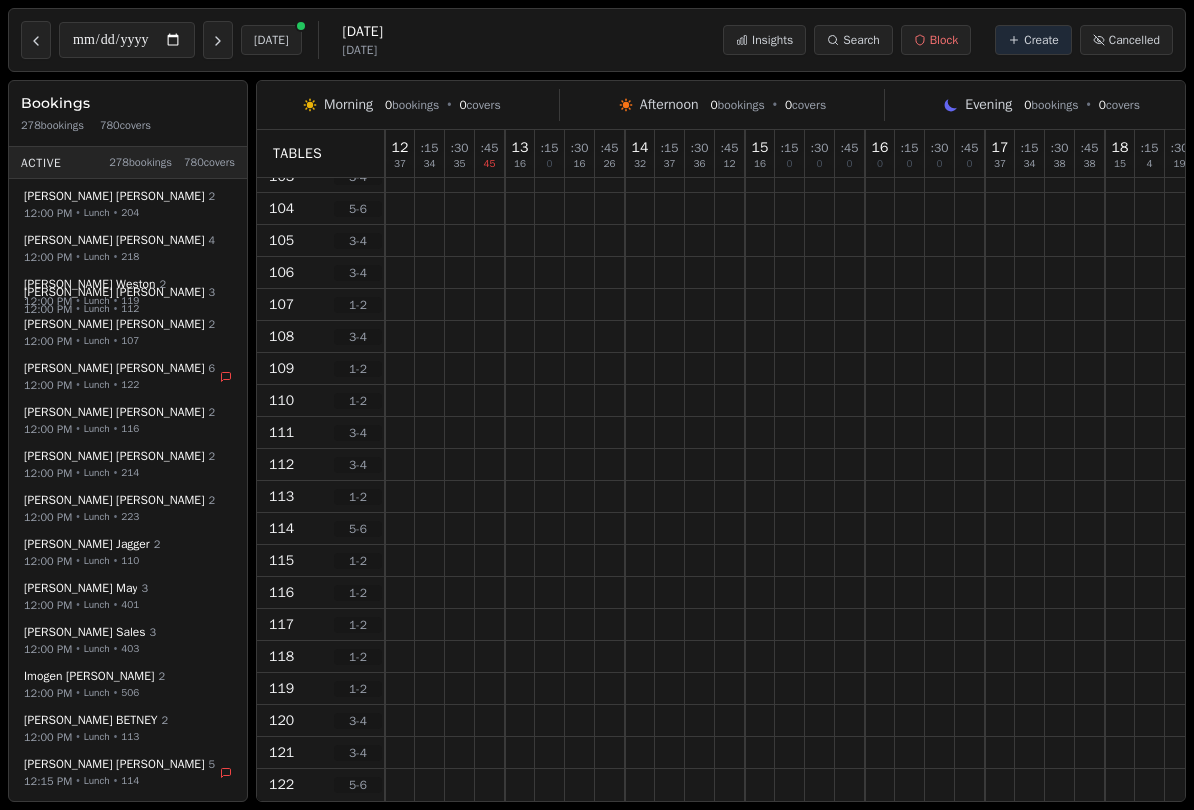 click 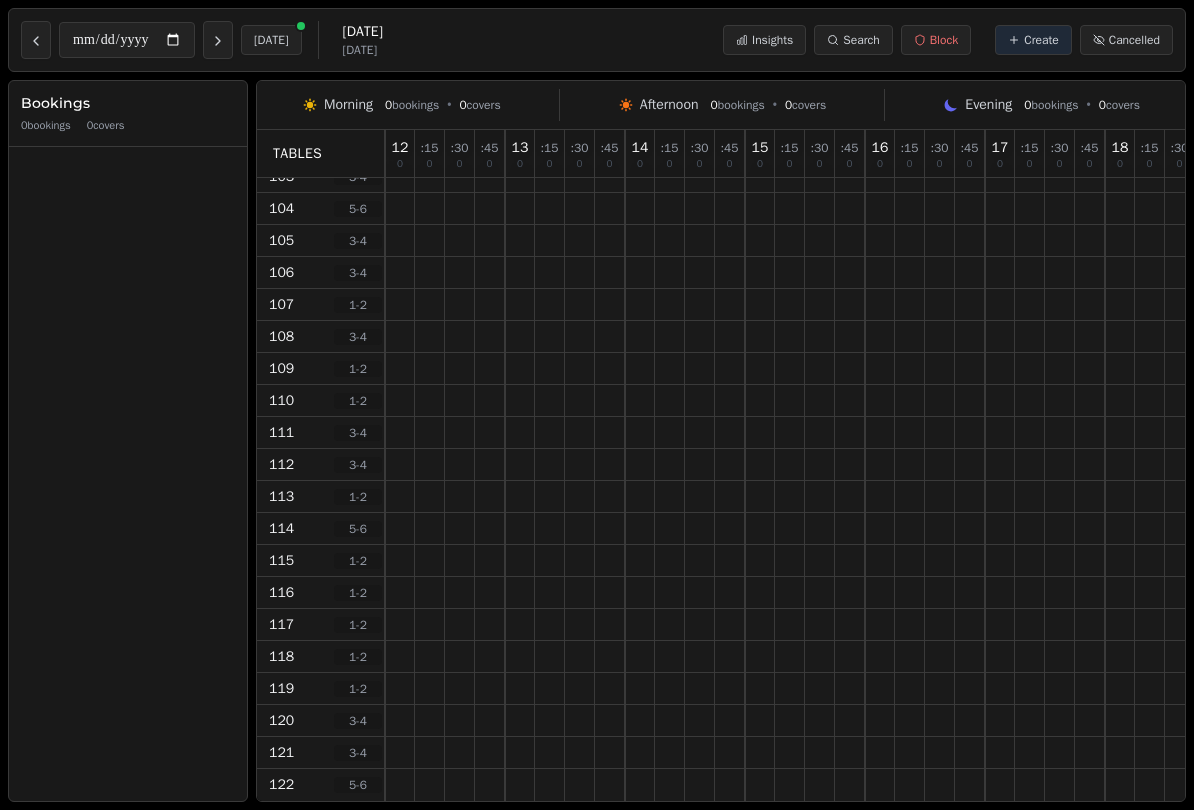 click at bounding box center (36, 40) 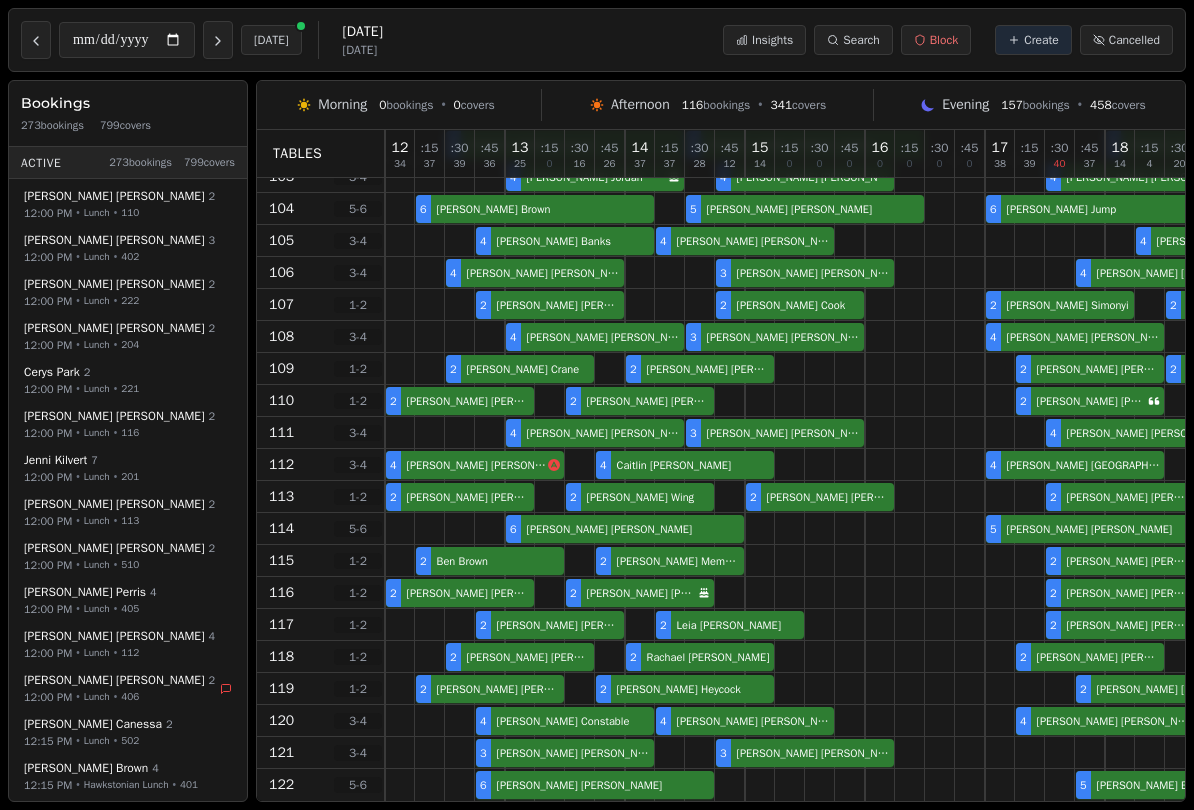 click at bounding box center (36, 40) 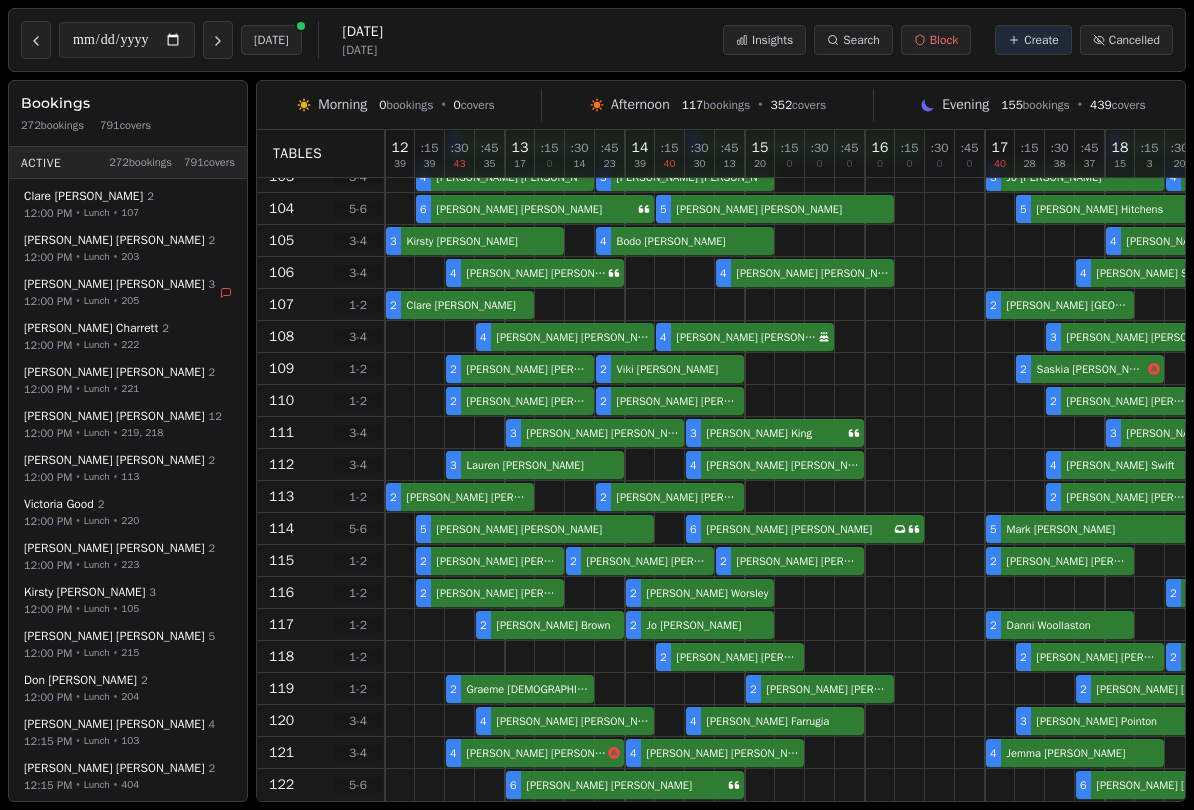 click on "**********" at bounding box center (597, 40) 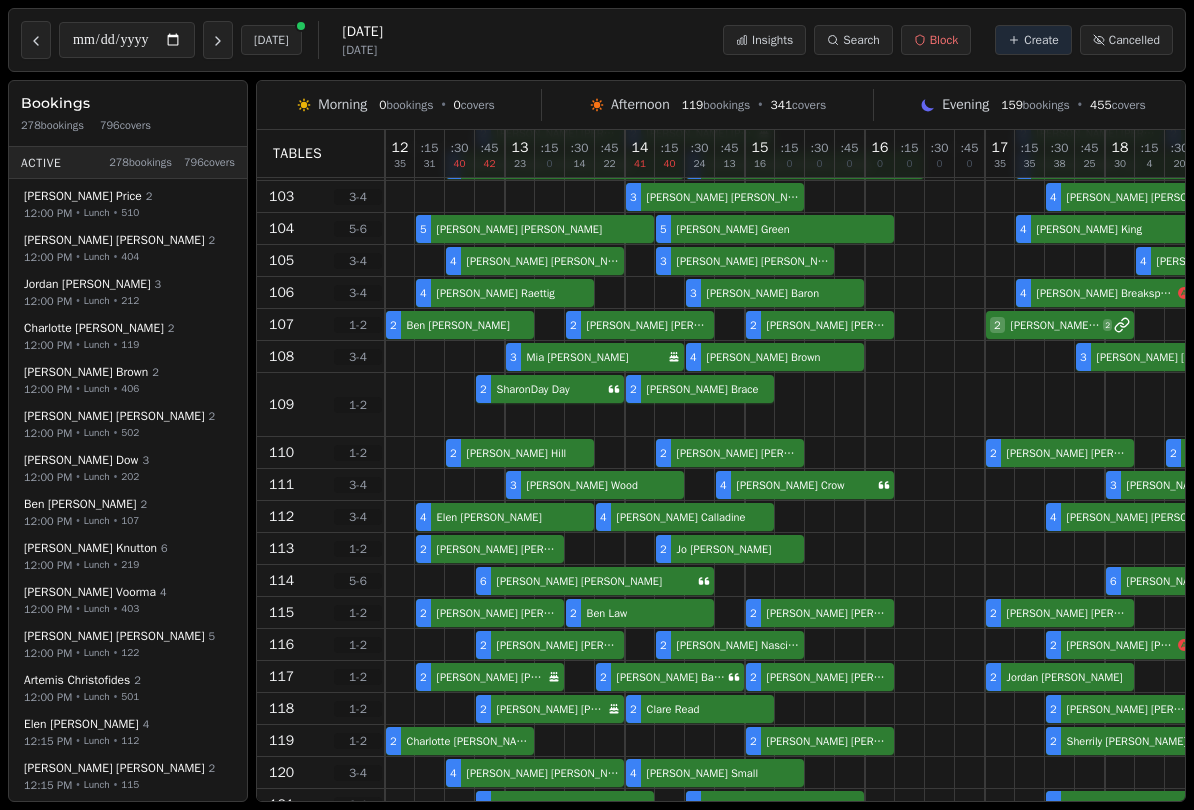 click 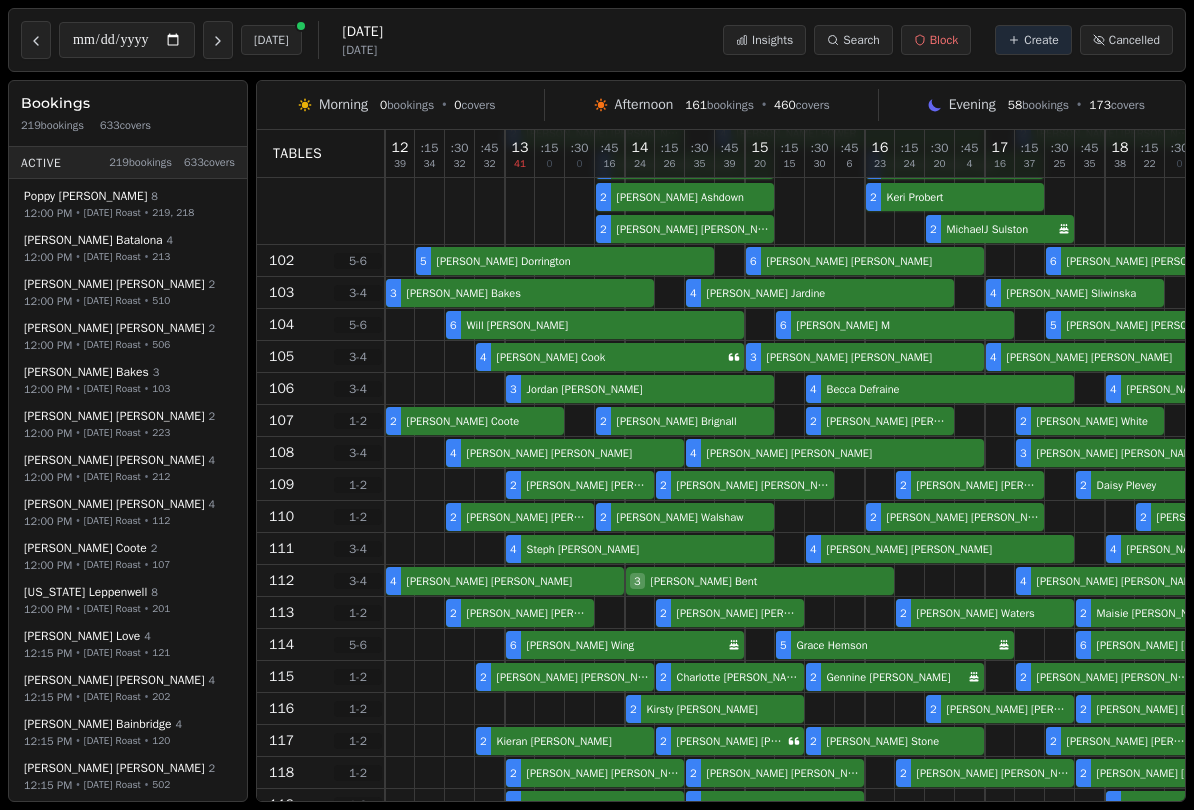 click 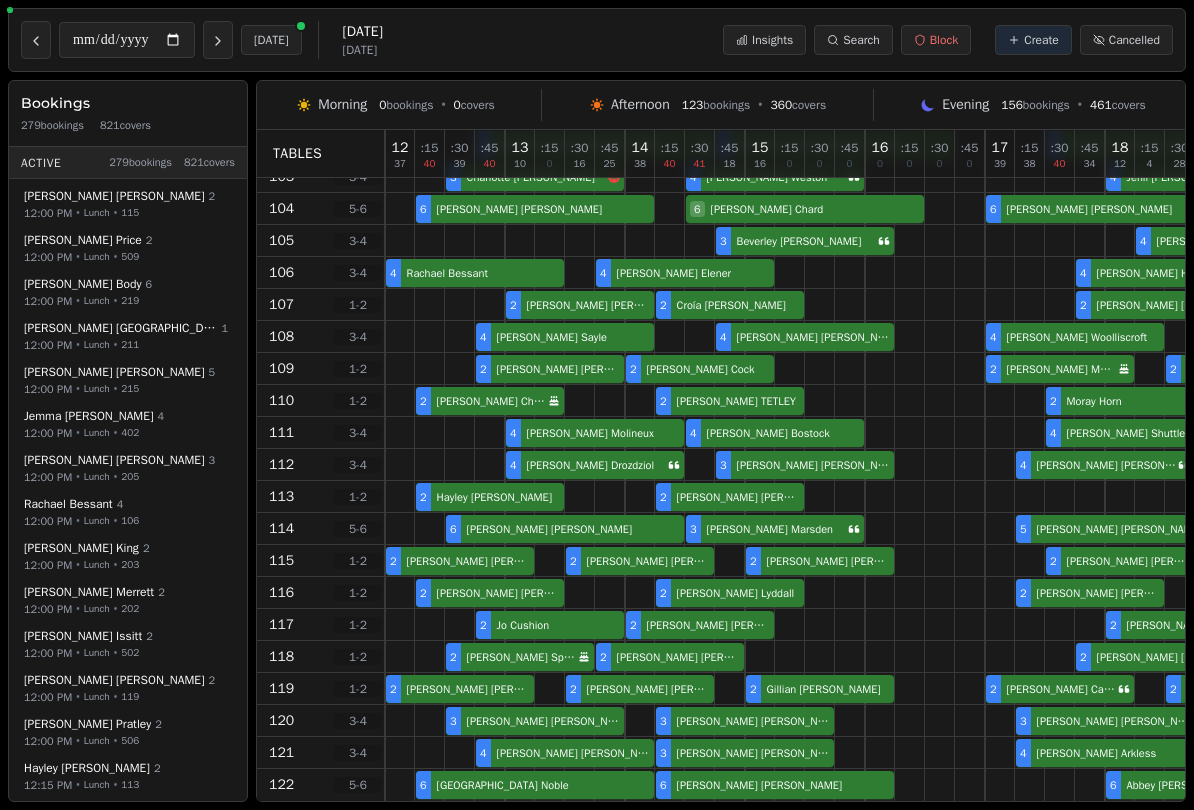 click 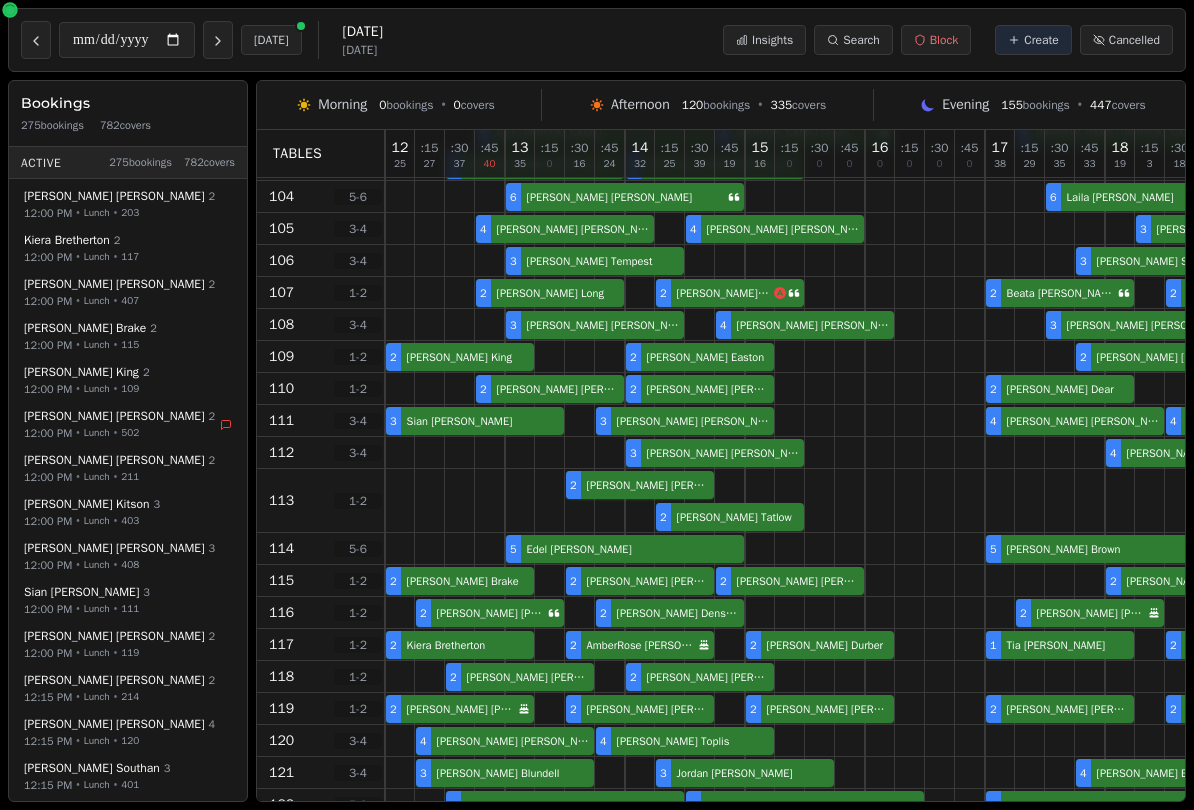 click 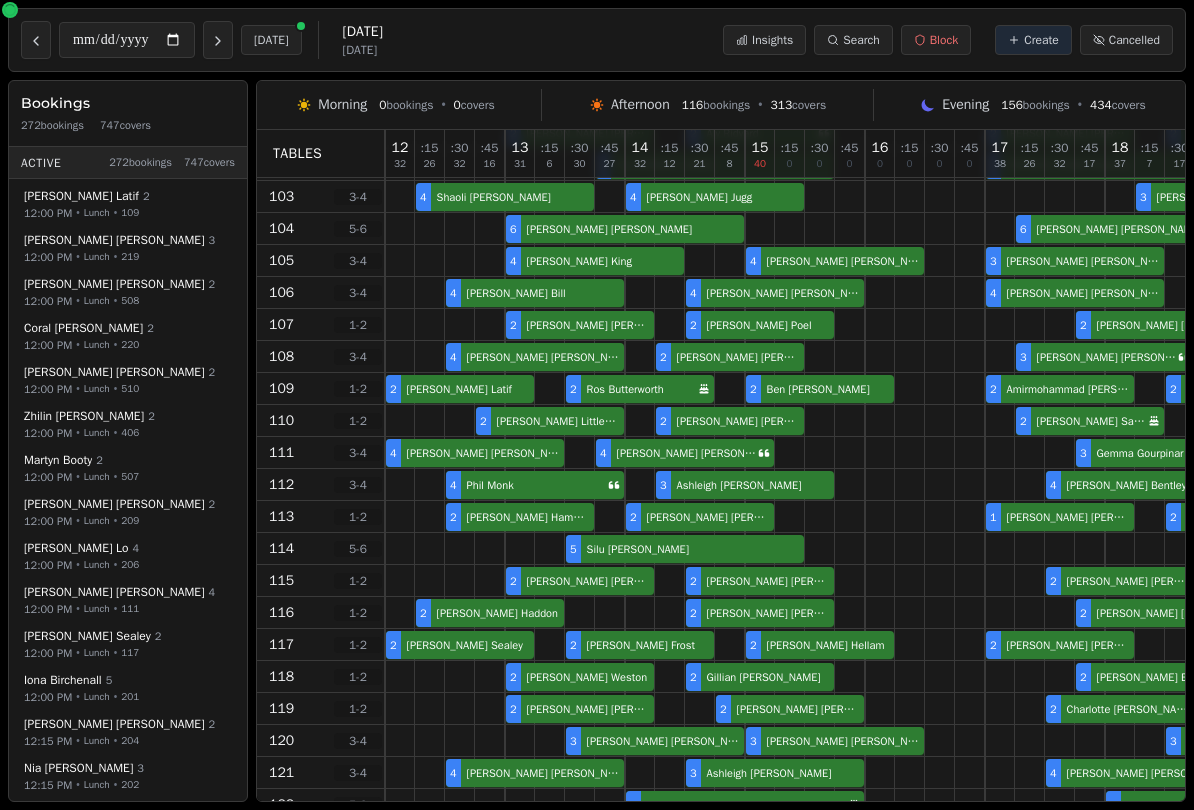 click 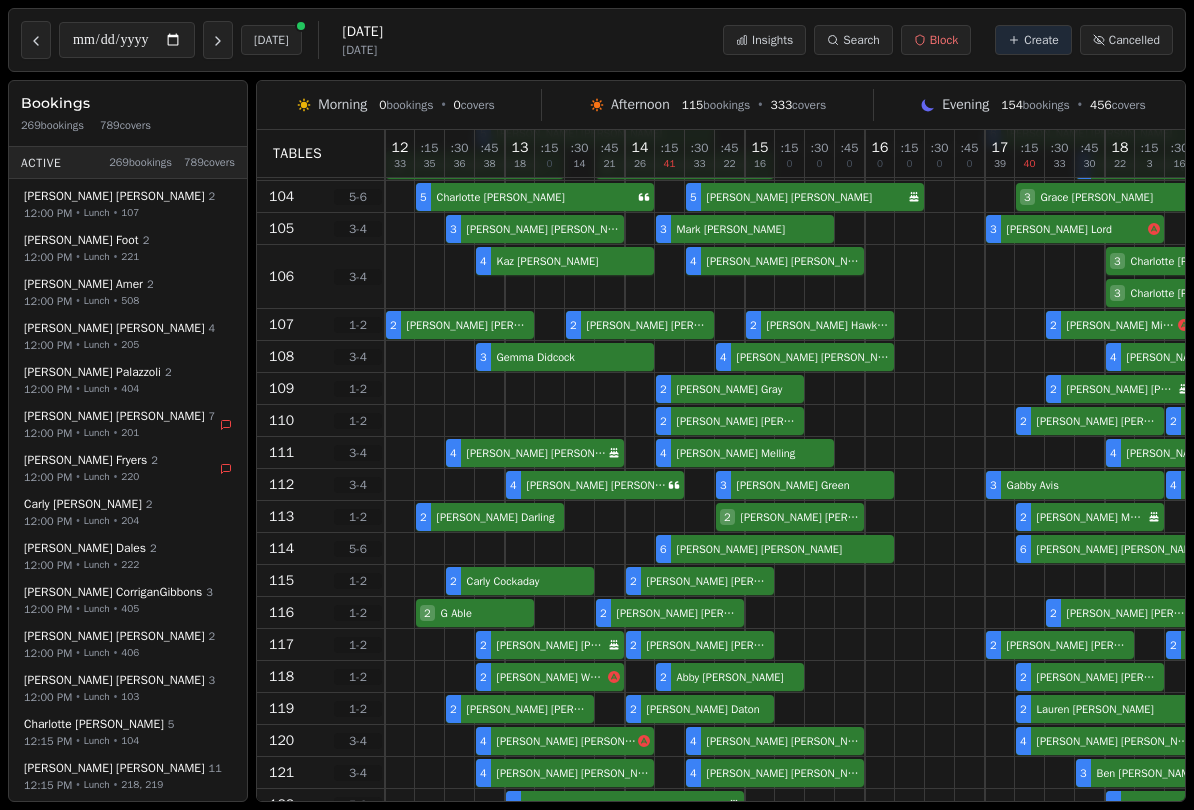 click at bounding box center (218, 40) 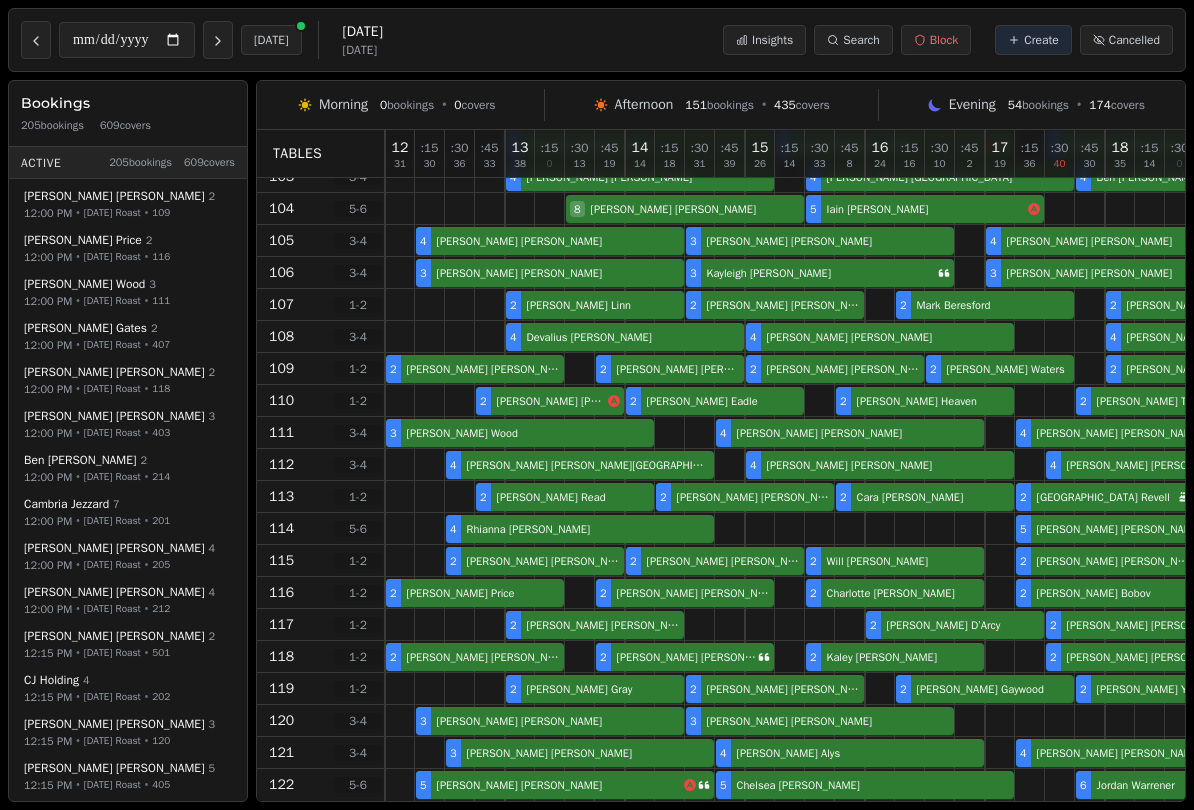 click 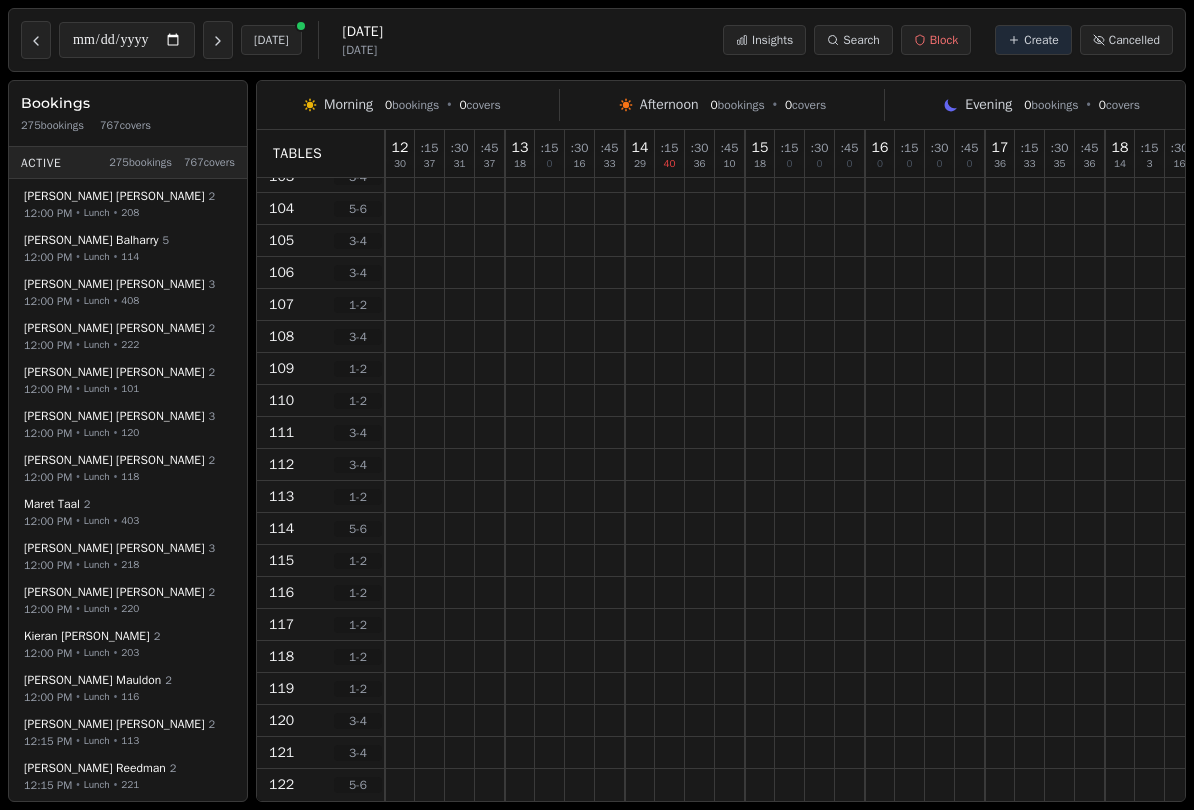 click 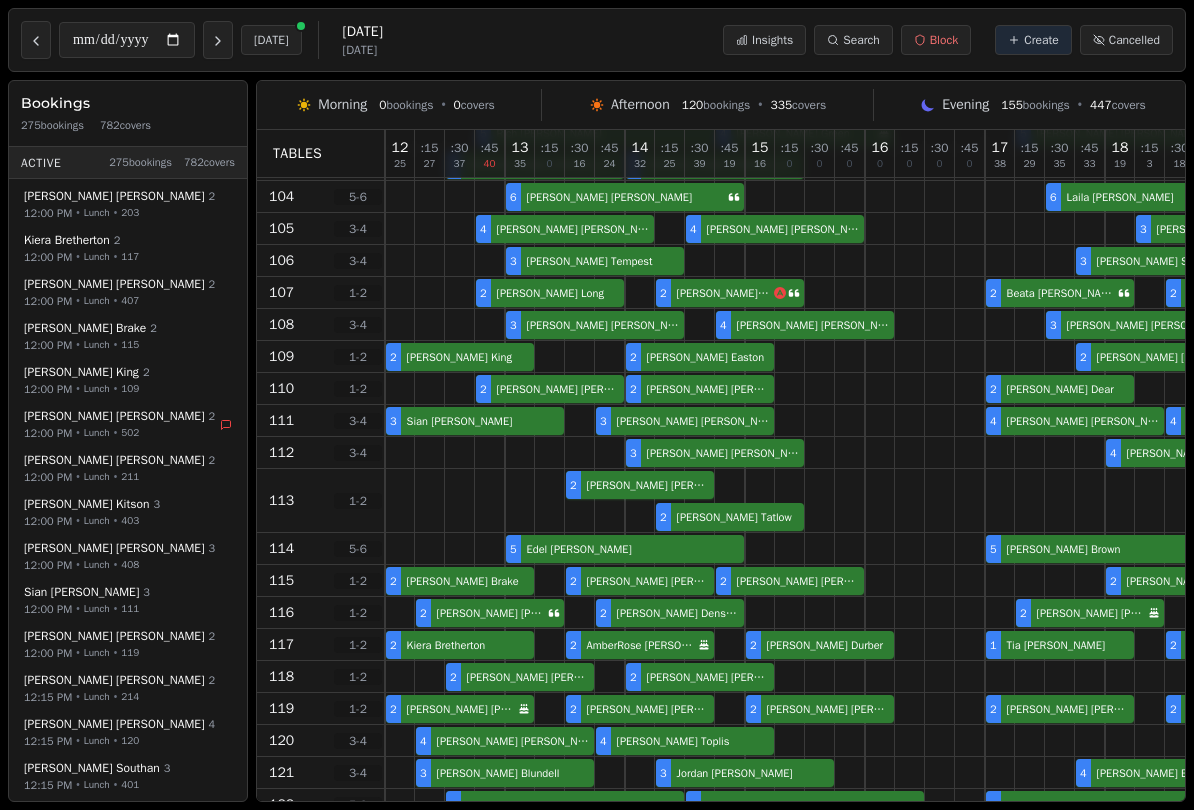 click at bounding box center [218, 40] 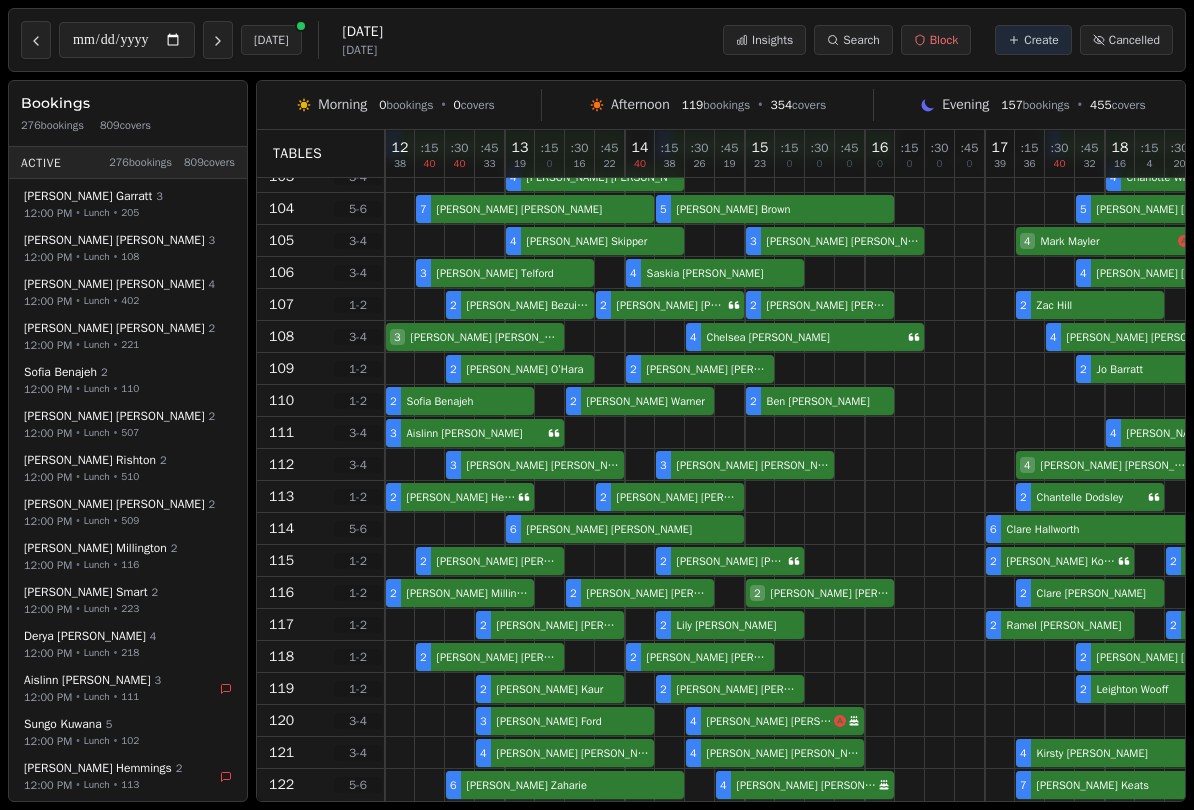 click 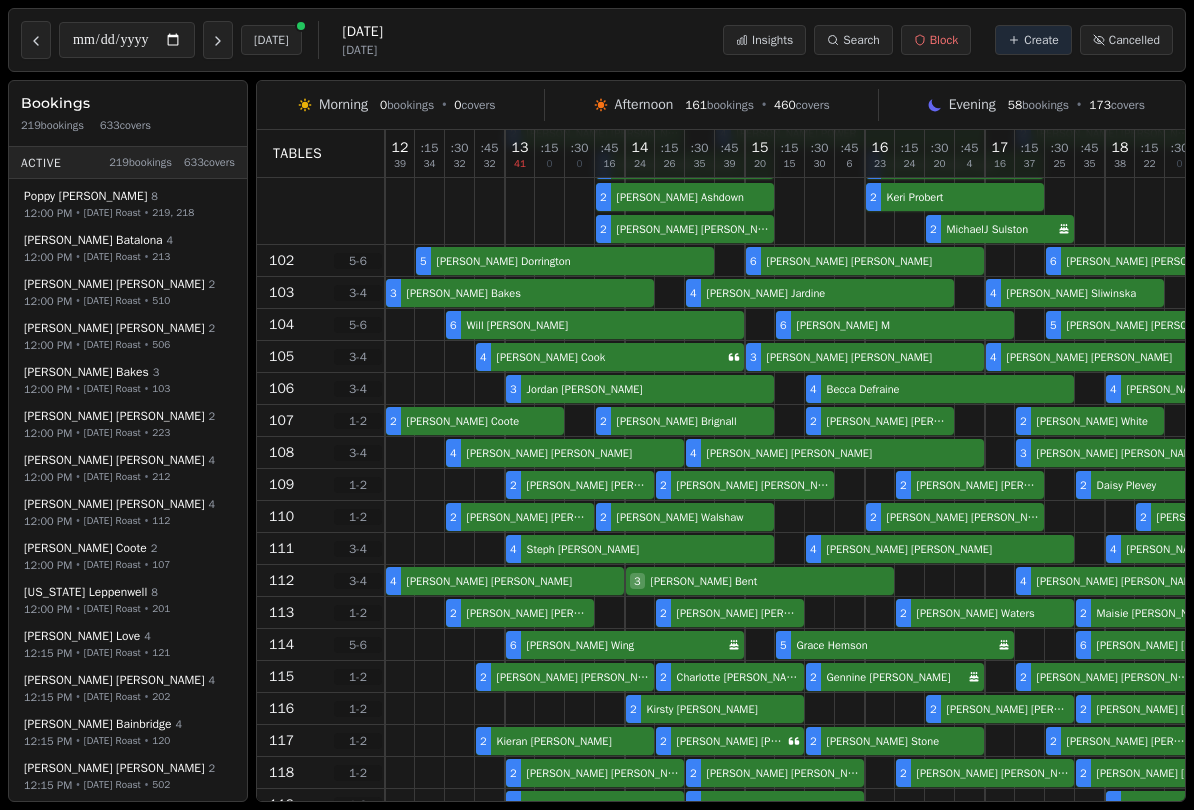 click 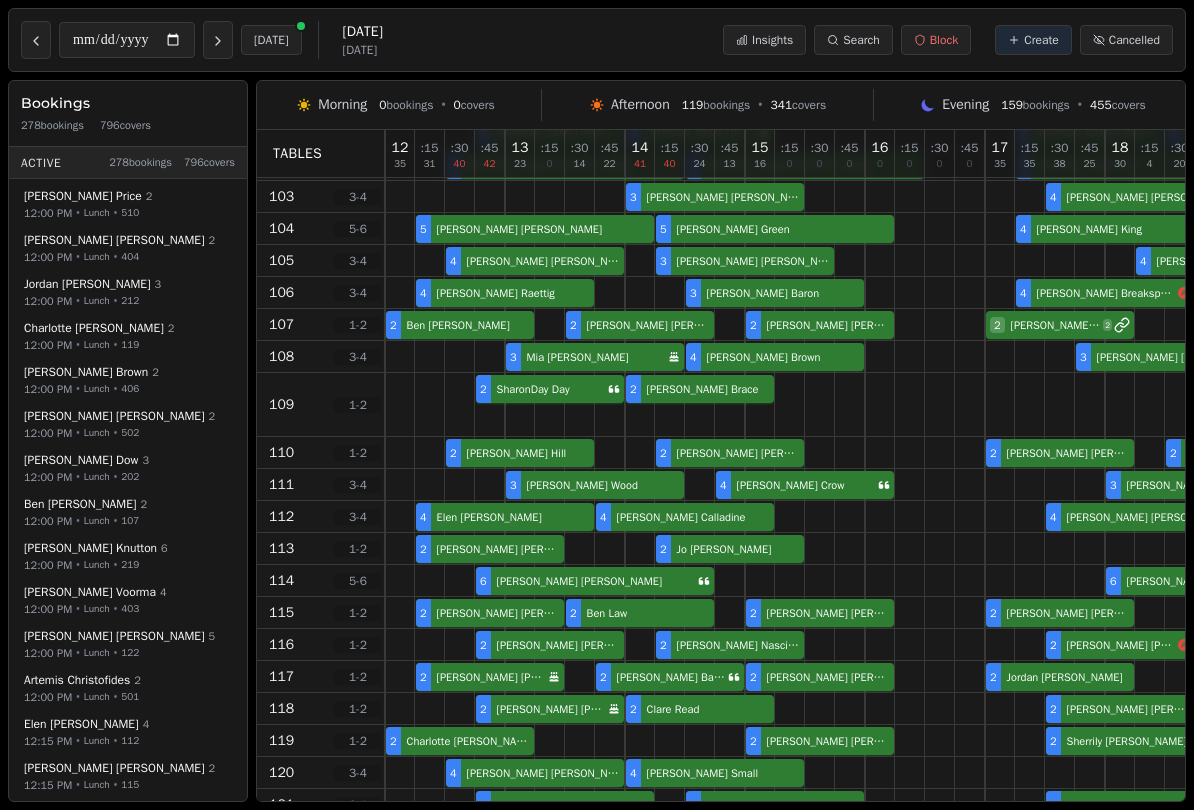 click at bounding box center (36, 40) 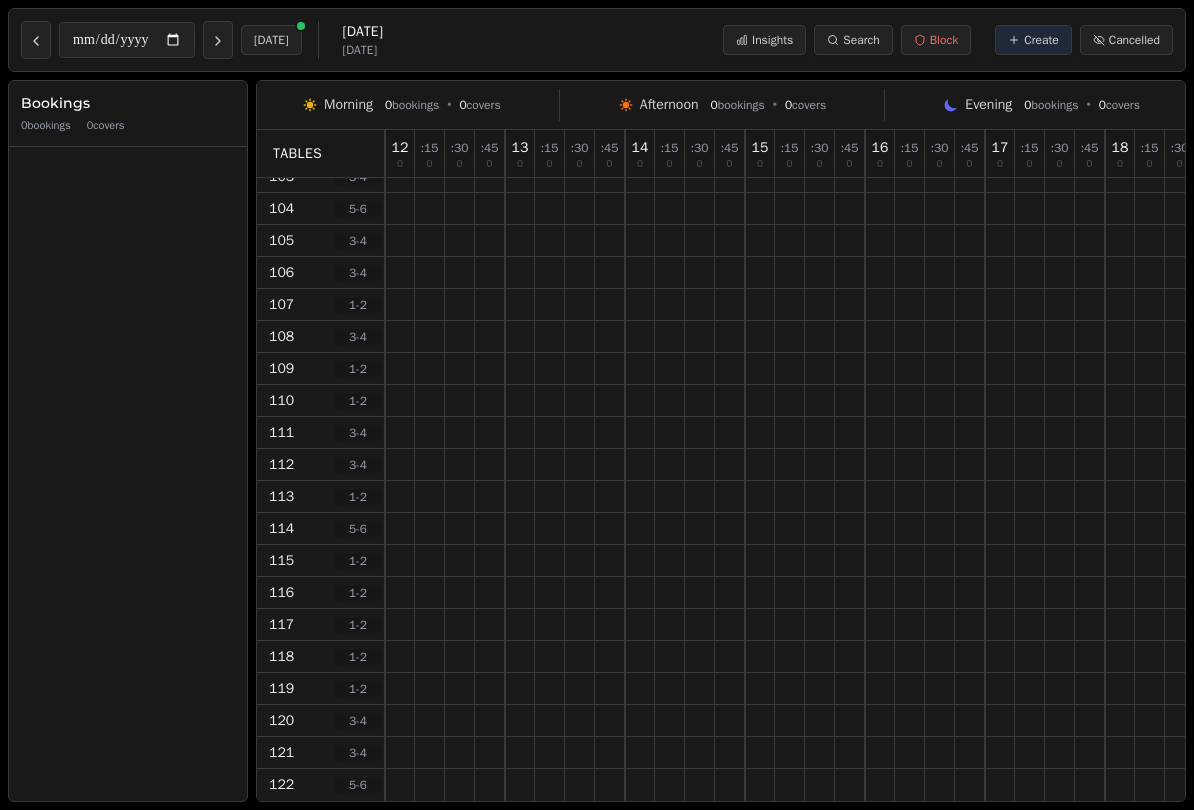 click 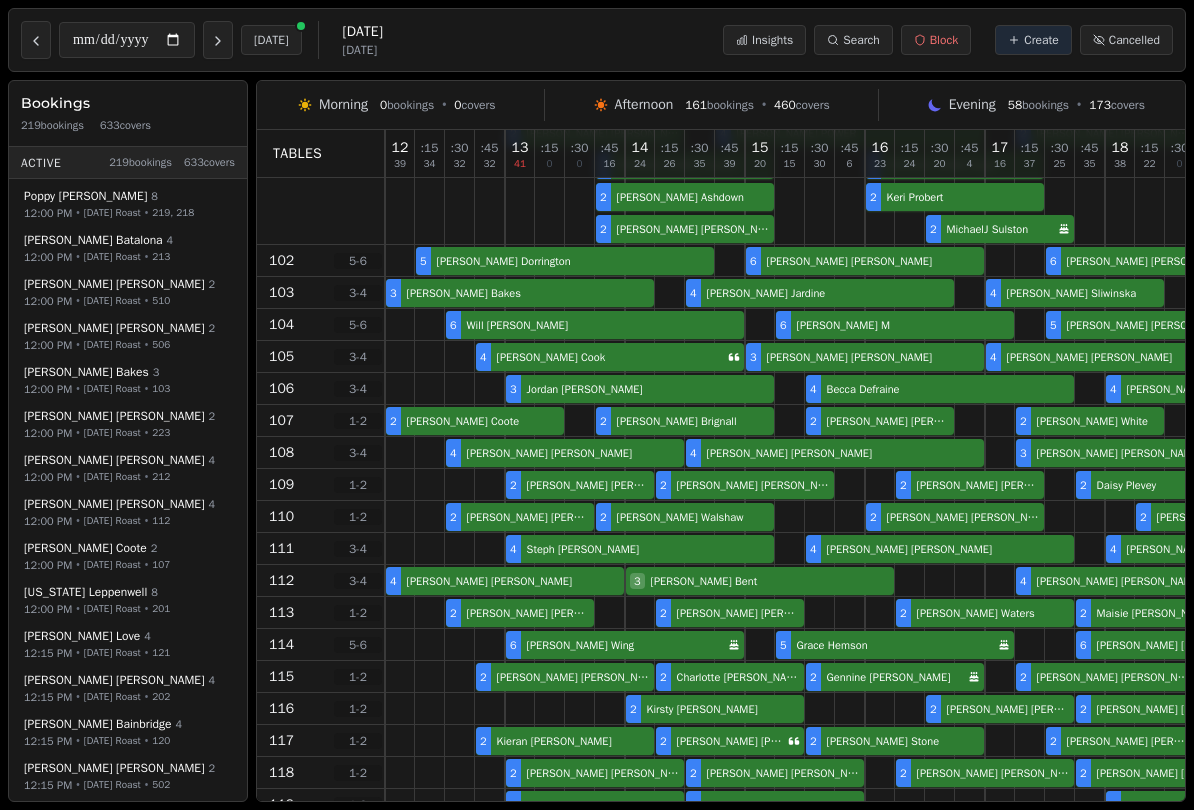 click on "**********" at bounding box center [597, 405] 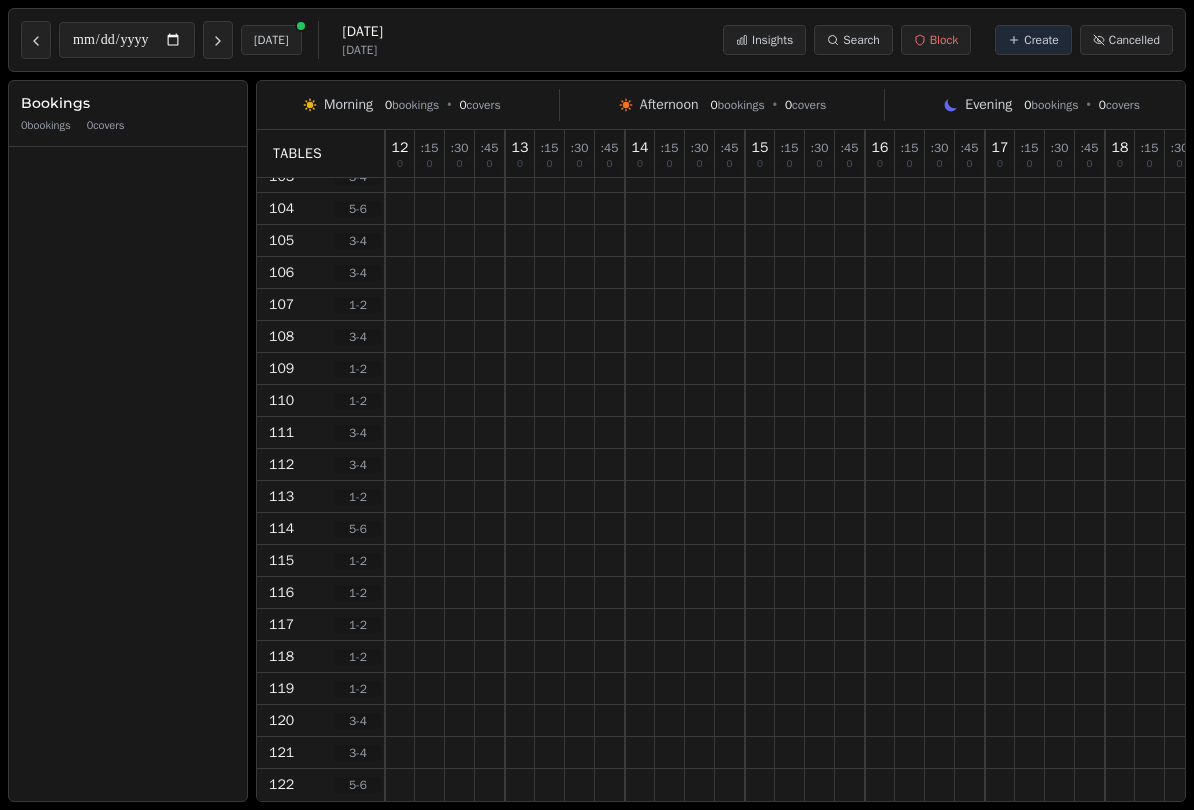 click at bounding box center (218, 40) 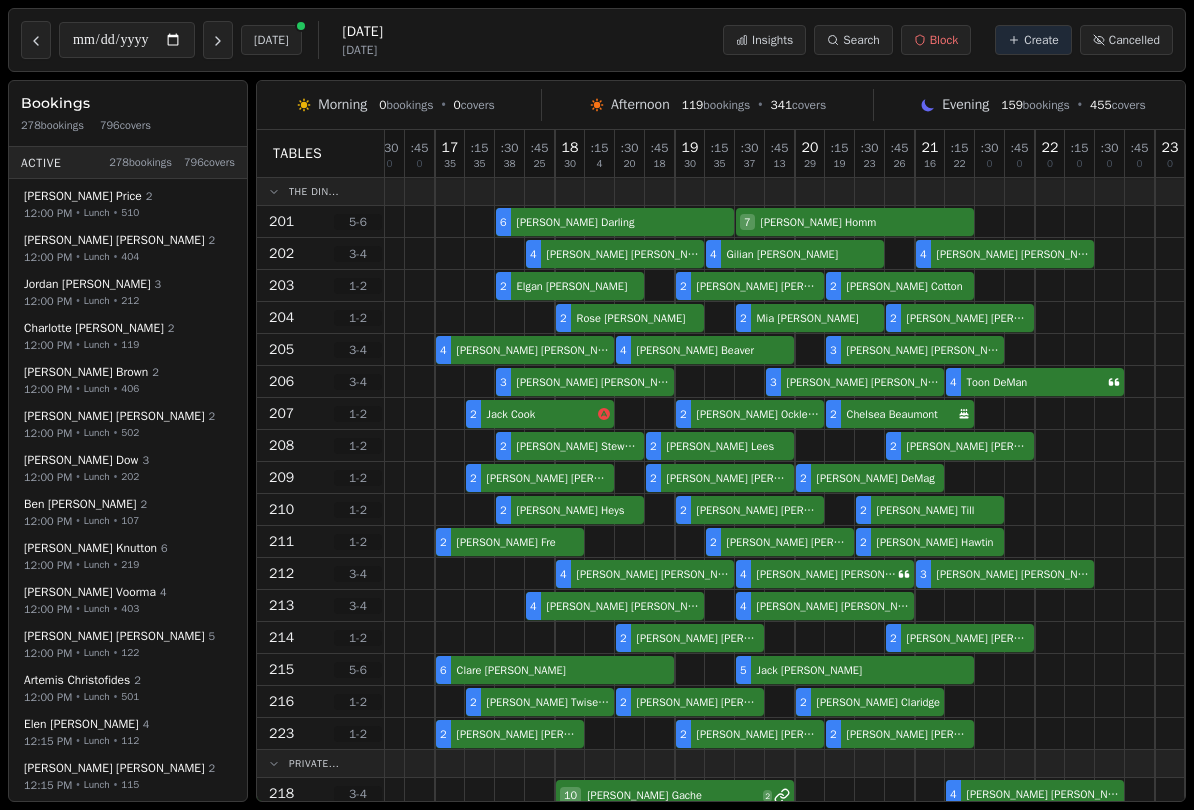 click at bounding box center (36, 40) 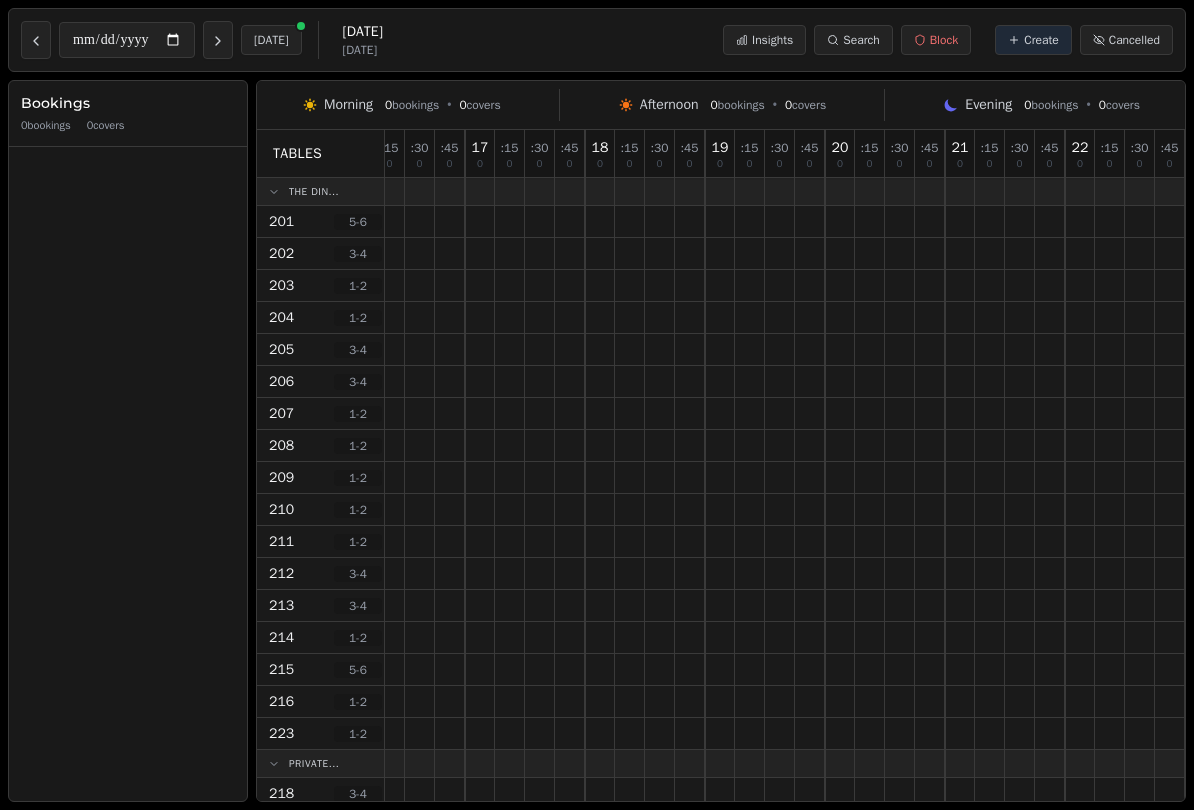 click at bounding box center [36, 40] 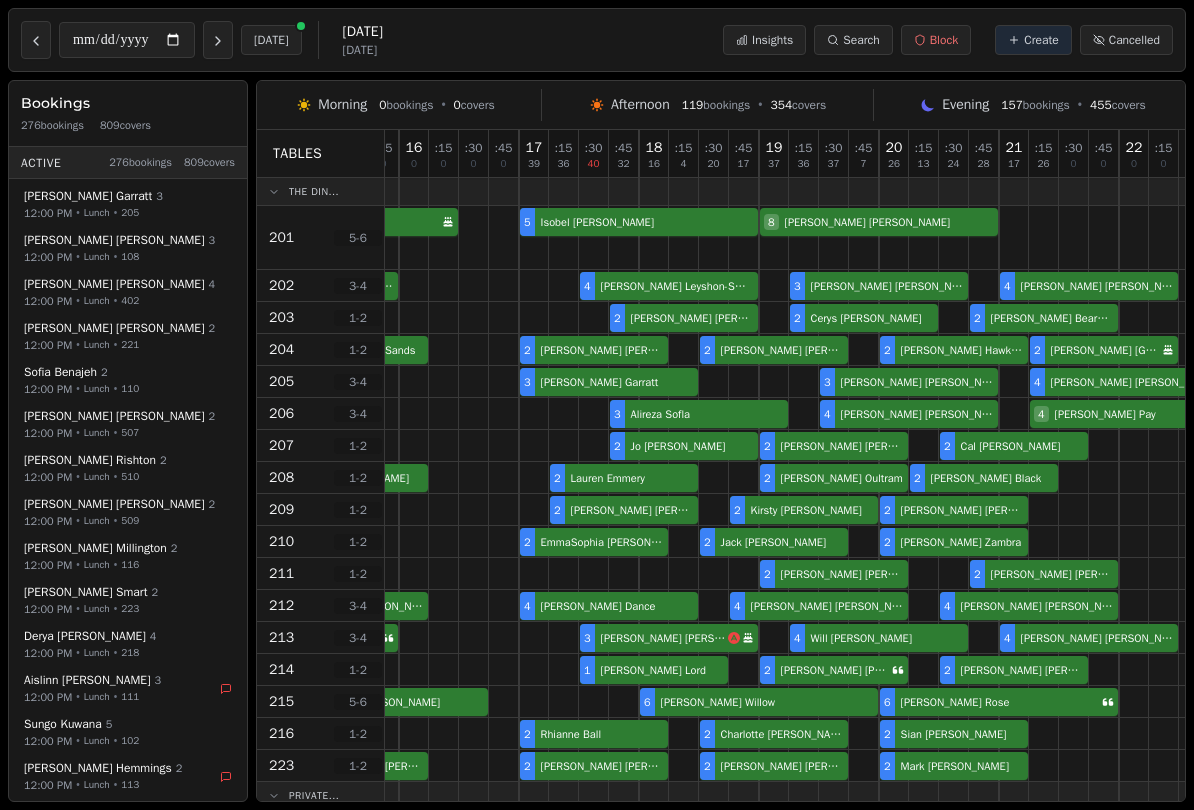 click at bounding box center (36, 40) 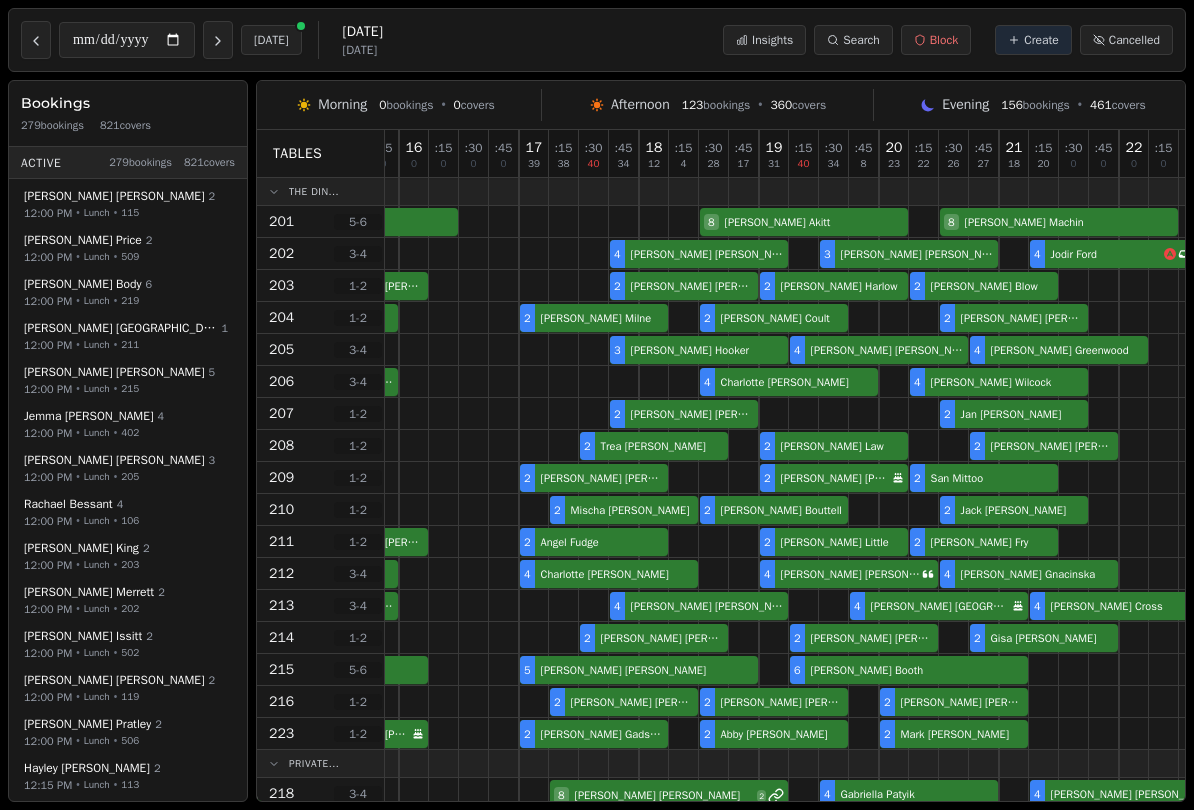 click 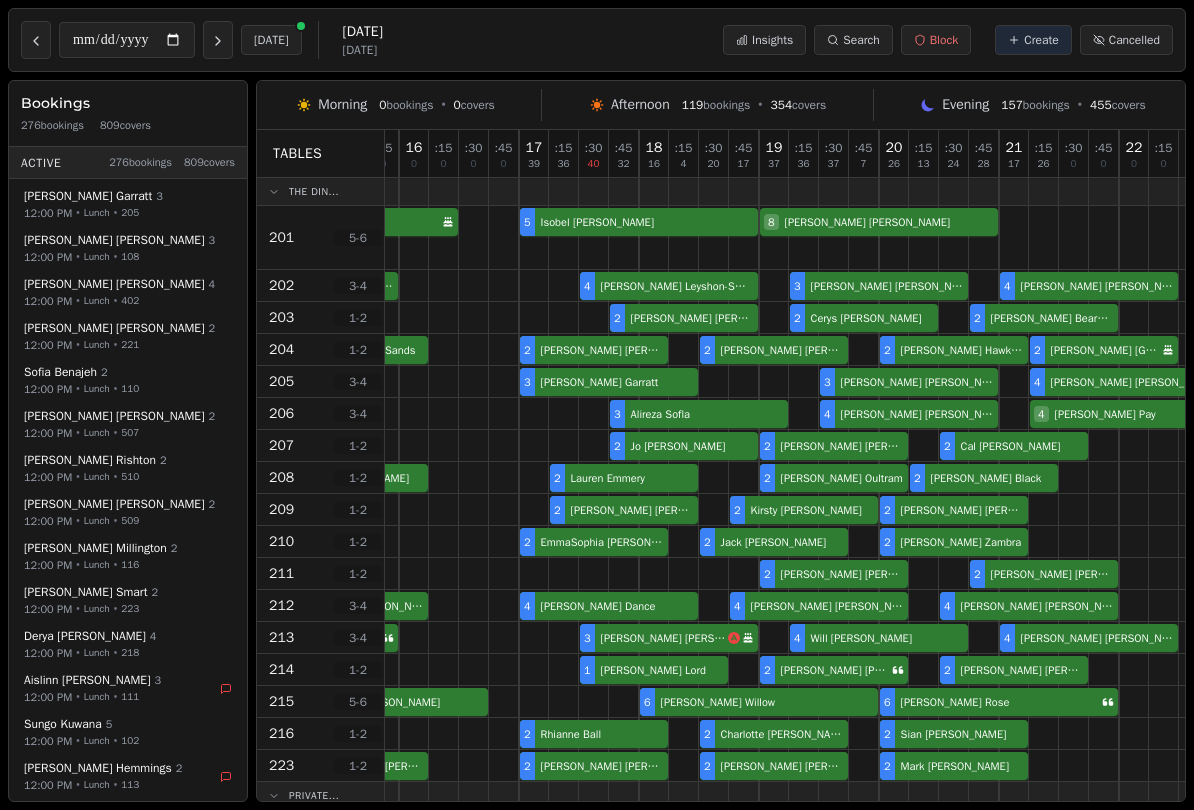 click at bounding box center [218, 40] 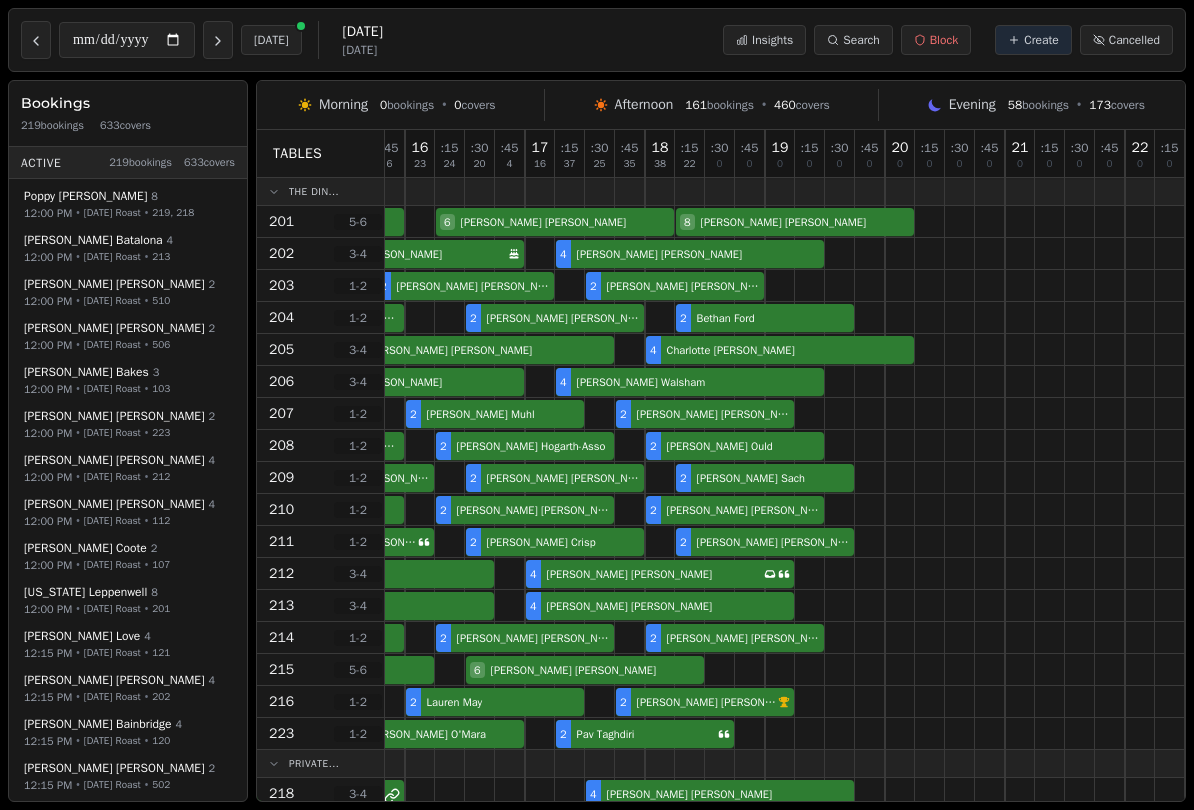click at bounding box center (36, 40) 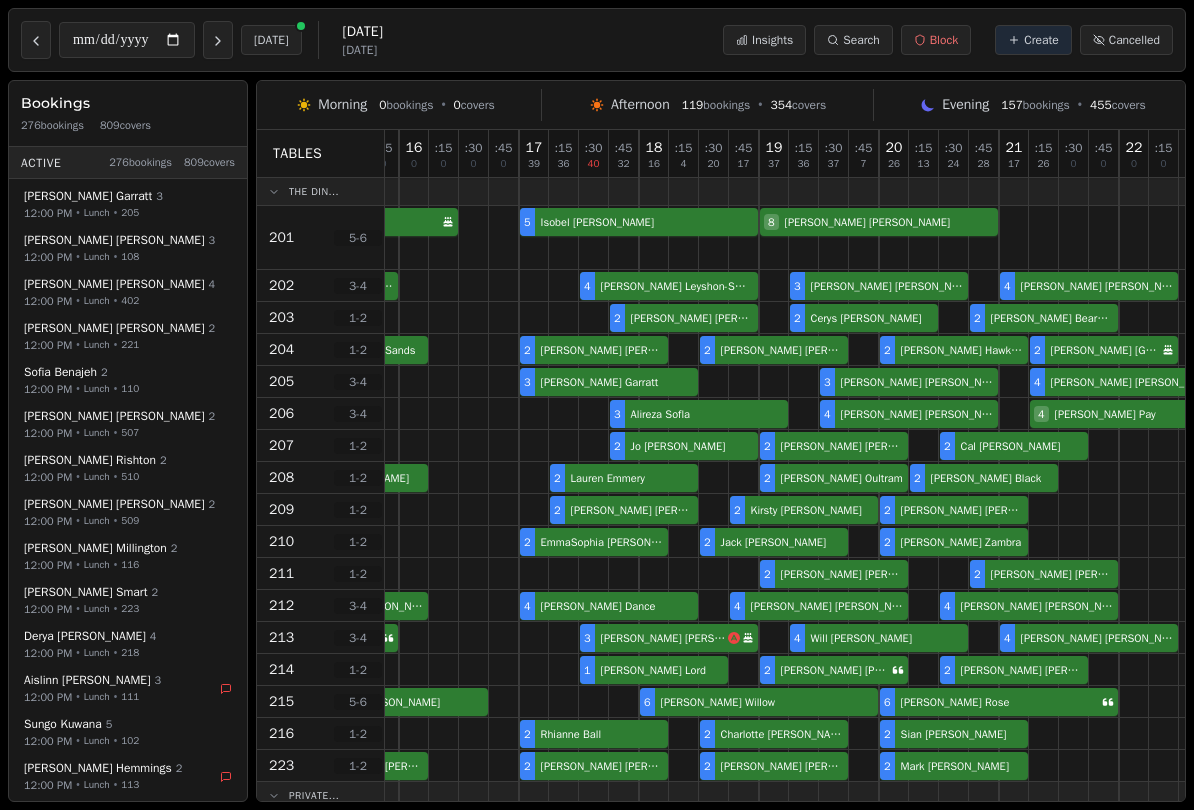 click at bounding box center (36, 40) 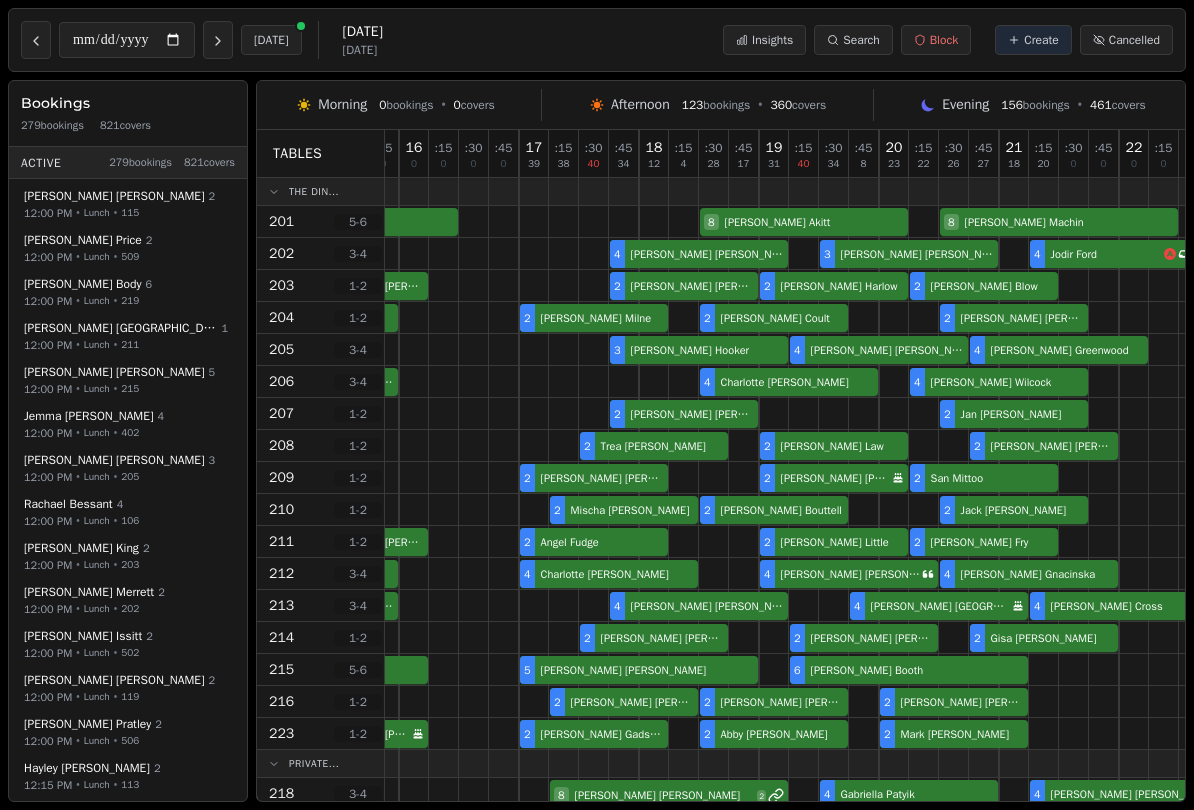 click 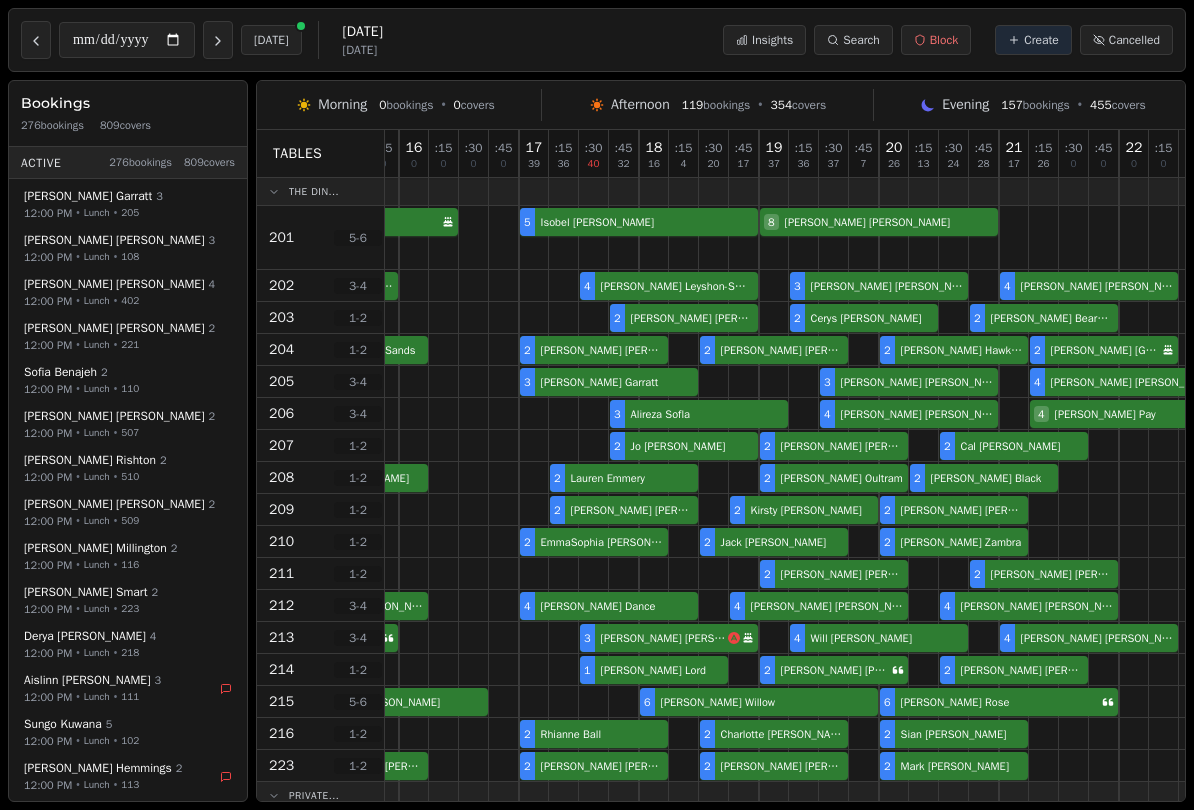 click 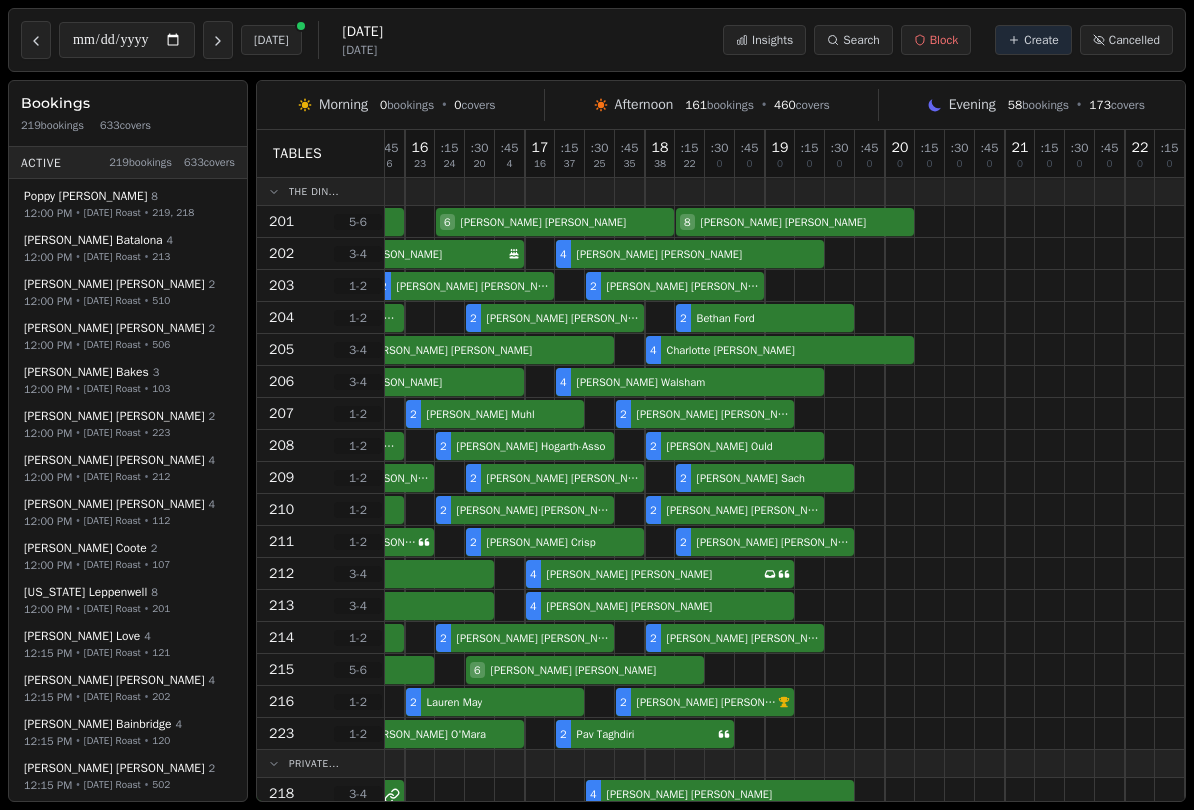 click on "[DATE]" at bounding box center [271, 40] 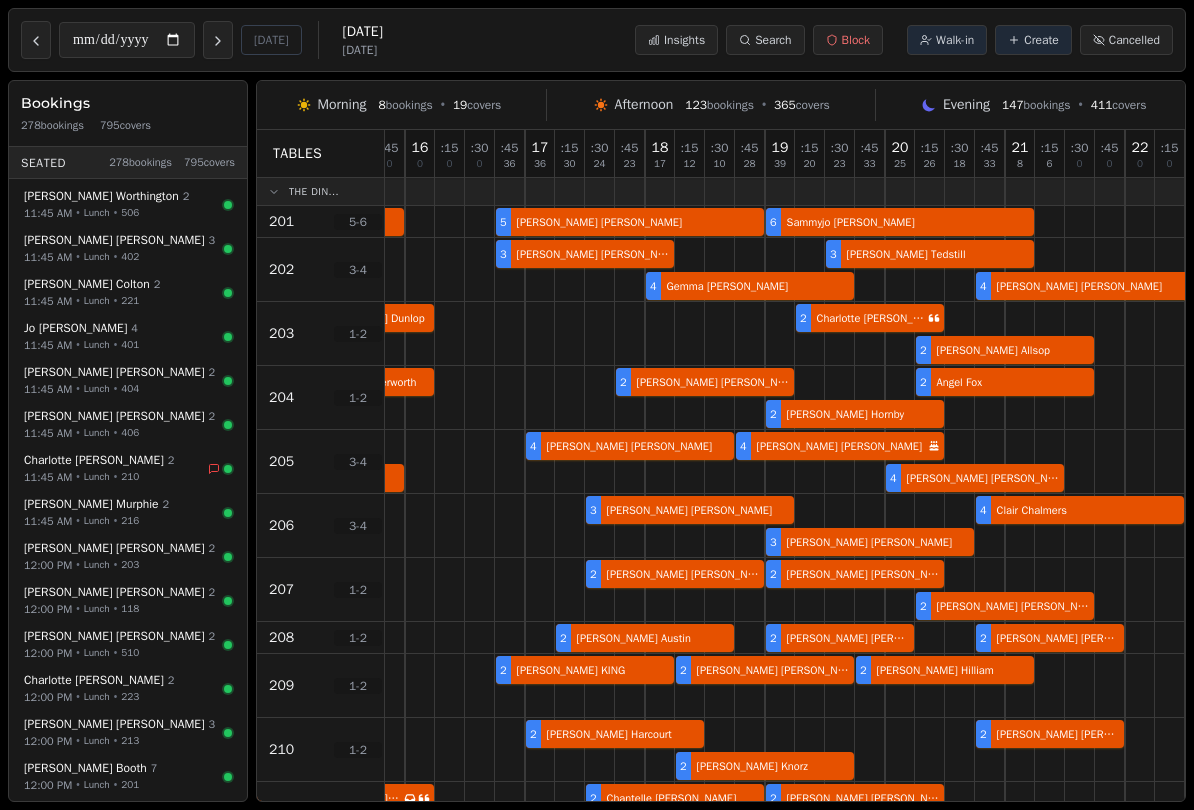 click 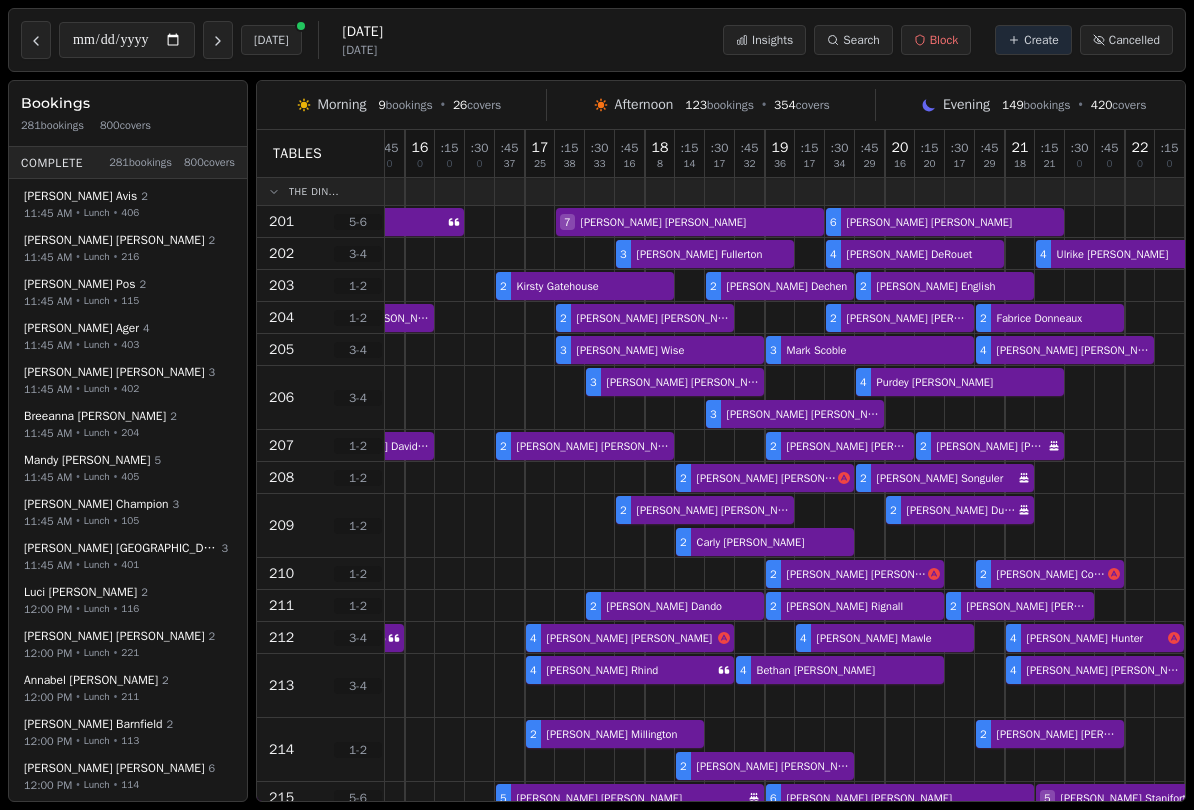 click at bounding box center [218, 40] 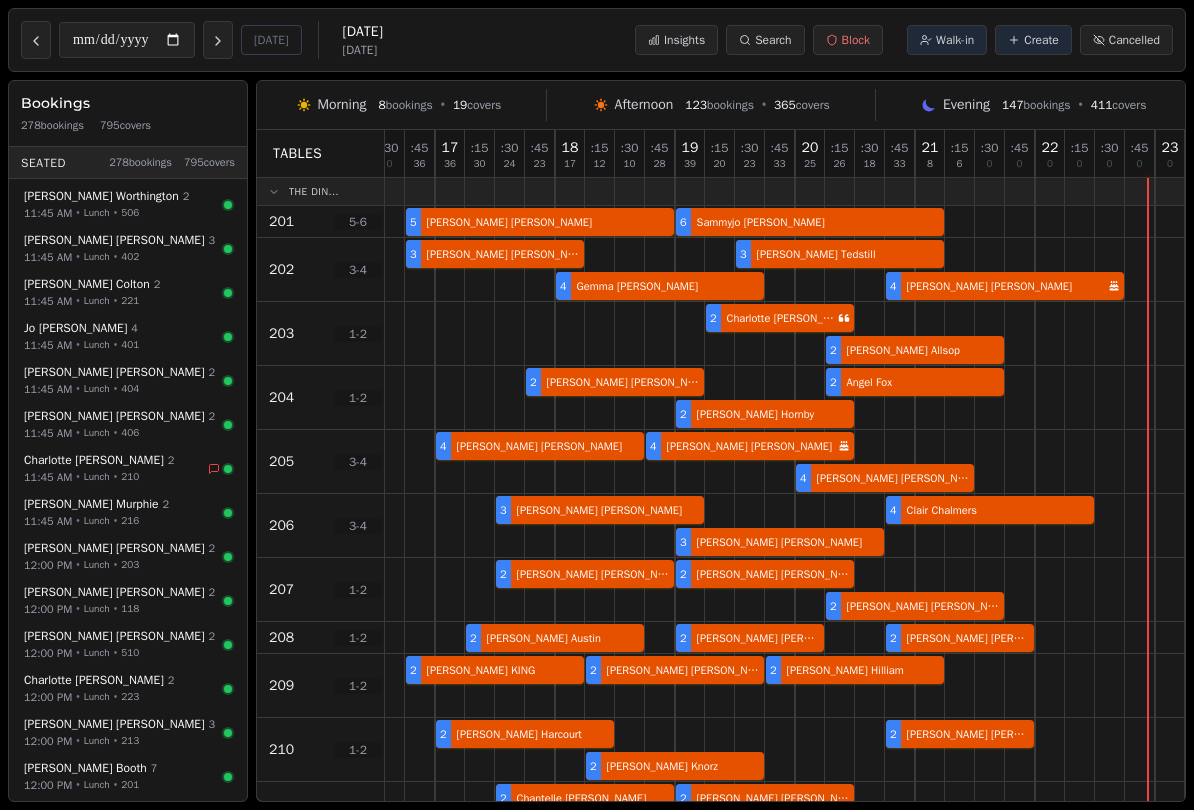 click at bounding box center (36, 40) 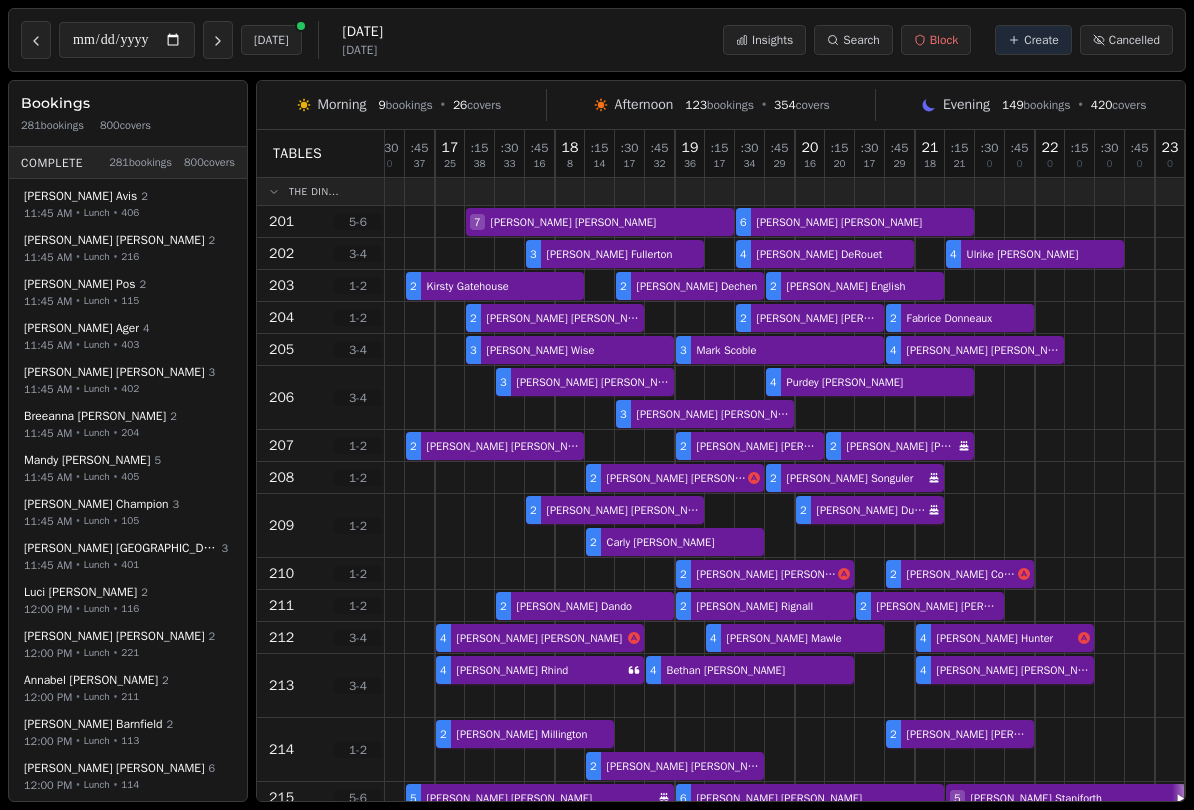 click at bounding box center (36, 40) 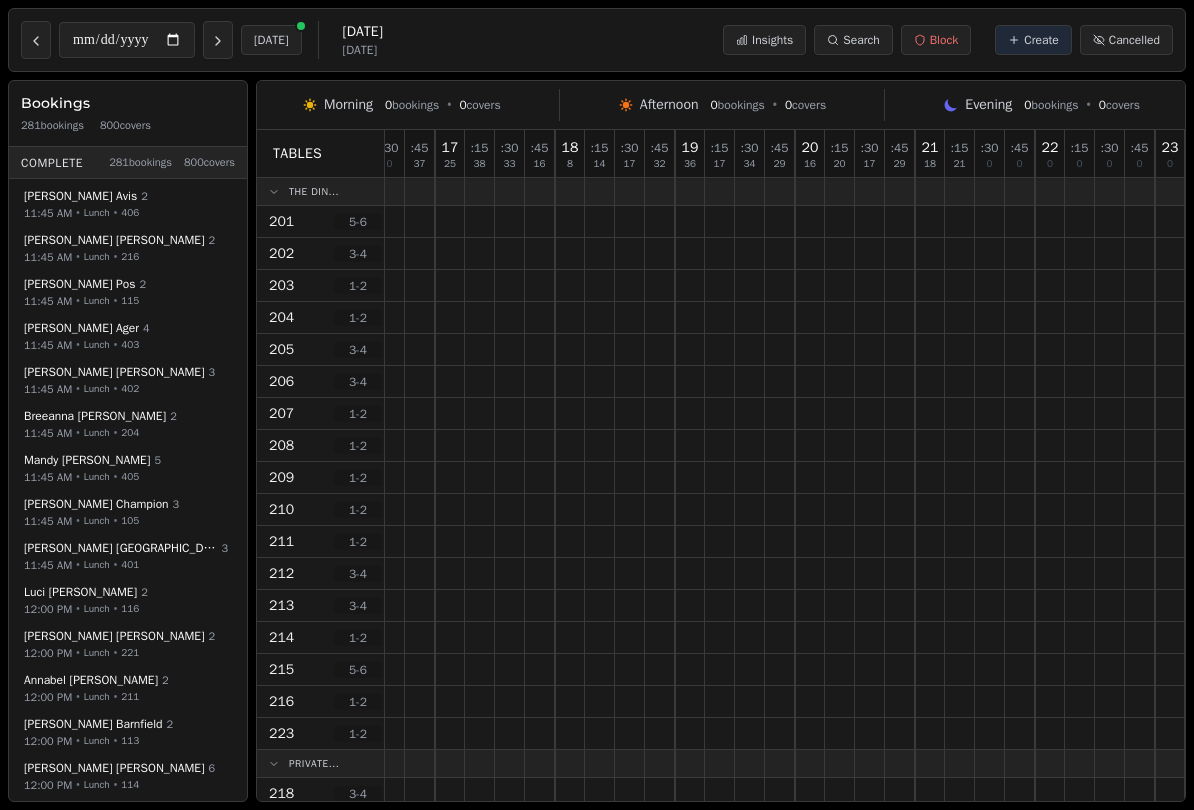 click 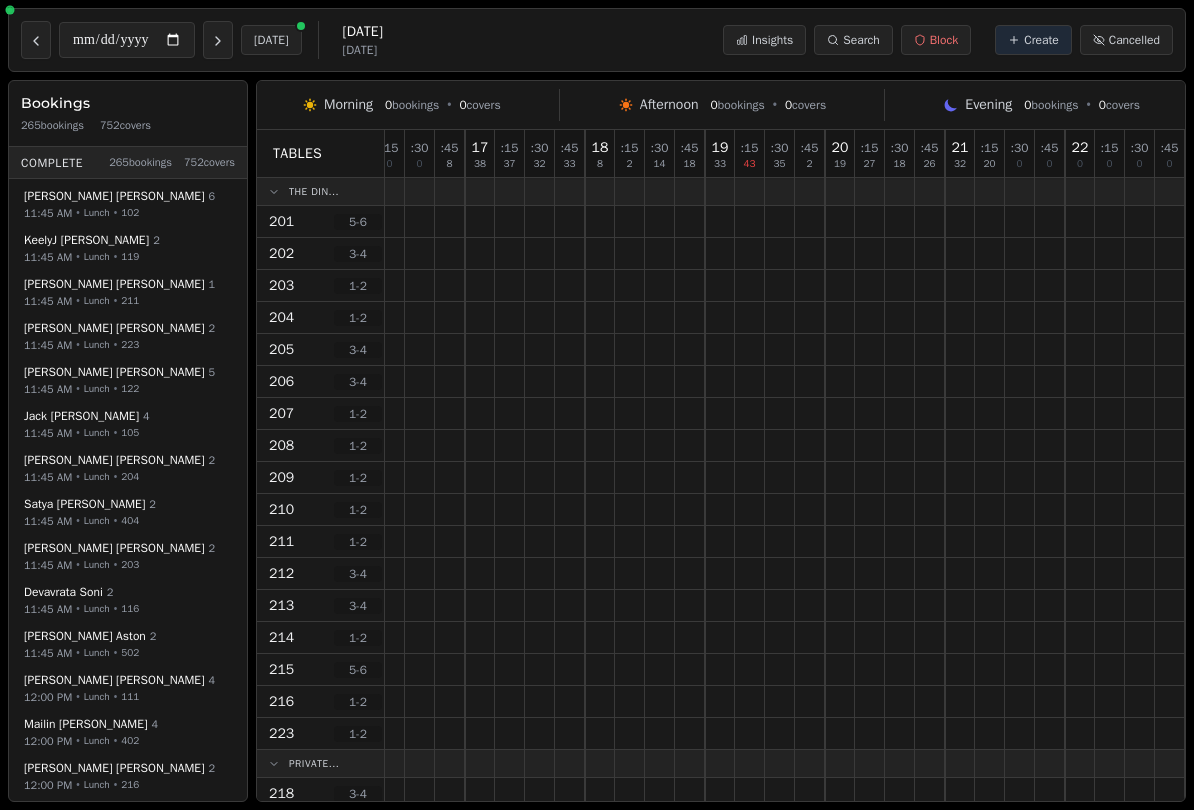 click 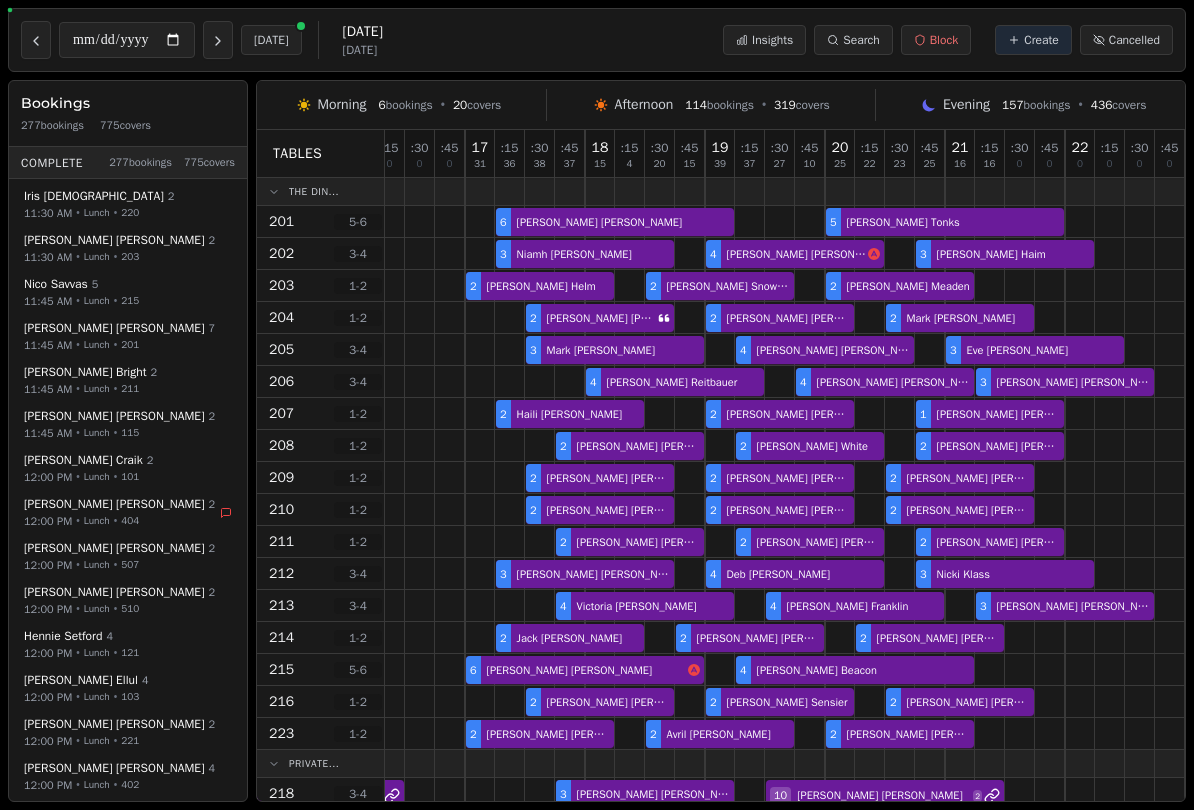 click 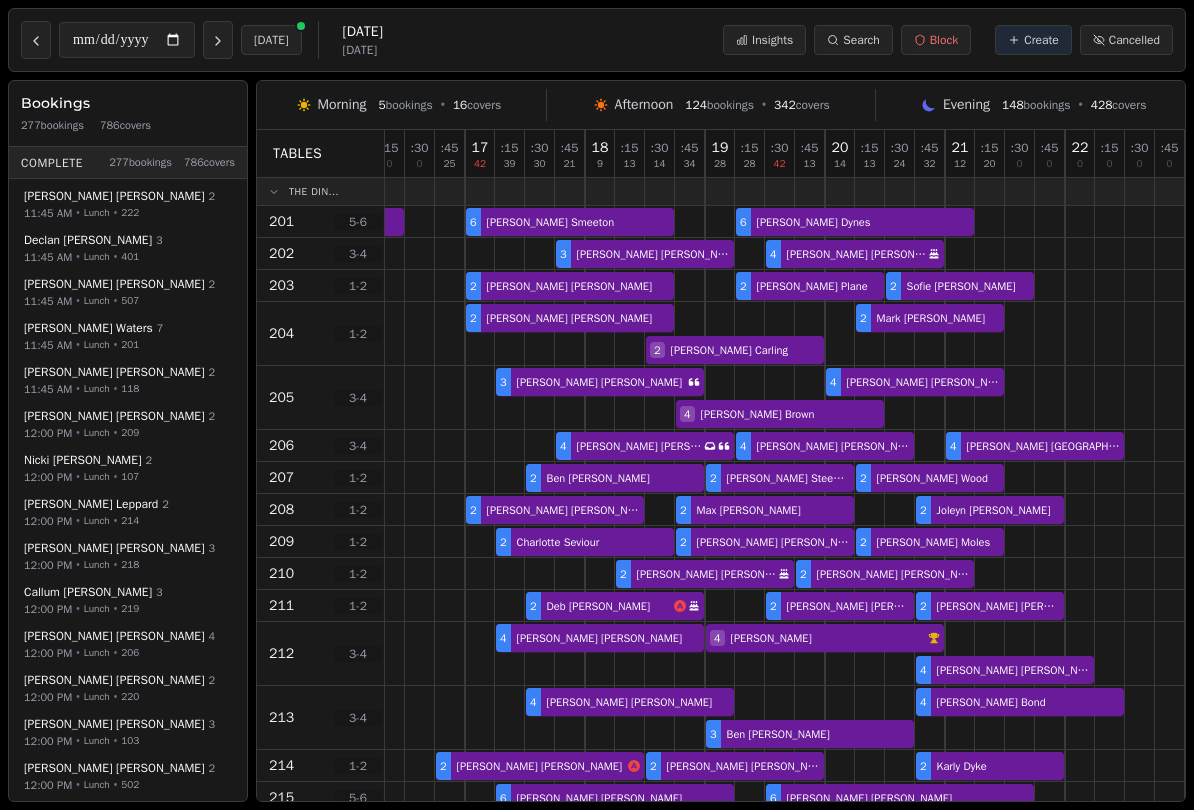 click 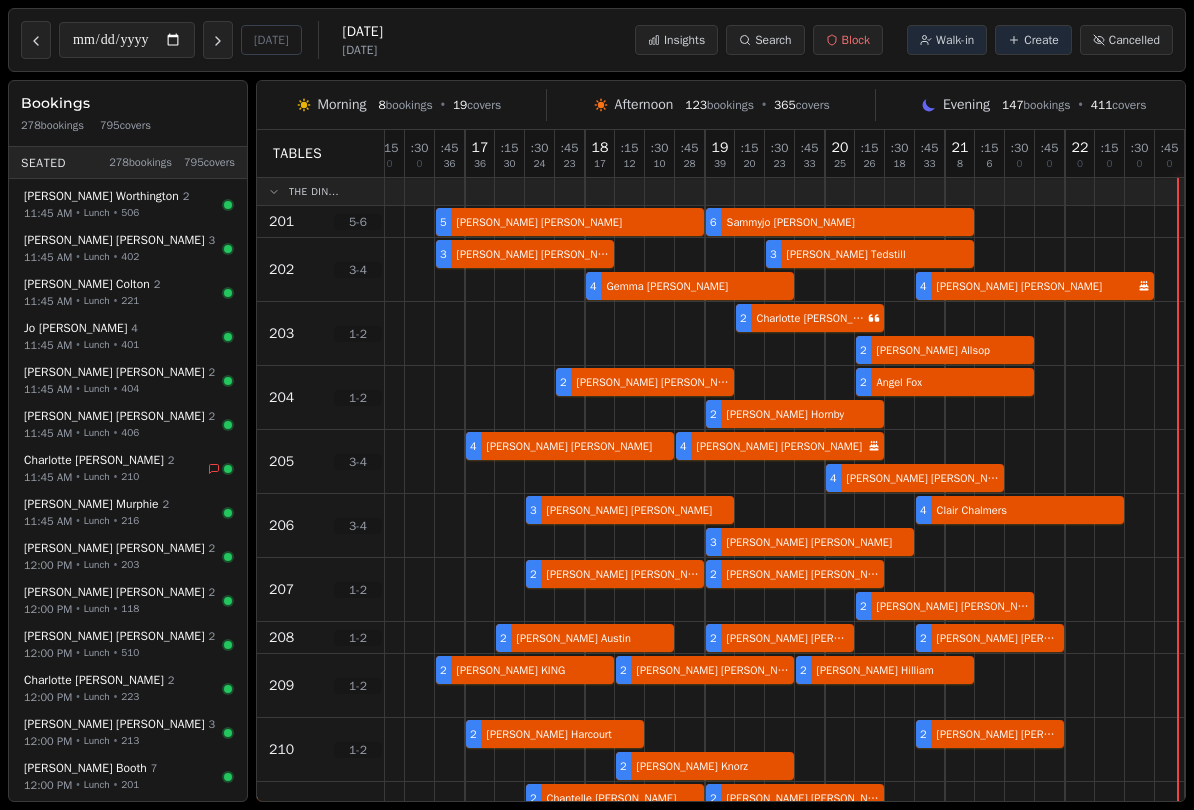 click 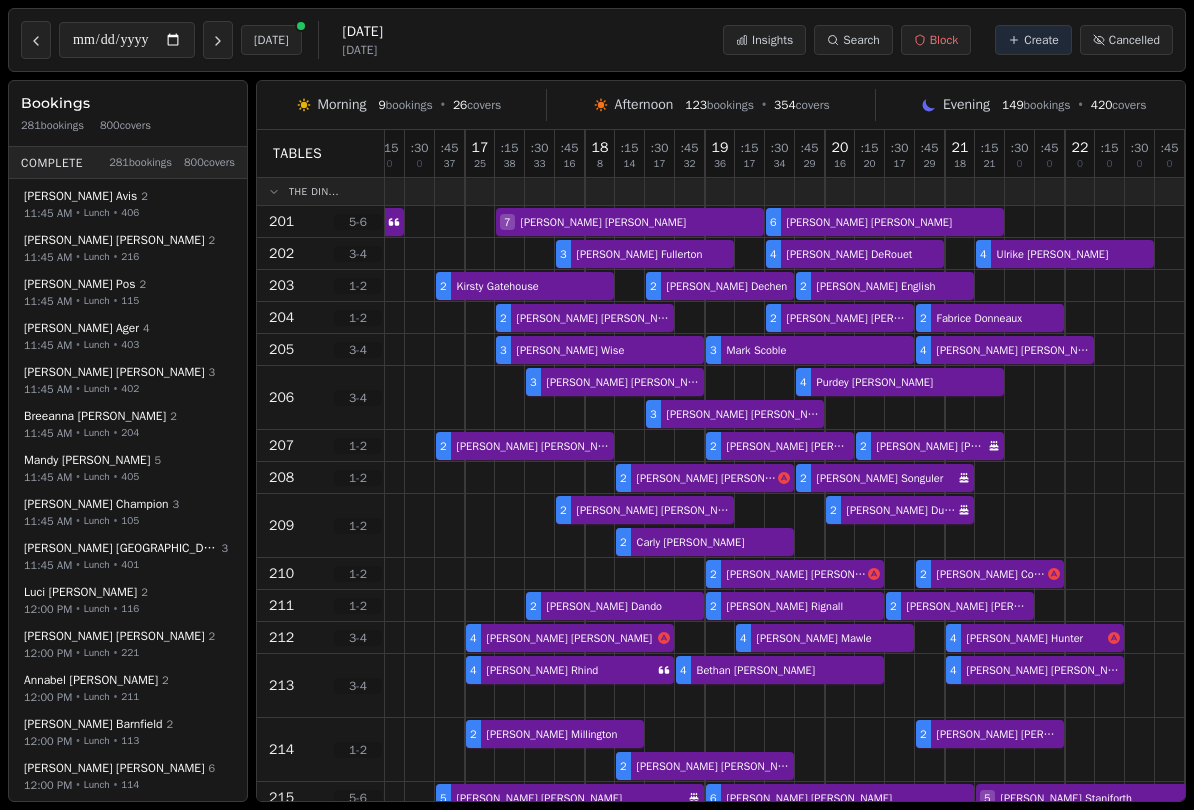 click at bounding box center (36, 40) 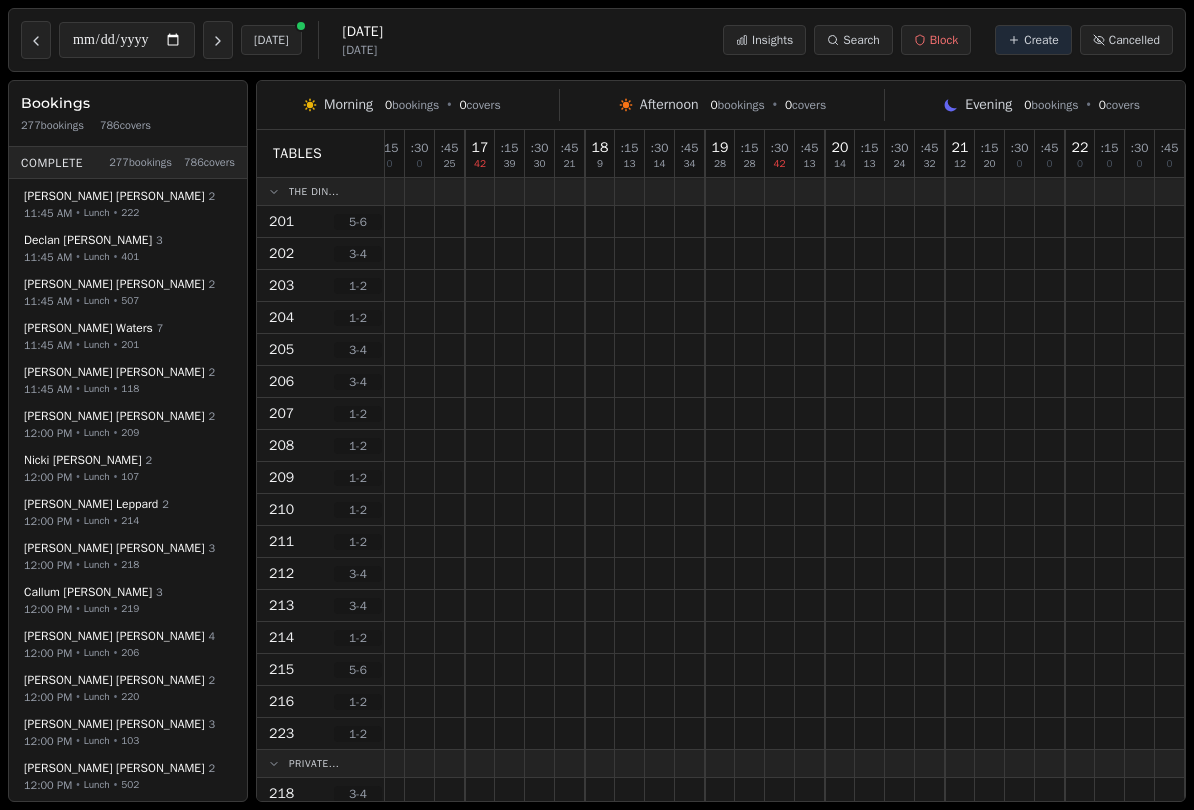 click at bounding box center [36, 40] 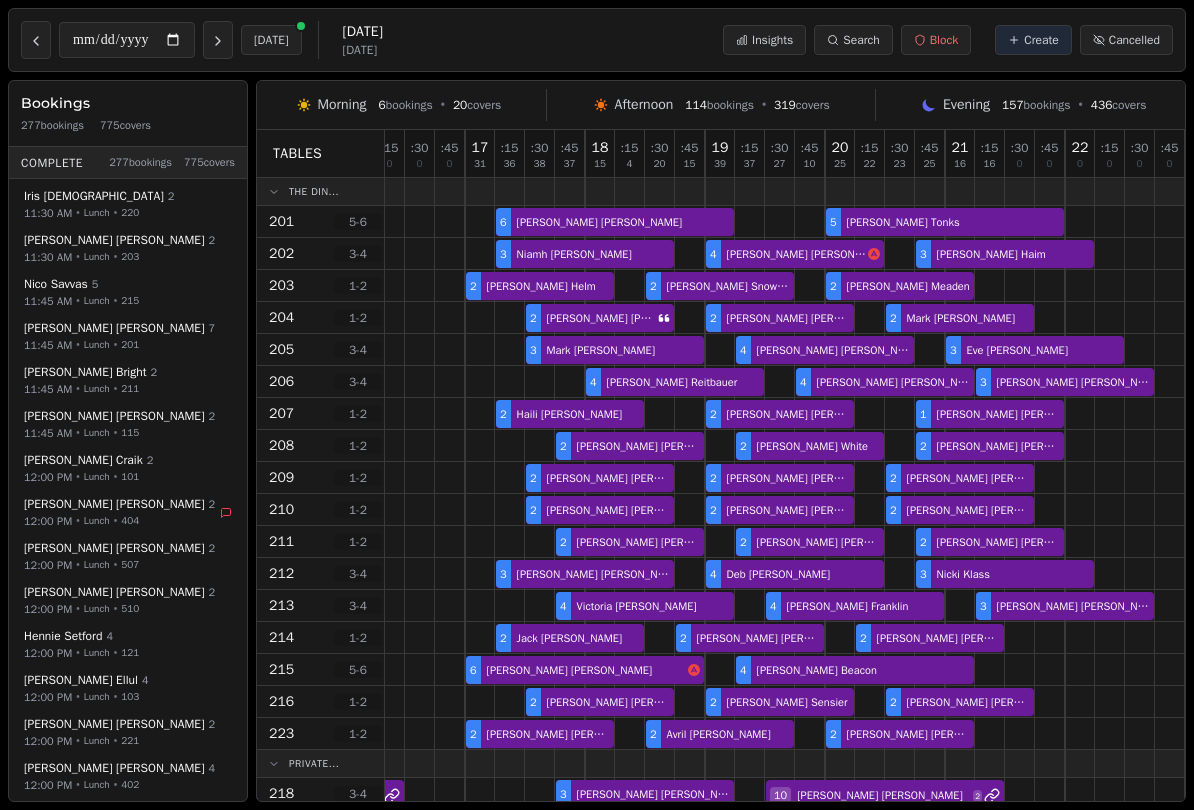 click at bounding box center [36, 40] 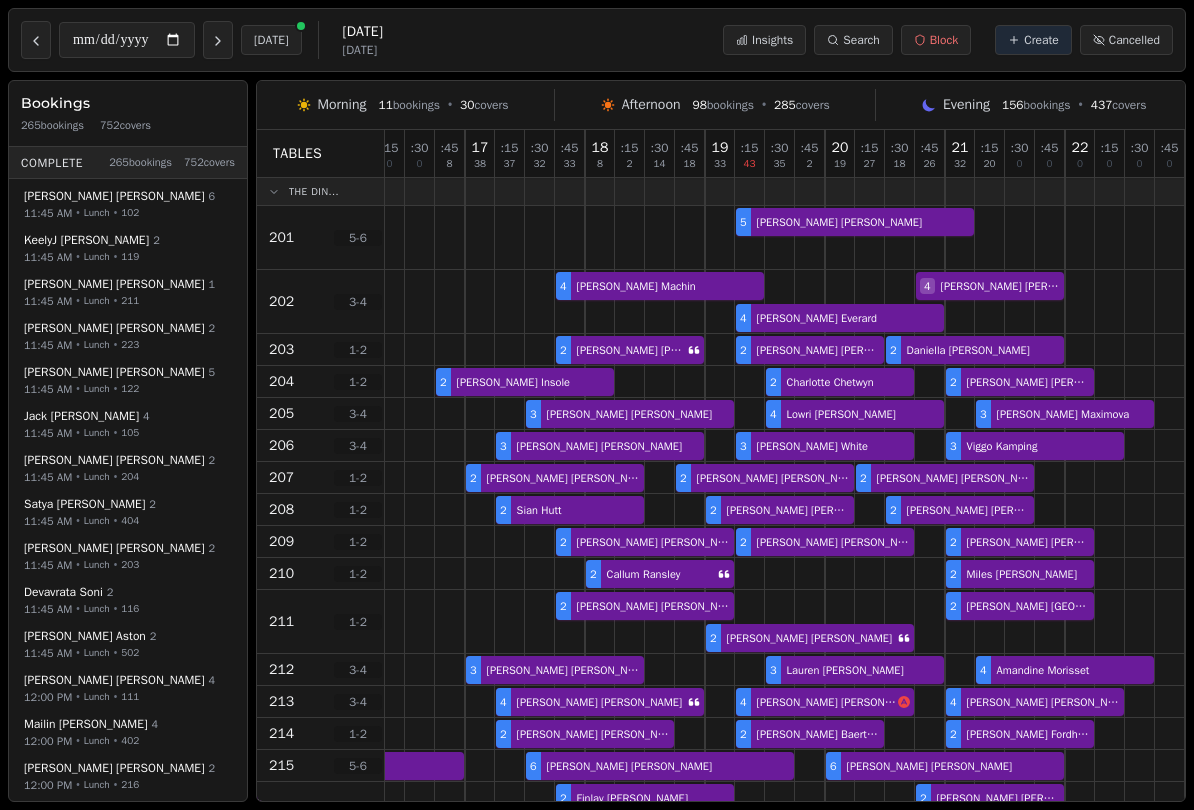 click 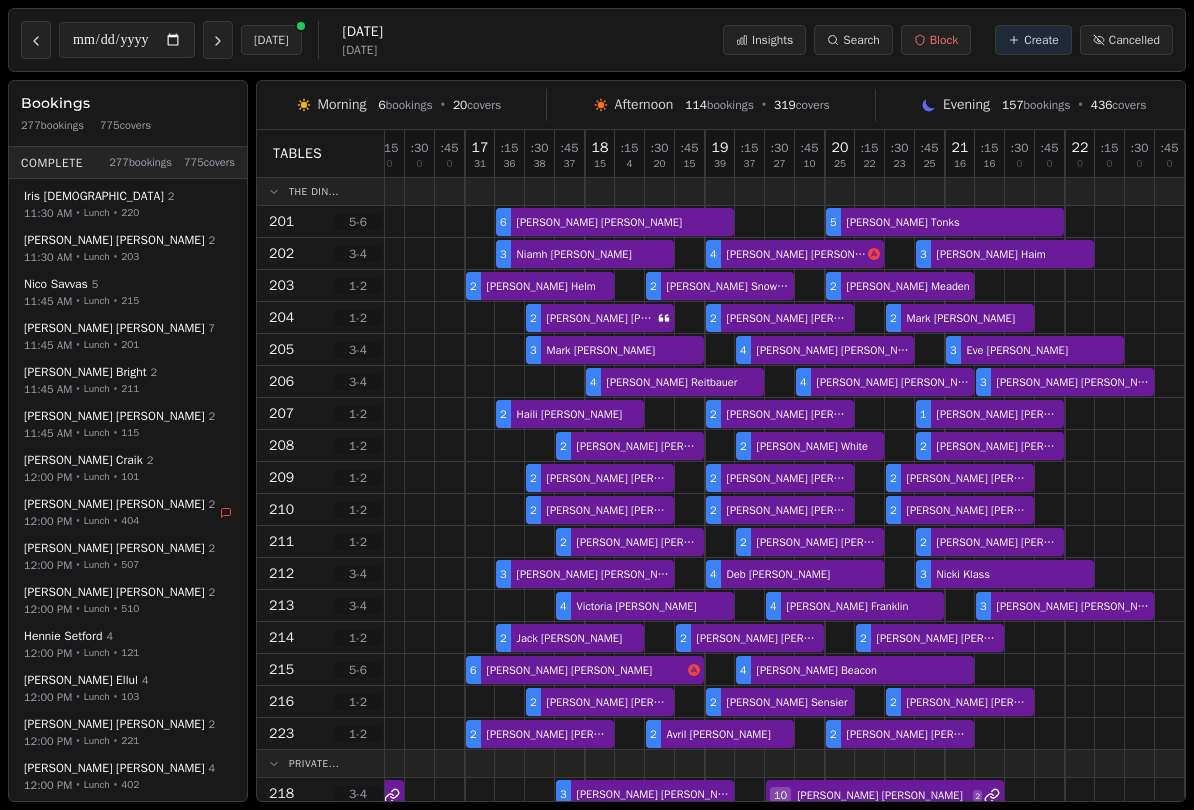 click 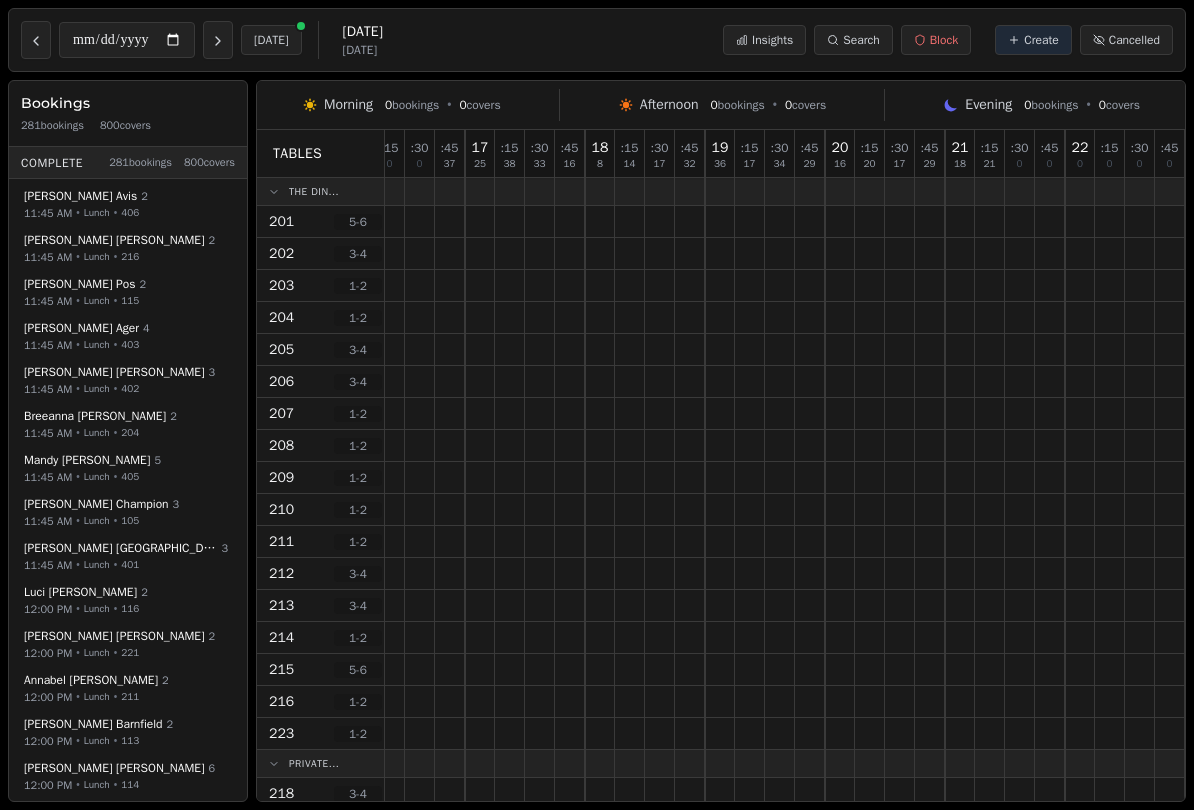 click at bounding box center [218, 40] 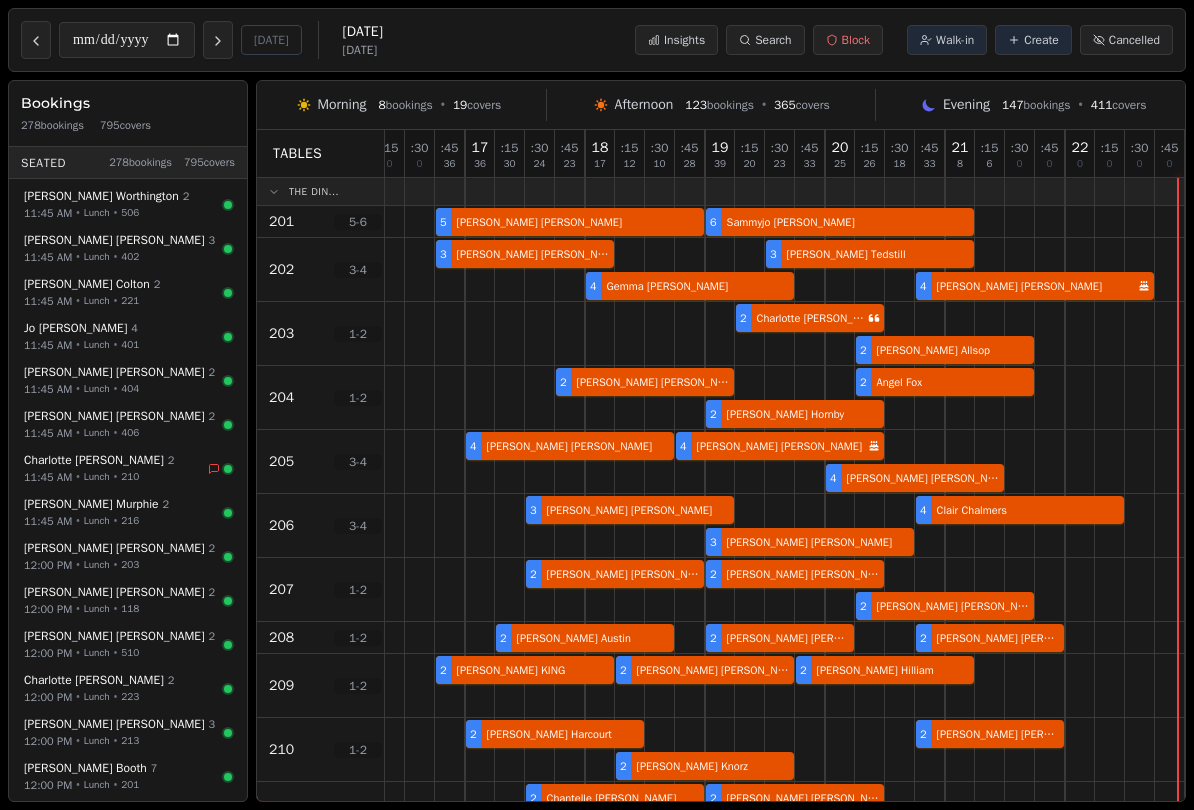 click 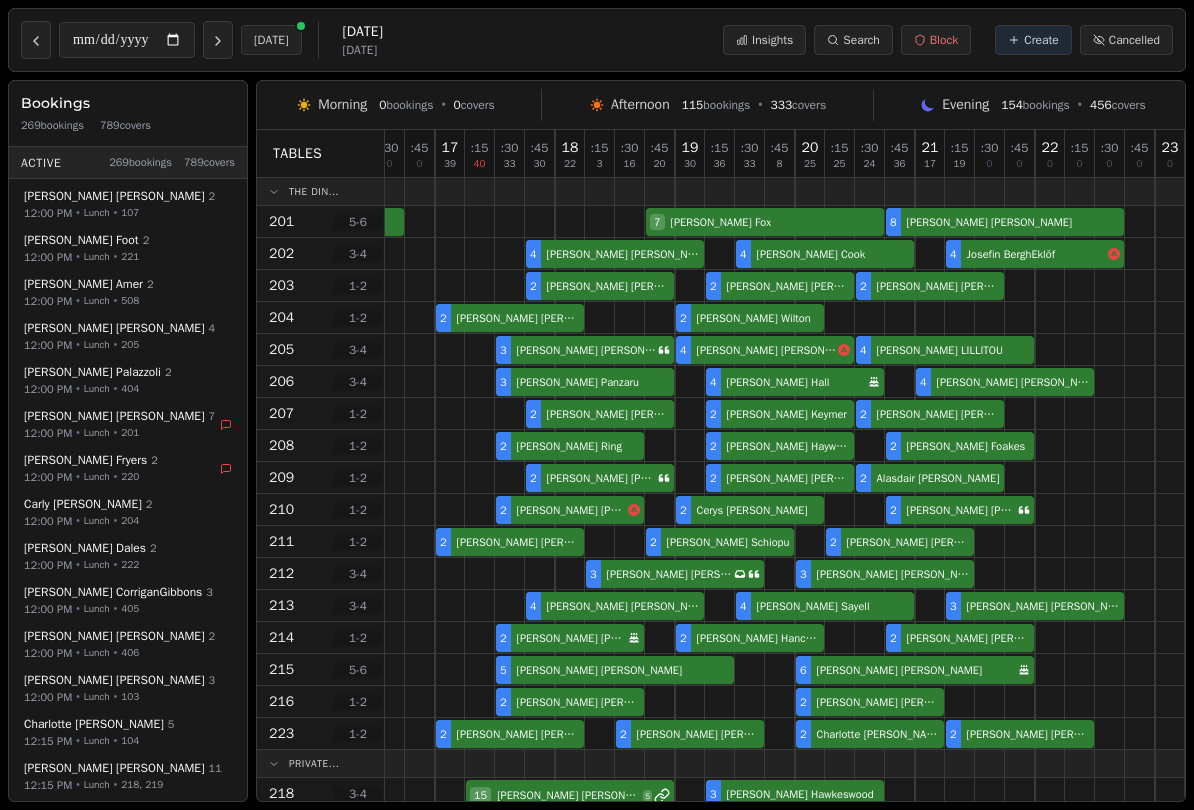 click at bounding box center [36, 40] 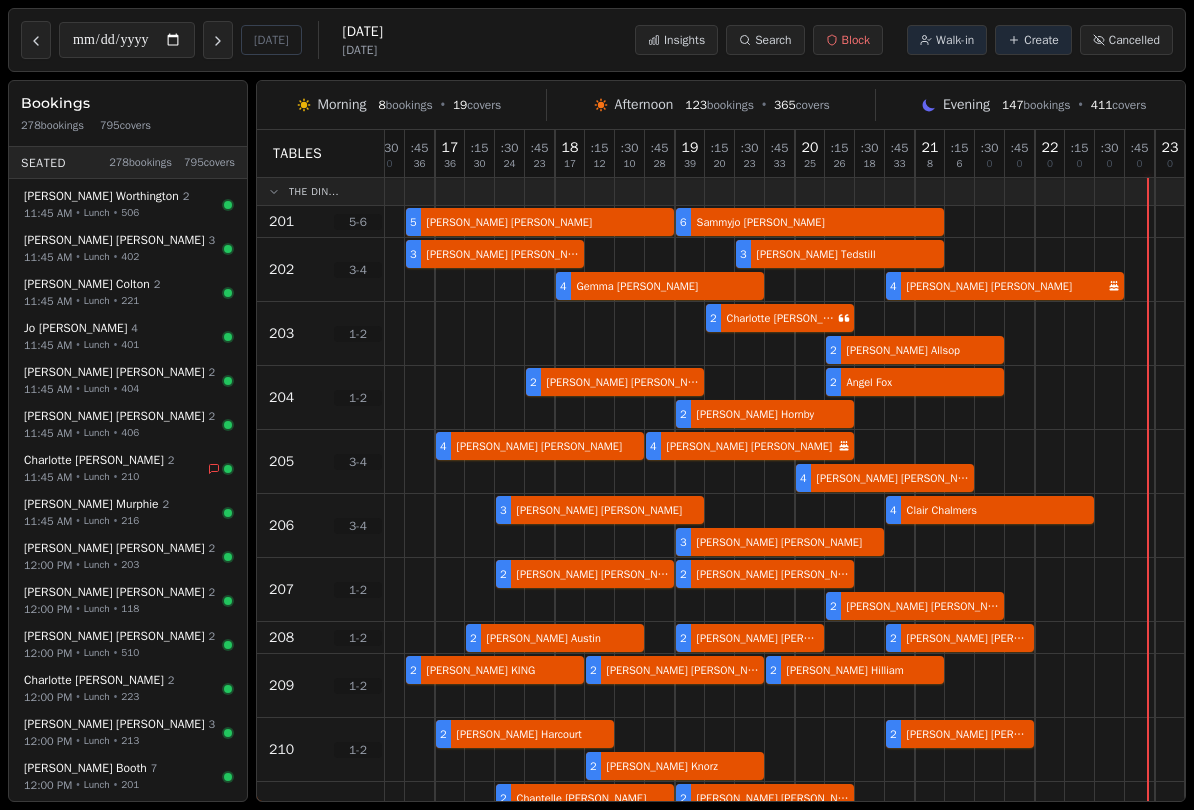 click at bounding box center [36, 40] 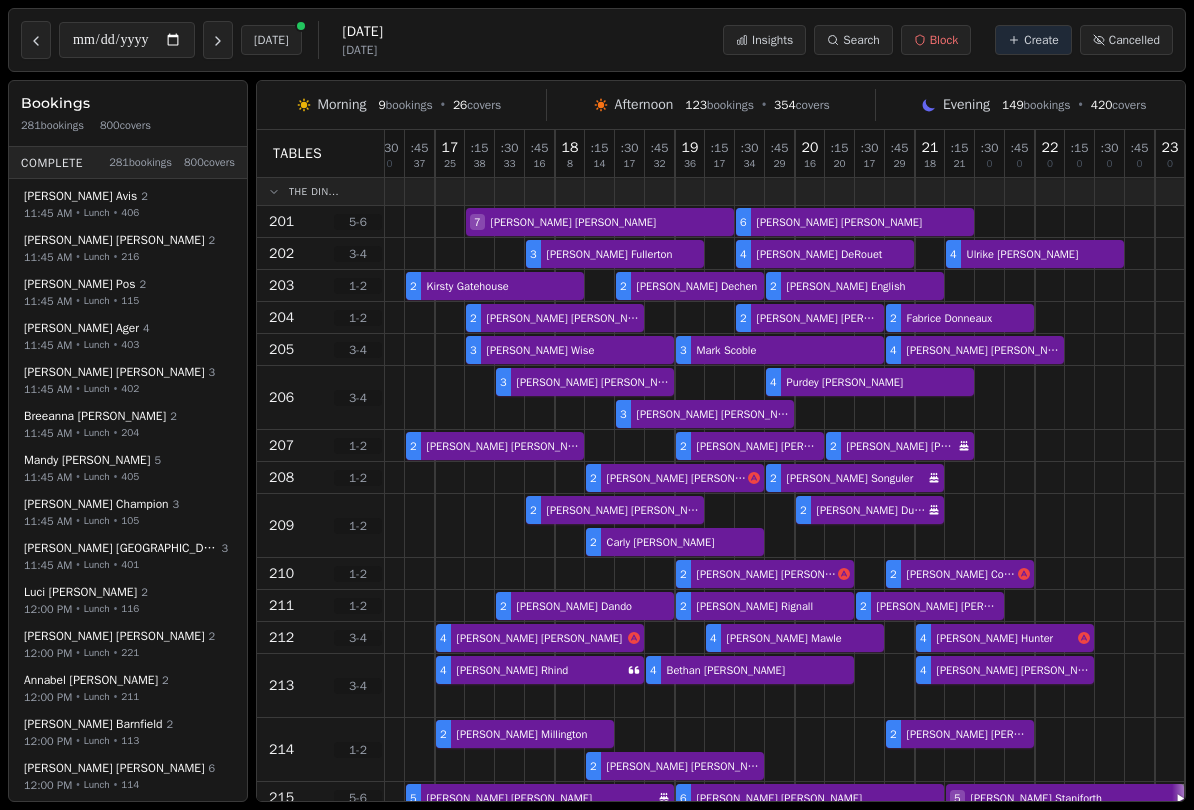 click 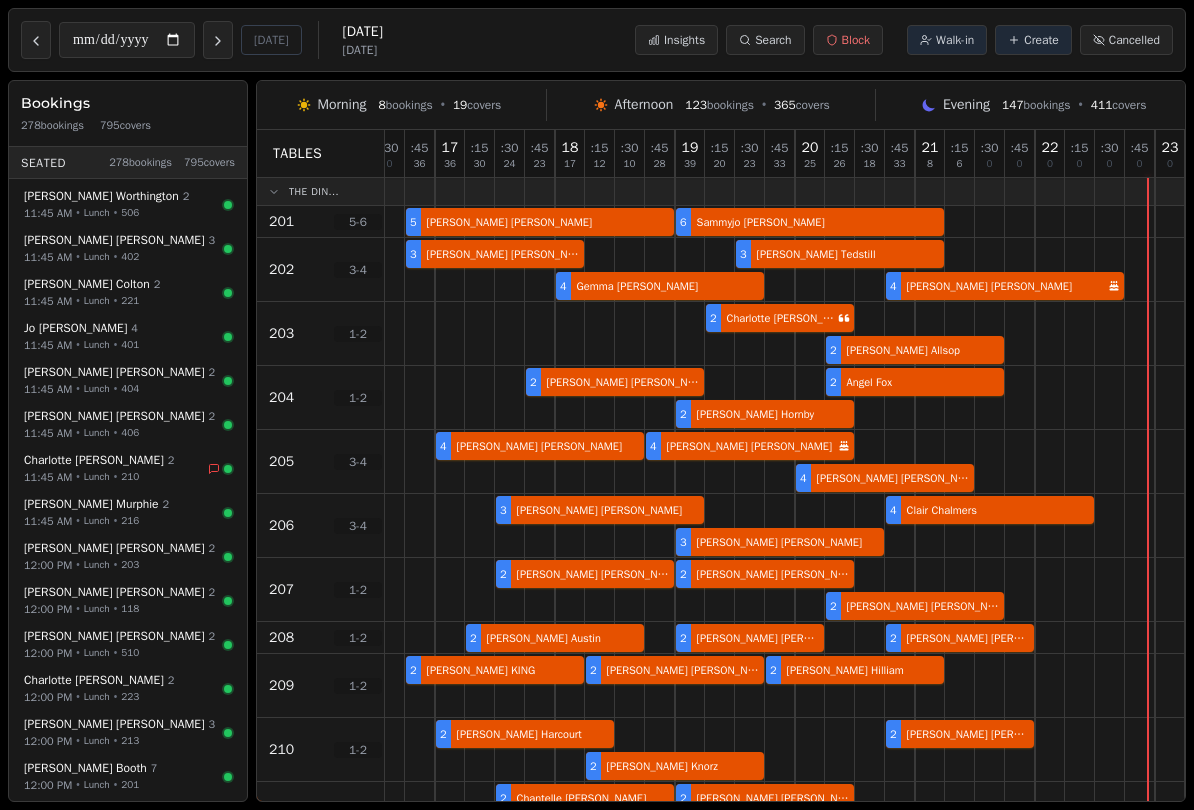 click at bounding box center (218, 40) 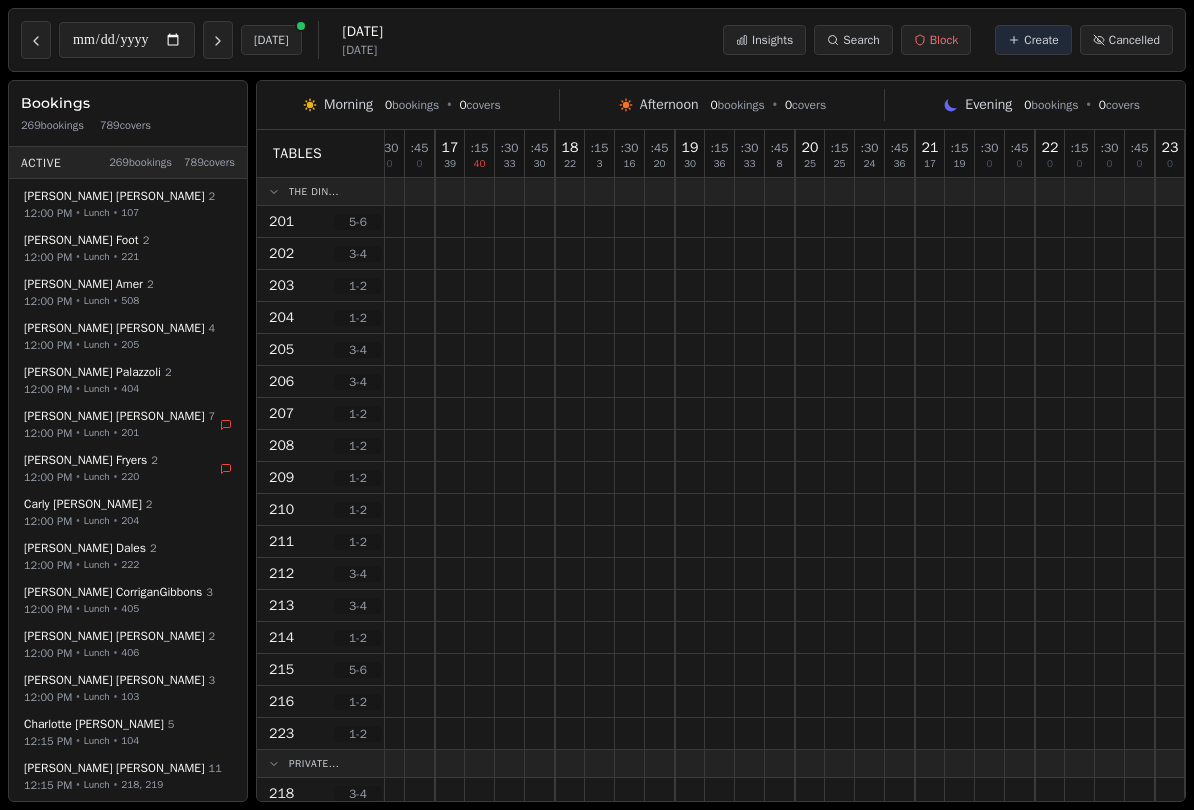 scroll, scrollTop: -3, scrollLeft: 552, axis: both 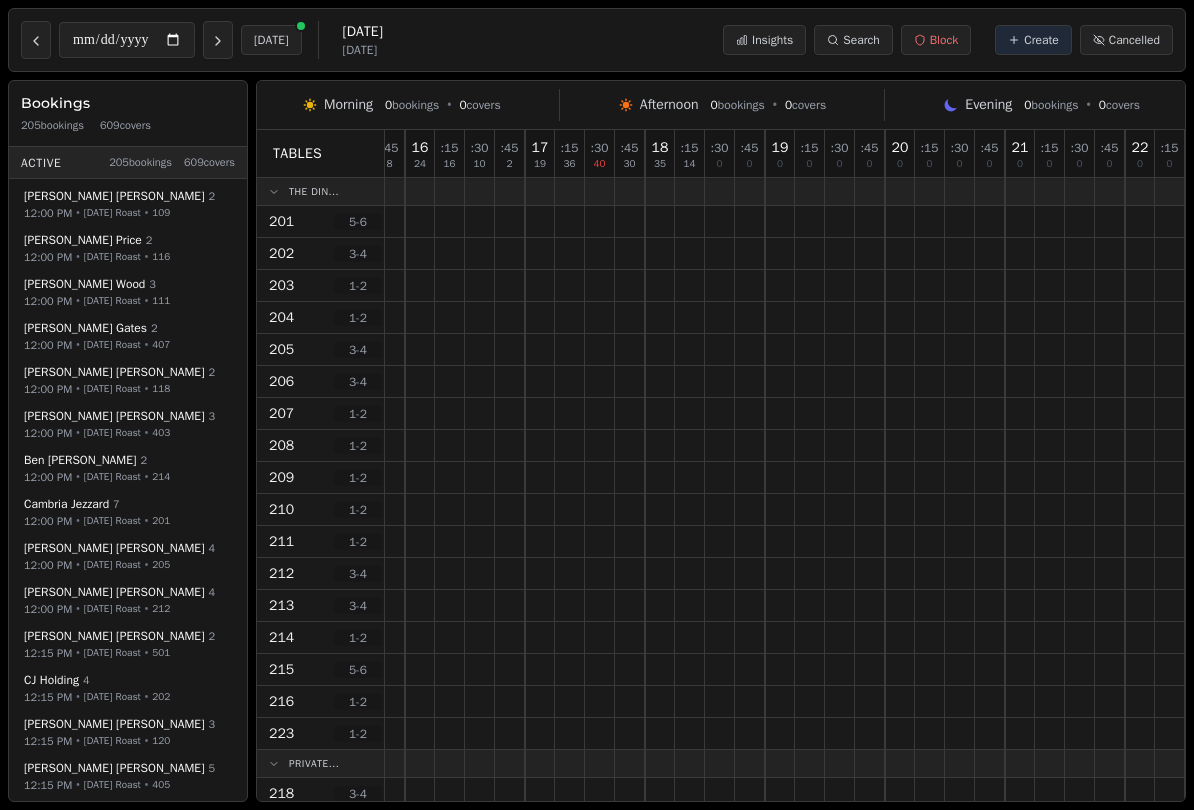 click on "**********" at bounding box center [170, 40] 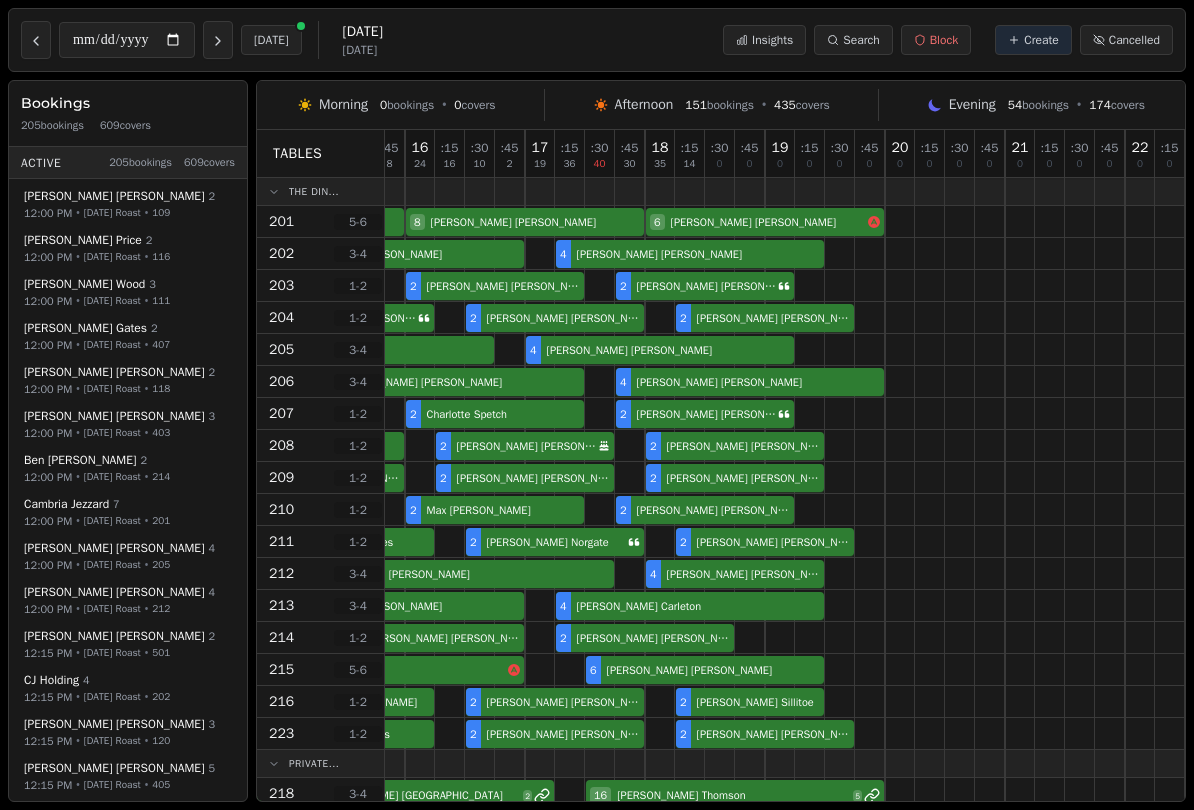 click 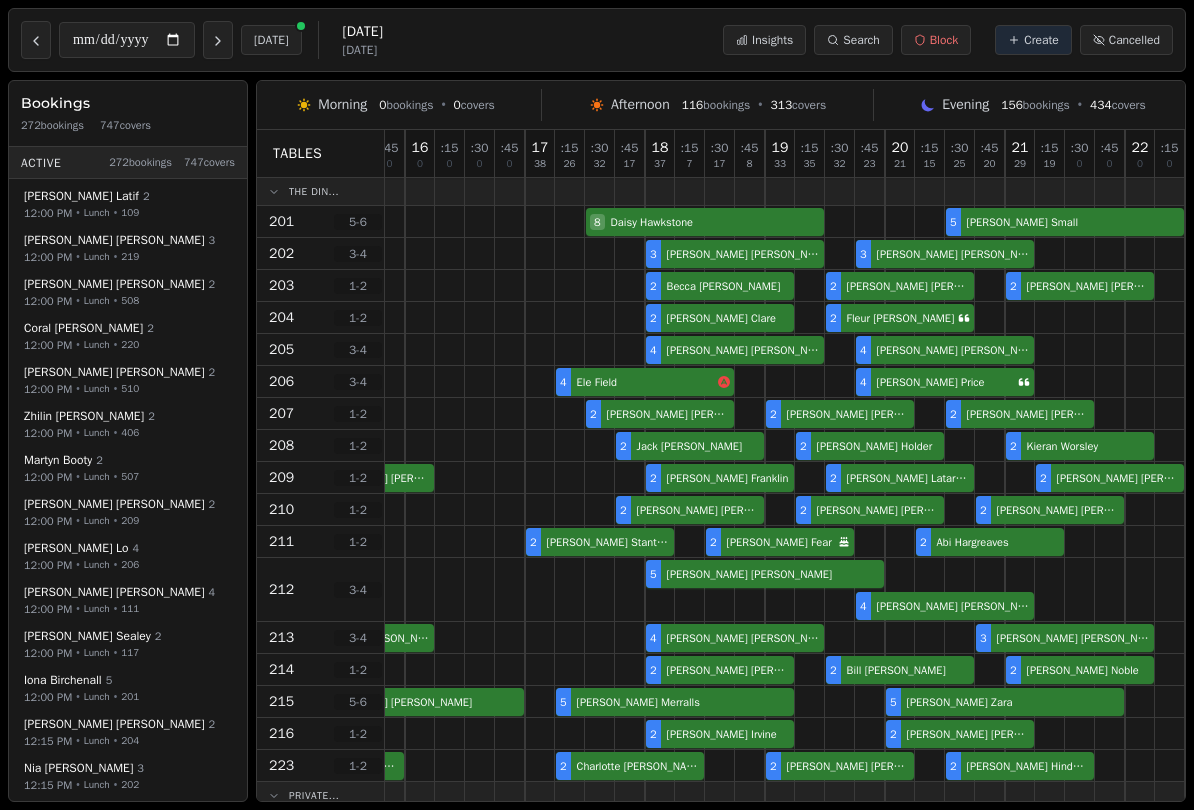 click 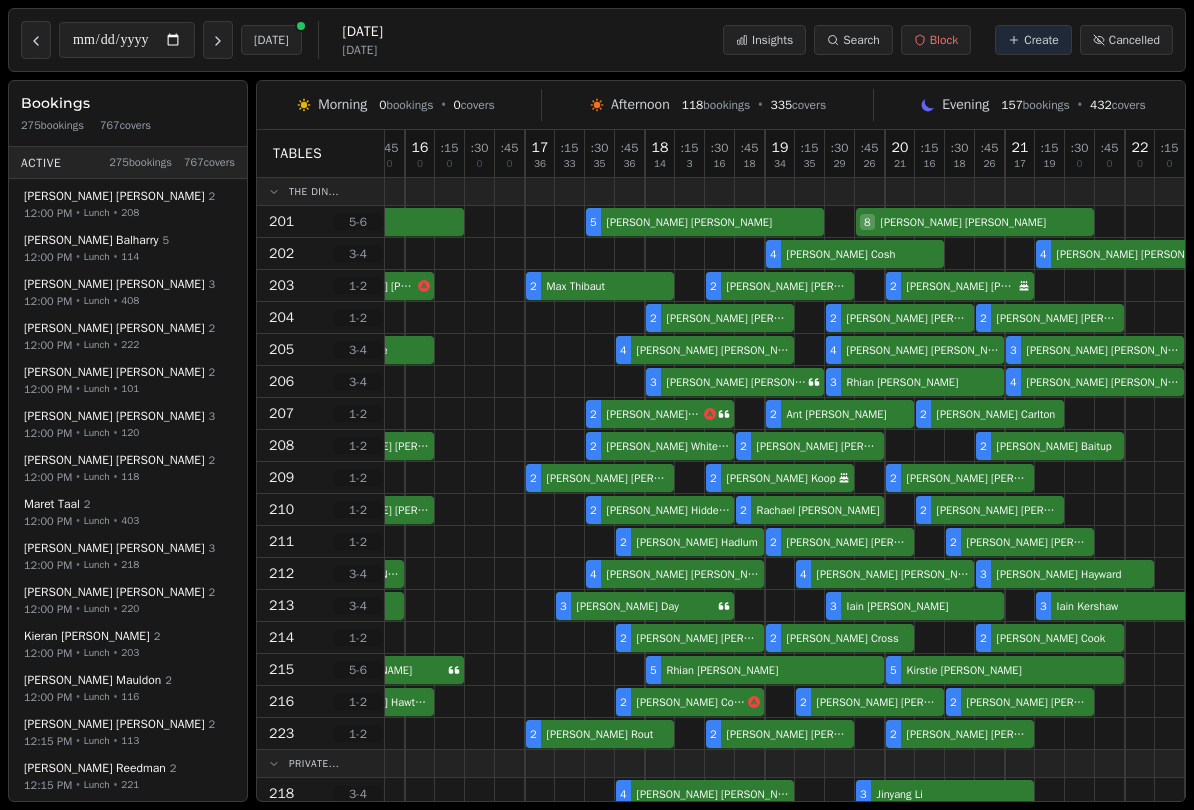 click 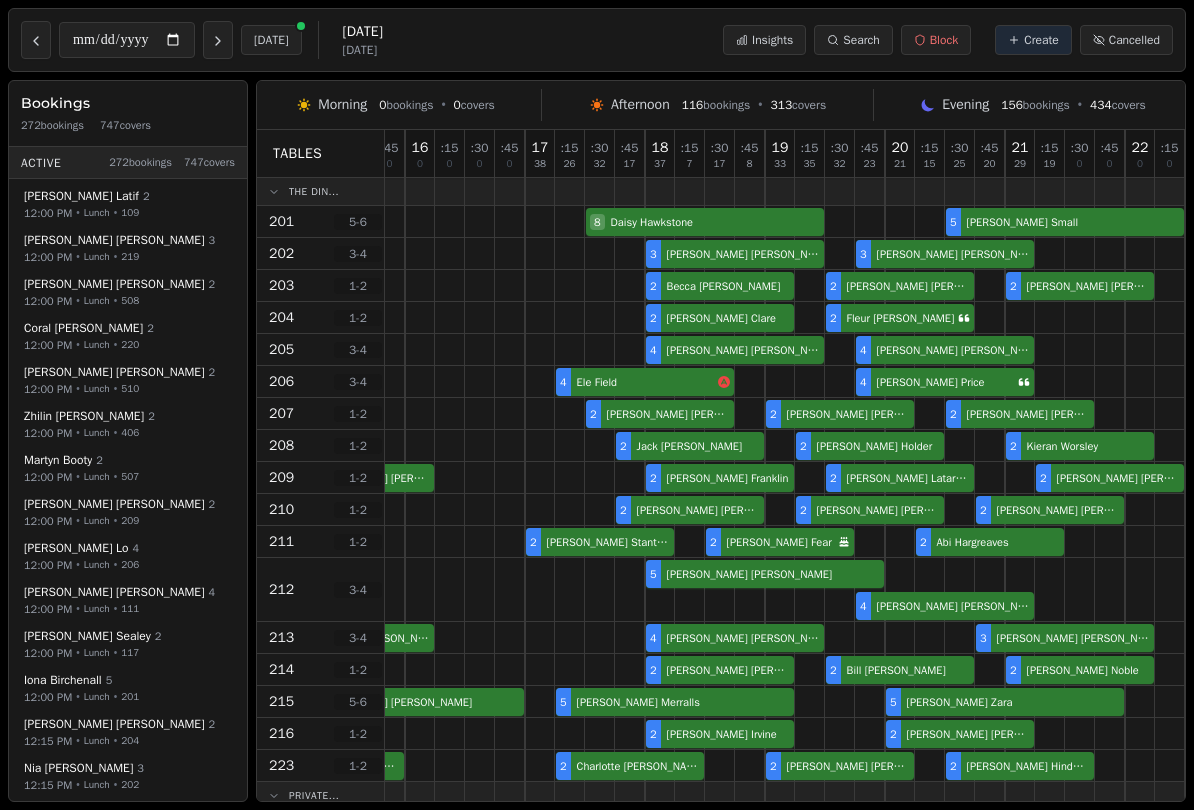 click on "**********" at bounding box center (597, 40) 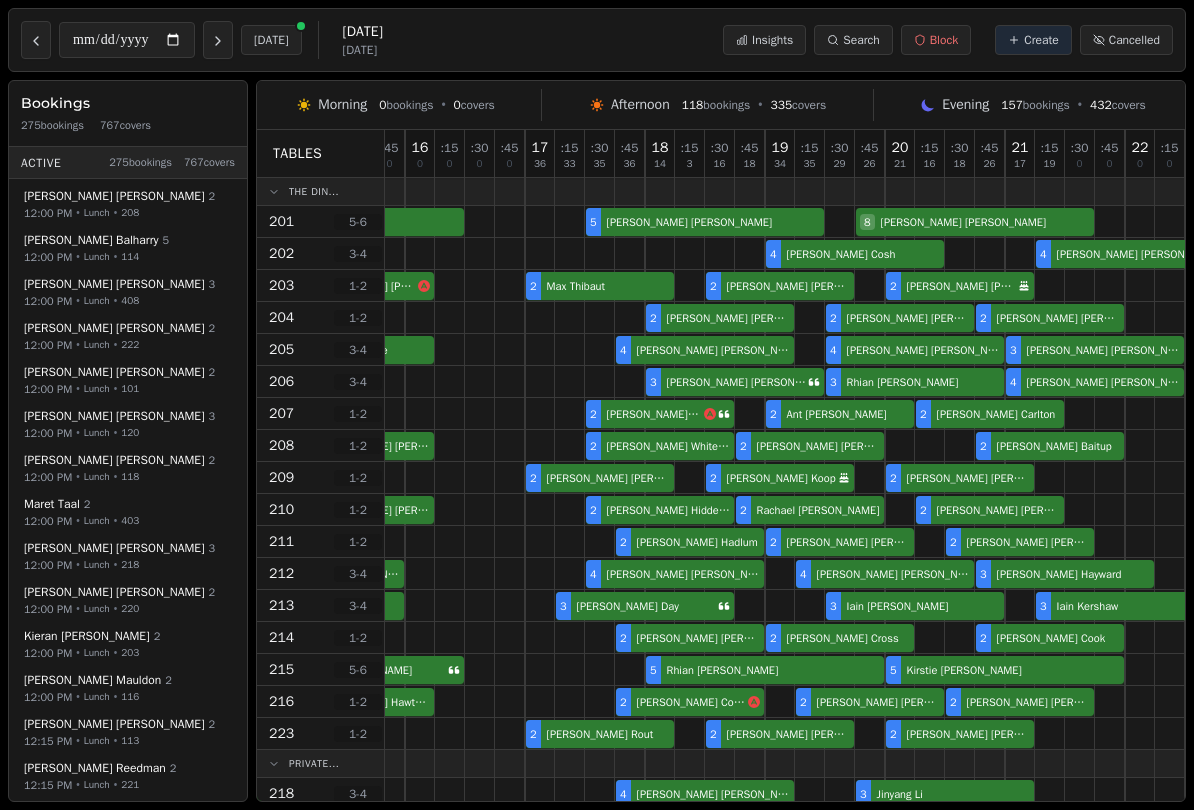 click 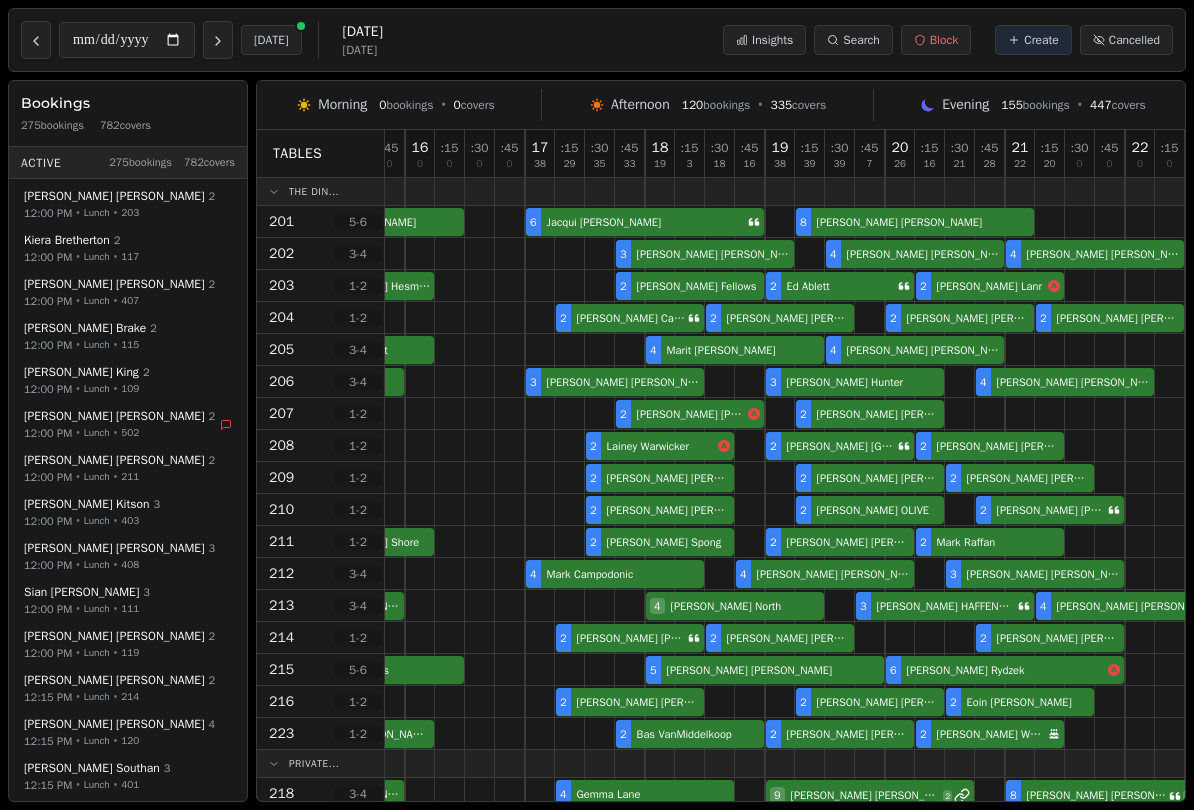 click 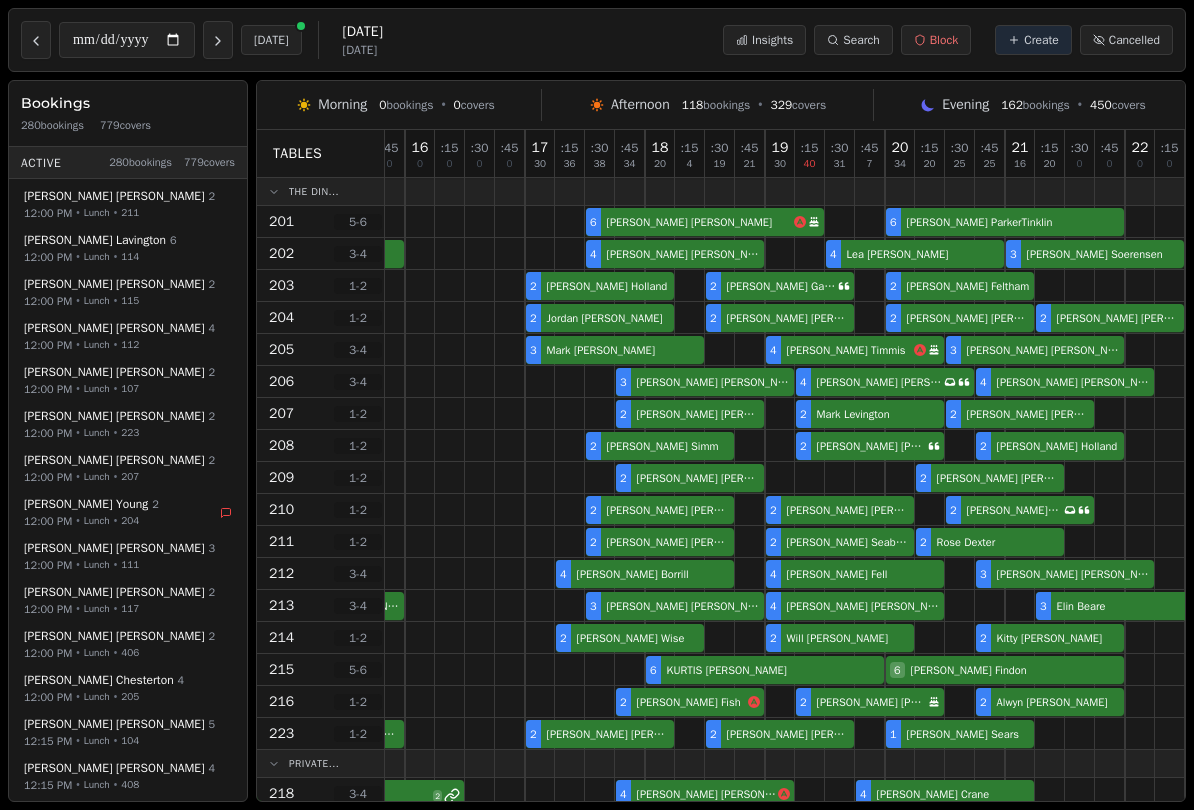 click 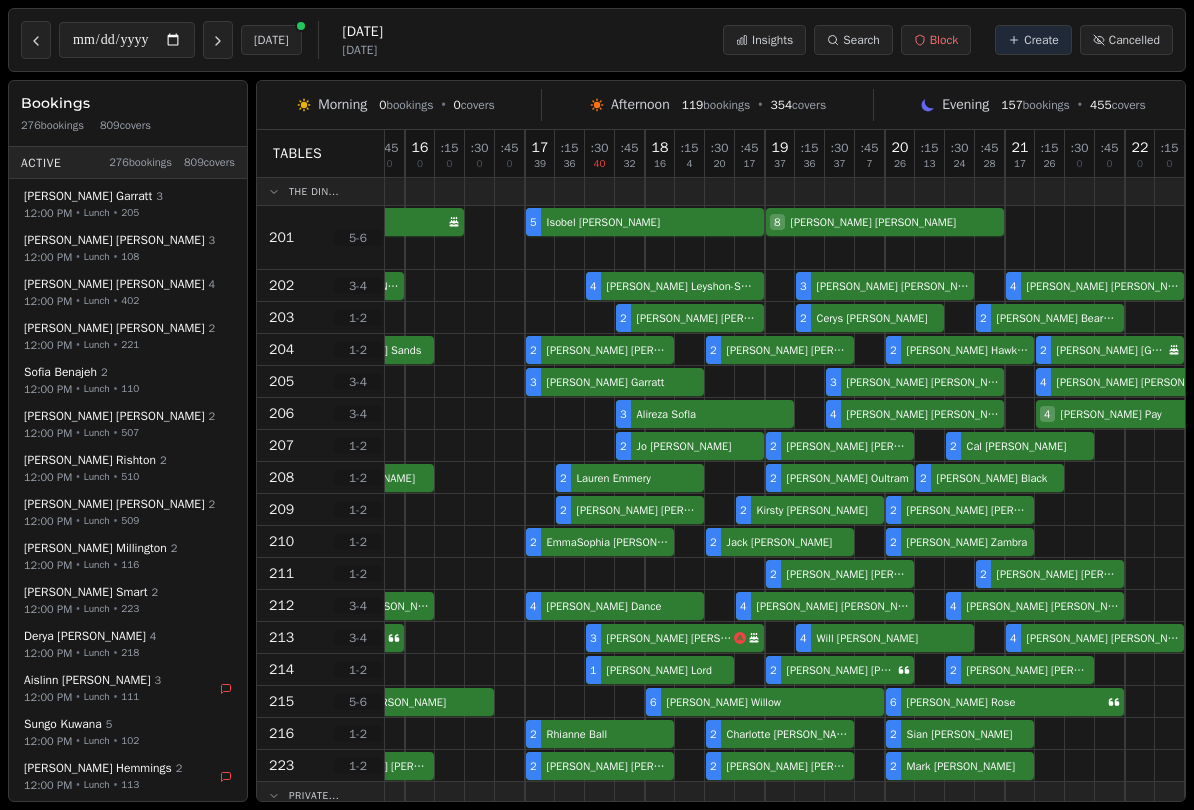 click at bounding box center (218, 40) 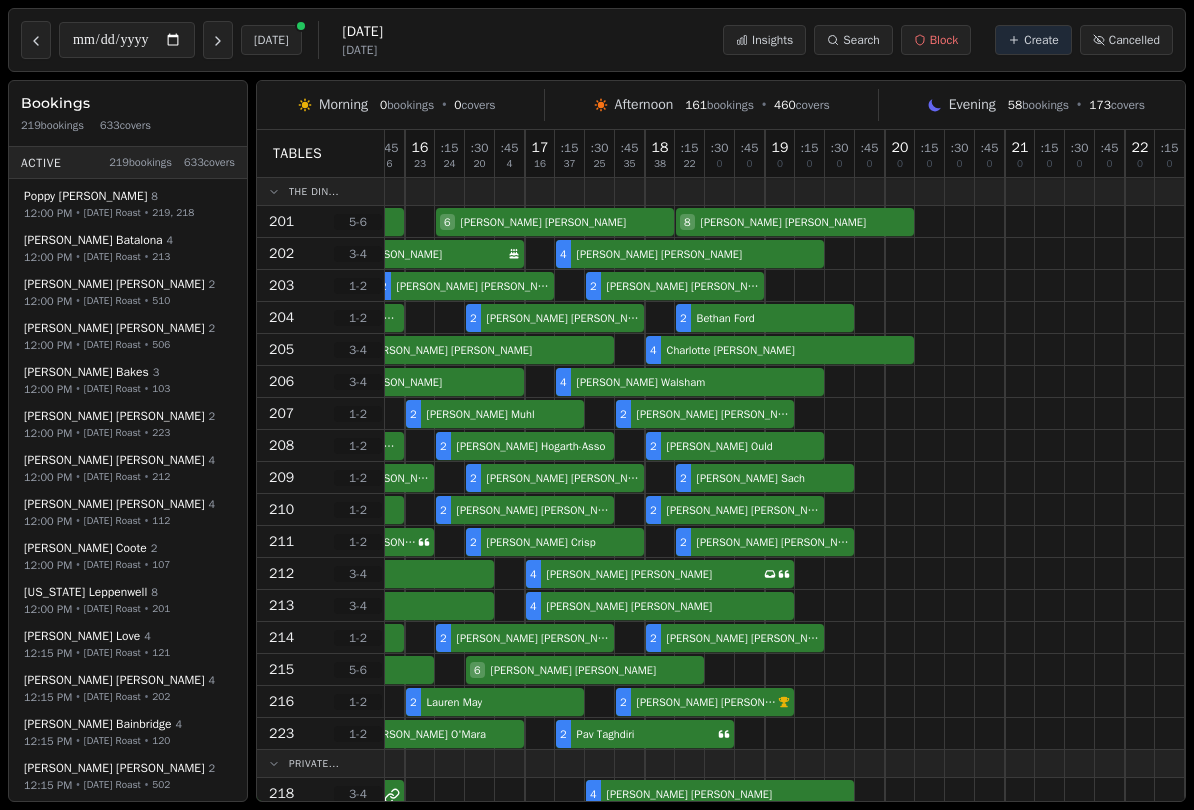 click on "Cancelled" at bounding box center [1134, 40] 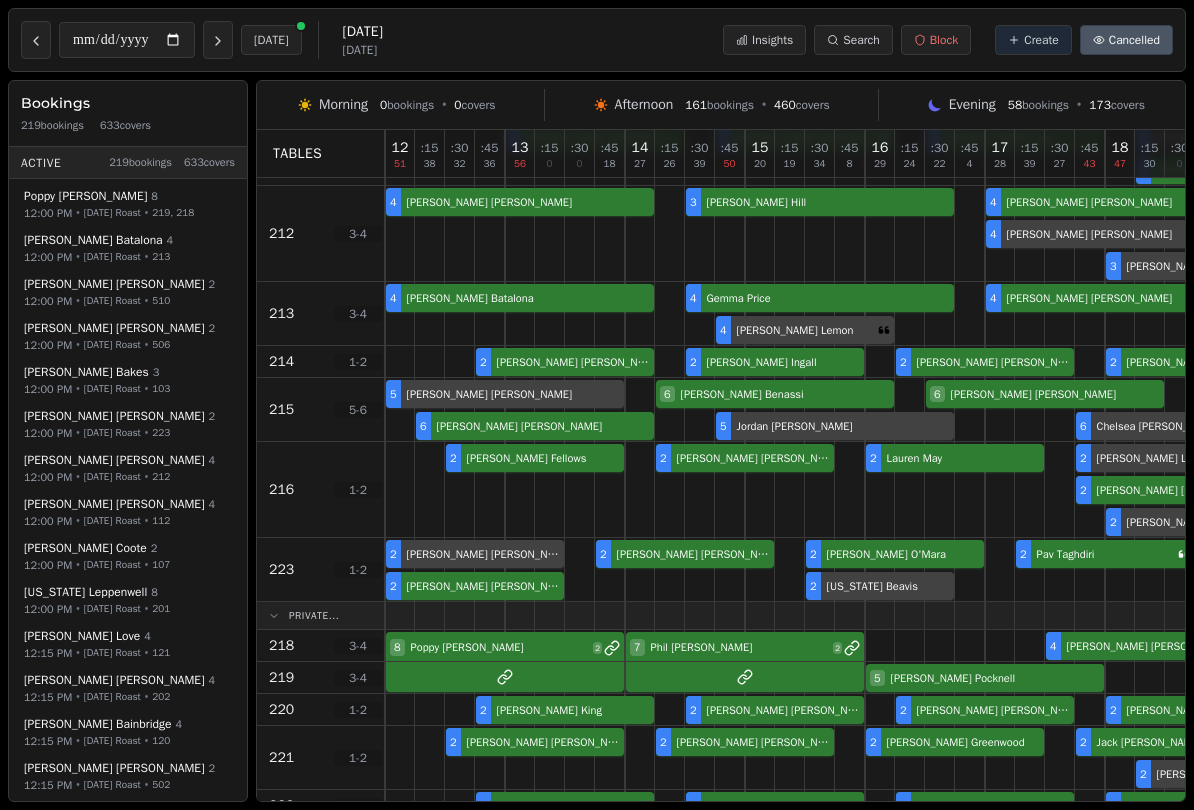 scroll, scrollTop: 596, scrollLeft: -5, axis: both 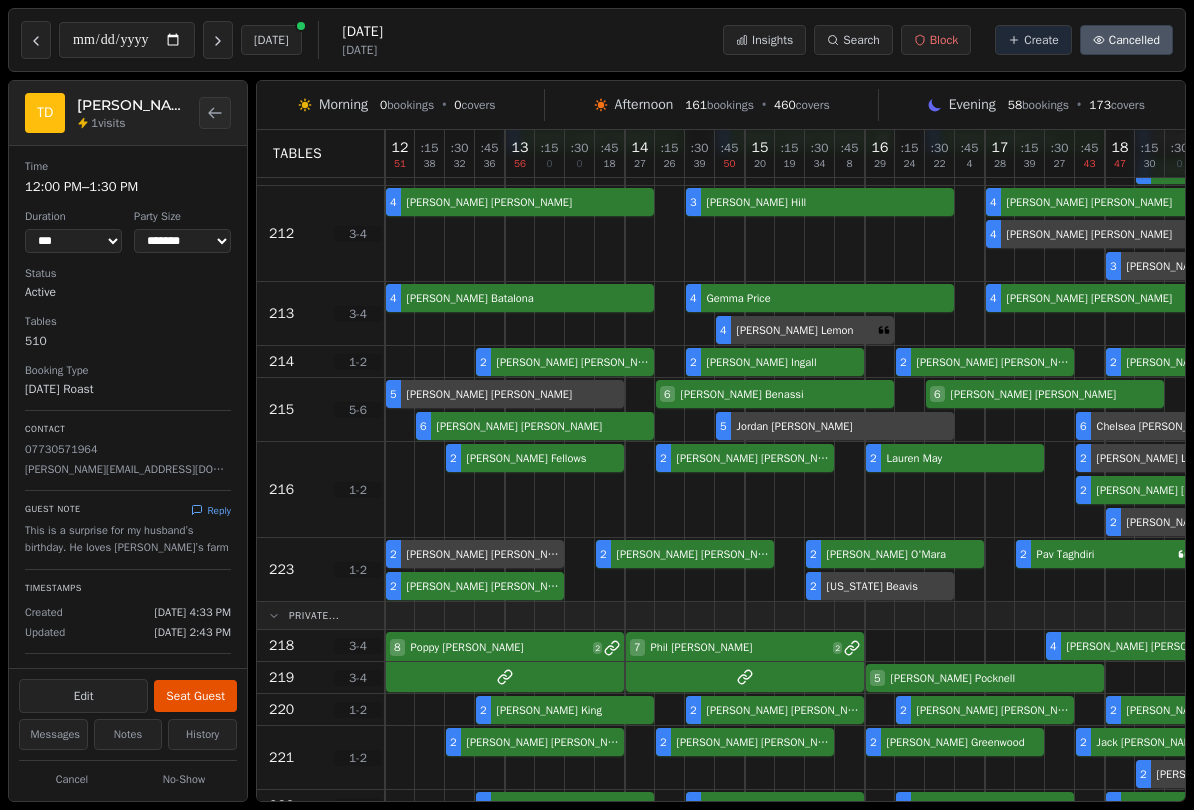 click on "TD" at bounding box center (45, 113) 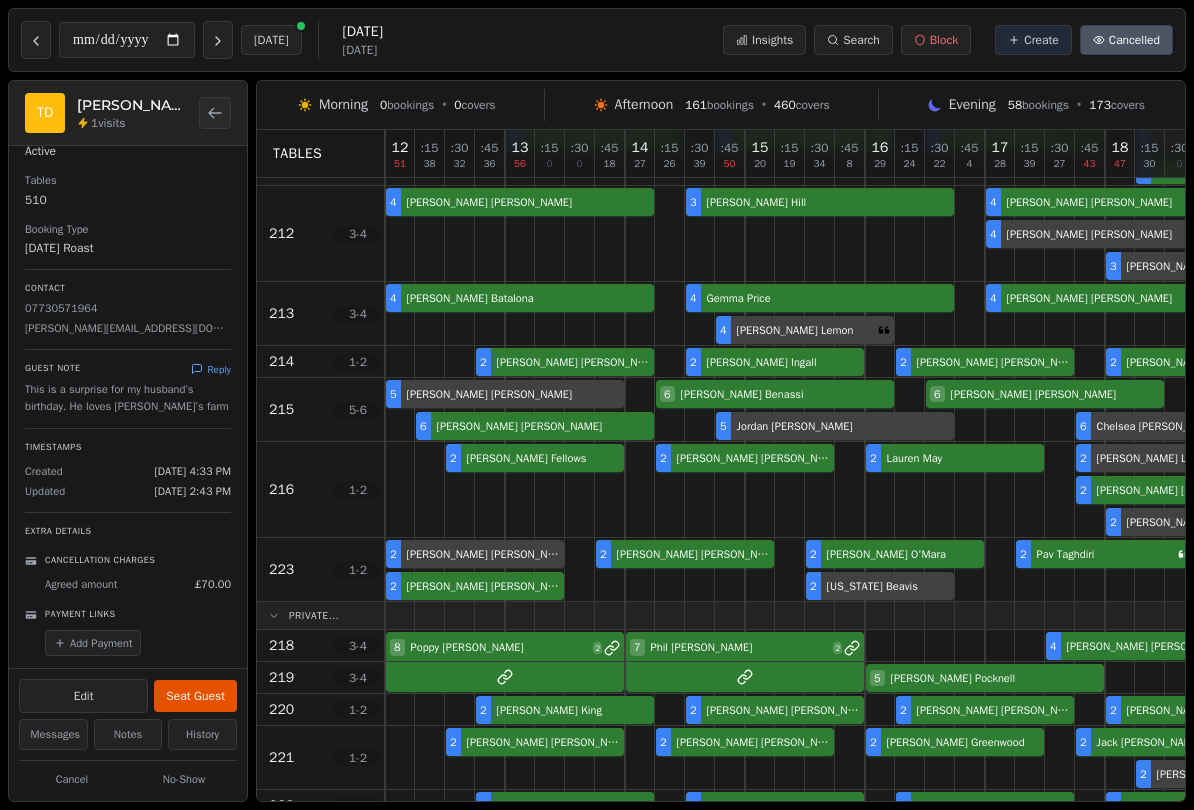 scroll, scrollTop: 140, scrollLeft: 0, axis: vertical 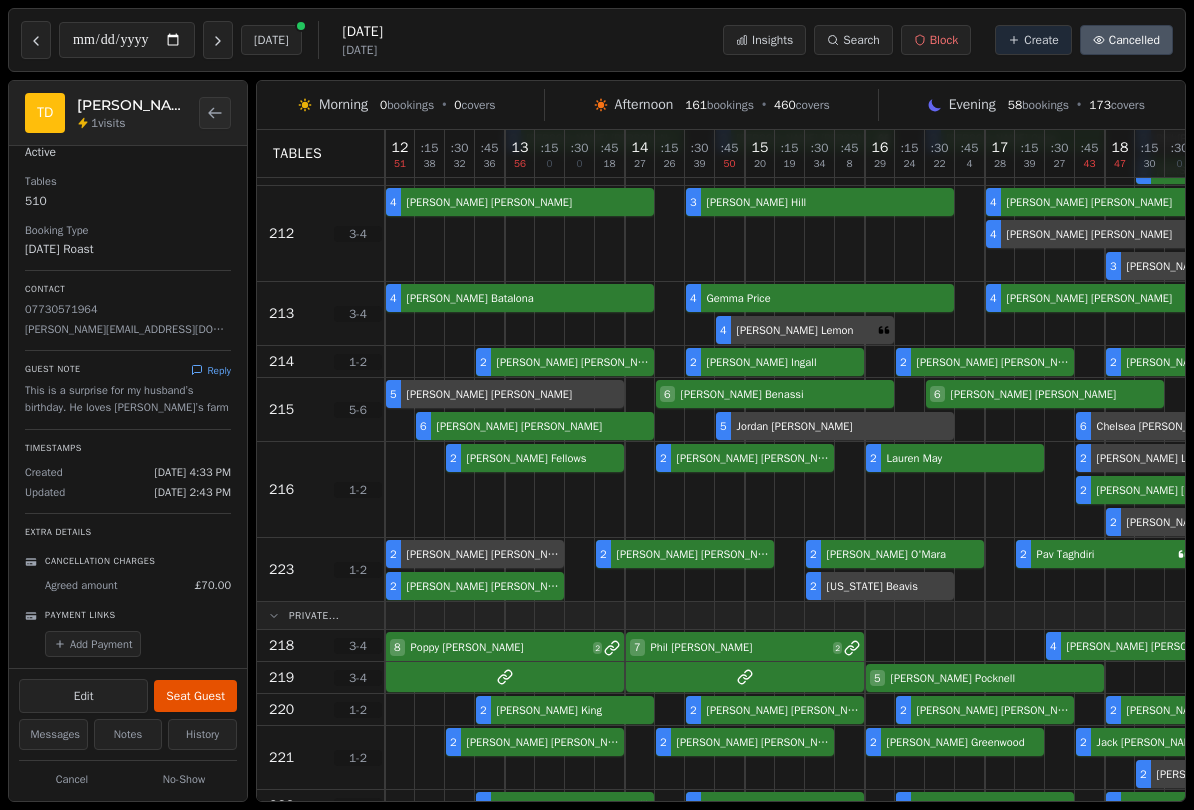 click on "Reply" at bounding box center (211, 370) 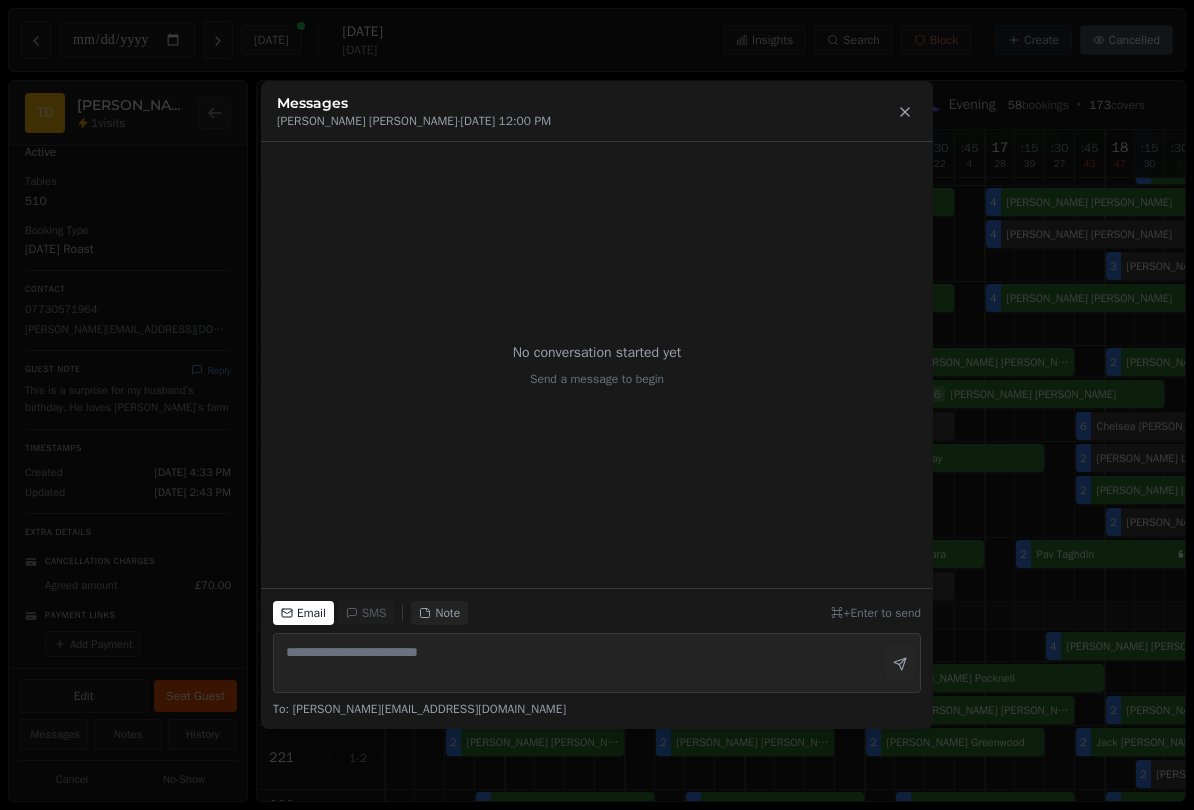 click at bounding box center (905, 111) 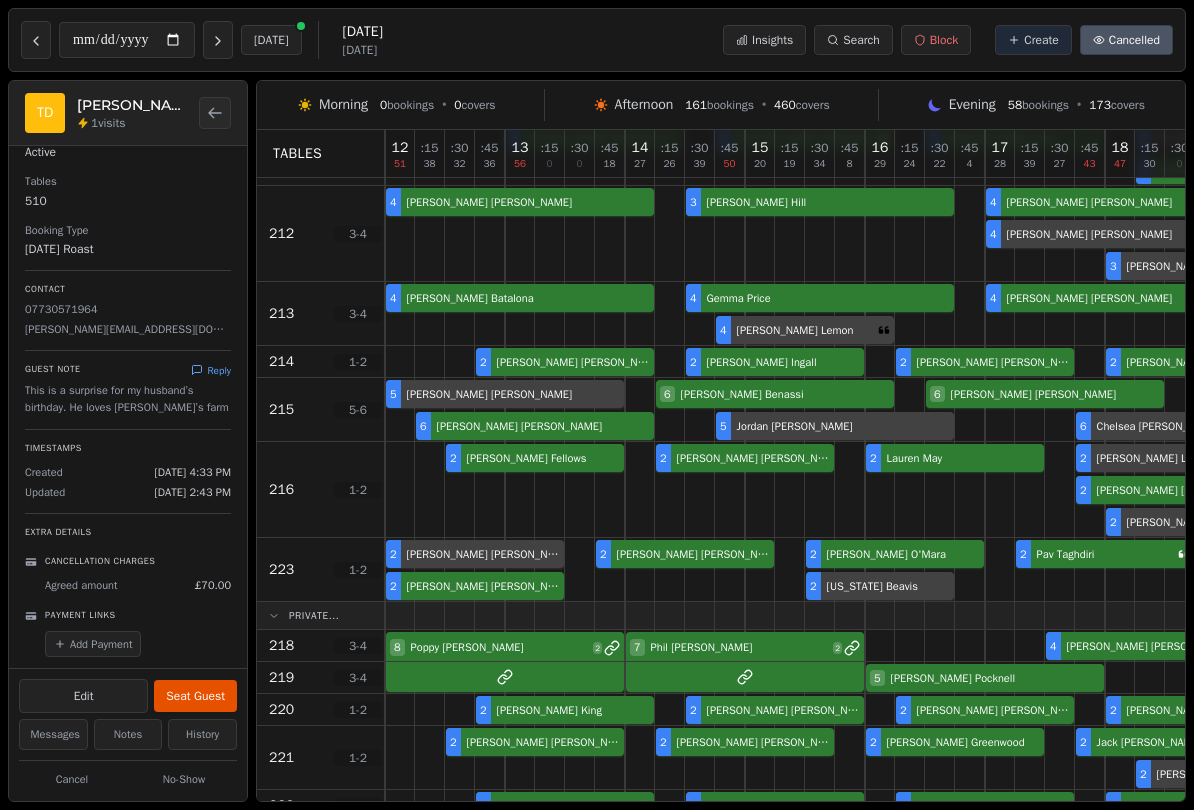 click on "Edit" at bounding box center (83, 696) 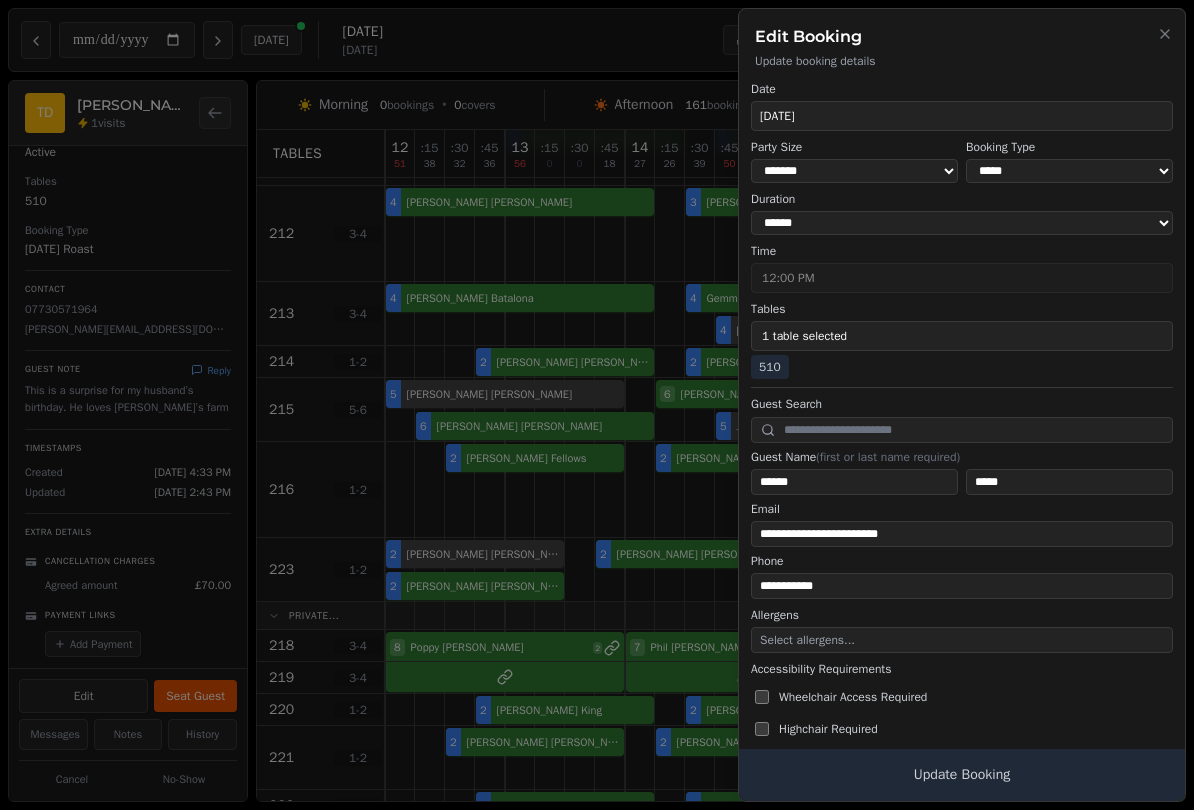 click at bounding box center (597, 405) 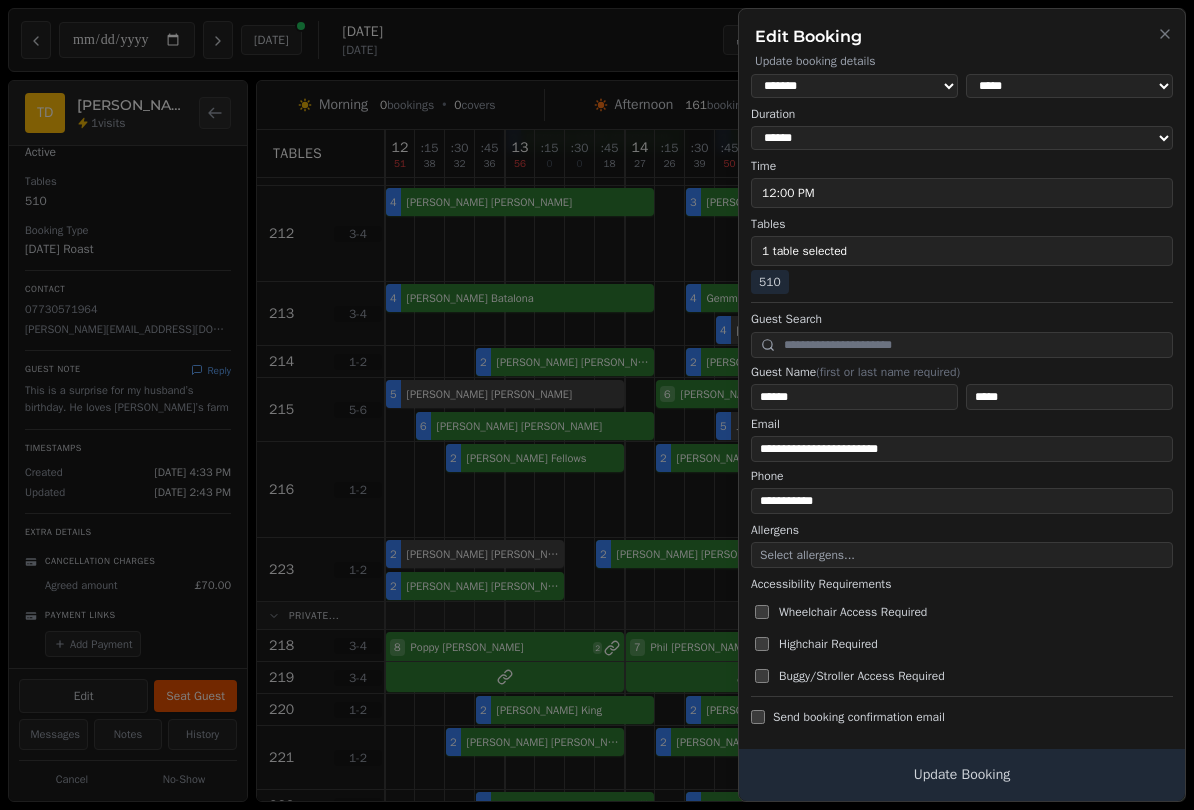scroll, scrollTop: 83, scrollLeft: 0, axis: vertical 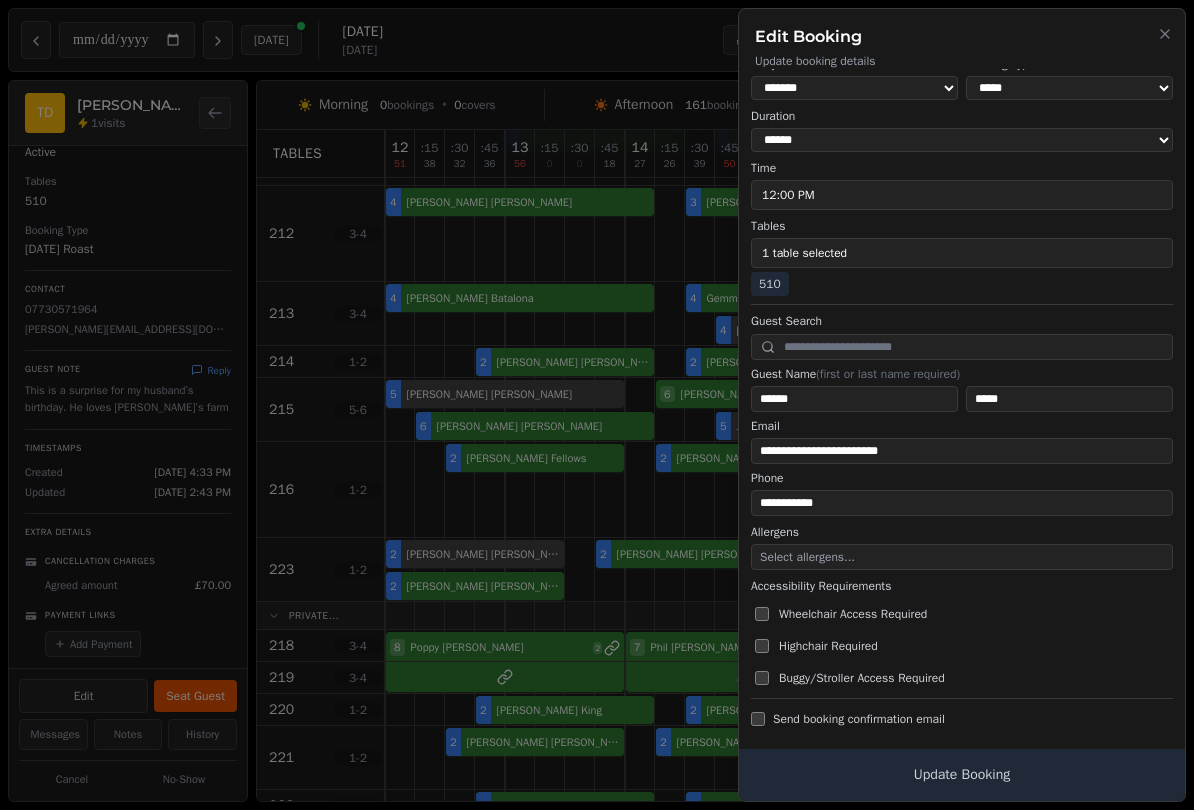 click on "Edit Booking Update booking details" at bounding box center [962, 39] 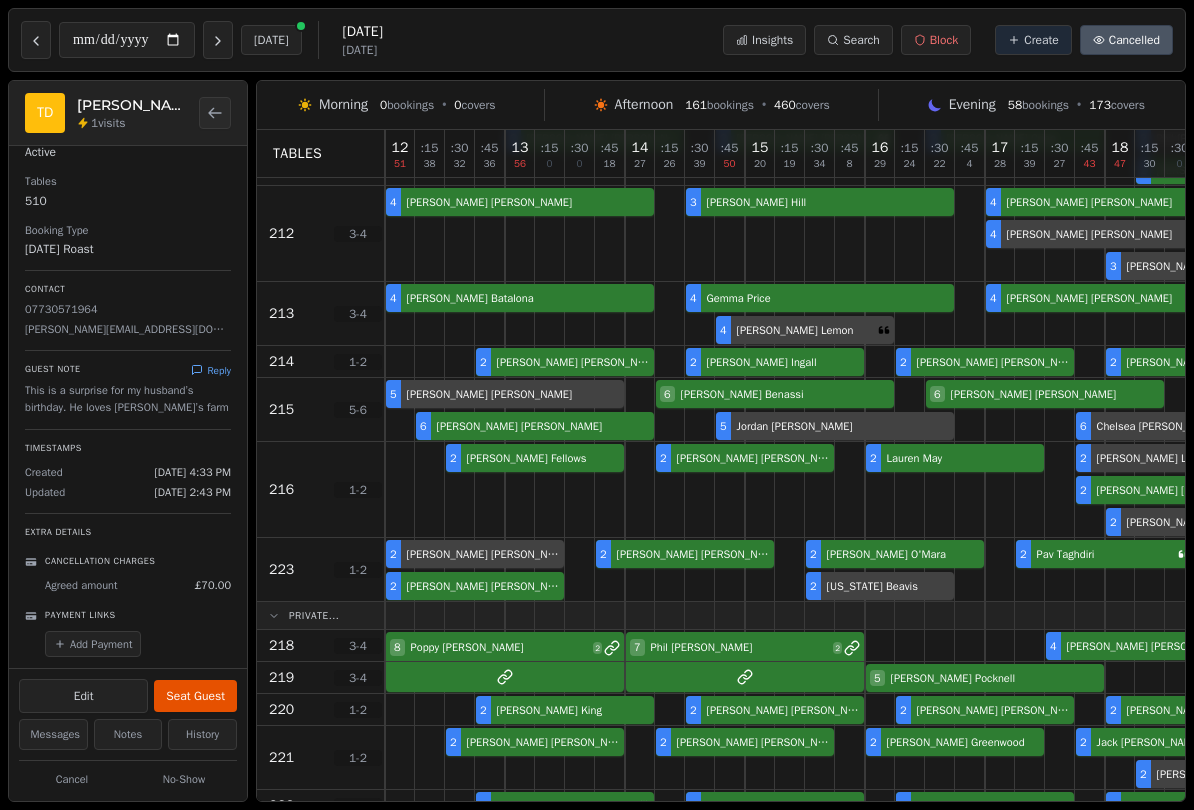 click on "Notes" at bounding box center (128, 734) 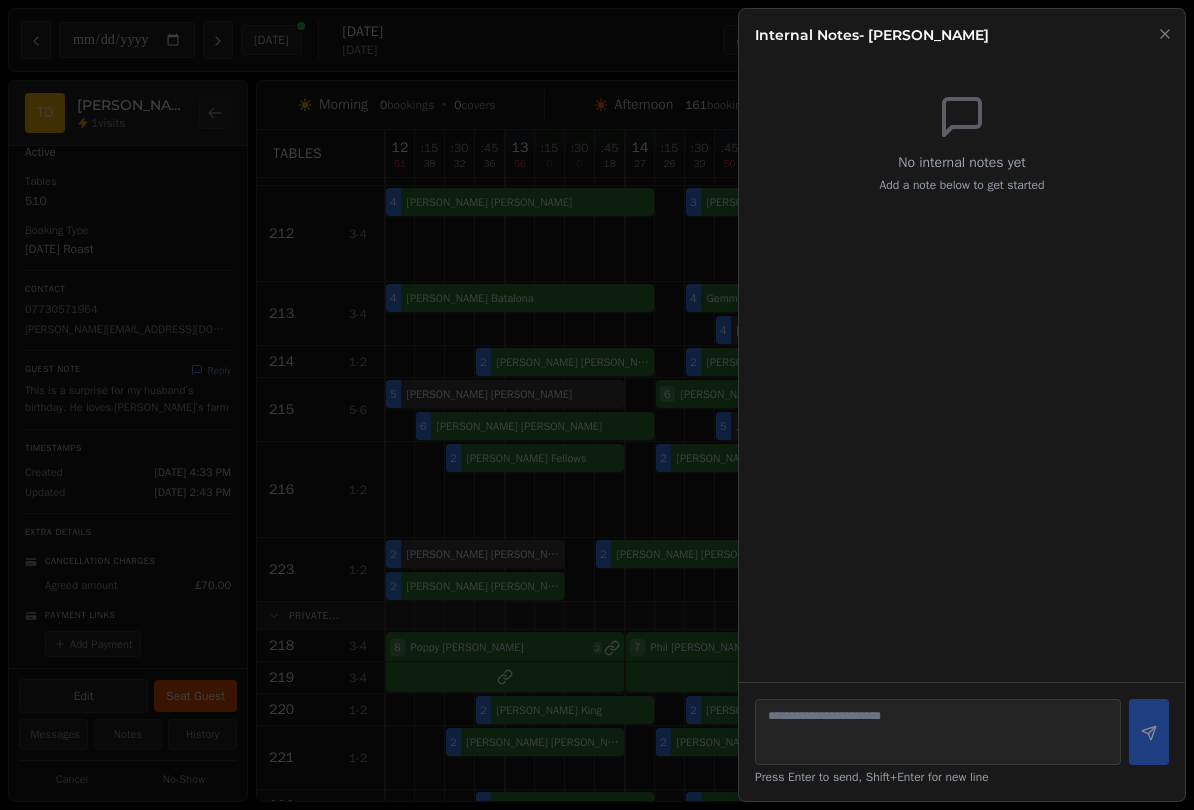 click 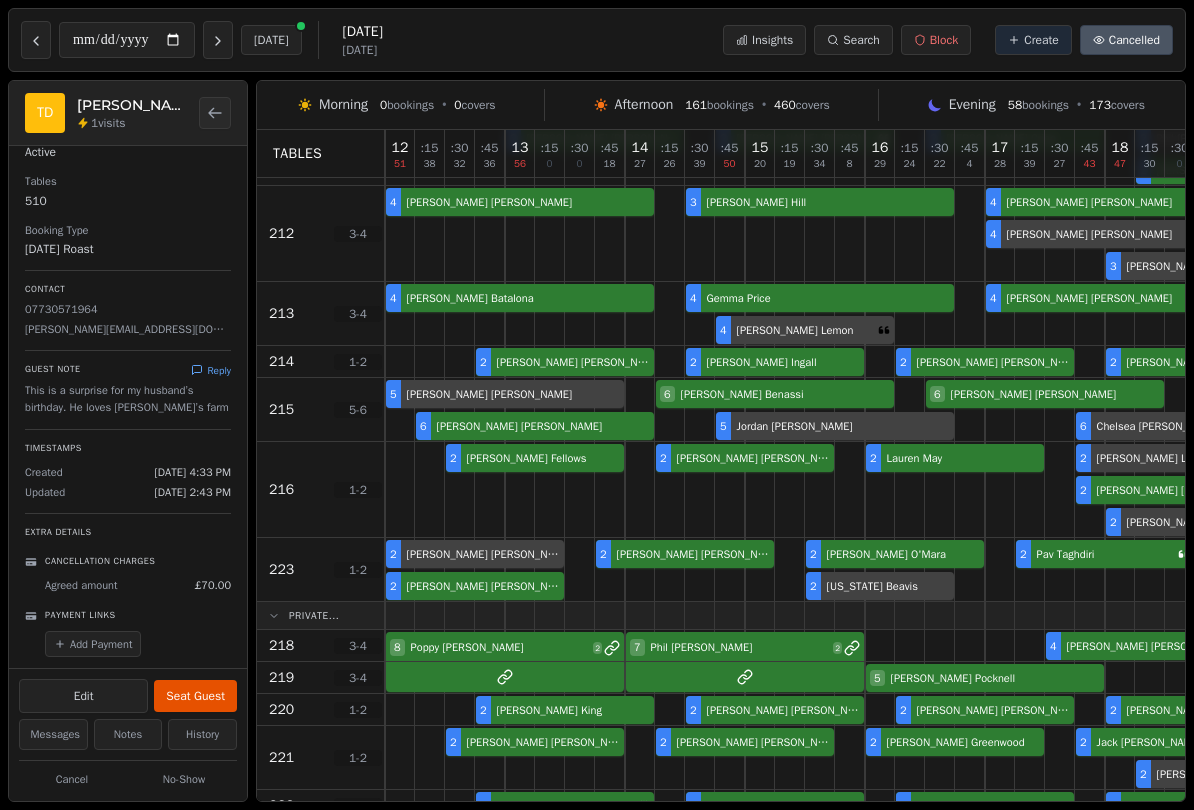click on "Messages" at bounding box center [53, 734] 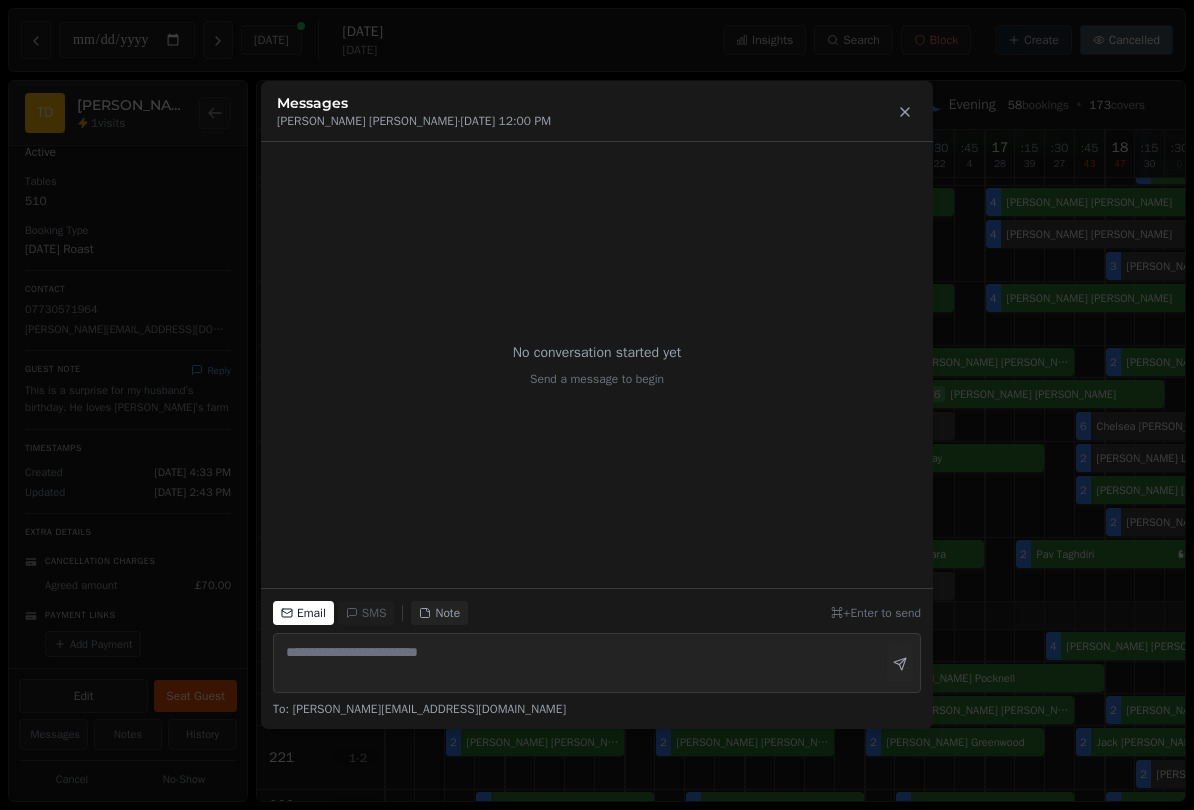 click 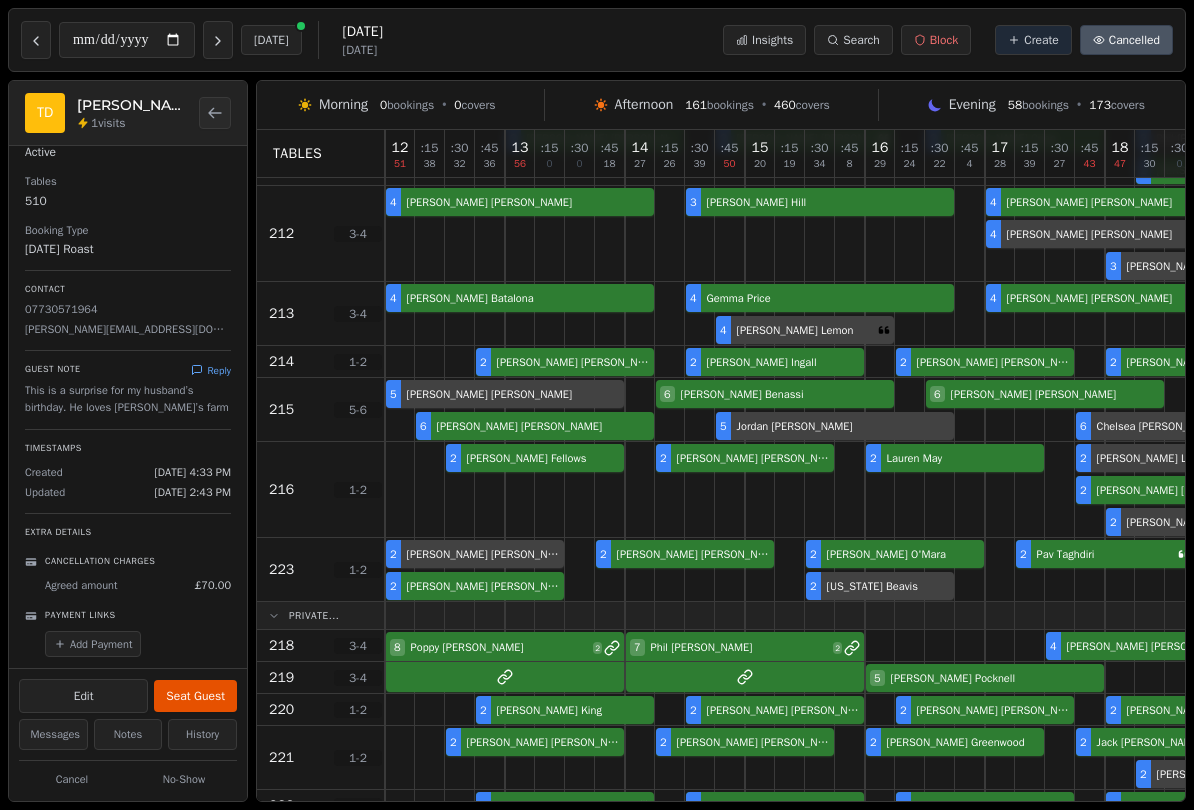 click on "History" at bounding box center [202, 734] 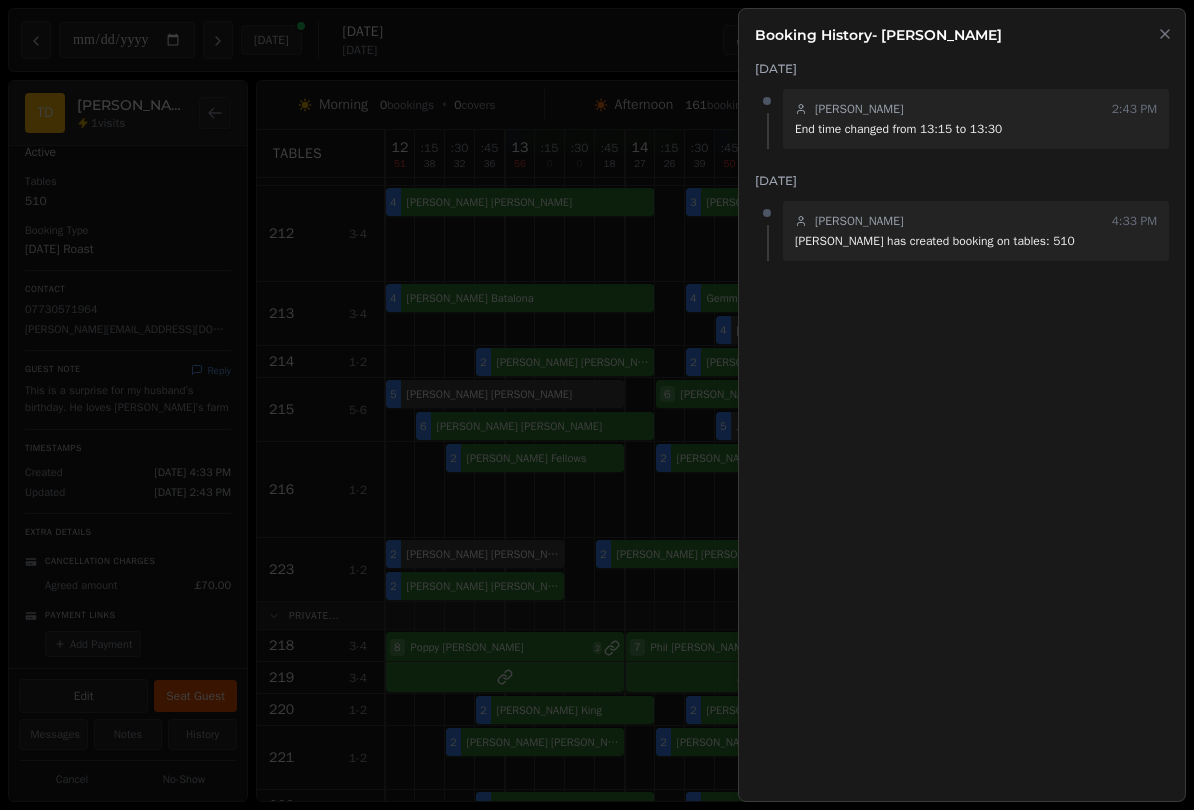 click at bounding box center (597, 405) 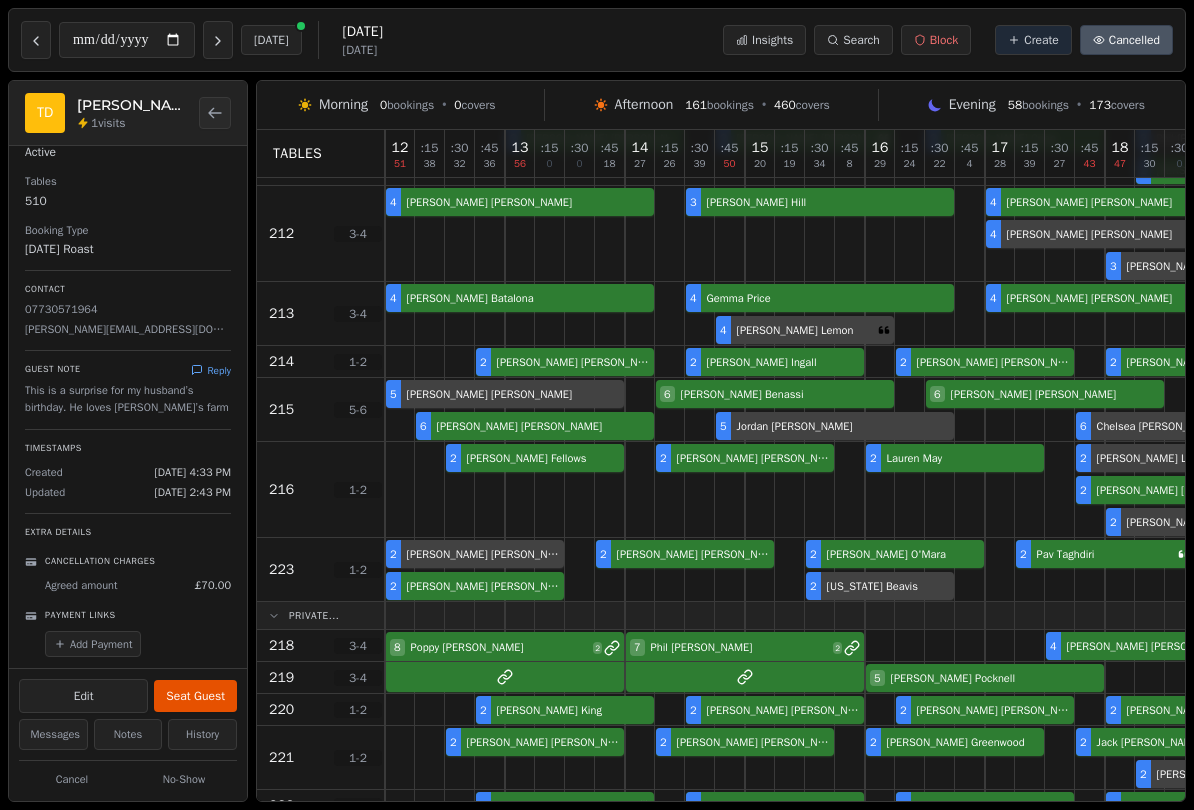 scroll, scrollTop: 62, scrollLeft: 0, axis: vertical 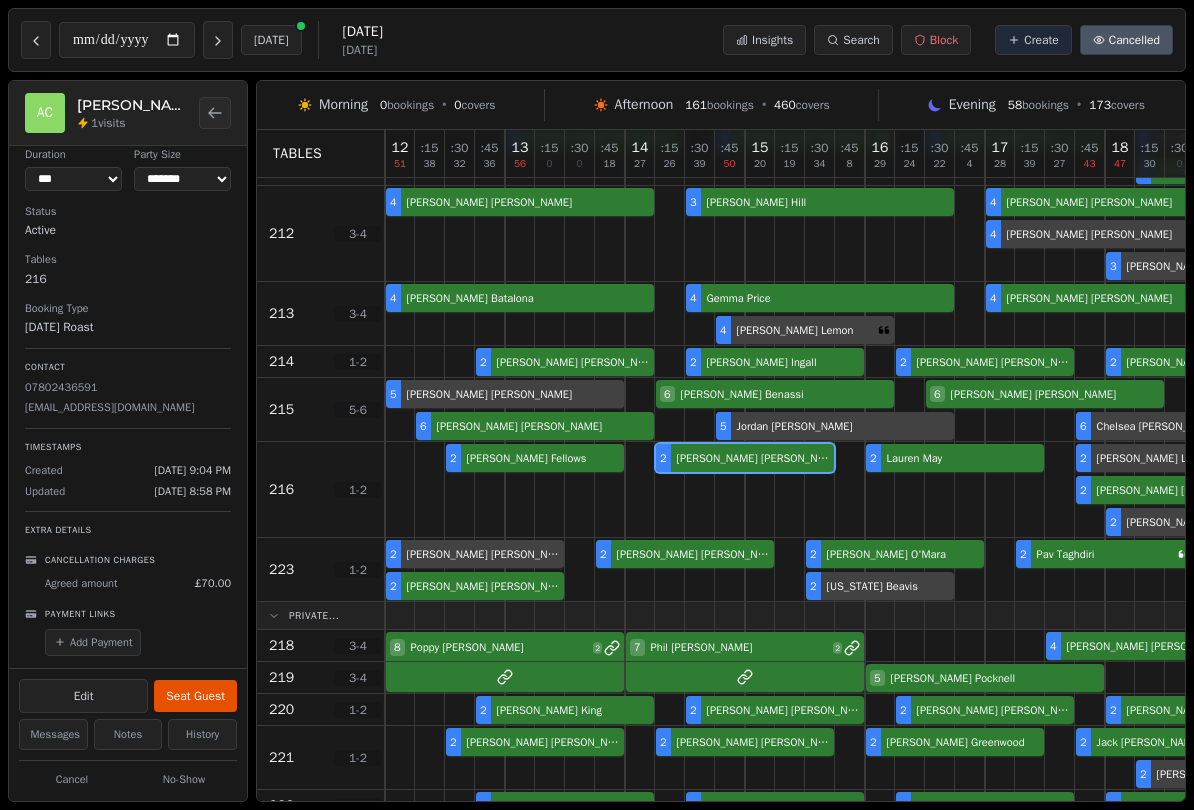 click on "2 Lorraine   Fellows 2 Amy   Cobb 2 Lauren   May 2 Amanda   Lewendon 2 Abigail   Atkins VIP customer (5 visits) 2 Christal   Rushton" at bounding box center (1015, 490) 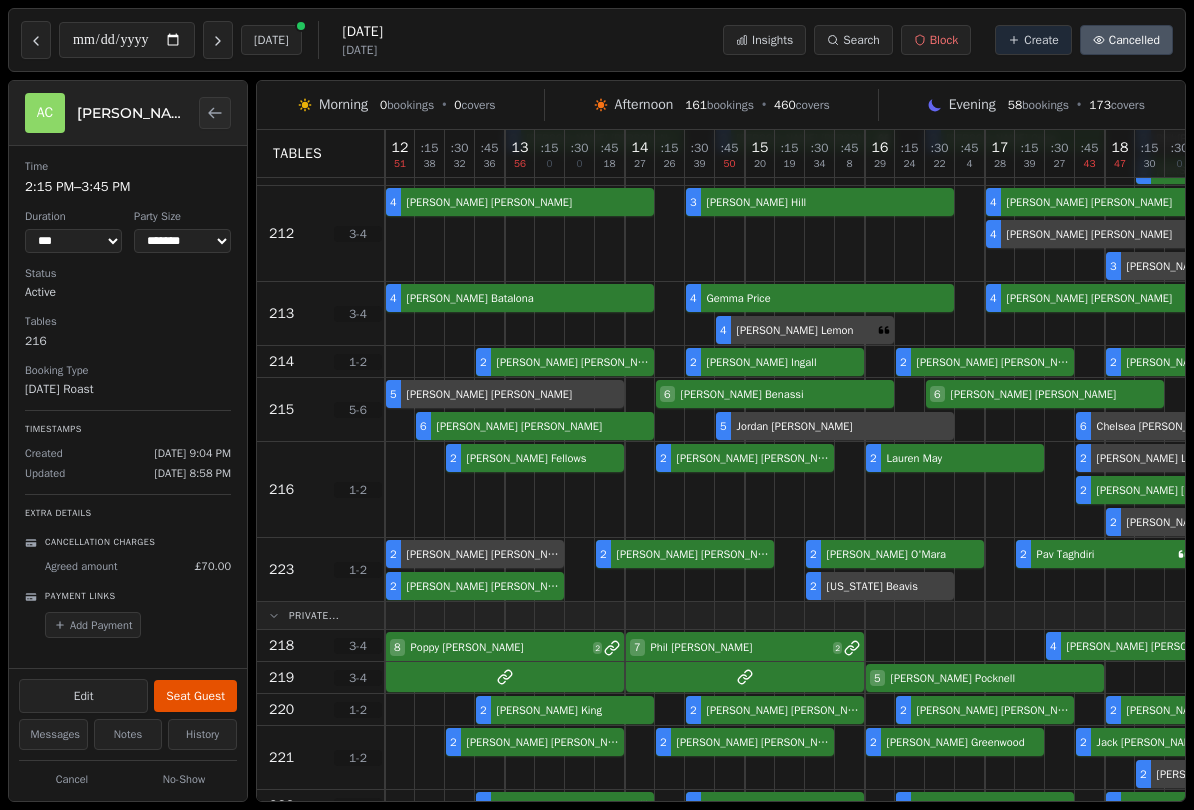 select on "****" 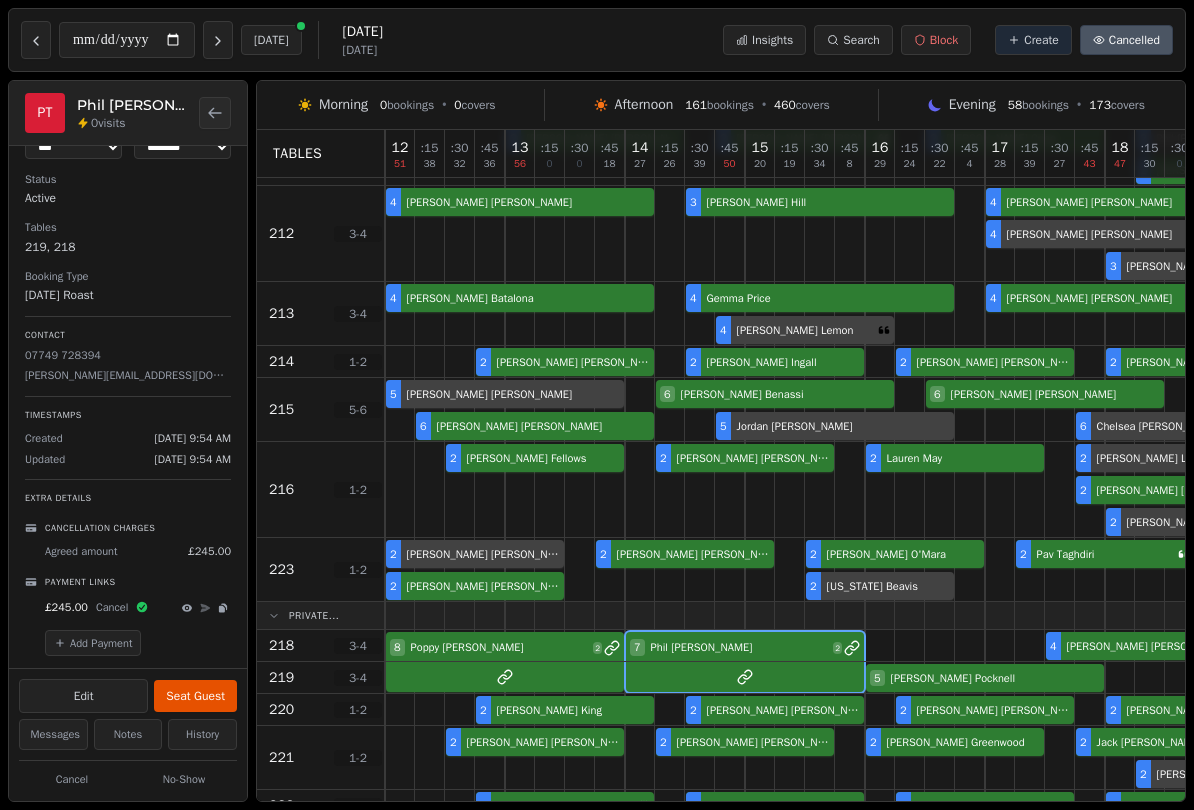 scroll, scrollTop: 94, scrollLeft: 0, axis: vertical 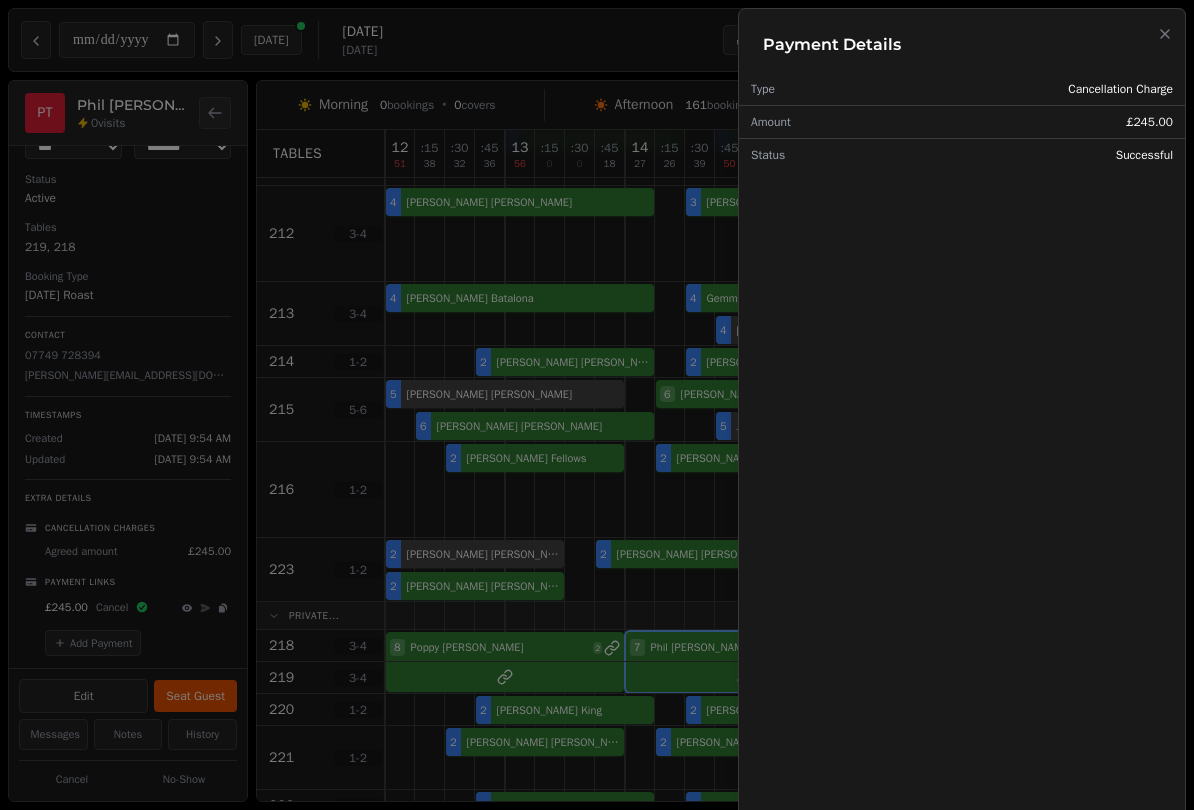 click 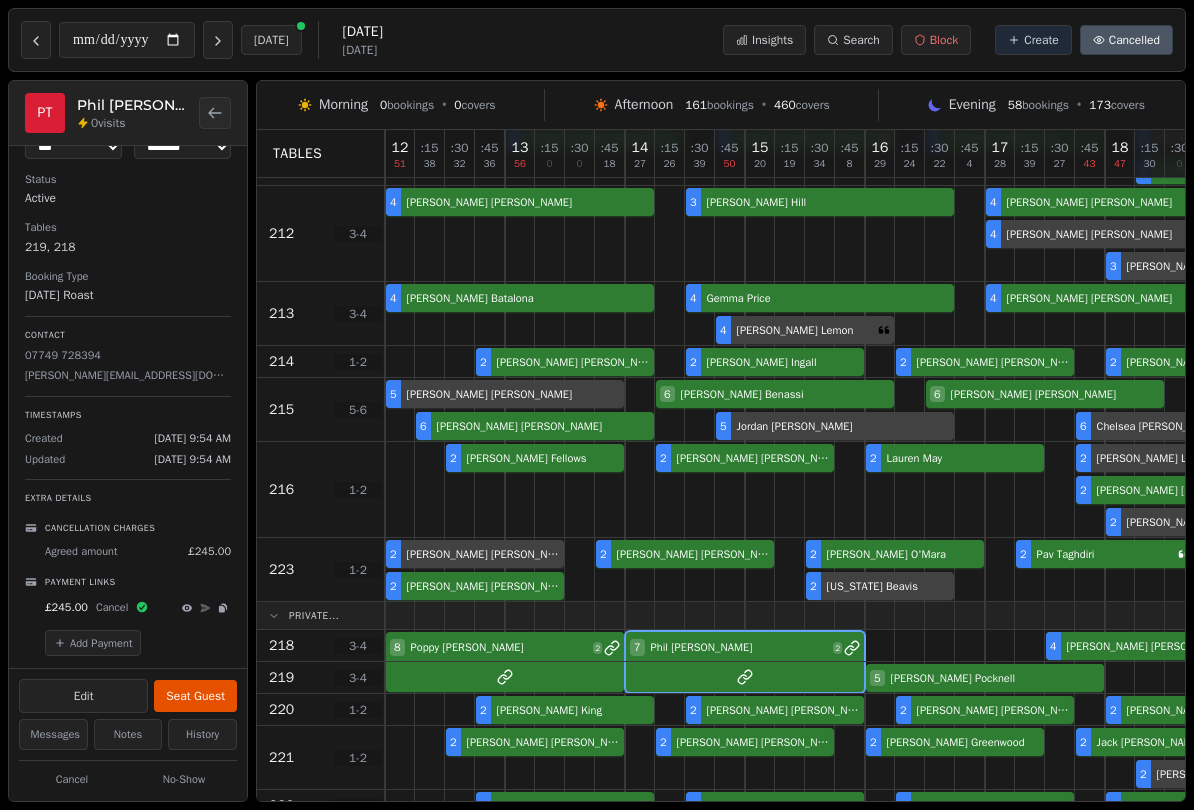 click on "£245.00" at bounding box center [66, 607] 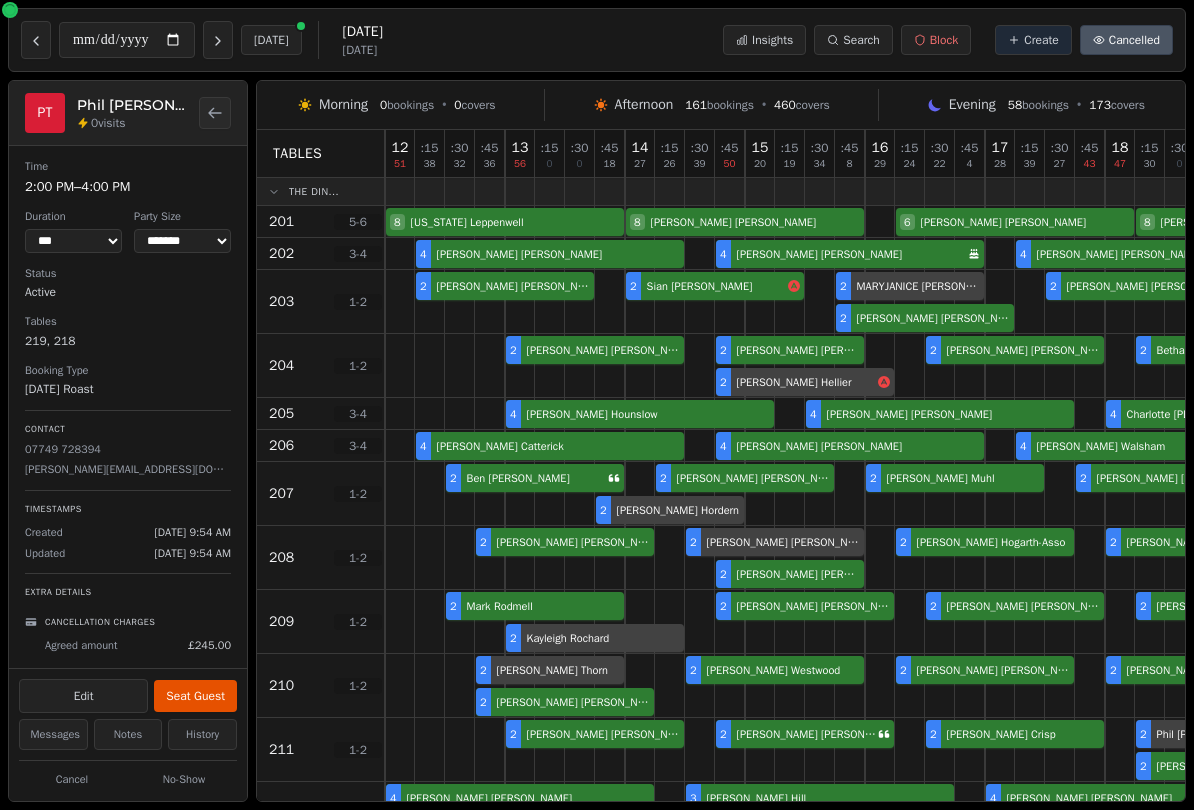 select on "****" 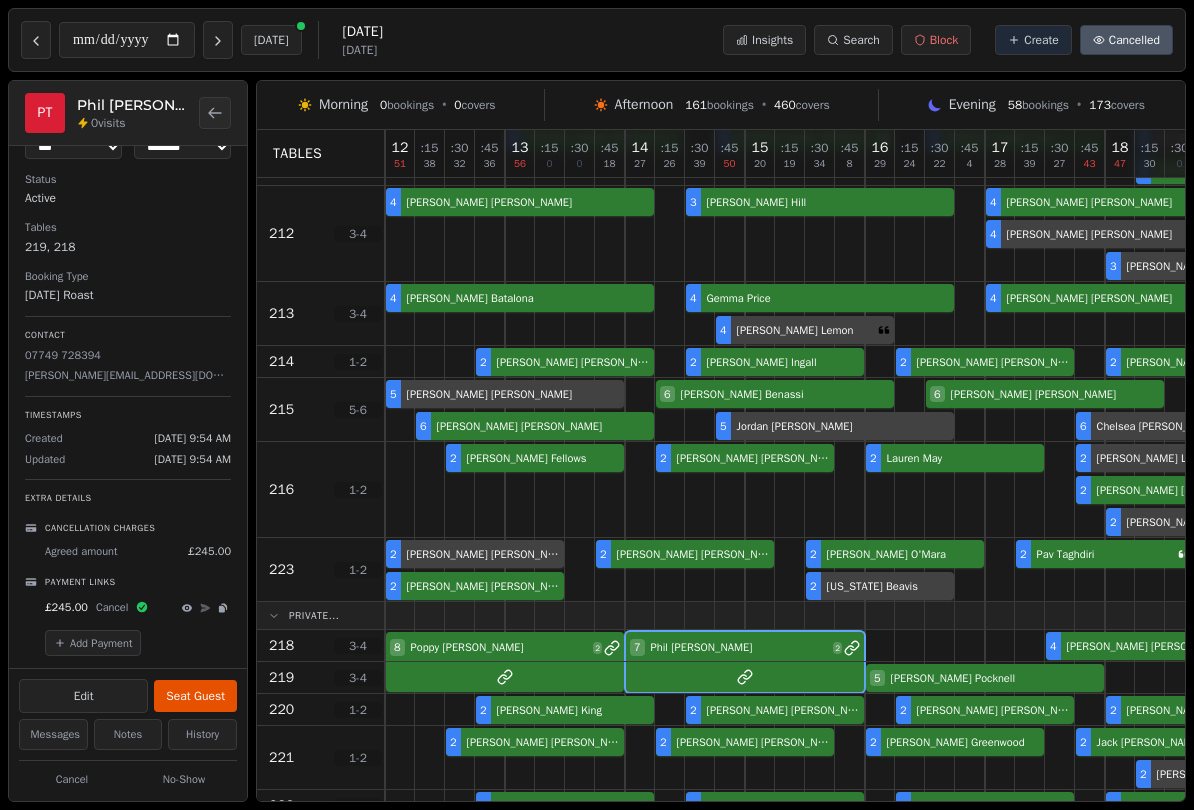 scroll, scrollTop: 94, scrollLeft: 0, axis: vertical 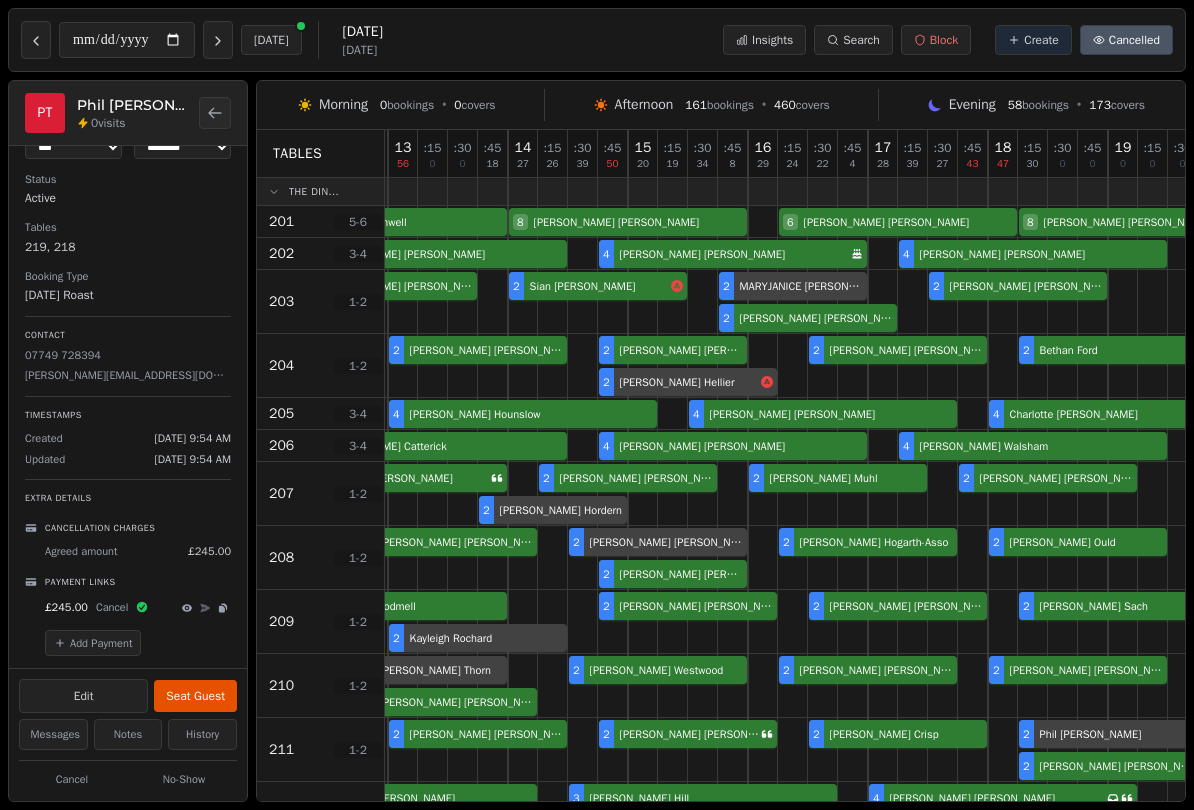 select on "****" 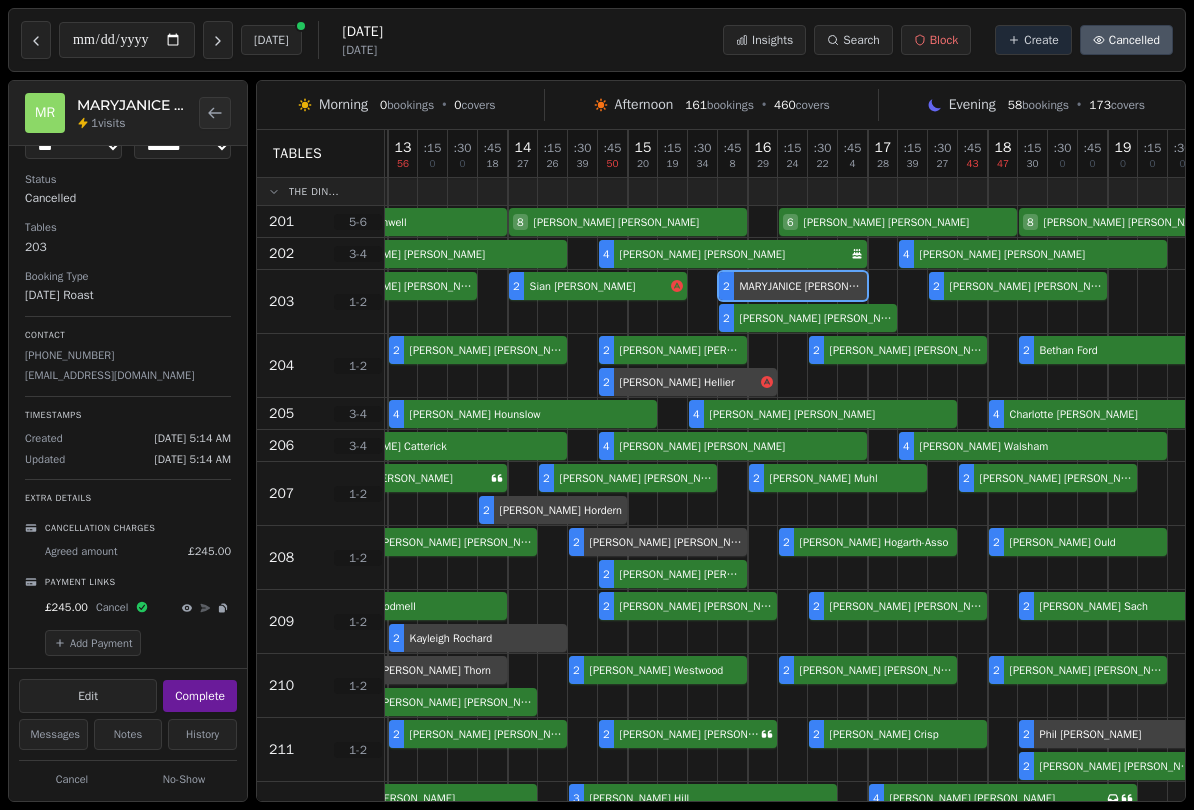 click at bounding box center [793, 301] 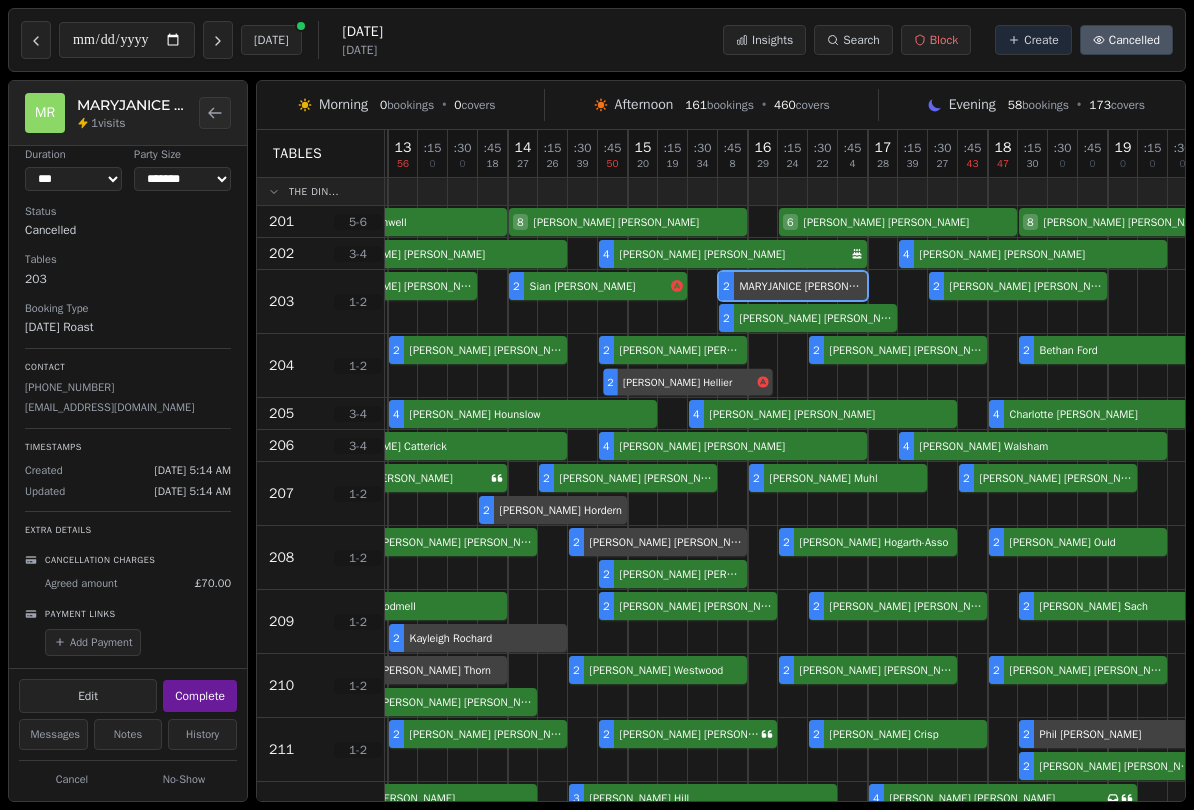 click on "2 Elise   Nicholas 2 Alison   Sutherland 2 Tom   Hellier 2 Donna   Oldroyd 2 Bethan   Ford" at bounding box center [898, 366] 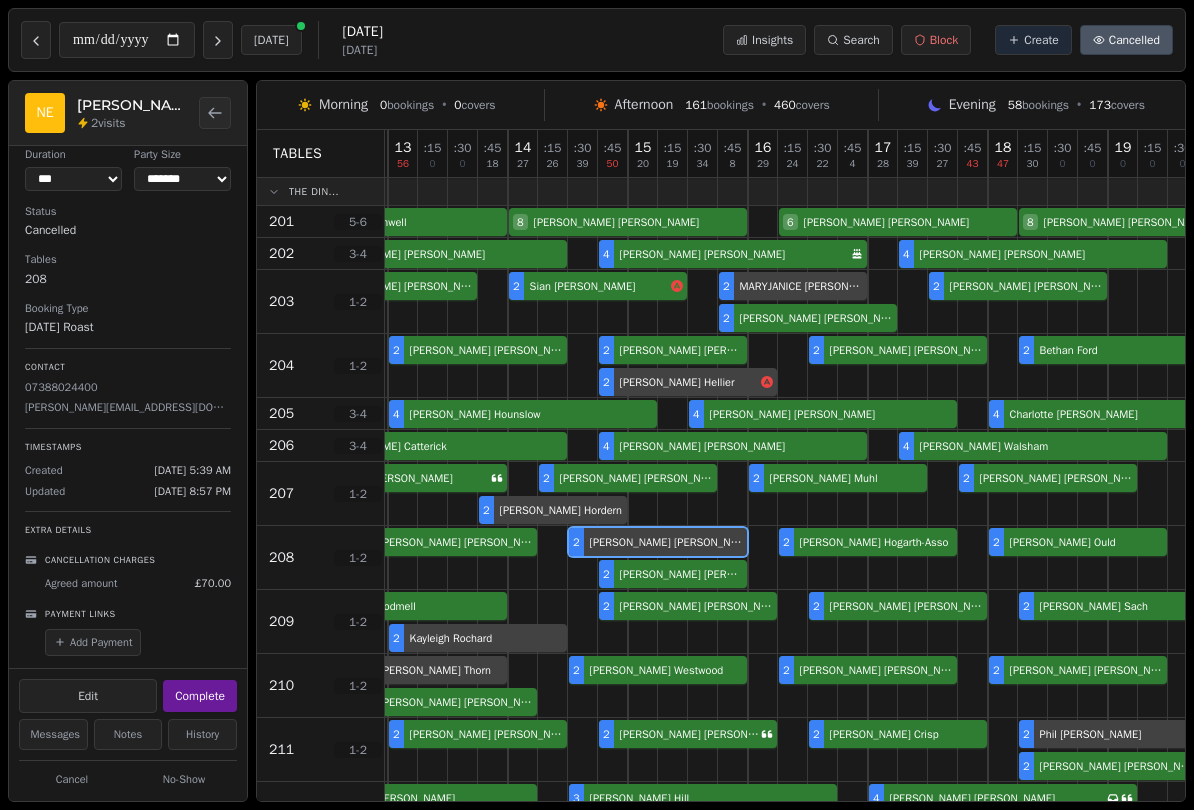 click on "2 Emma   Roberts 2 Naomi   Edwards 2 Paul   Andrews 2 Richard   Hogarth-Asso 2 Lisa   Ould" at bounding box center (898, 558) 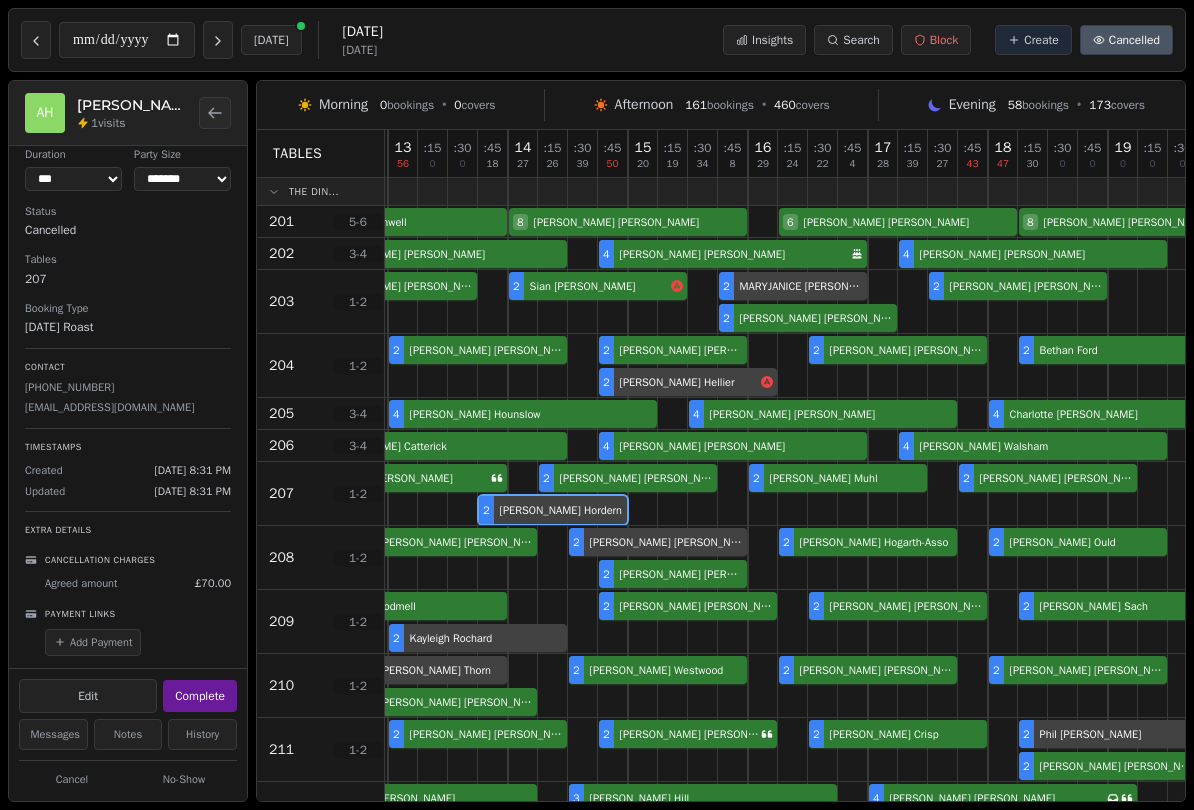 click on "2 Ben   Farrar 2 Amanda   Hordern 2 Dave   Aird 2 Scott   Muhl 2 Georgina   Braithwaite" at bounding box center [898, 494] 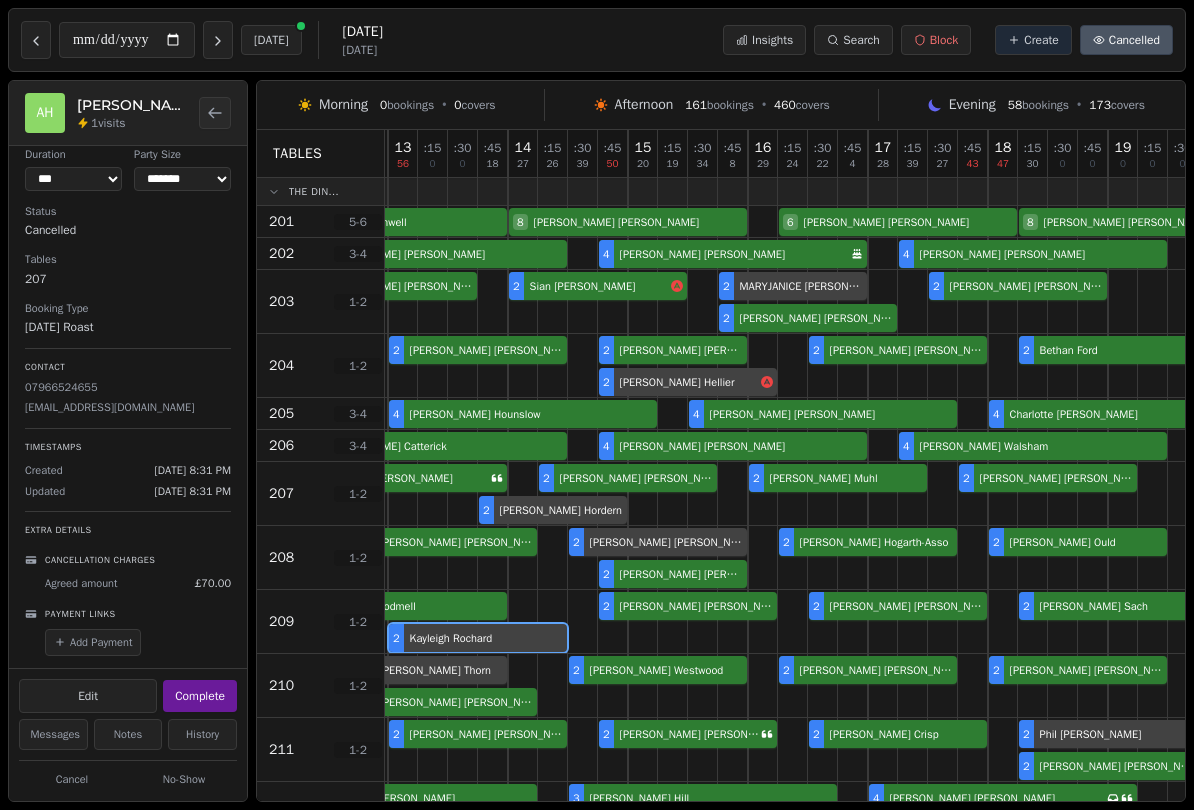 click on "2 Mark   Rodmell 2 Kayleigh   Rochard 2 Anna   Dinh 2 Lucy   Browne 2 Daniel   Sach" at bounding box center [898, 622] 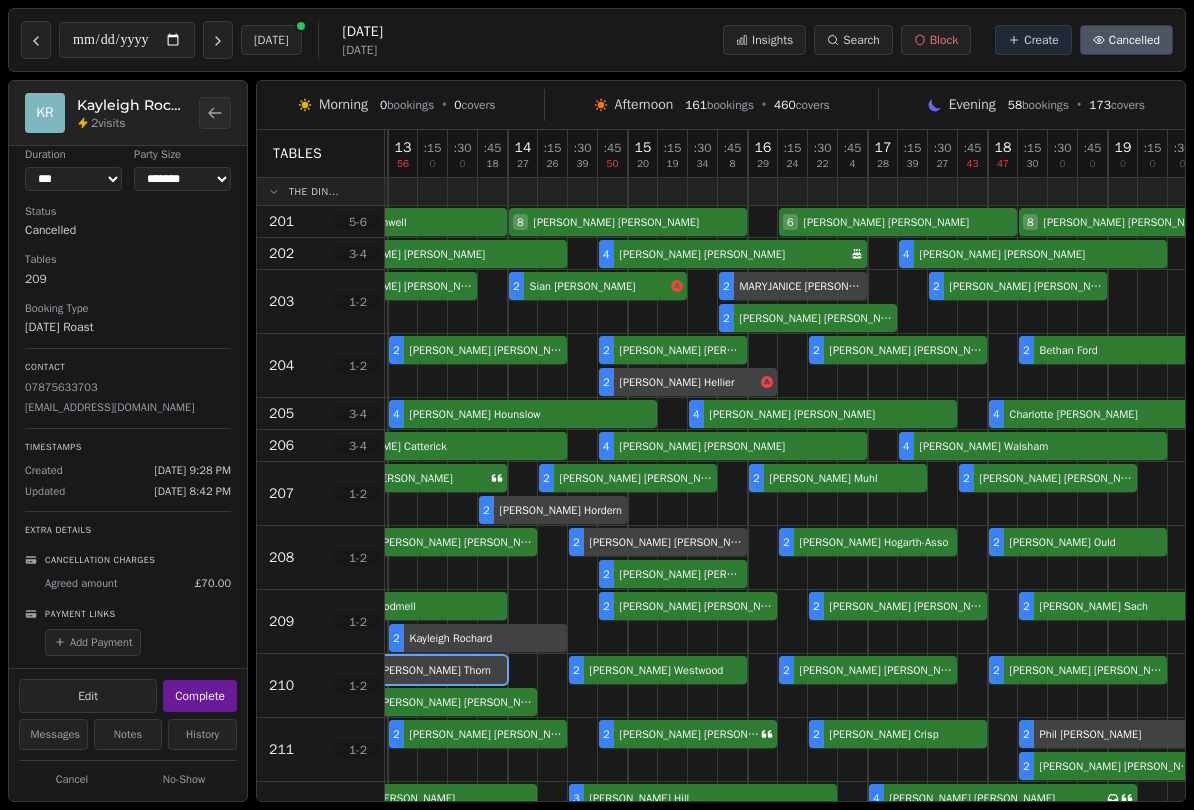 select on "****" 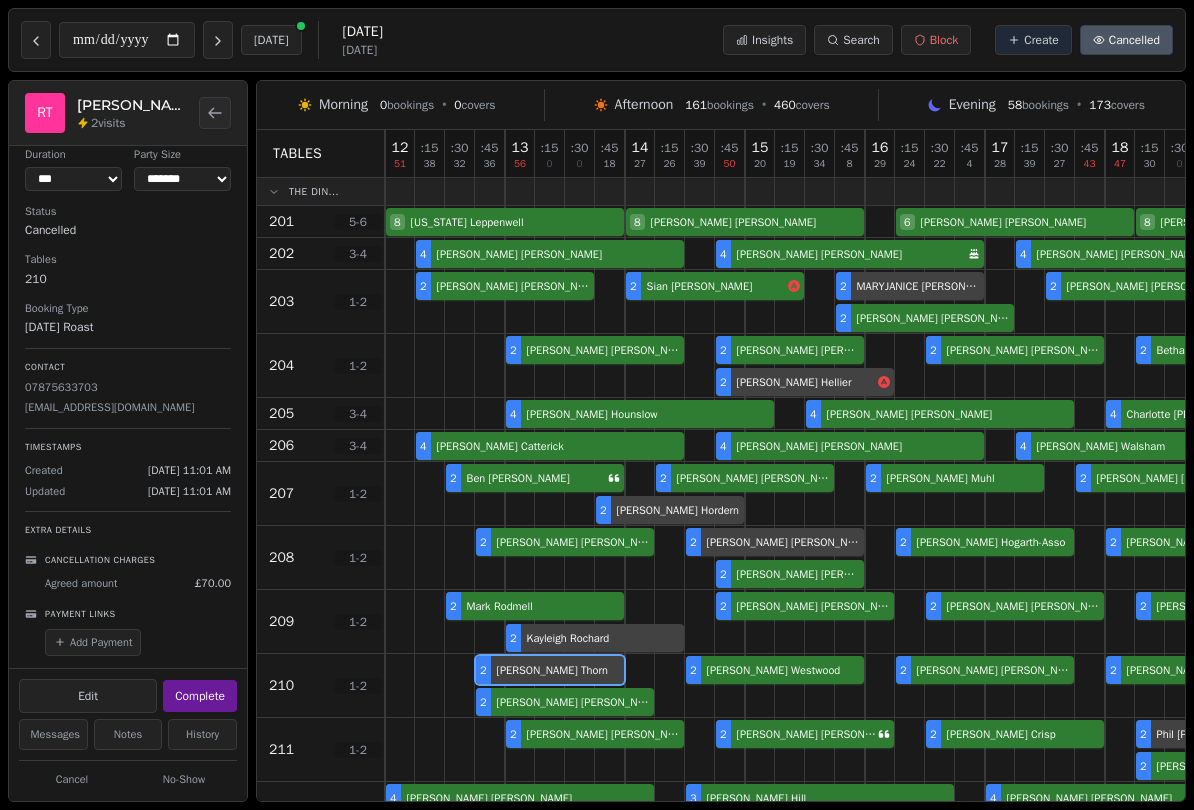 scroll, scrollTop: 0, scrollLeft: 0, axis: both 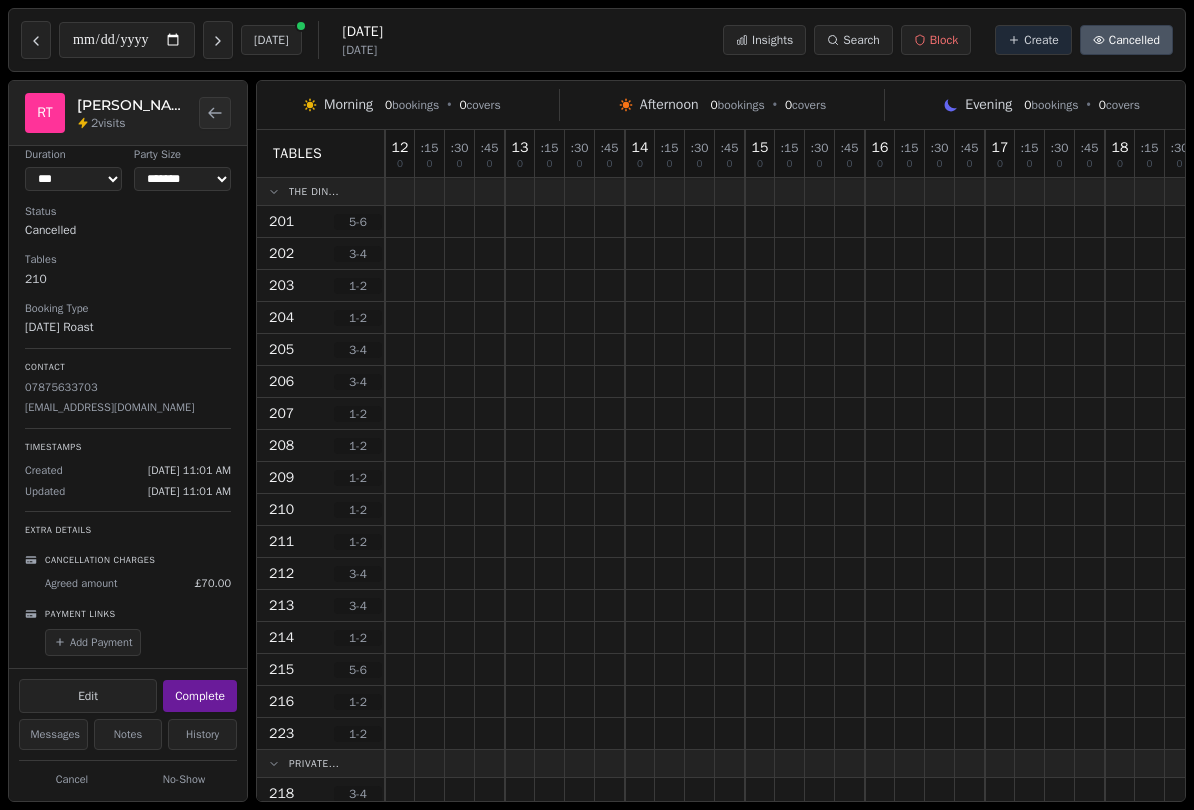 click at bounding box center (36, 40) 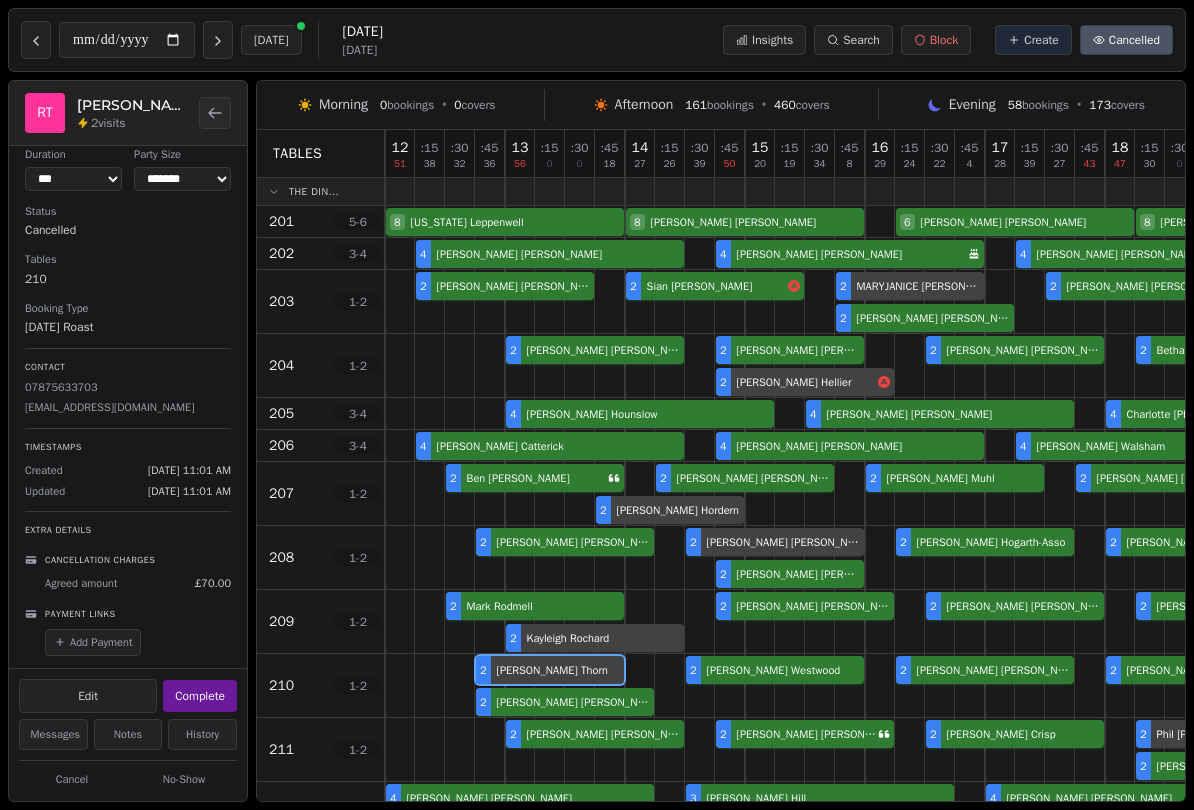 click 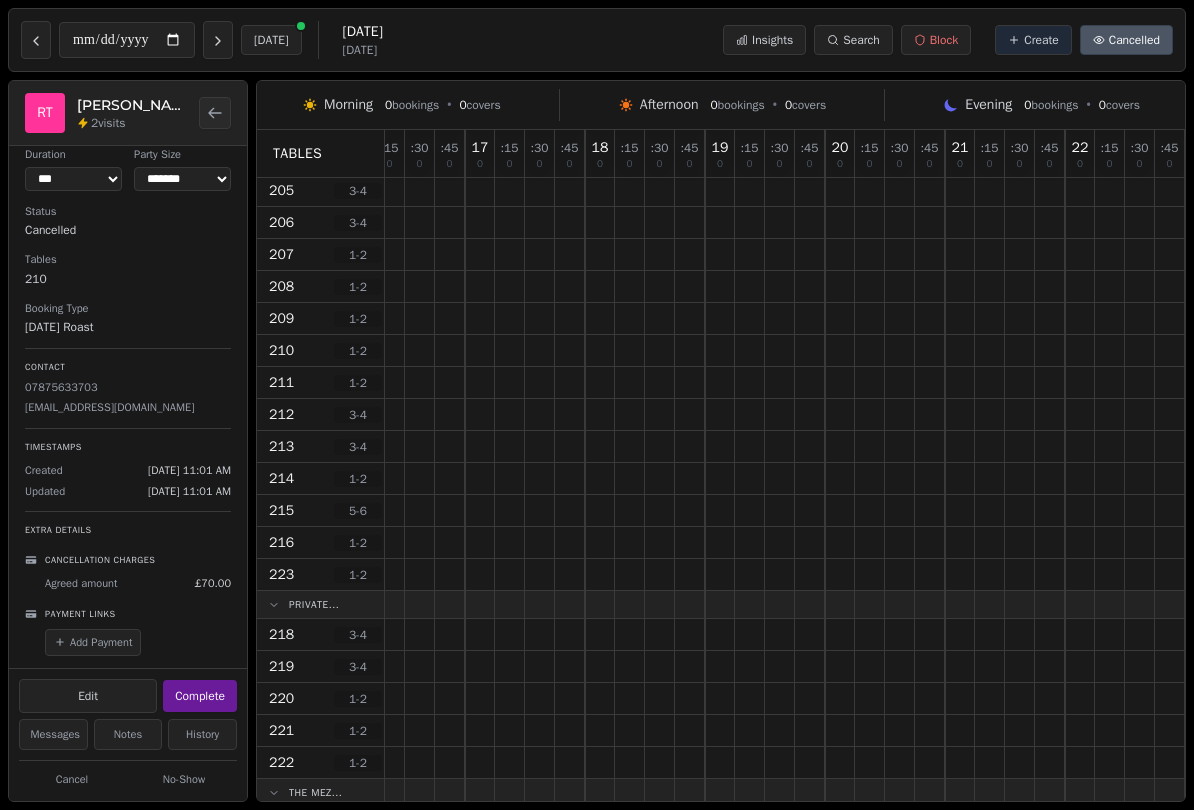 click at bounding box center [218, 40] 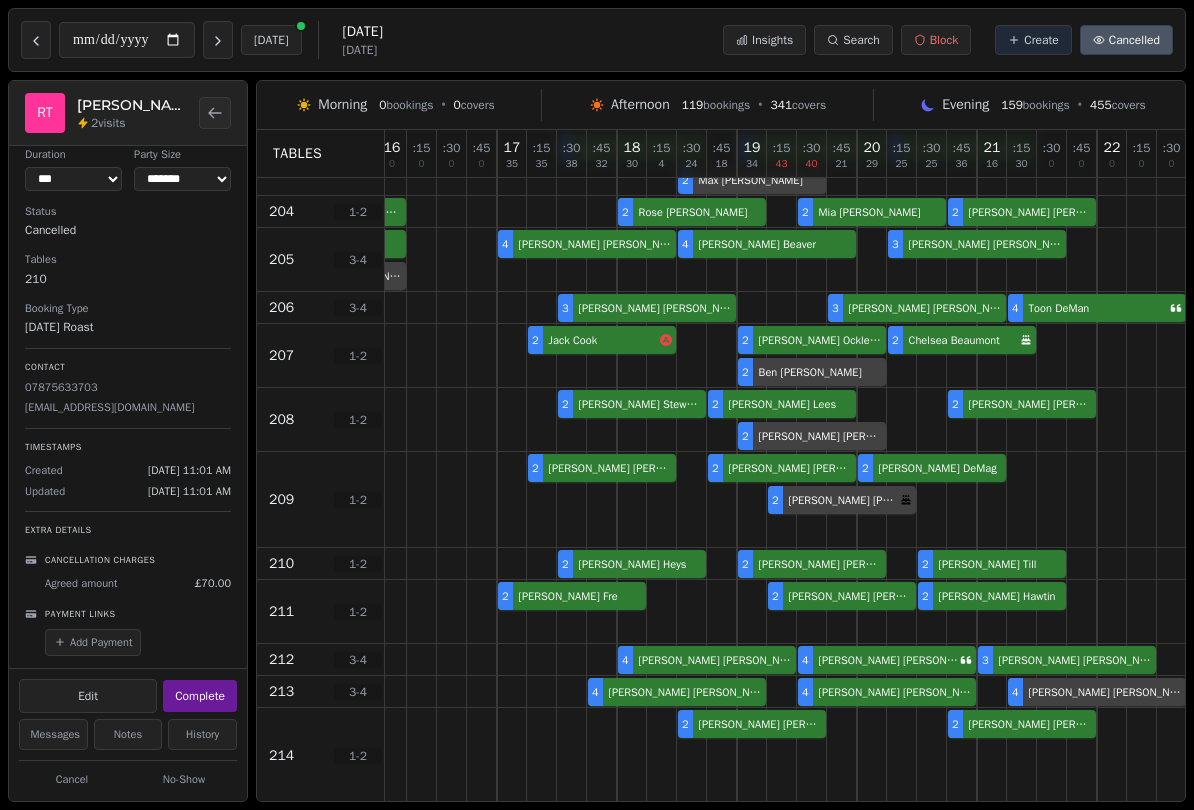 scroll, scrollTop: 170, scrollLeft: 493, axis: both 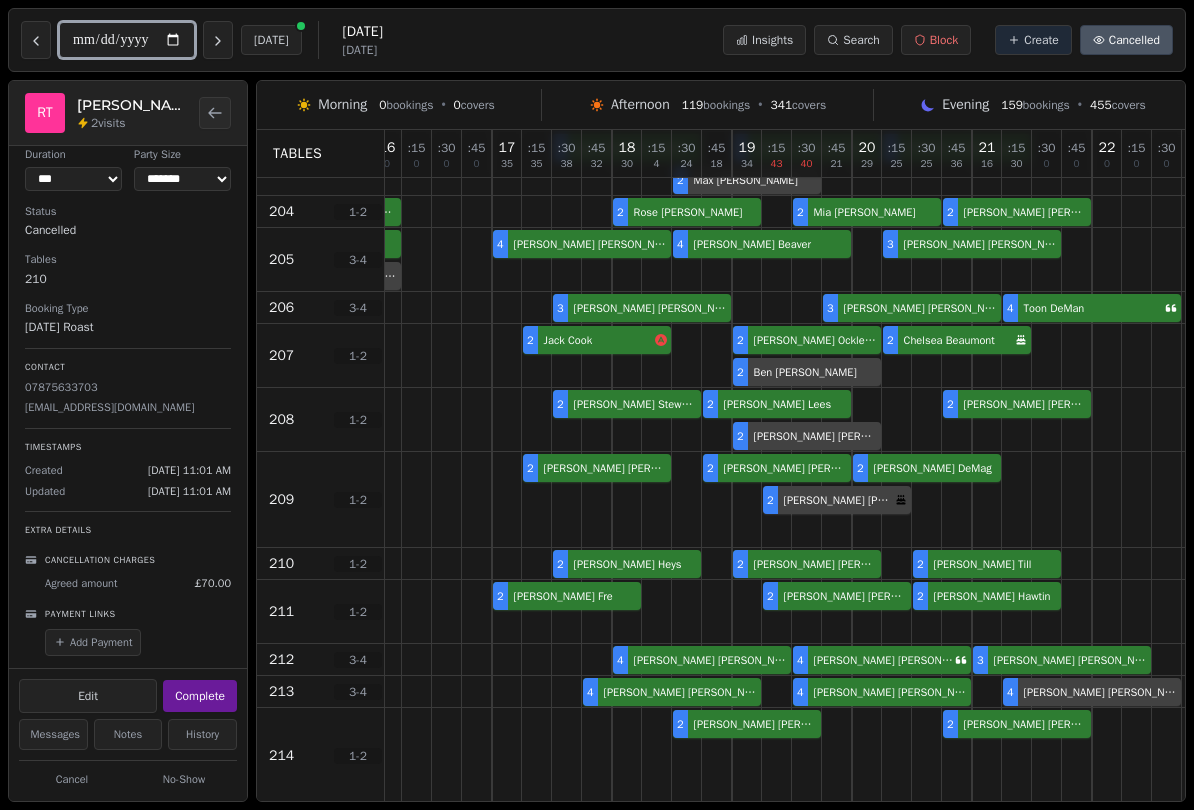 click on "**********" at bounding box center [127, 40] 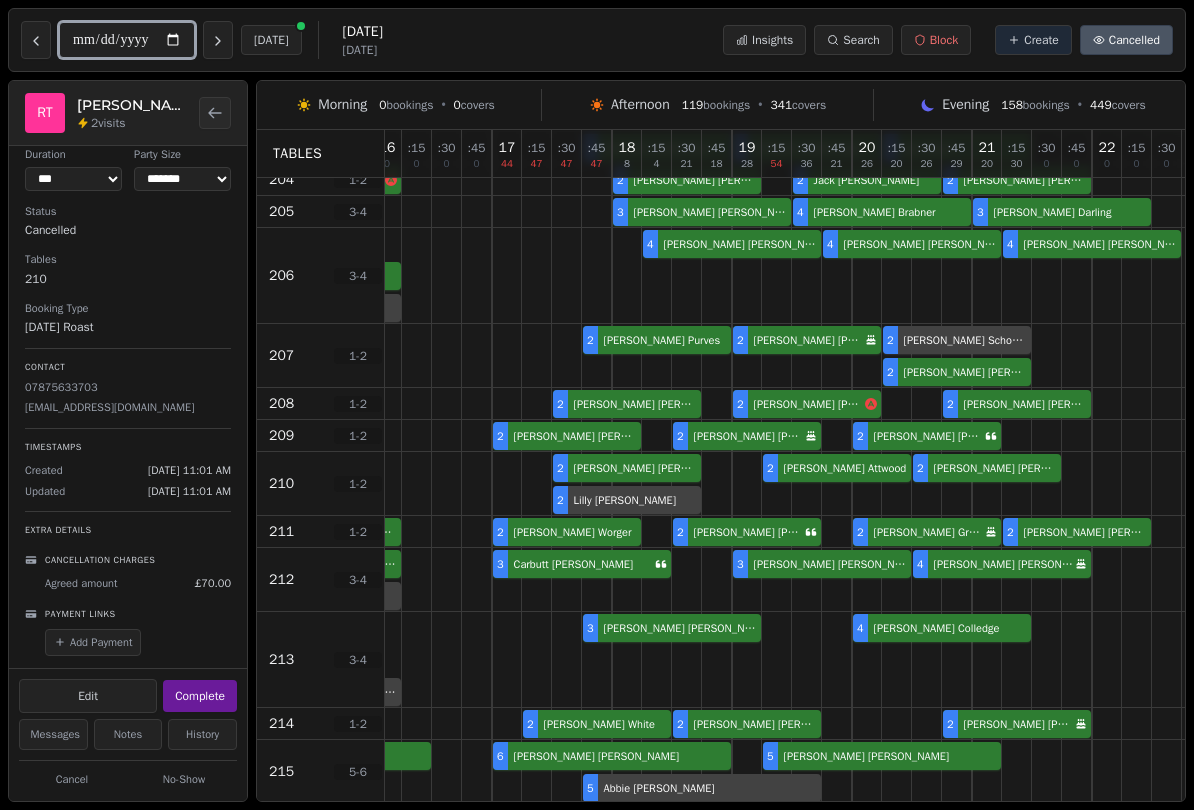 type on "**********" 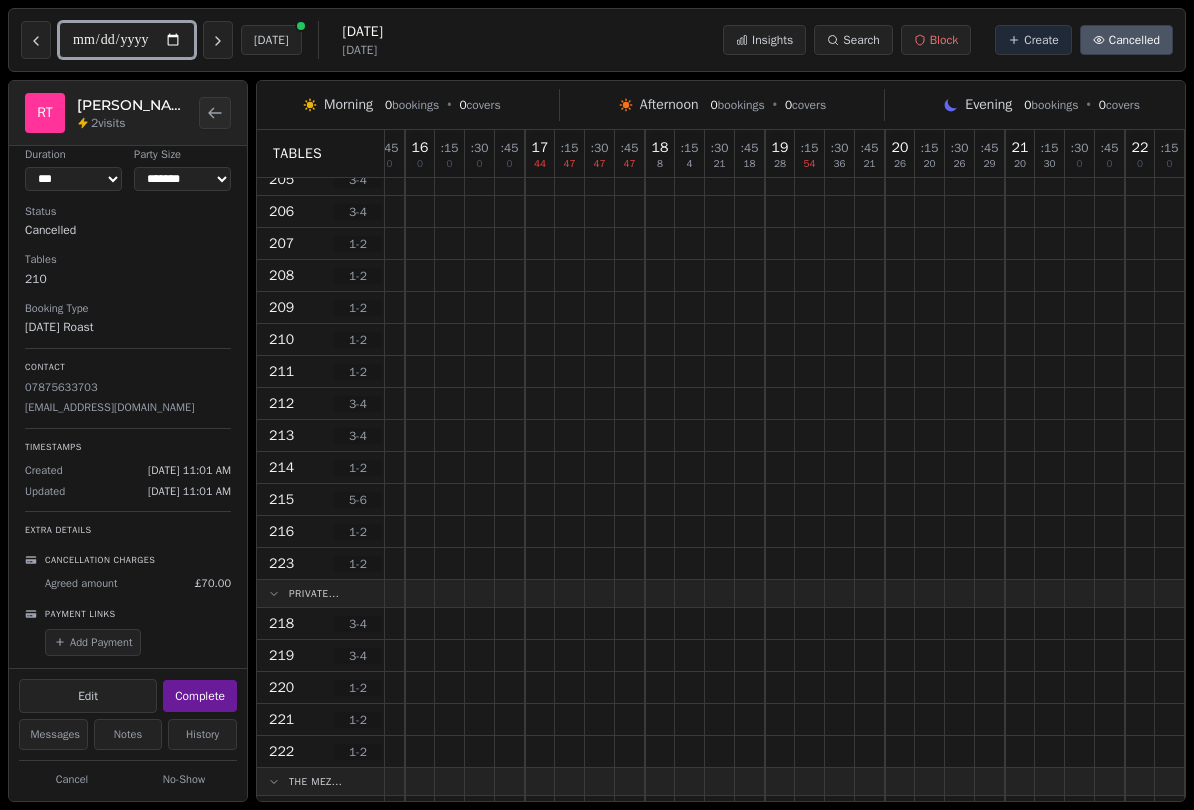 scroll, scrollTop: 170, scrollLeft: 460, axis: both 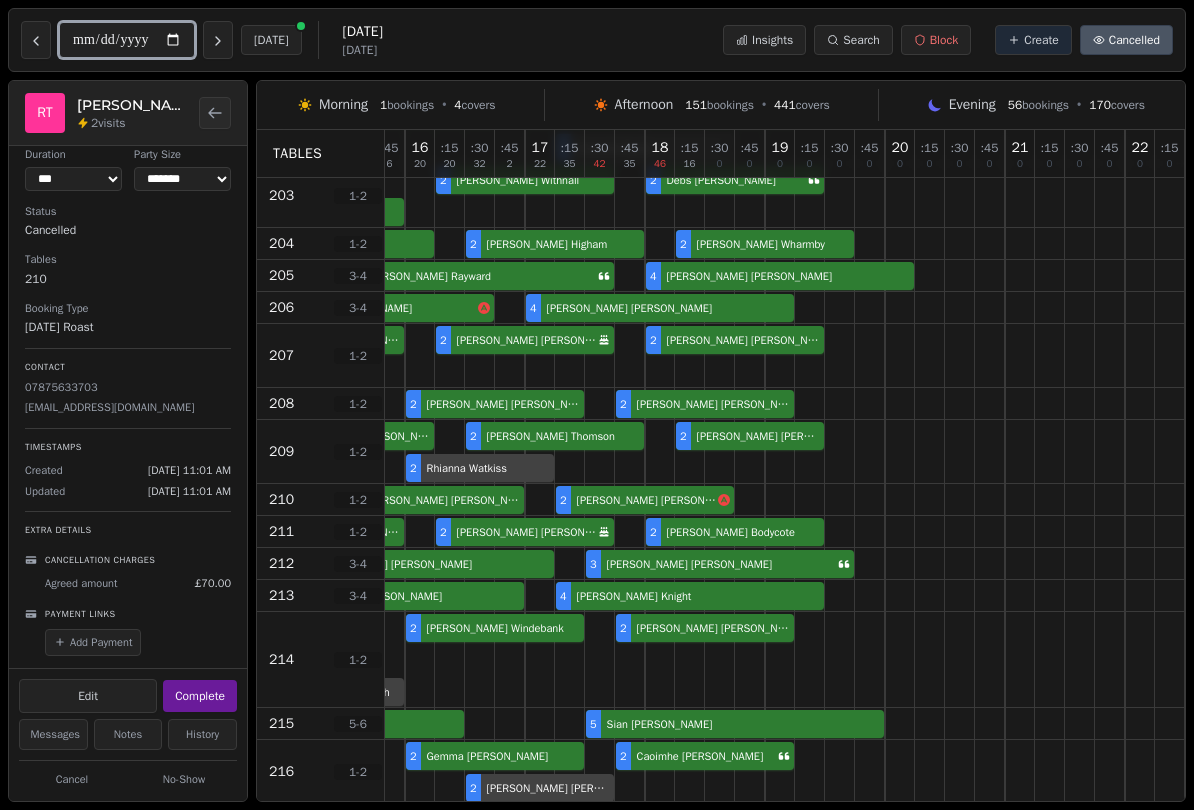 select on "****" 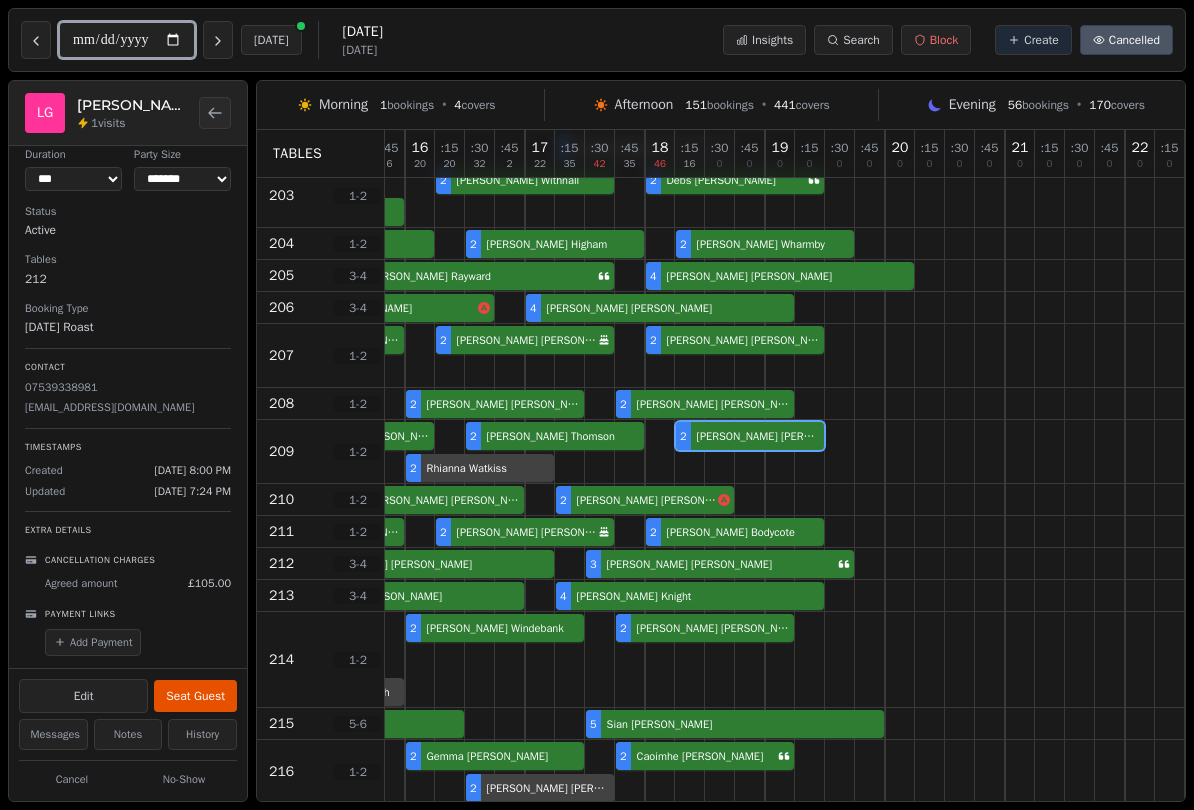 select on "****" 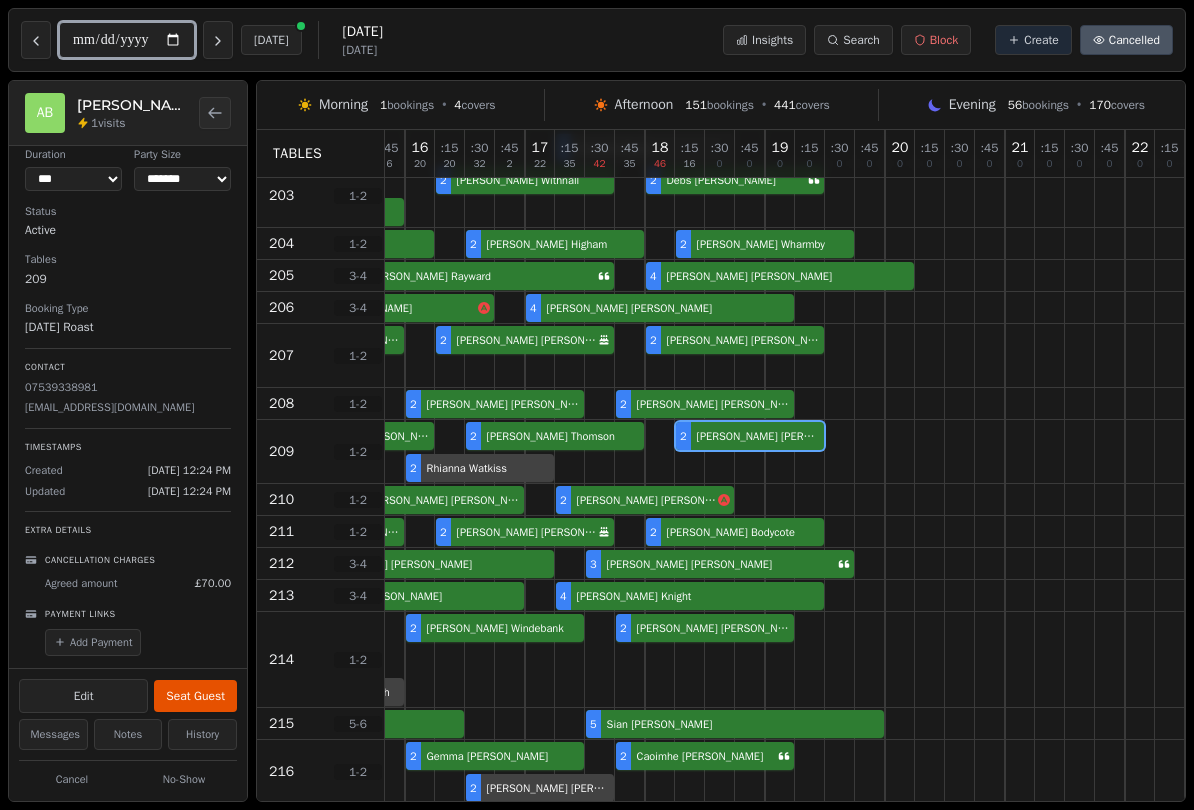 click on "2 Stefanie   Oates 2 Vicki   Tuck 2 Olivia   Mellor-Barlow 2 Martin   Heath 2 Luke   Windebank 2 Adam   Harris" at bounding box center (555, 660) 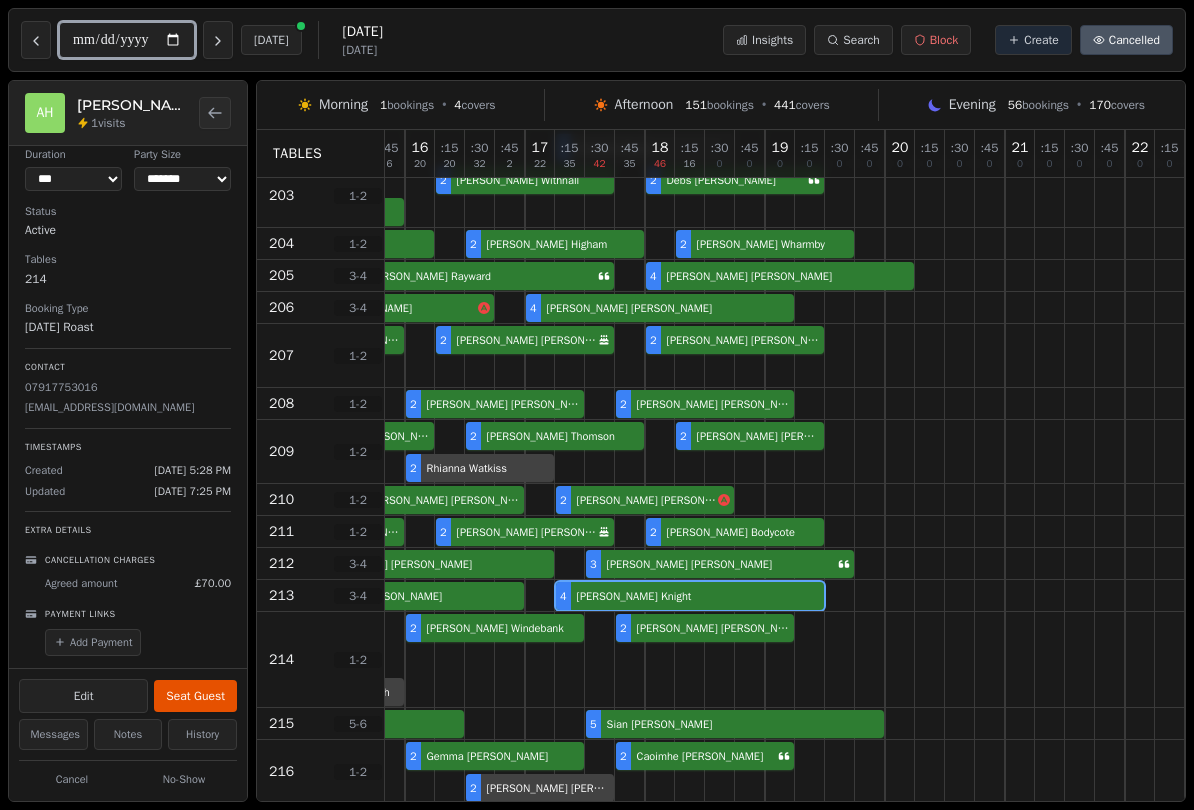 select on "****" 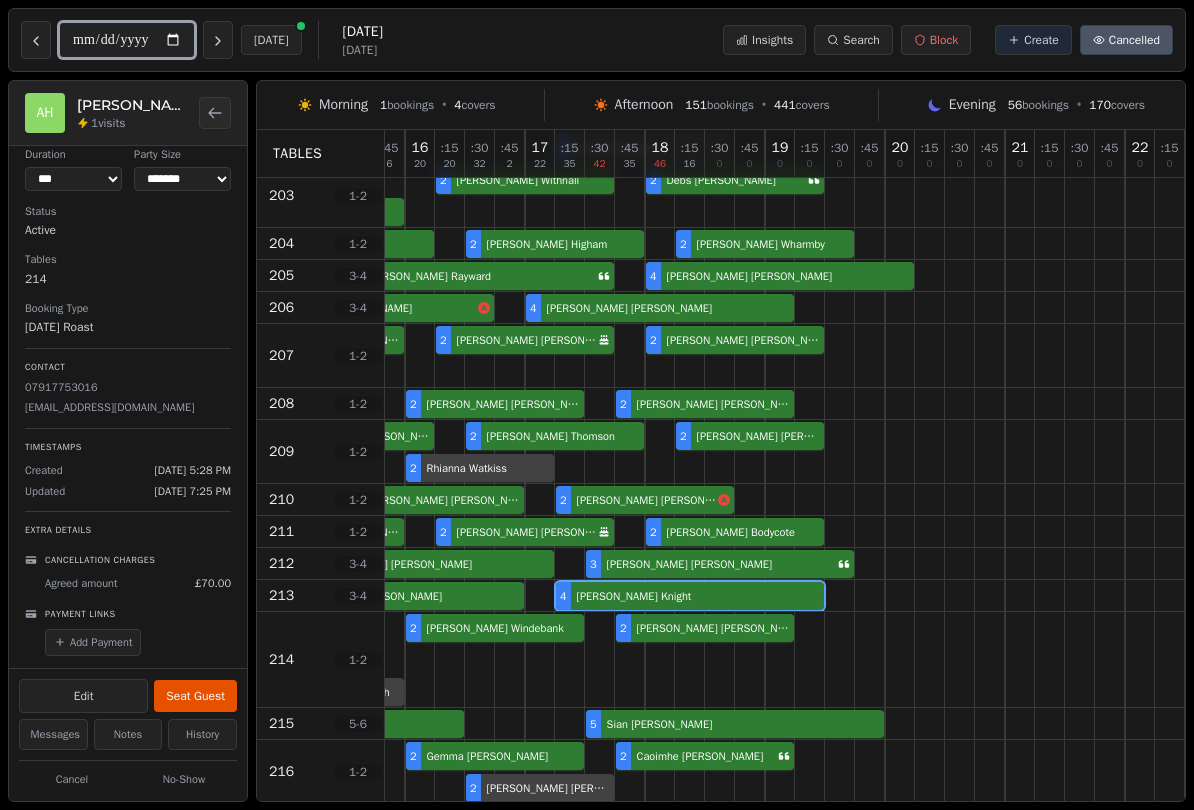 click on "3 Colin   Sheldrake 4 Holly   Etheridge 4 Elizabeth   Knight" at bounding box center [555, 596] 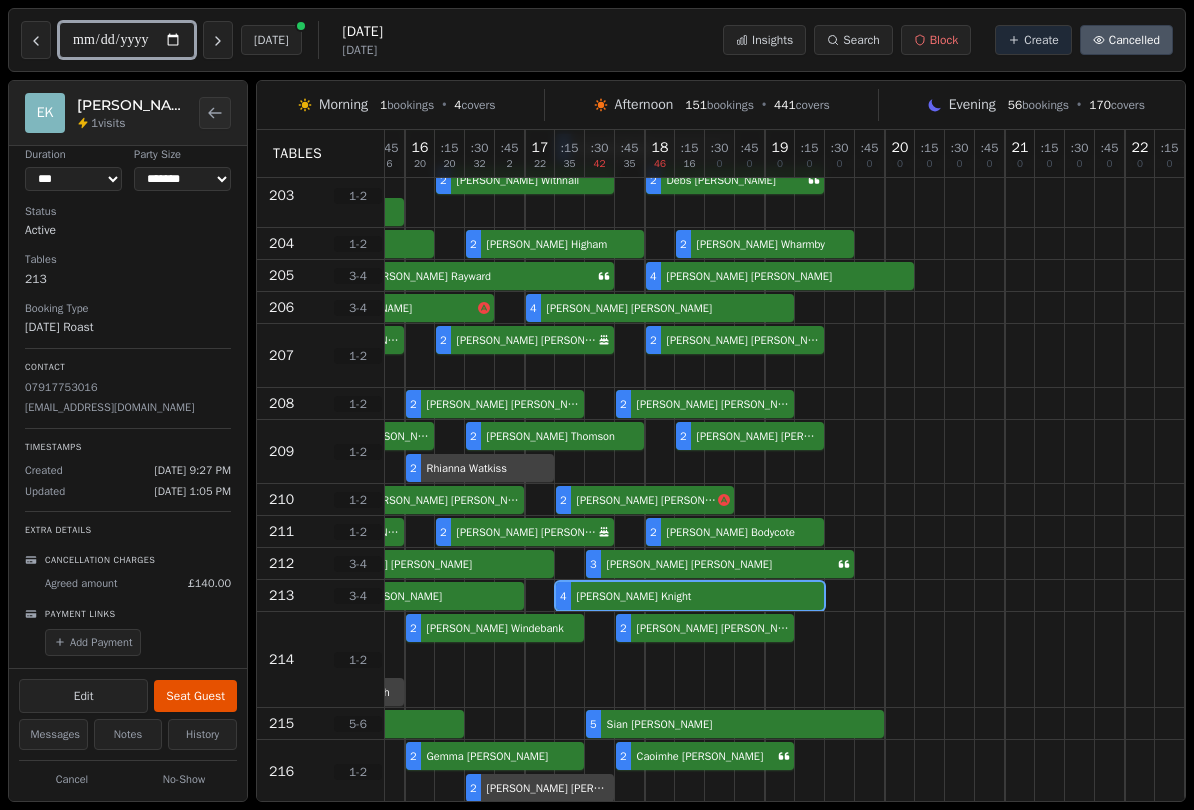 select on "*" 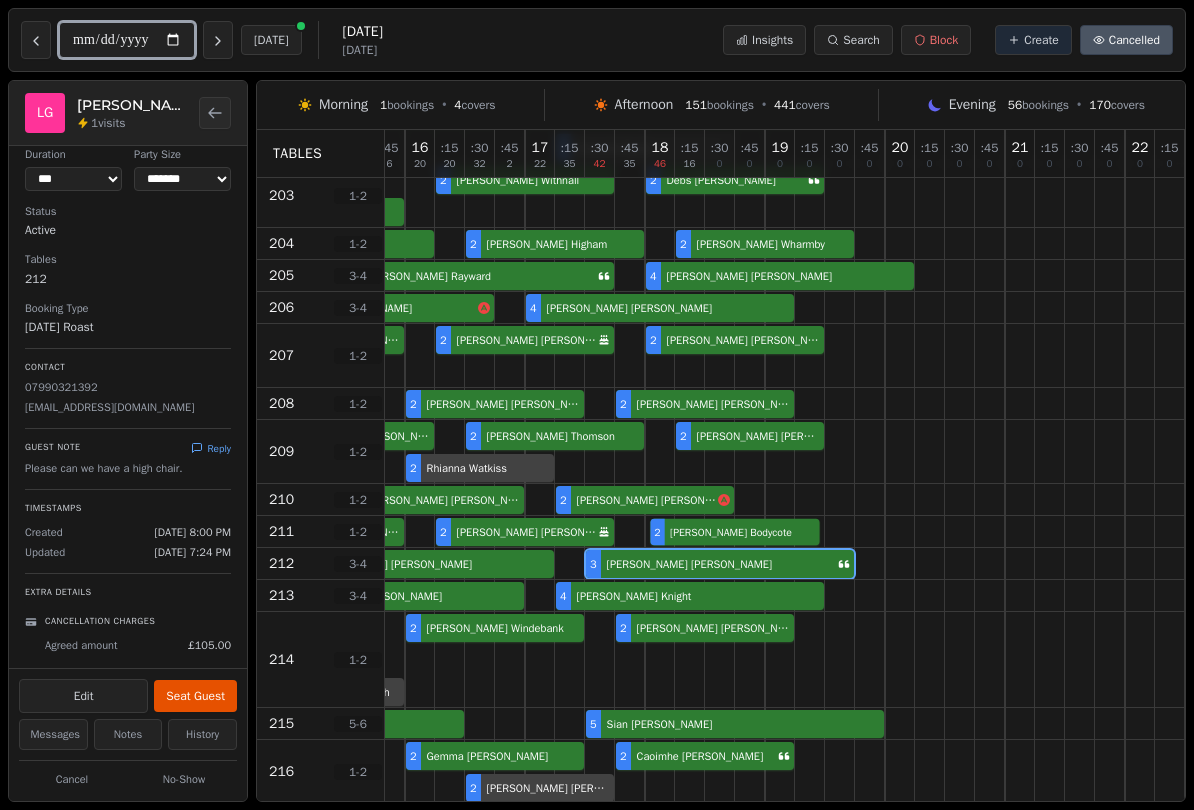 select on "****" 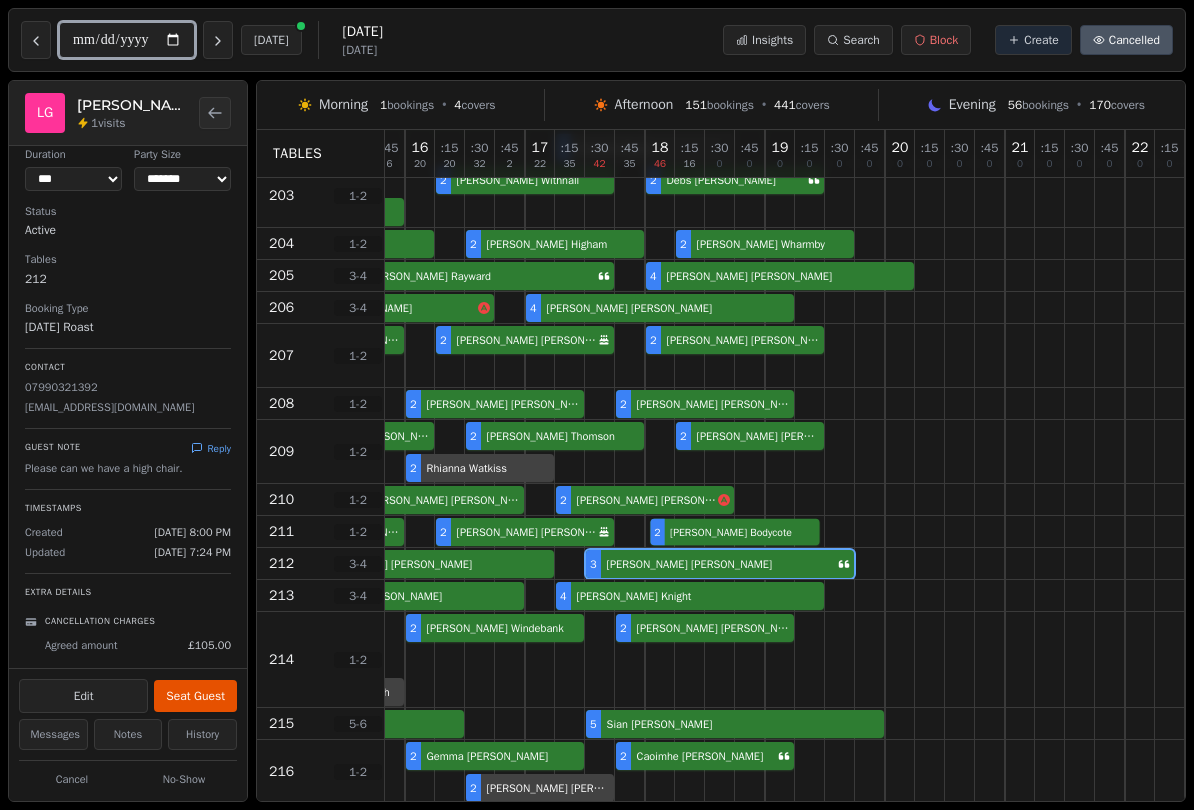 select on "*" 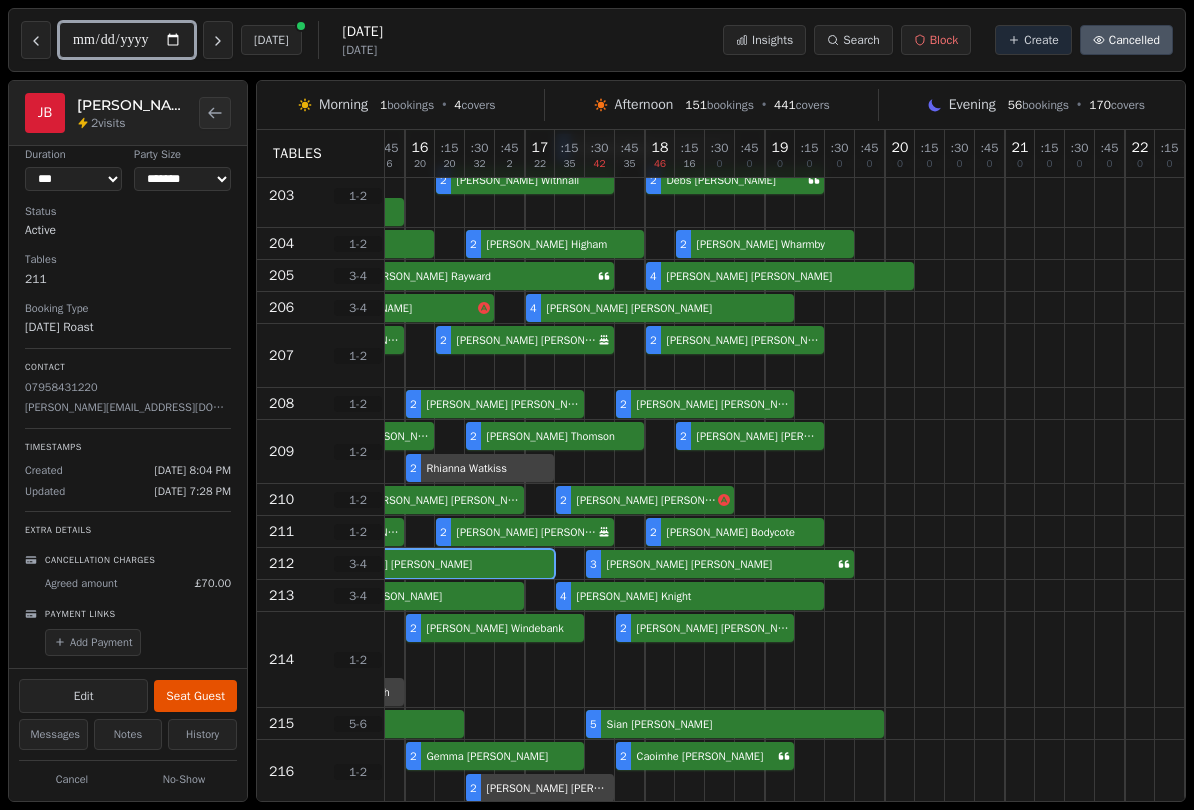 select on "****" 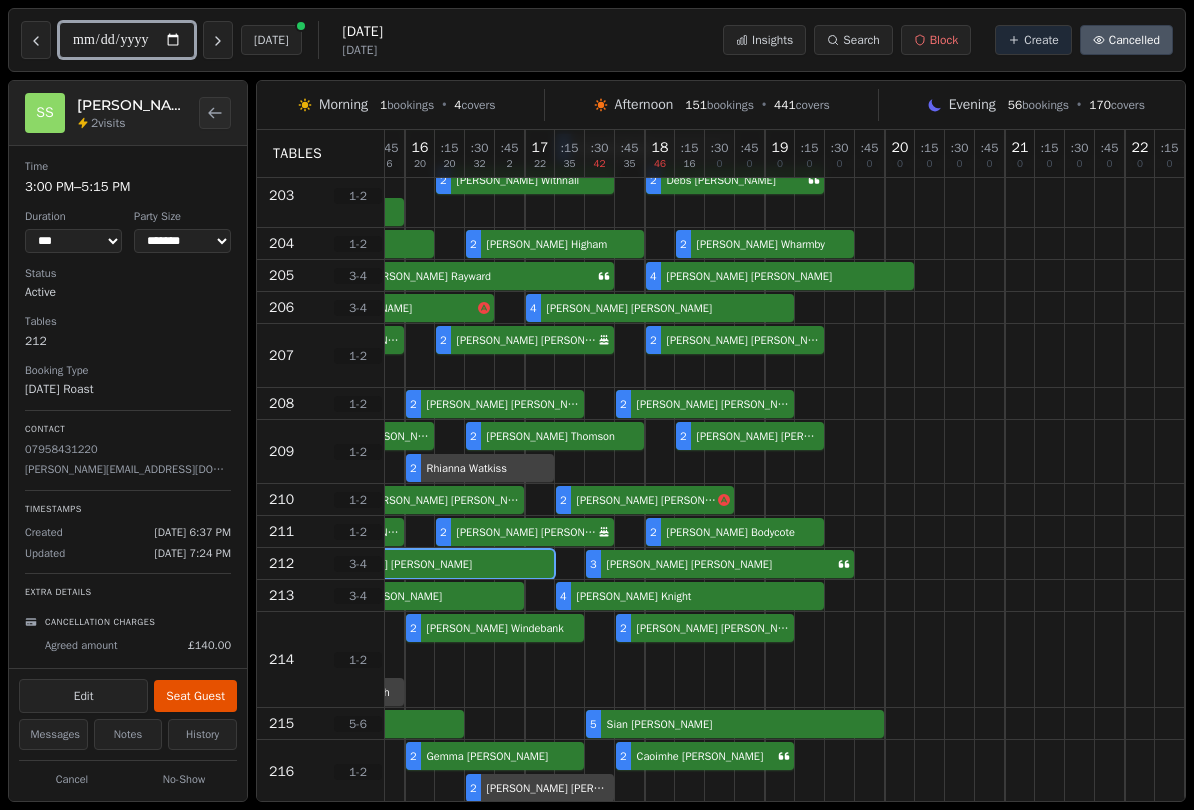 scroll, scrollTop: 0, scrollLeft: 0, axis: both 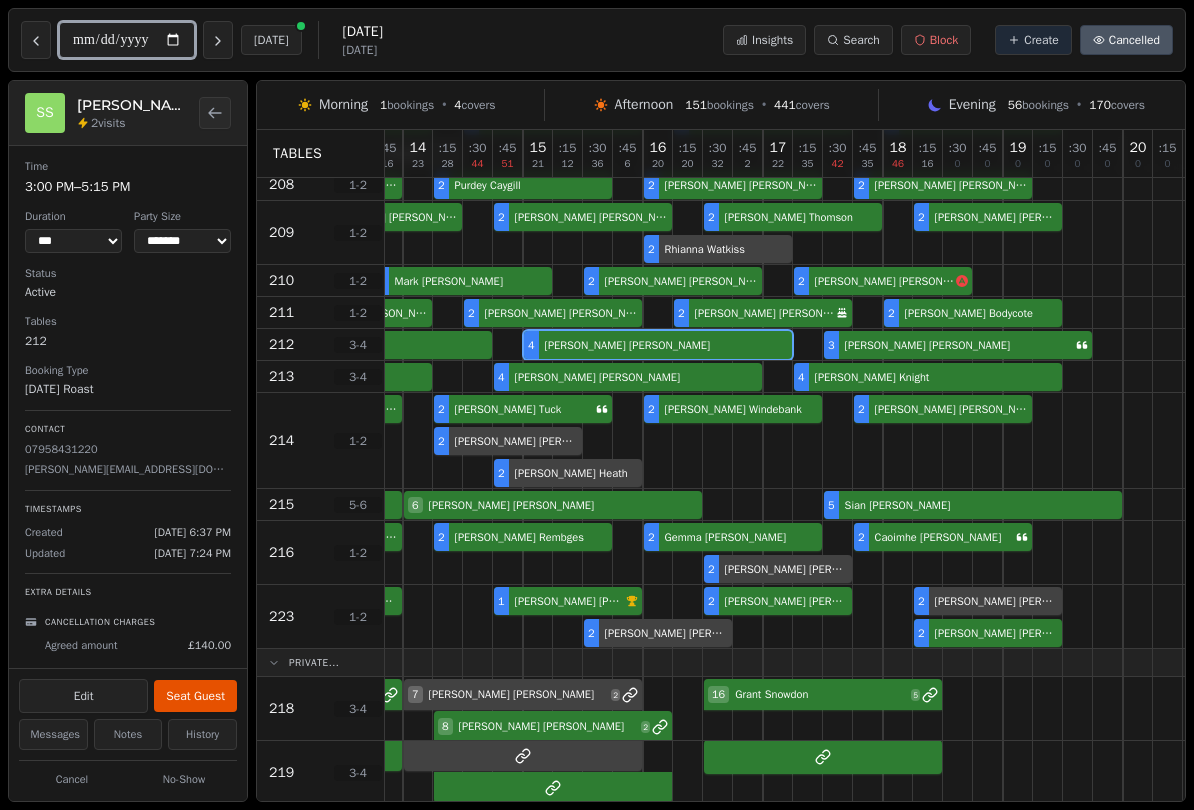 select on "****" 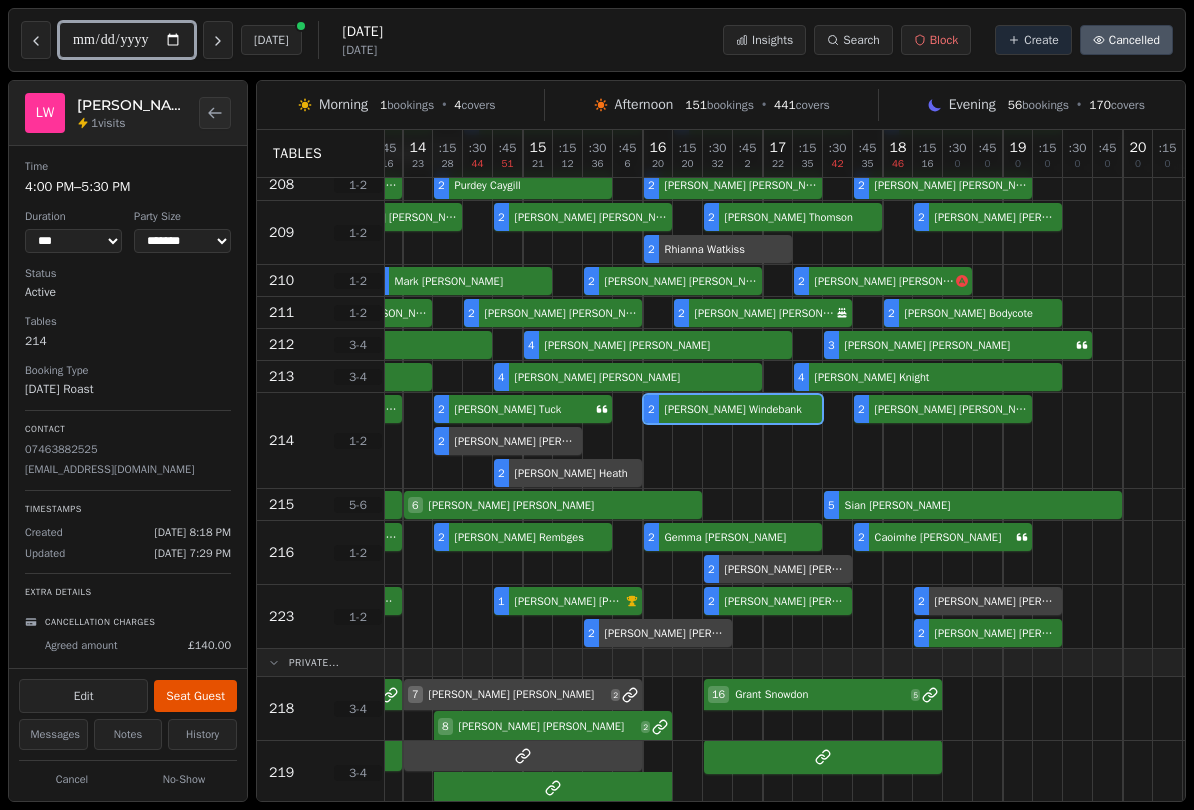 click on "2 Stefanie   Oates 2 Vicki   Tuck 2 Olivia   Mellor-Barlow 2 Martin   Heath 2 Luke   Windebank 2 Adam   Harris" at bounding box center [793, 441] 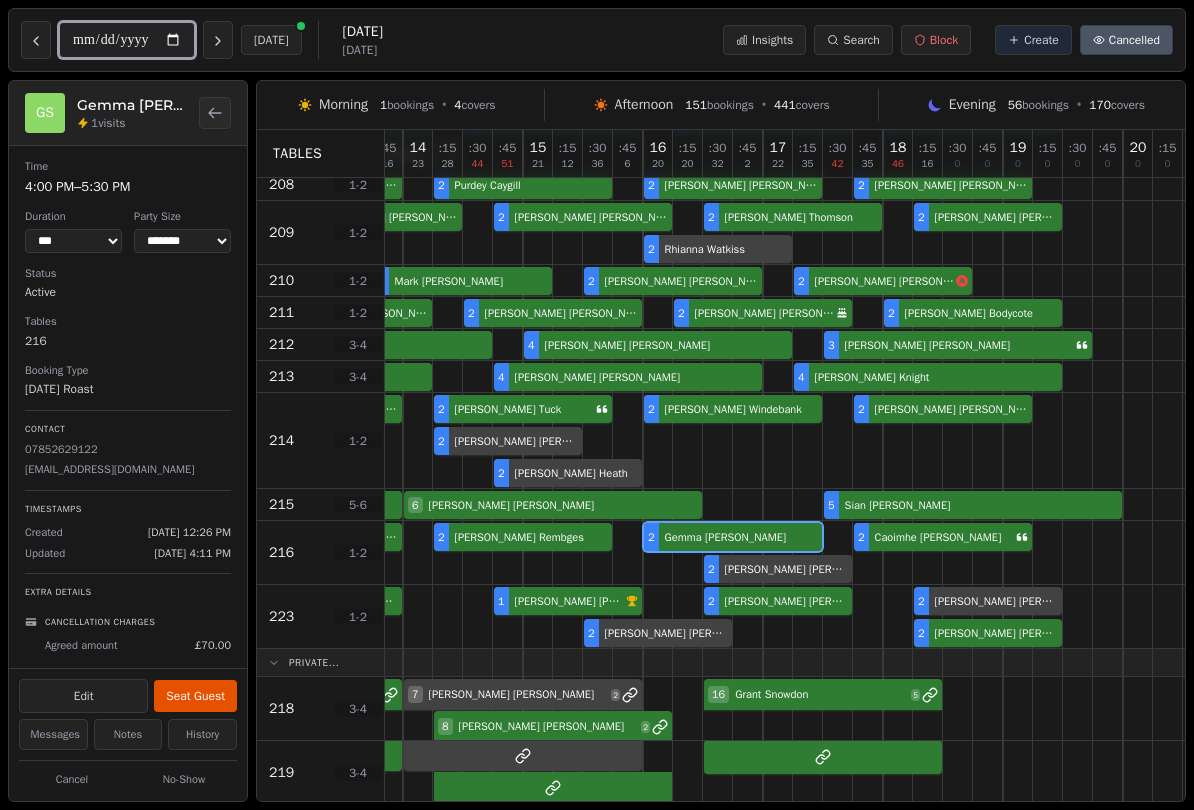 click on "2 Lara   Peters 2 Leon   Rembges 2 Gemma   Souter 2 Andy   Maguire 2 Caoimhe   Mckeon" at bounding box center [793, 553] 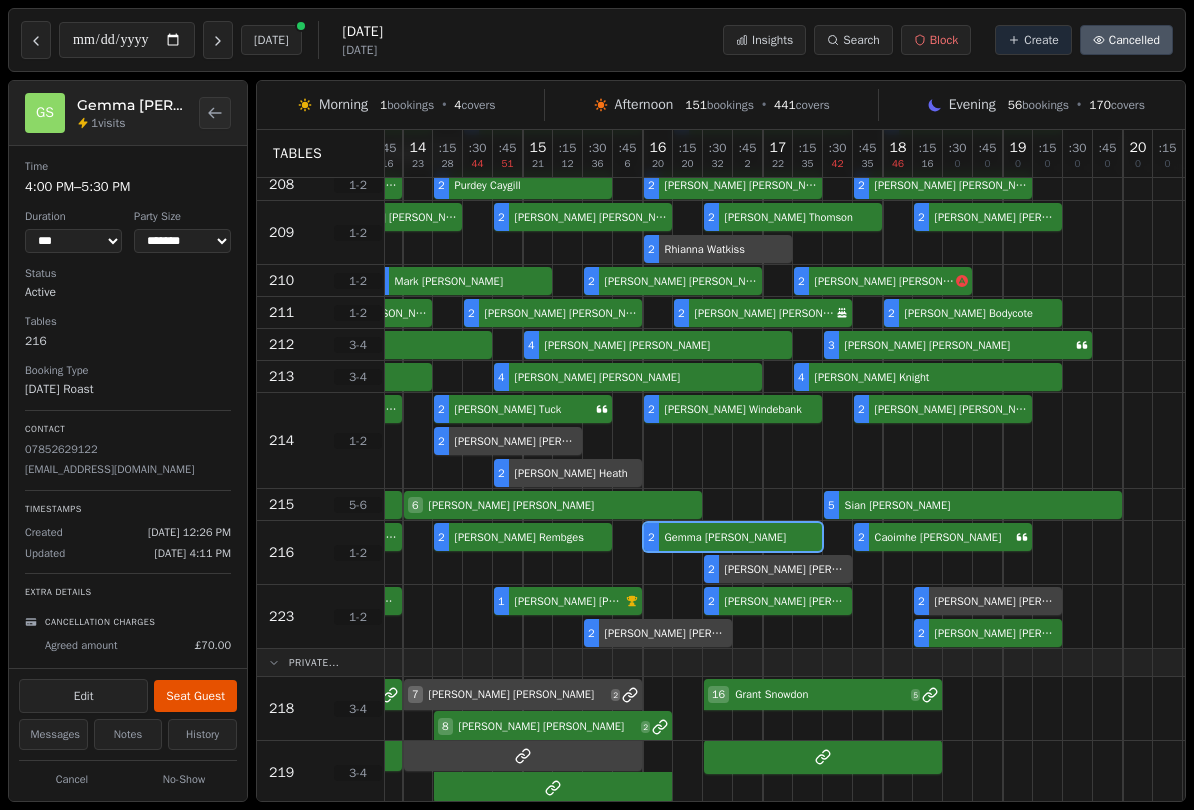 click at bounding box center (628, 552) 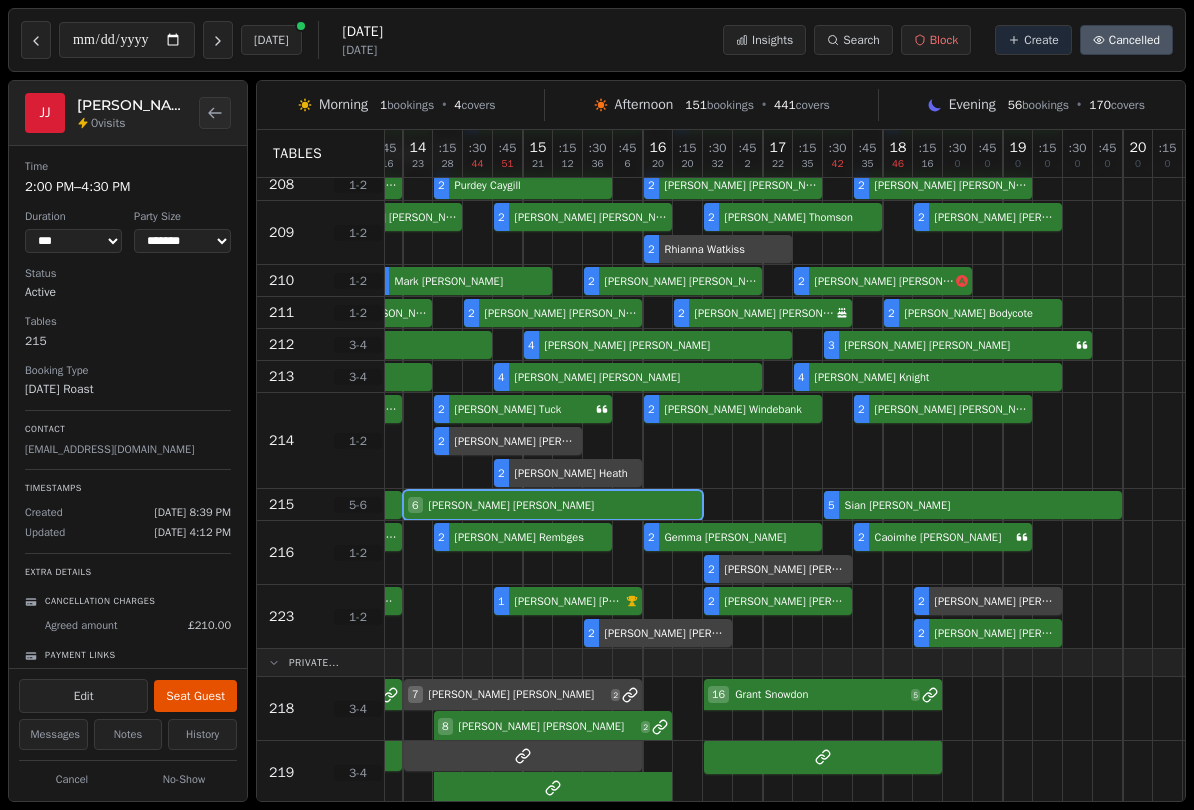 select on "****" 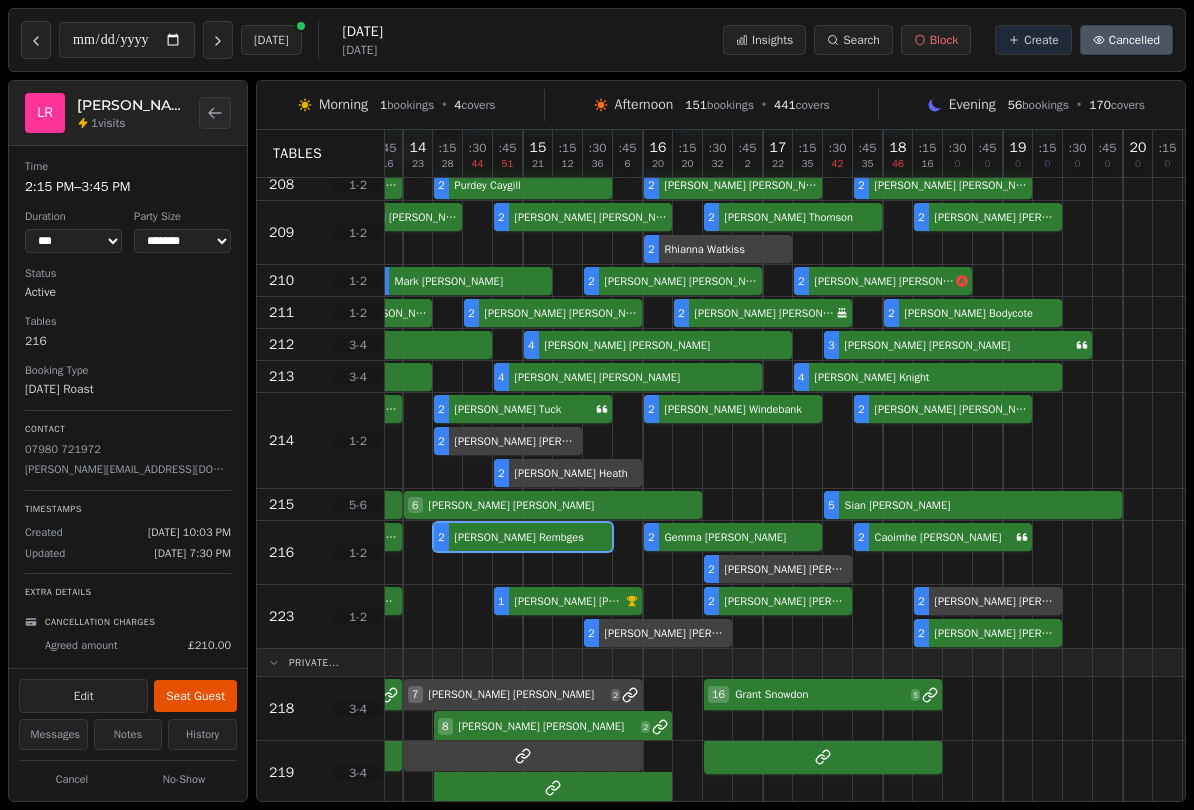 click on "2 Lara   Peters 2 Leon   Rembges 2 Gemma   Souter 2 Andy   Maguire 2 Caoimhe   Mckeon" at bounding box center [793, 553] 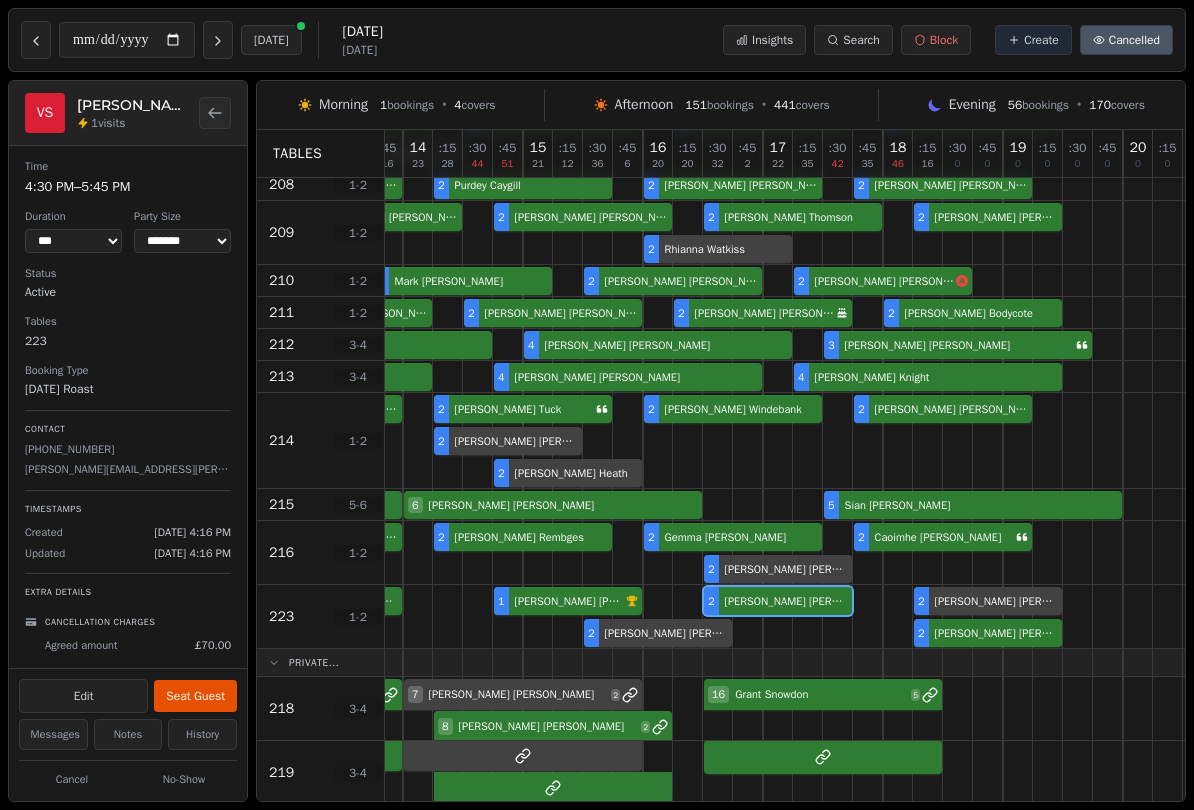 click on "2 Lesley   Roberts 1 Lorraine   Ewing VIP customer (5 visits) 2 Sarah   Pearce 2 Vicky   Spurling 2 Julie   Harrold 2 Sue   Turner" at bounding box center [793, 617] 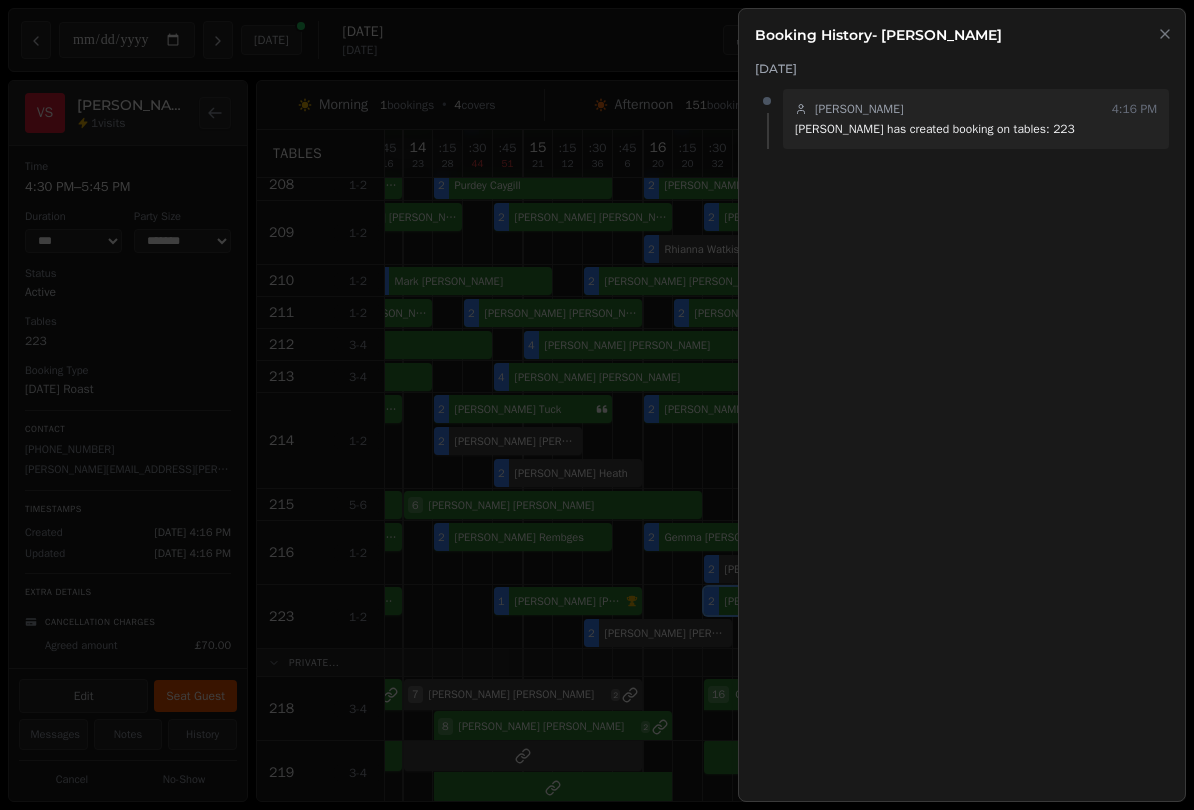 click 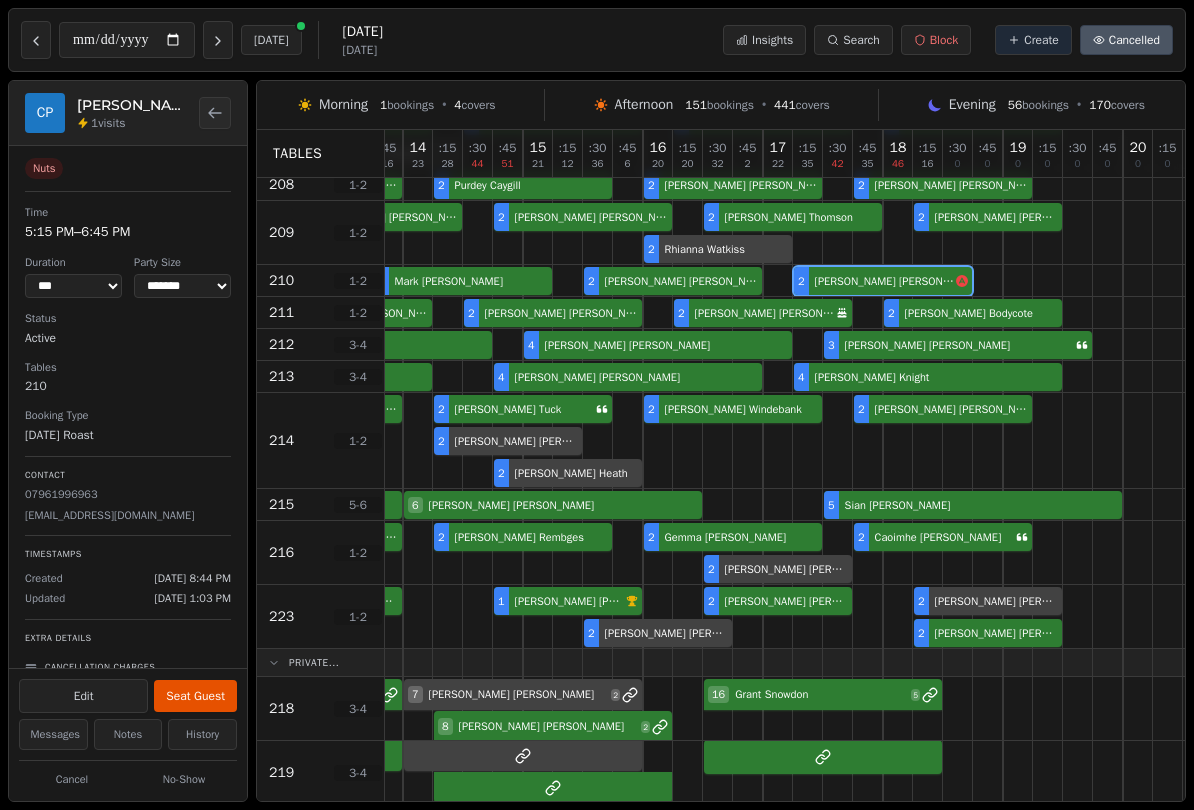 select on "****" 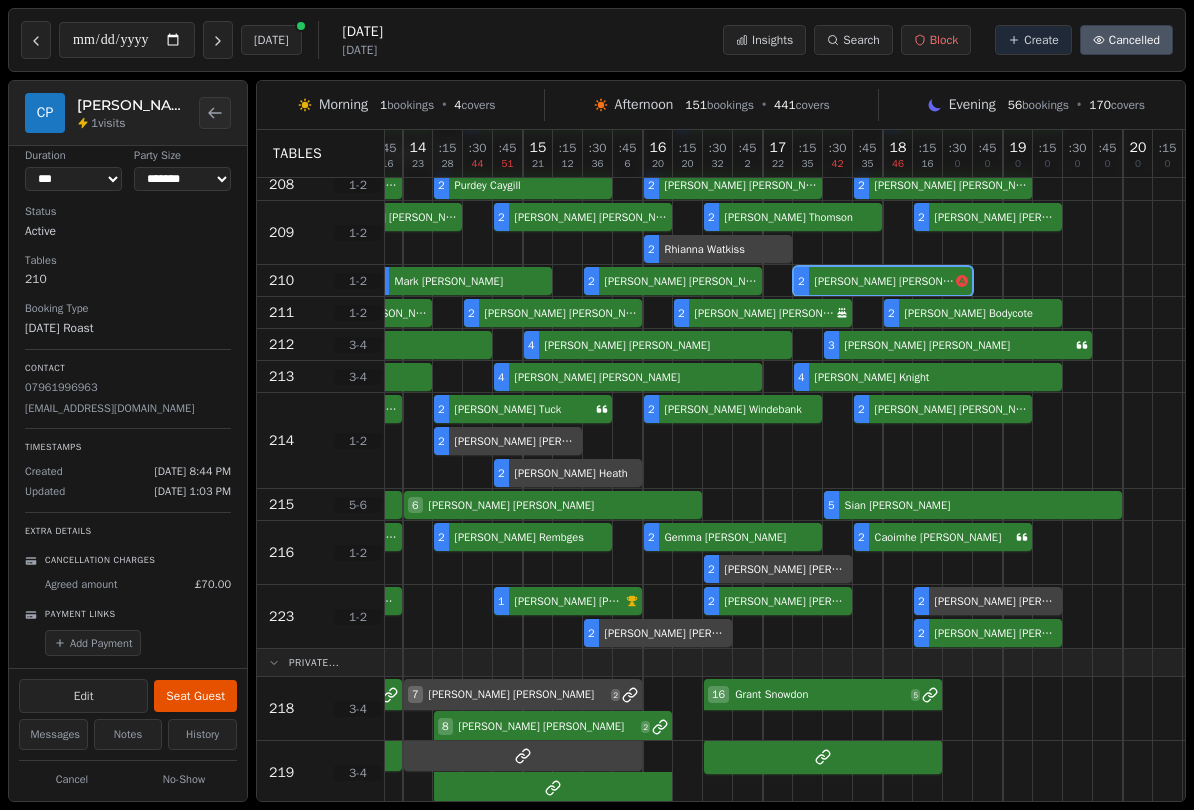 scroll, scrollTop: 107, scrollLeft: 0, axis: vertical 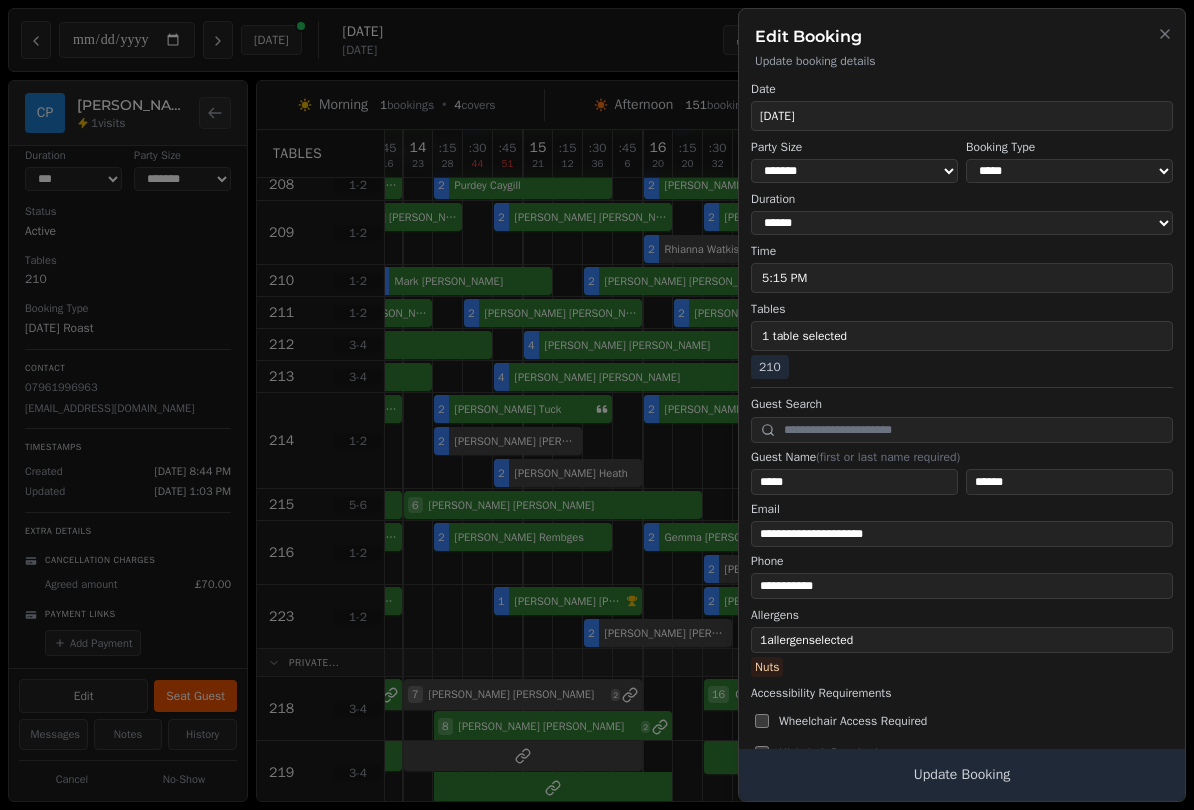 click on "Close" at bounding box center (1165, 33) 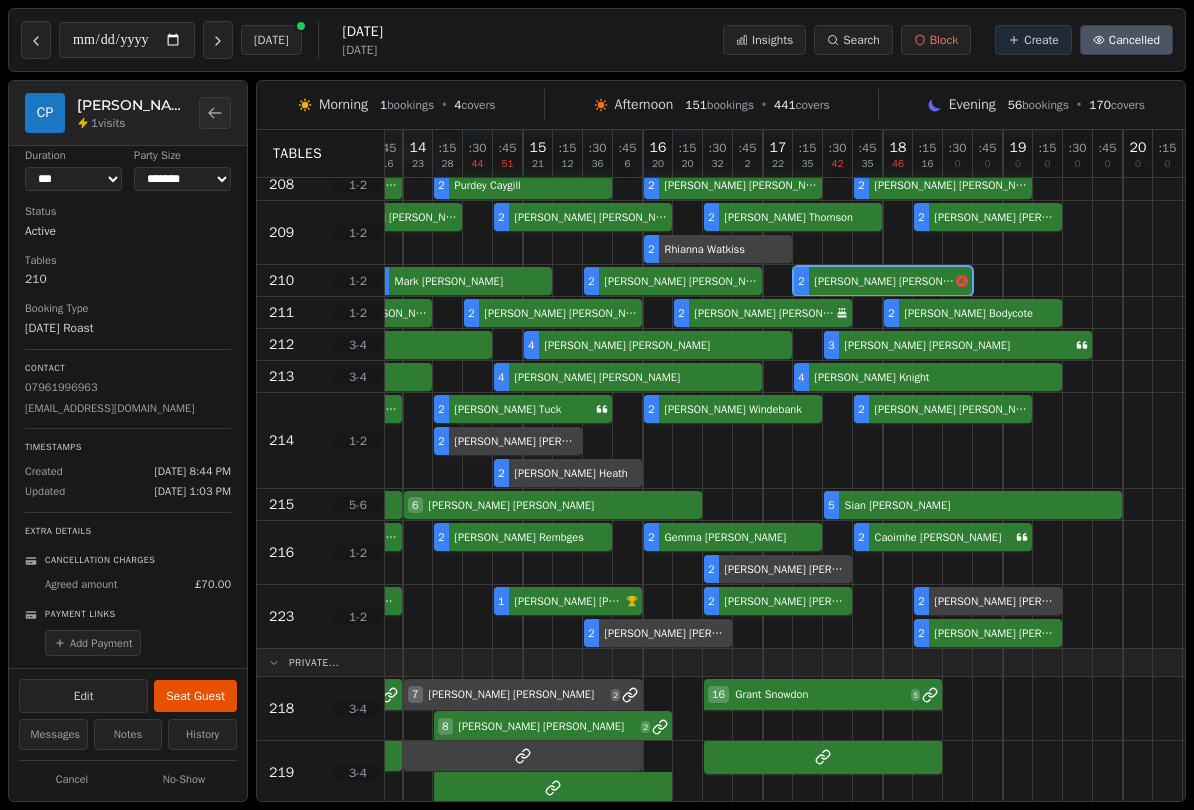 click on "Cancelled" at bounding box center (1126, 40) 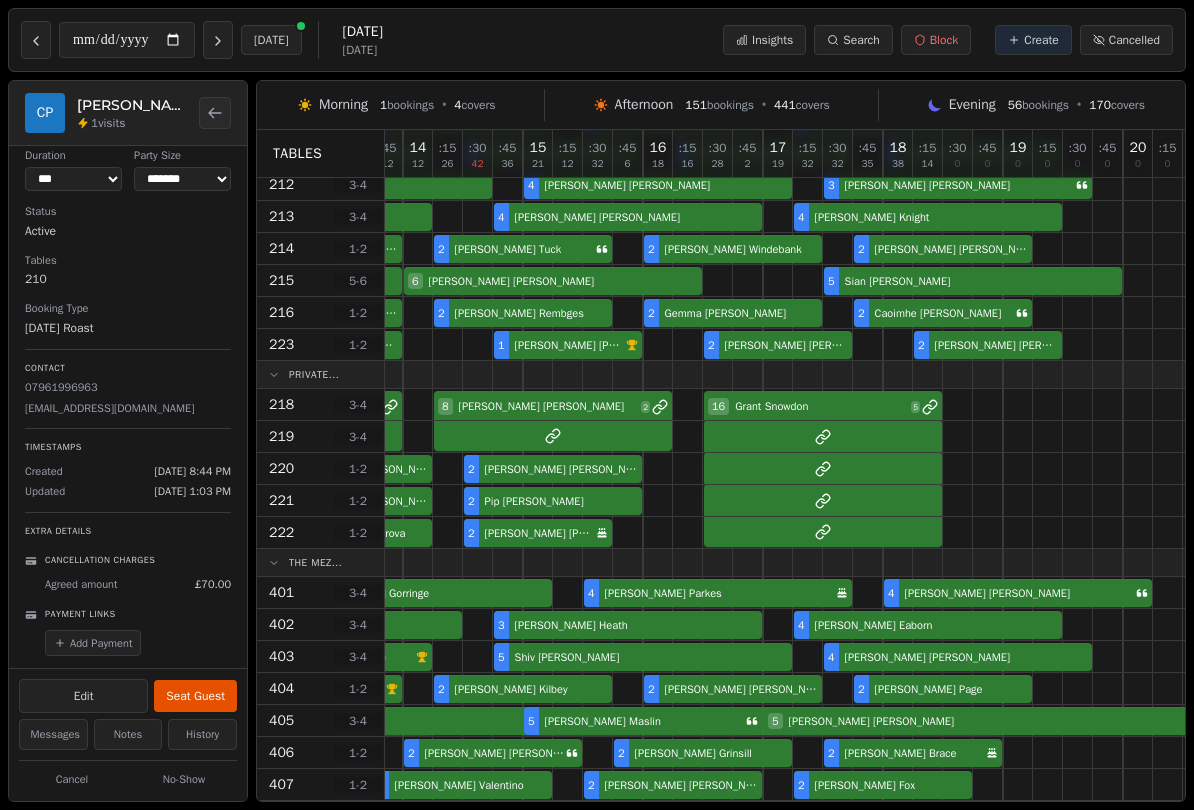 click on "Create" at bounding box center [1033, 40] 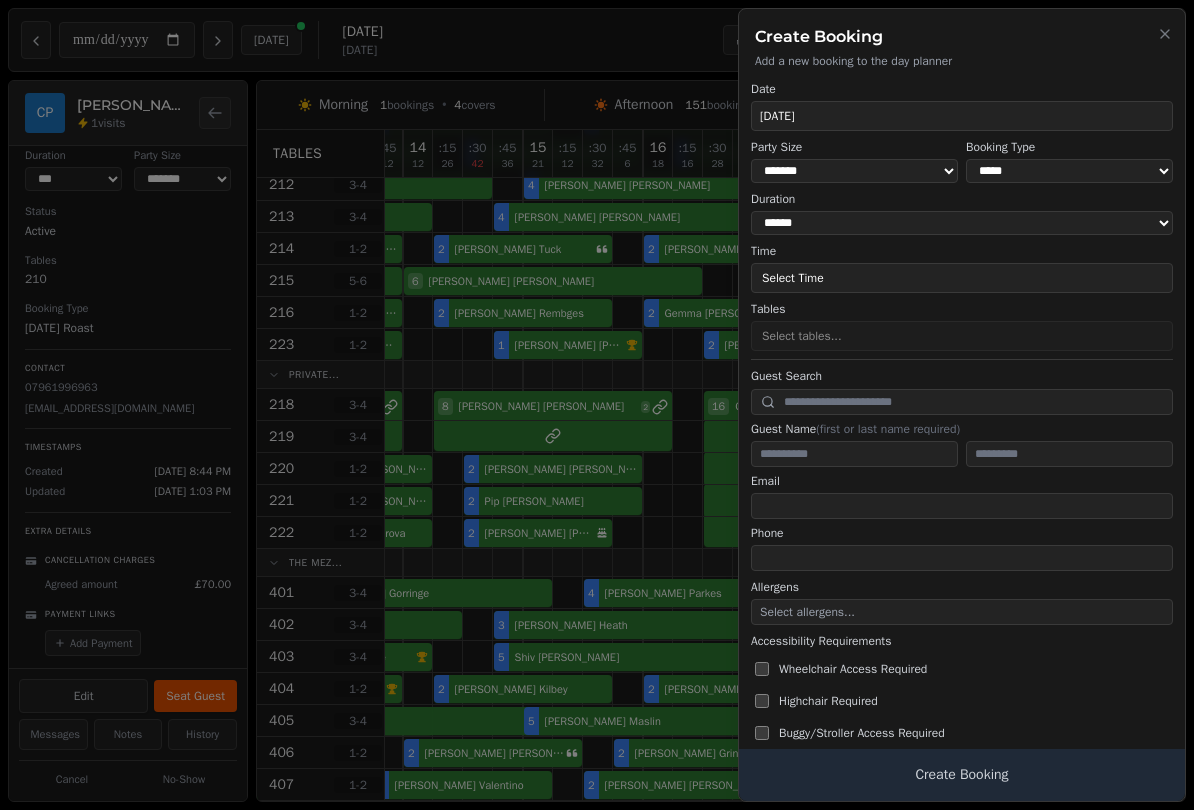 scroll, scrollTop: -1, scrollLeft: 0, axis: vertical 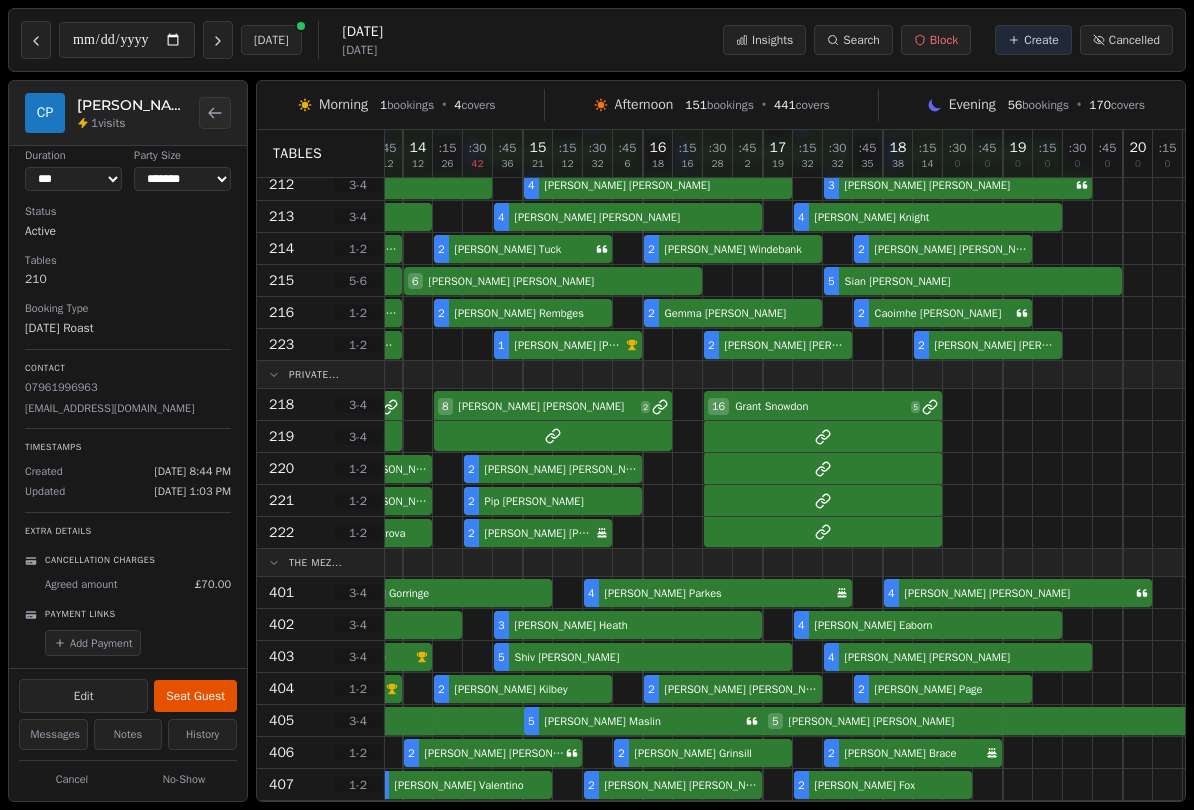 click on "Cancelled" at bounding box center [1126, 40] 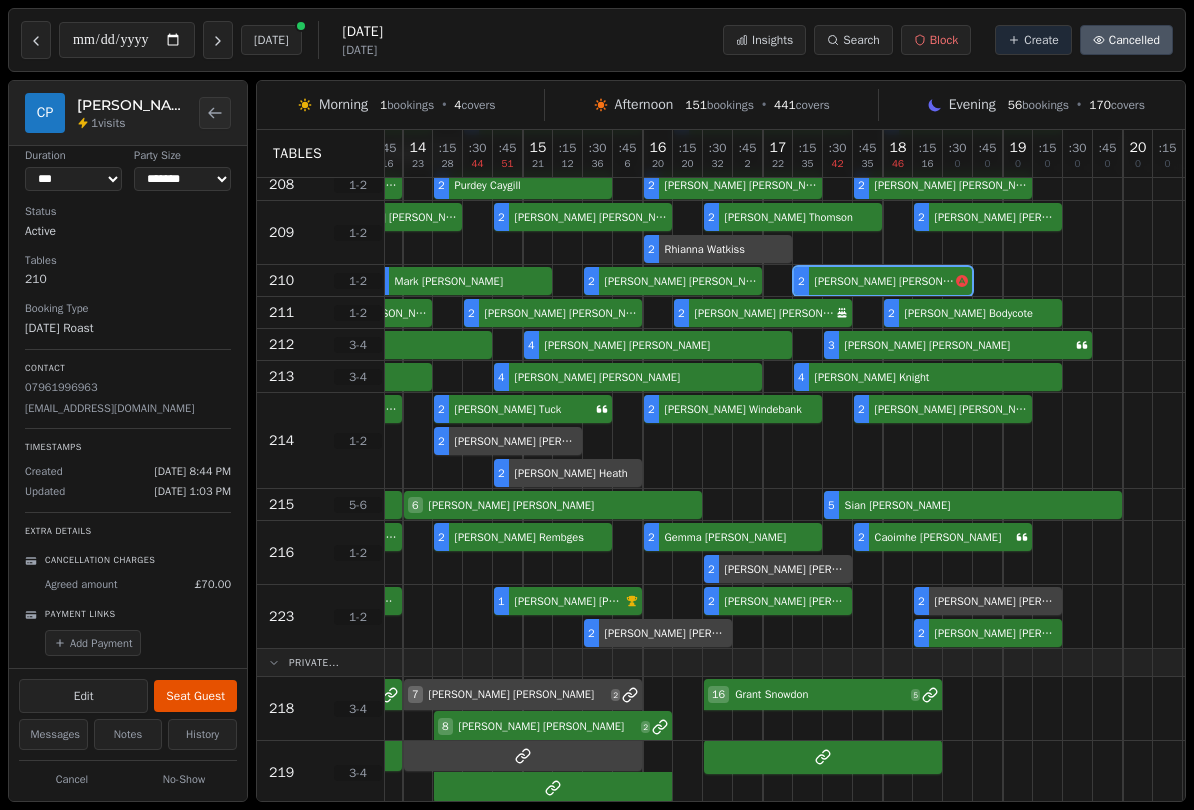 click on "Cancelled" at bounding box center [1134, 40] 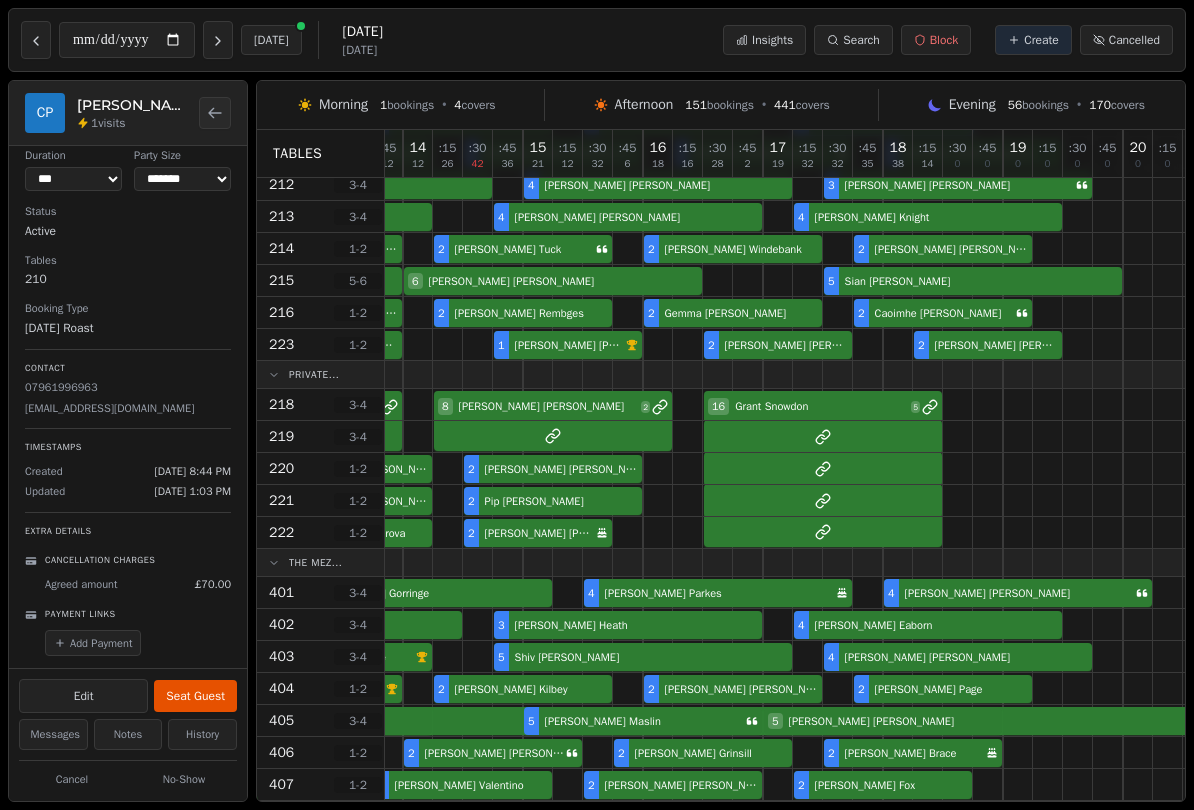 scroll, scrollTop: 84, scrollLeft: 0, axis: vertical 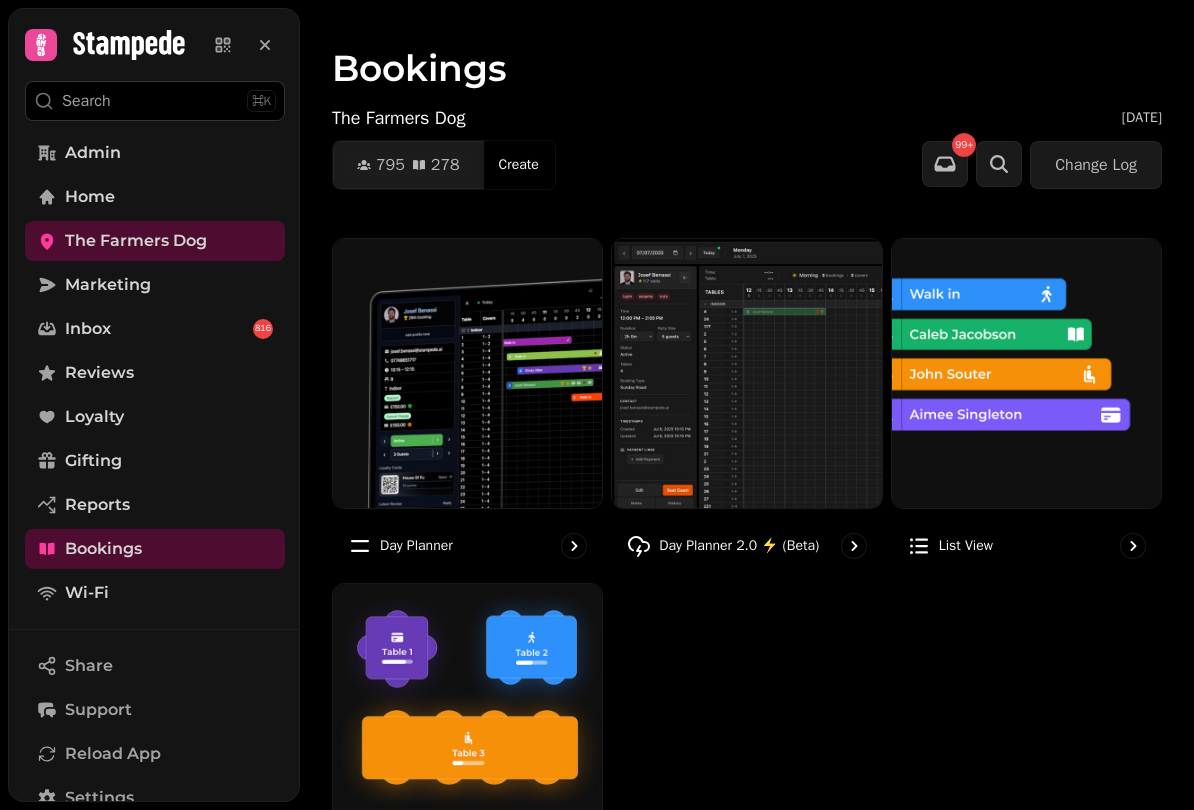 click 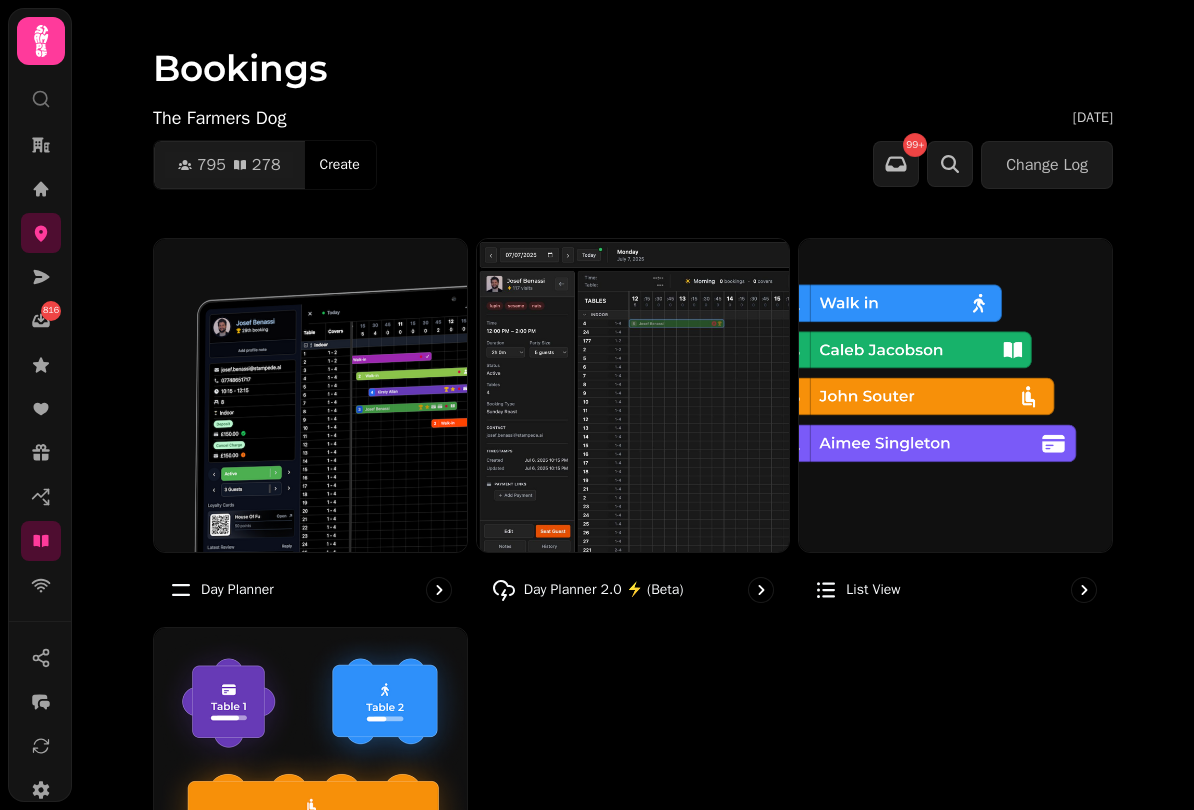 click at bounding box center [310, 784] 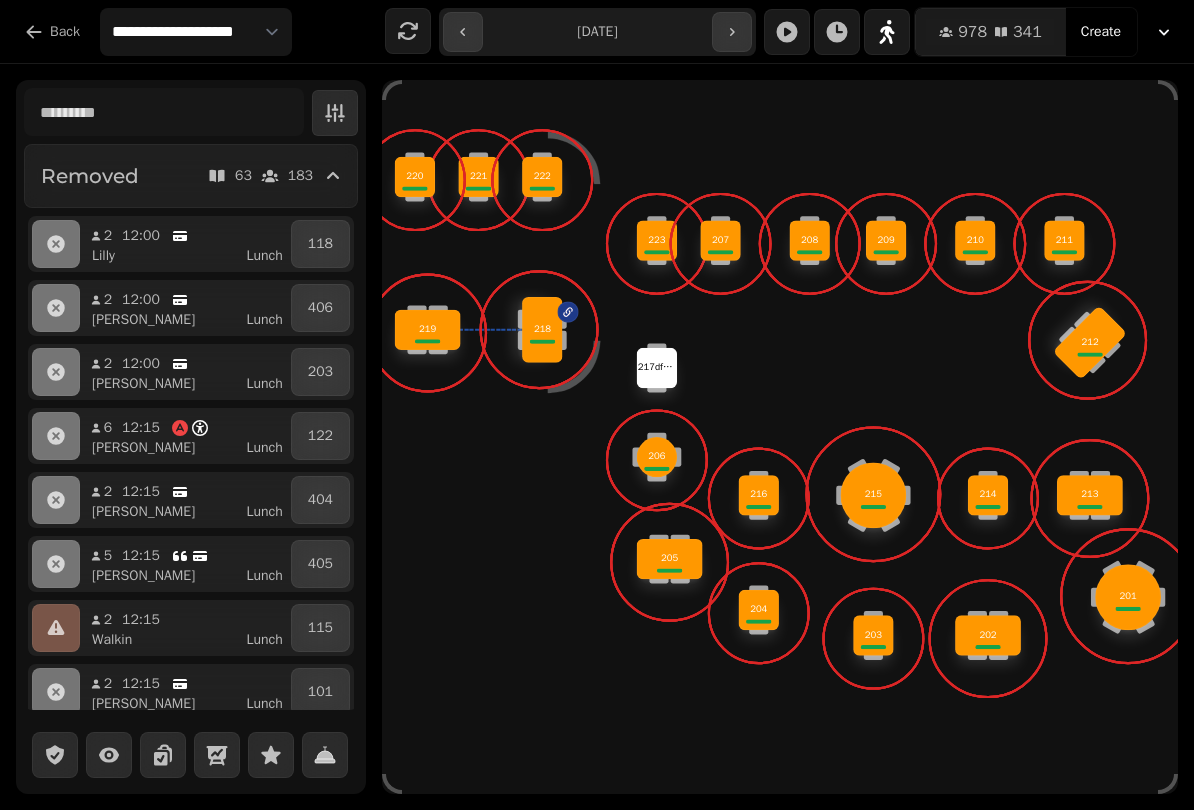 click on "219" at bounding box center (428, 330) 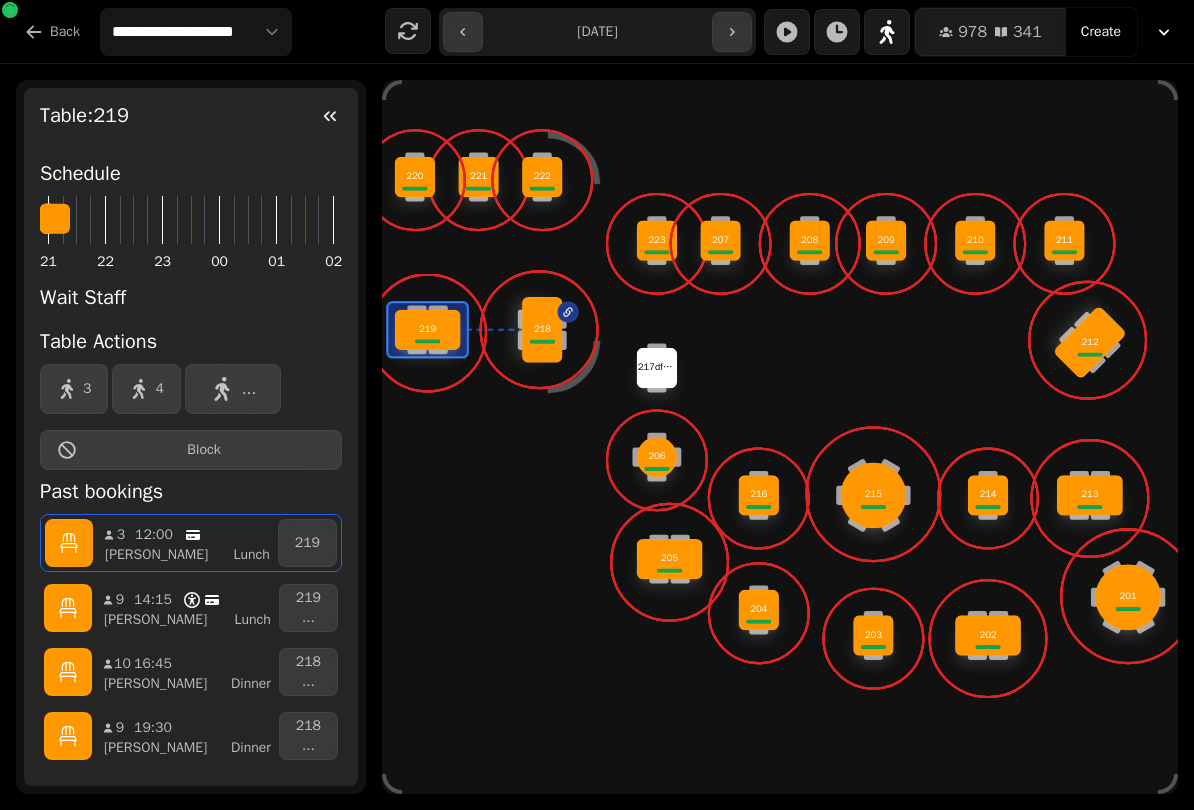 click 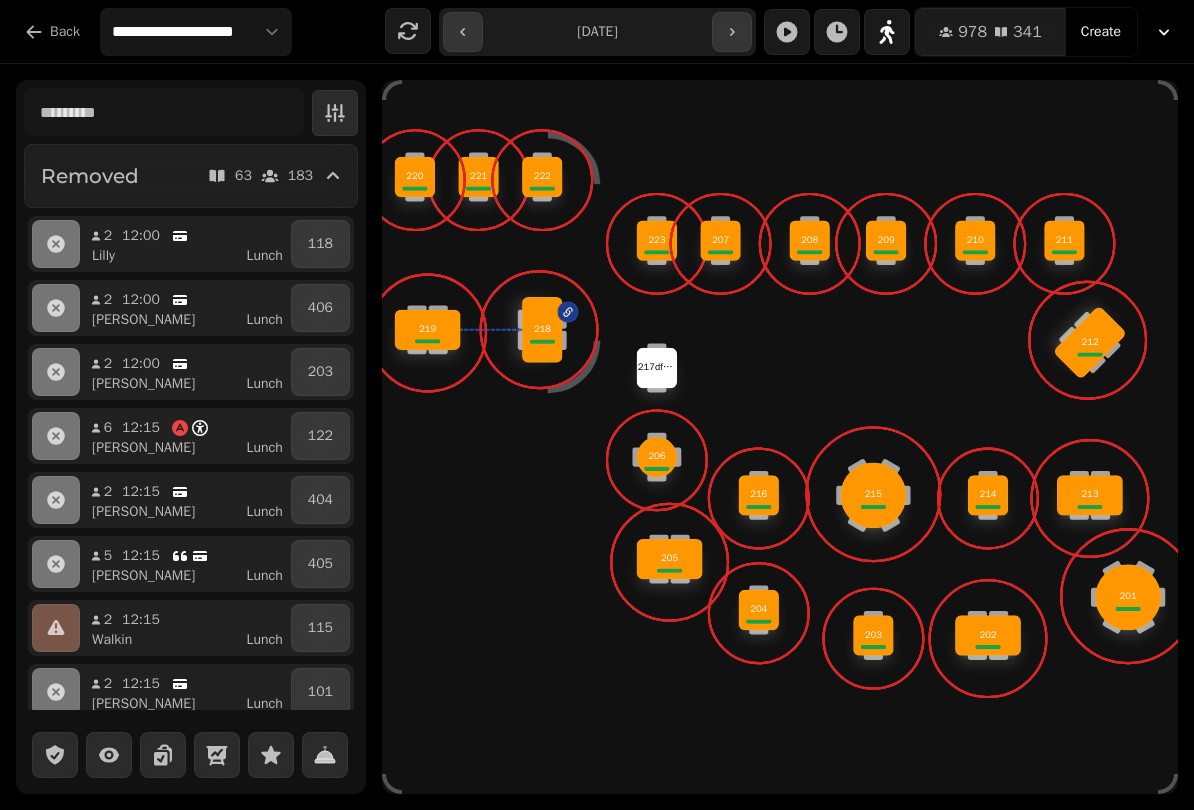 click on "12:00" at bounding box center [155, 236] 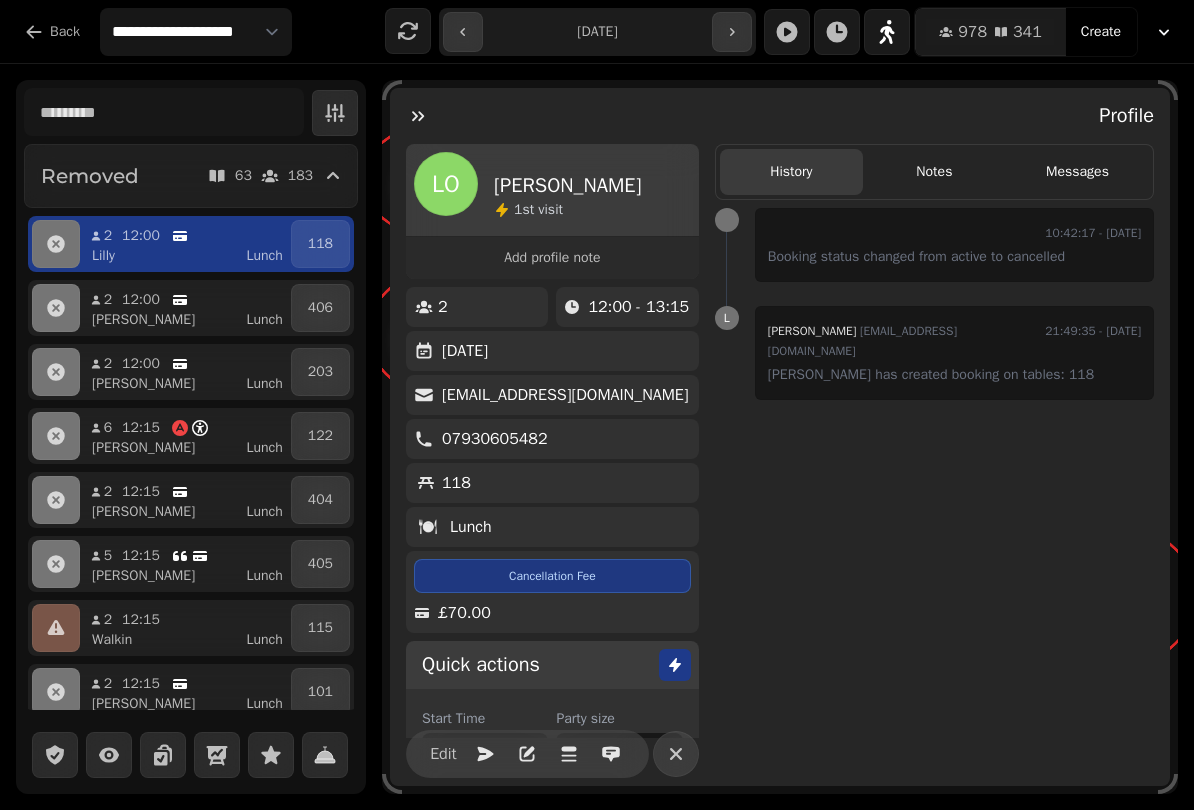 click at bounding box center (418, 116) 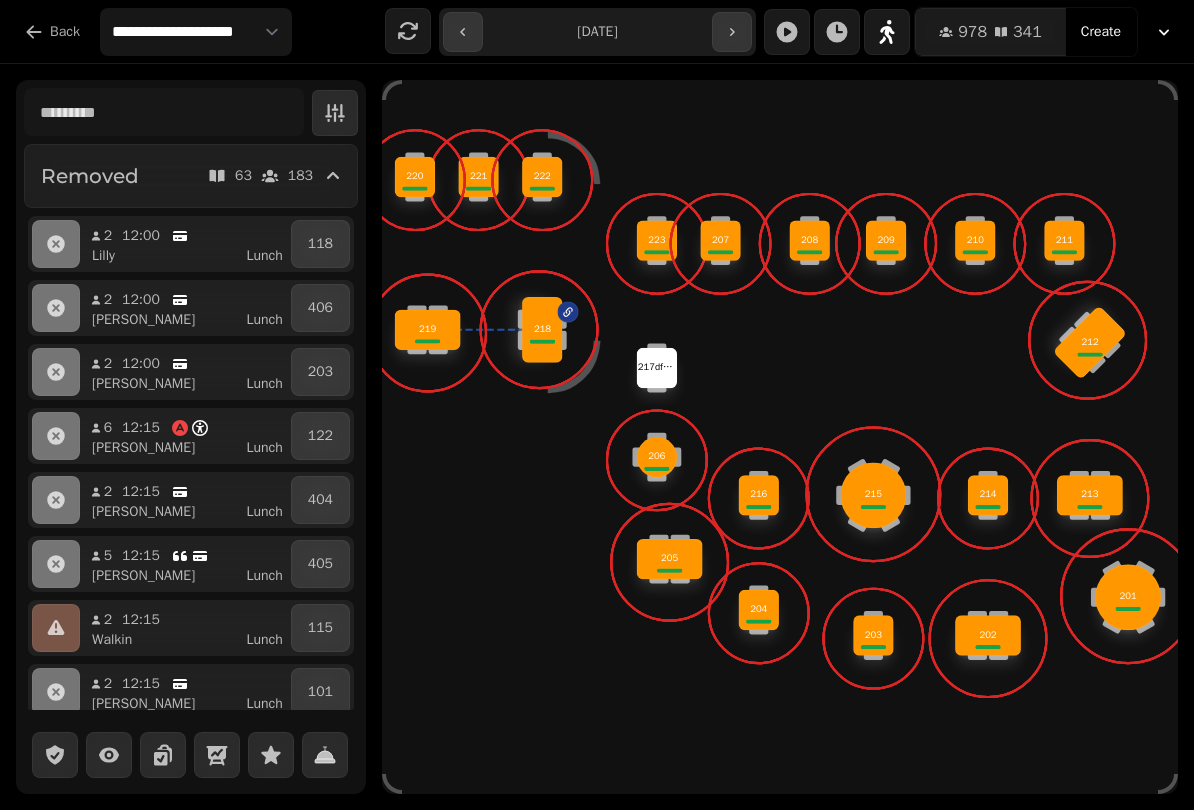 click on "218" at bounding box center [542, 330] 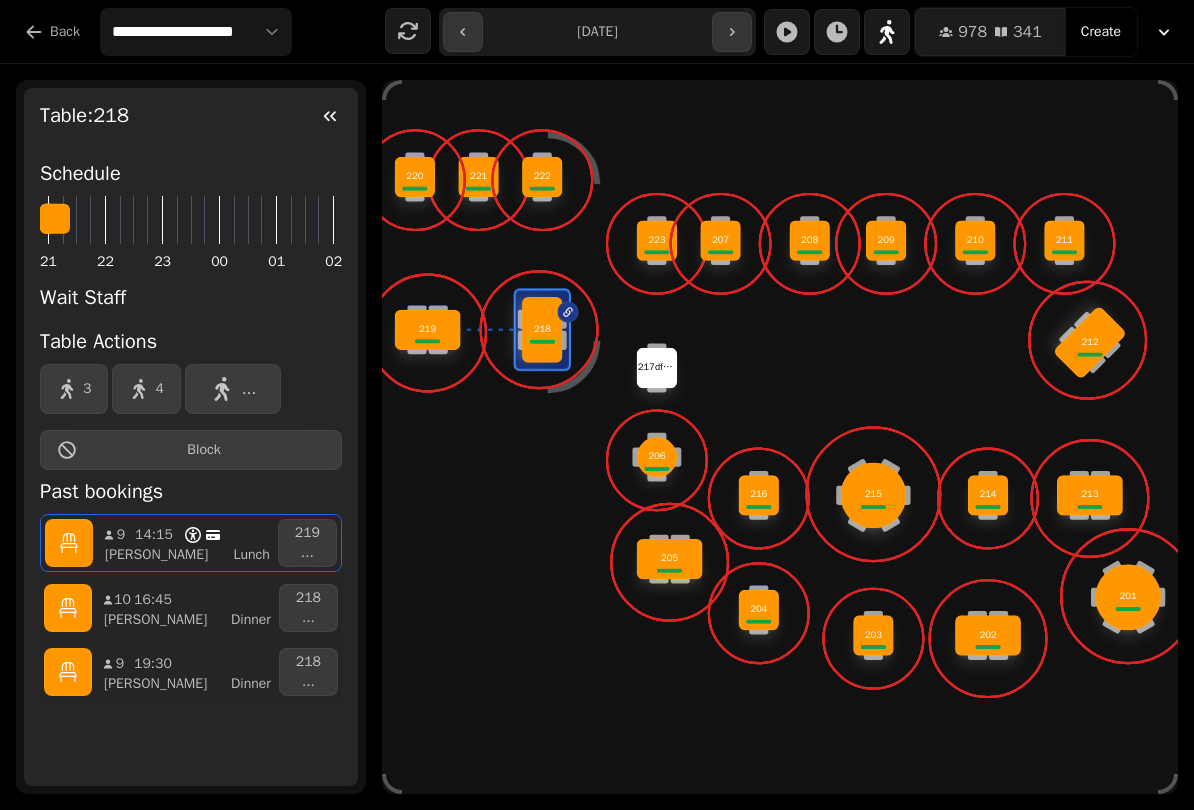 click on "Connor Lunch" at bounding box center [193, 555] 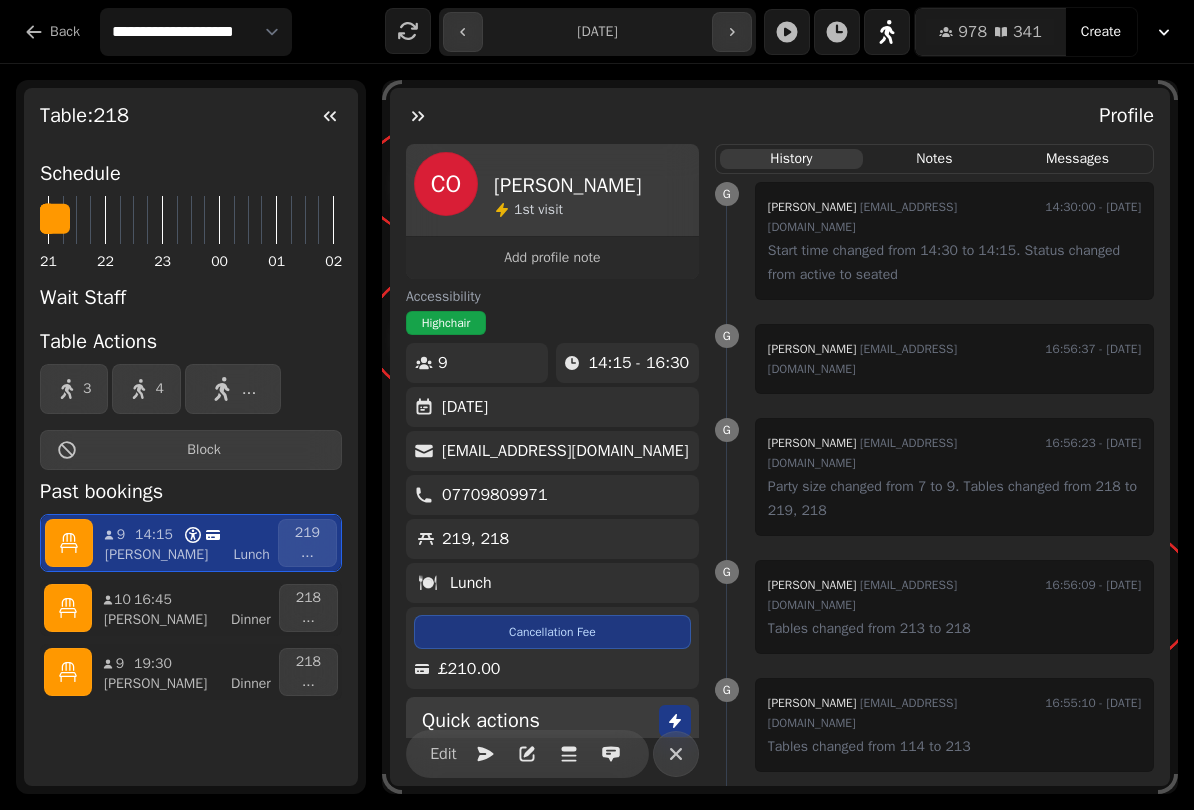 click on "History" at bounding box center (791, 159) 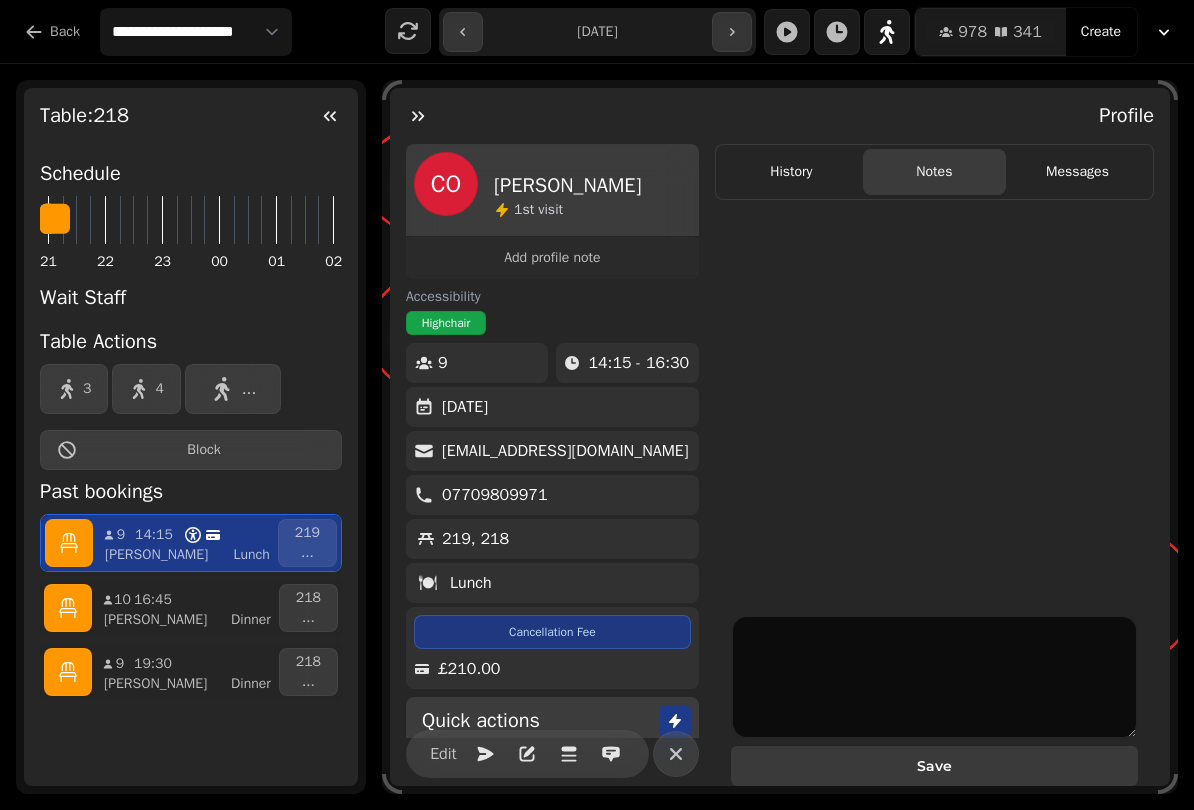 click on "Messages" at bounding box center (1077, 172) 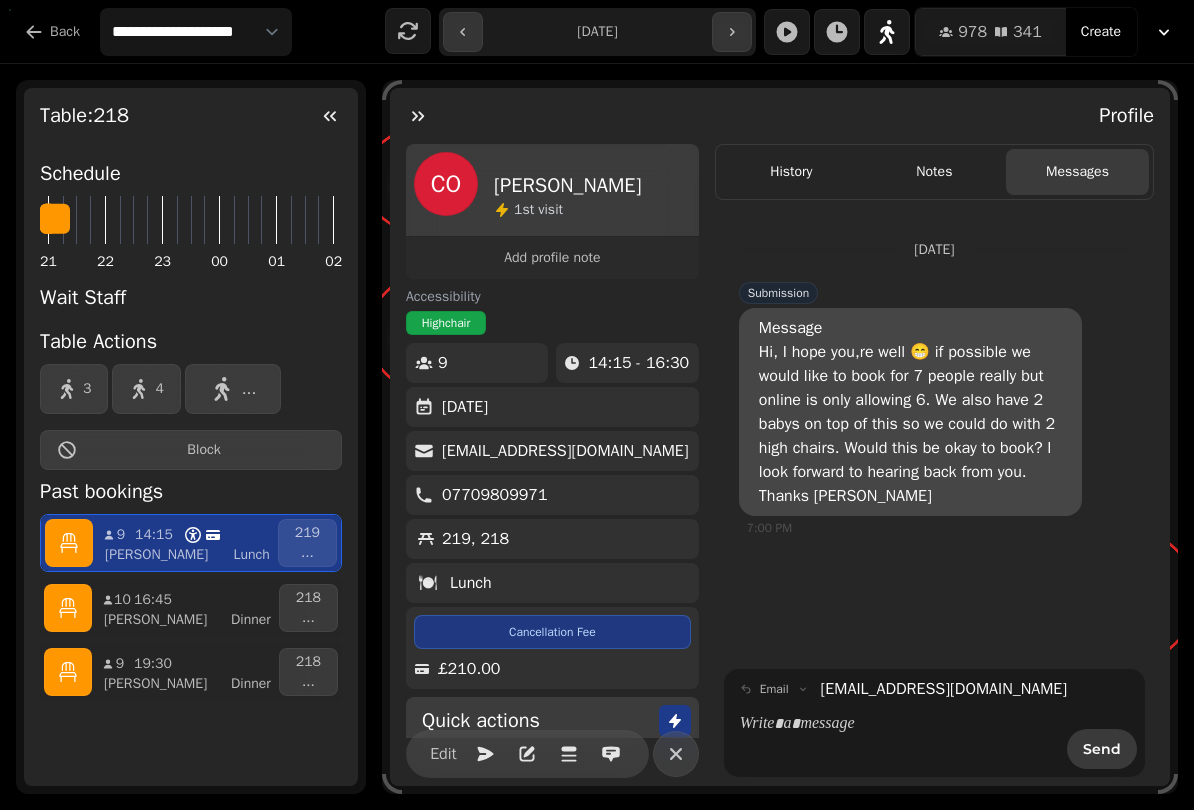 click on "Notes" at bounding box center (934, 172) 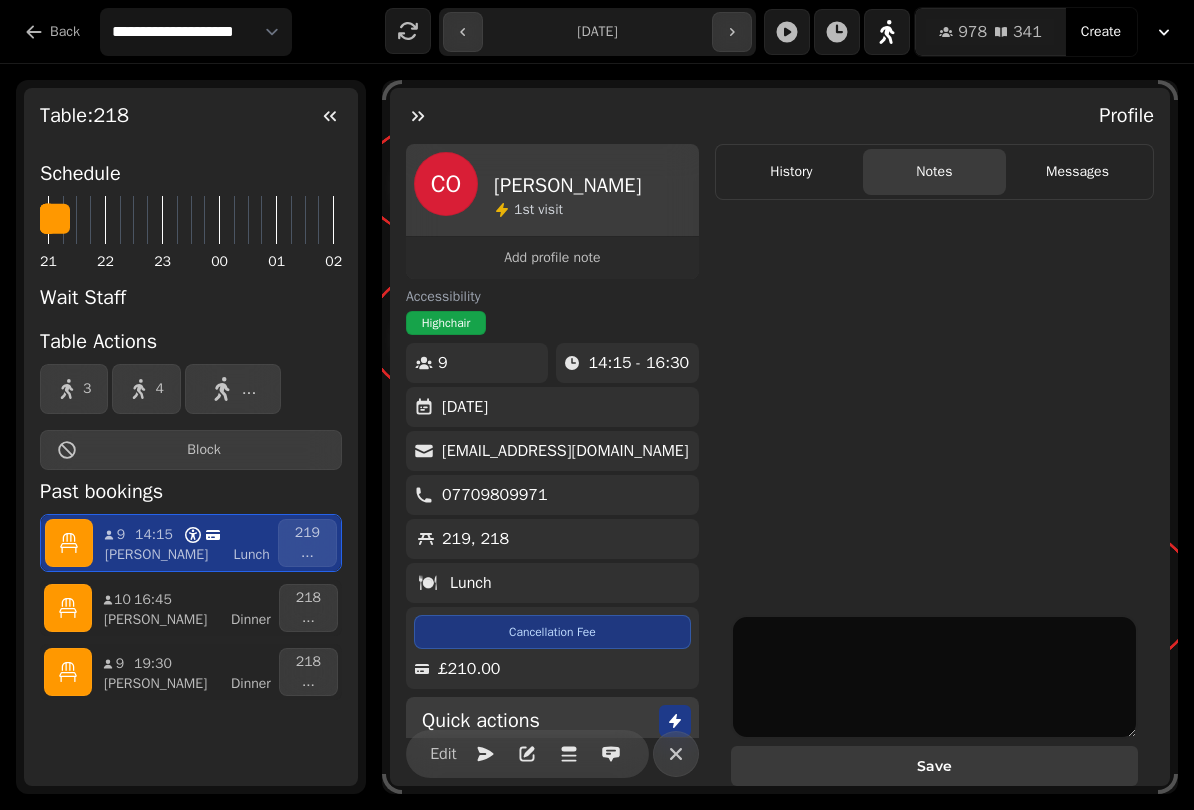 click on "History" at bounding box center (791, 172) 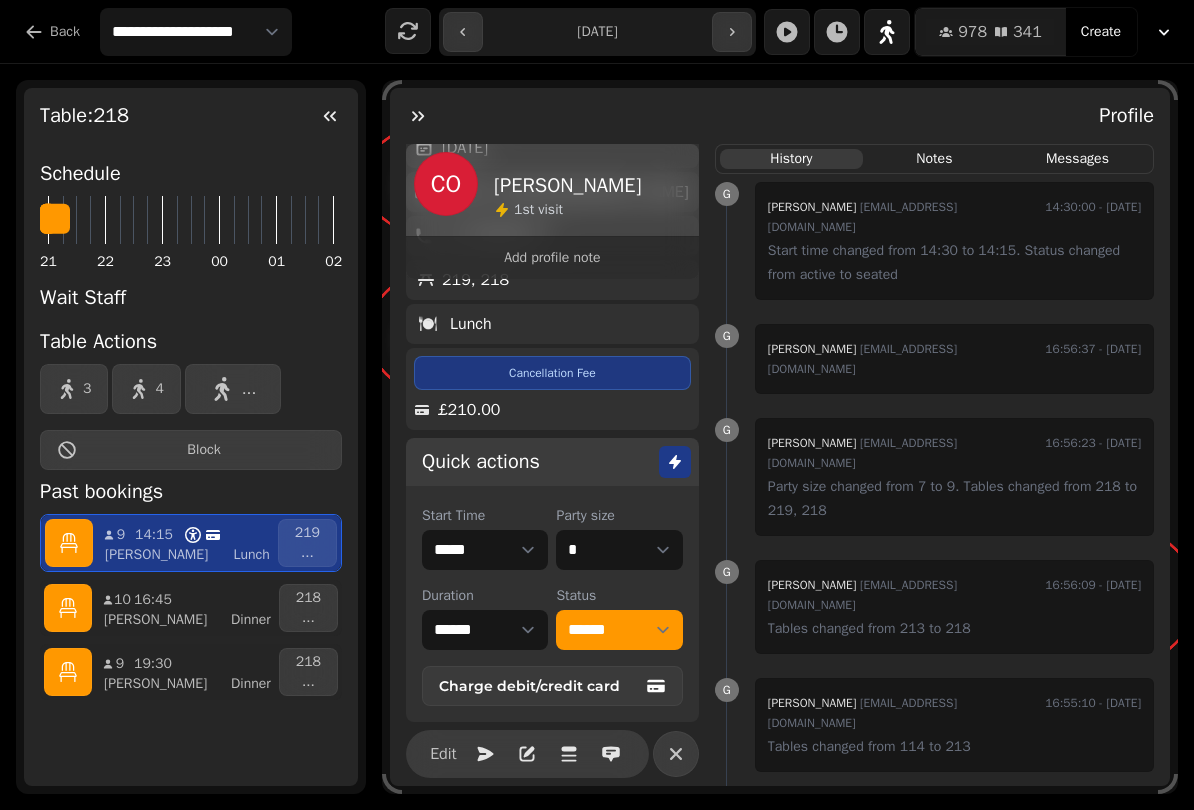 scroll, scrollTop: 270, scrollLeft: 0, axis: vertical 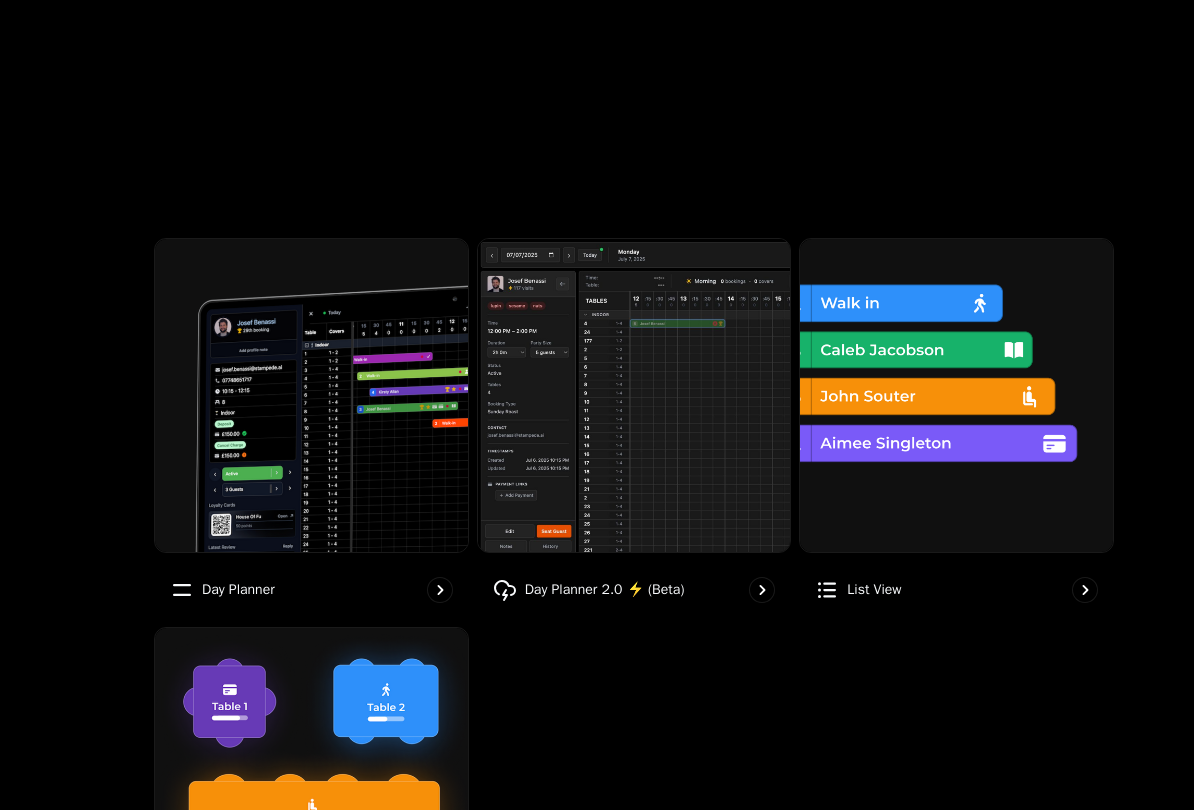 click at bounding box center (41, -29) 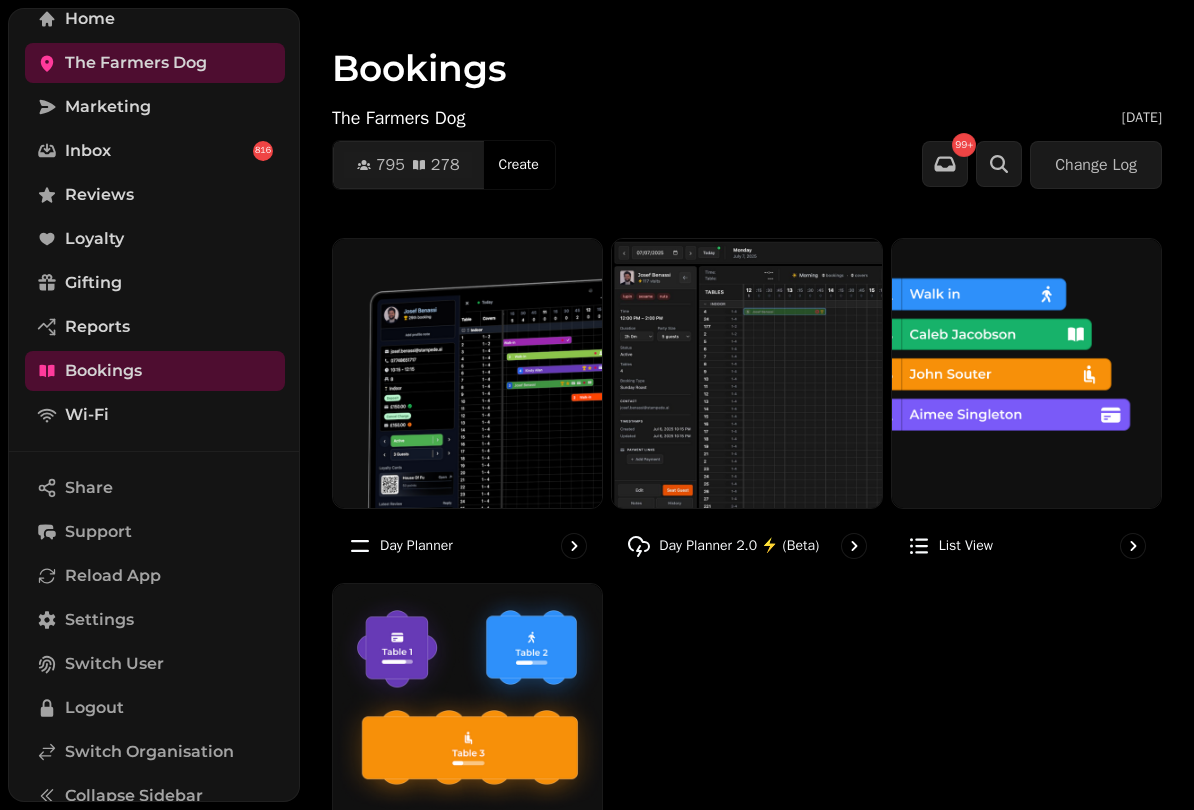 scroll, scrollTop: 177, scrollLeft: 0, axis: vertical 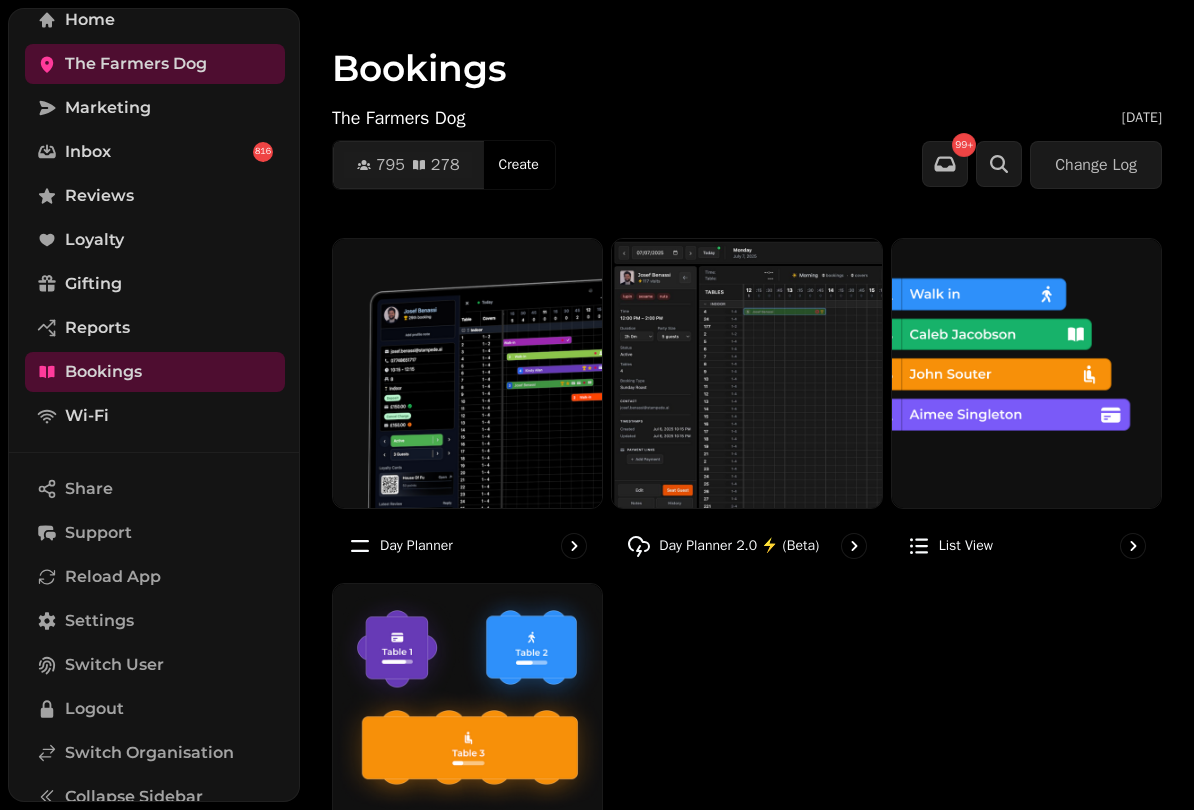 click on "Switch Organisation" at bounding box center (149, 753) 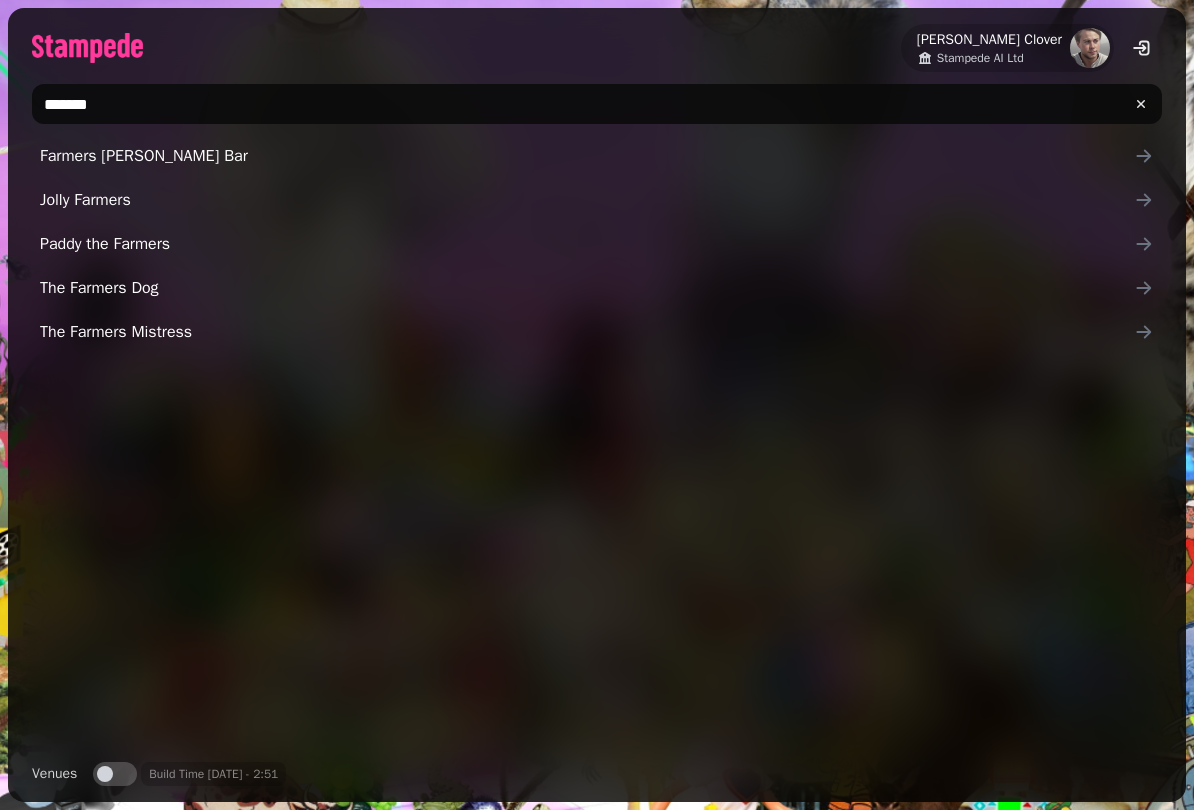 click on "*******" at bounding box center (597, 104) 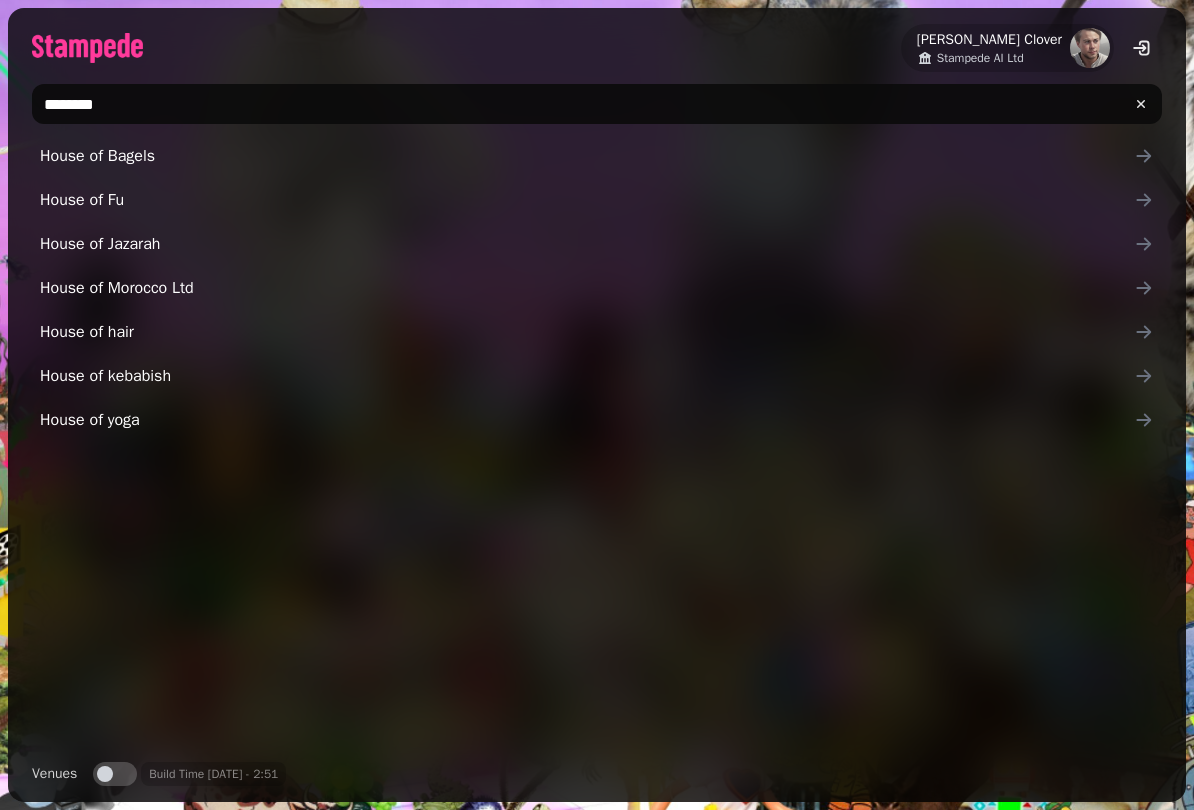 click on "House of Fu" at bounding box center (587, 200) 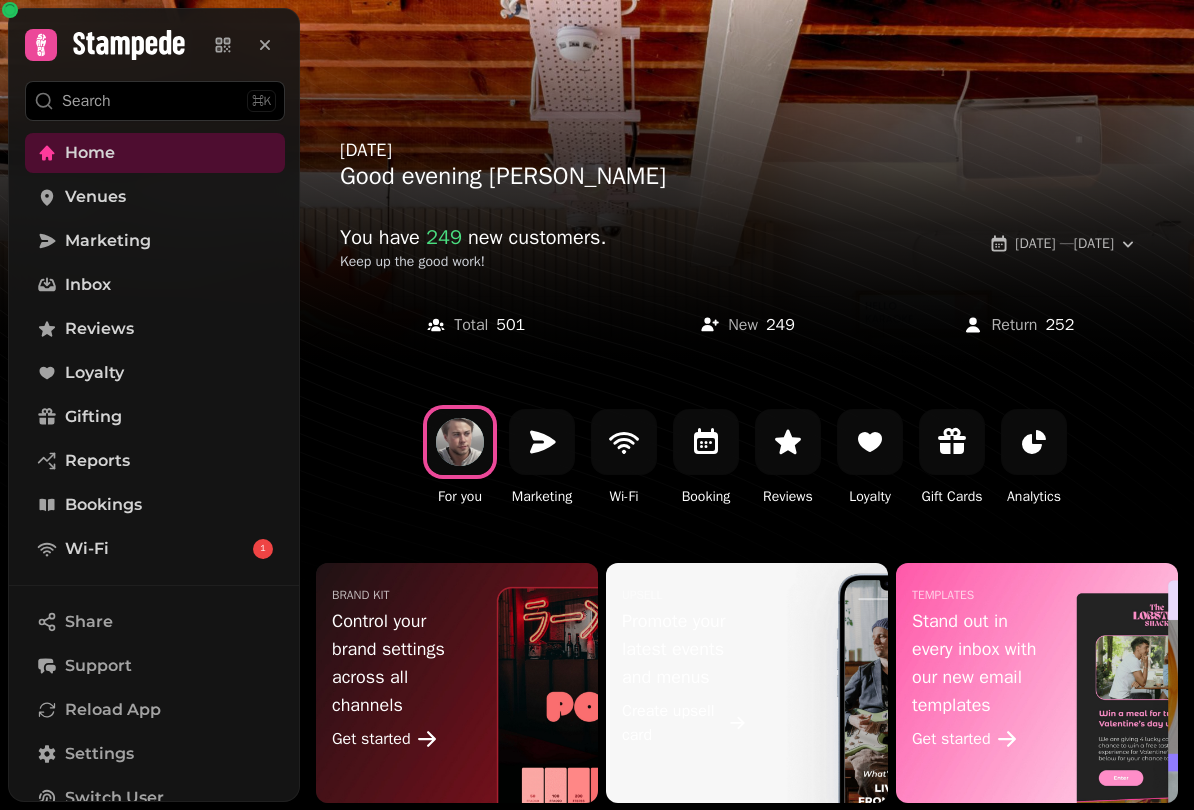 click on "Venues" at bounding box center (155, 197) 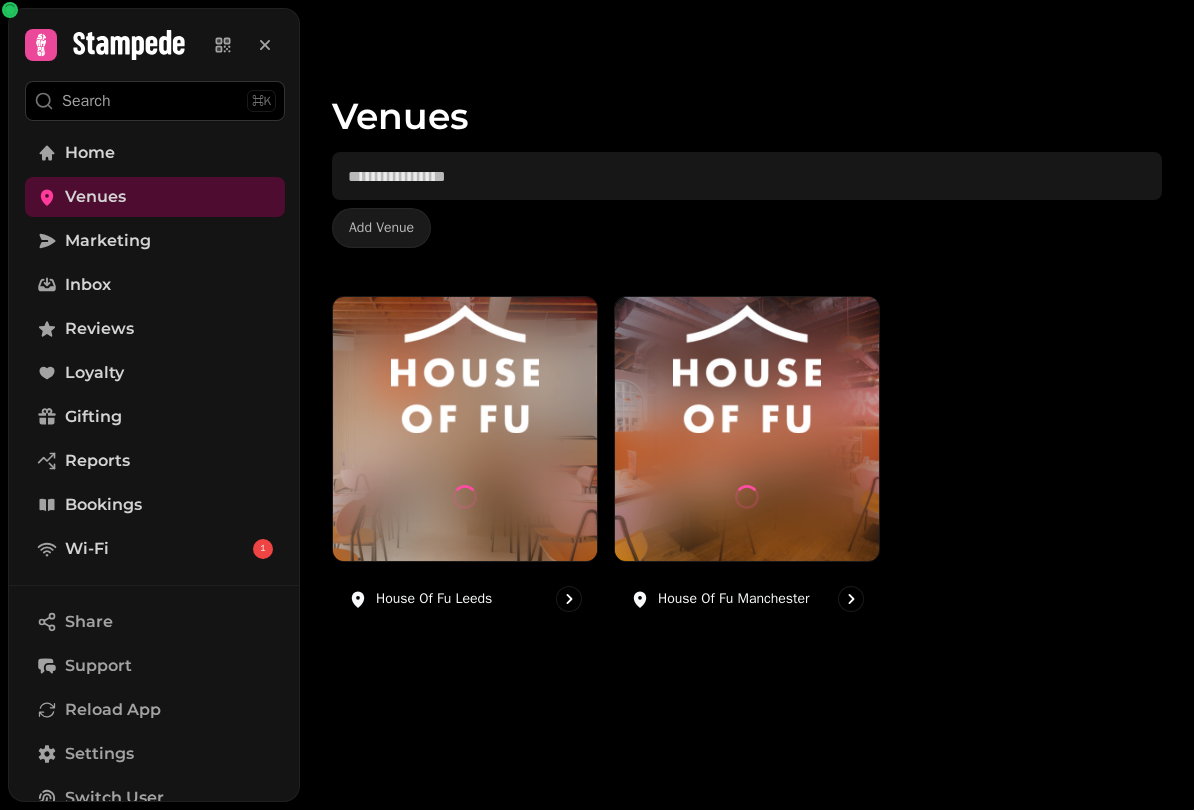 click at bounding box center (465, 369) 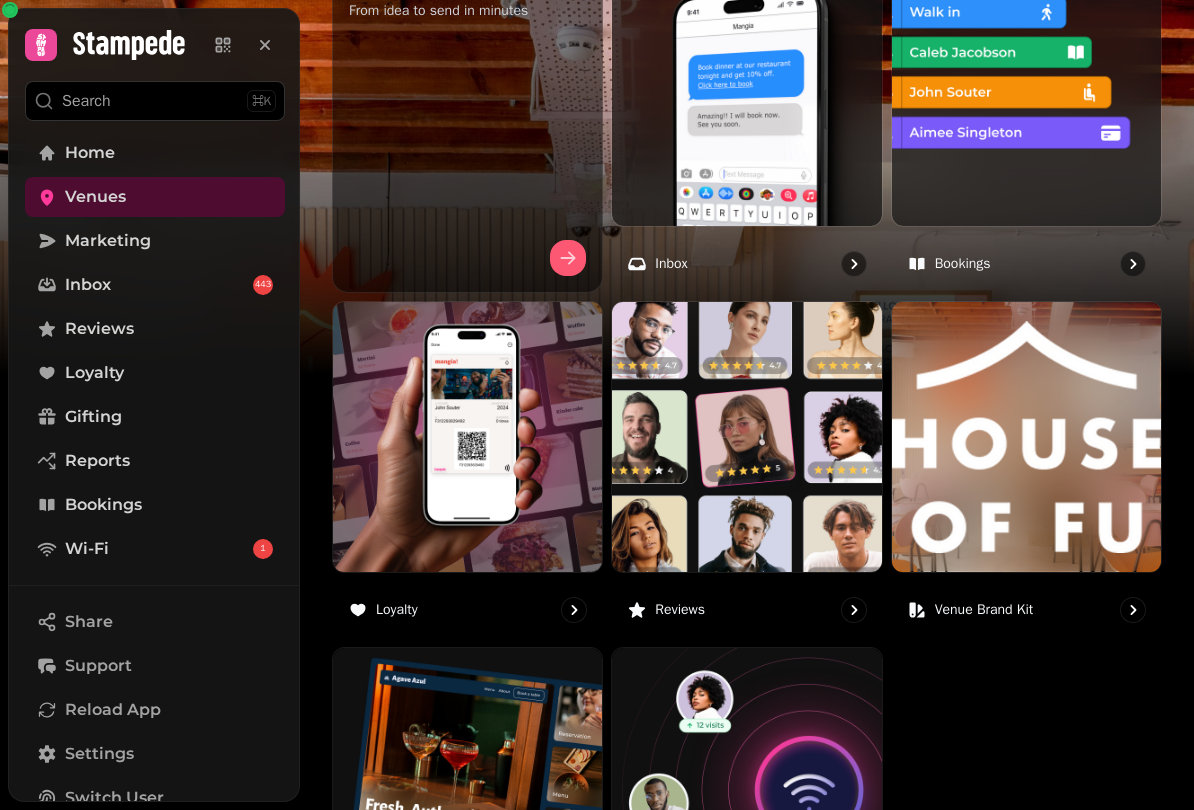 scroll, scrollTop: 690, scrollLeft: 0, axis: vertical 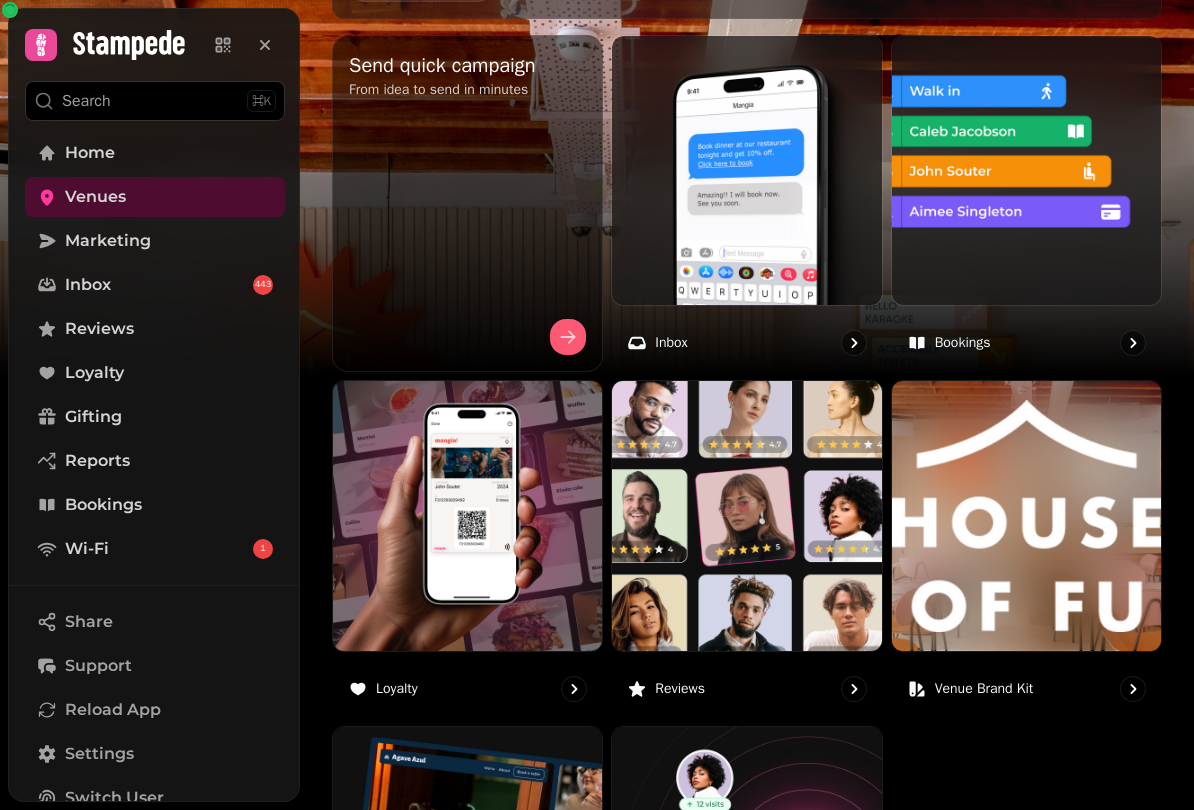 click at bounding box center (1026, 170) 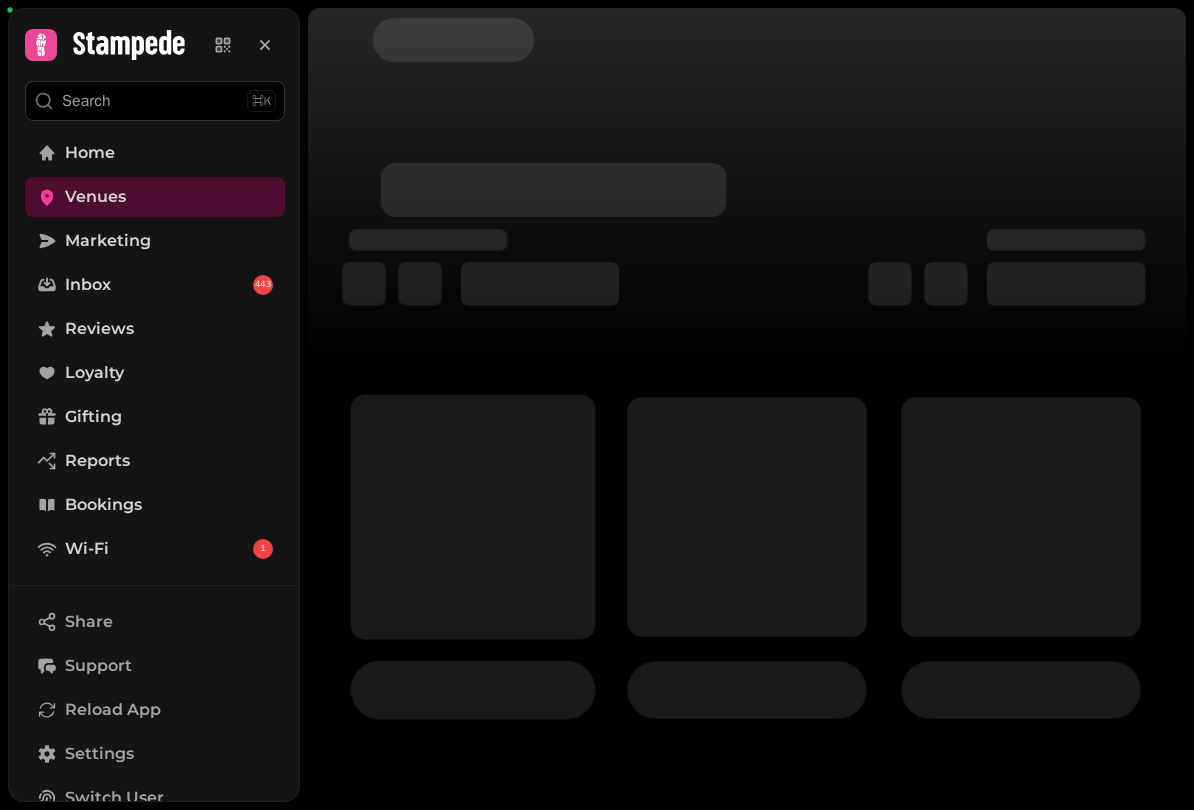 scroll, scrollTop: 0, scrollLeft: 0, axis: both 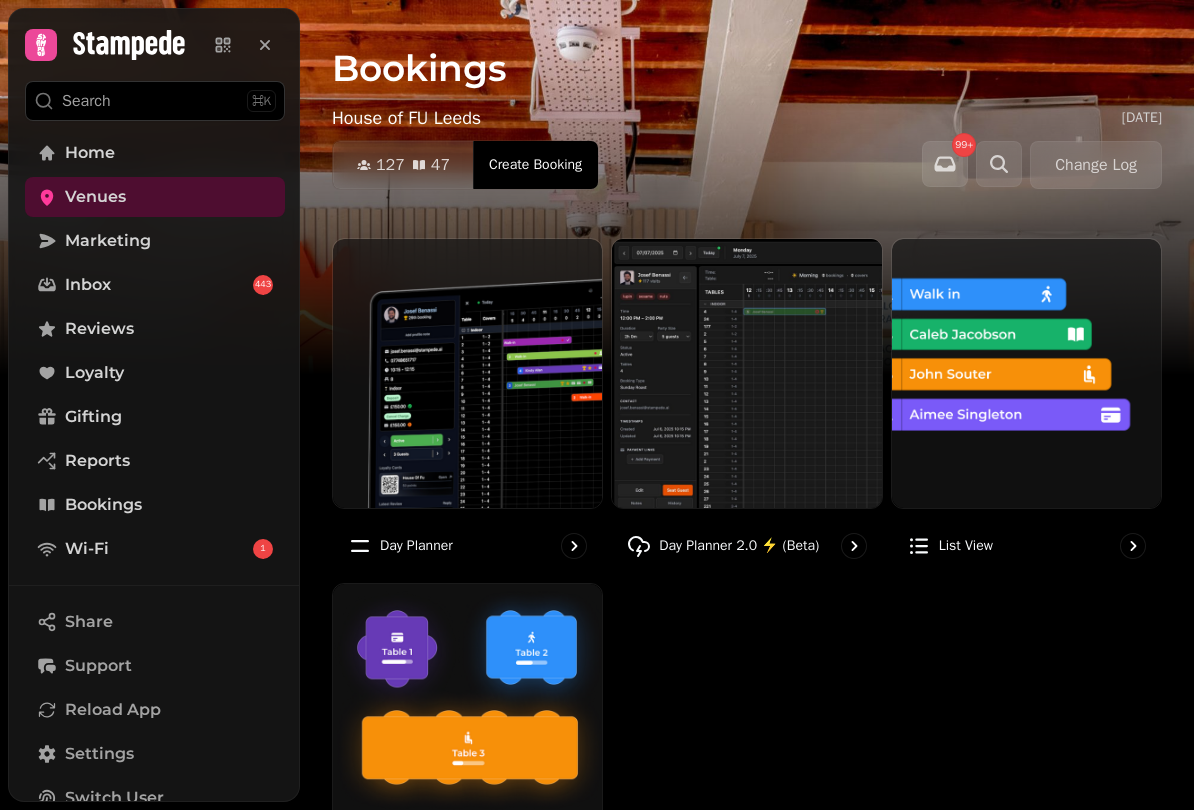 click at bounding box center [746, 373] 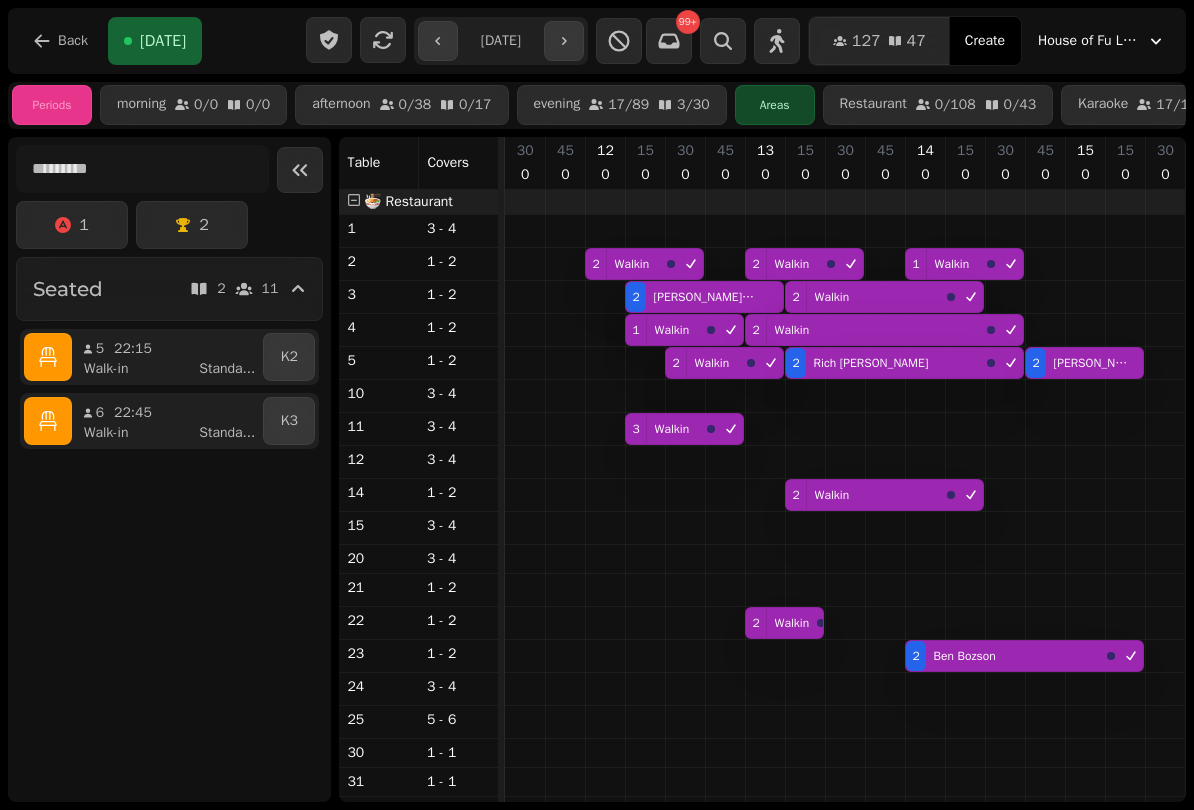 scroll, scrollTop: 0, scrollLeft: 1320, axis: horizontal 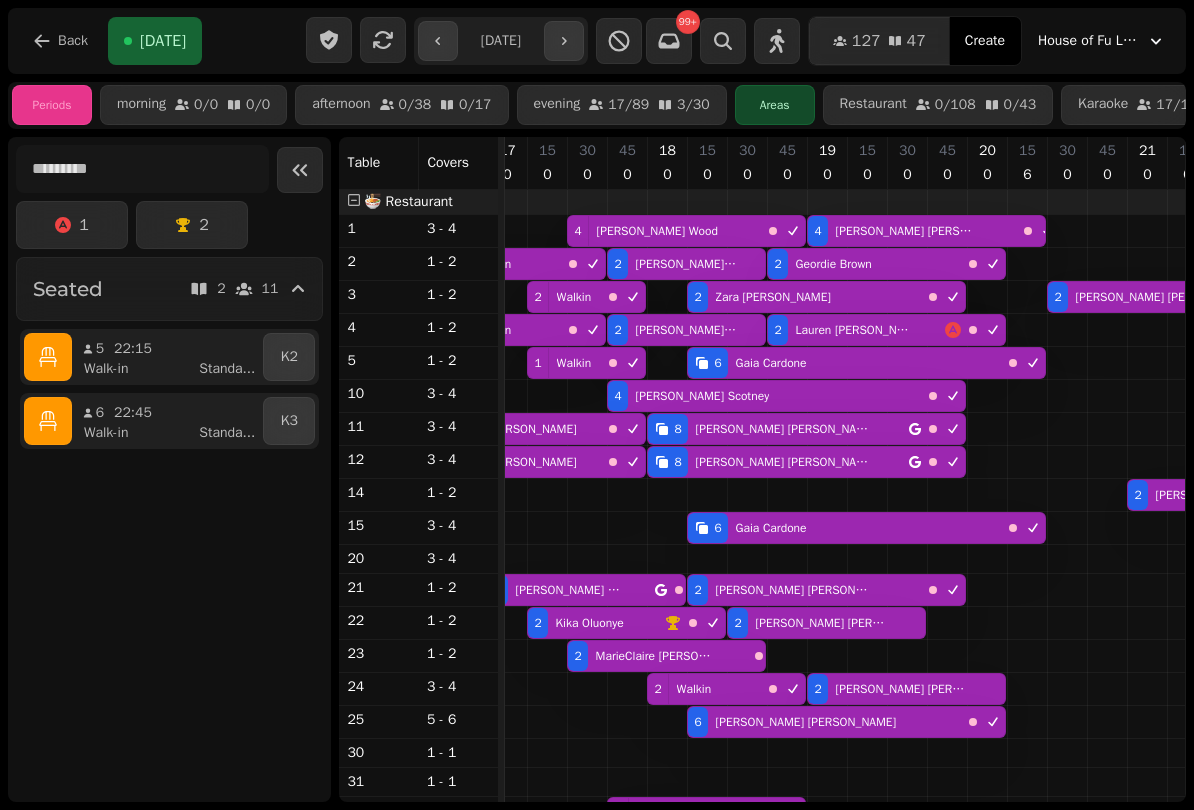 click on "Kelvin   Rhodes" at bounding box center (783, 429) 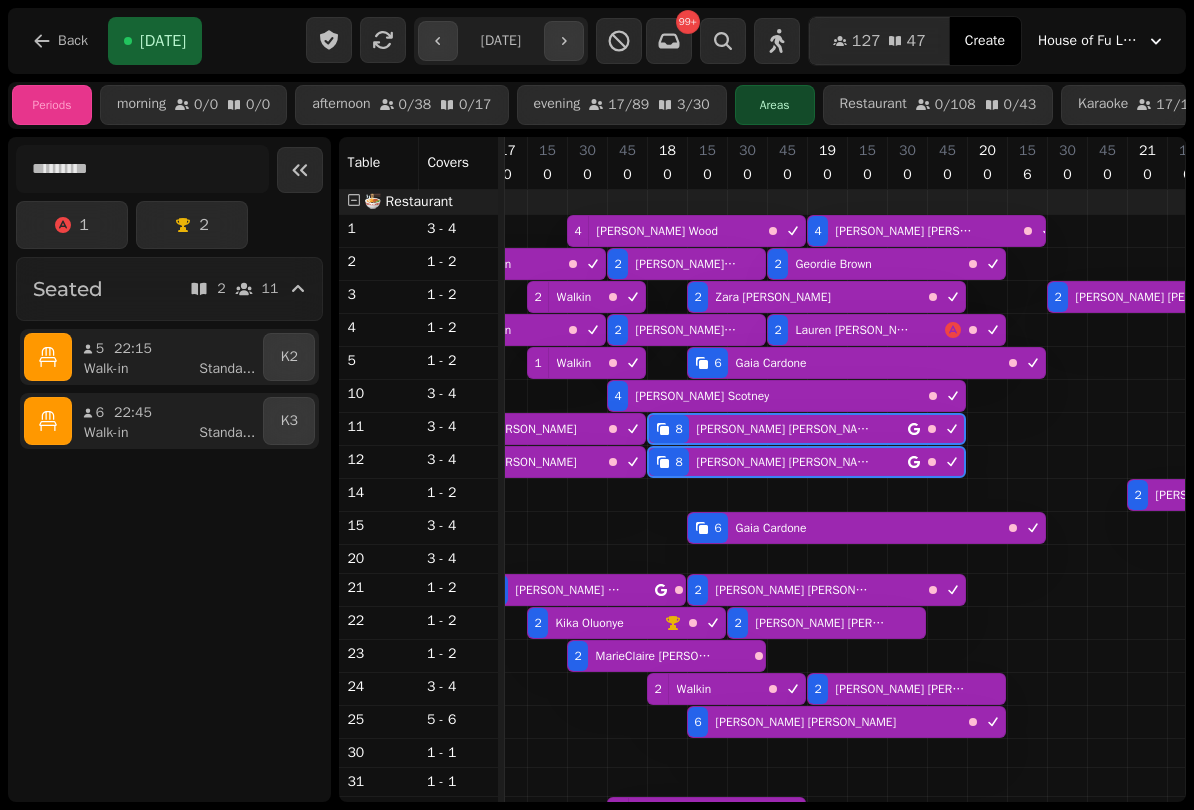 scroll, scrollTop: 0, scrollLeft: 1027, axis: horizontal 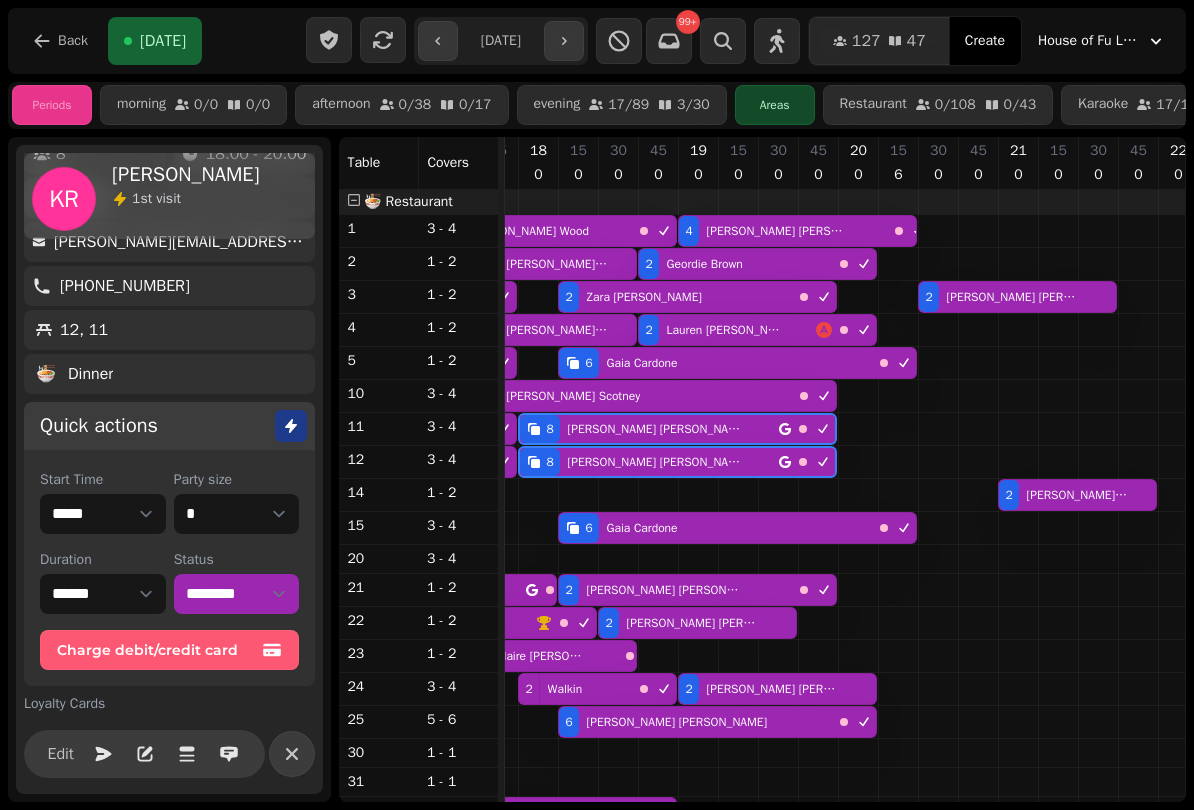 click at bounding box center [618, 745] 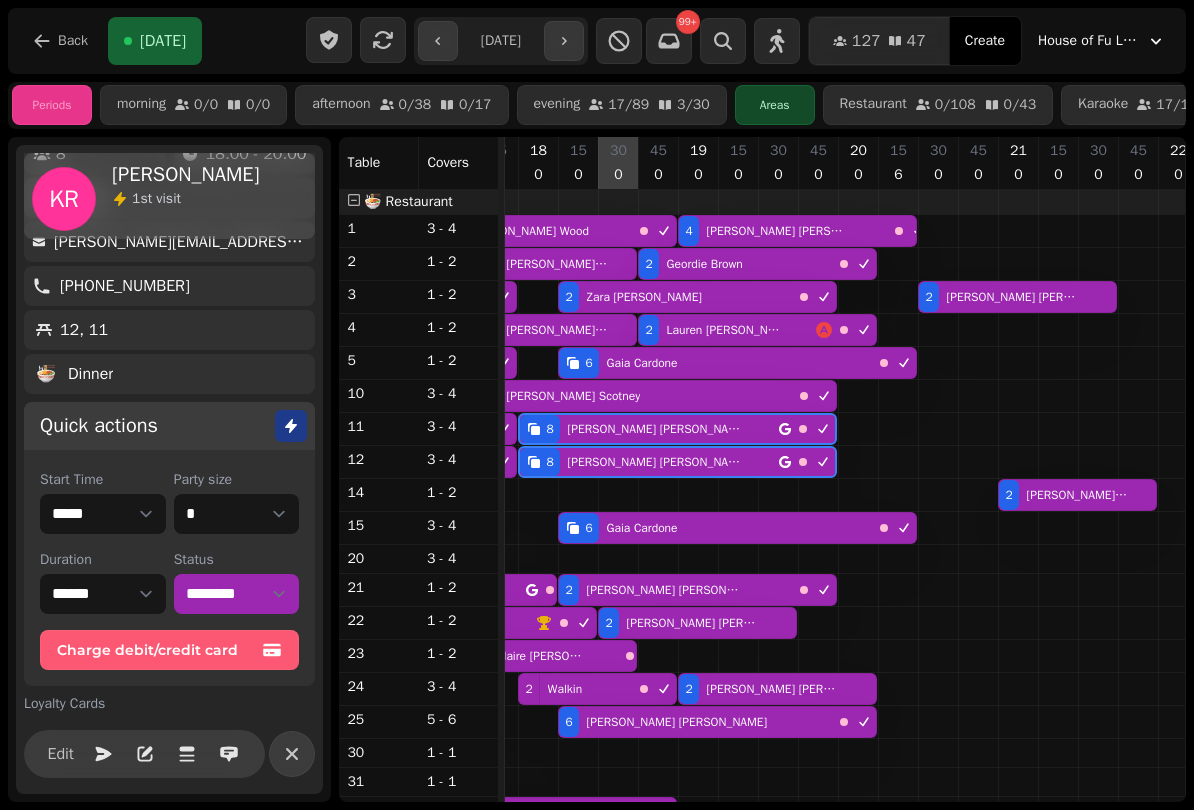 scroll, scrollTop: 0, scrollLeft: 897, axis: horizontal 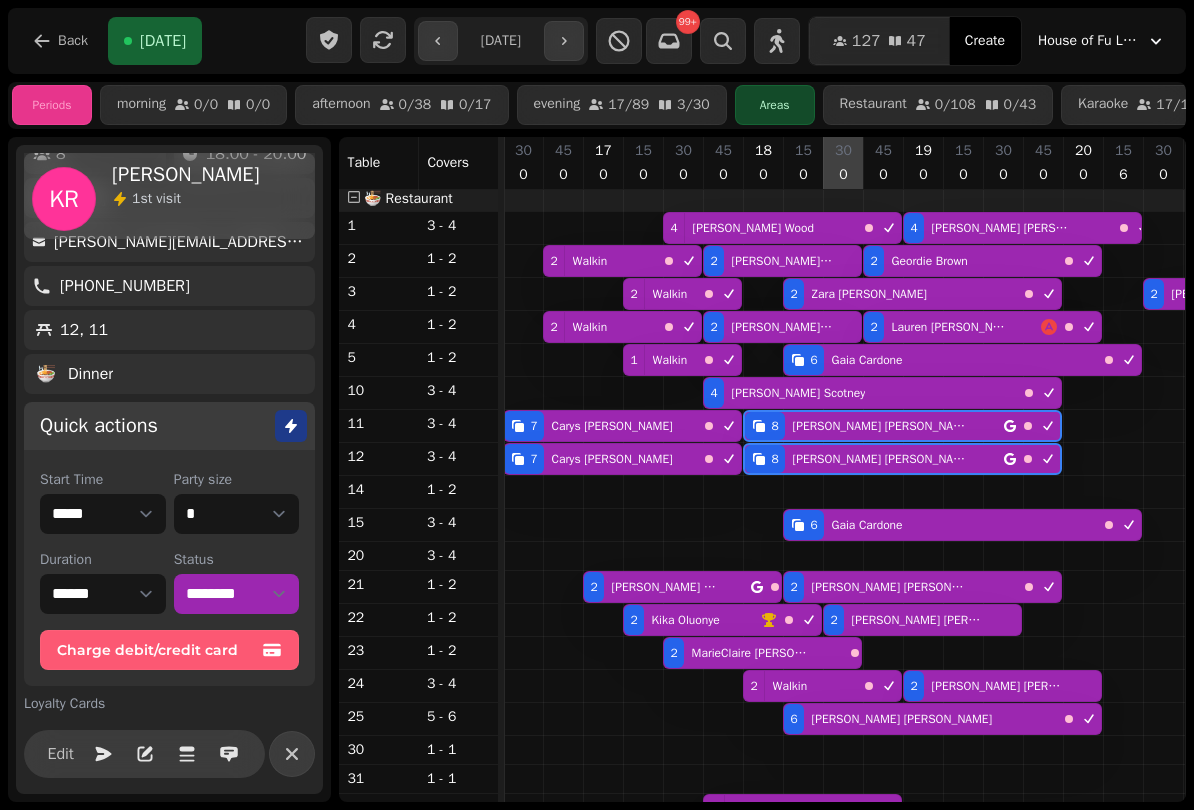 click on "7 Carys   Davis" at bounding box center [600, 426] 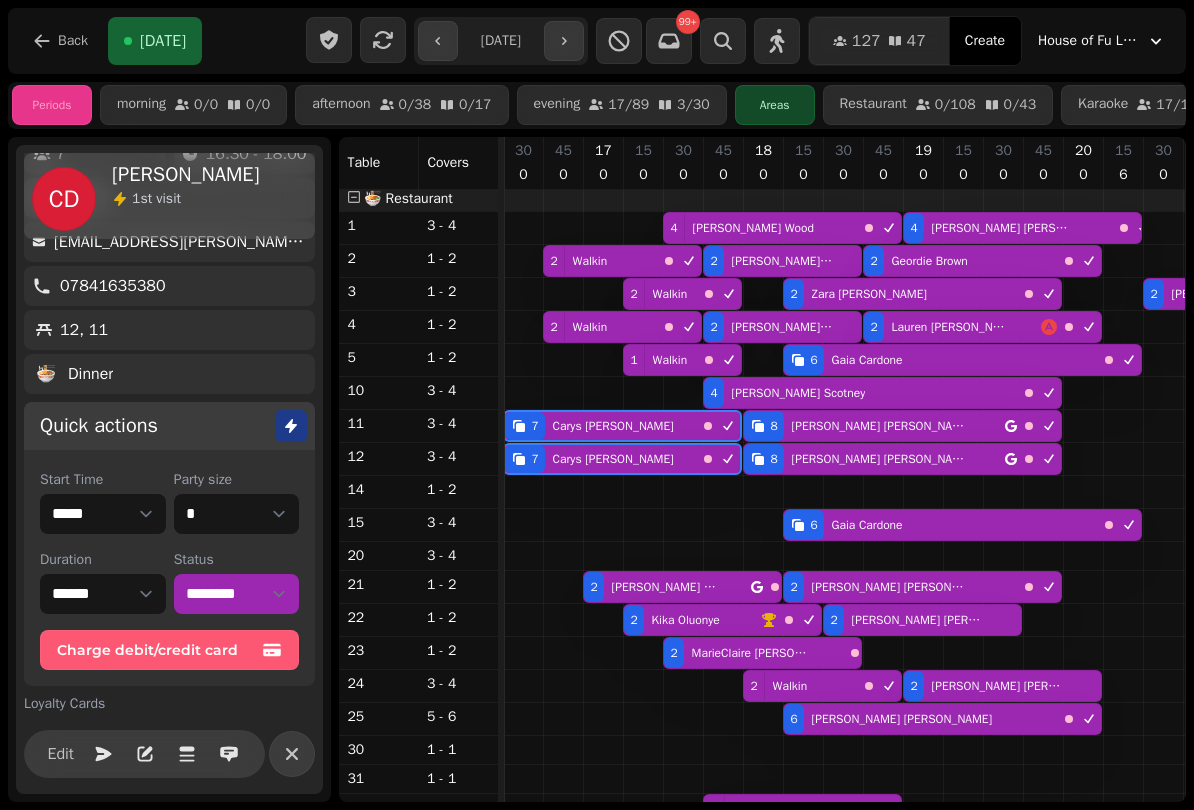 select on "**********" 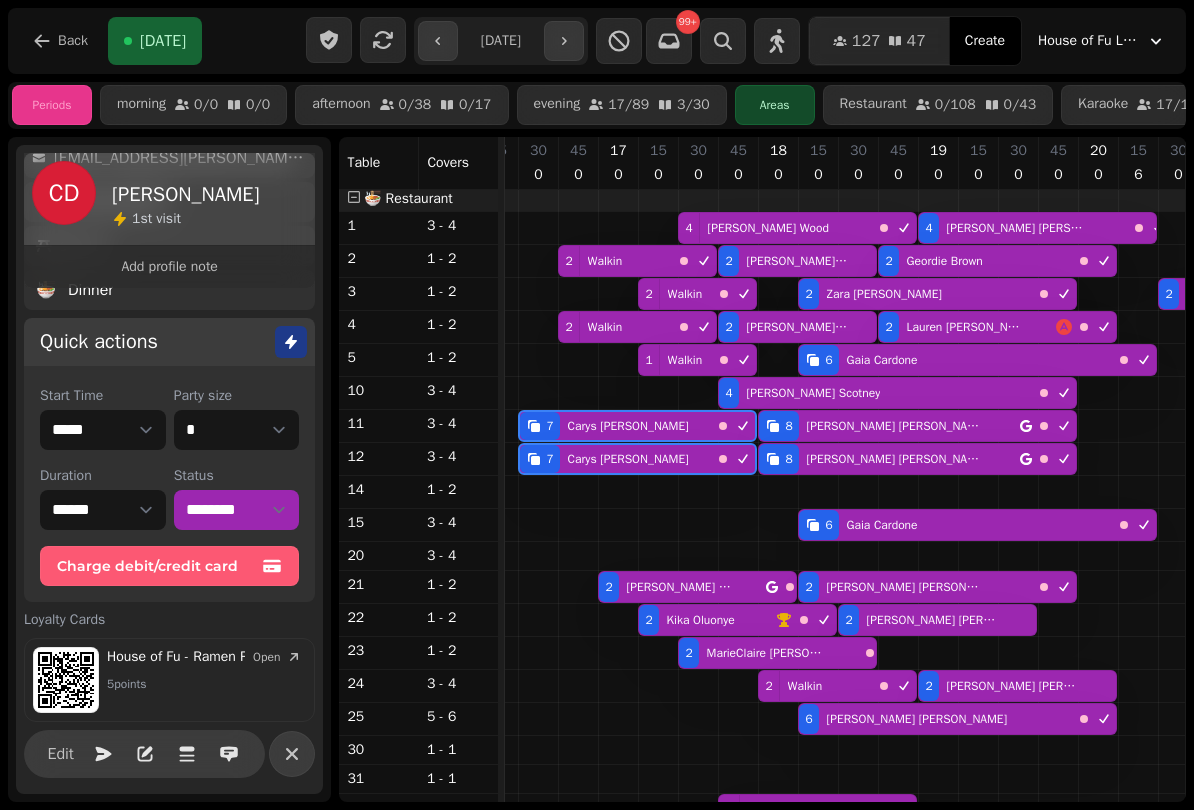click on "Open" at bounding box center [277, 657] 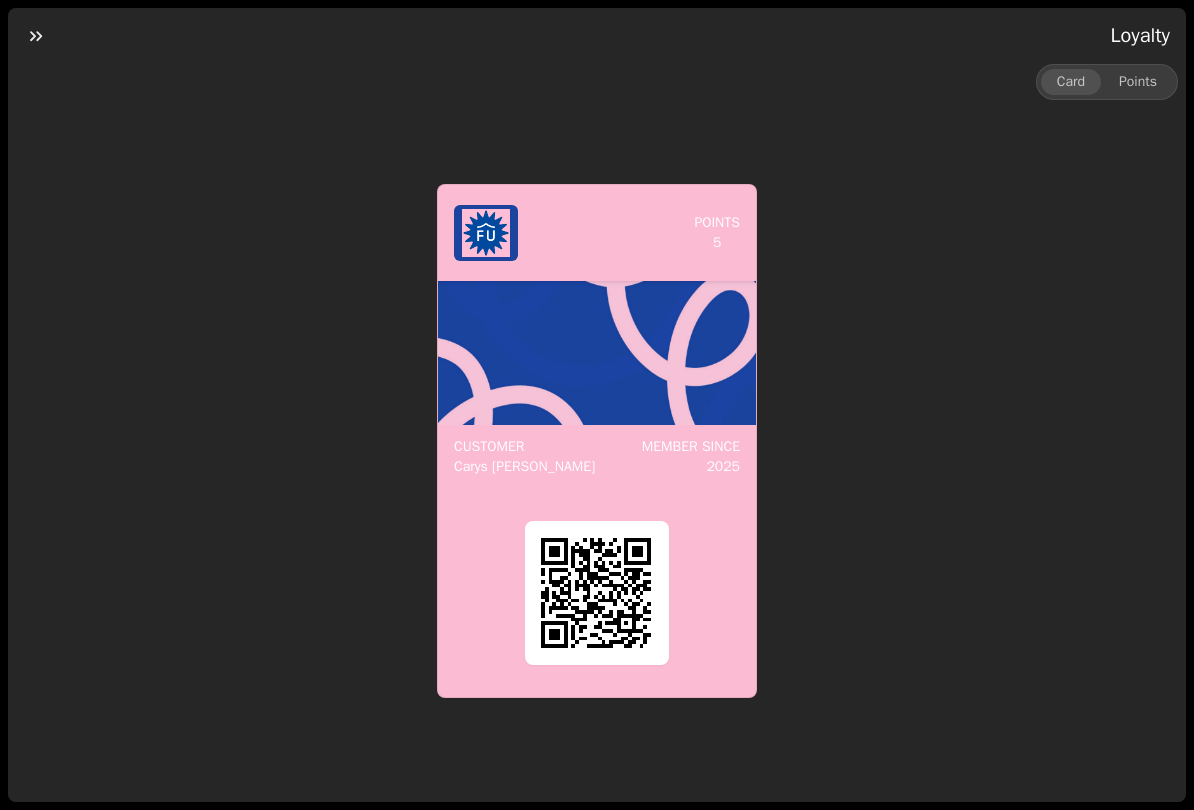 click on "Points" at bounding box center [1138, 82] 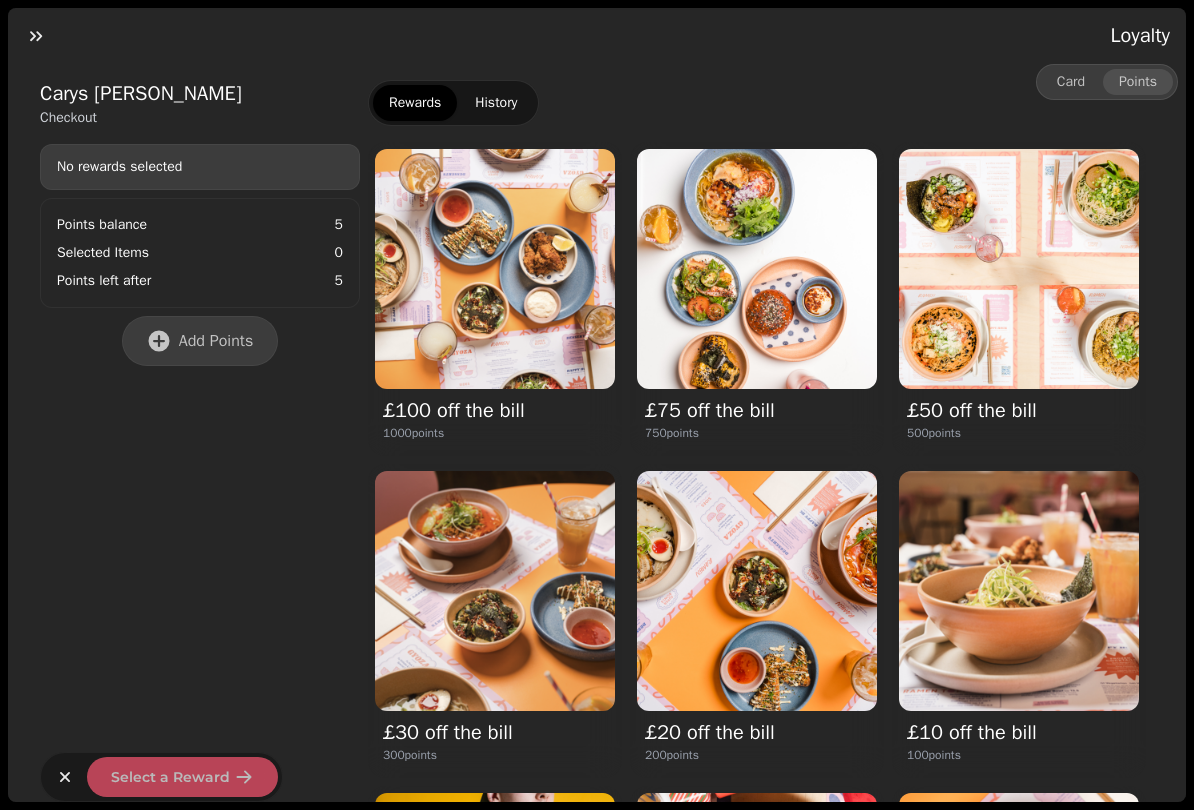 click at bounding box center [495, 269] 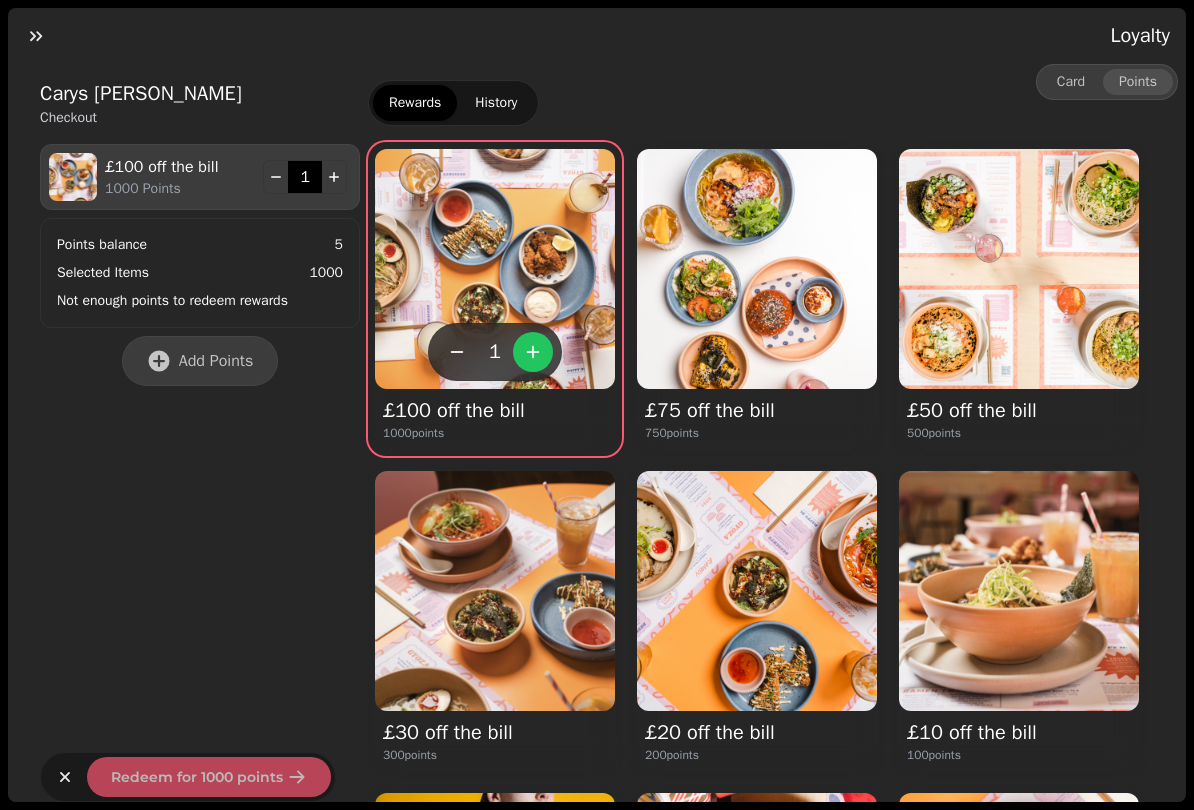 click at bounding box center (757, 269) 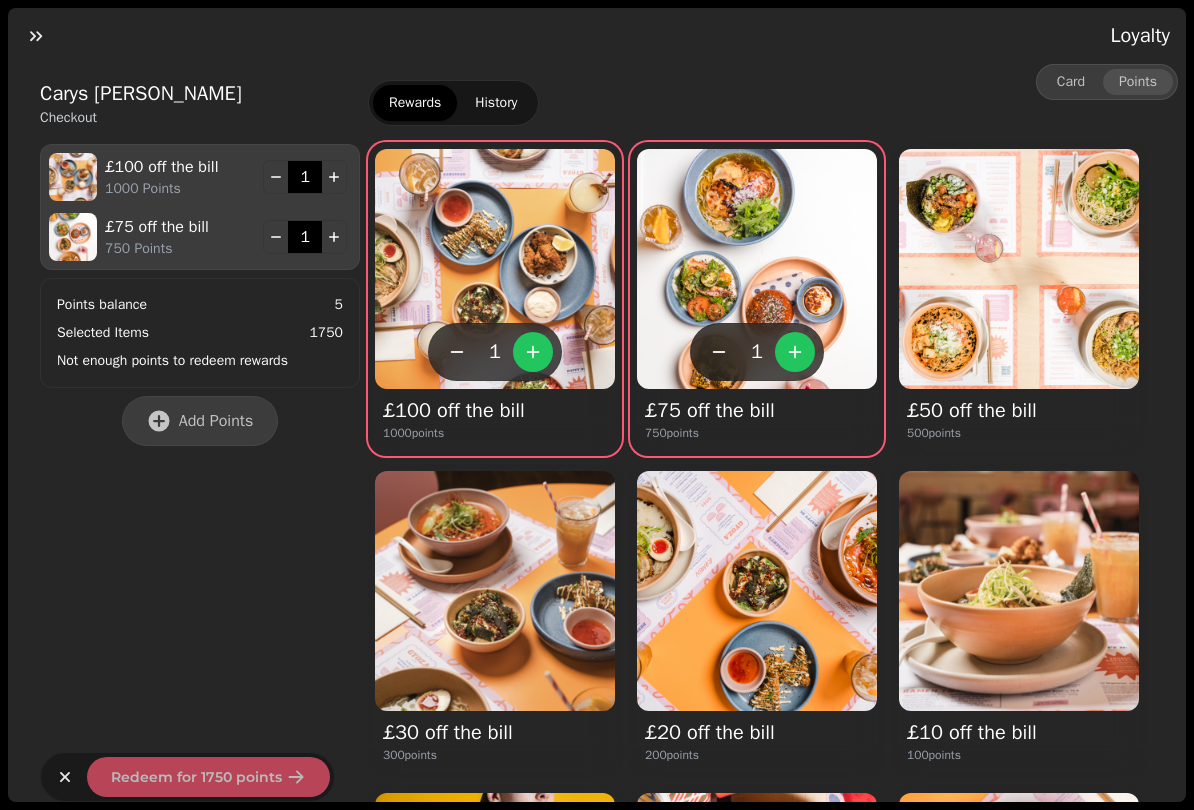 click at bounding box center (719, 352) 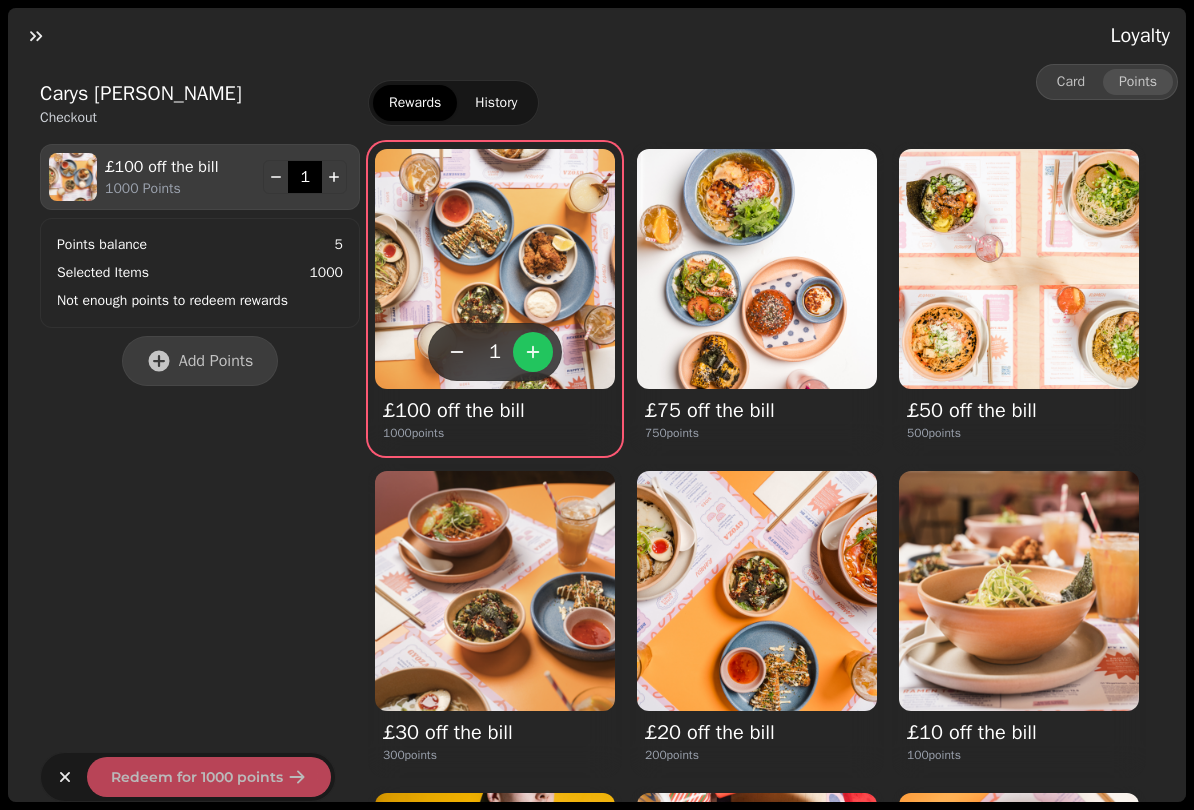 click at bounding box center [757, 269] 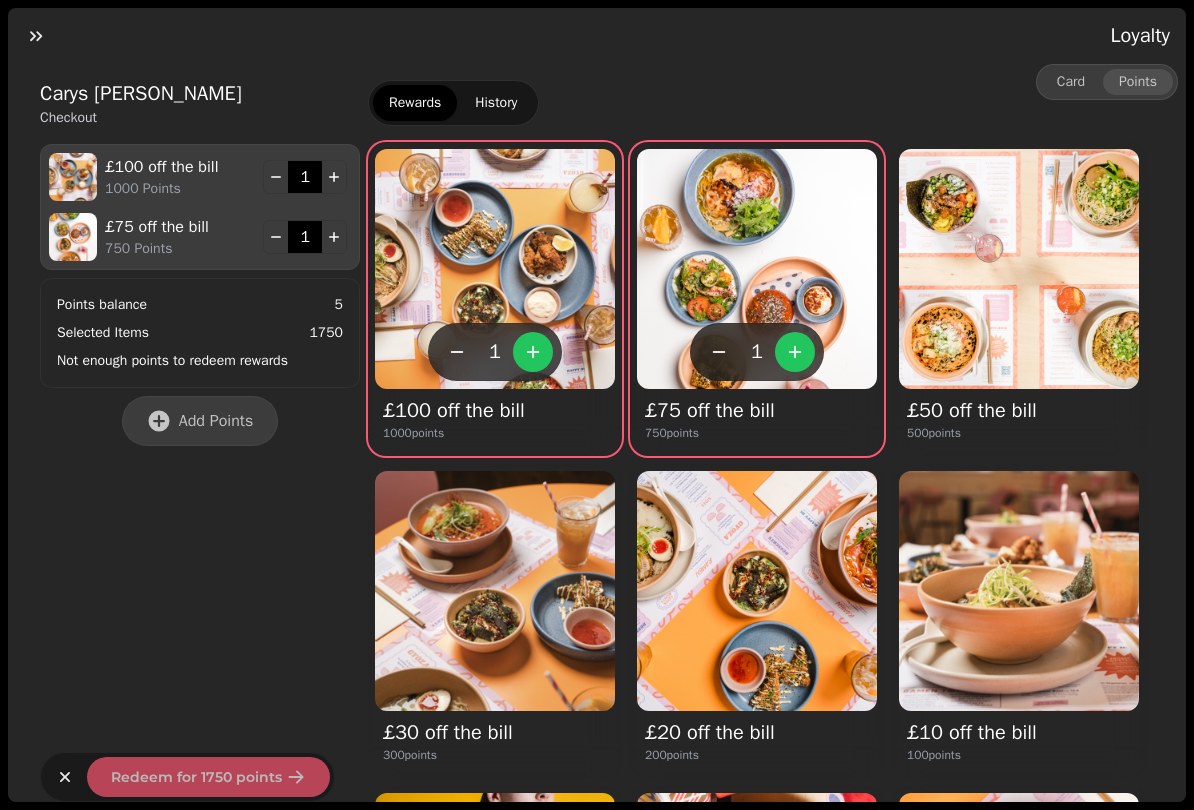 click at bounding box center (495, 269) 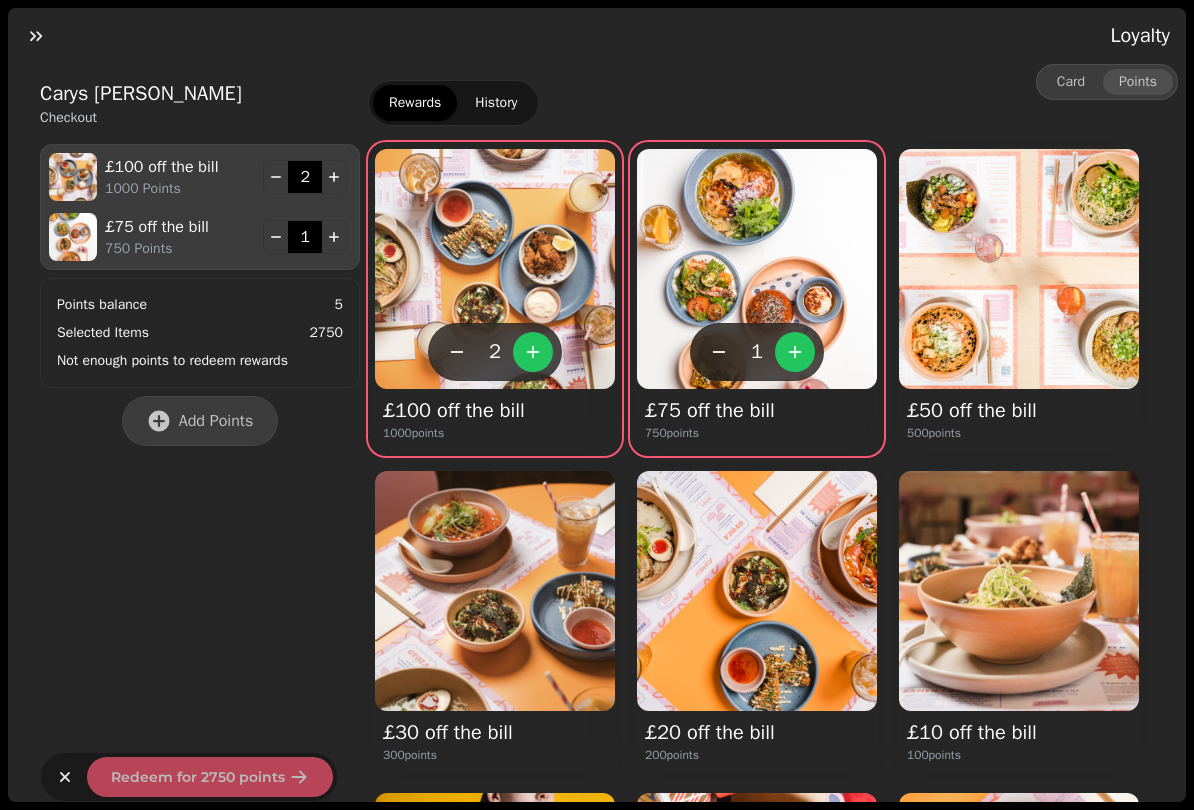 click at bounding box center [457, 352] 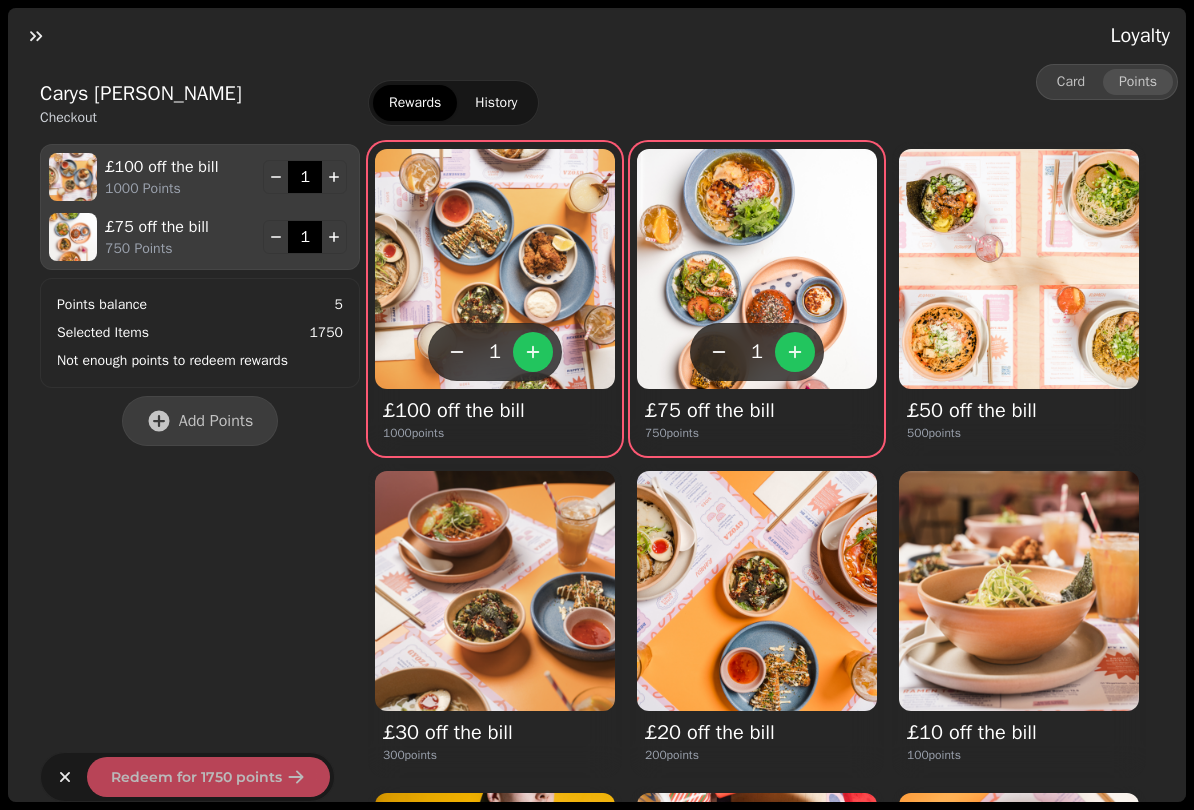 click at bounding box center (719, 352) 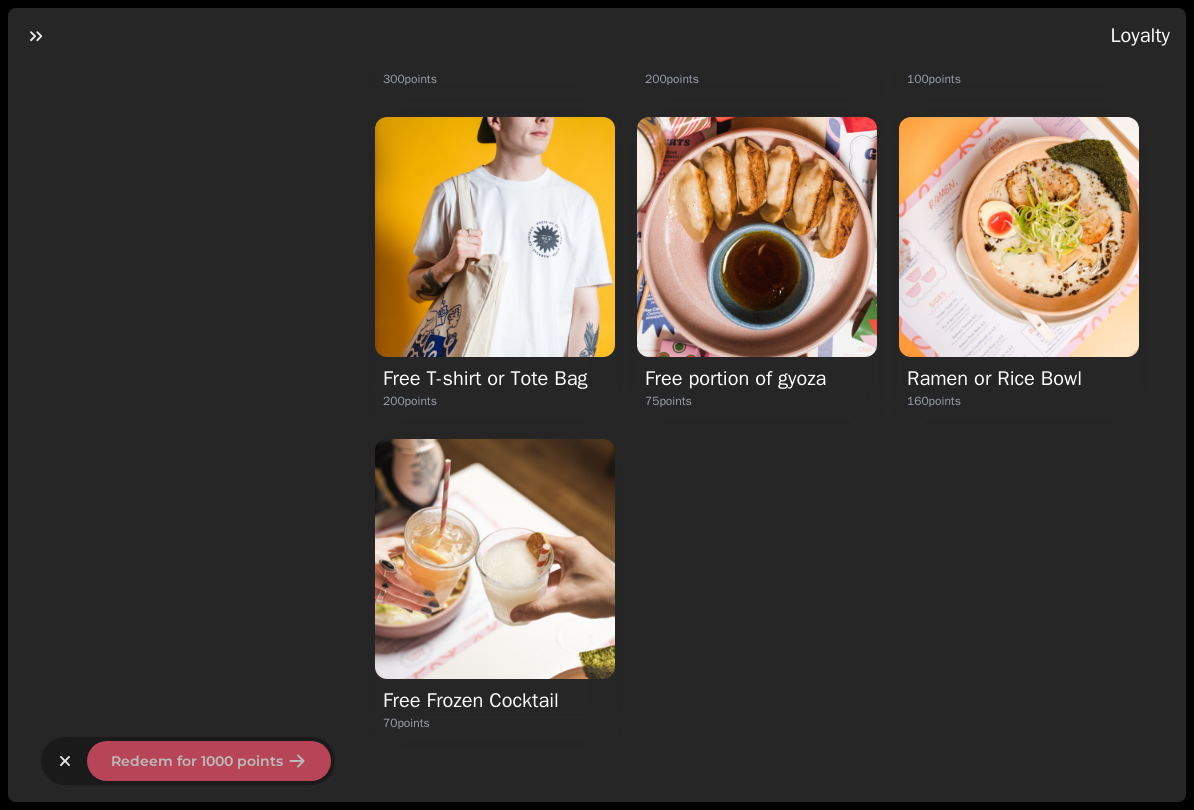 click at bounding box center [757, 237] 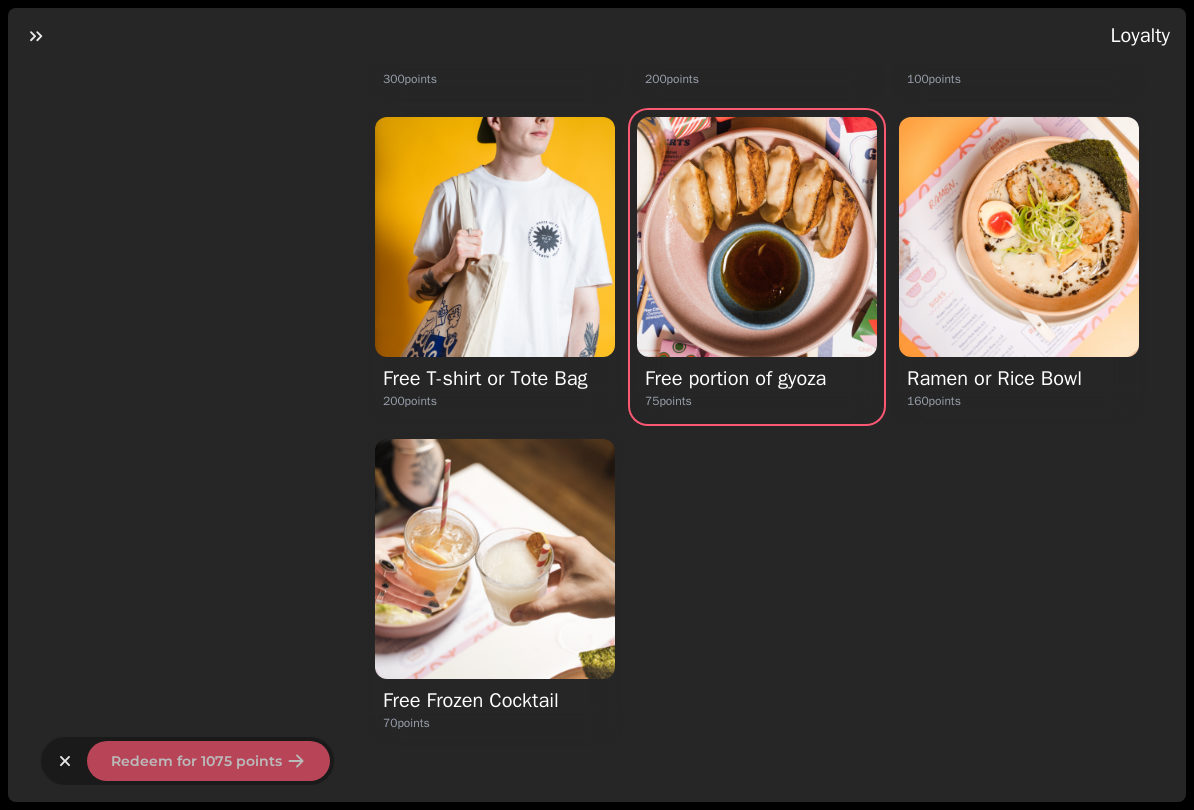 click at bounding box center (1019, 237) 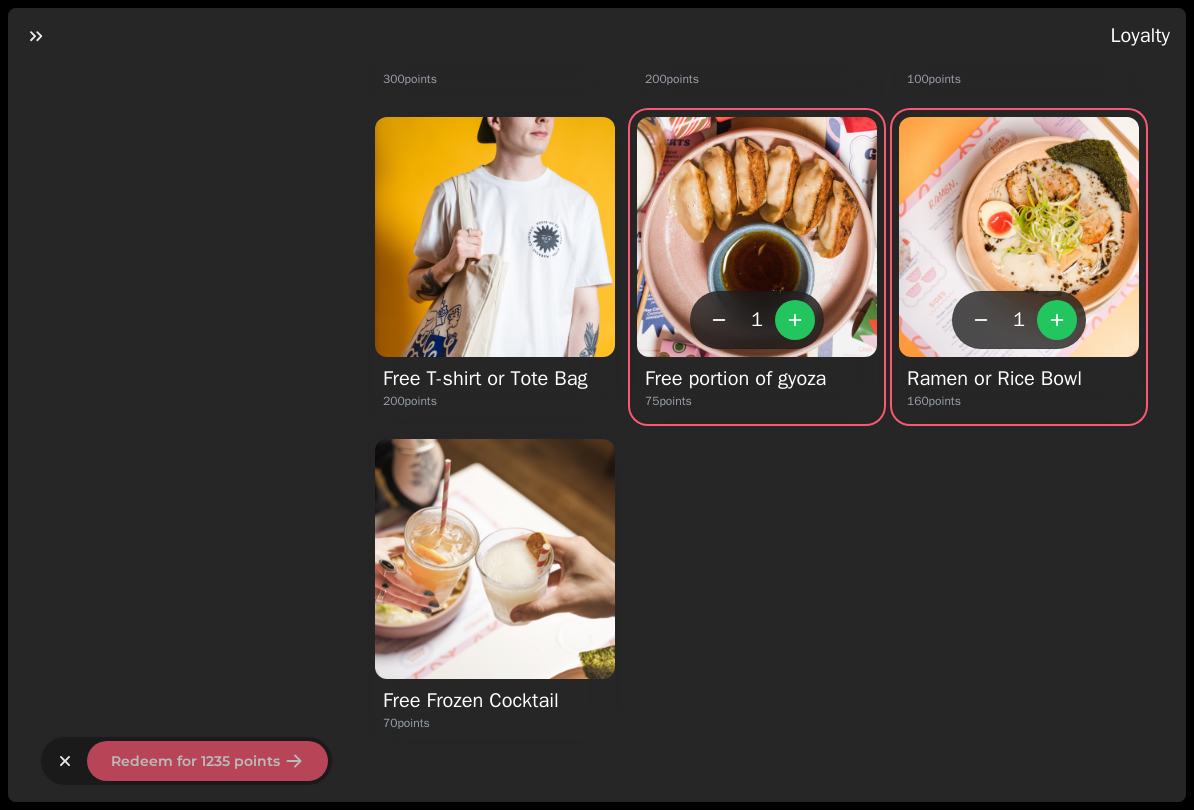 click at bounding box center (495, 237) 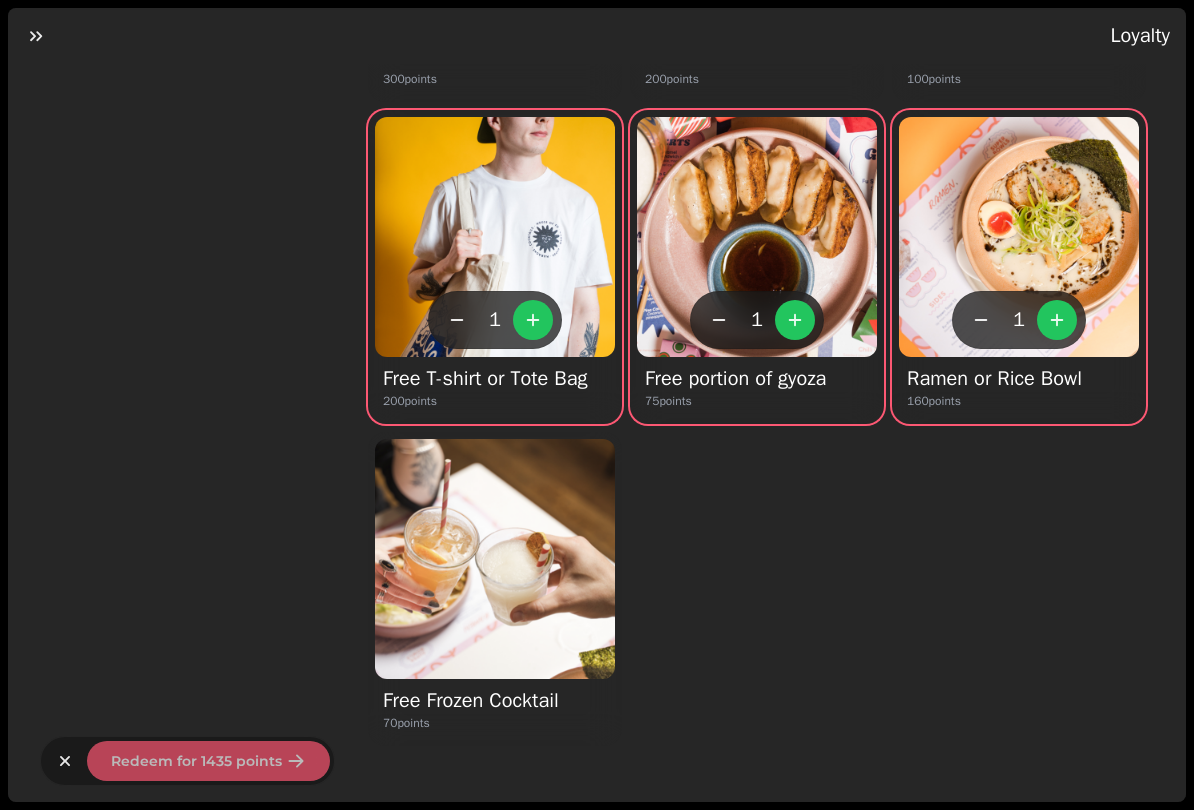 click on "1" at bounding box center (757, 320) 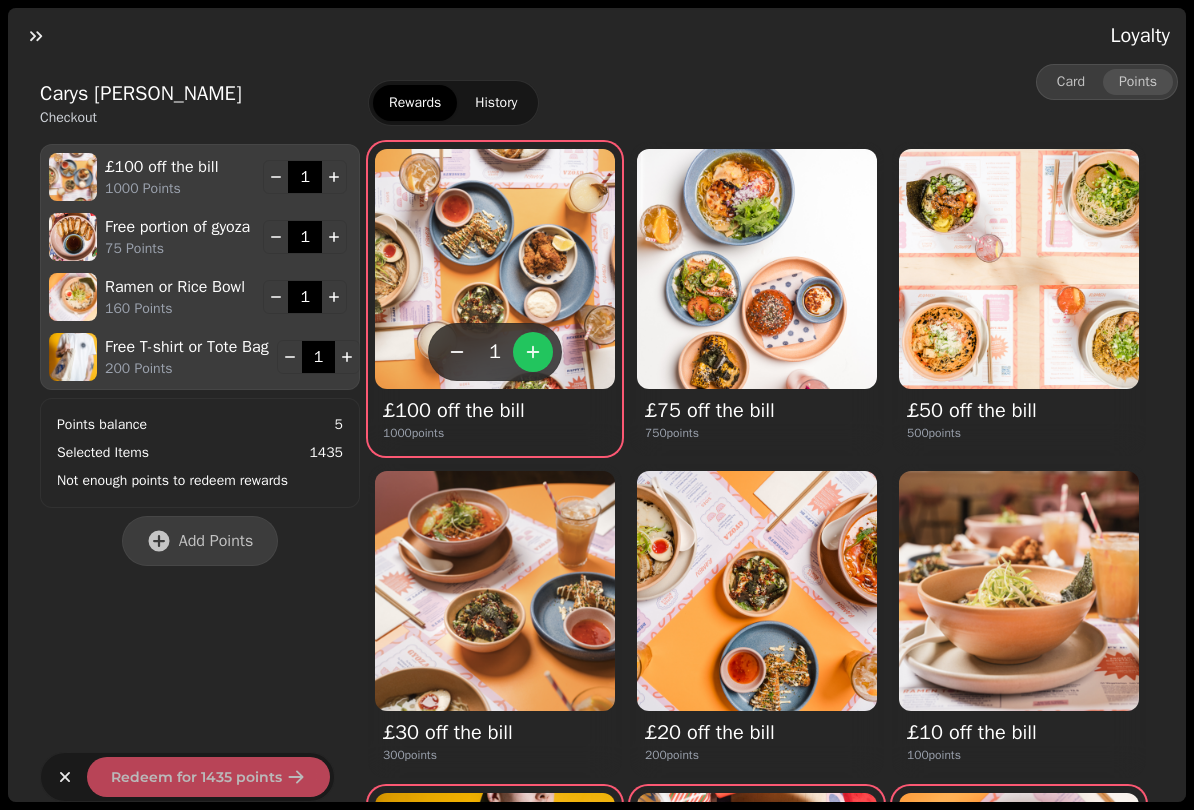 click at bounding box center (36, 36) 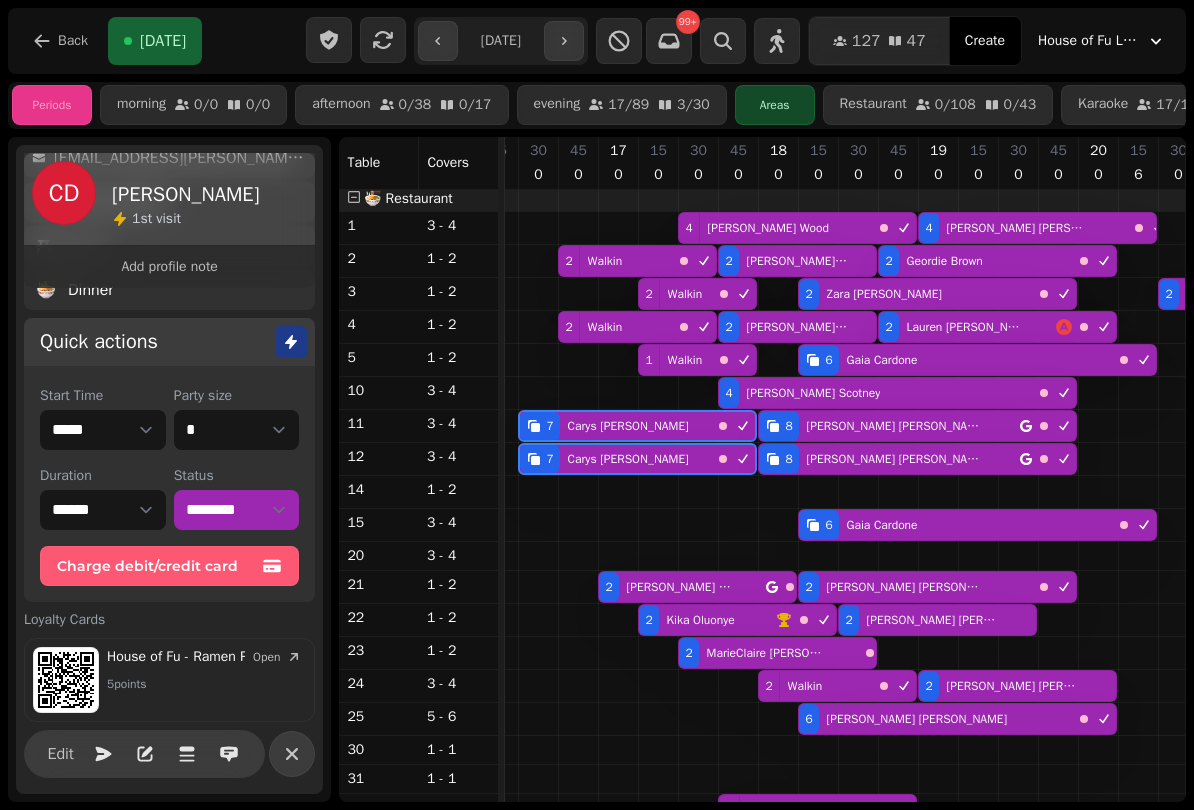 click on "Carys Davis" at bounding box center (185, 195) 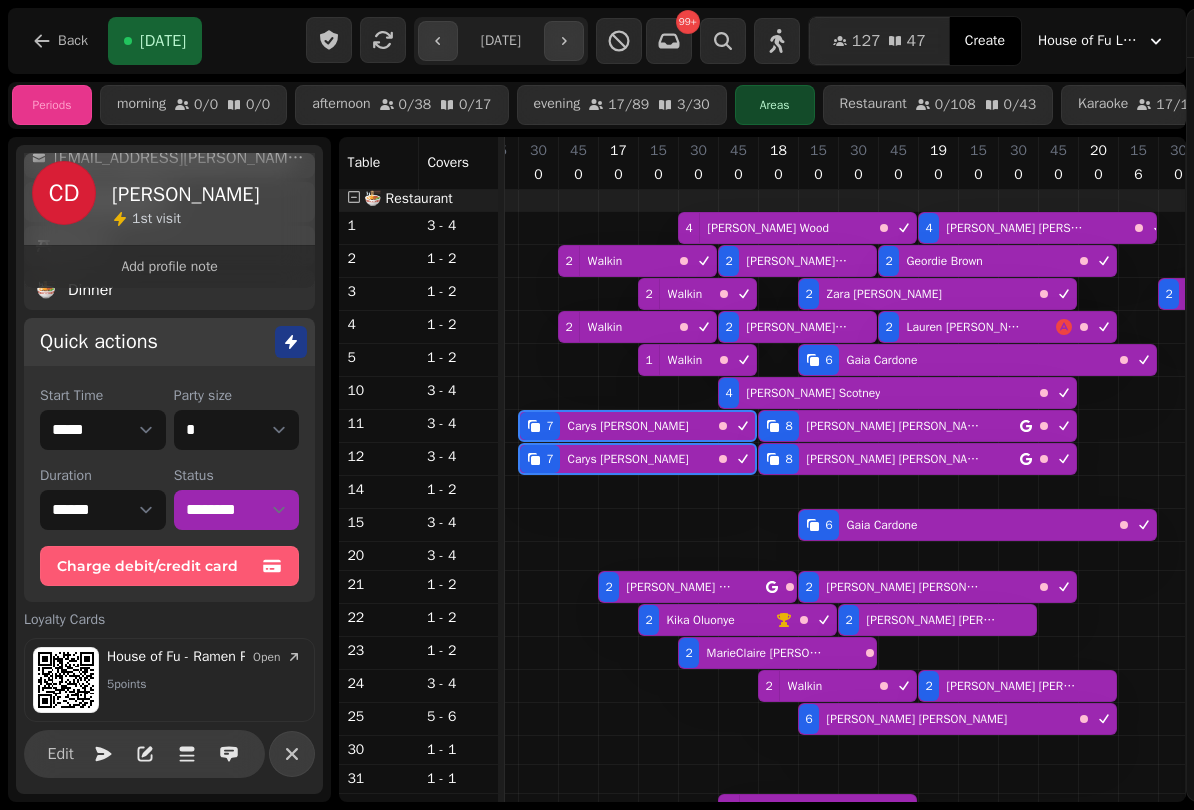 scroll, scrollTop: 1489, scrollLeft: 0, axis: vertical 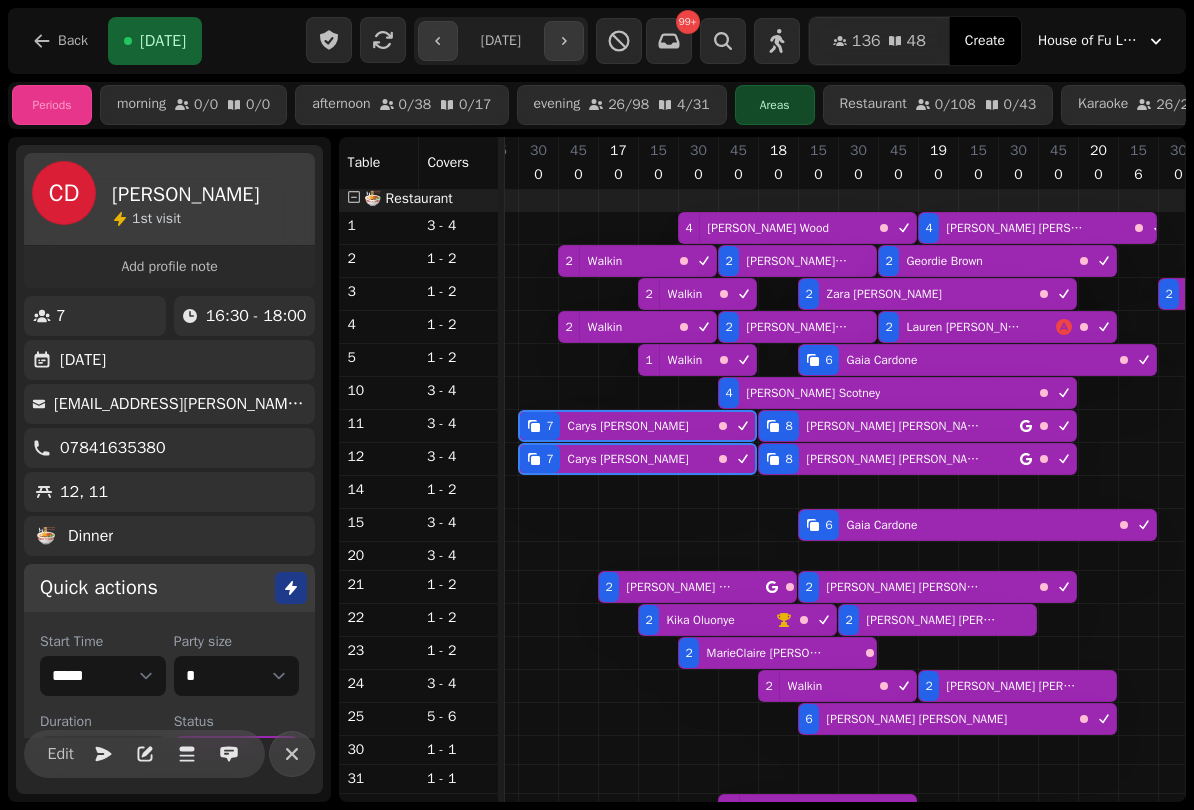 click on "Heather   Pontefract" at bounding box center (798, 327) 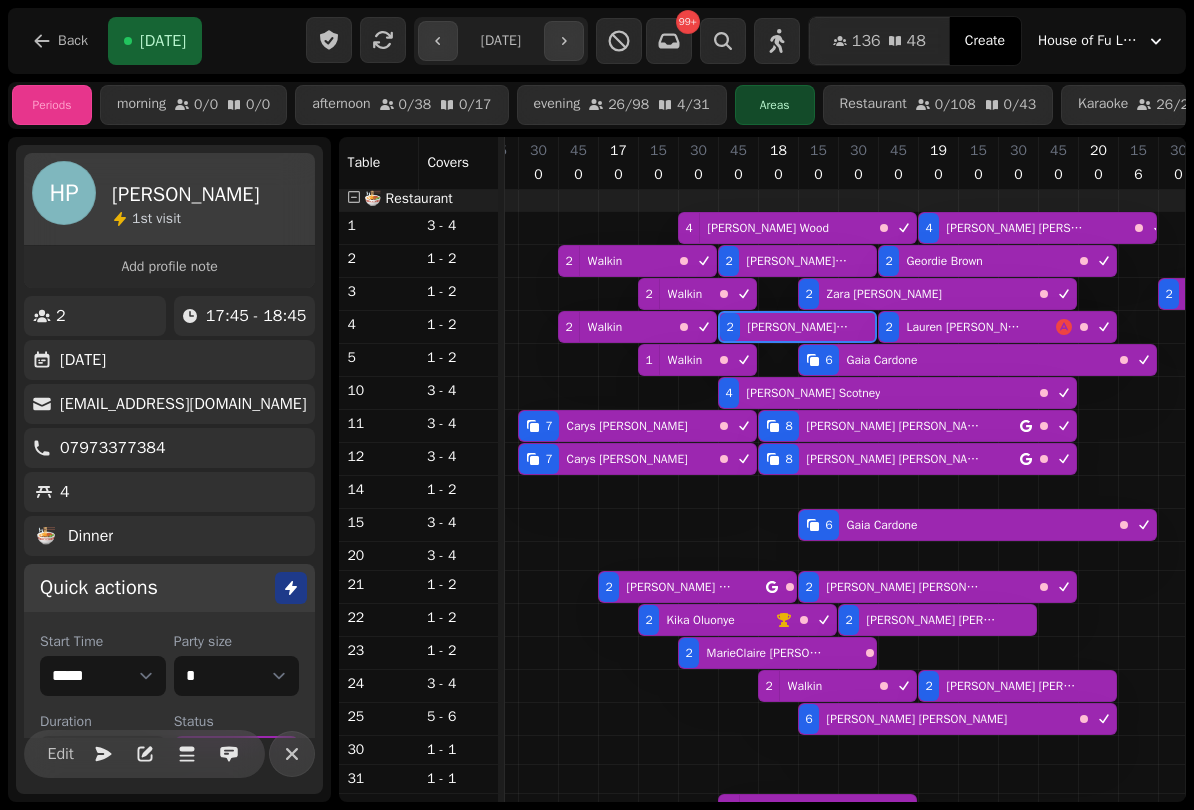 select on "**********" 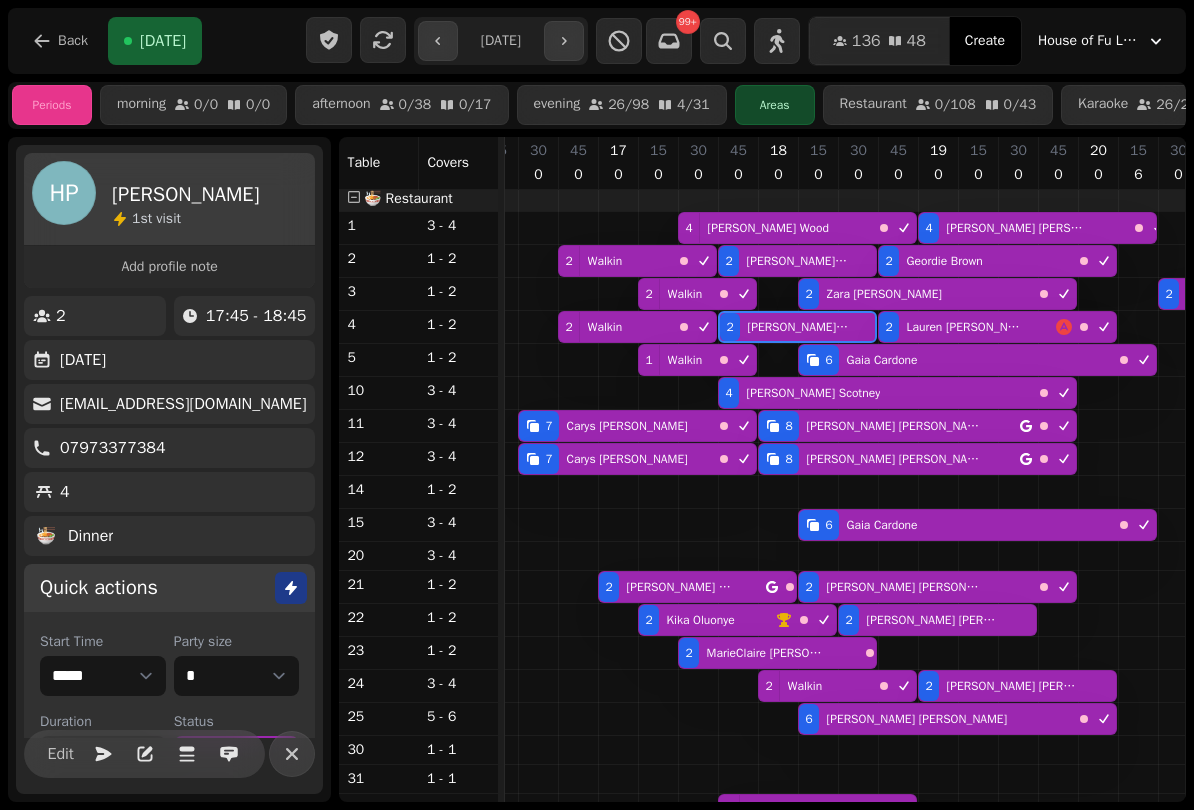 select on "*" 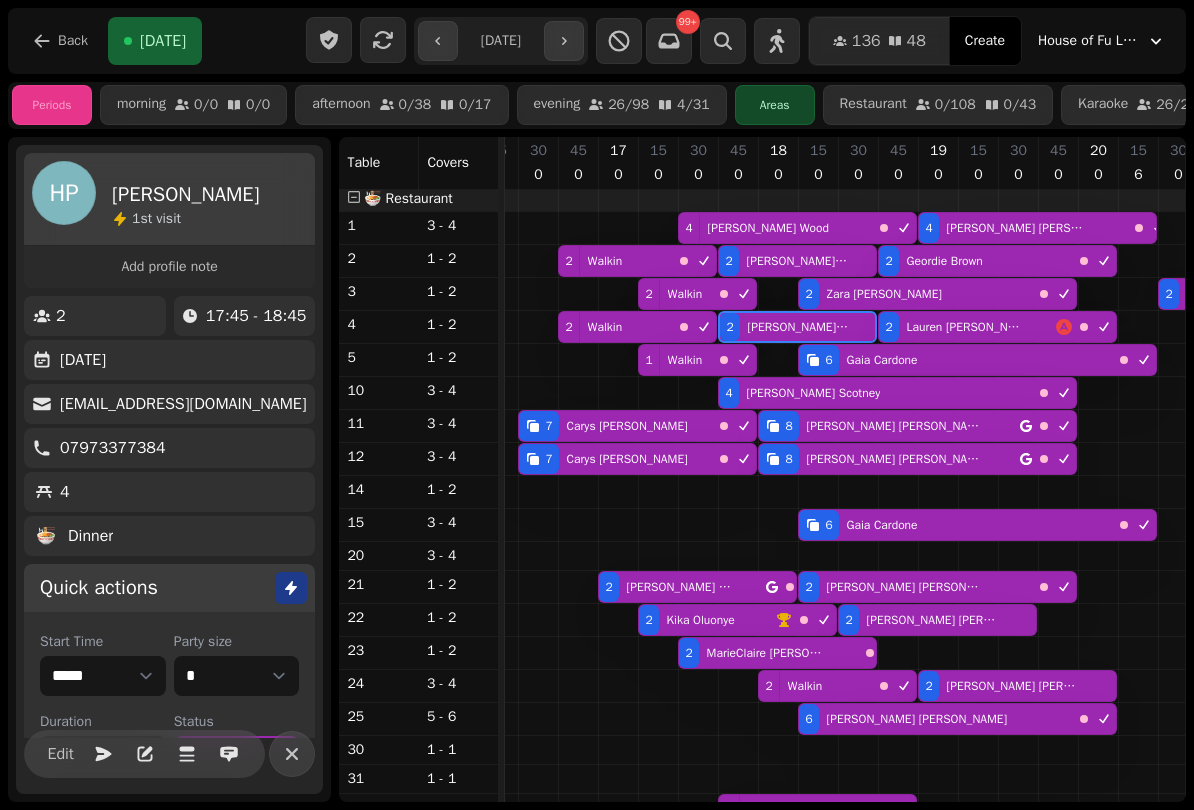 select on "****" 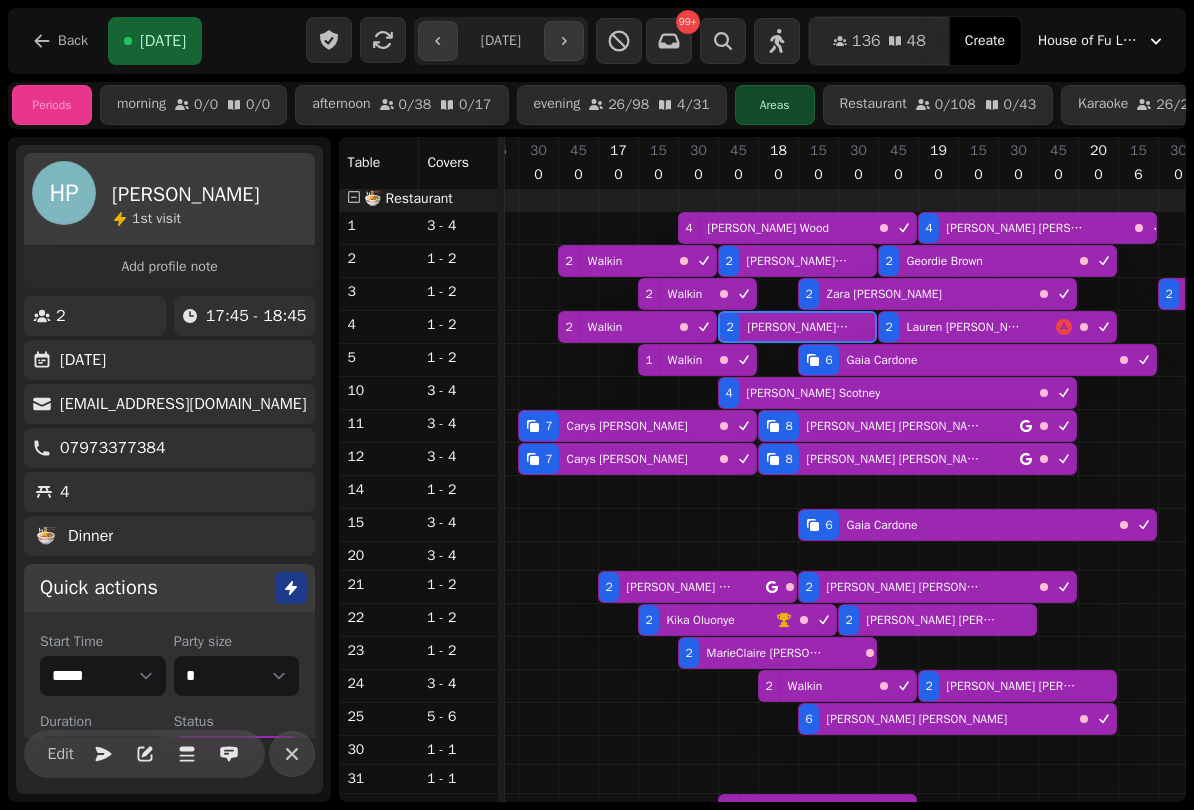 scroll, scrollTop: 0, scrollLeft: 987, axis: horizontal 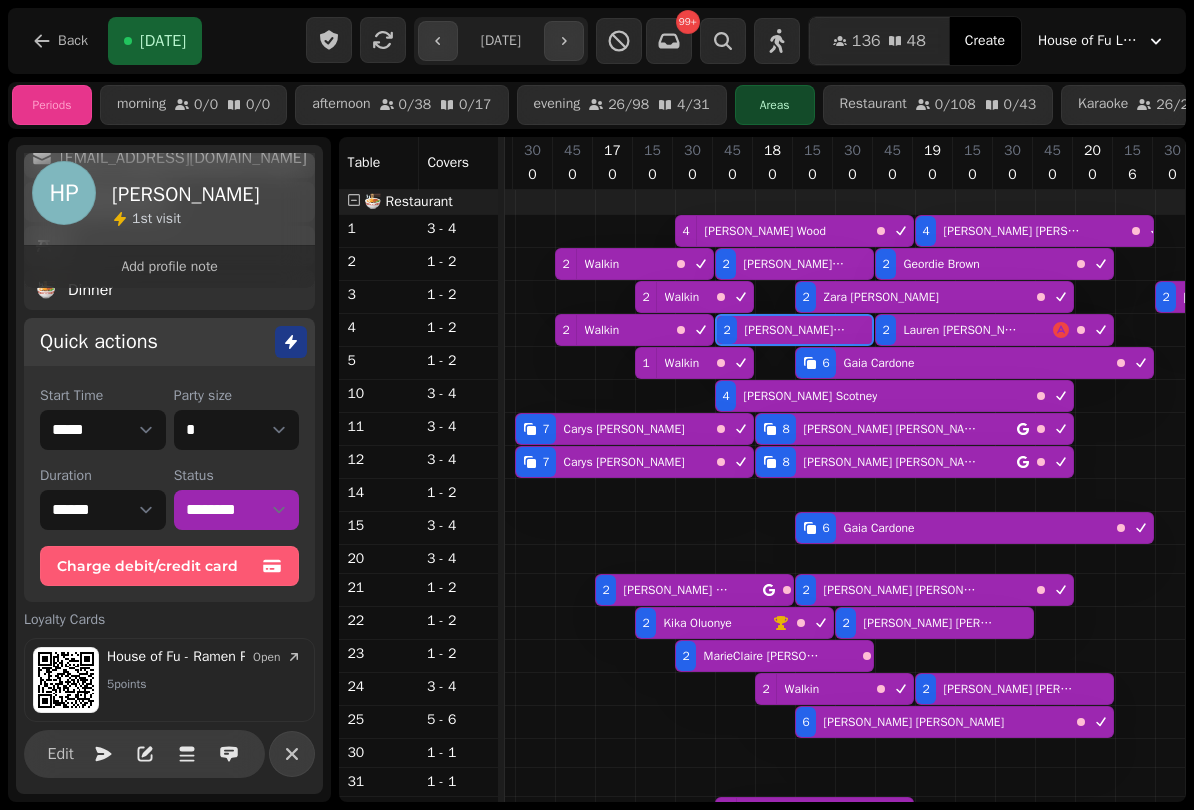 click at bounding box center [564, 41] 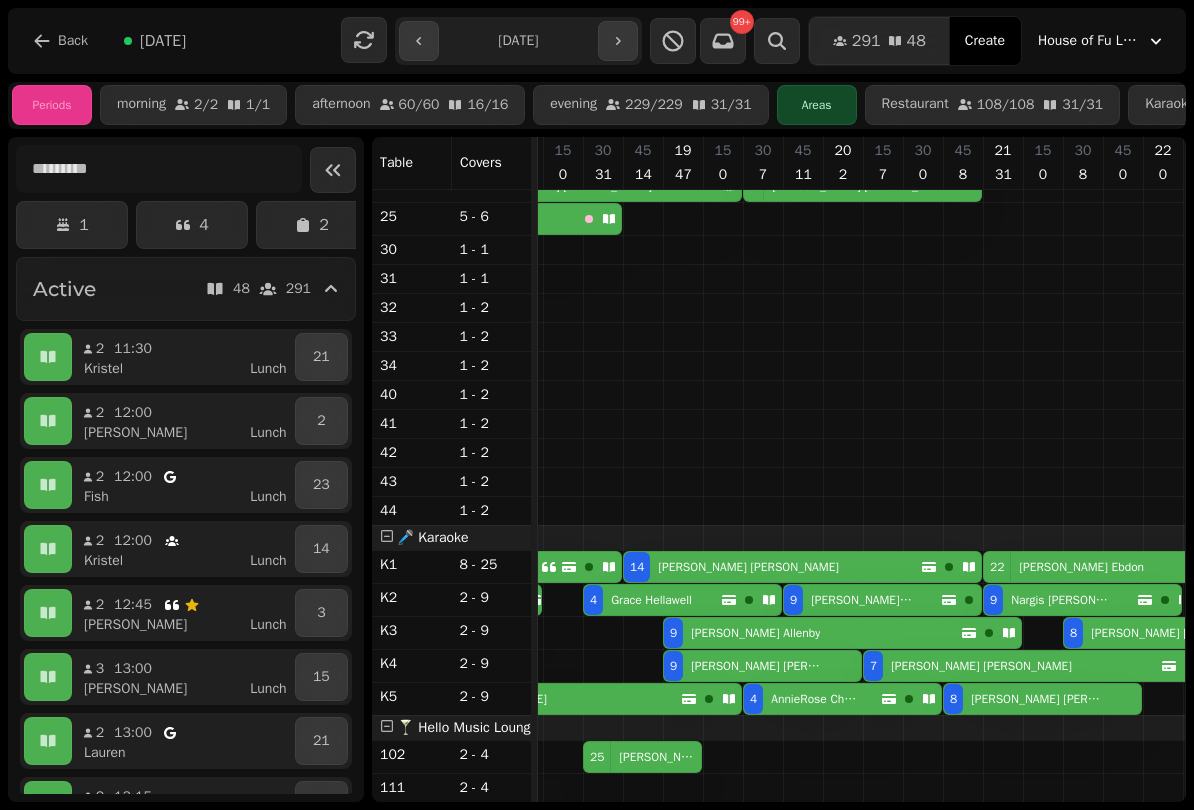 click on "9 Lizzie   Ridley" at bounding box center (762, 666) 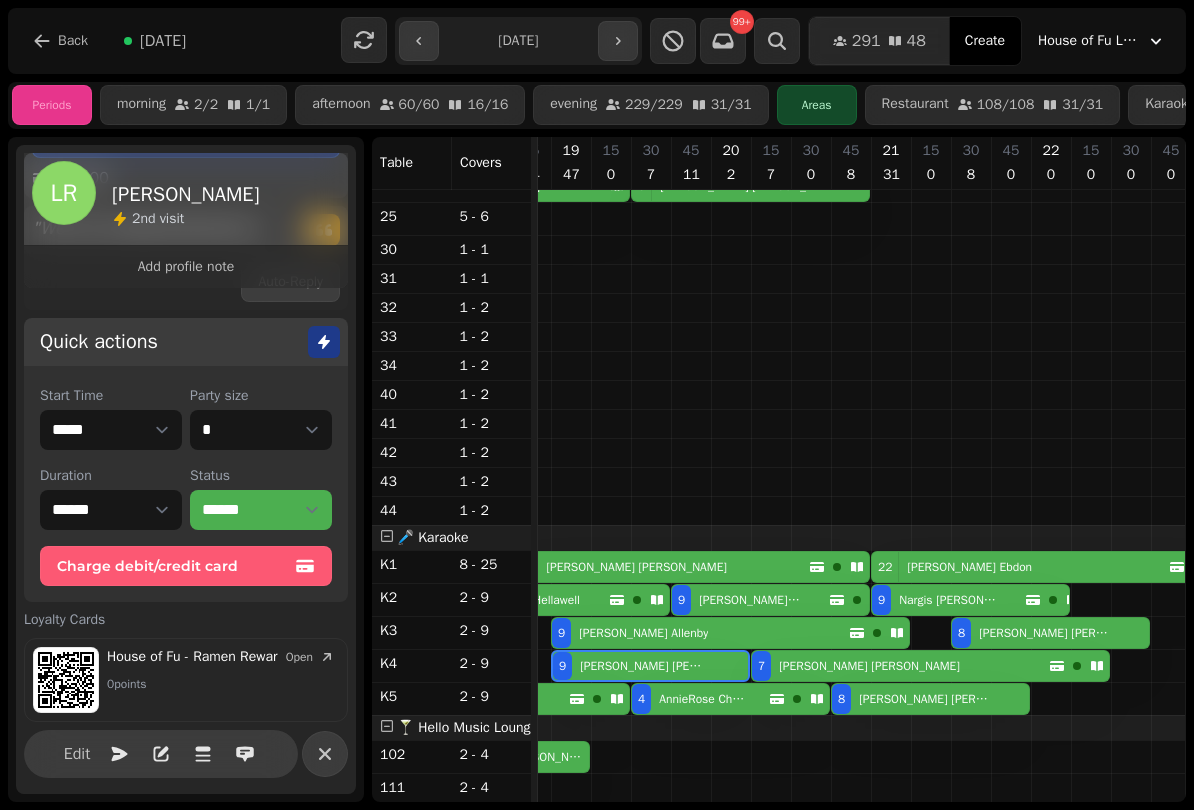 click 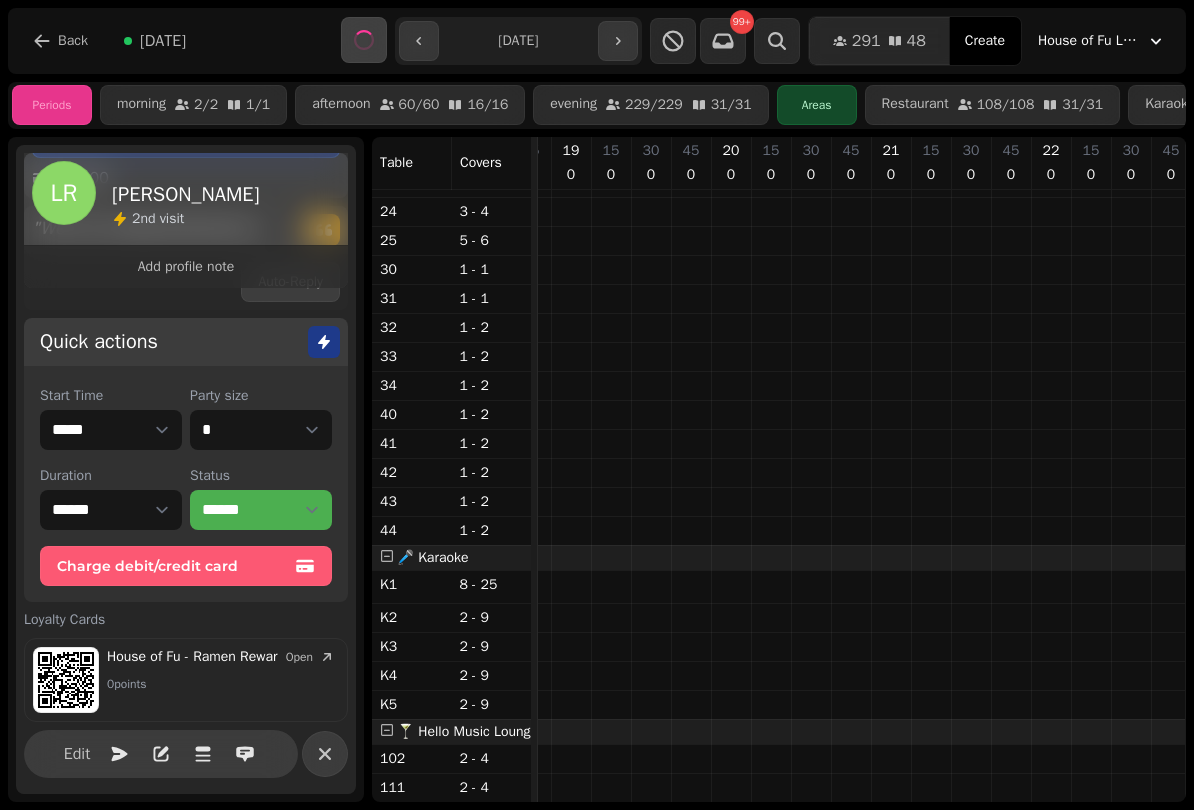 click at bounding box center [618, 41] 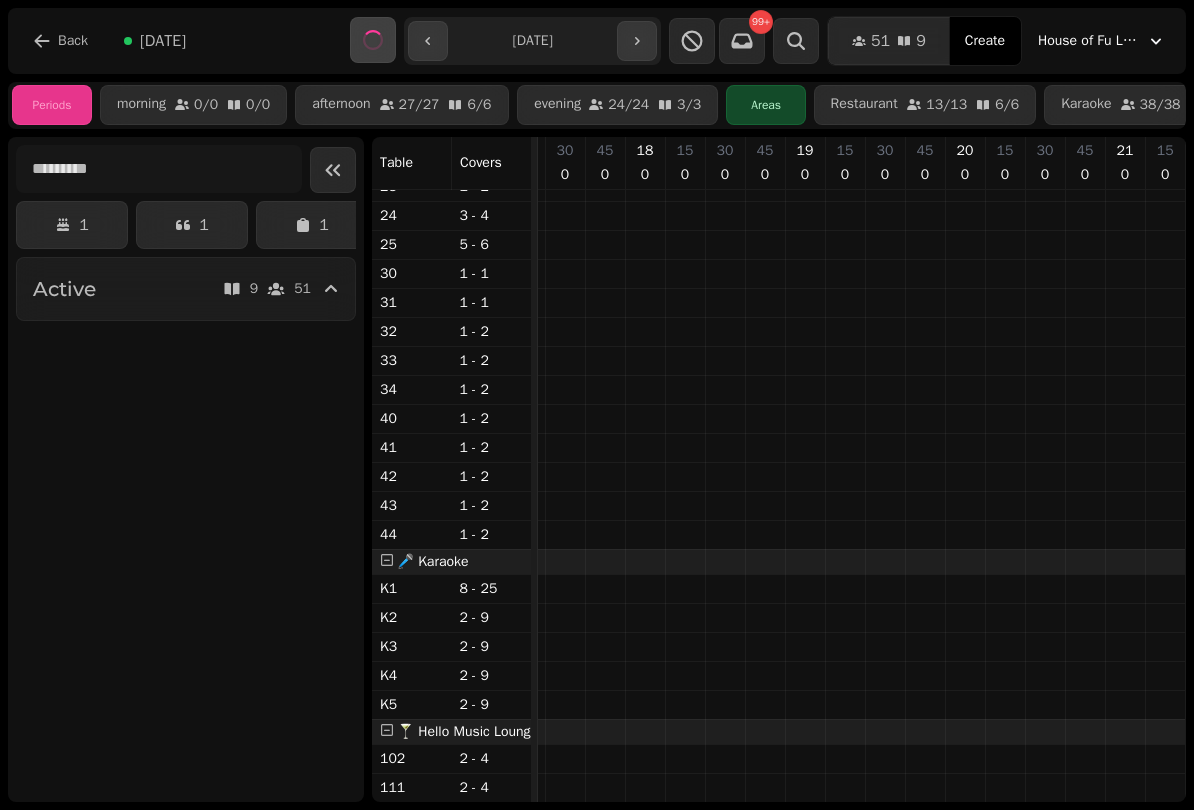 click at bounding box center (637, 41) 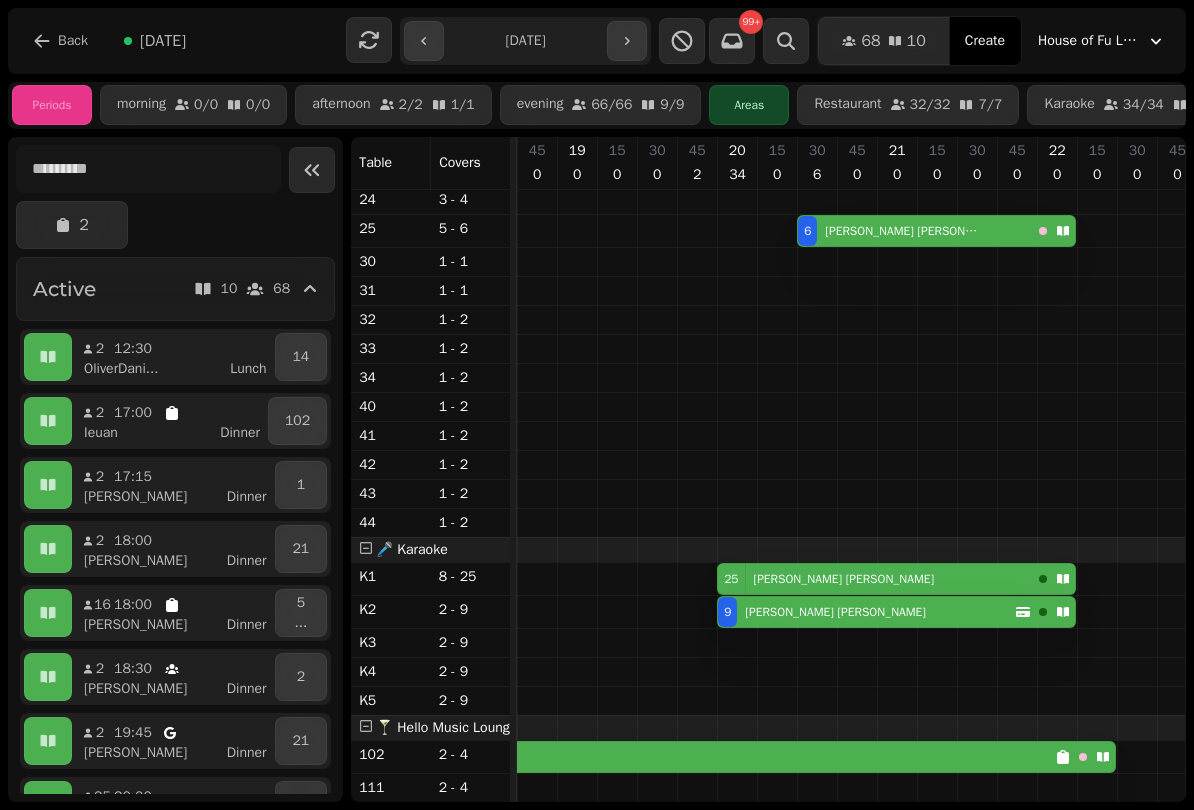 click 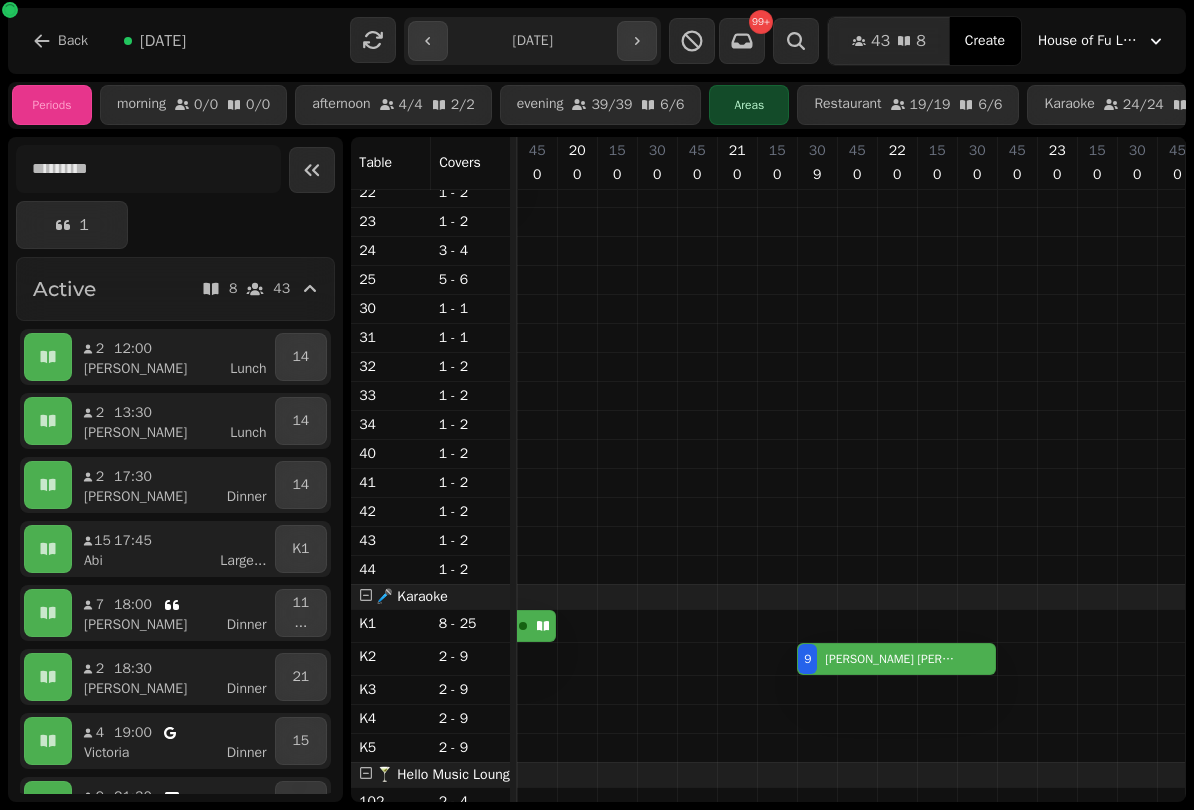 click on "Back" at bounding box center (60, 41) 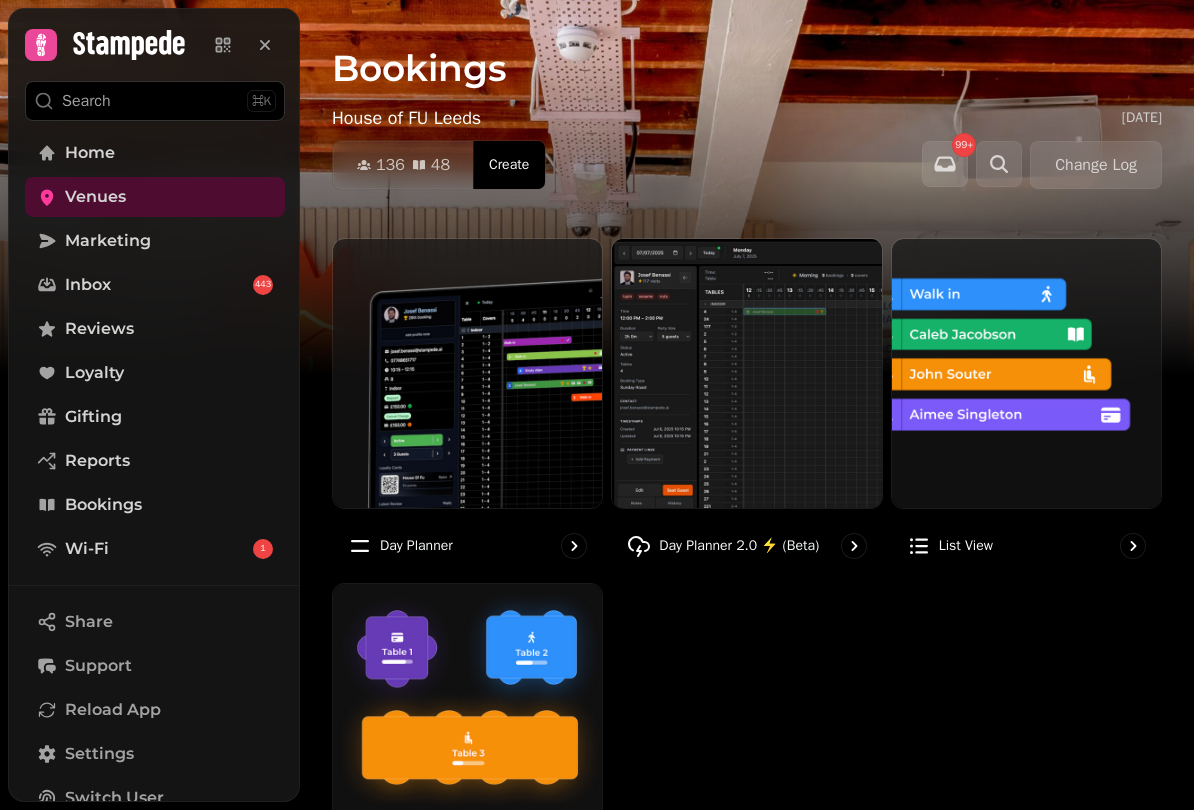 click at bounding box center [999, 164] 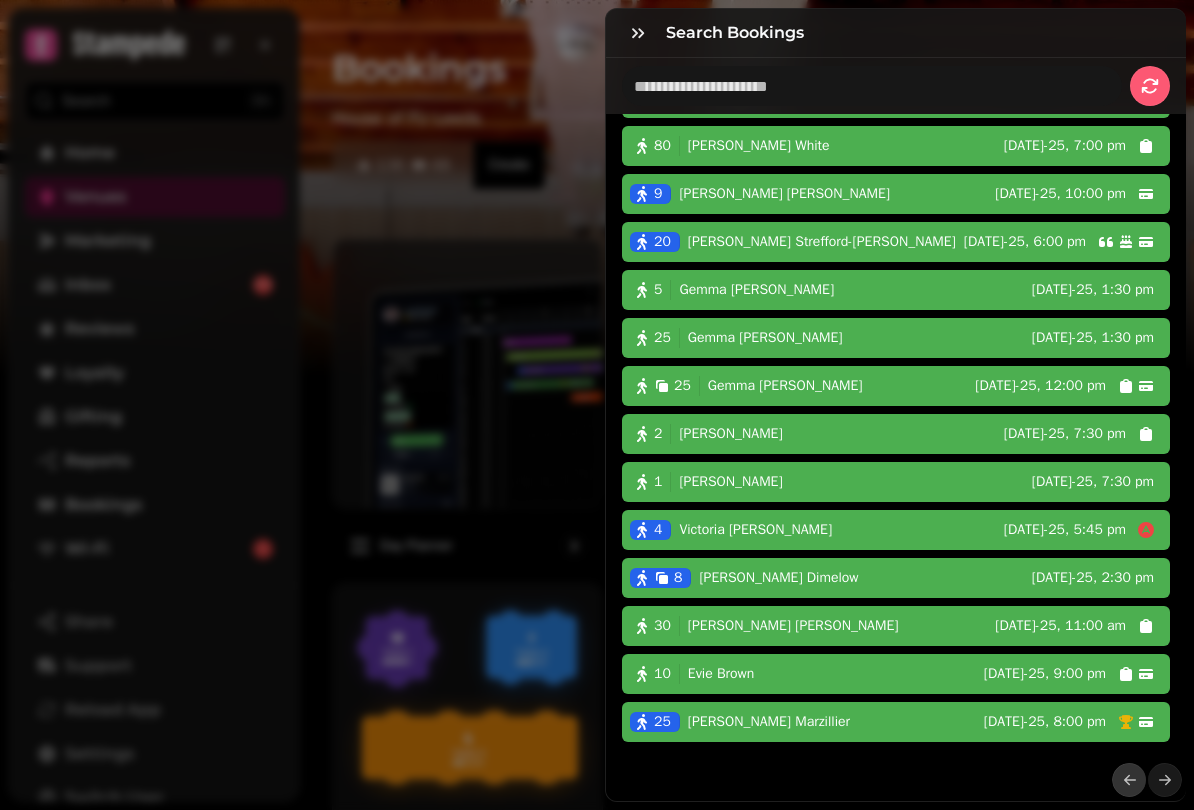 click 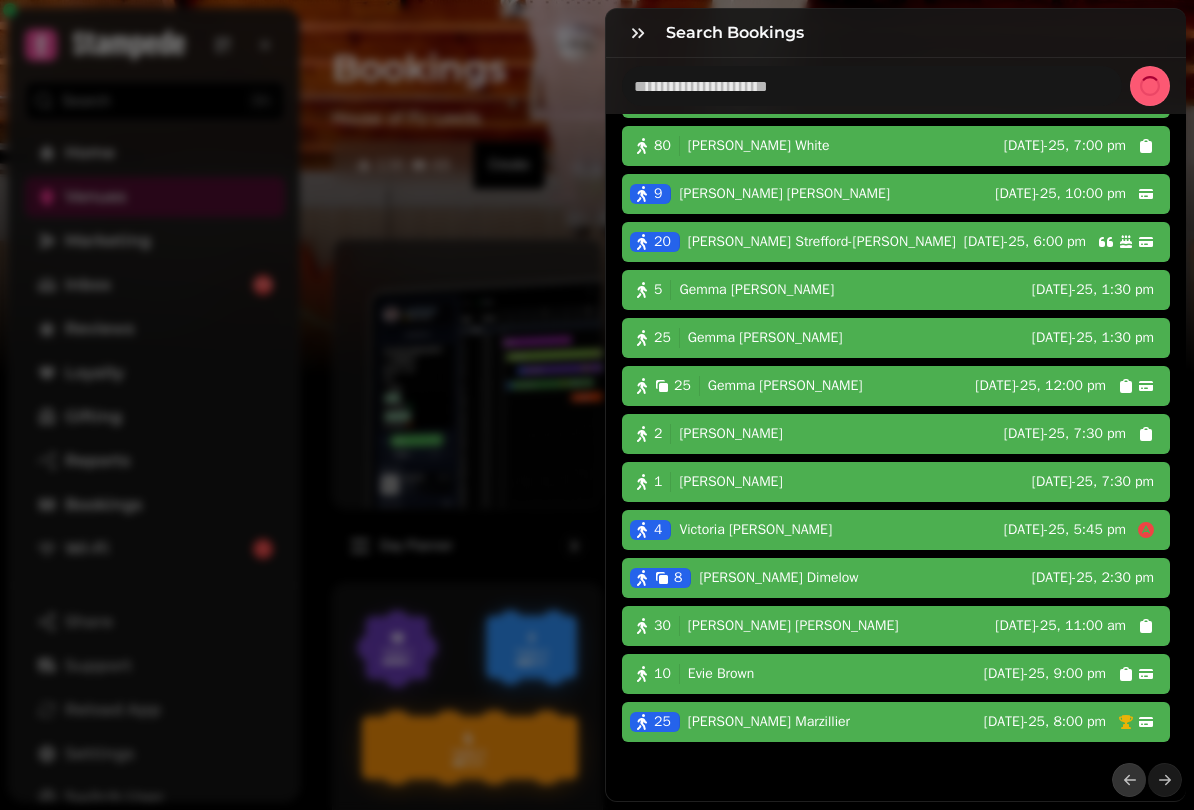 click at bounding box center (1165, 780) 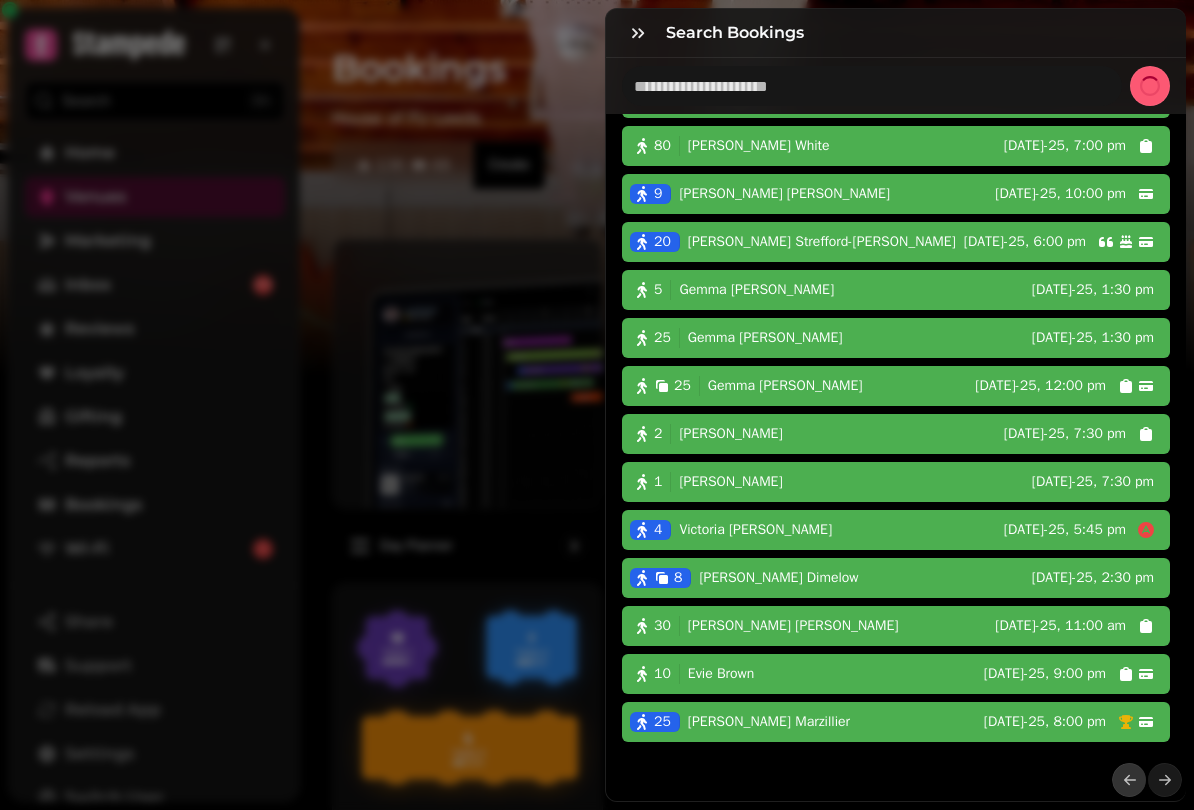 click 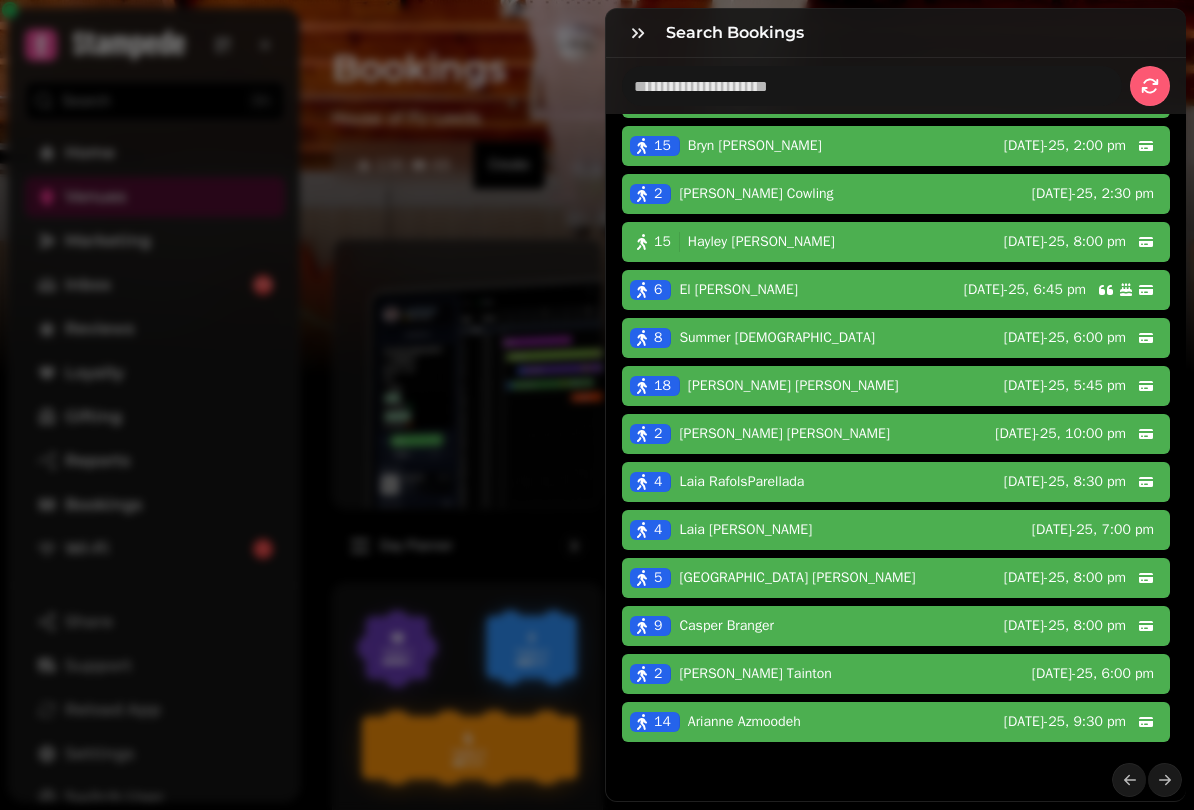 click 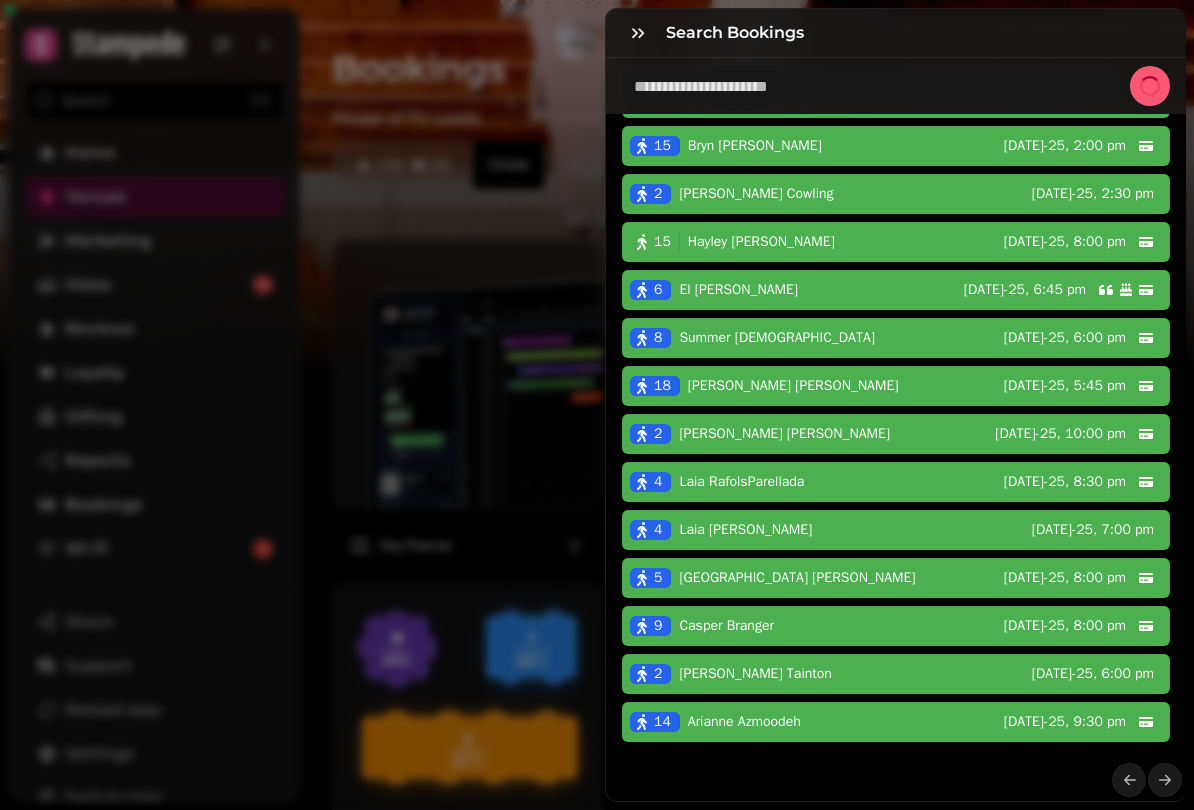 click at bounding box center (1165, 780) 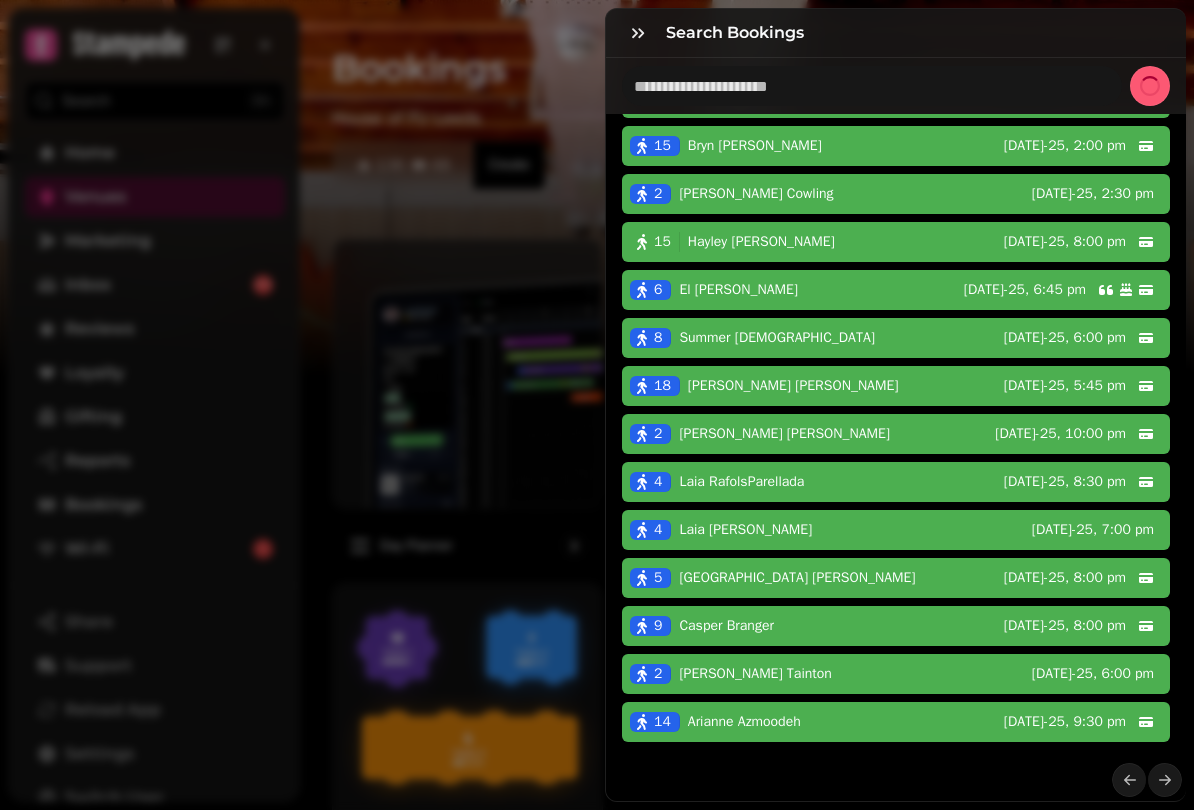 click 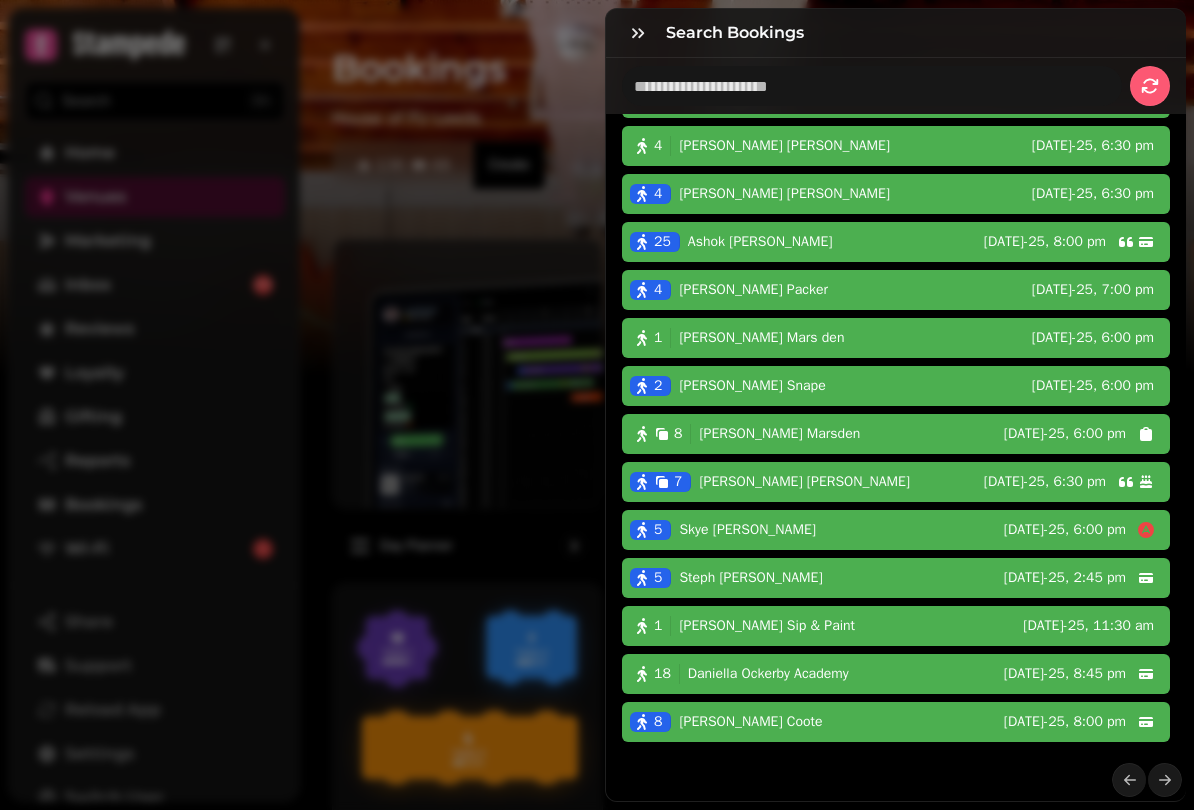 click 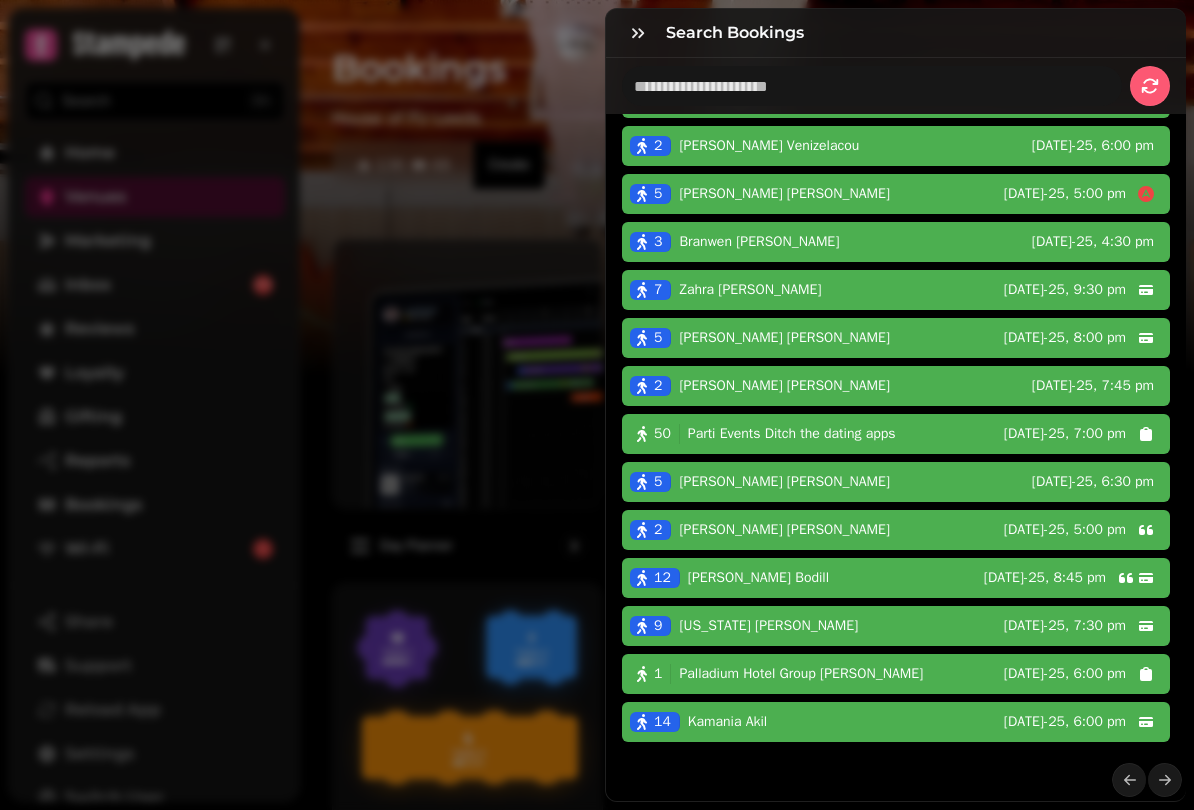 click at bounding box center (1147, 780) 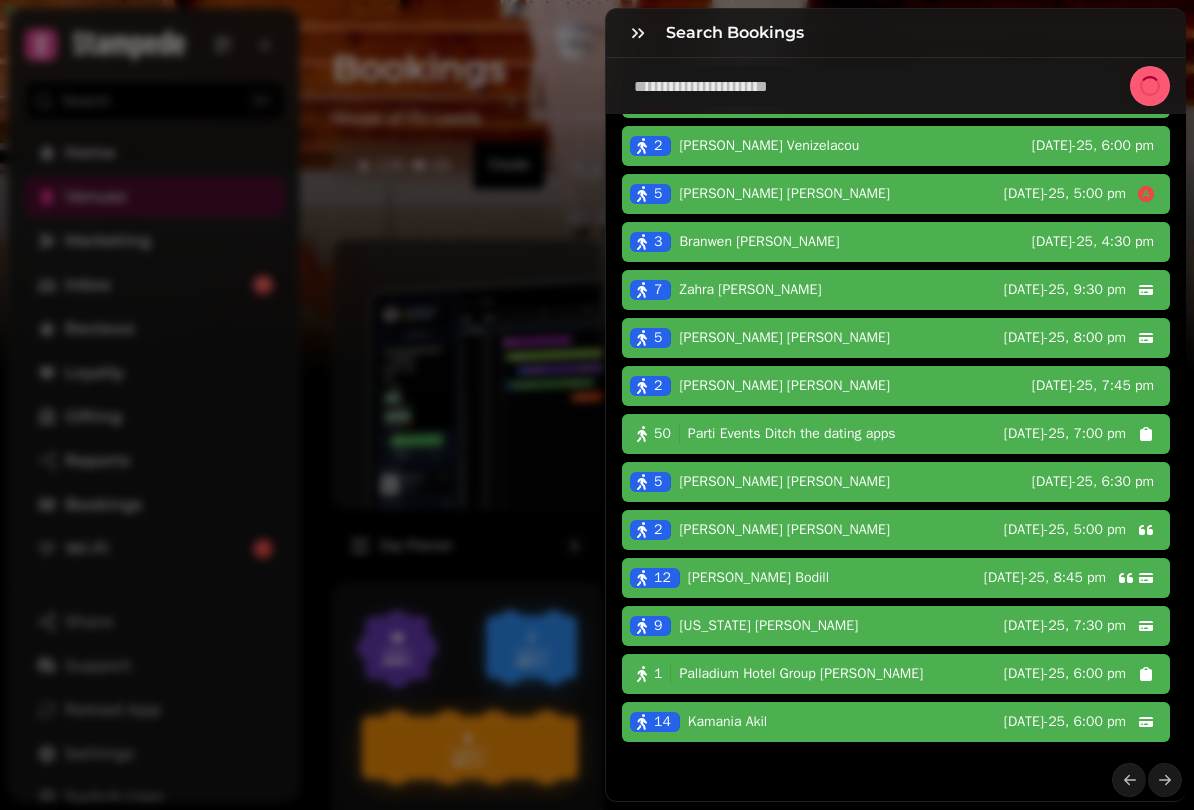 click 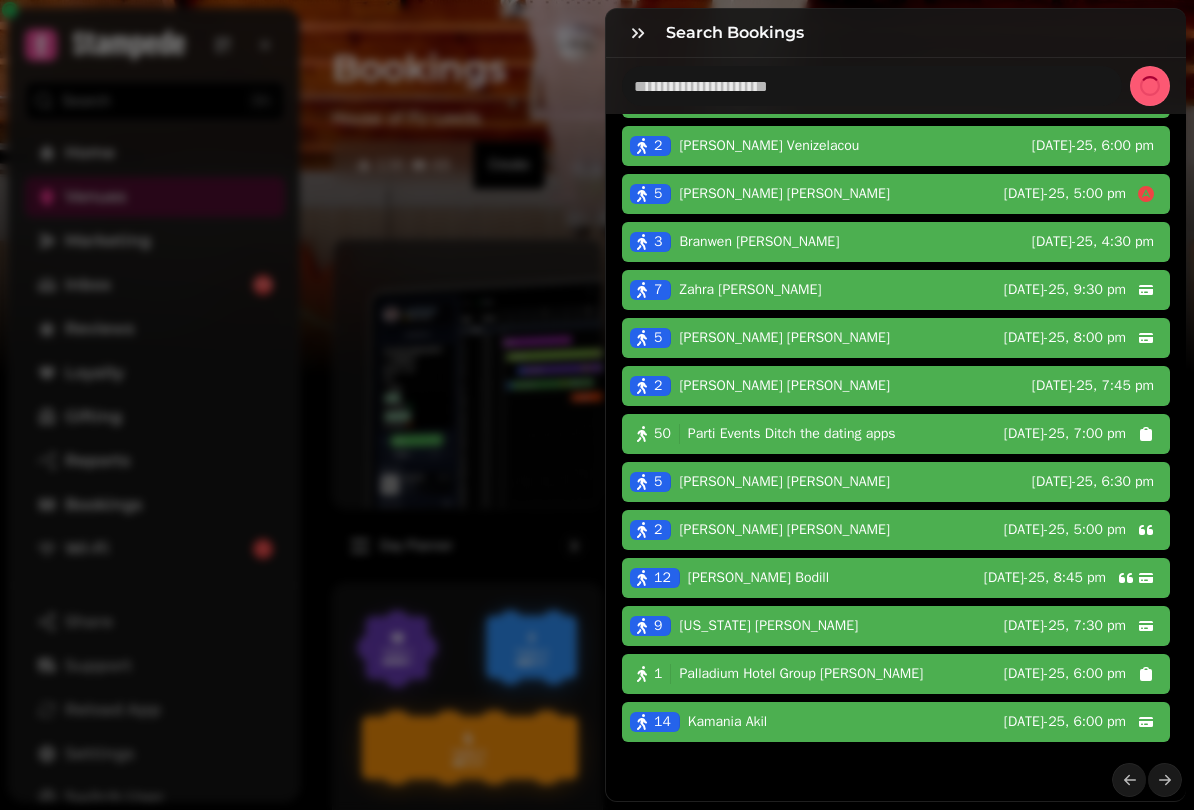 click on "2 Oliver   Kendell 24th Jul-25, 5:00 pm" at bounding box center [896, 530] 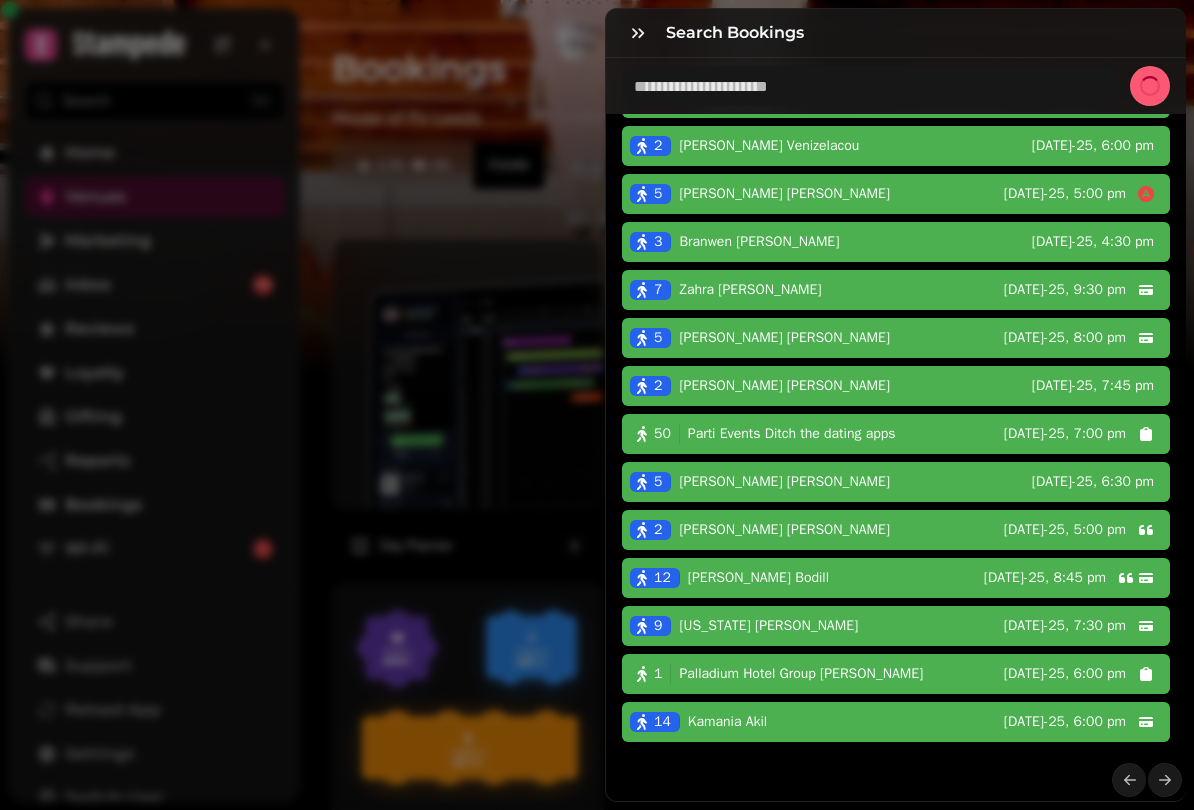 select on "**********" 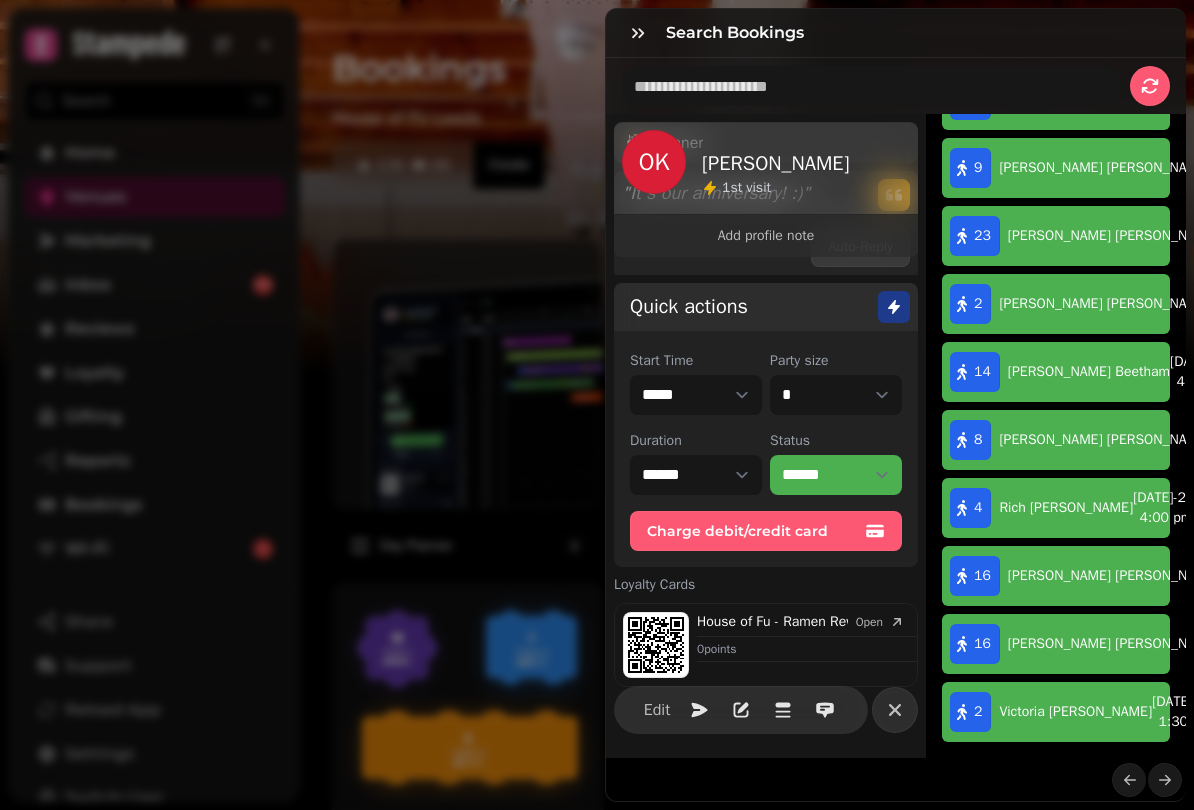 click at bounding box center [1165, 780] 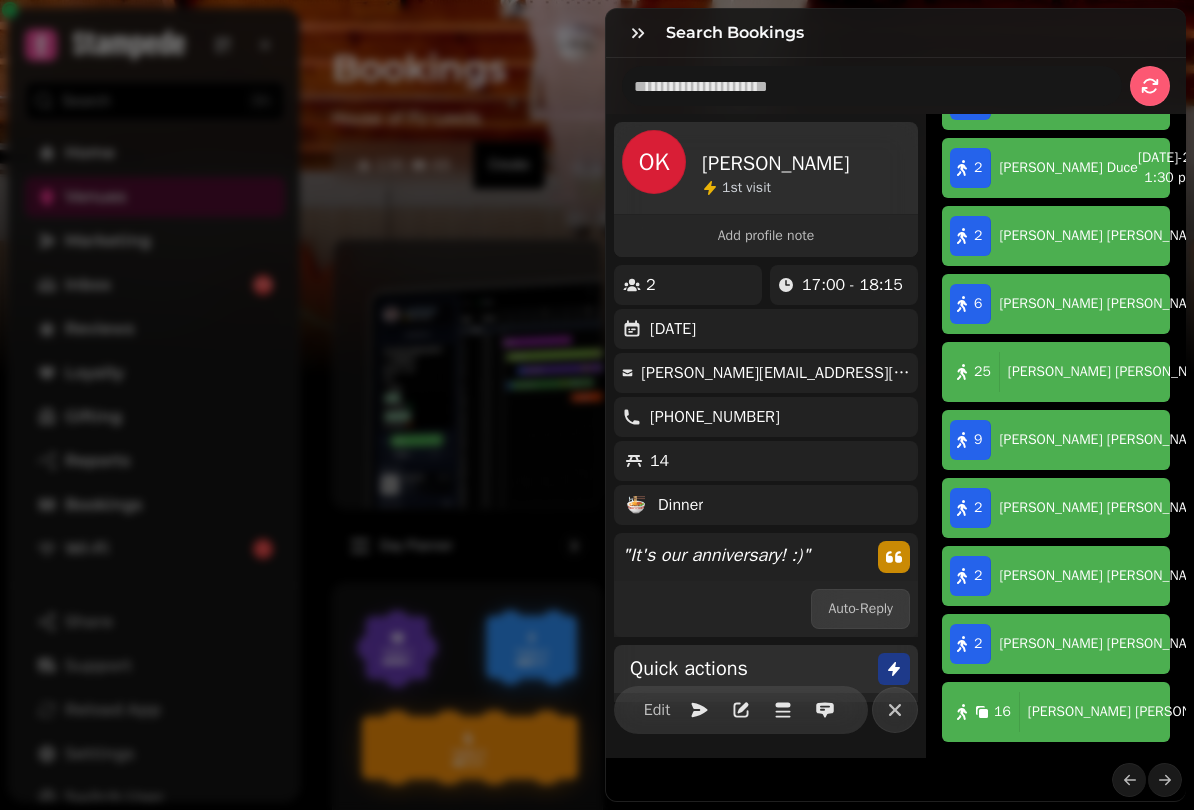click 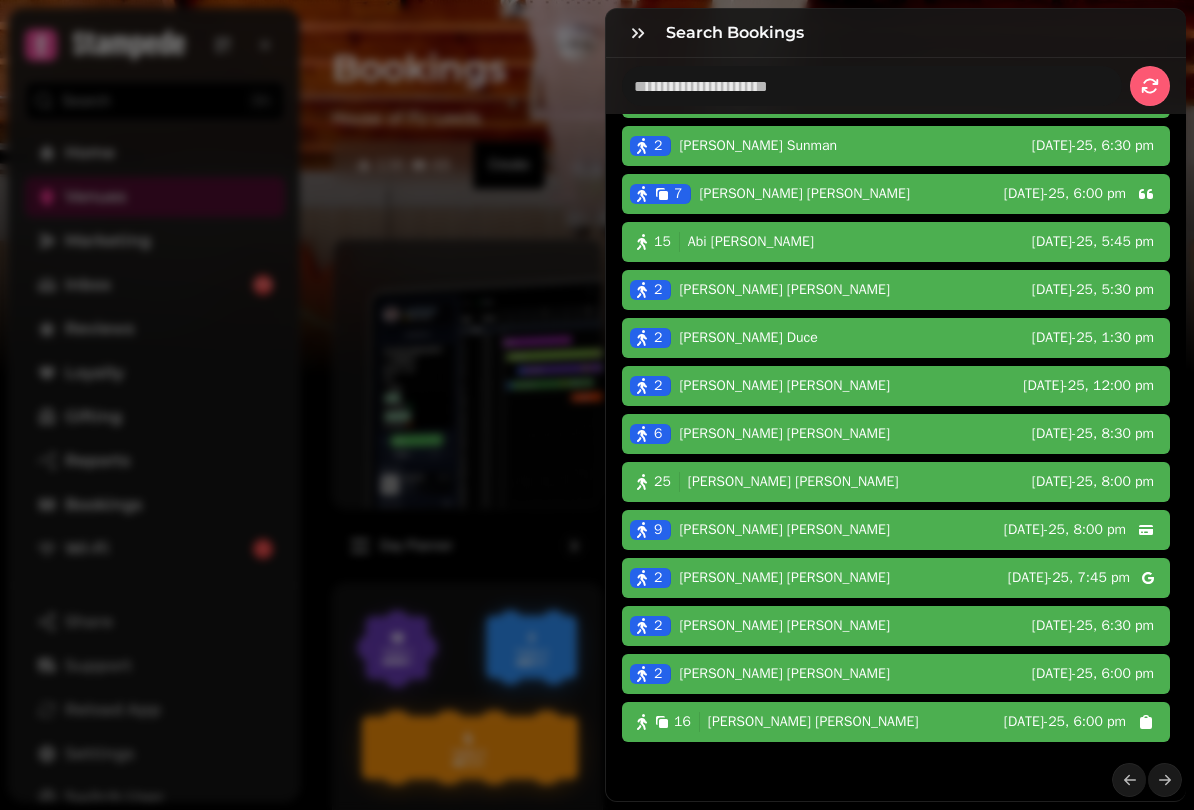 click 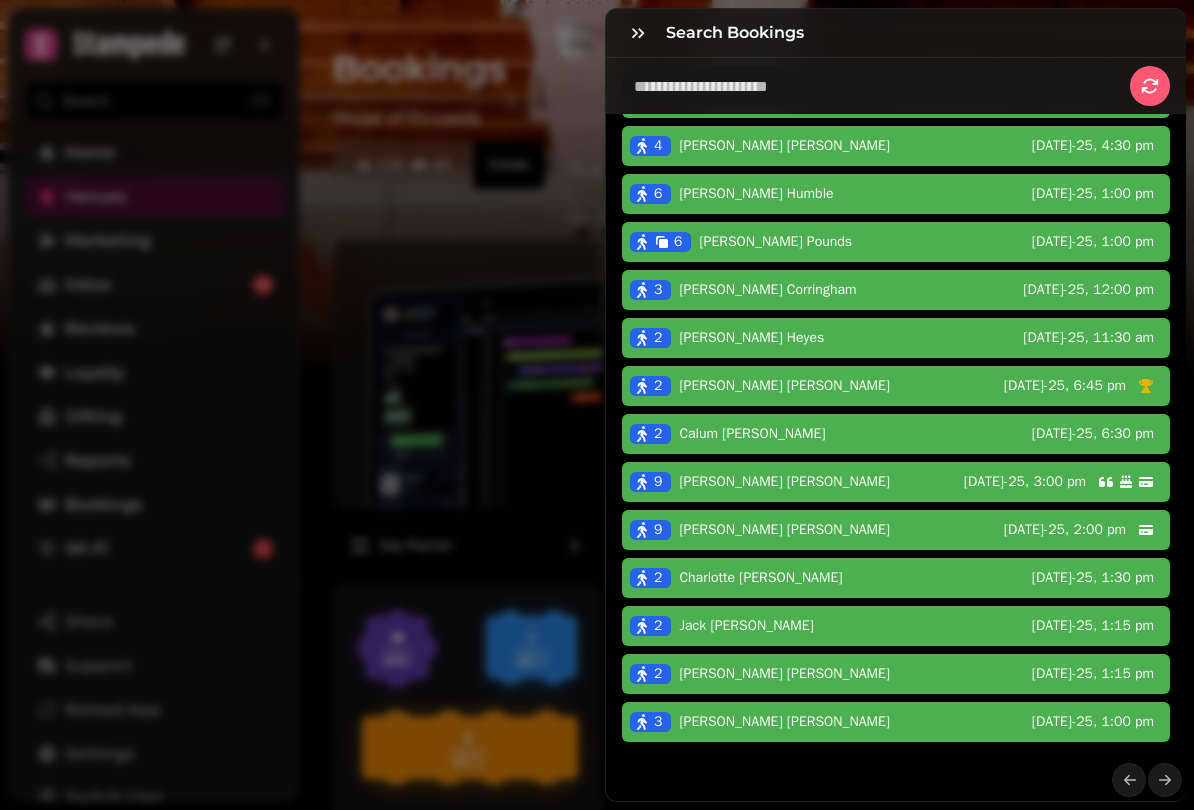 click 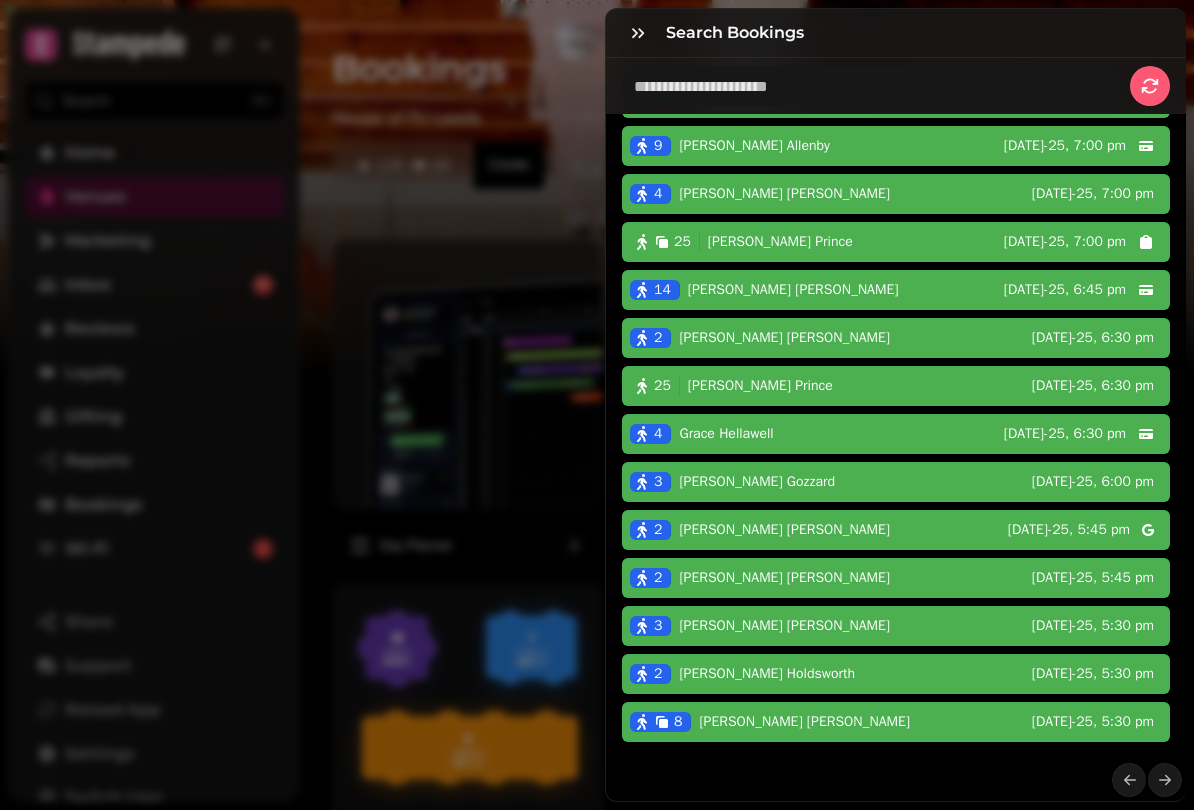 click at bounding box center (1165, 780) 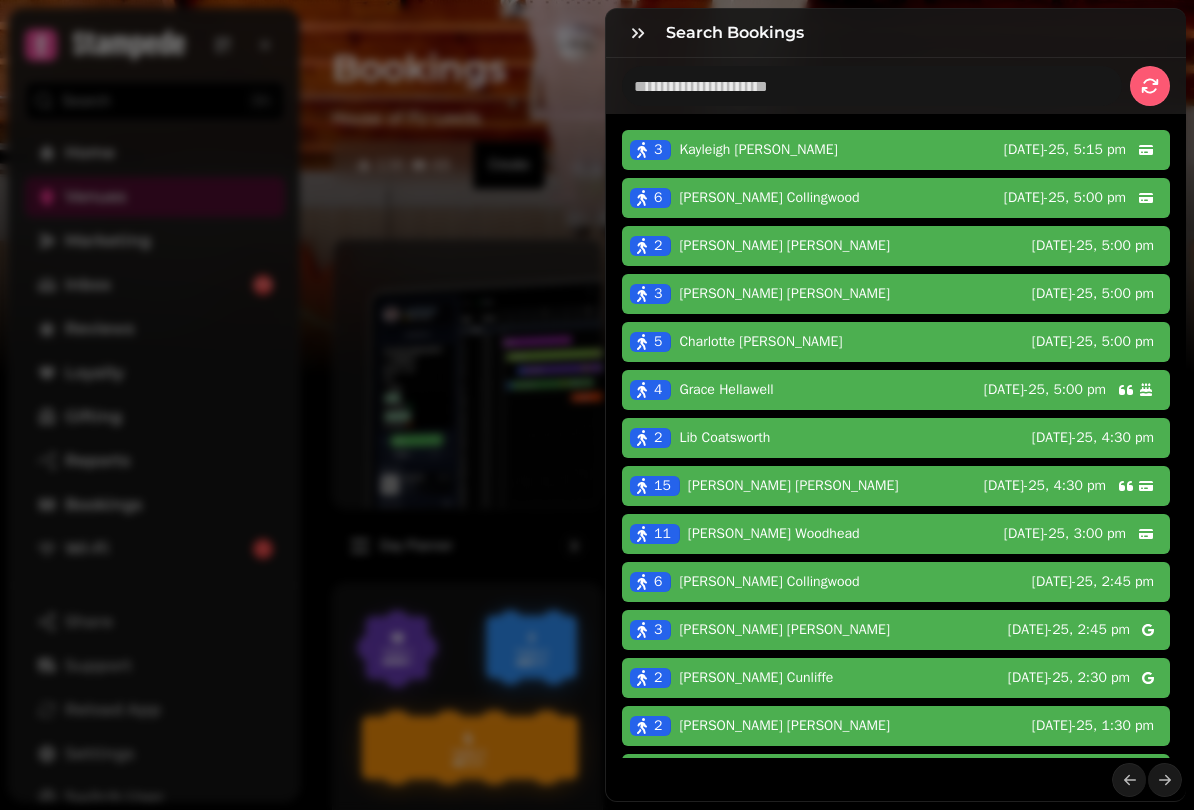 click on "12th Jul-25, 4:30 pm" at bounding box center (1045, 486) 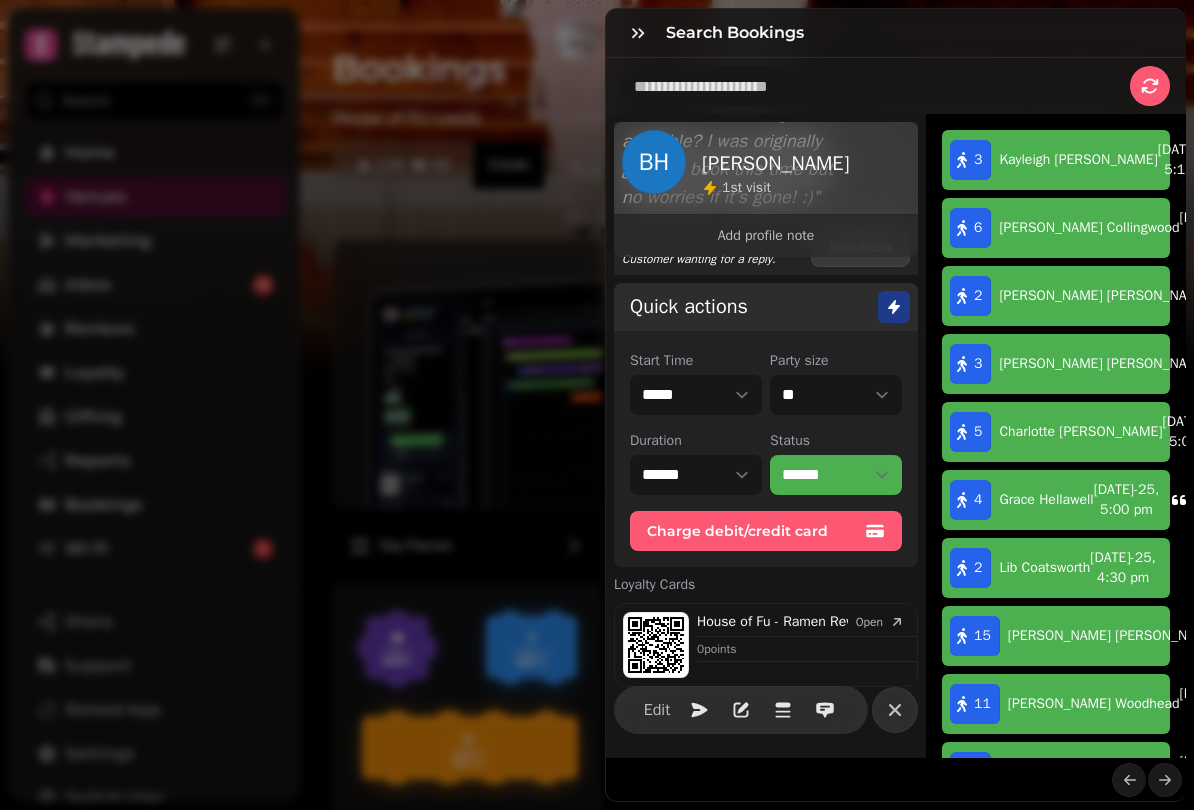 click on "Open" at bounding box center [869, 622] 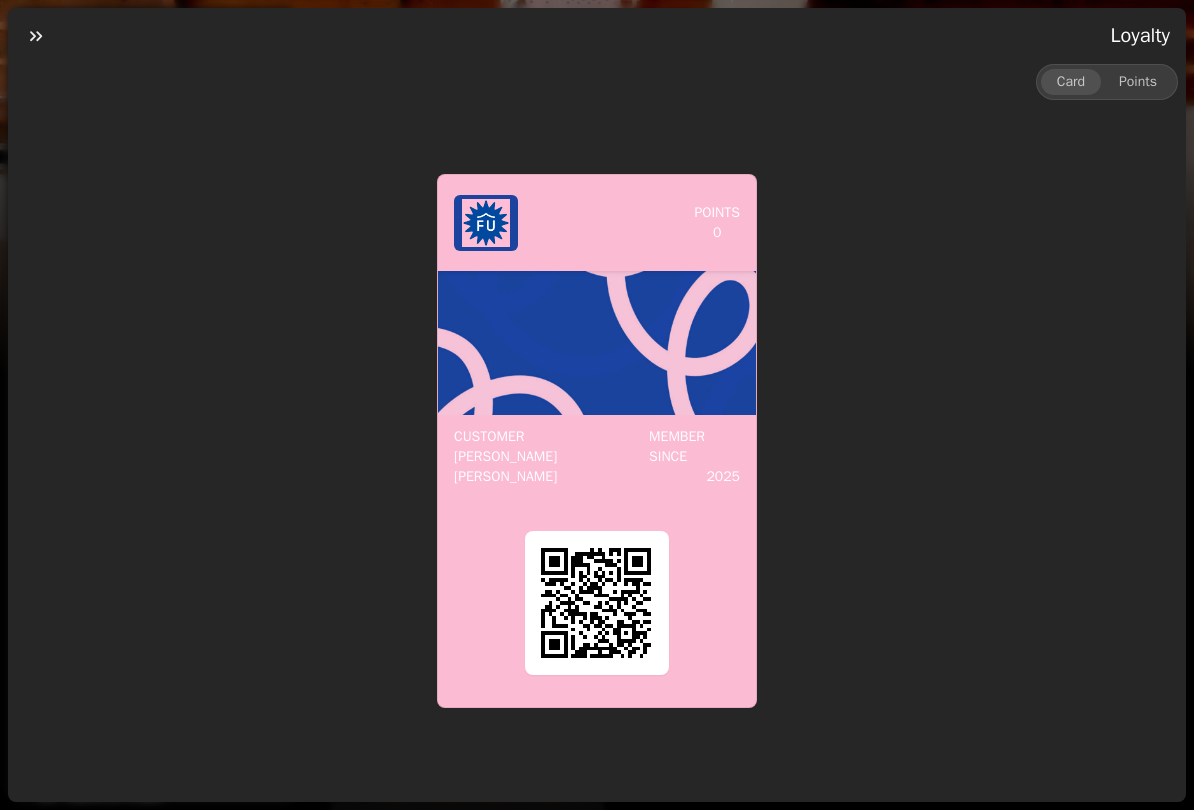 click on "Points" at bounding box center (1138, 82) 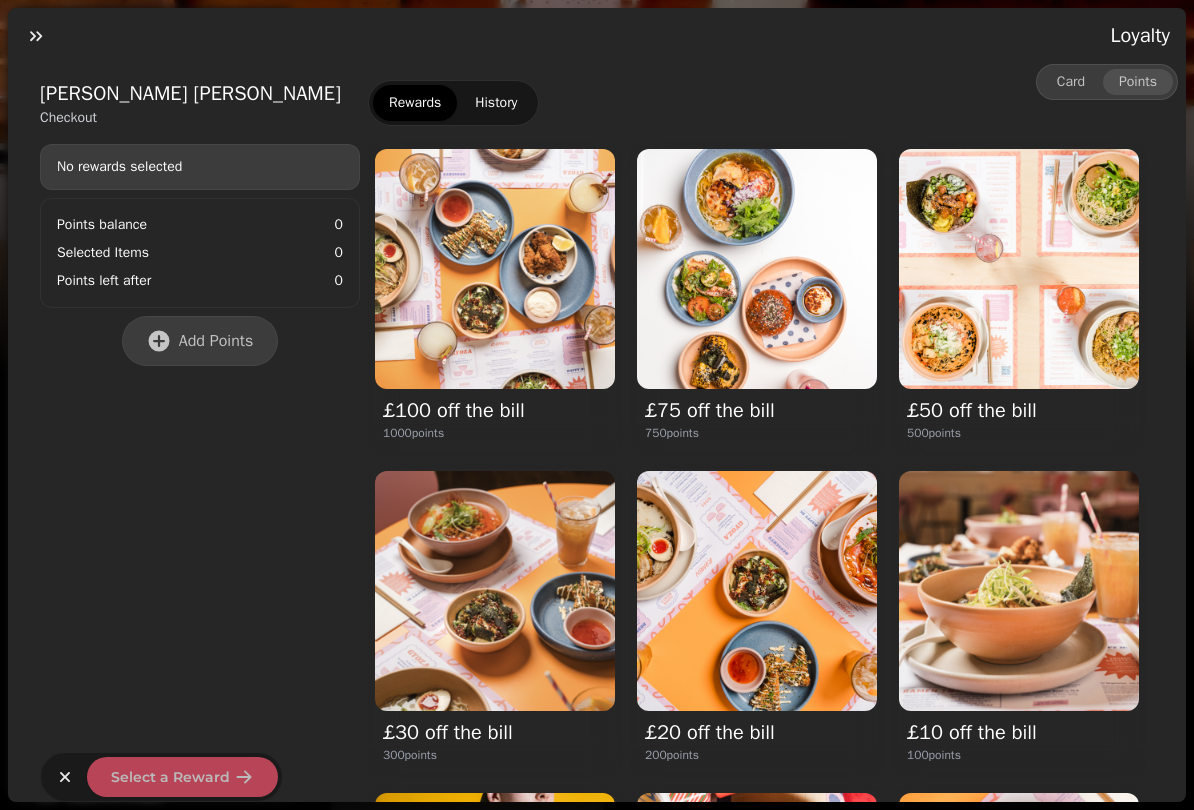 click at bounding box center (495, 269) 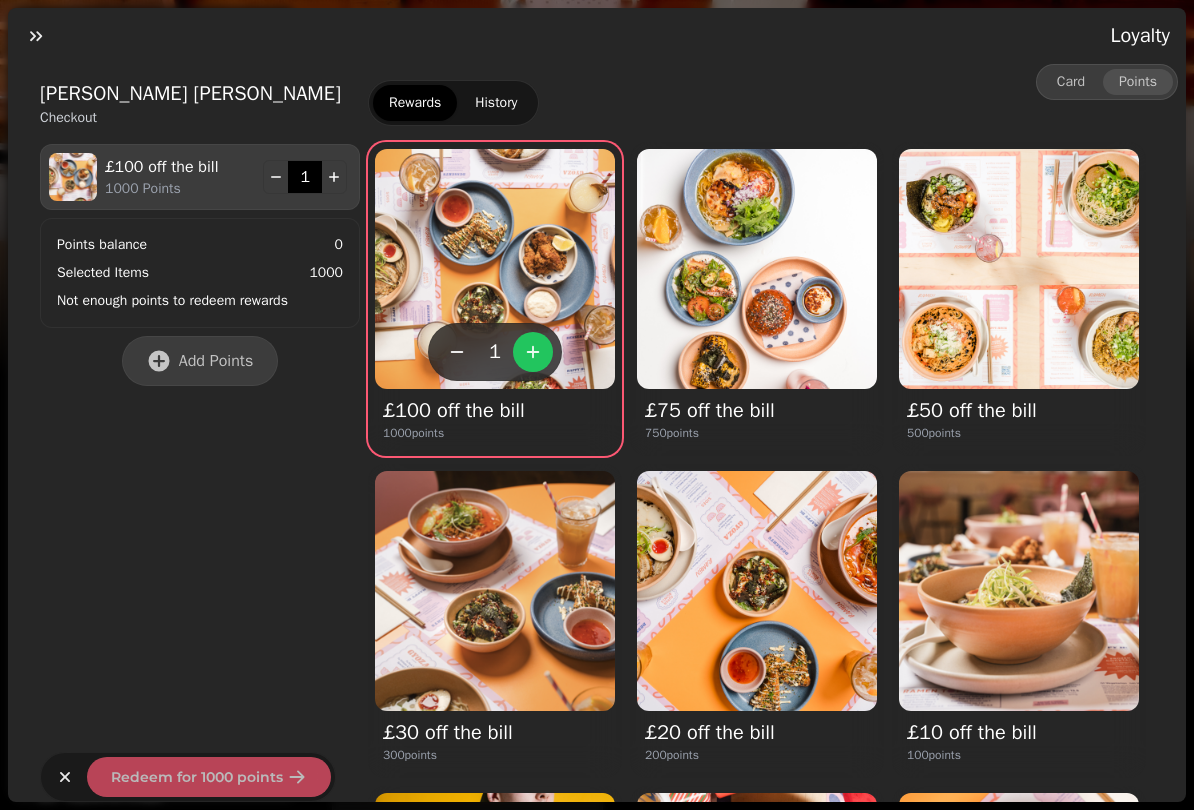 click 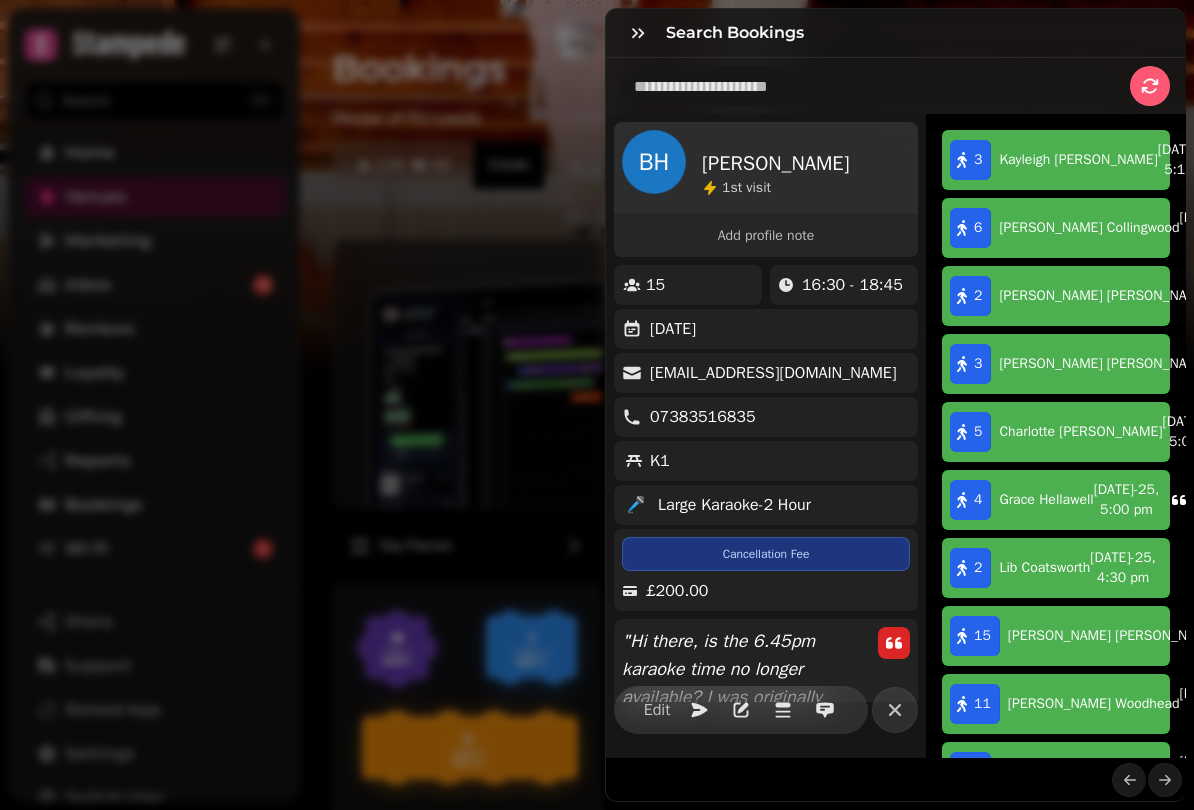 click 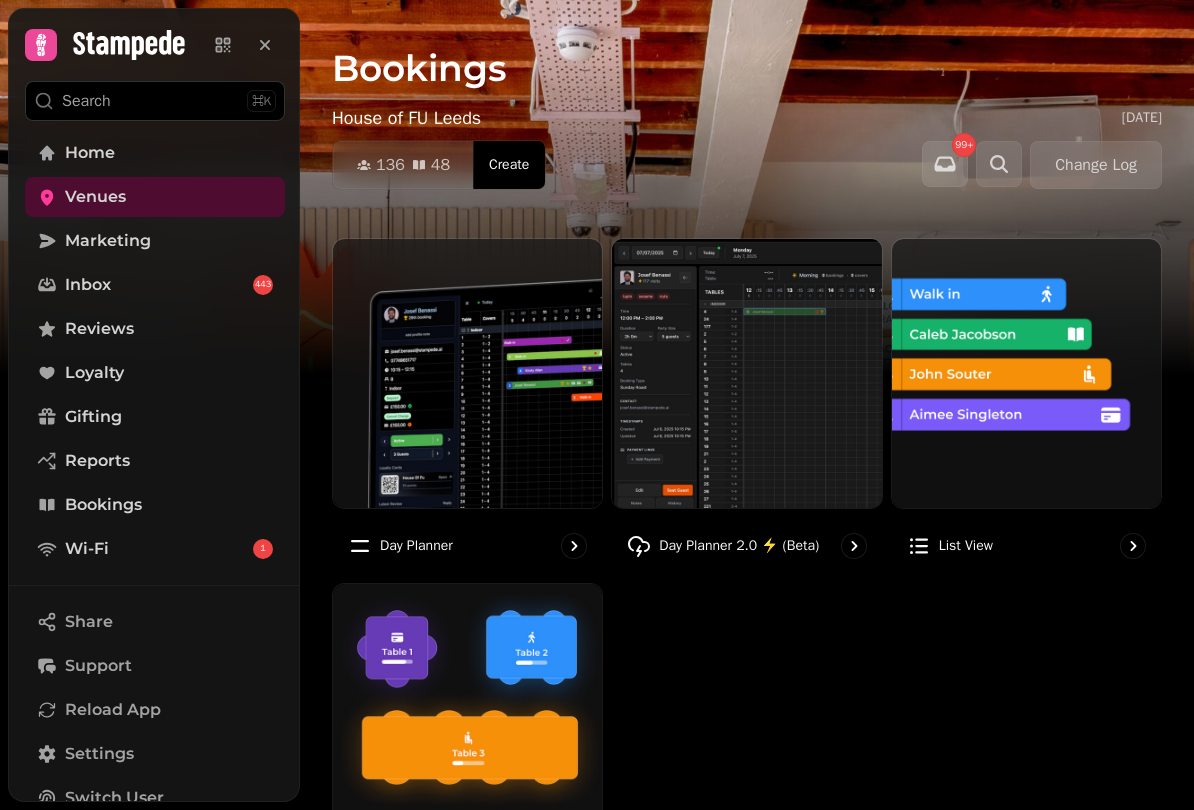 click at bounding box center [467, 373] 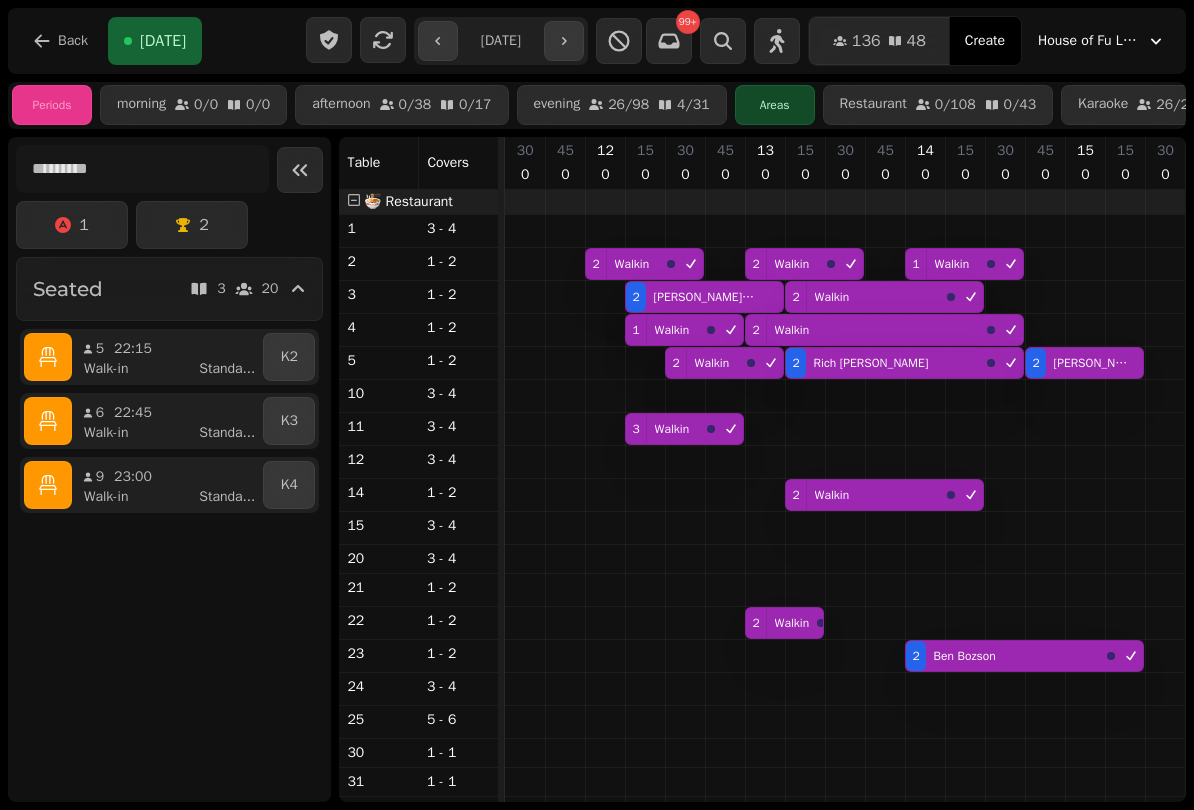 scroll, scrollTop: 0, scrollLeft: 1320, axis: horizontal 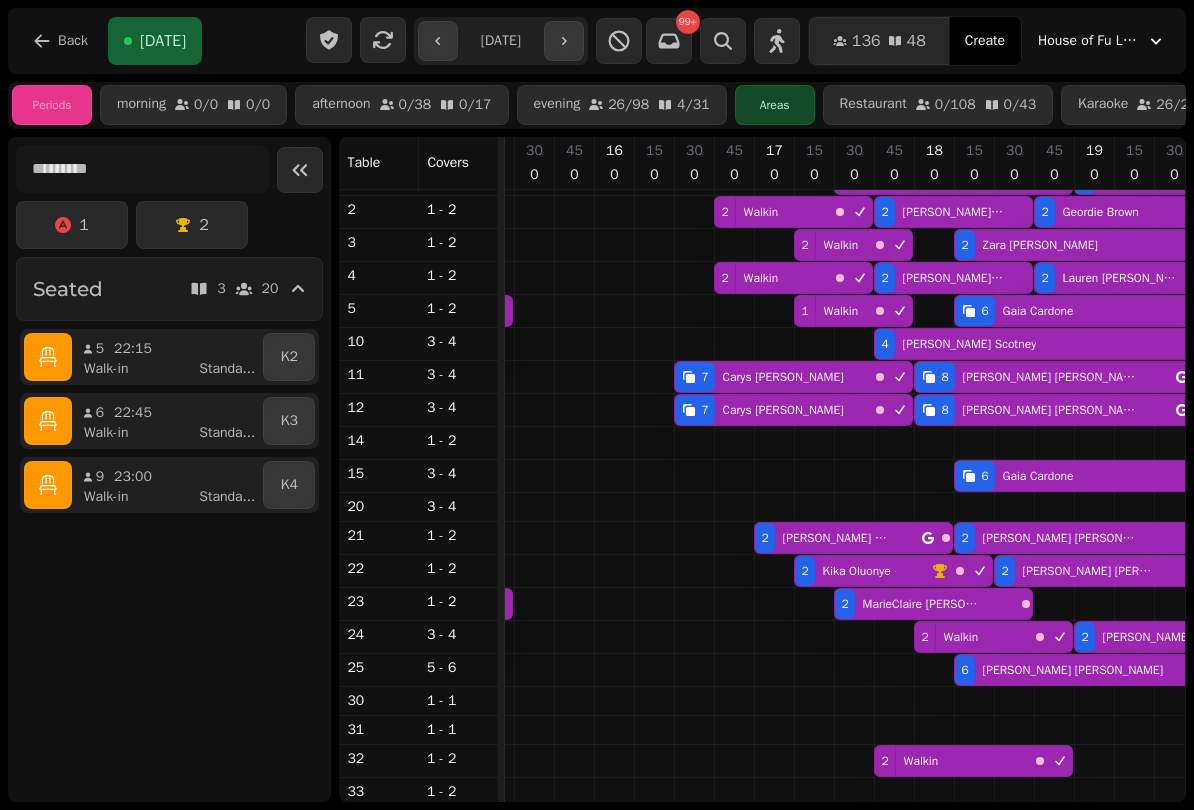 click on "Carys   Davis" at bounding box center (783, 377) 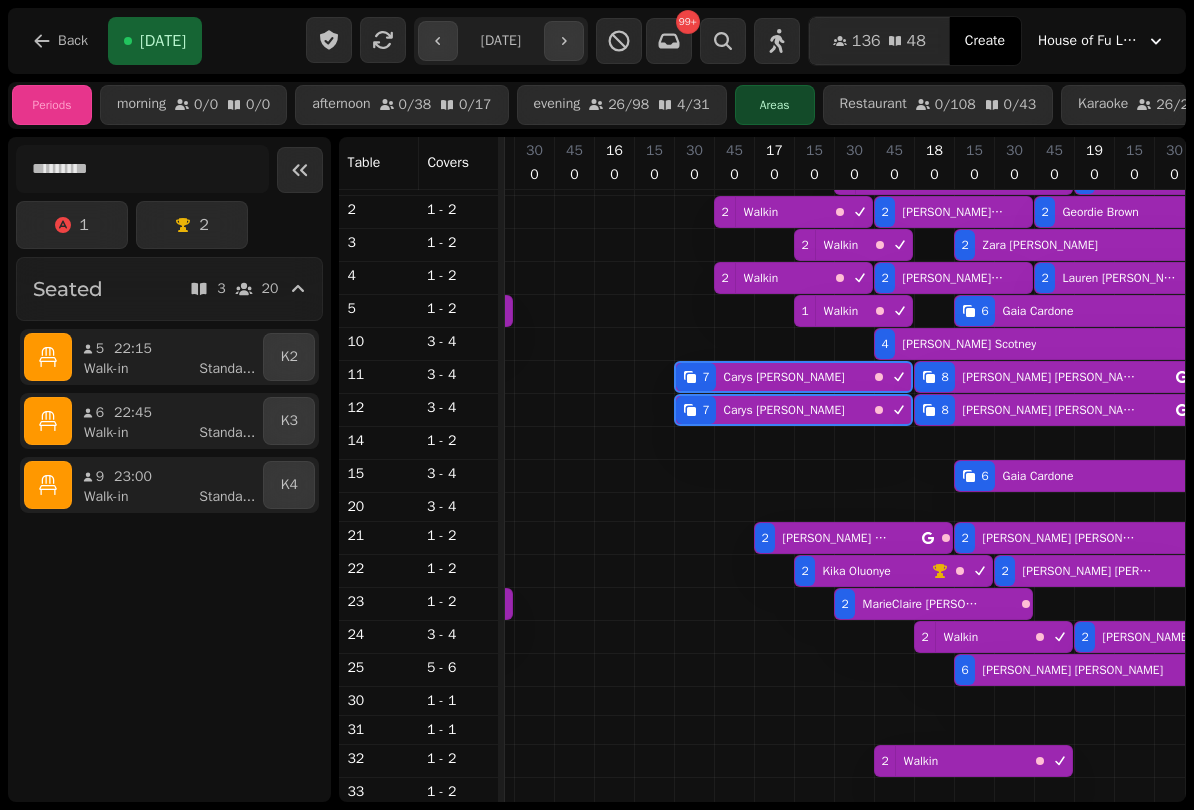 scroll, scrollTop: 0, scrollLeft: 787, axis: horizontal 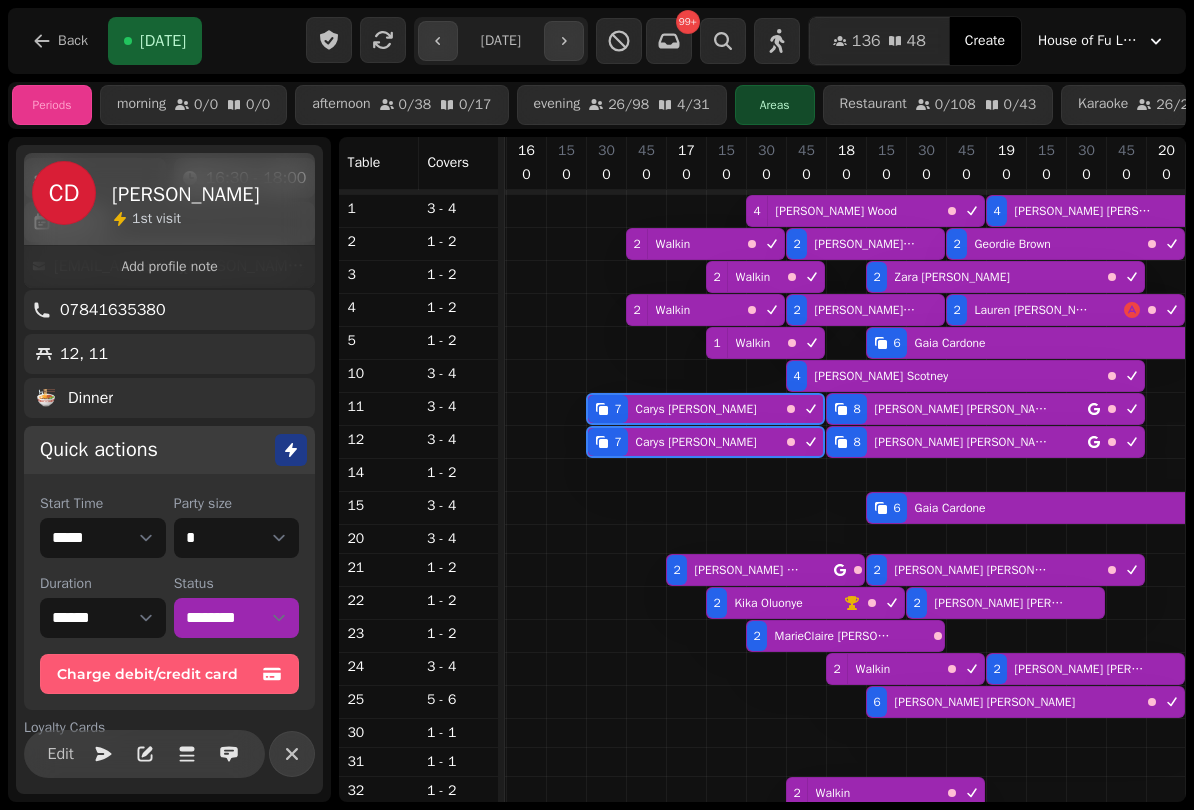 click on "Back" at bounding box center [60, 41] 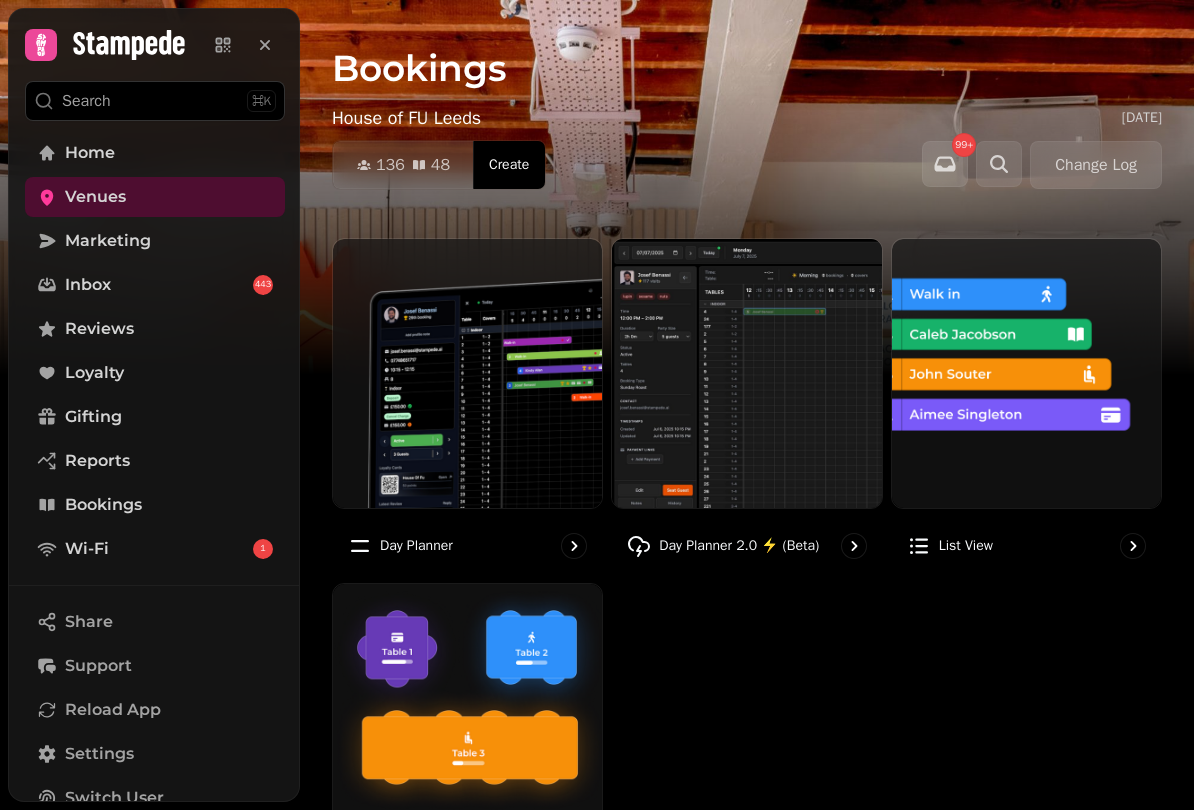 click at bounding box center (746, 373) 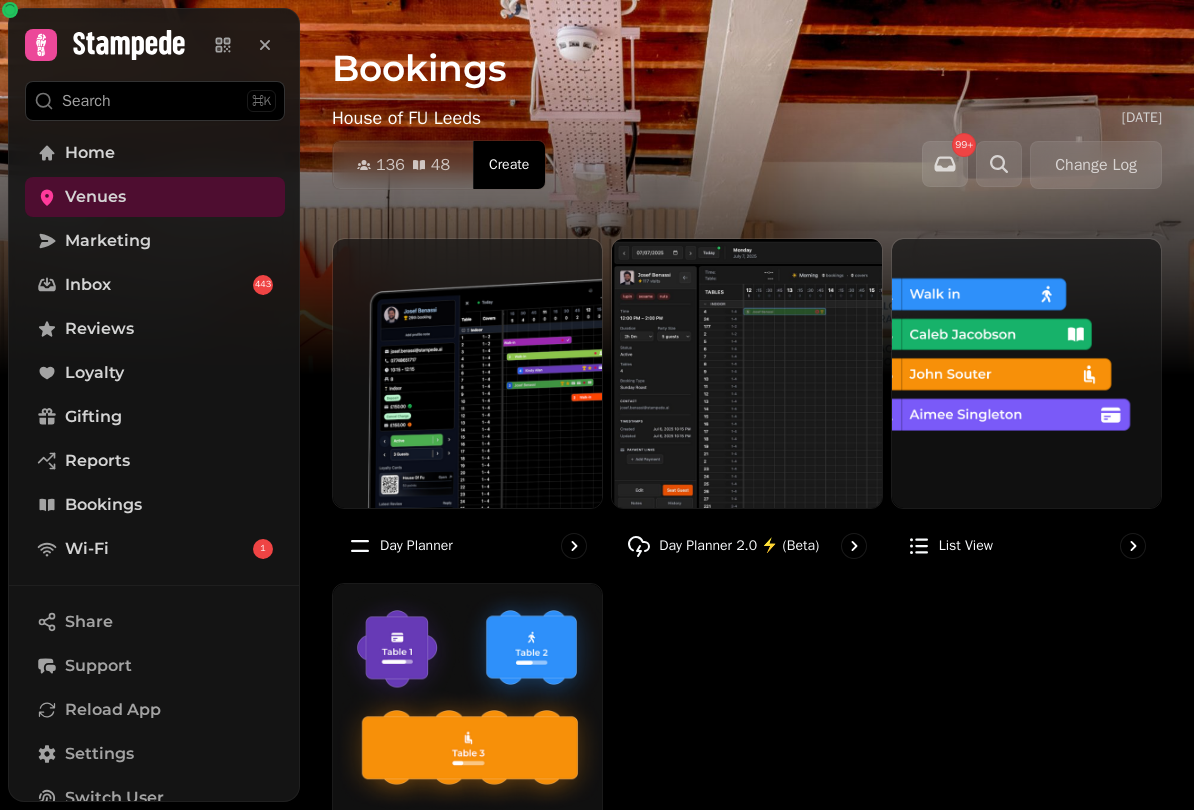 click on "Inbox 443" at bounding box center (155, 285) 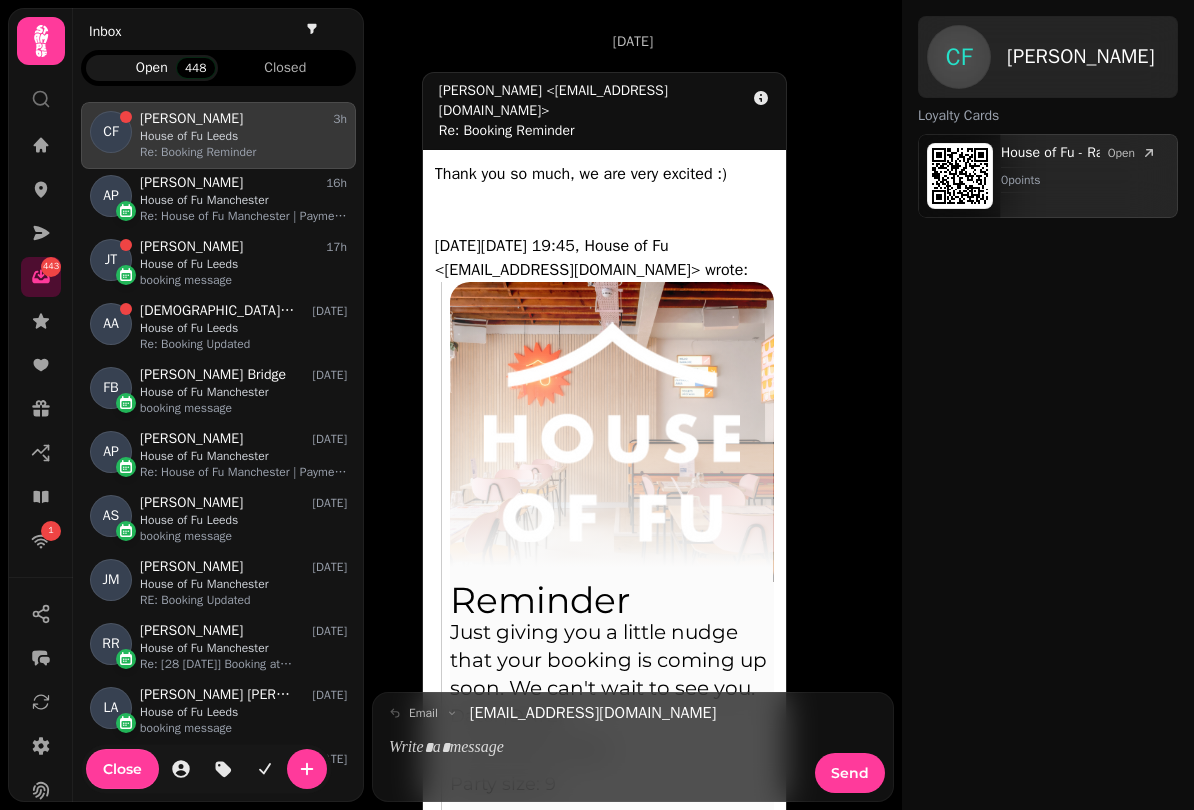 click on "House of Fu Manchester" at bounding box center [243, 200] 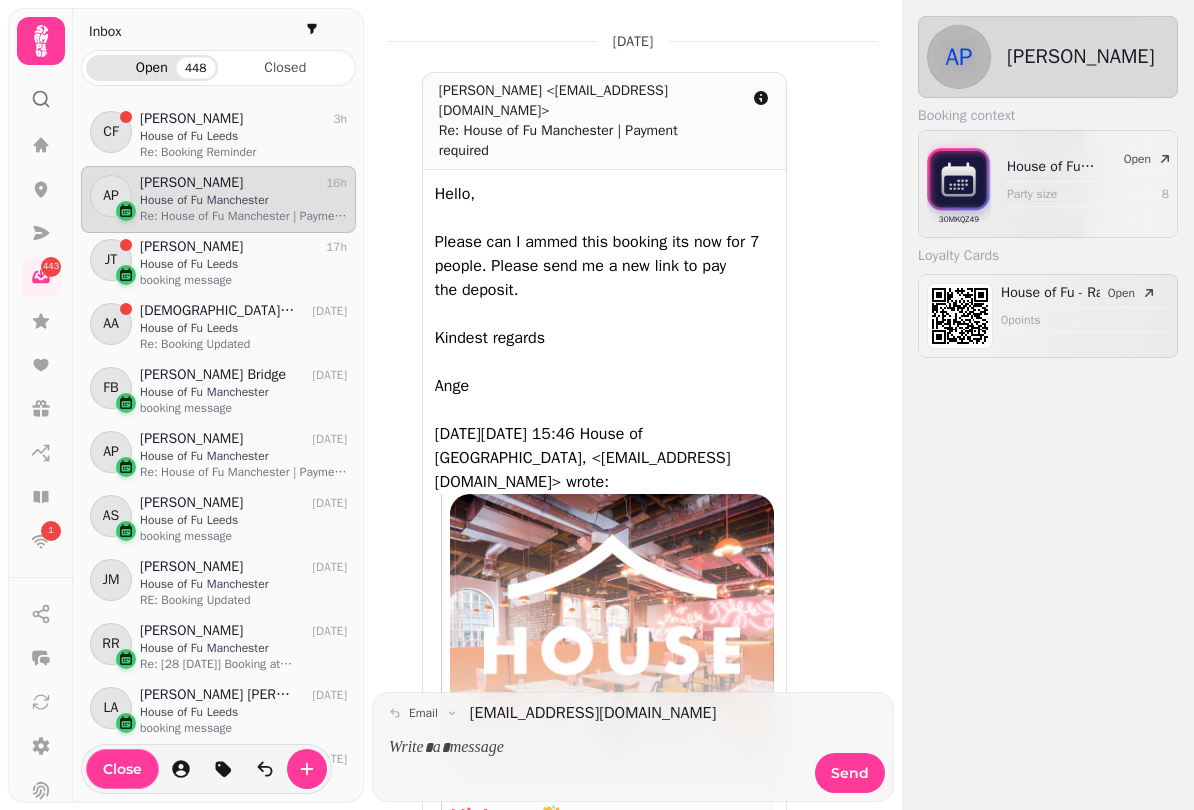 click 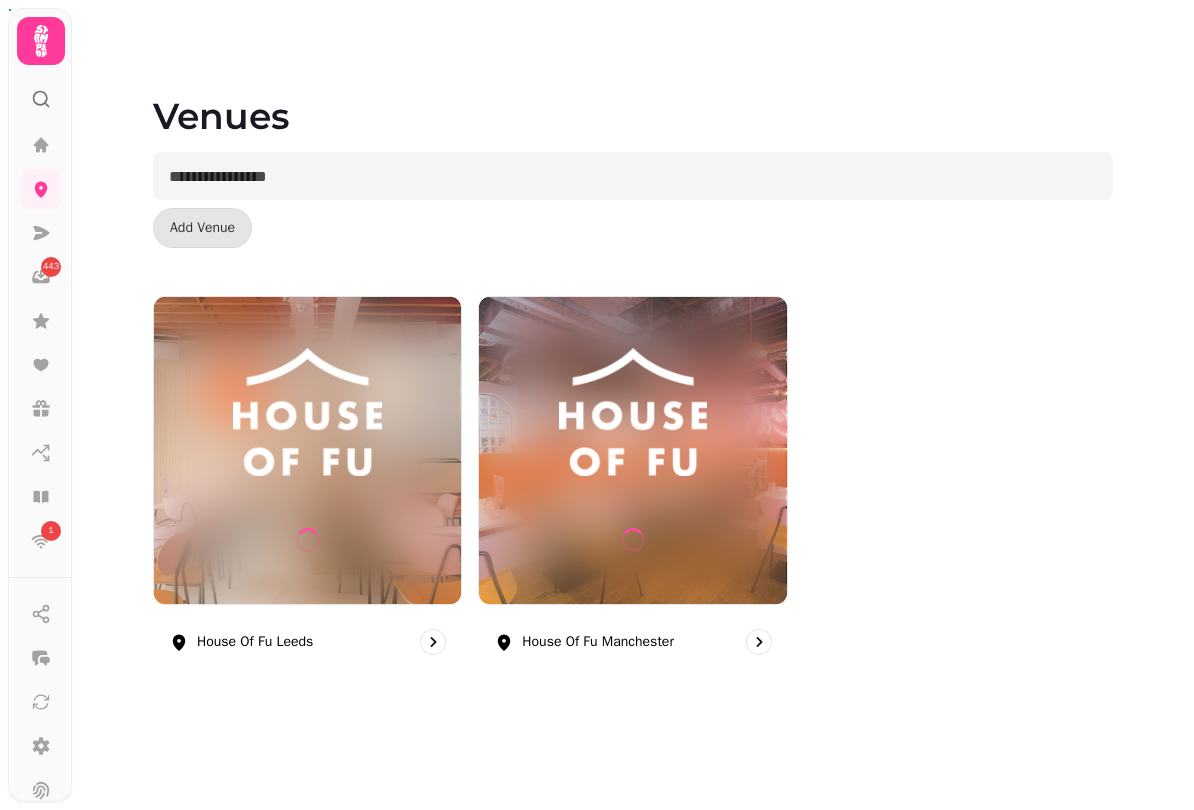 click at bounding box center [307, 412] 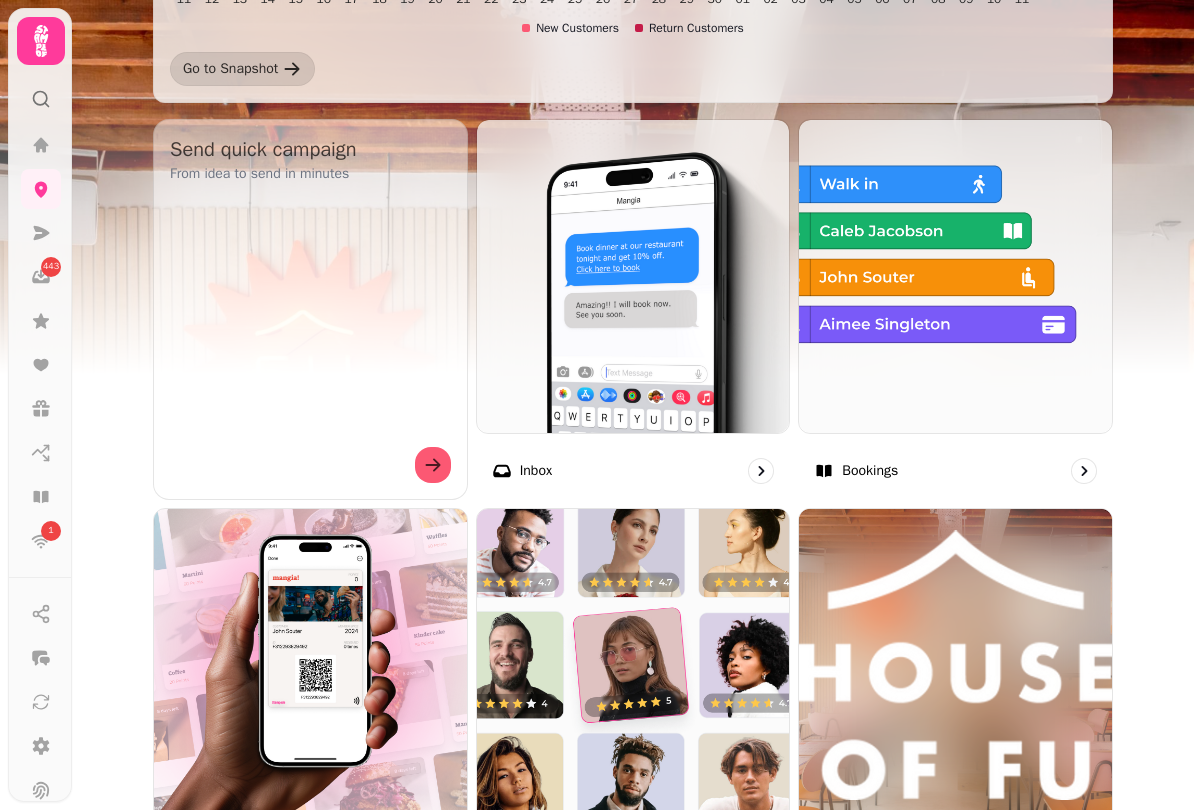 click at bounding box center [955, 276] 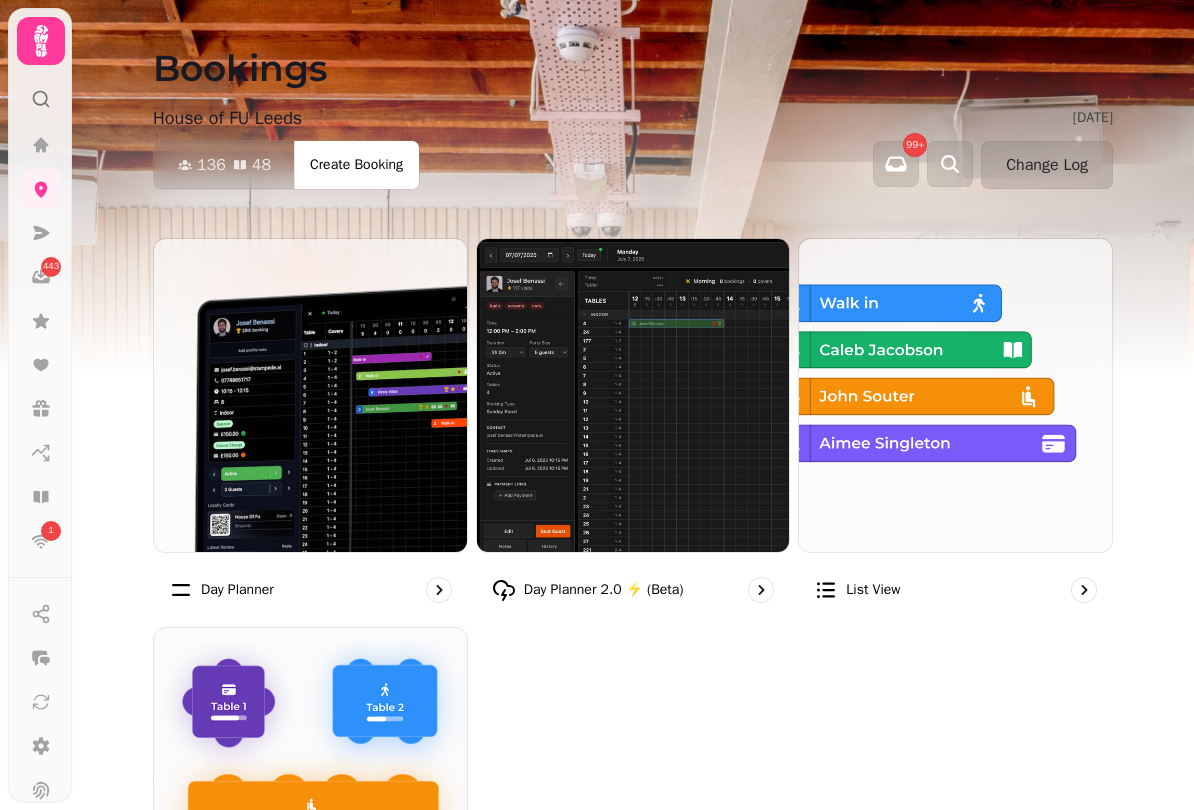 click at bounding box center (310, 784) 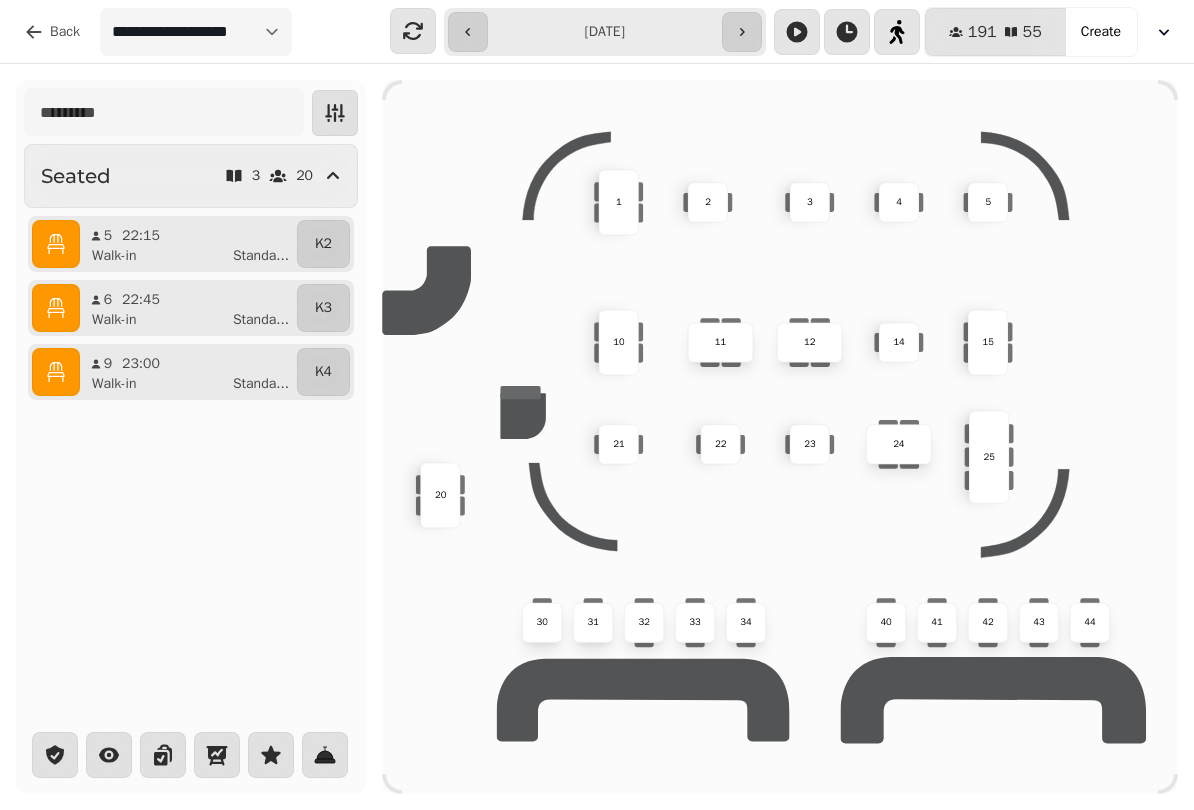 click on "Walk-in Standa ..." at bounding box center [196, 320] 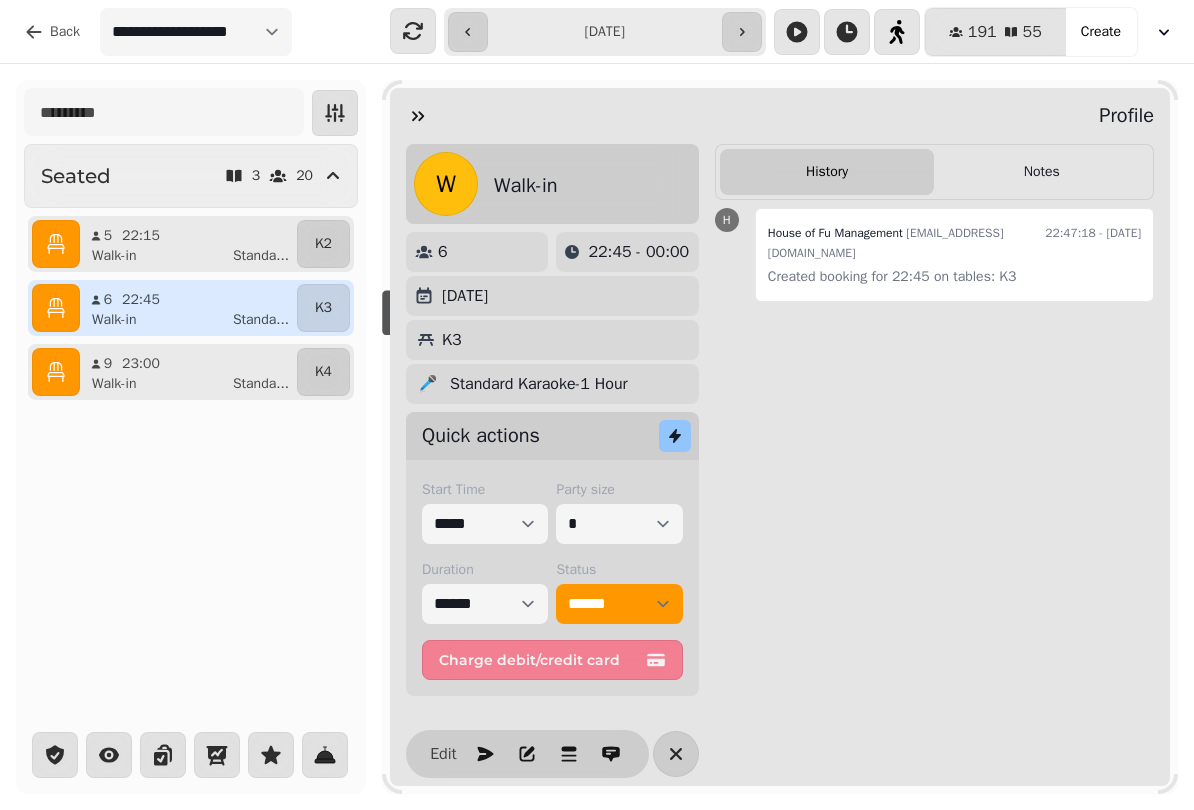 click 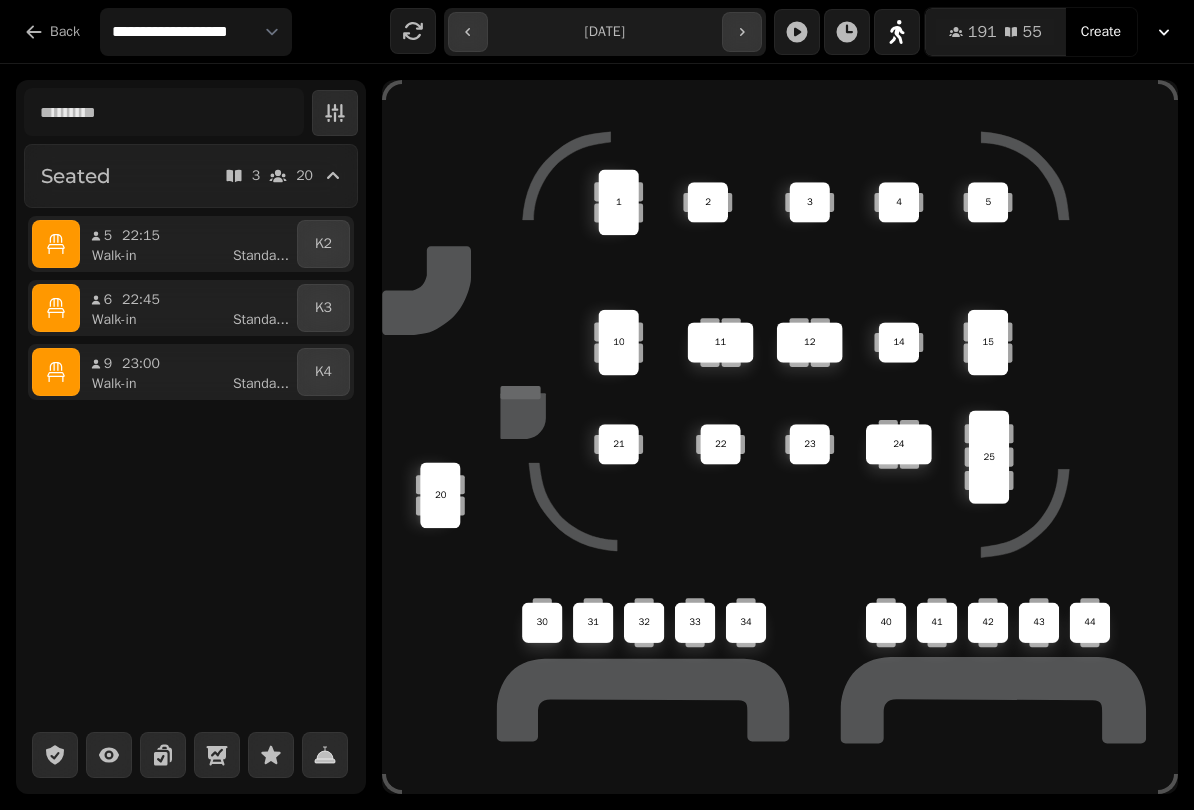 click on "5 22:15 Walk-in Standa ..." at bounding box center (188, 244) 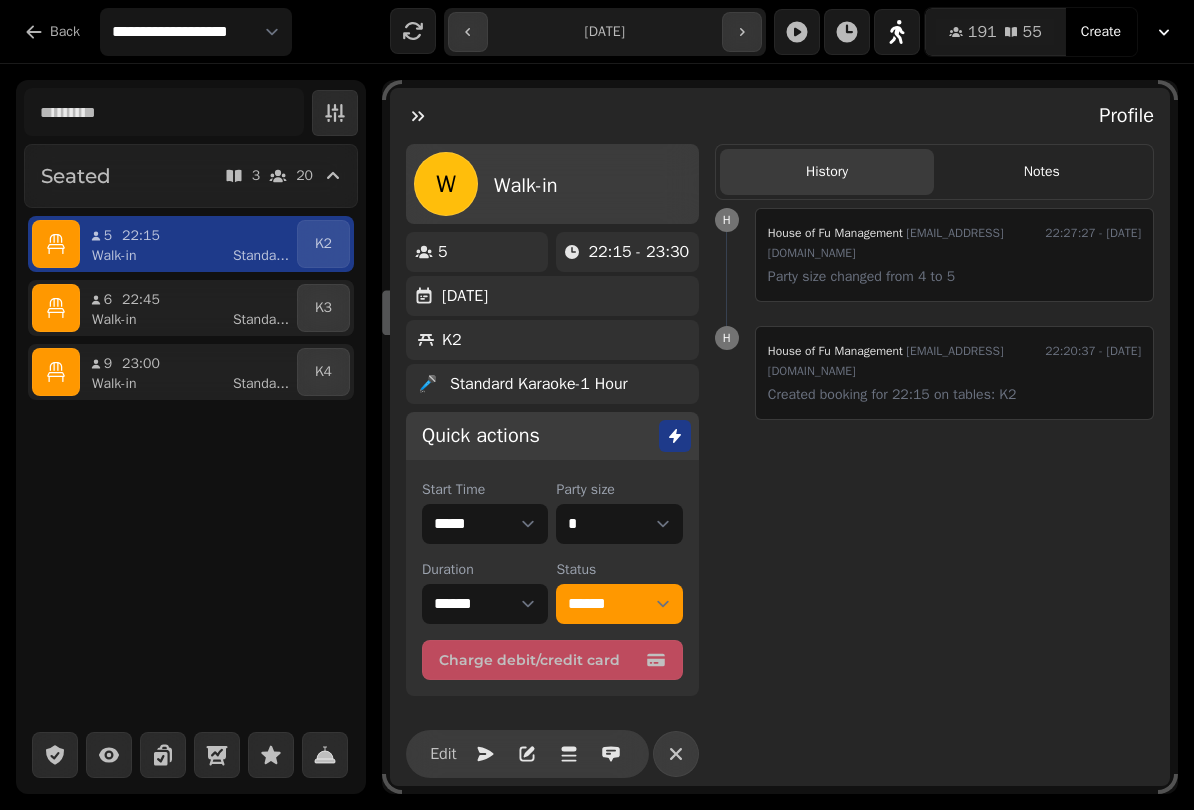 click on "Back" at bounding box center [52, 32] 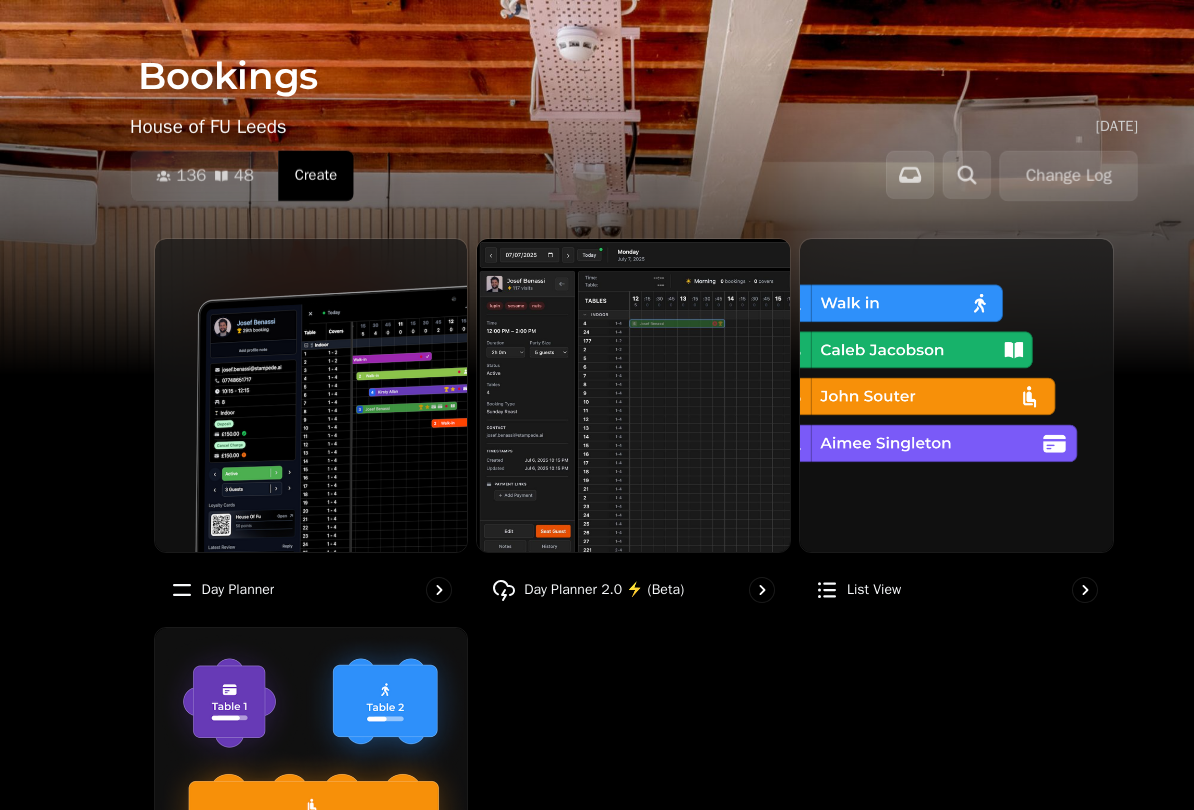 click 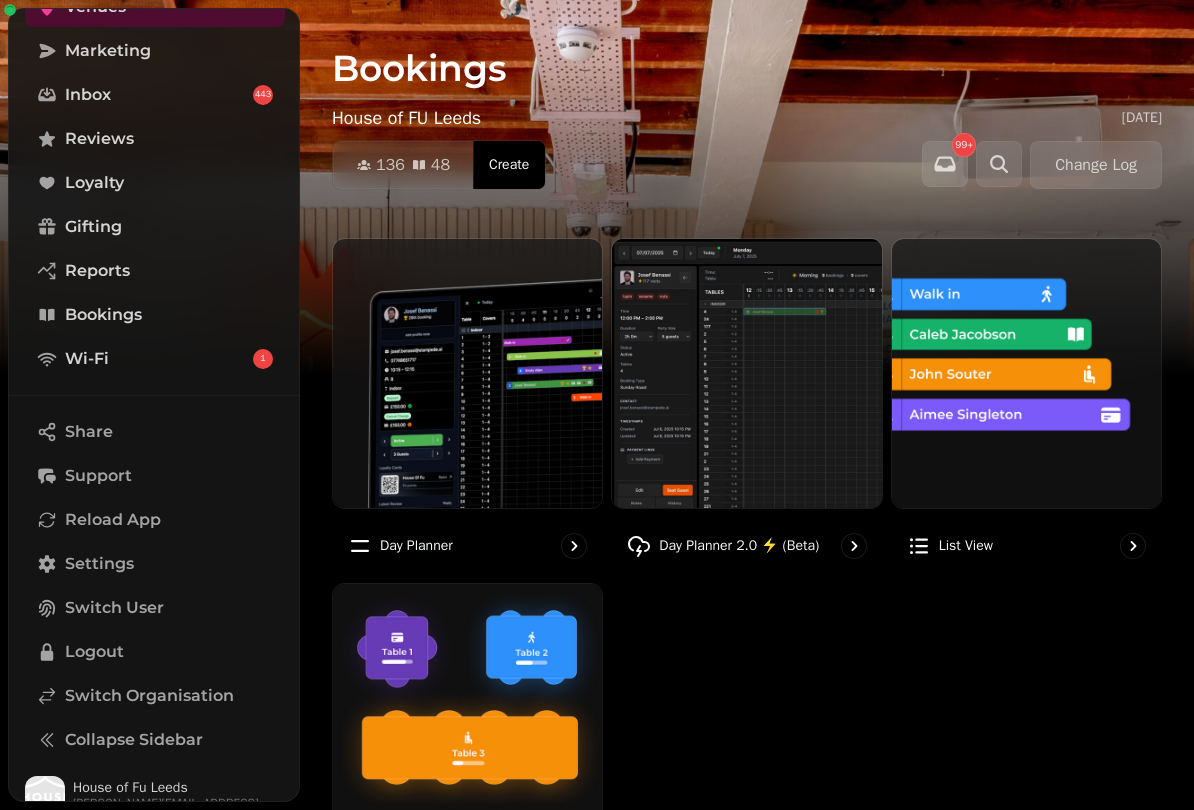 scroll, scrollTop: 189, scrollLeft: 0, axis: vertical 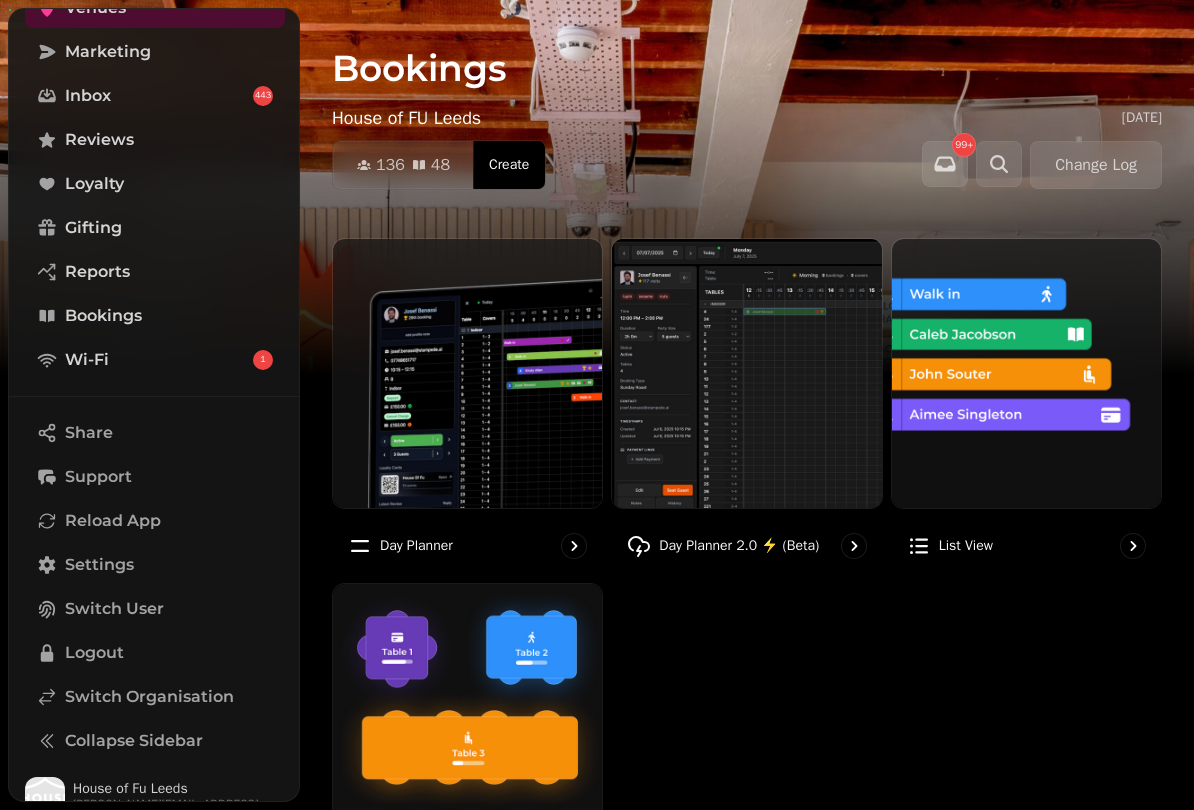 click on "Switch Organisation" at bounding box center [149, 697] 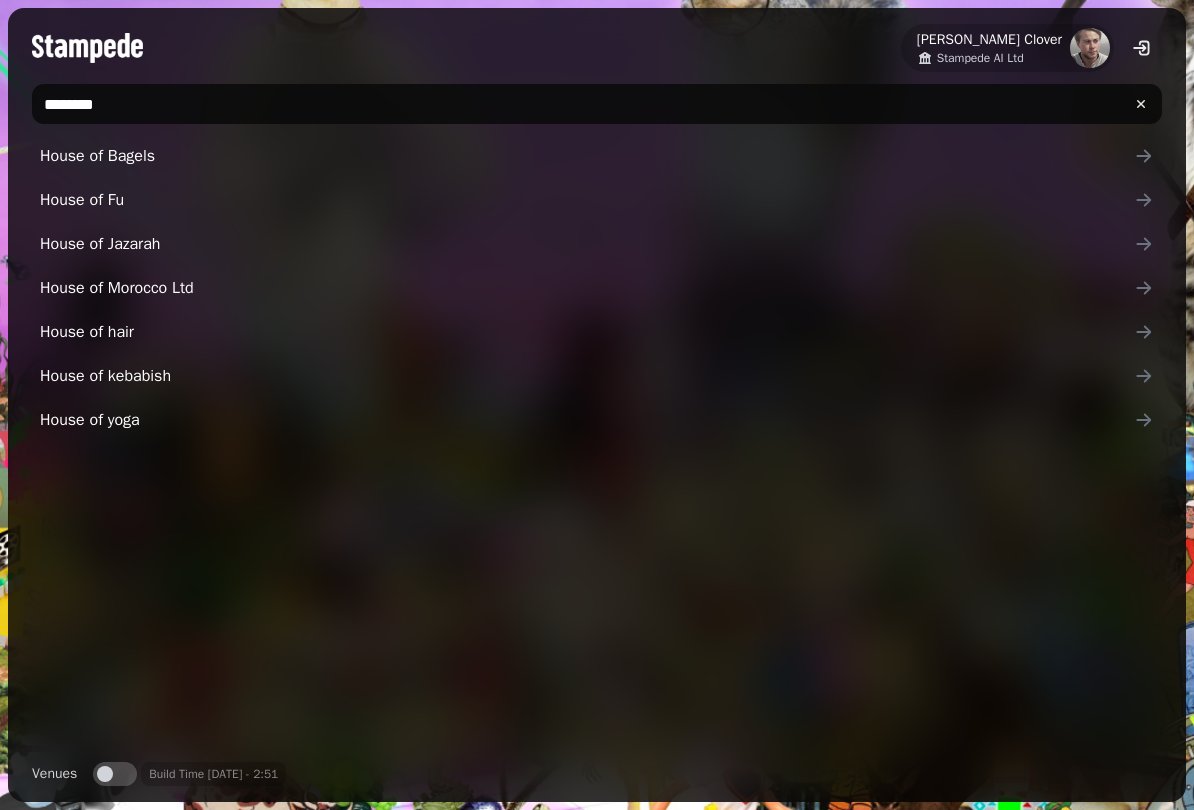 click on "********" at bounding box center (597, 104) 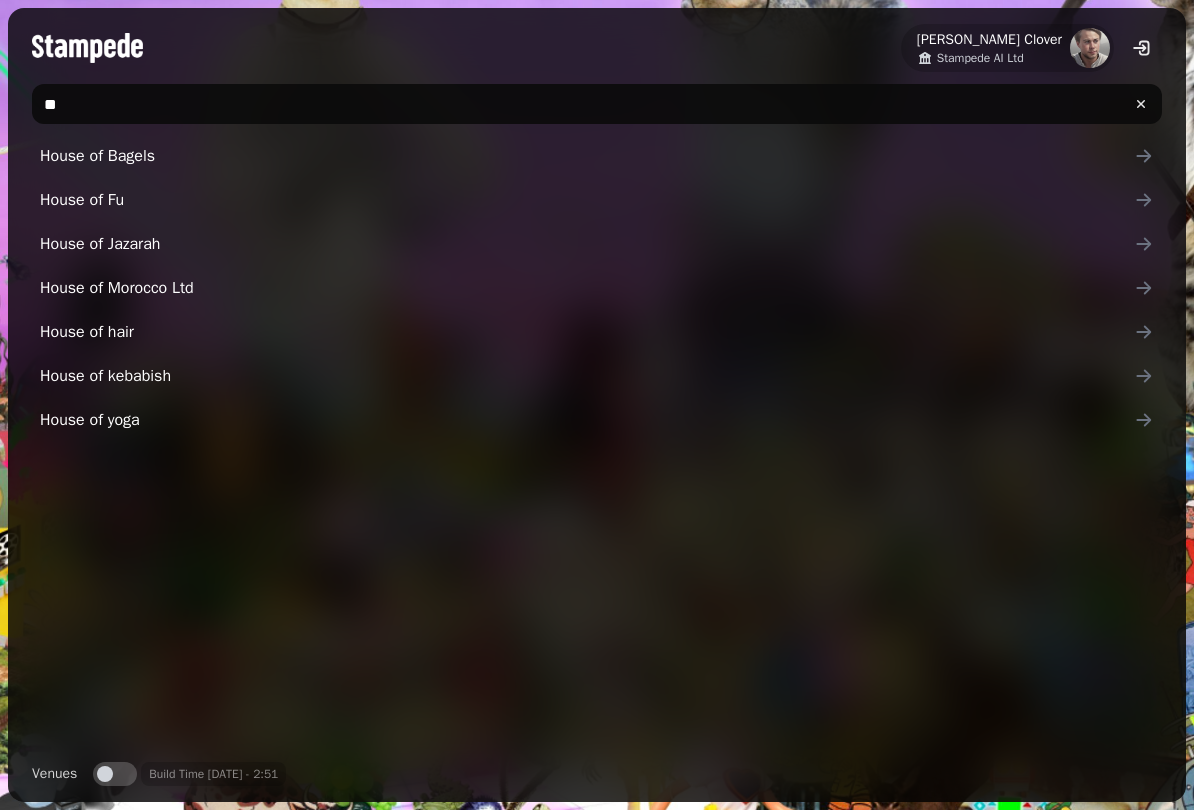 type on "*" 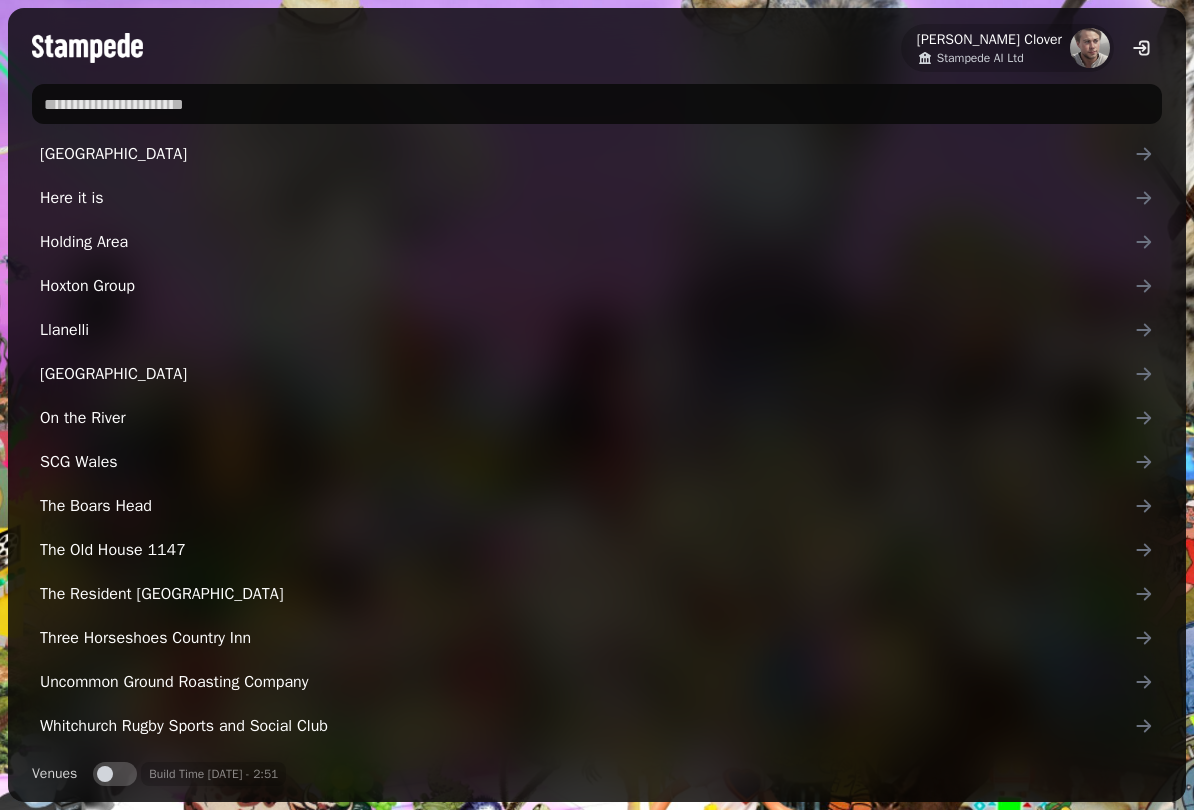 scroll, scrollTop: 324, scrollLeft: 0, axis: vertical 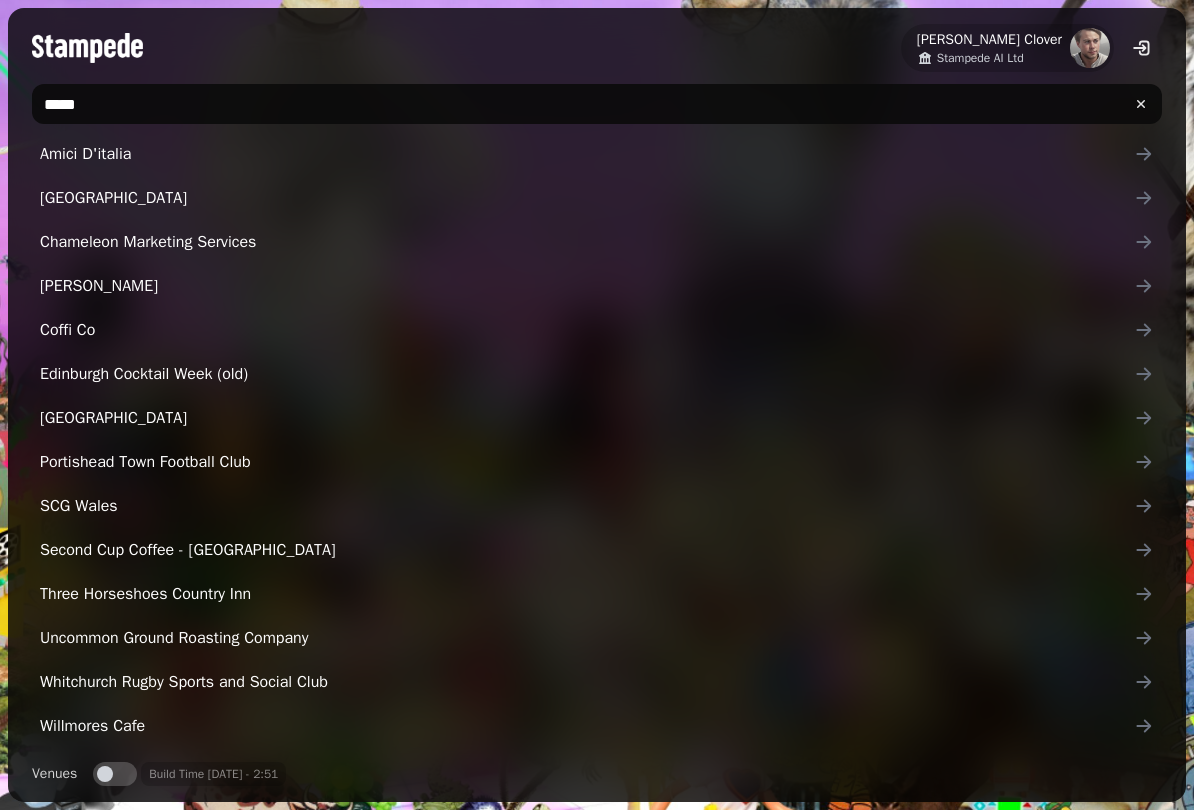 type on "******" 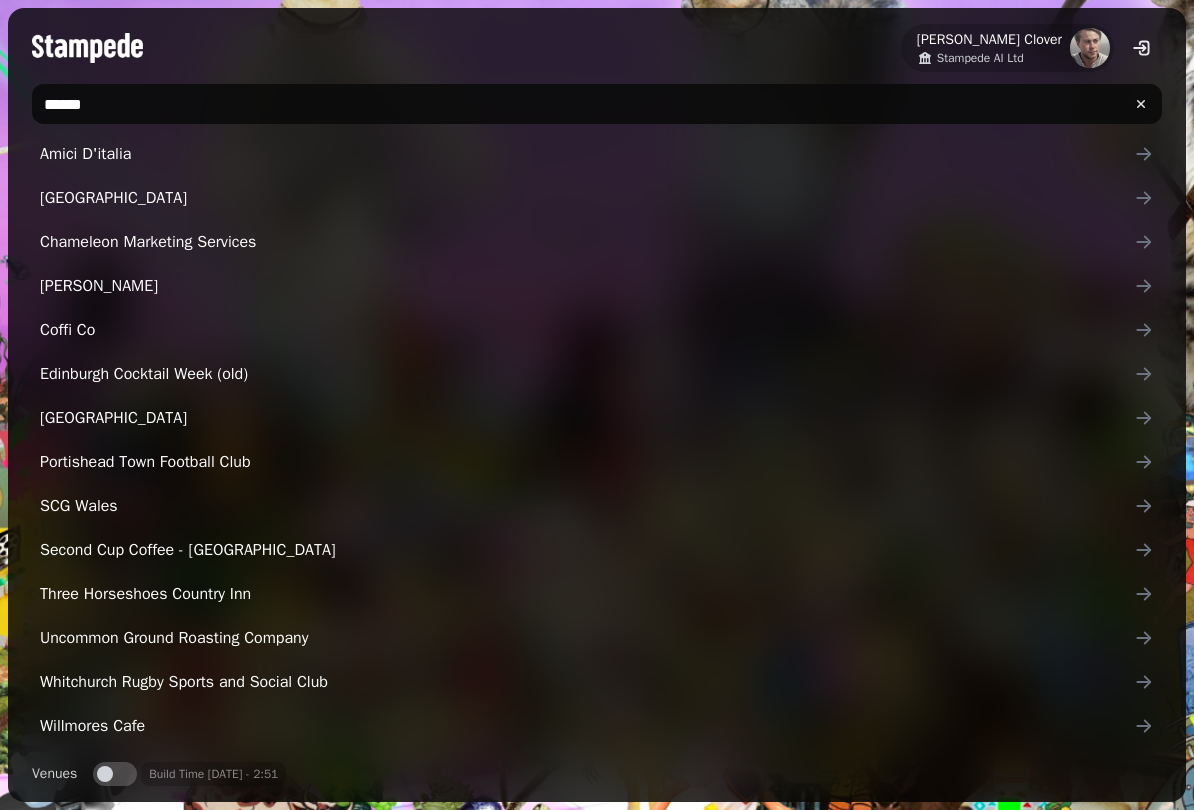 scroll, scrollTop: 0, scrollLeft: 0, axis: both 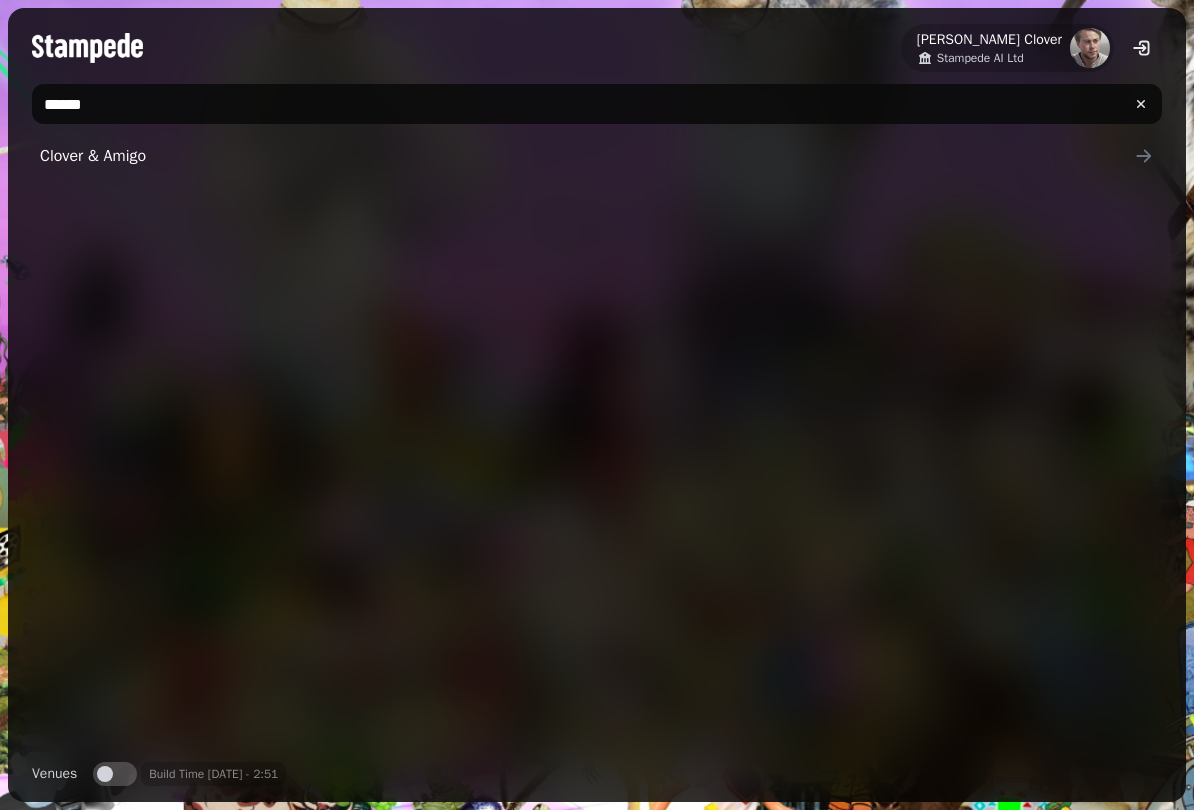 click on "Clover & Amigo" at bounding box center [587, 156] 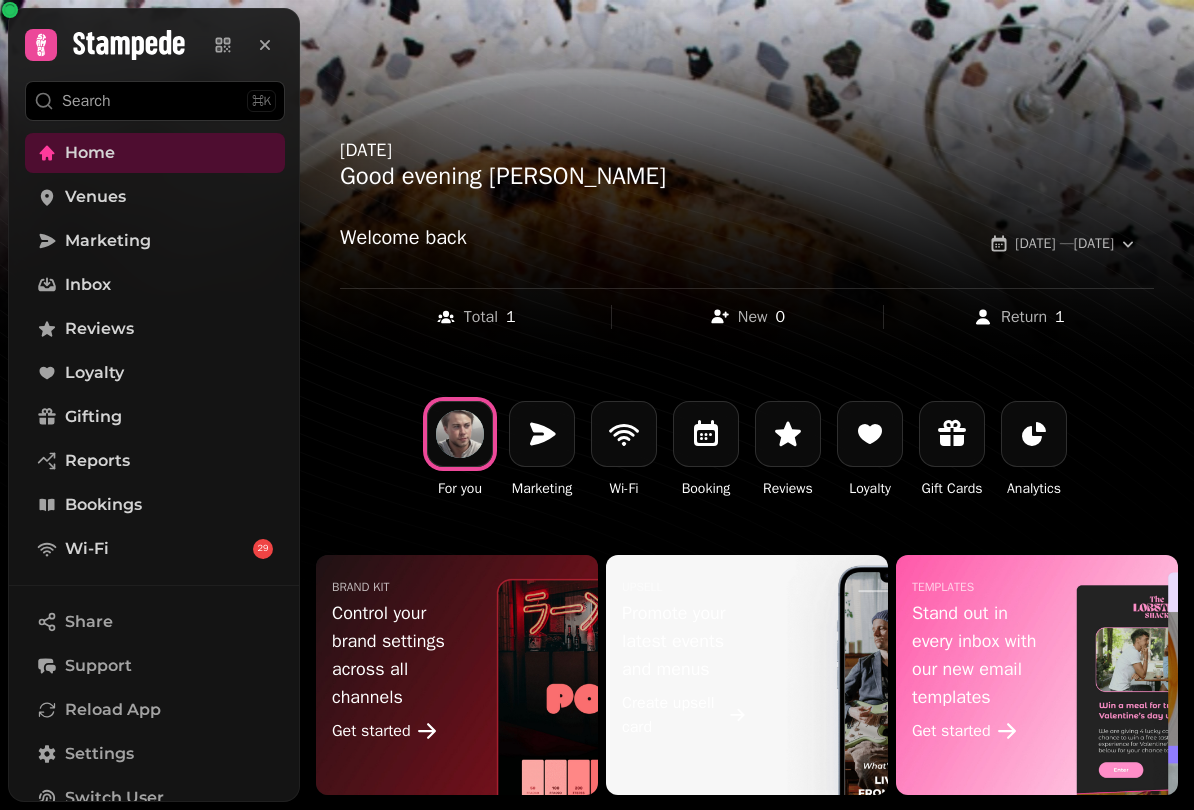 click on "Home" at bounding box center (155, 153) 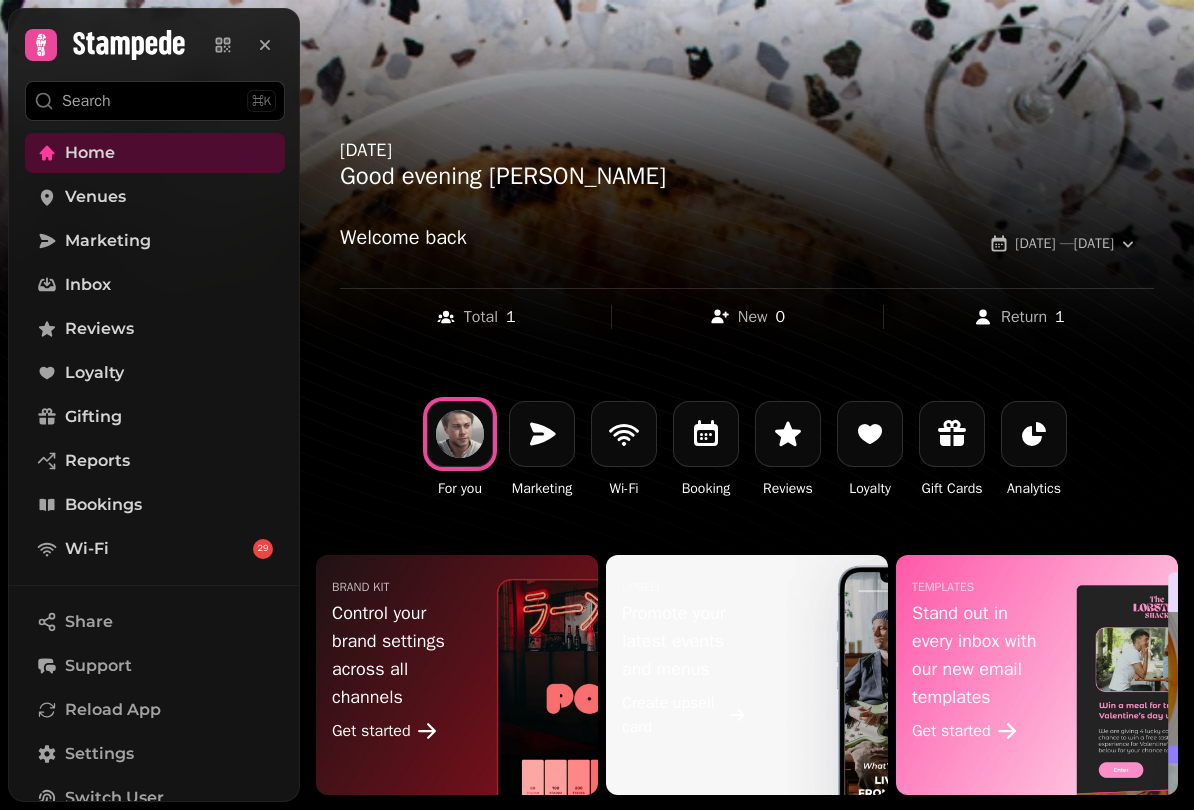 click on "Venues" at bounding box center (155, 197) 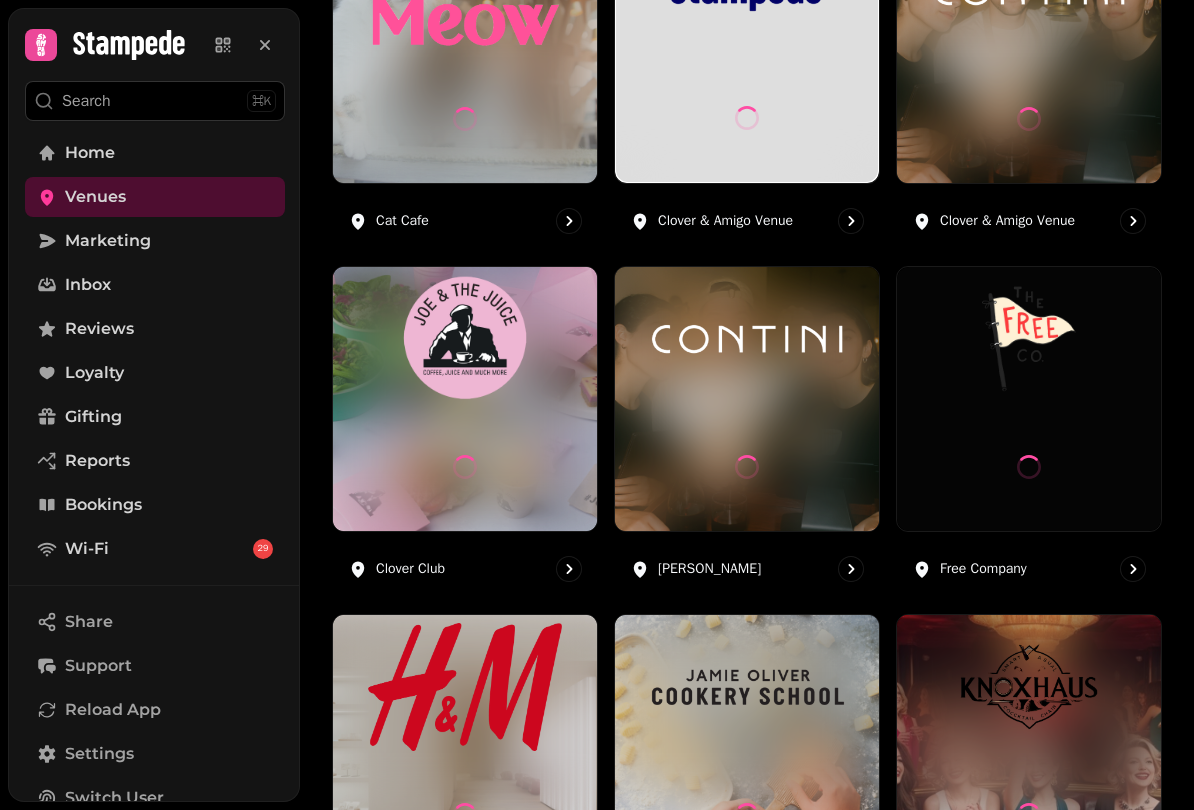 scroll, scrollTop: 410, scrollLeft: 0, axis: vertical 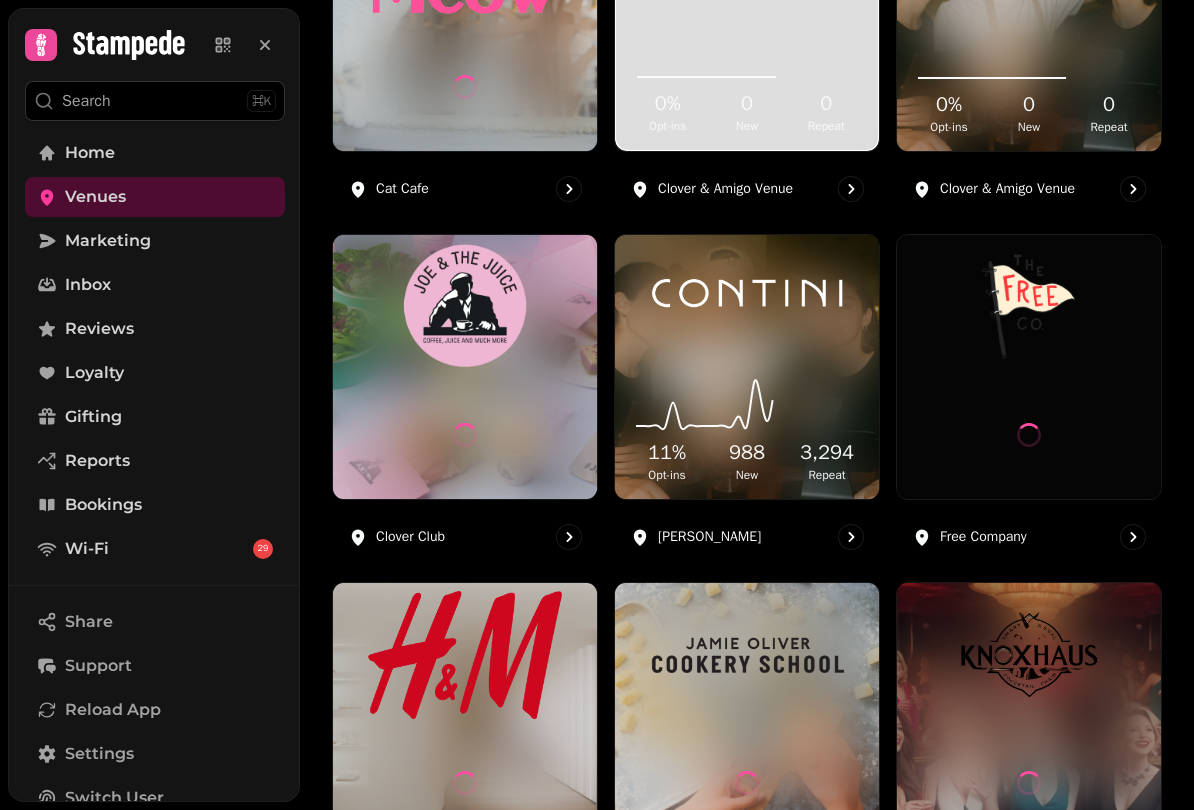 click at bounding box center (465, 307) 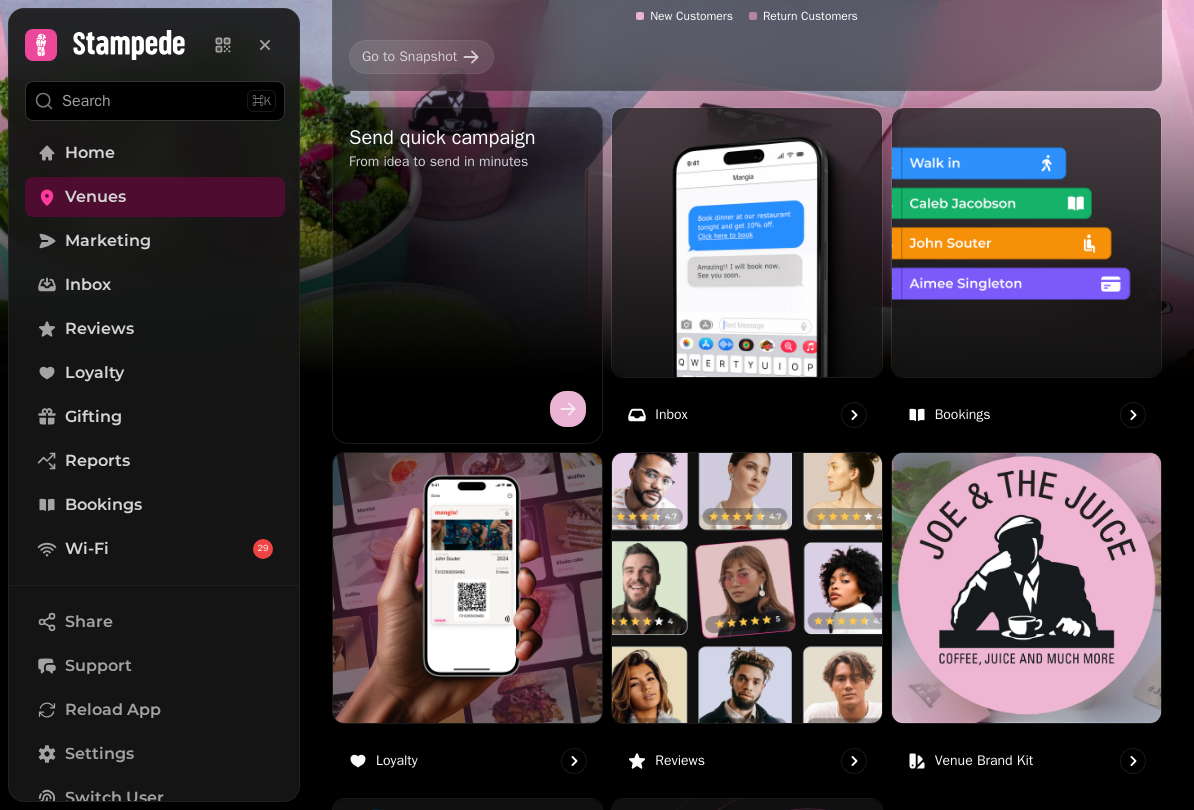 scroll, scrollTop: 617, scrollLeft: 0, axis: vertical 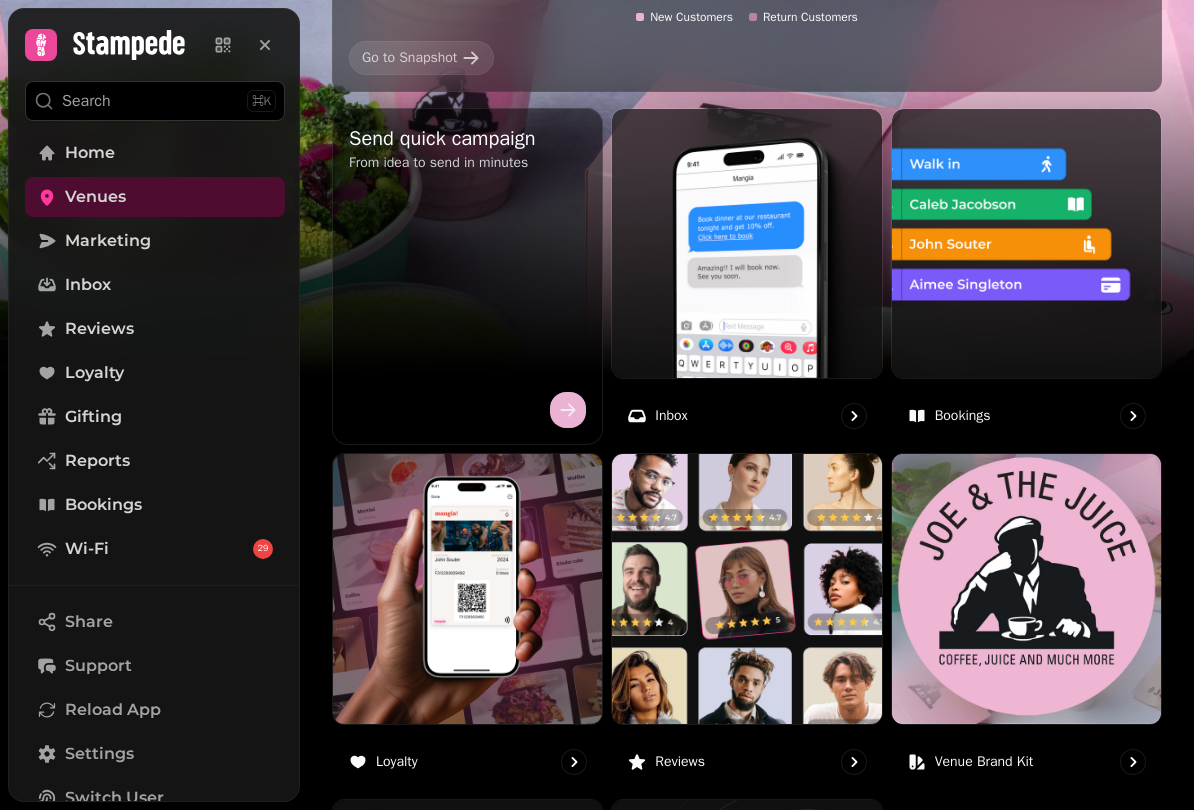 click at bounding box center (1026, 243) 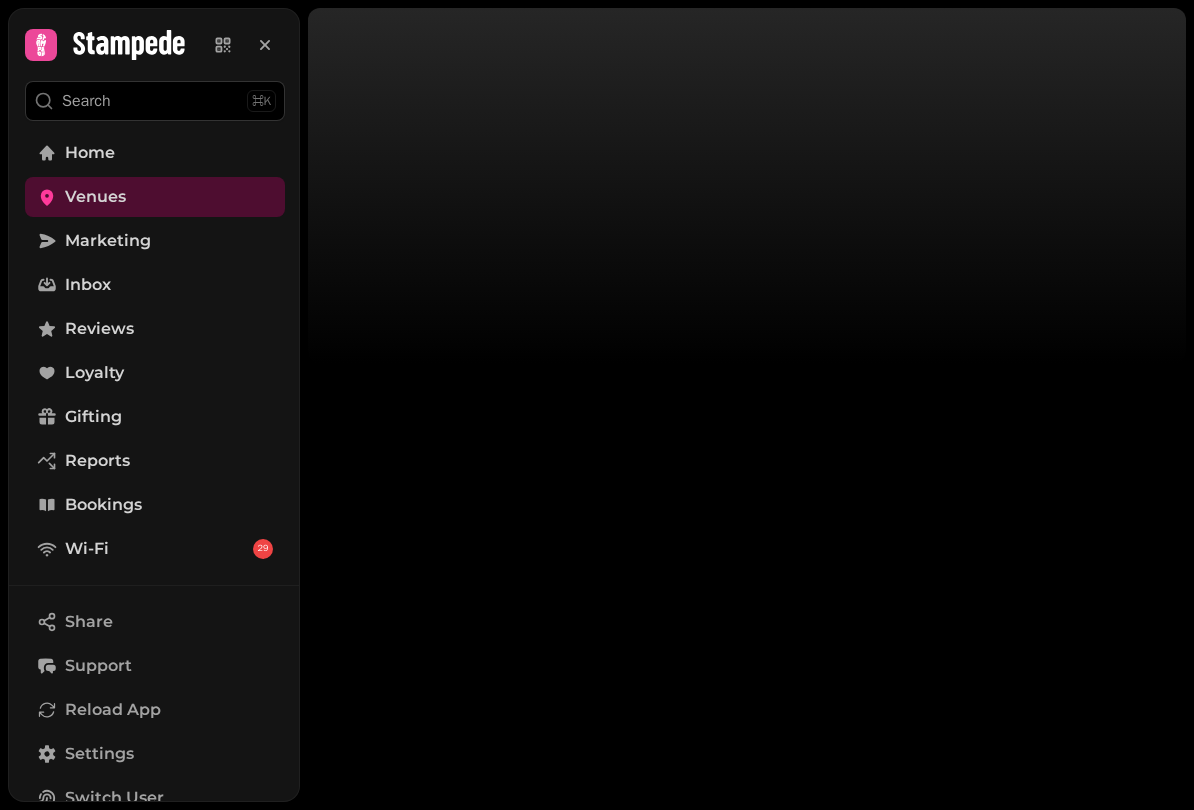 scroll, scrollTop: 0, scrollLeft: 0, axis: both 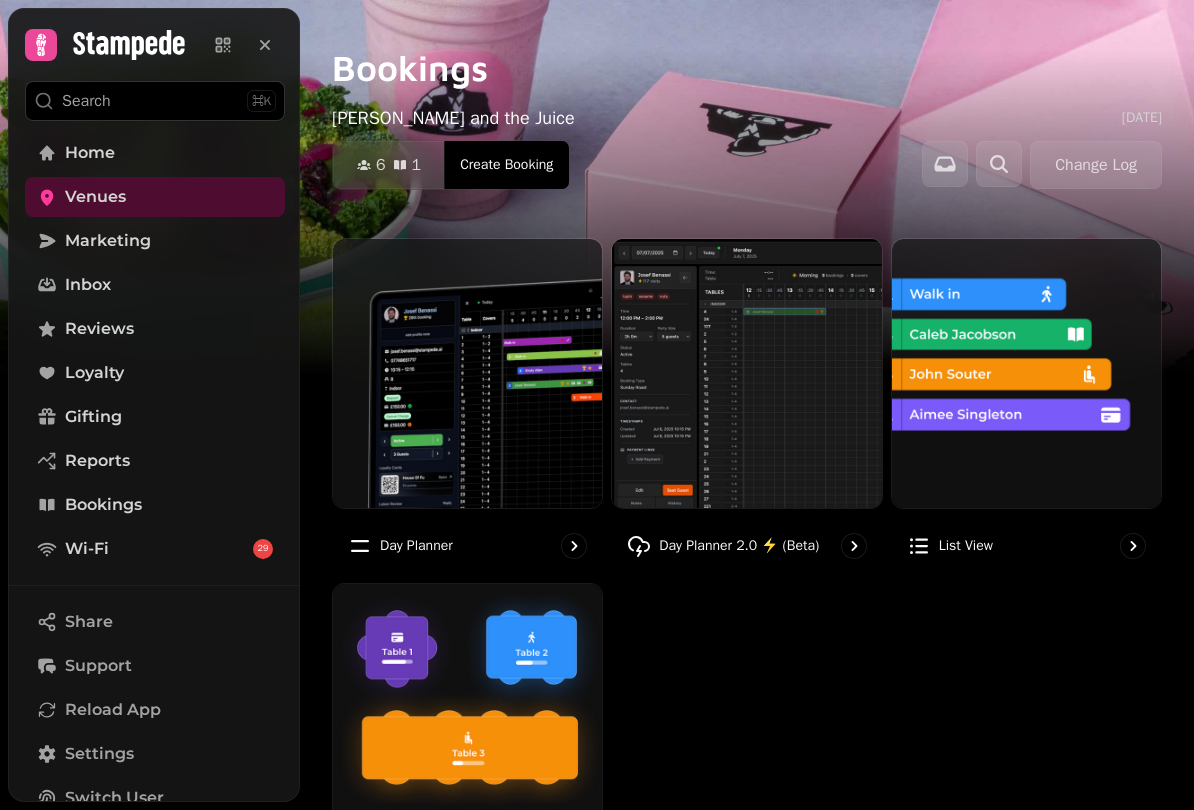click at bounding box center (467, 373) 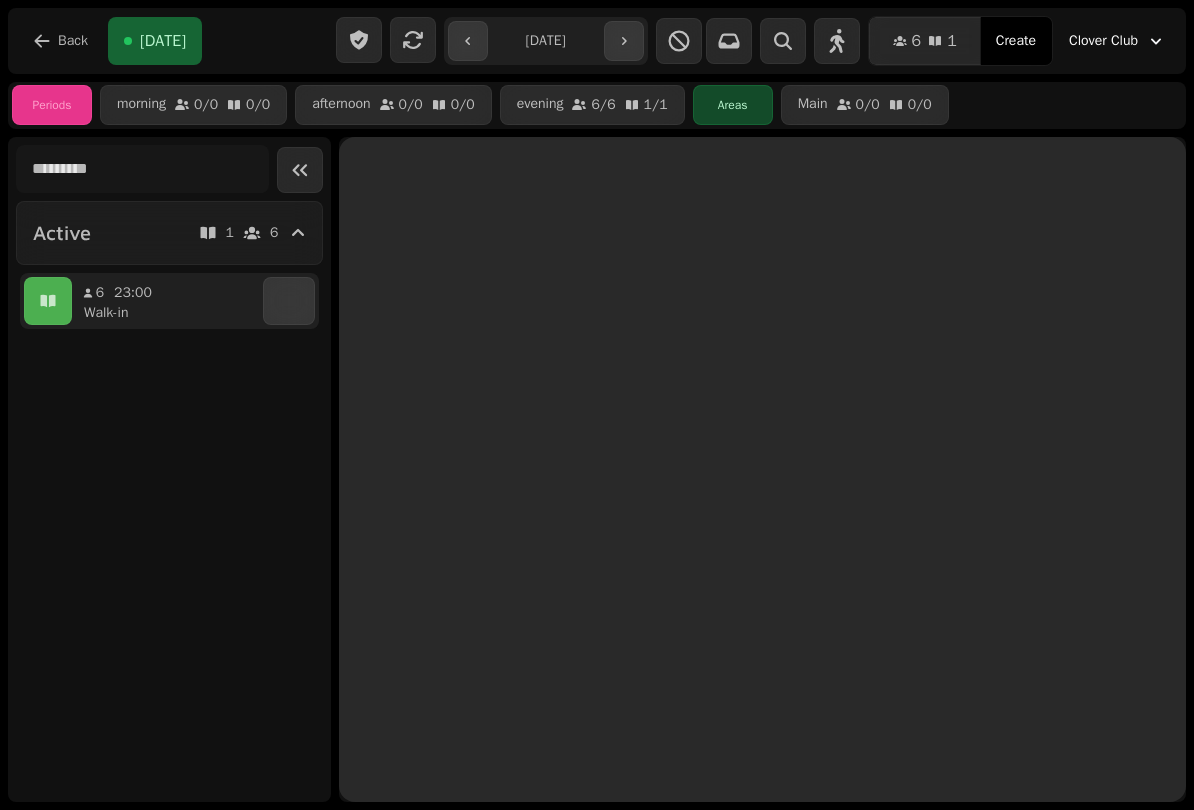click 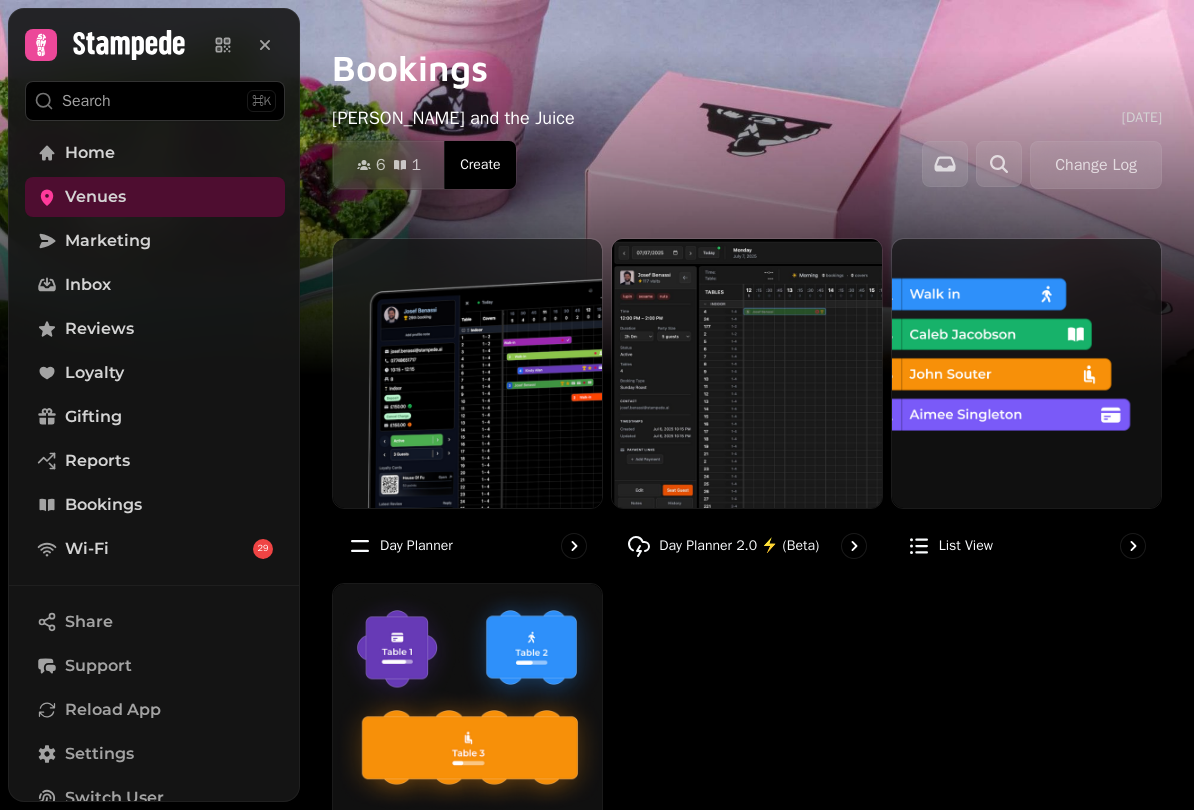 click at bounding box center (467, 718) 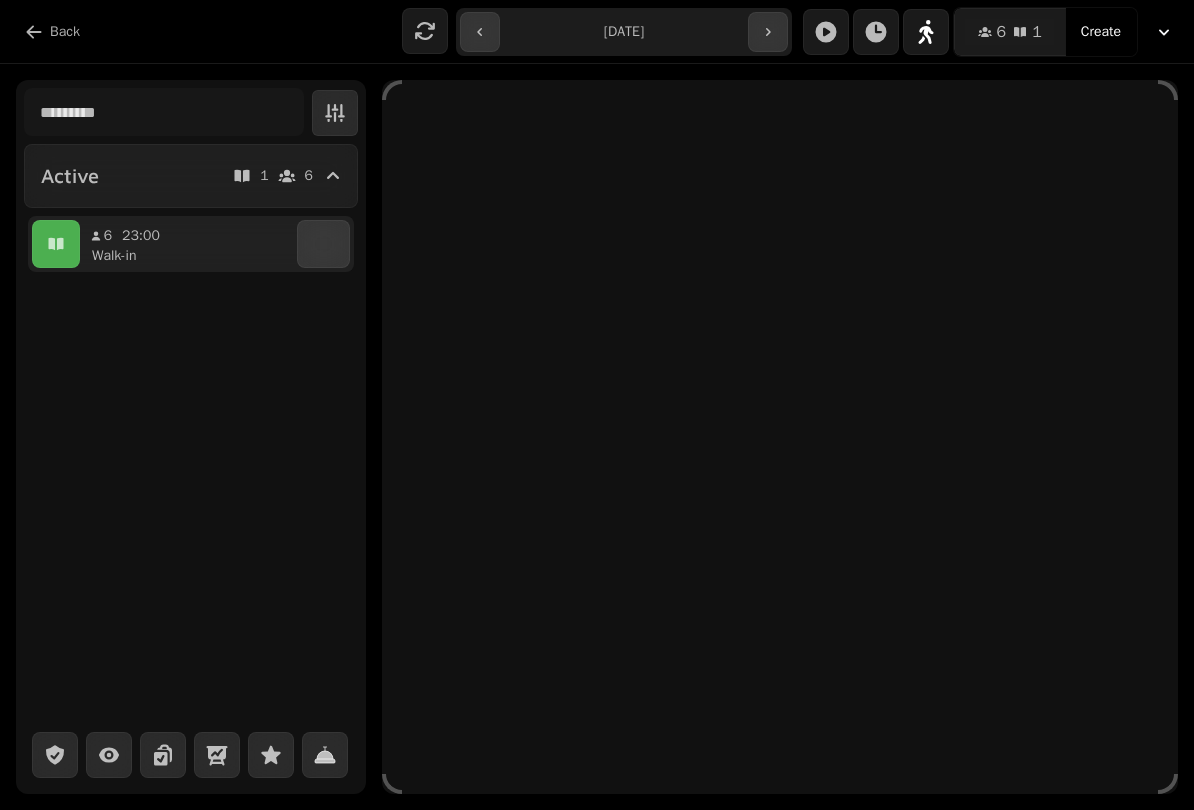 click on "Back" at bounding box center (52, 32) 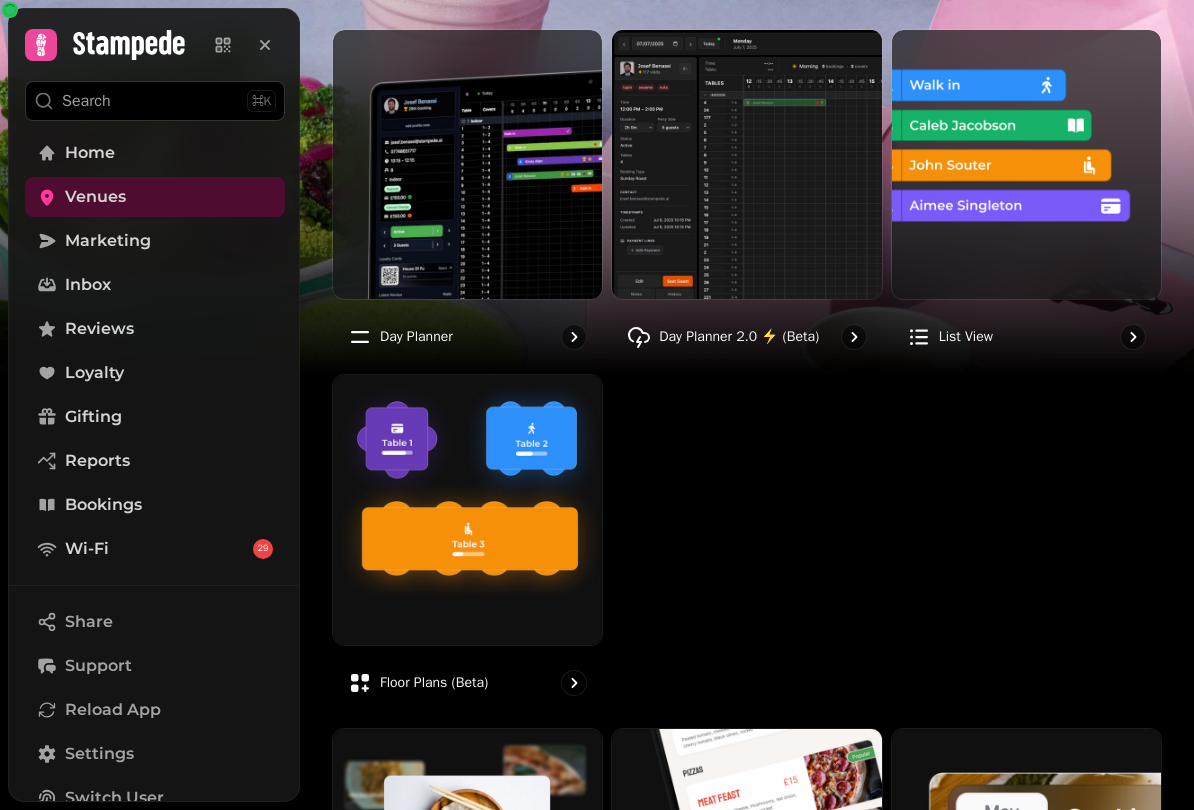 scroll, scrollTop: 212, scrollLeft: 0, axis: vertical 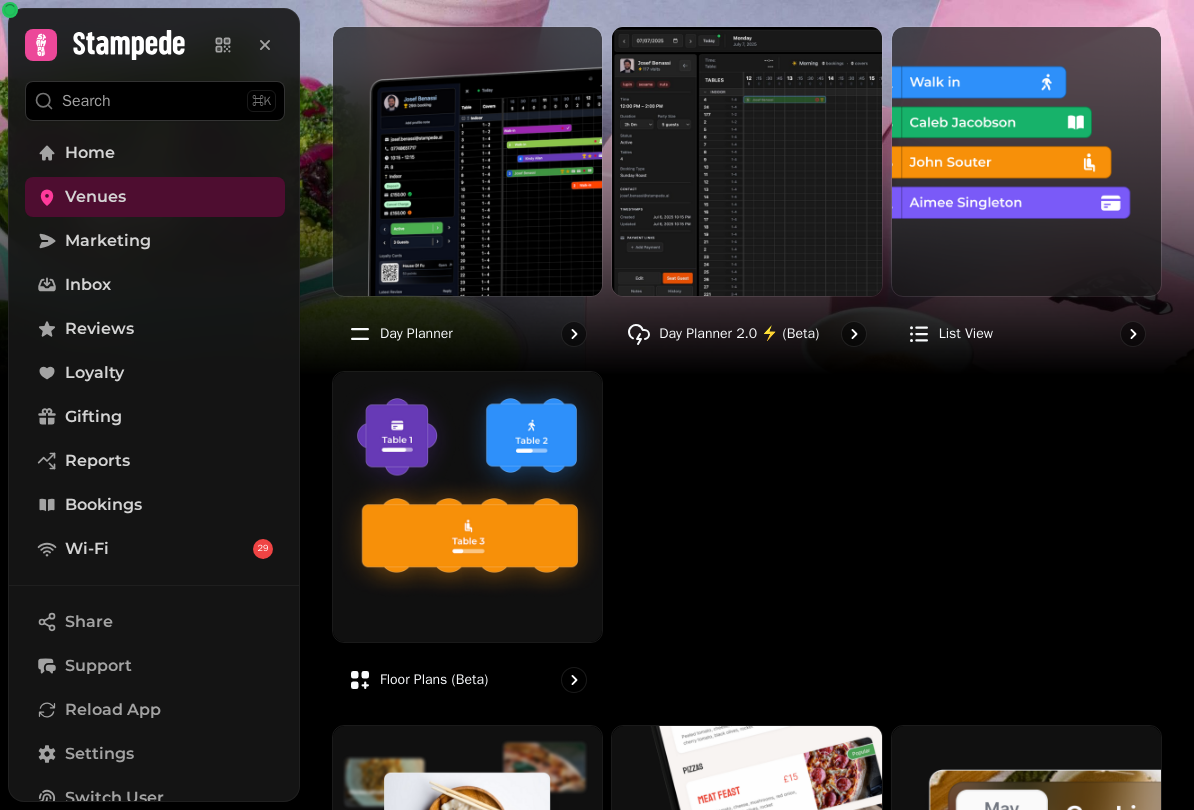 click at bounding box center [467, 506] 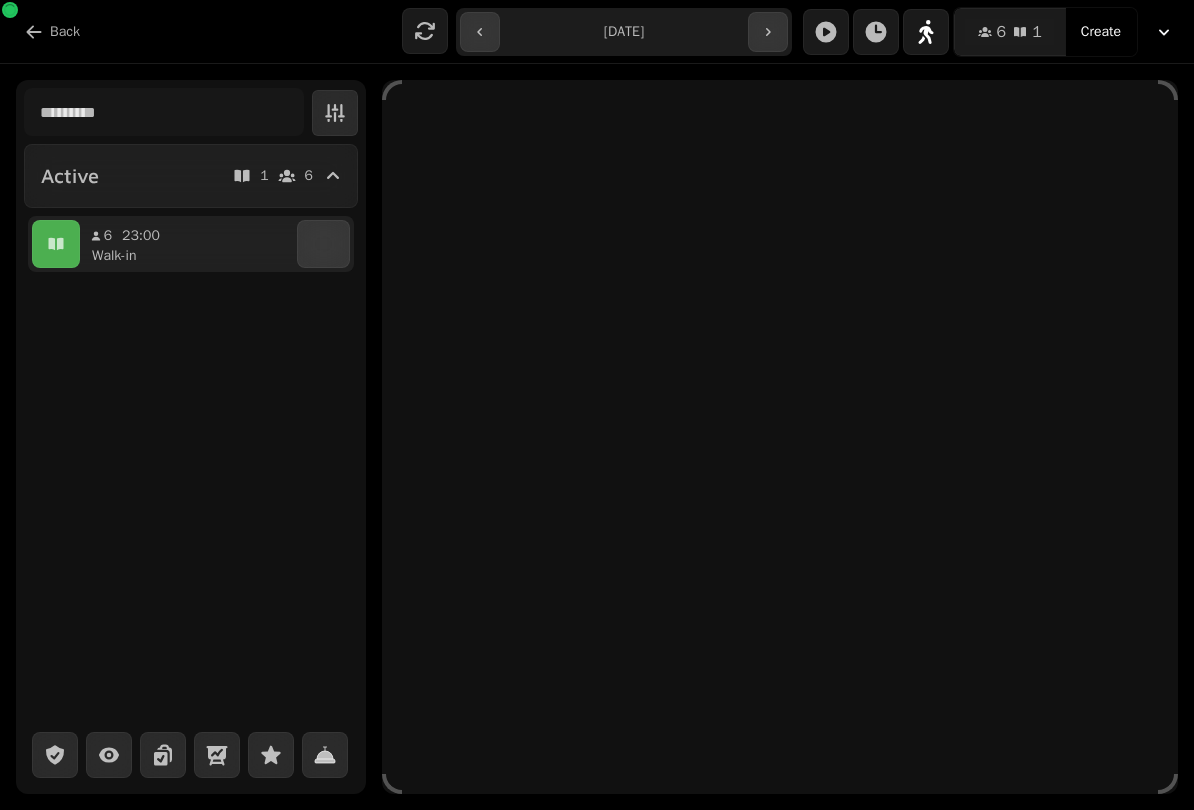 click on "Back" at bounding box center [65, 32] 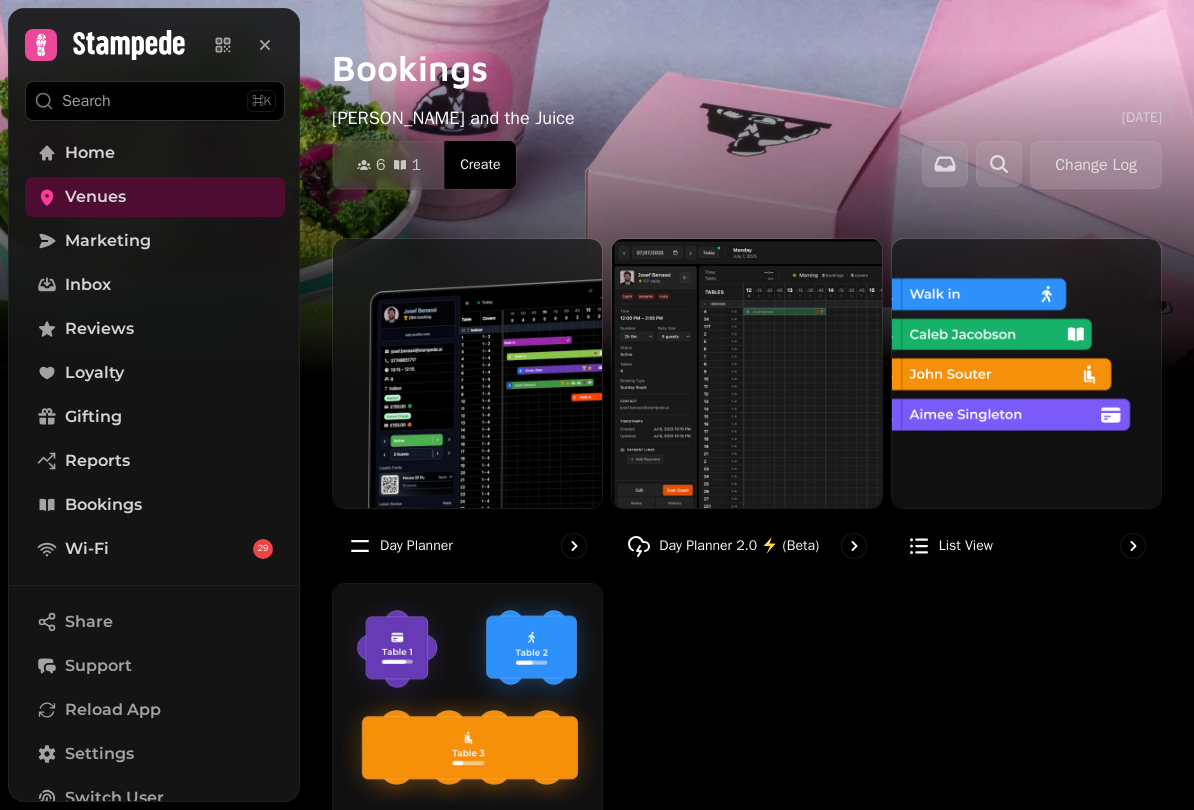 click at bounding box center [105, 45] 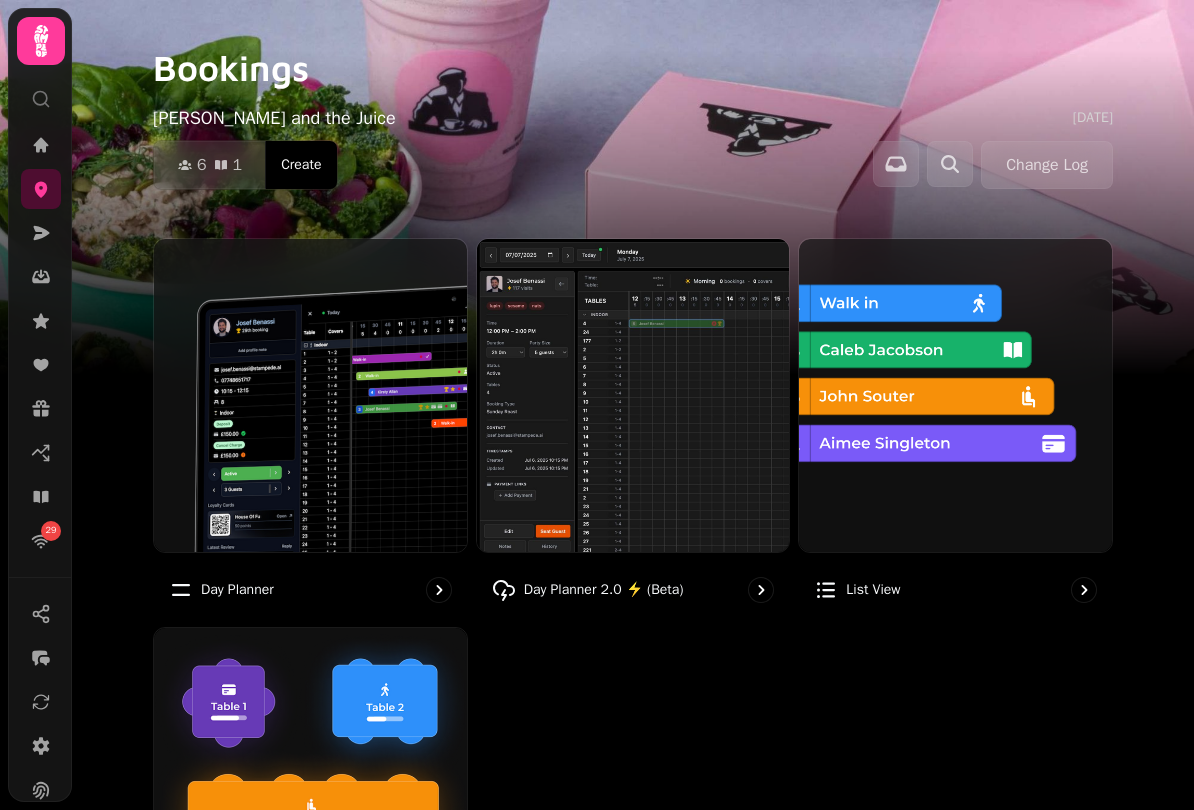 click 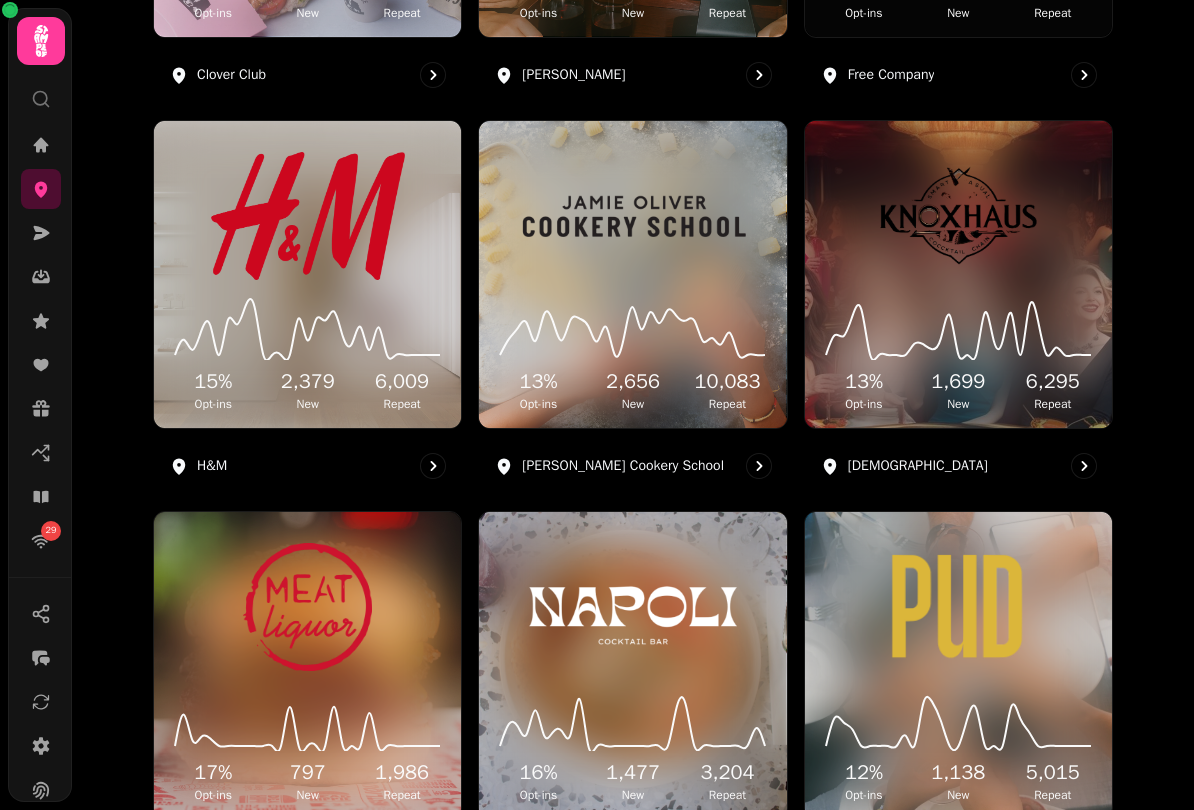 scroll, scrollTop: 958, scrollLeft: 0, axis: vertical 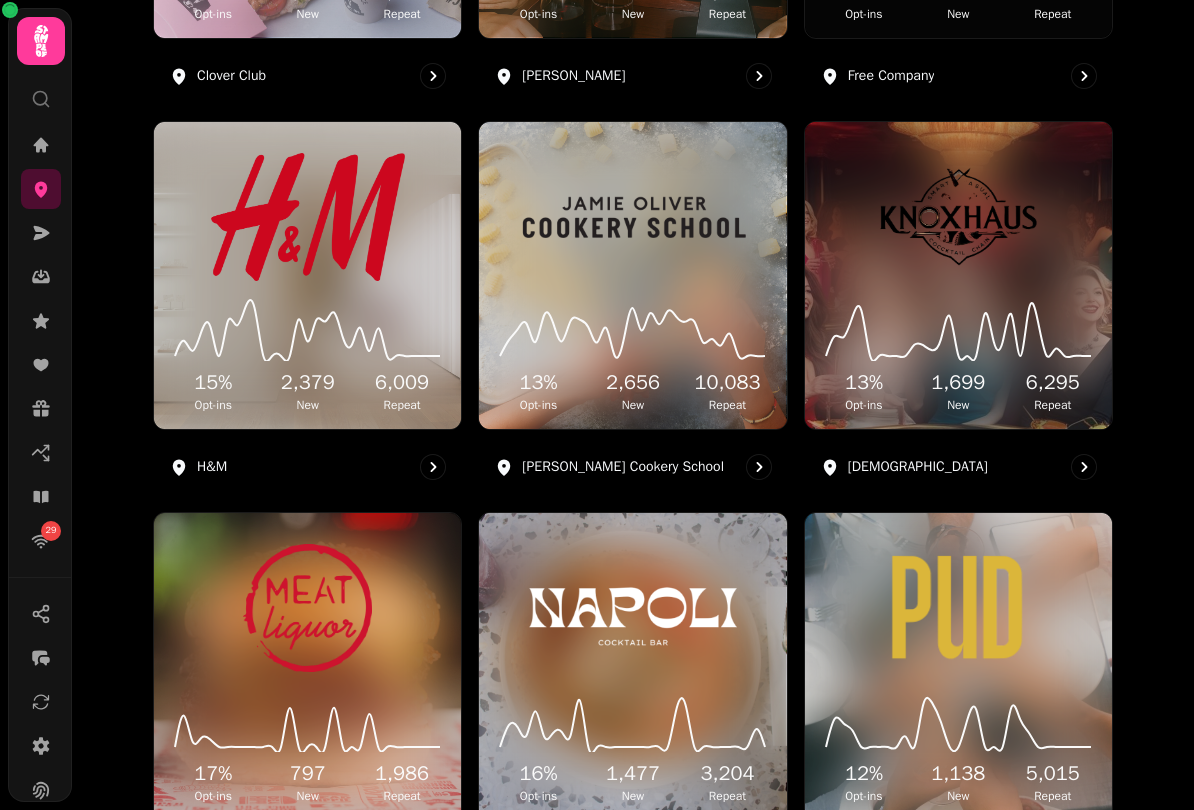 click at bounding box center [958, 608] 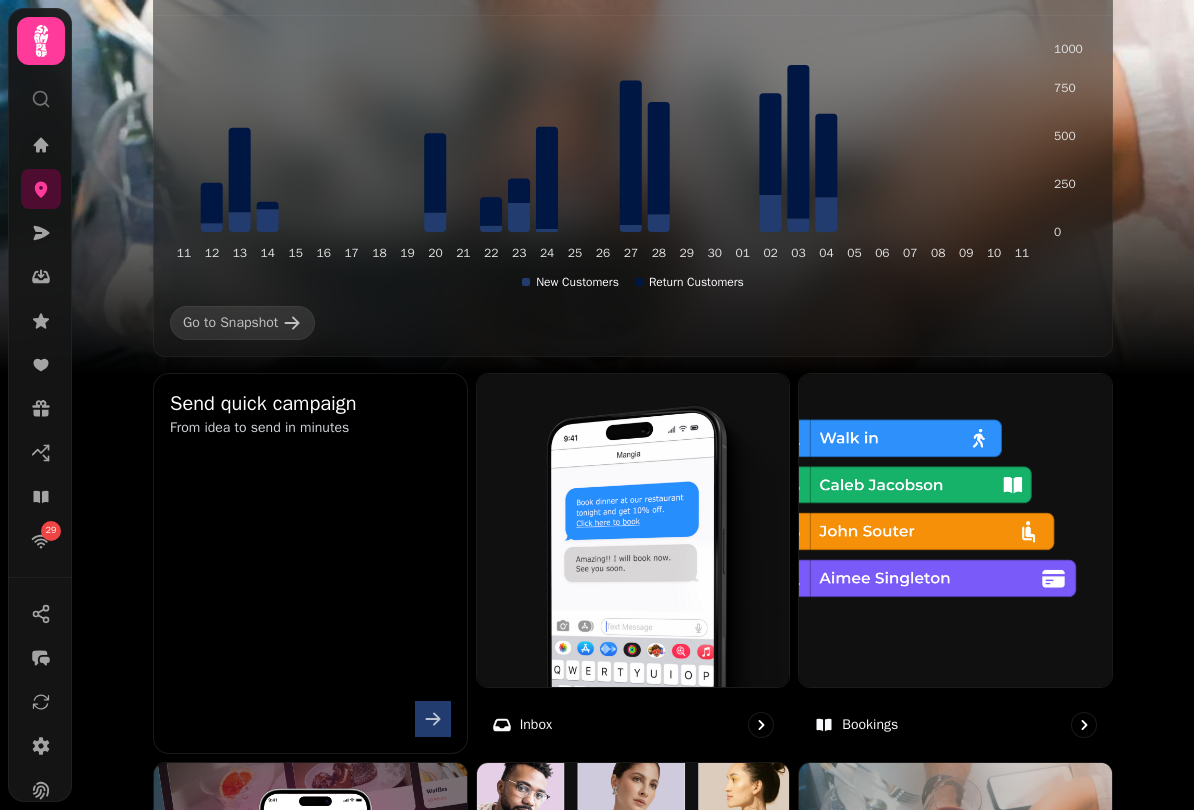 scroll, scrollTop: 352, scrollLeft: 0, axis: vertical 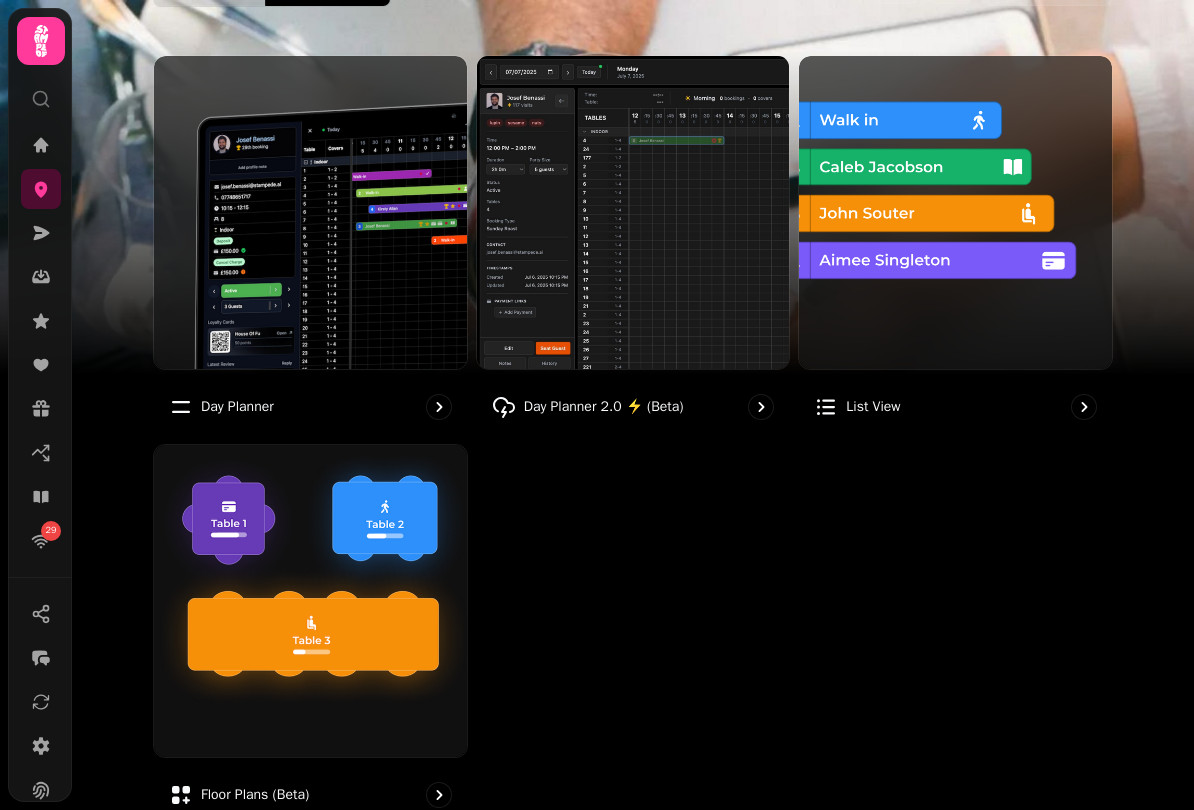 click at bounding box center (310, 601) 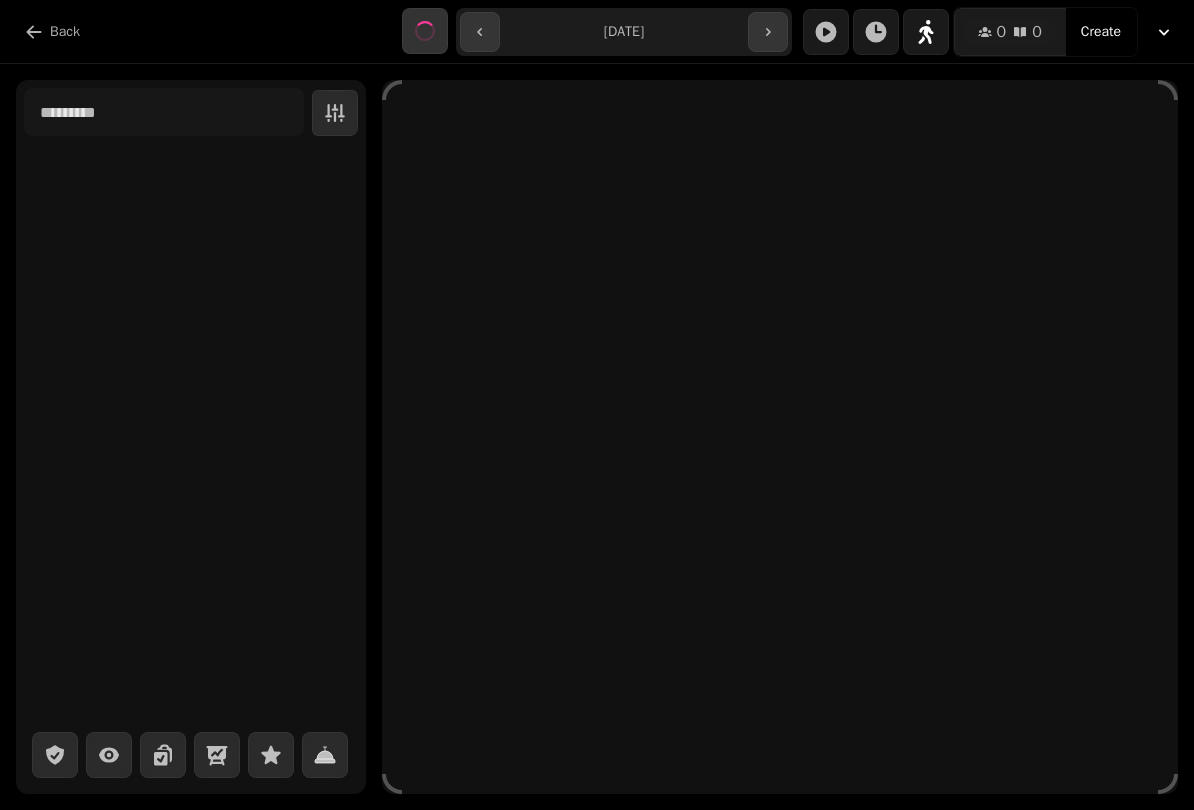 scroll, scrollTop: 0, scrollLeft: 0, axis: both 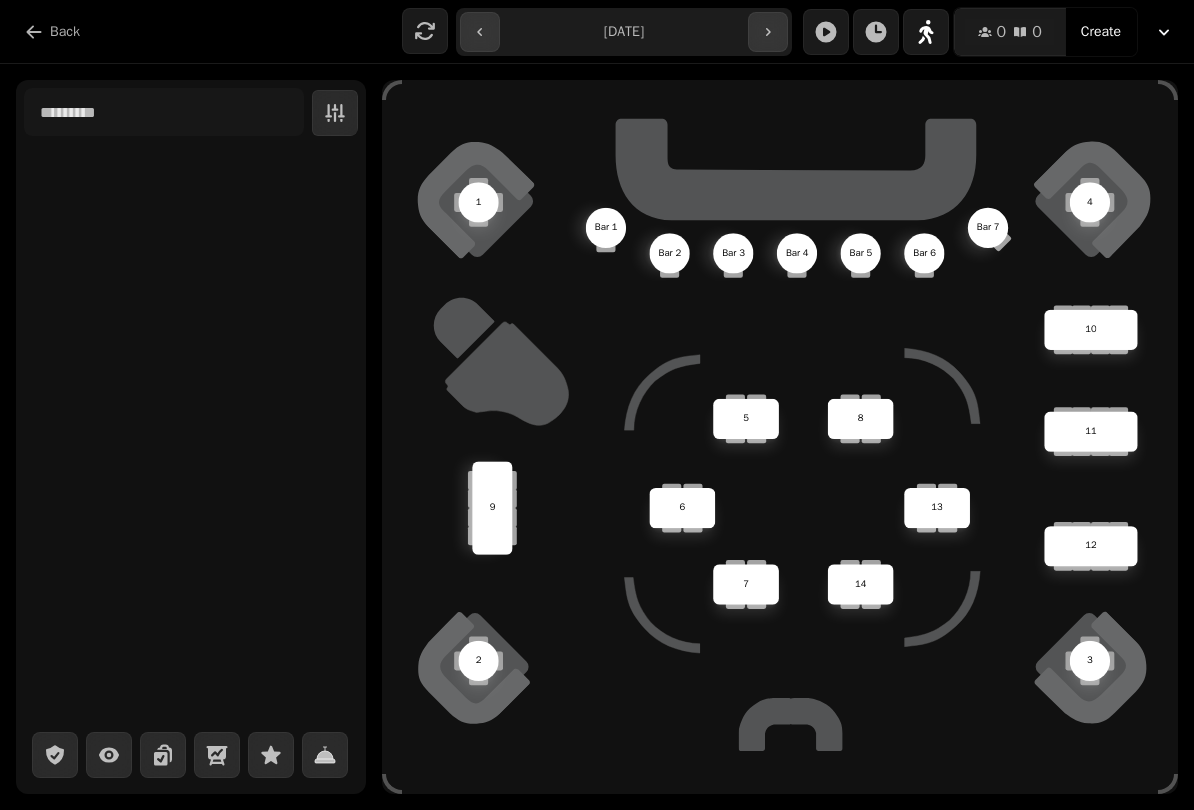 click on "Create" at bounding box center [1101, 32] 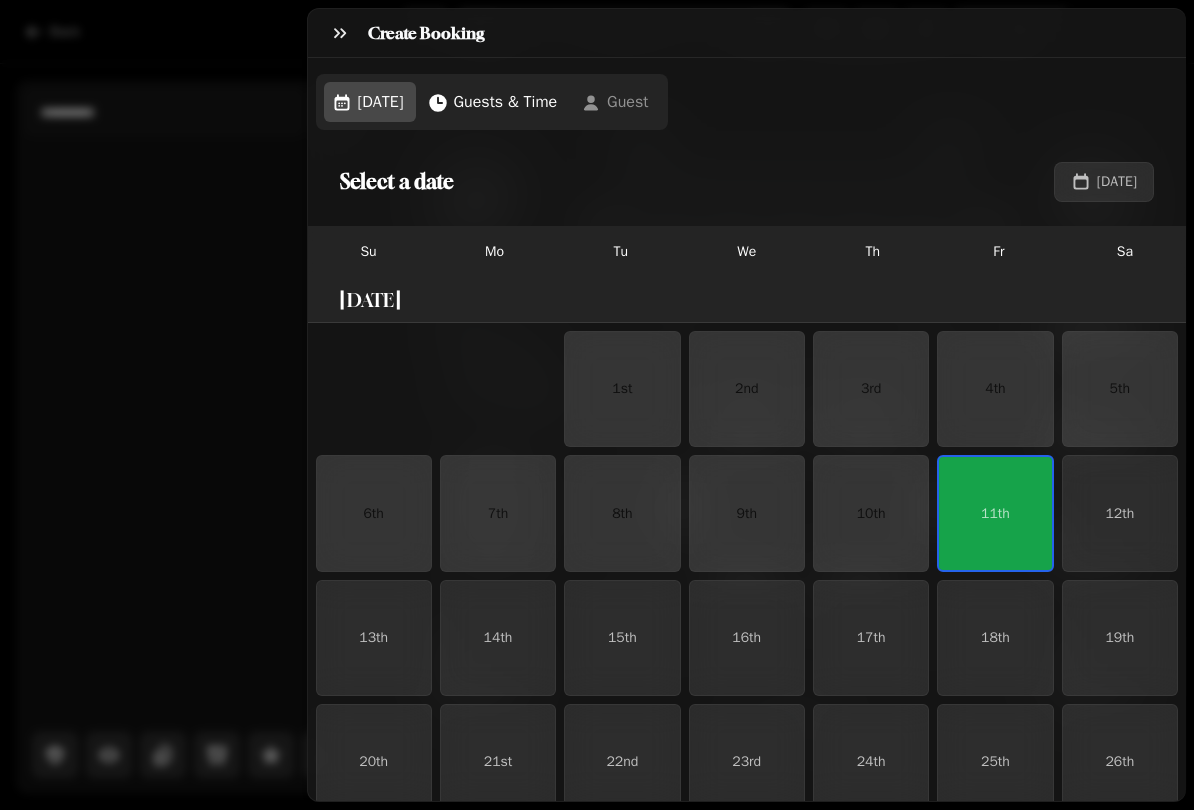 click on "Create Booking" at bounding box center [747, 33] 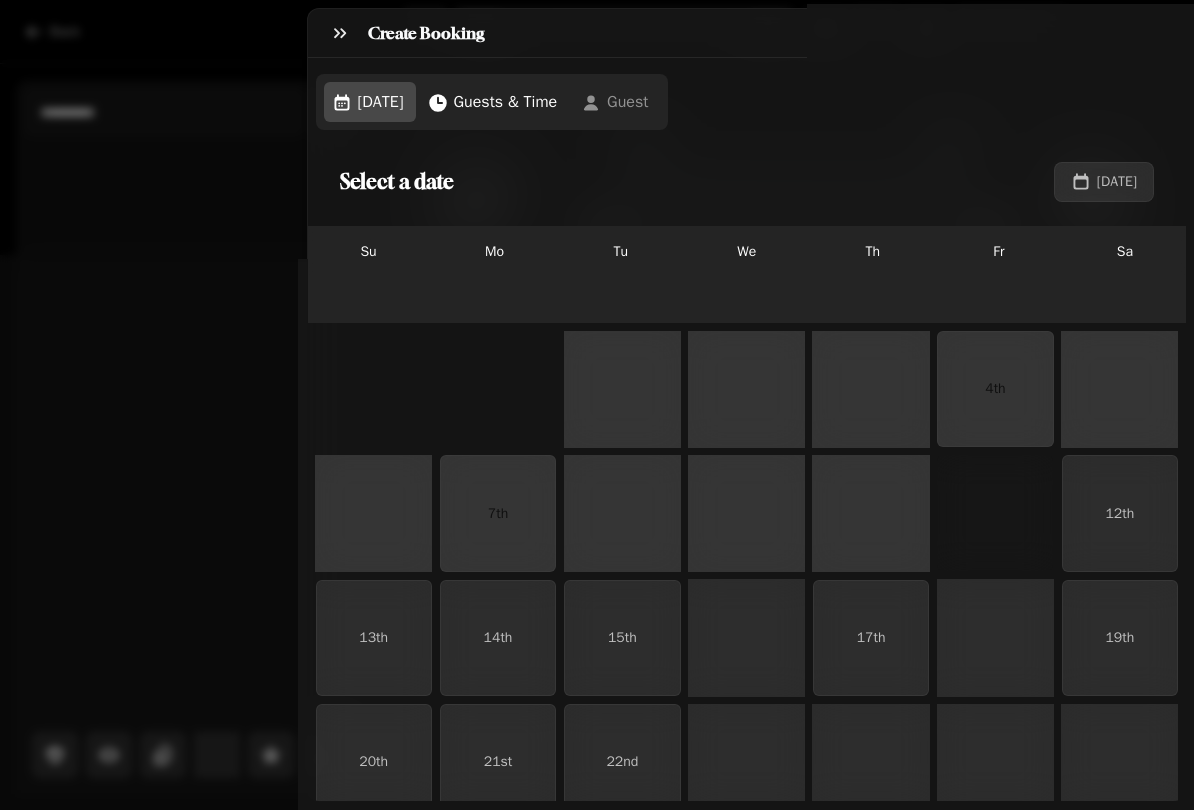 click on "11th" at bounding box center [995, 513] 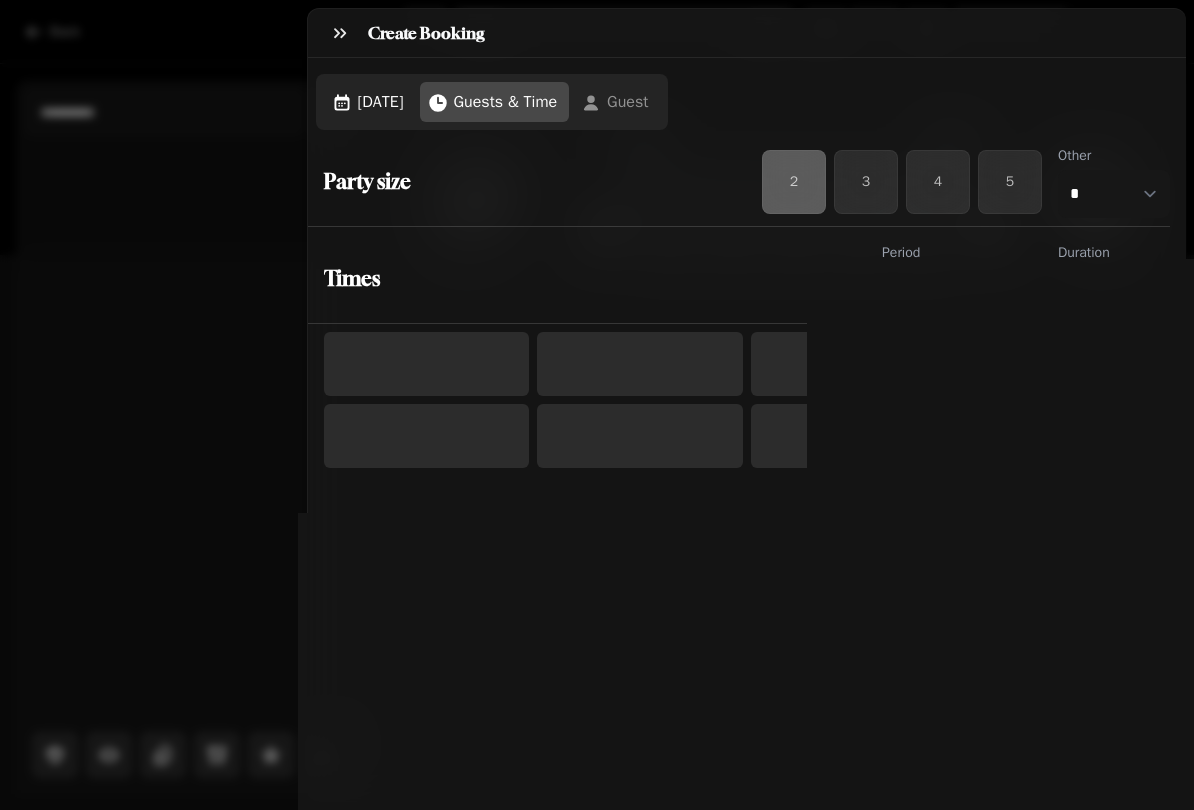select on "****" 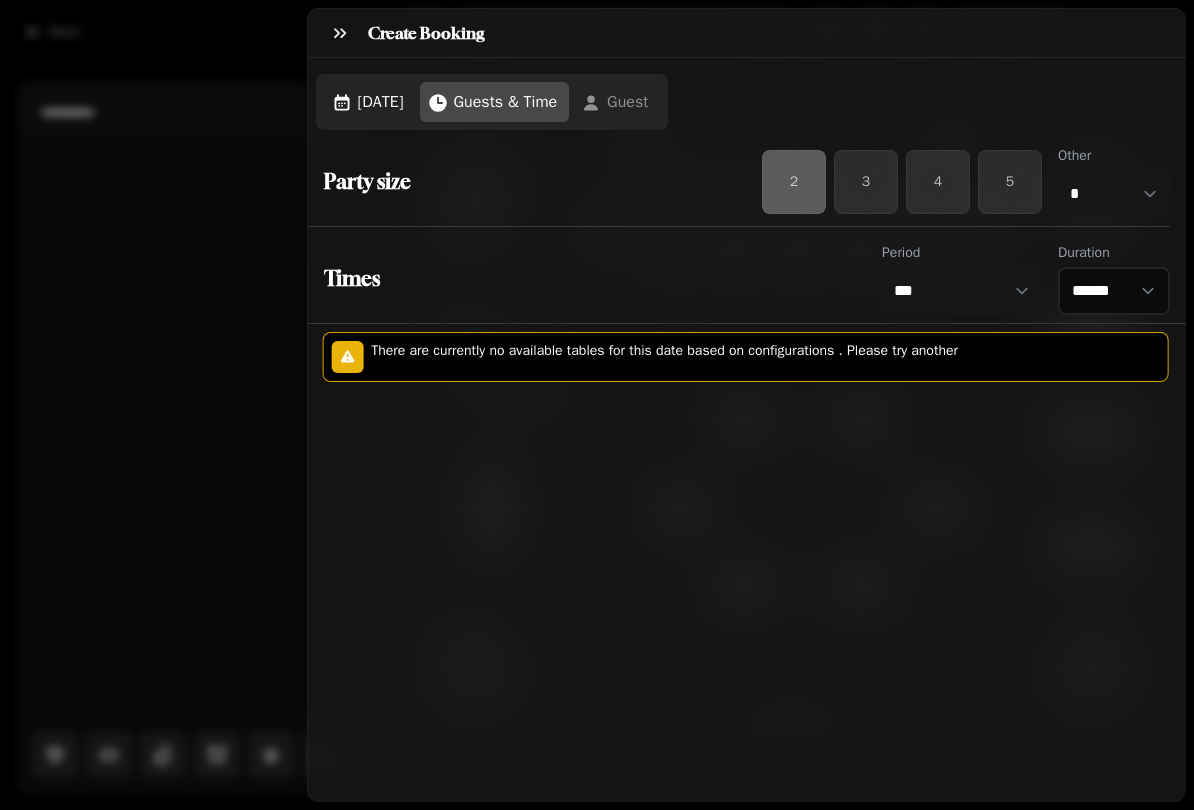 click on "3" at bounding box center [866, 182] 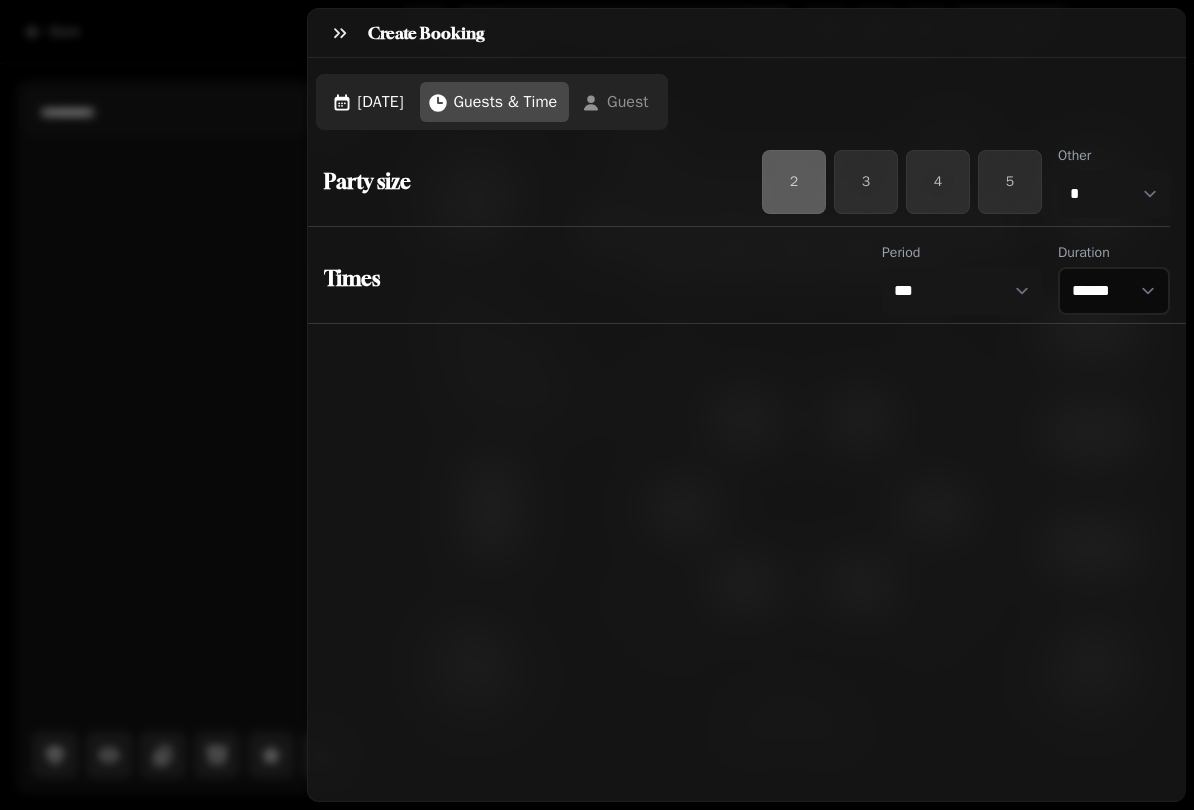 select on "*" 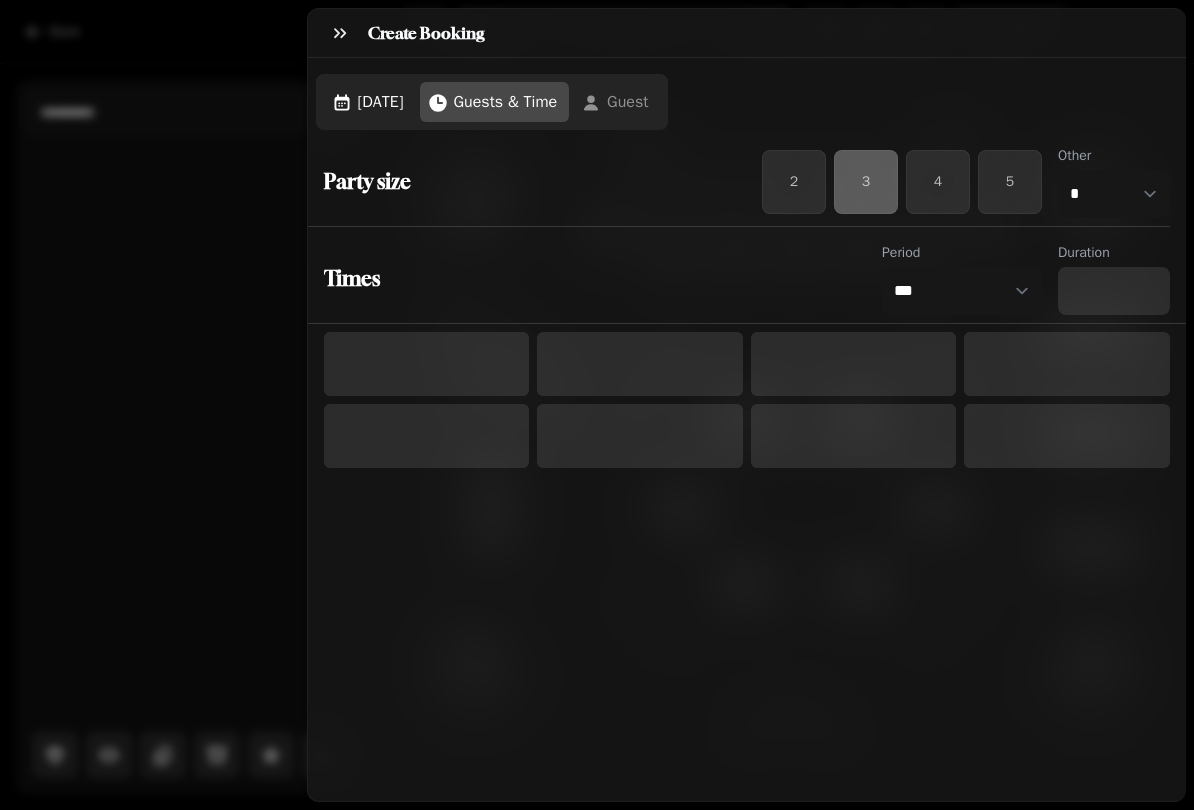 select on "****" 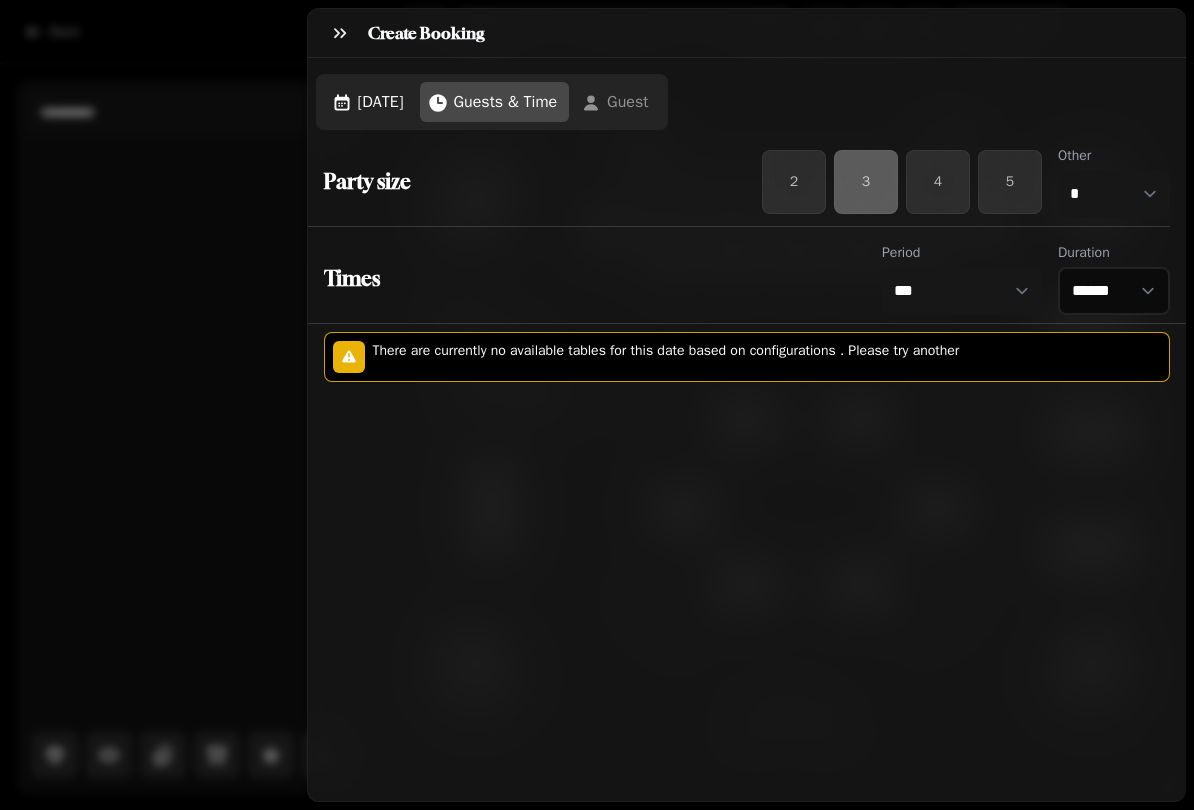 click on "4" at bounding box center (938, 182) 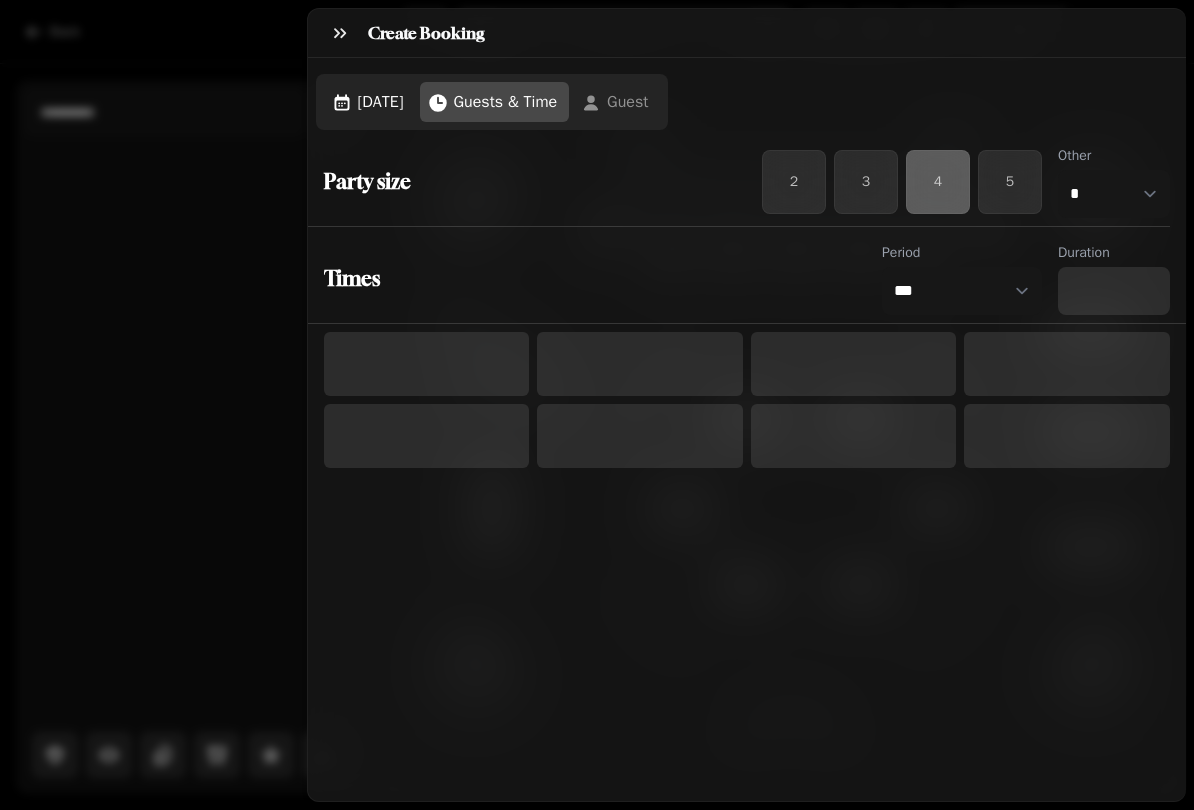 select on "****" 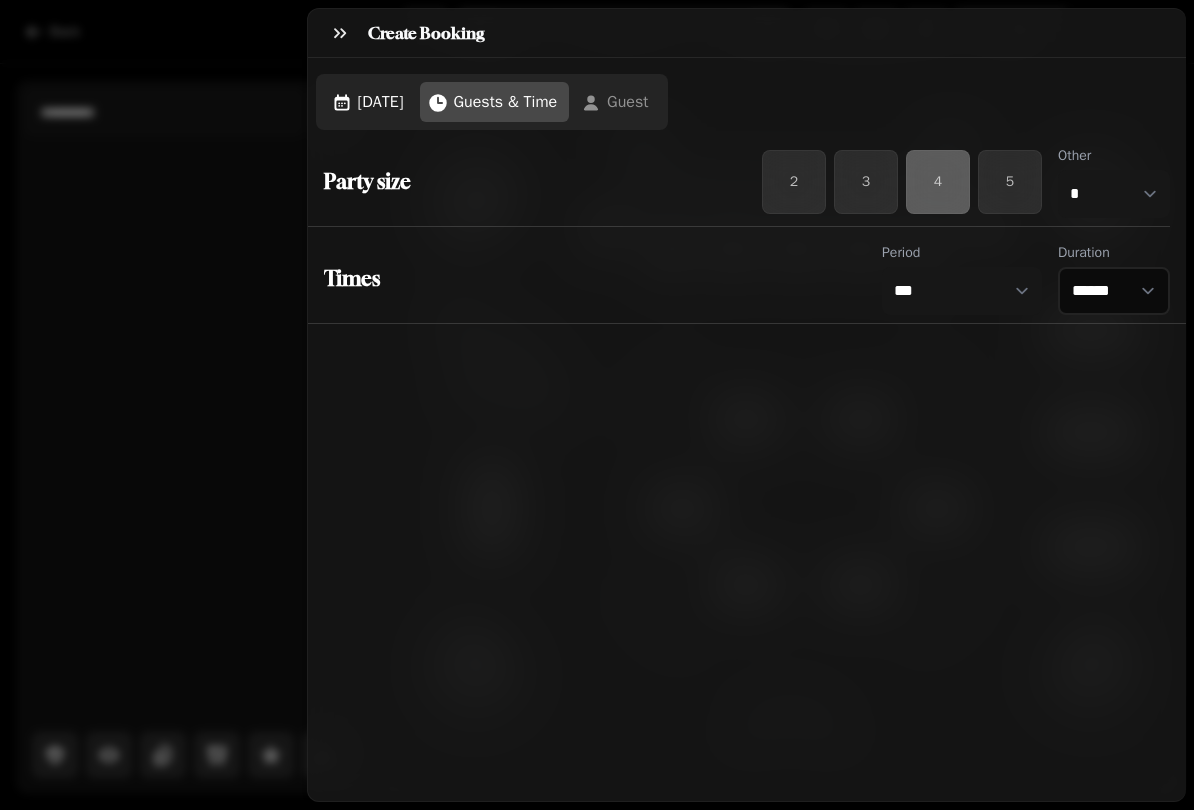 click on "2" at bounding box center [794, 182] 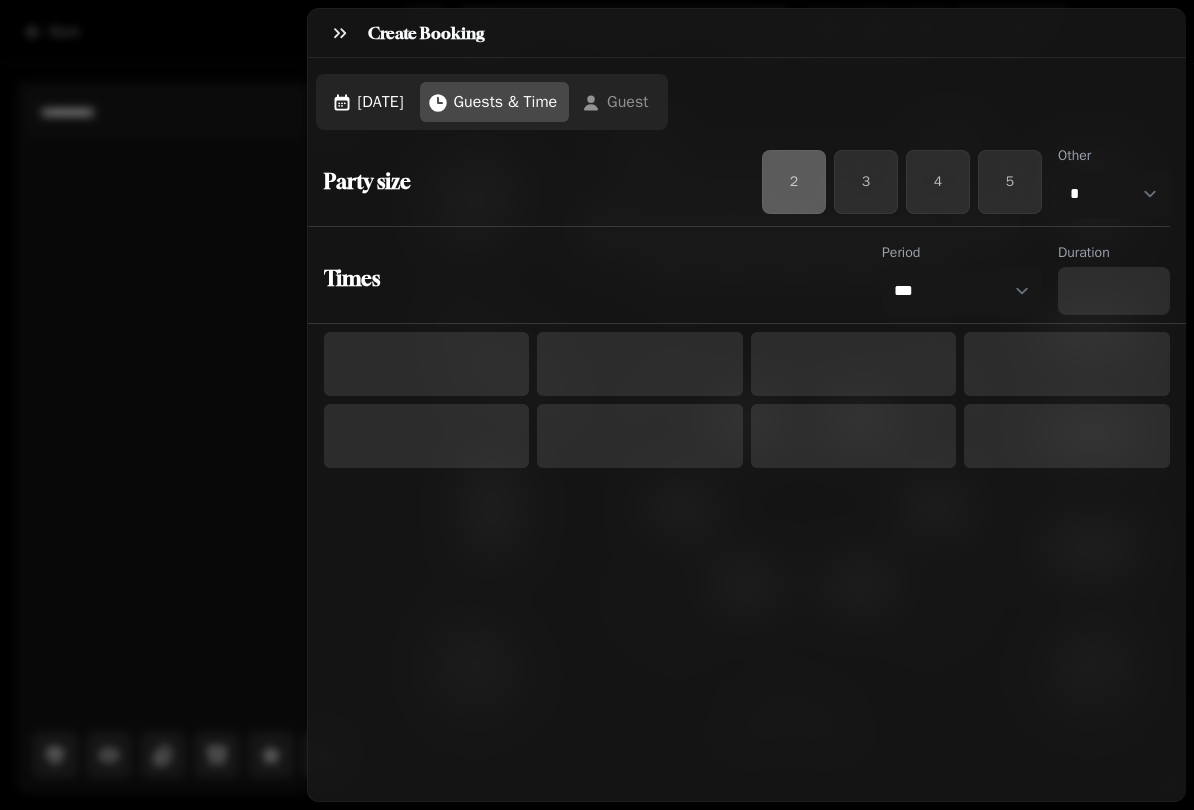 select on "****" 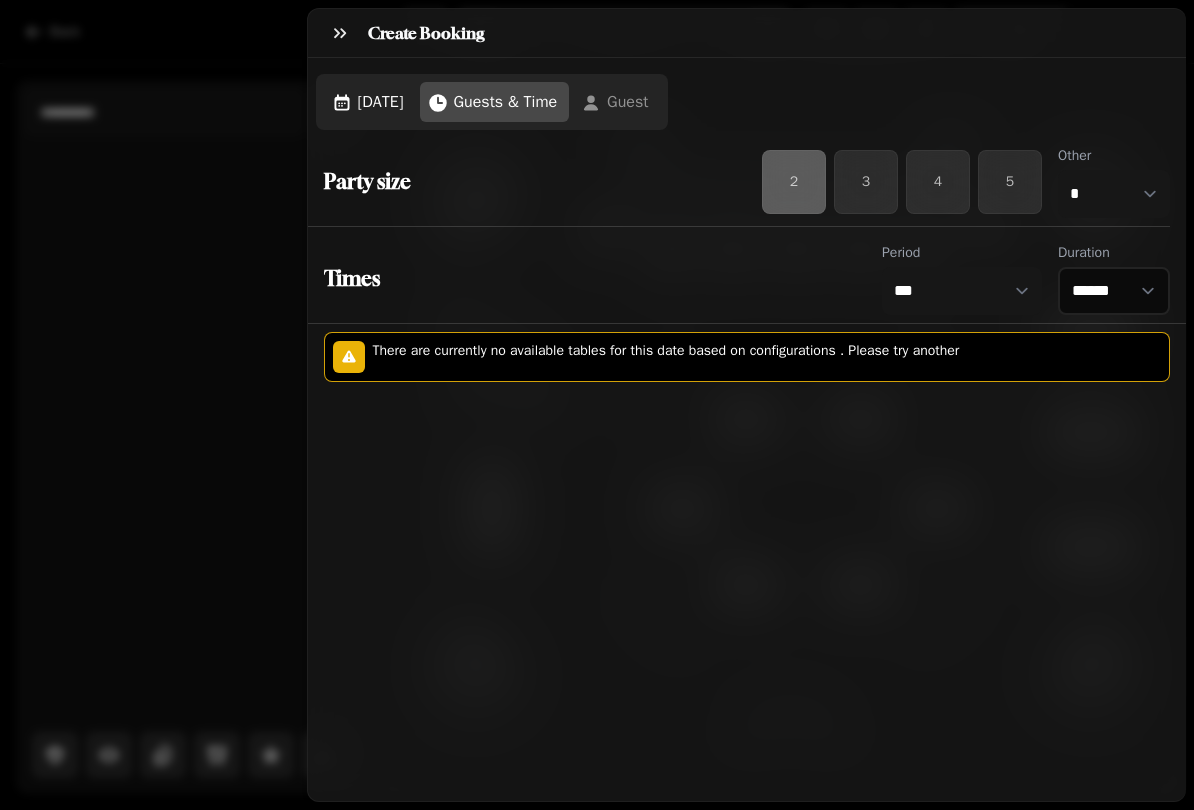 click on "Fri, Jul 11, 25" at bounding box center (381, 102) 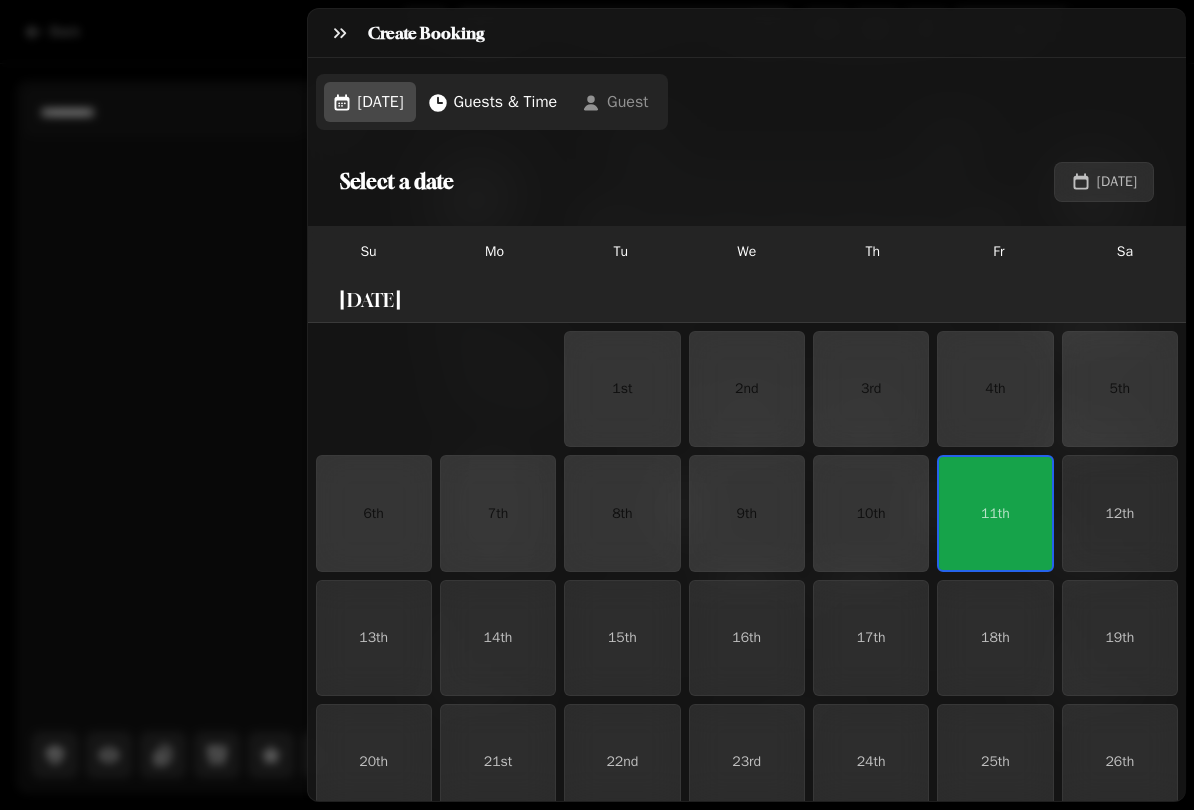 click on "18th" at bounding box center [995, 638] 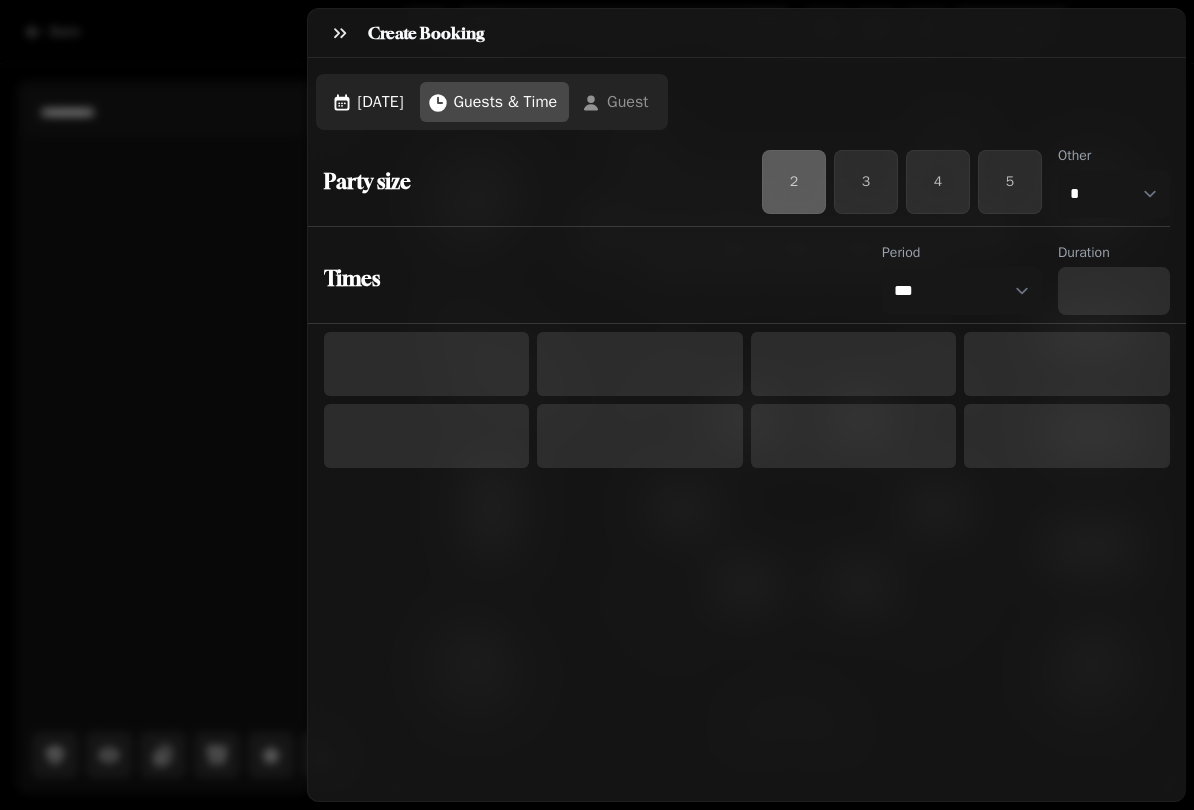 select on "****" 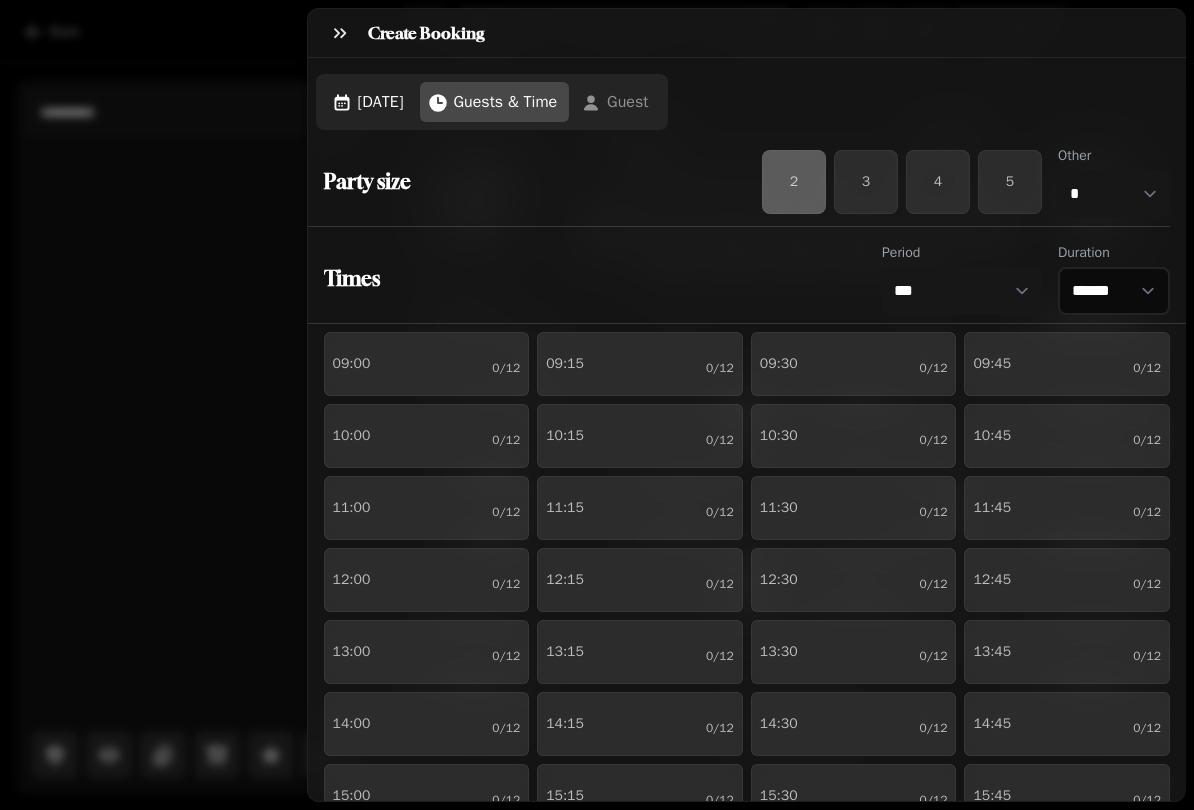 click on "3" at bounding box center (866, 182) 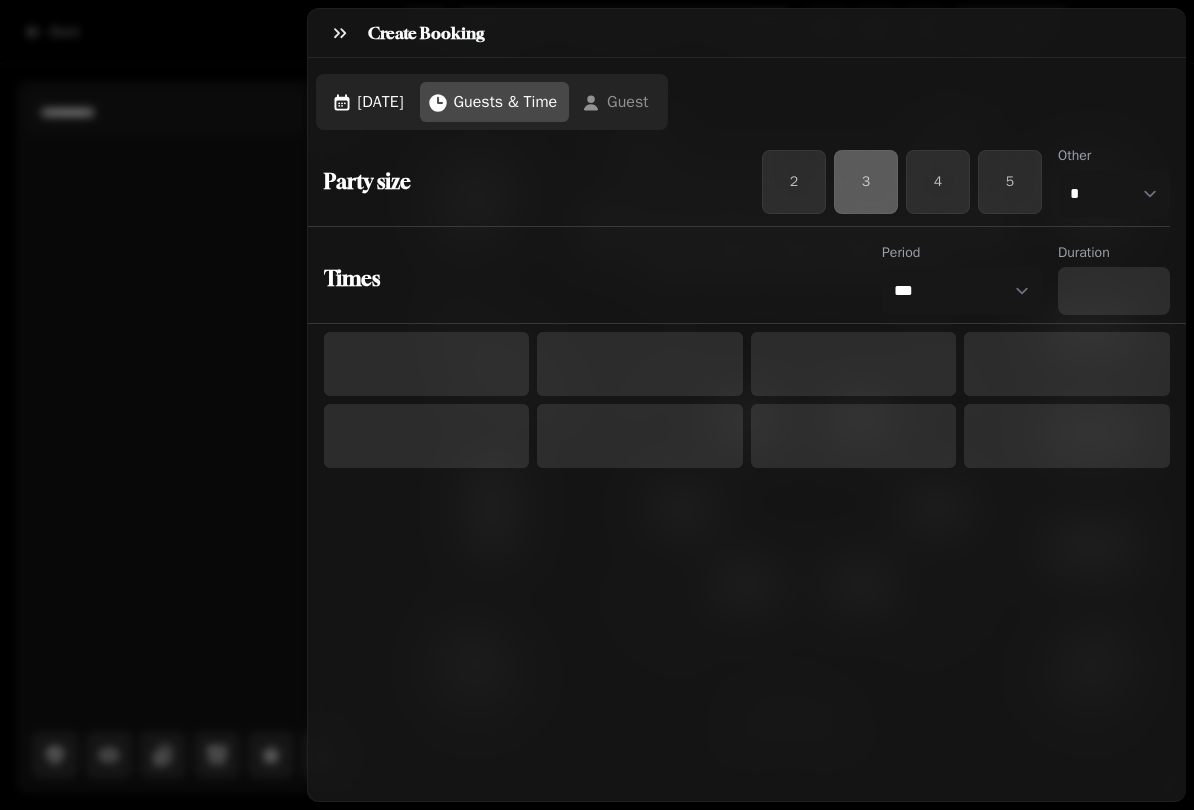 select on "****" 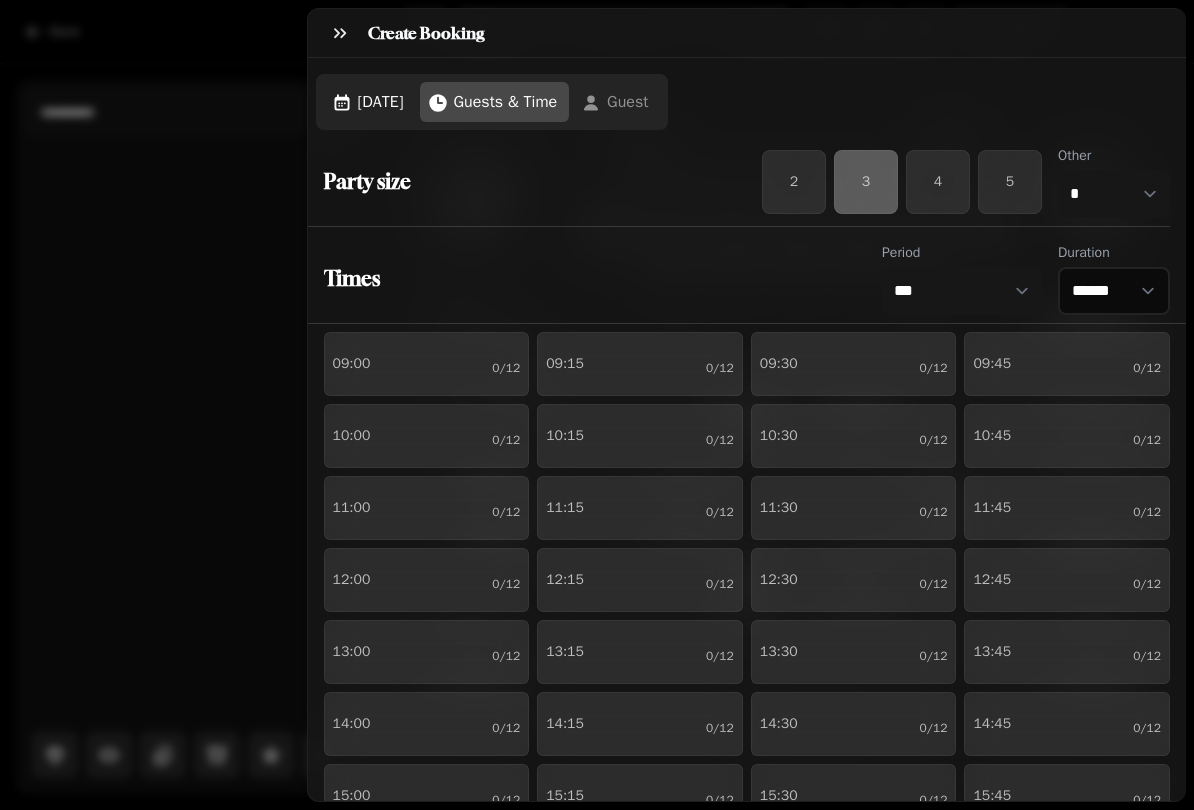 click on "09:15 0/12" at bounding box center [640, 364] 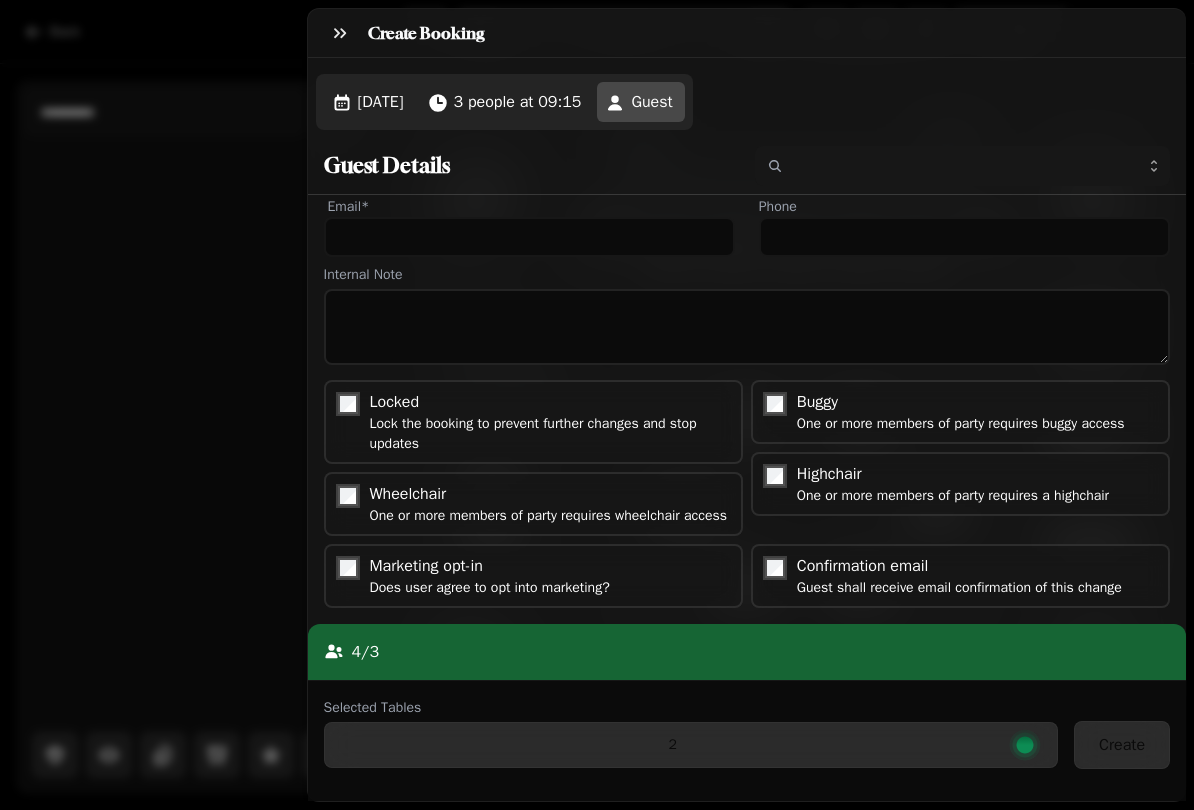 scroll, scrollTop: 105, scrollLeft: 0, axis: vertical 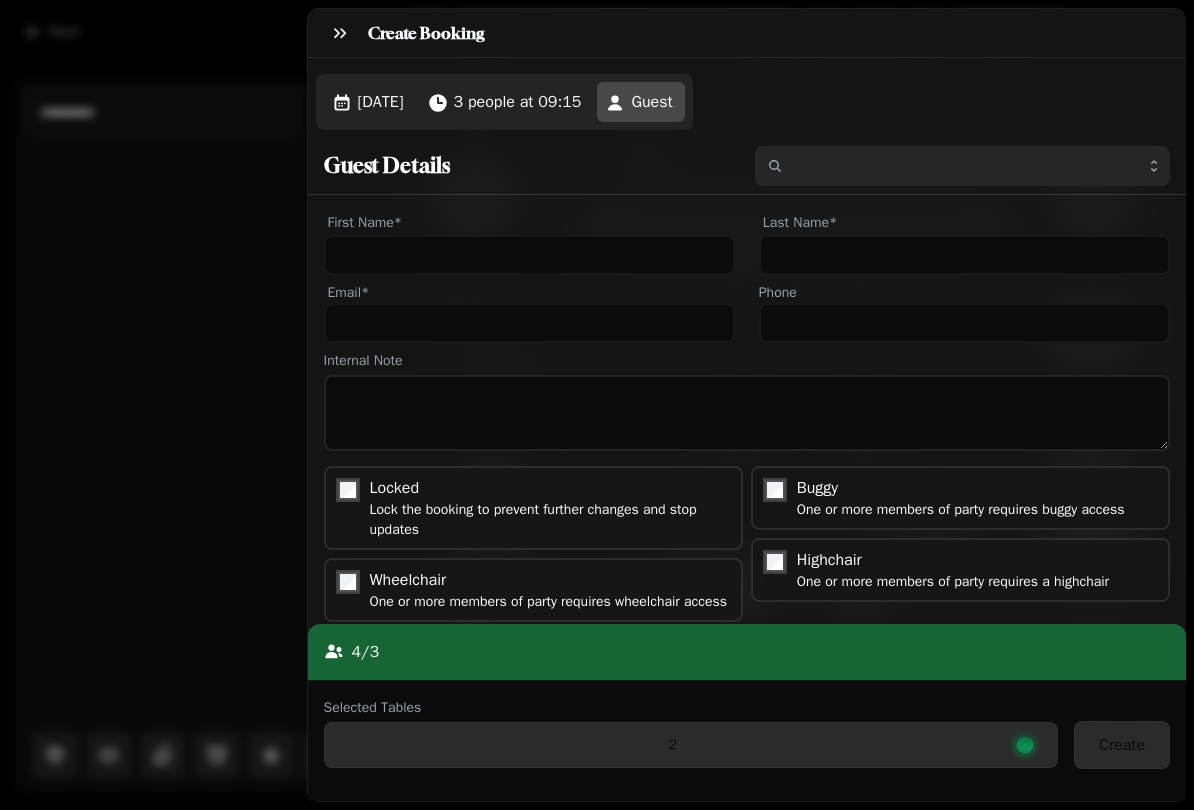 click at bounding box center (962, 166) 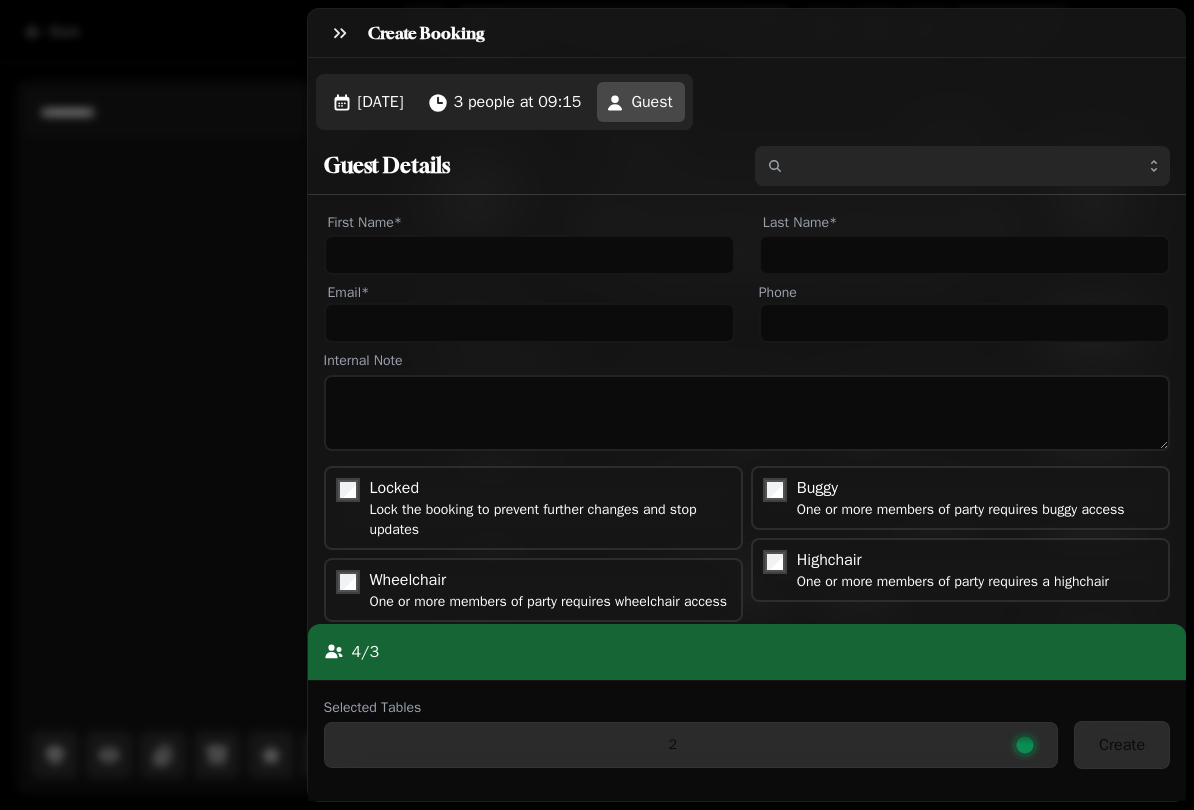 click 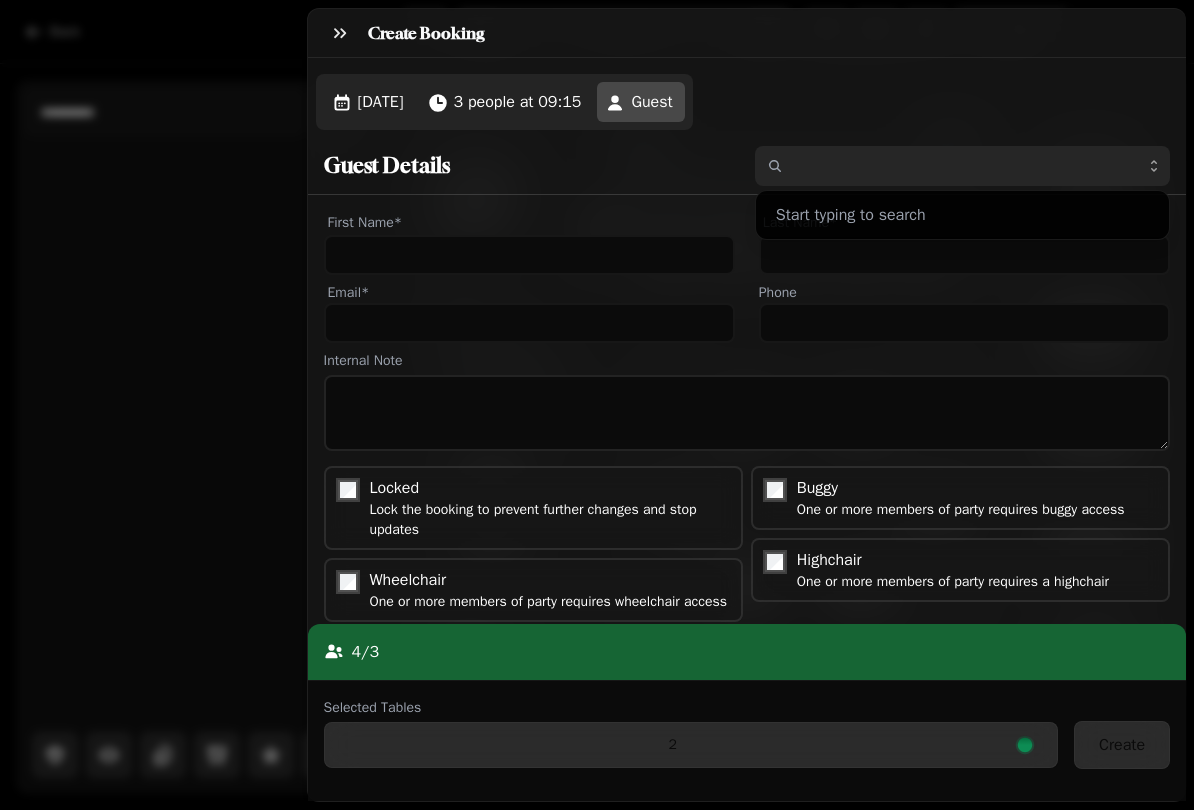 click at bounding box center (962, 166) 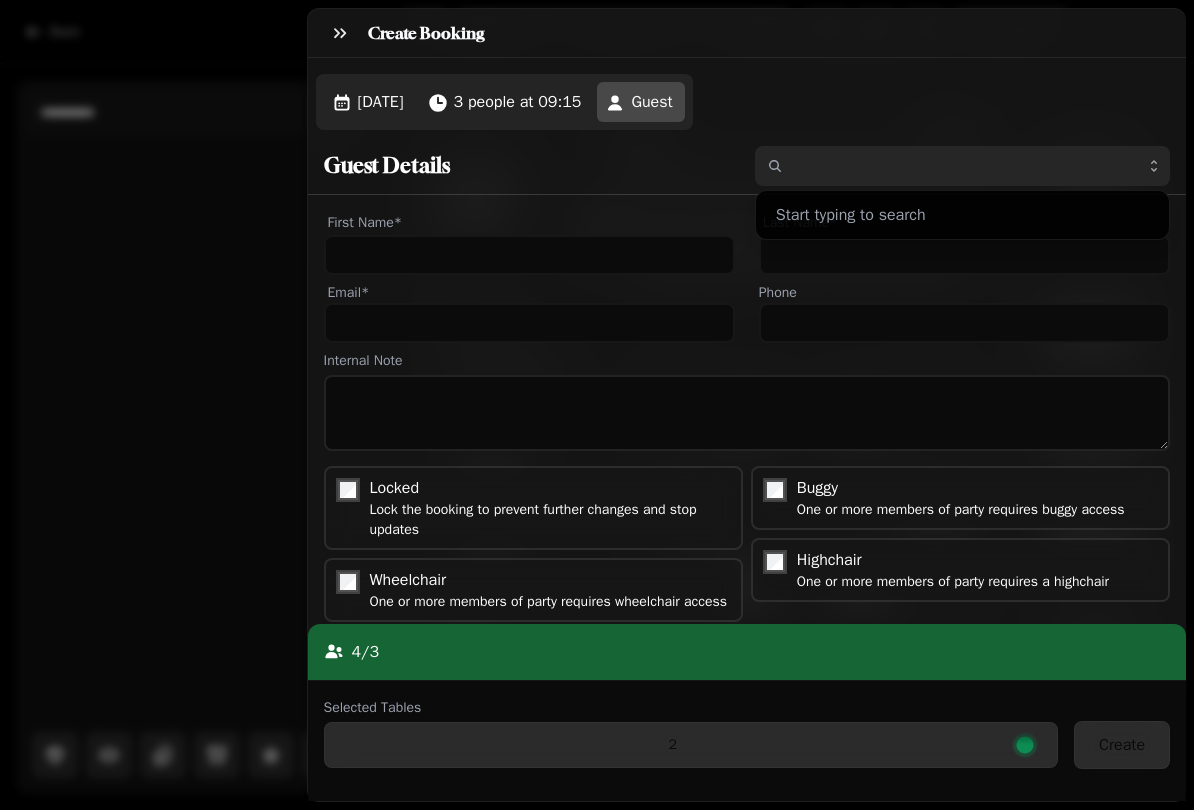 click on "Start typing to search" at bounding box center (962, 215) 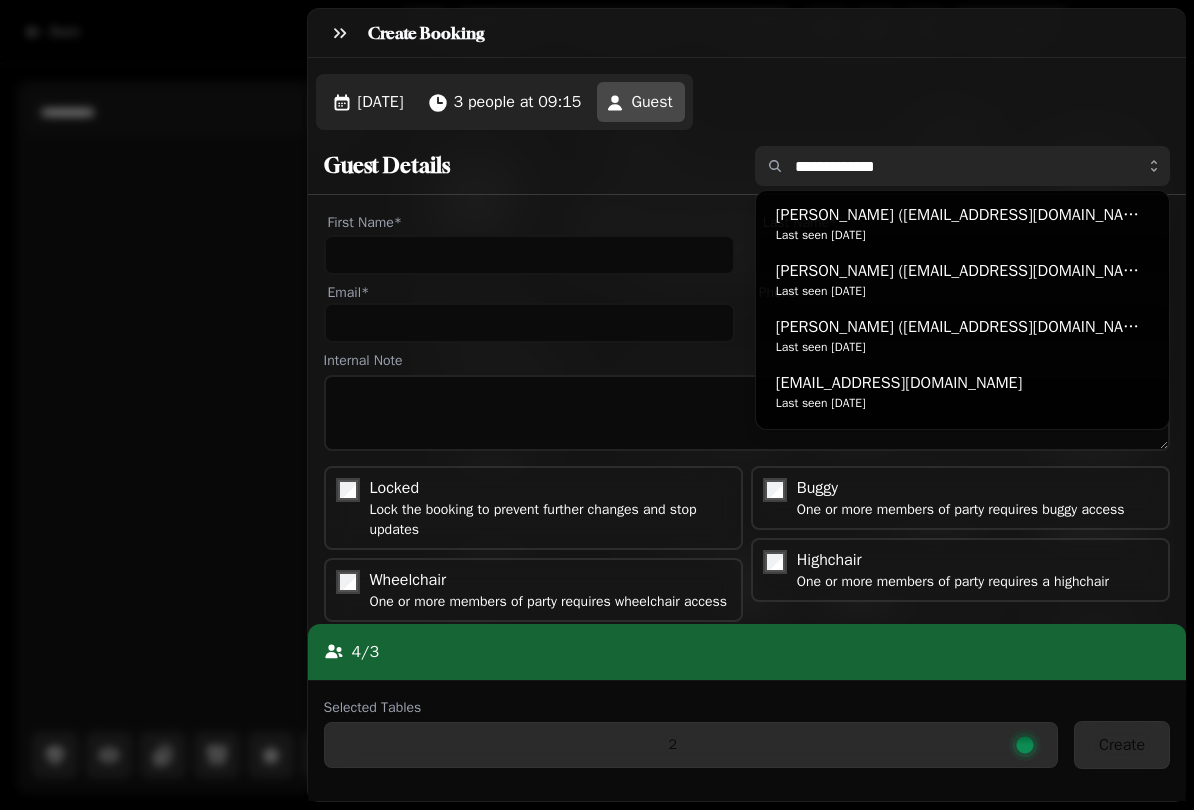 scroll, scrollTop: 0, scrollLeft: 0, axis: both 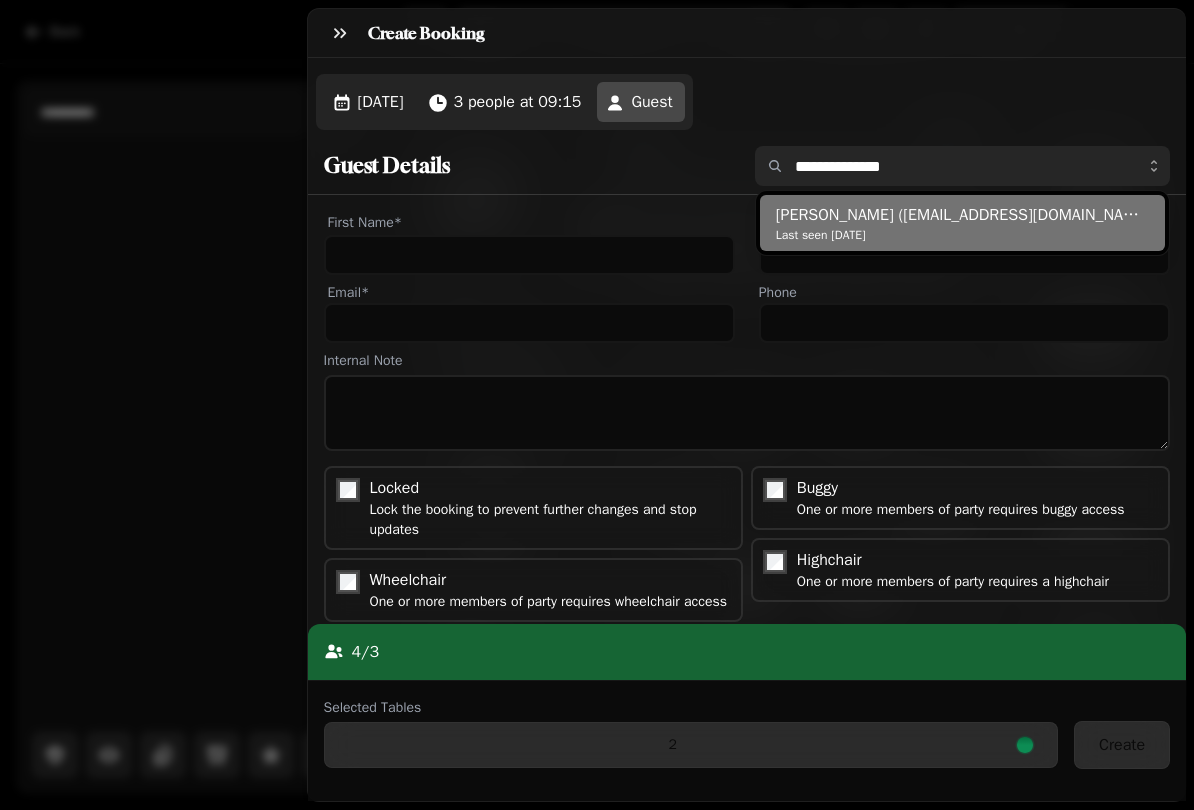 type on "**********" 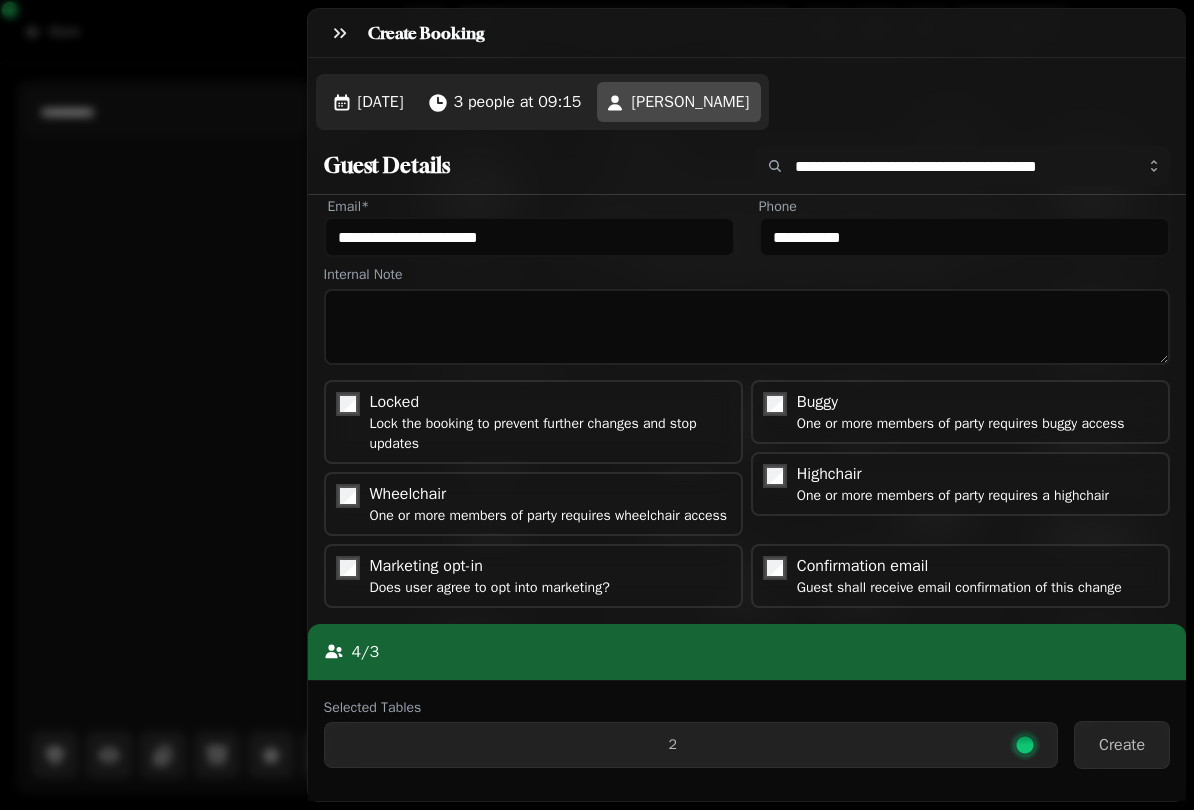 scroll, scrollTop: 105, scrollLeft: 0, axis: vertical 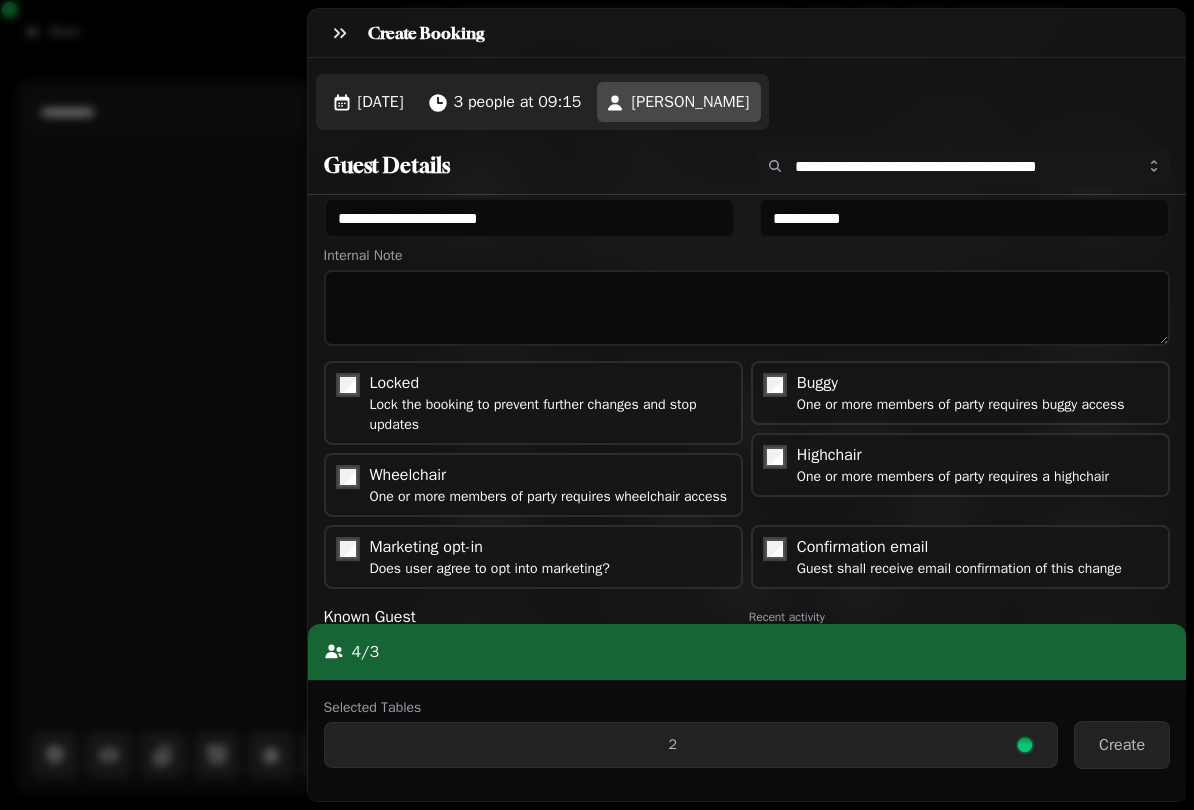 click on "Create" at bounding box center (1122, 745) 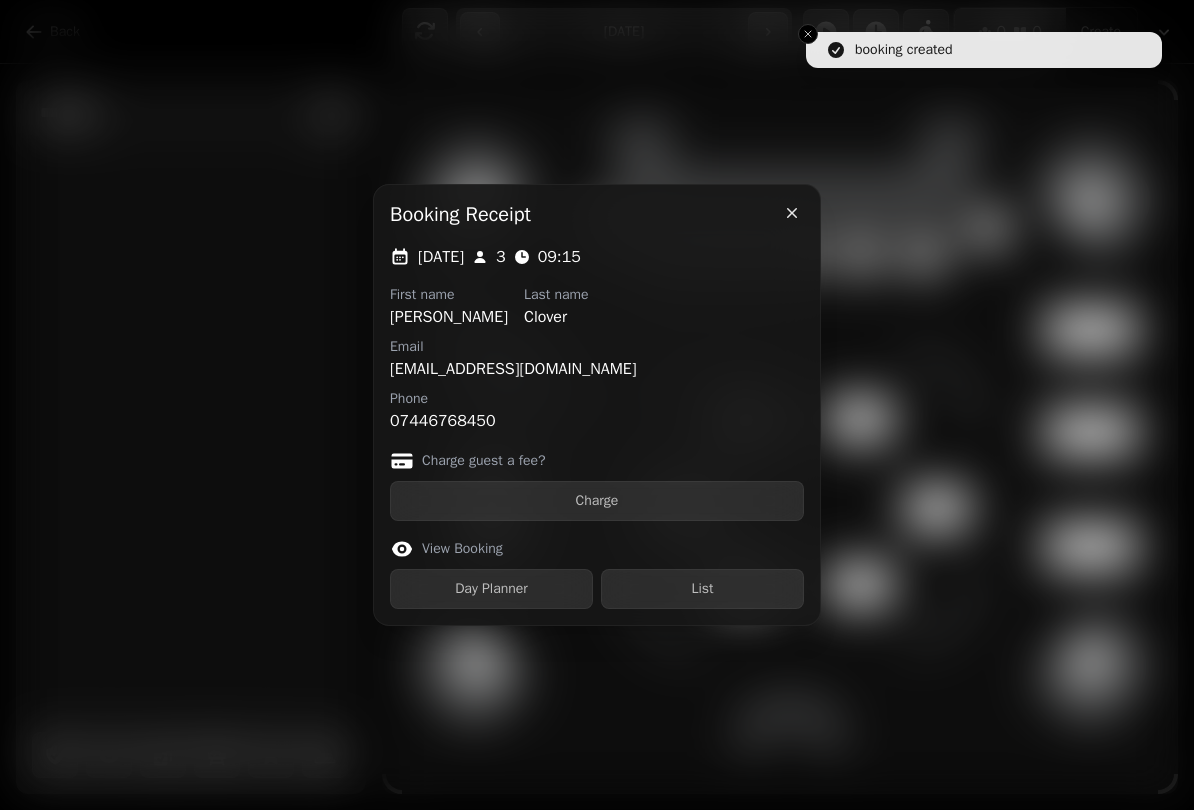 click on "Day Planner" at bounding box center (491, 589) 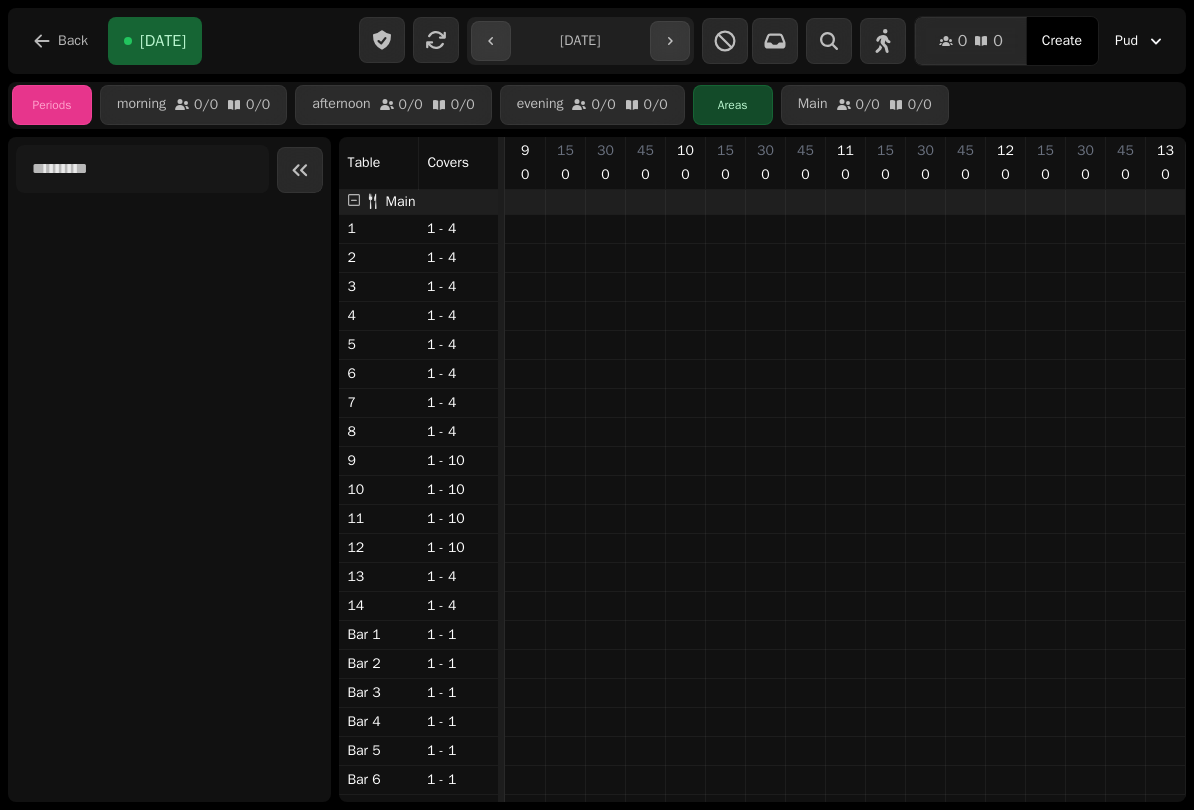 scroll, scrollTop: 0, scrollLeft: 1720, axis: horizontal 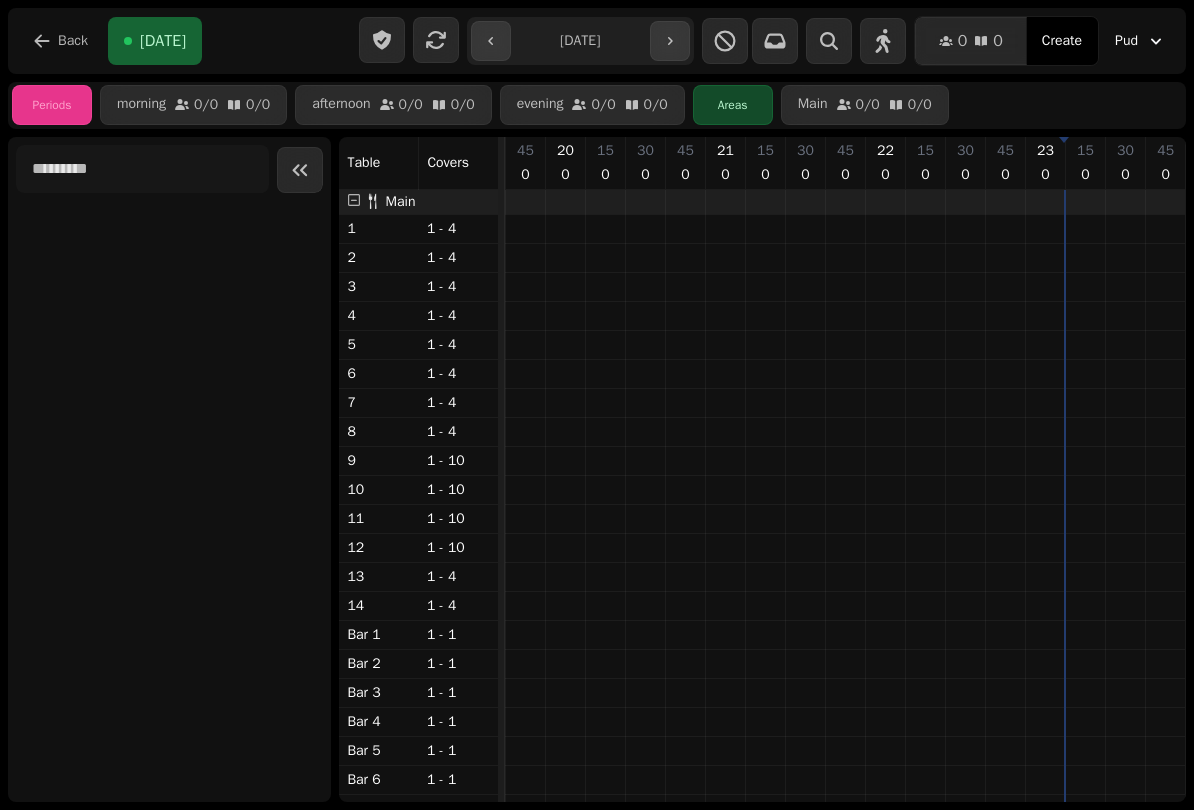 click on "Back" at bounding box center (60, 41) 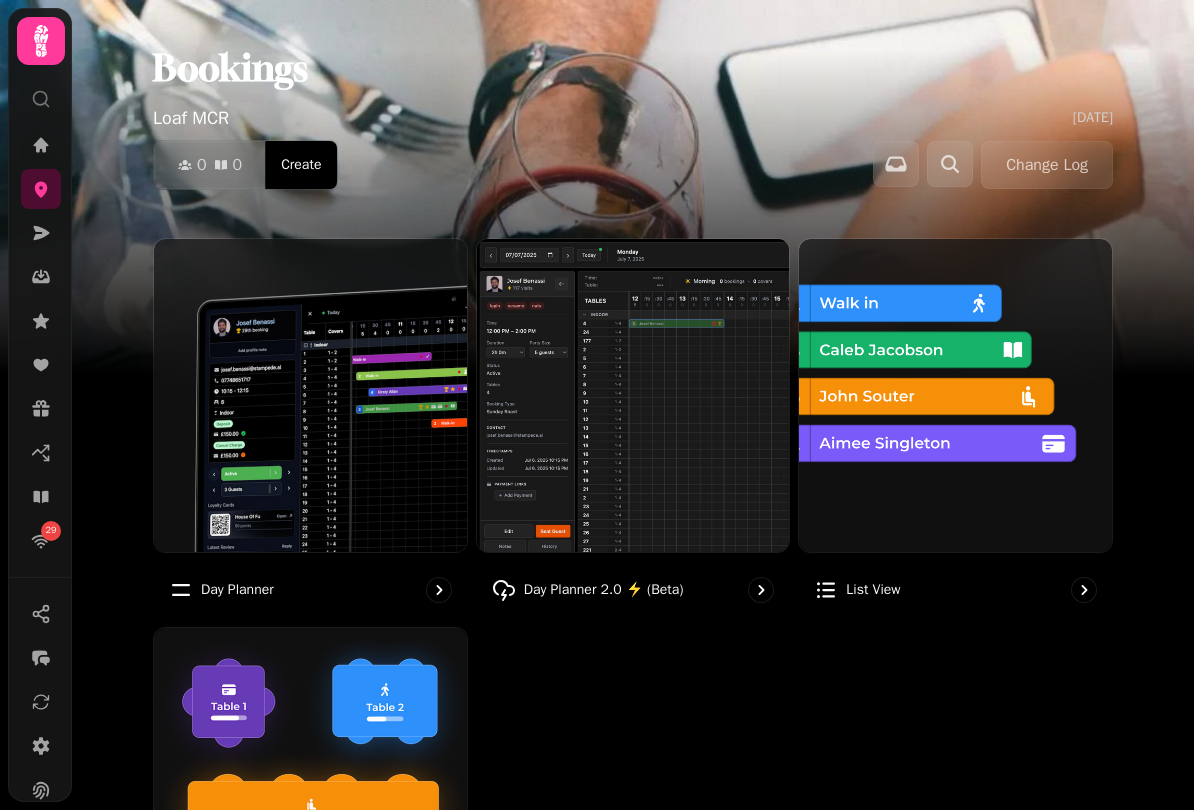 click at bounding box center (955, 395) 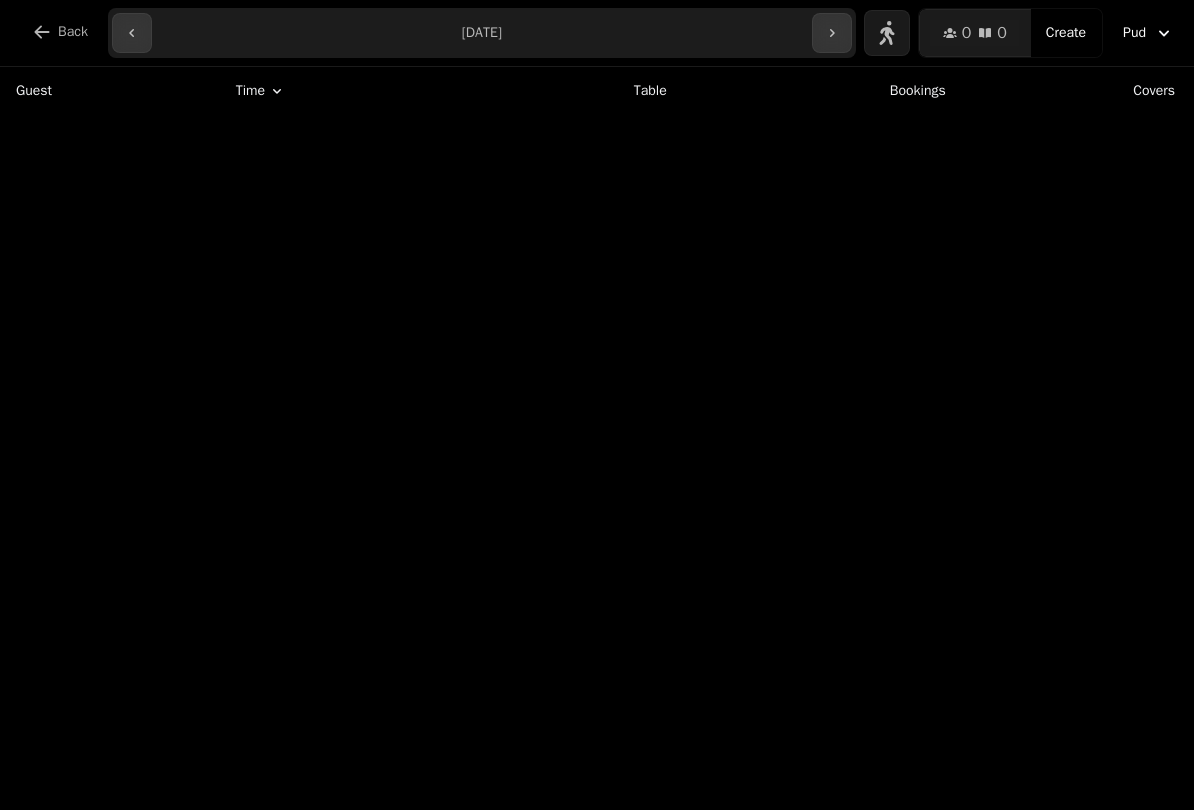 click on "Back" at bounding box center [73, 32] 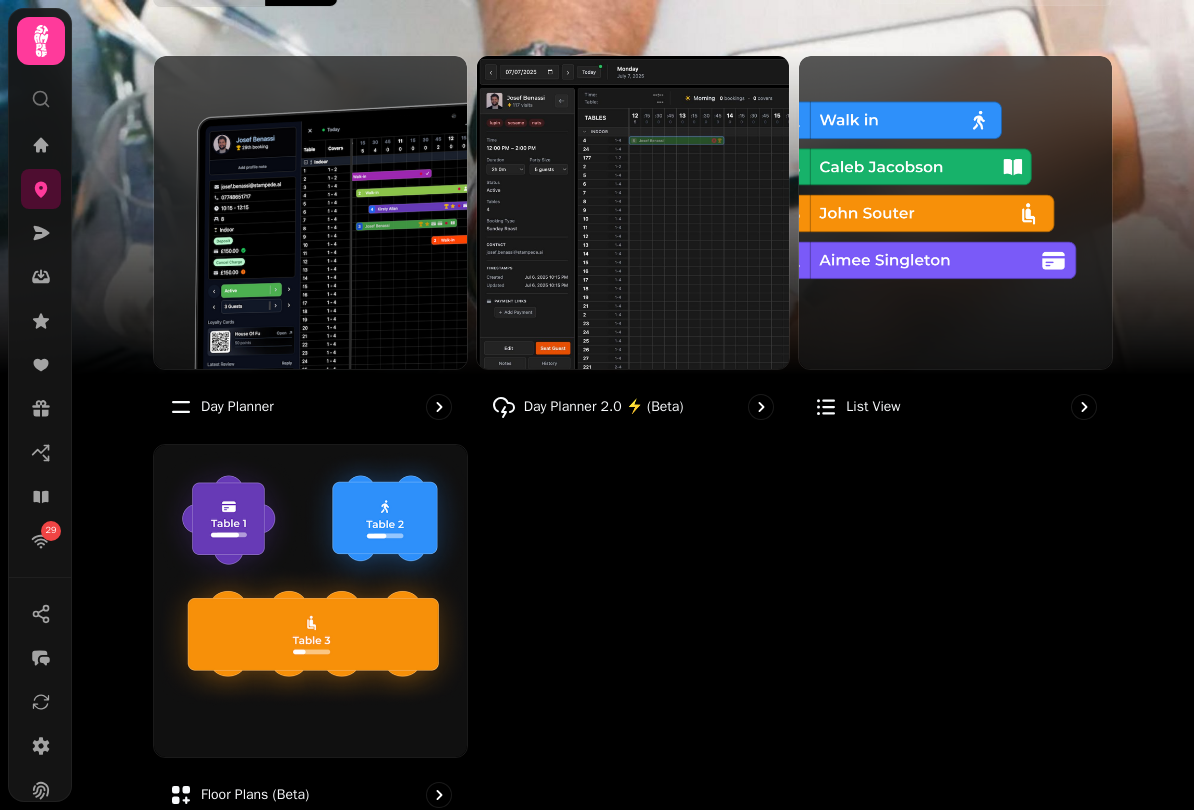 scroll, scrollTop: 178, scrollLeft: 0, axis: vertical 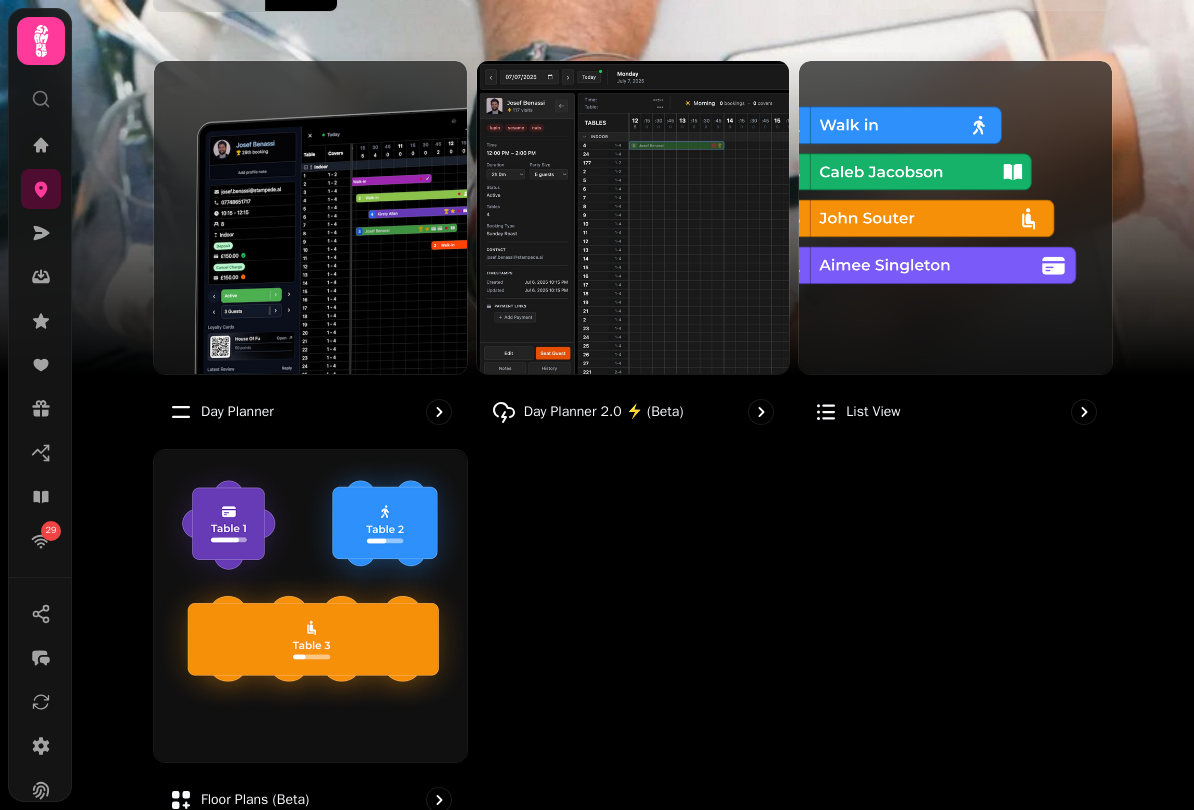 click at bounding box center (310, 606) 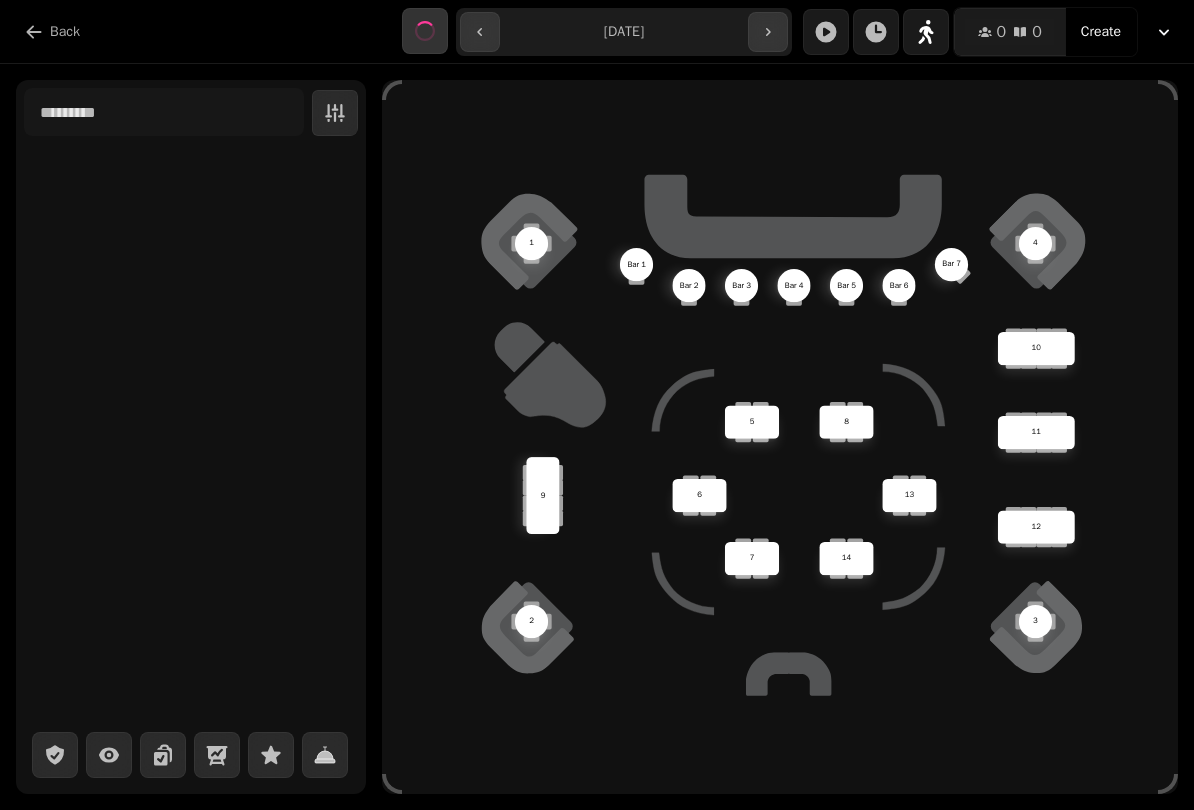 scroll, scrollTop: 0, scrollLeft: 0, axis: both 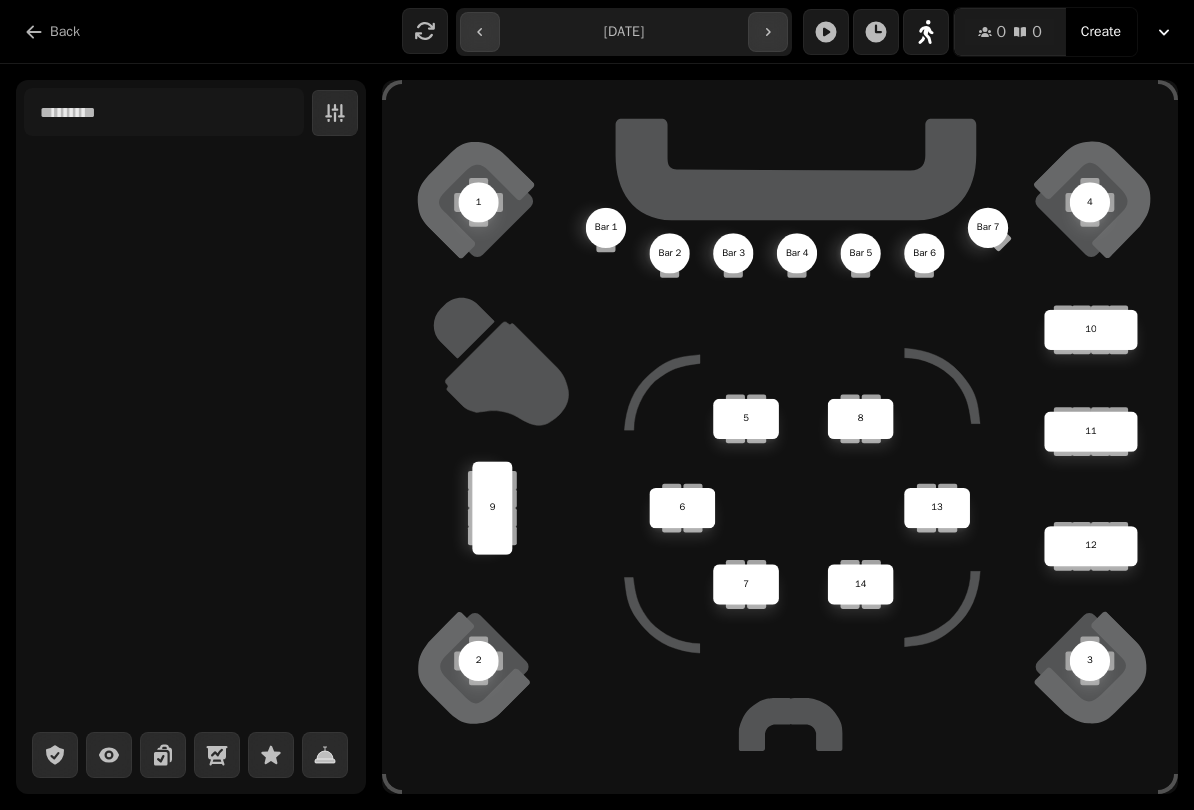 click at bounding box center (768, 32) 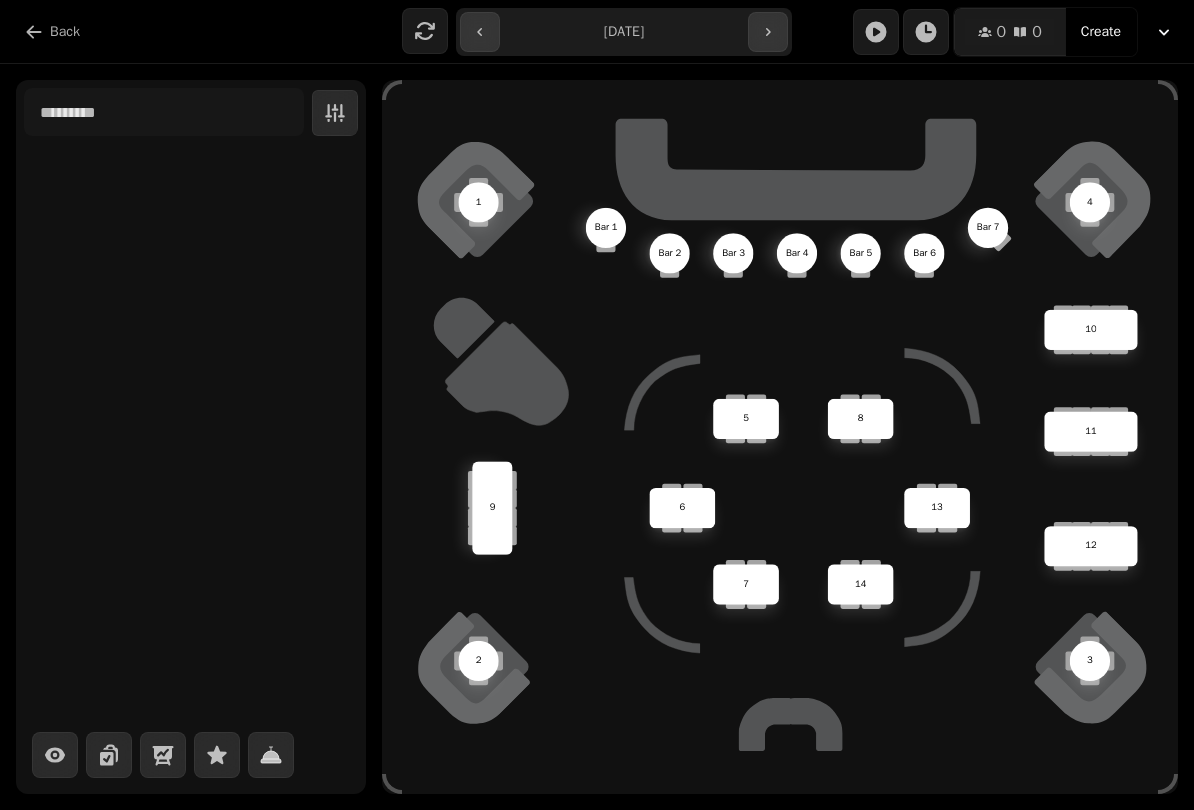 click at bounding box center (768, 32) 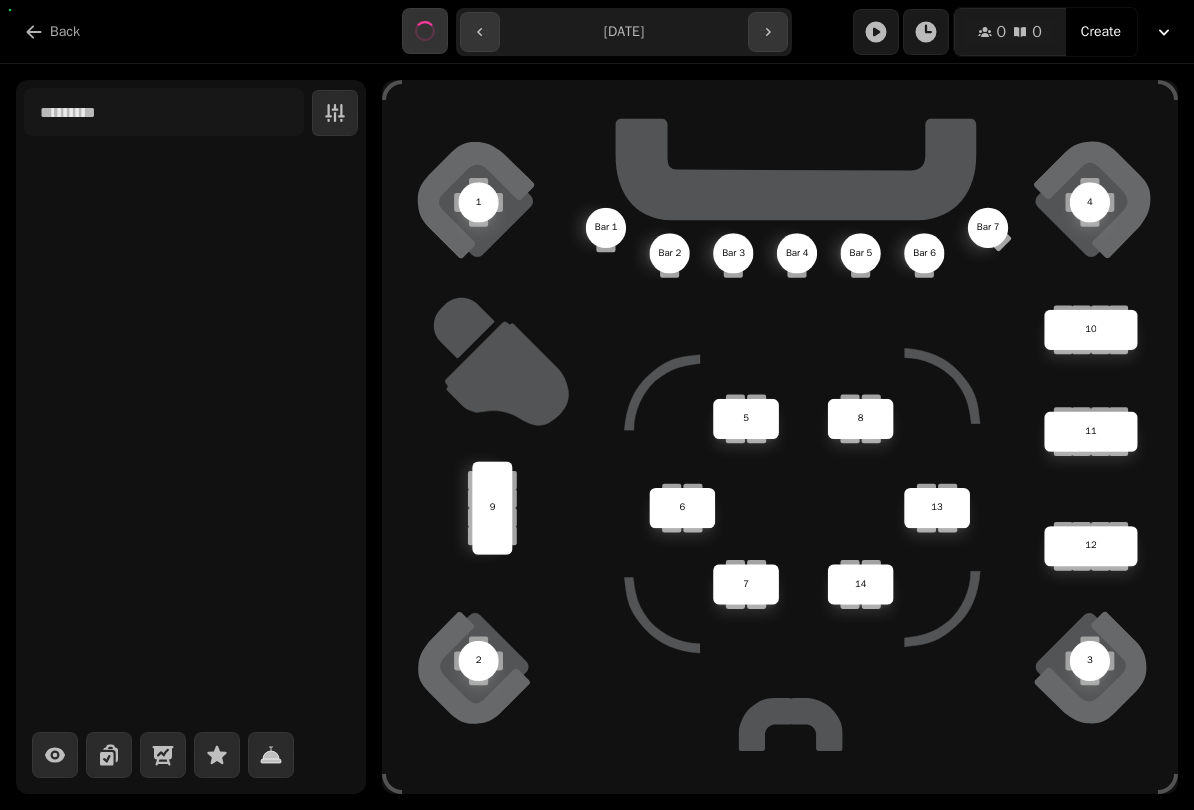 click at bounding box center (768, 32) 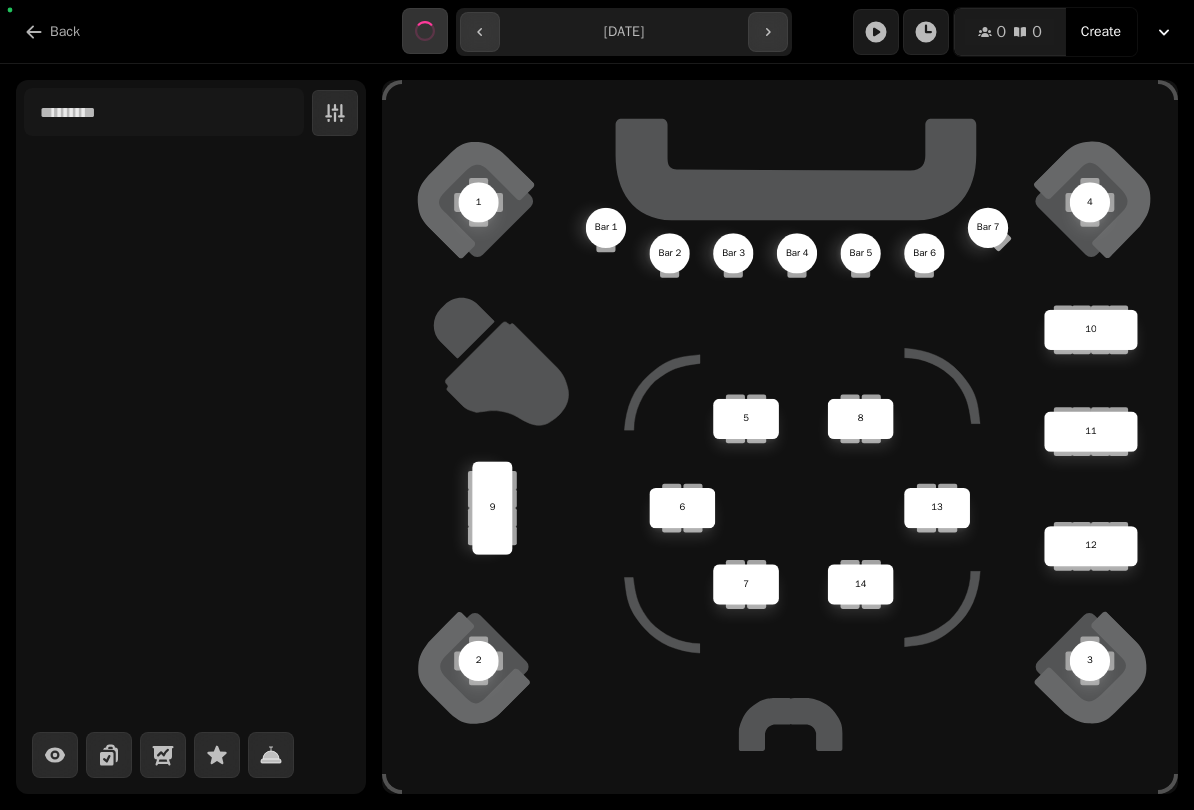 click 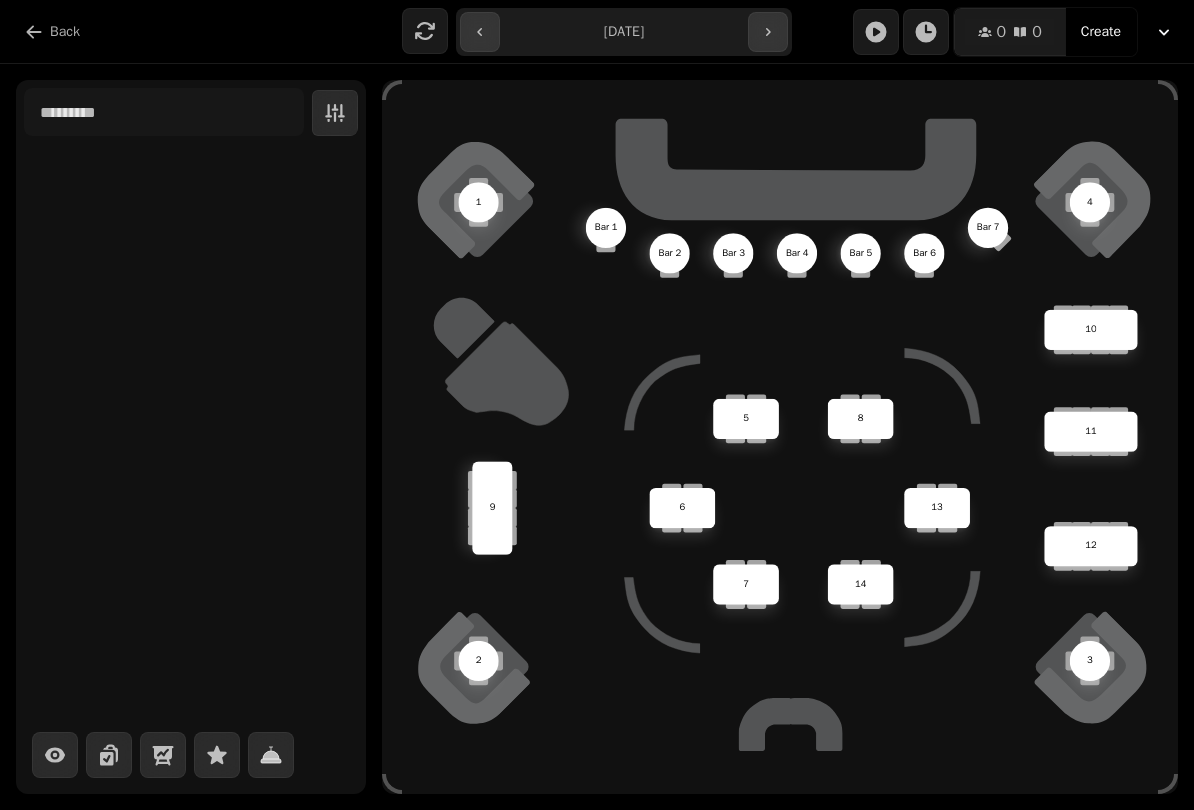 click at bounding box center (768, 32) 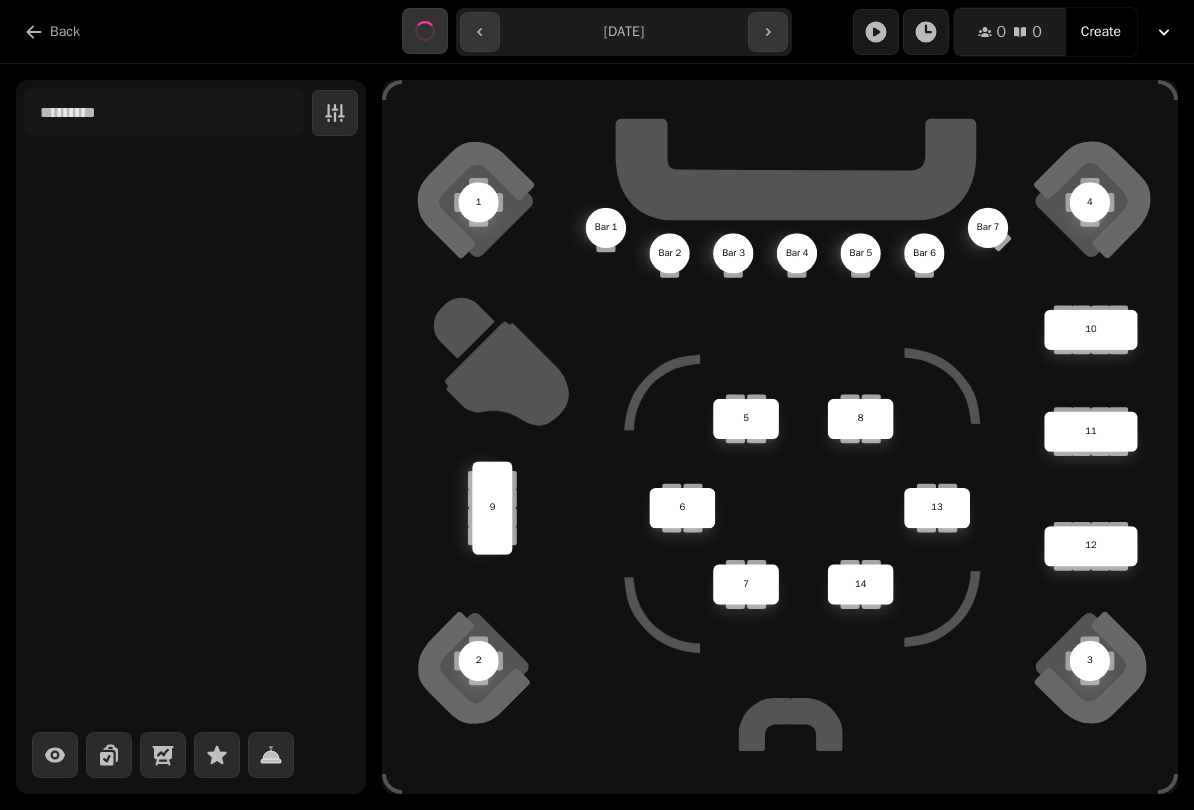 type on "**********" 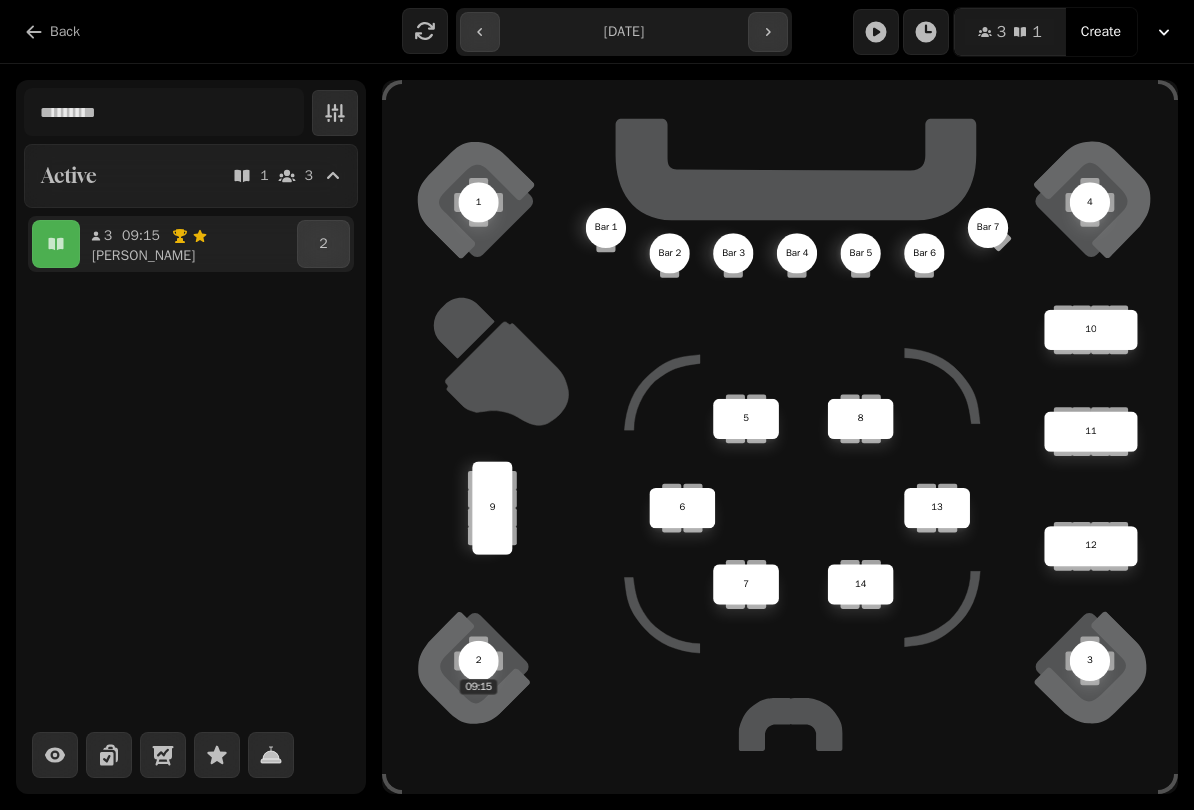 click on "[PERSON_NAME]" at bounding box center [196, 256] 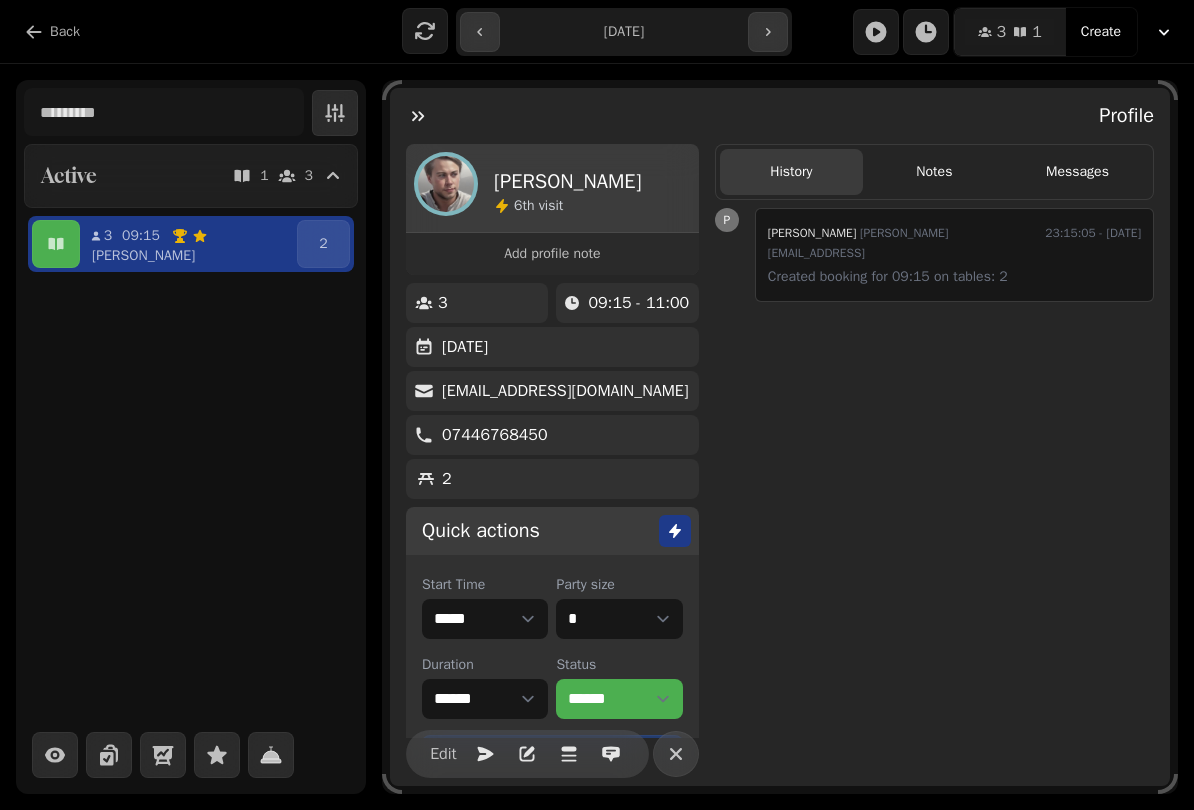 click on "Patrick Clover 6 th   visit" at bounding box center [552, 184] 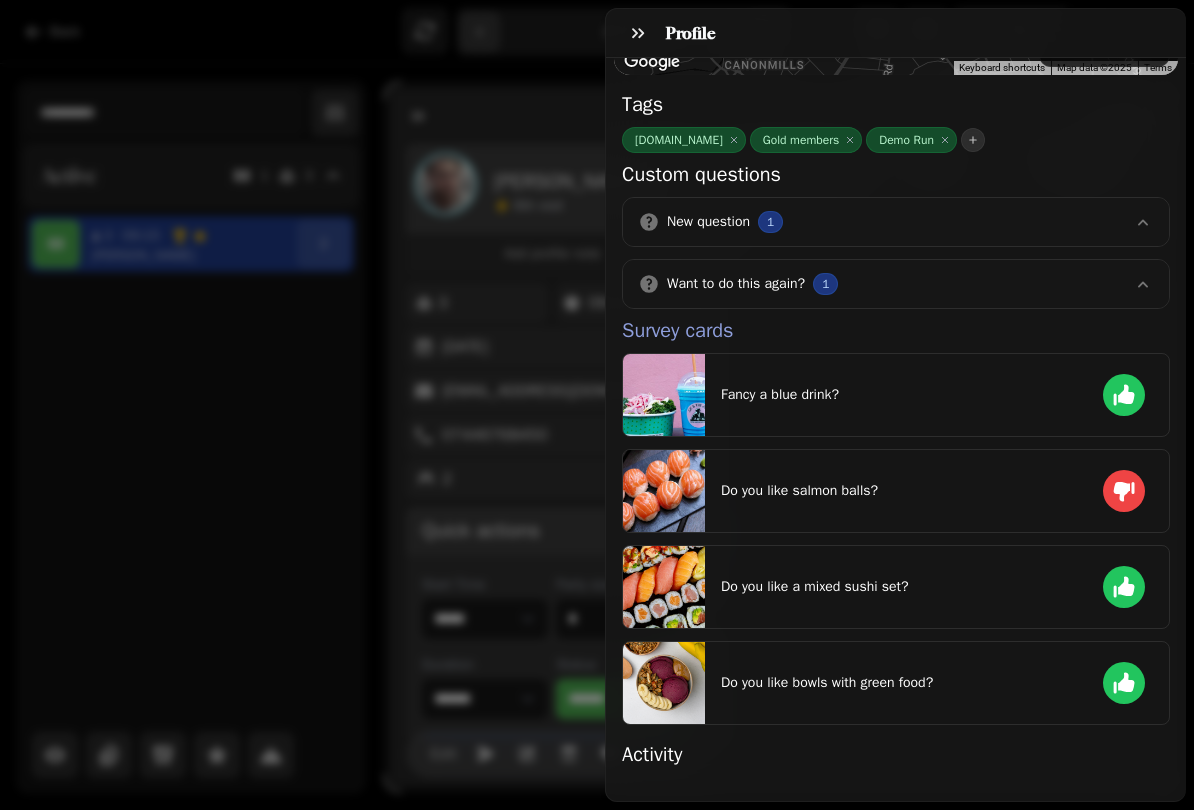 scroll, scrollTop: 287, scrollLeft: 0, axis: vertical 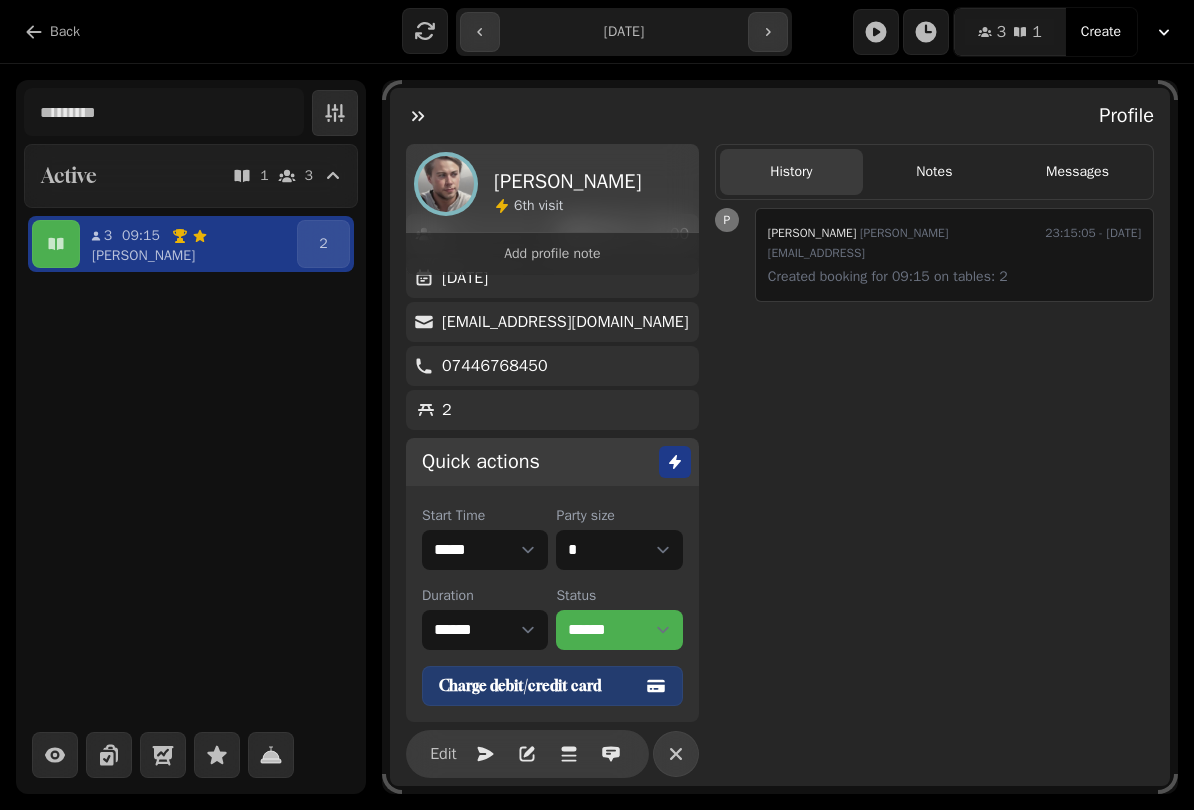 click on "Charge debit/credit card" at bounding box center (540, 686) 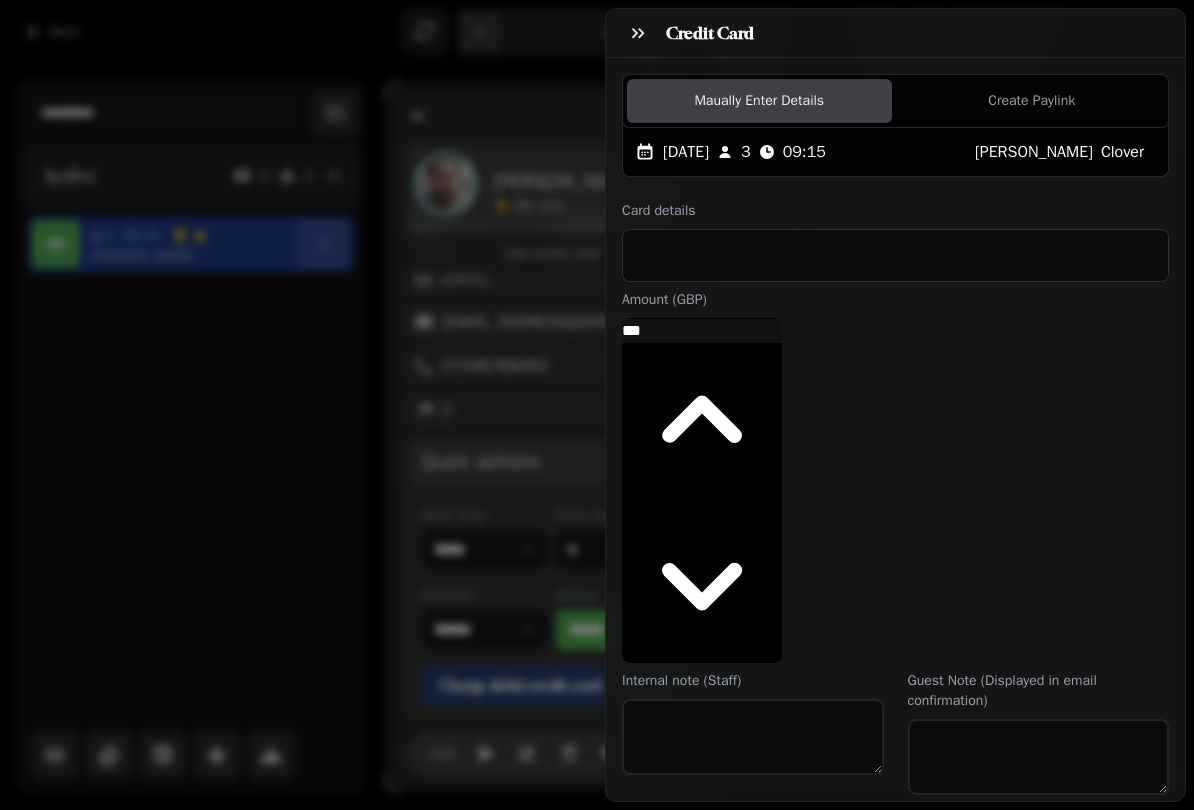 click on "Create Paylink" at bounding box center (1032, 101) 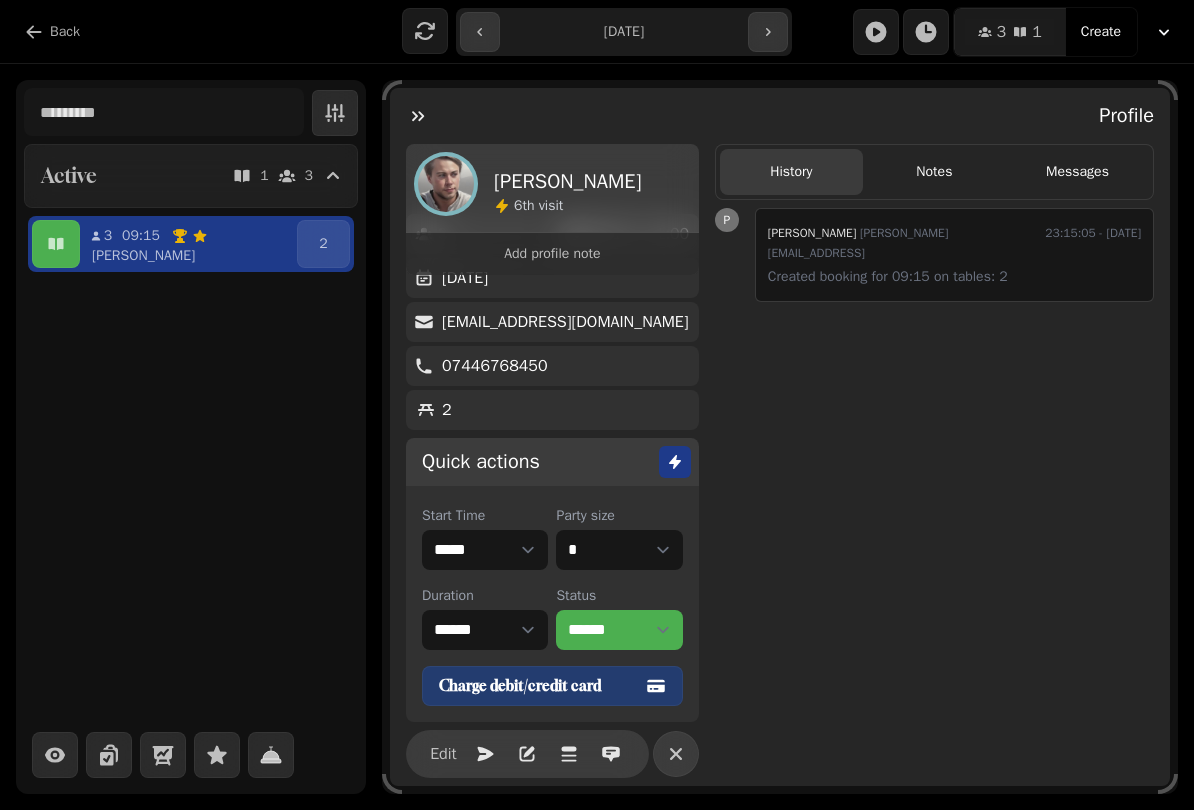 click on "Profile" at bounding box center (780, 116) 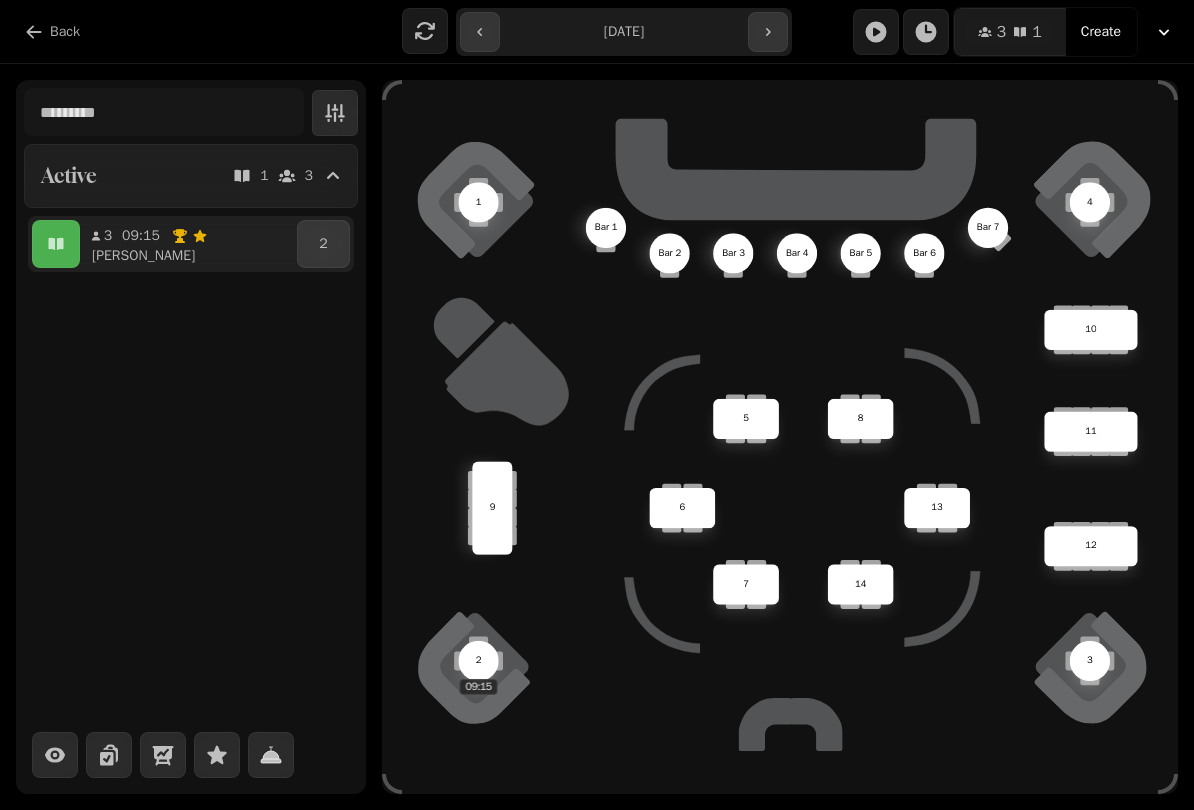 click on "[PERSON_NAME]" at bounding box center [196, 256] 